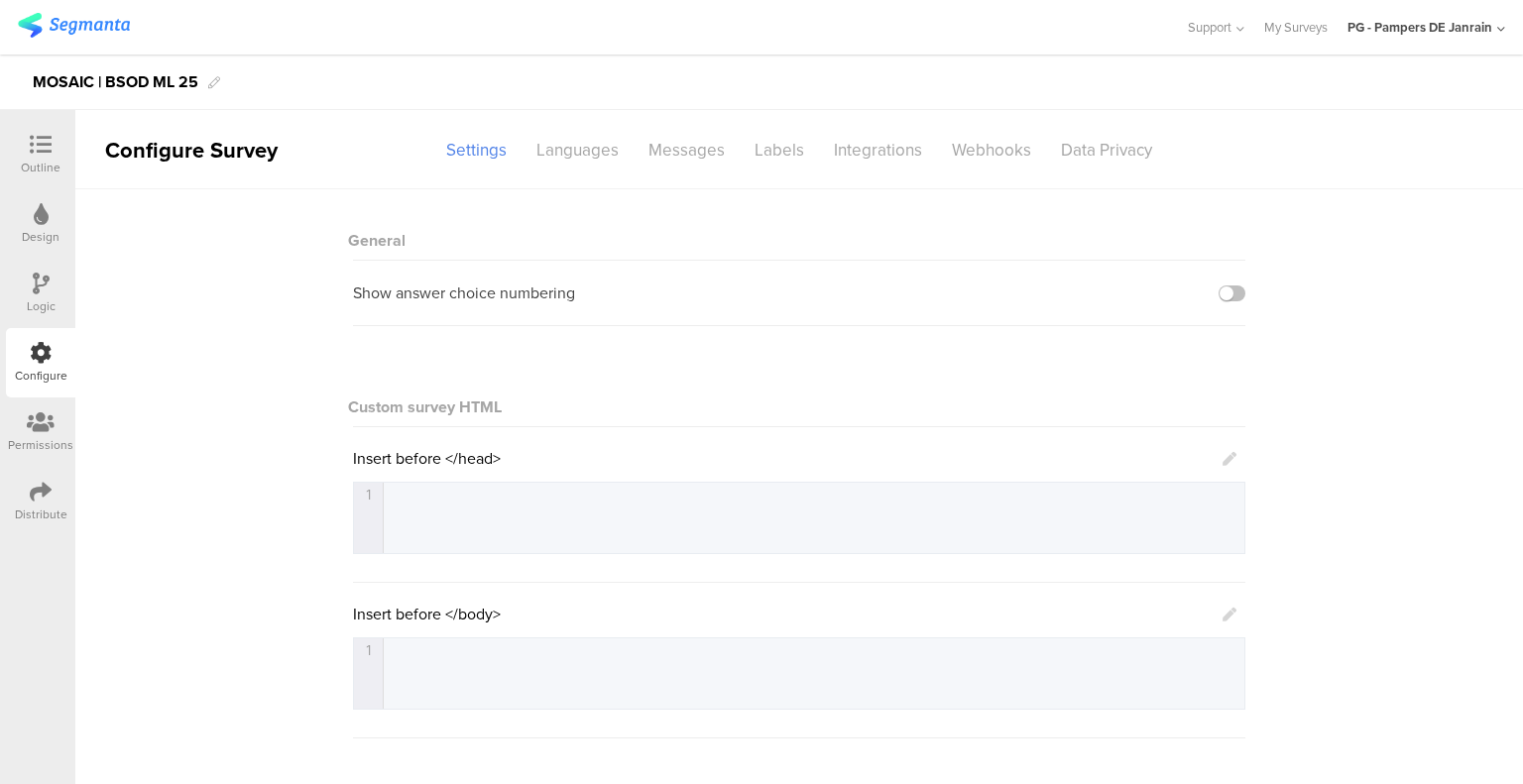 scroll, scrollTop: 0, scrollLeft: 0, axis: both 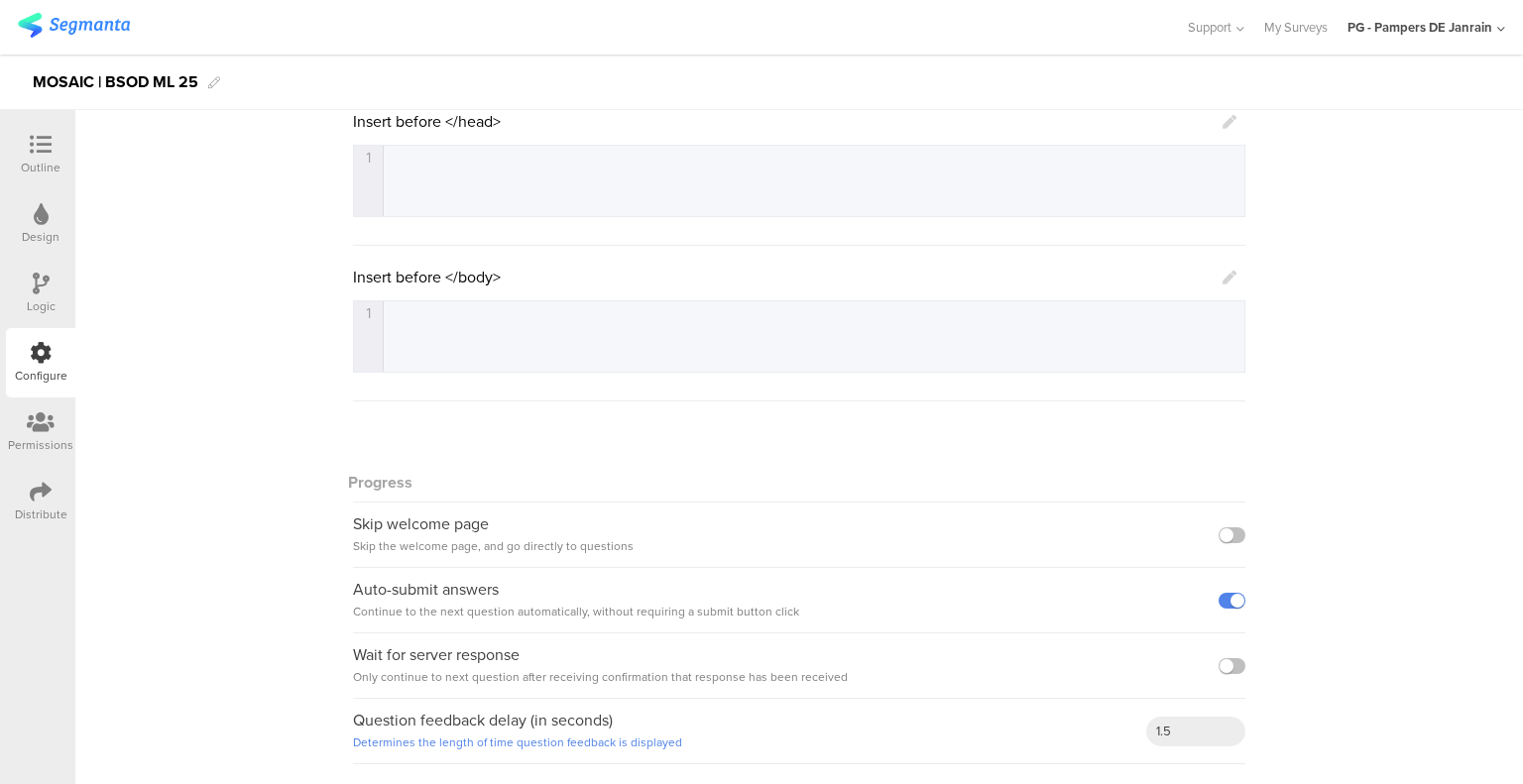 click at bounding box center (41, 423) 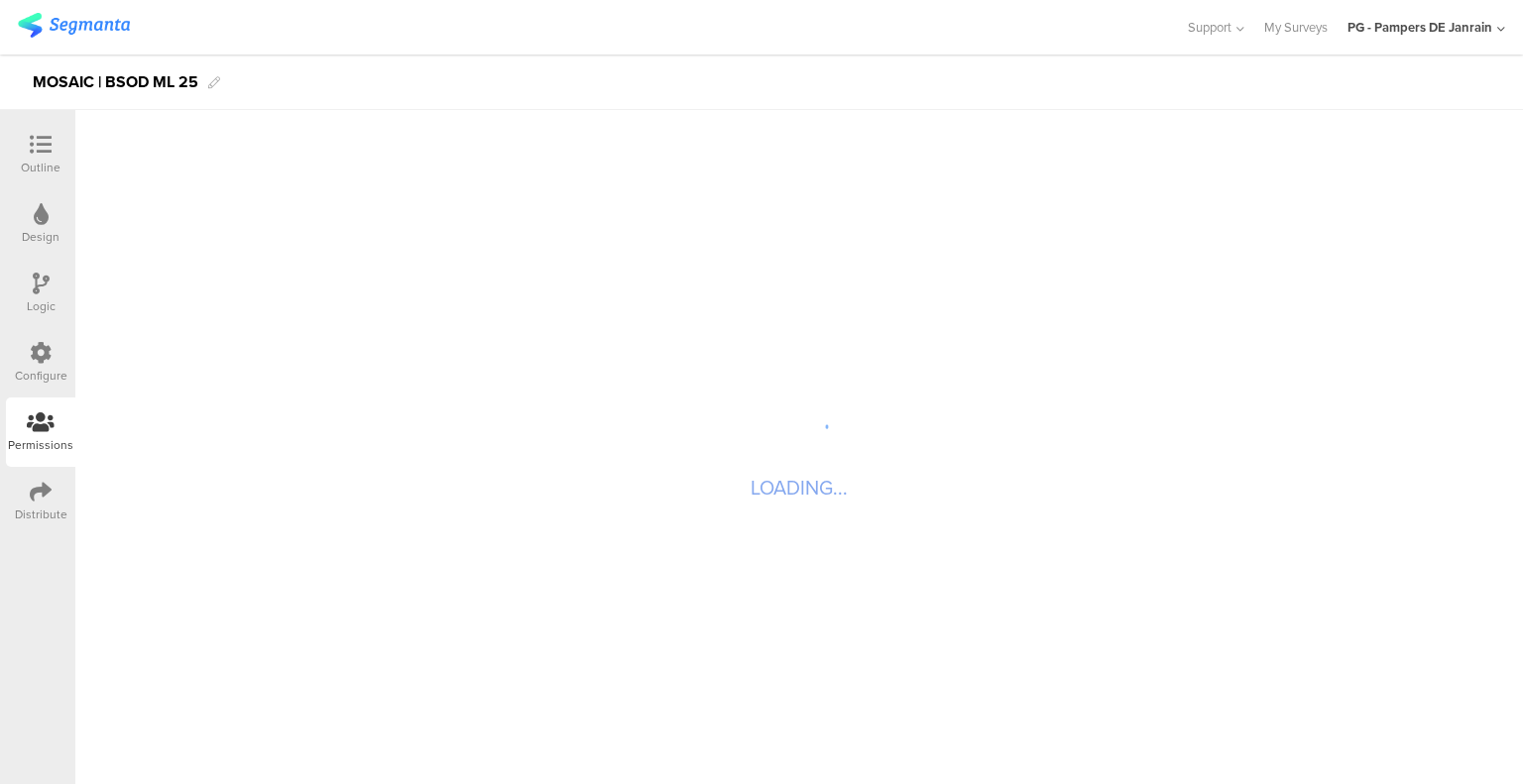 scroll, scrollTop: 0, scrollLeft: 0, axis: both 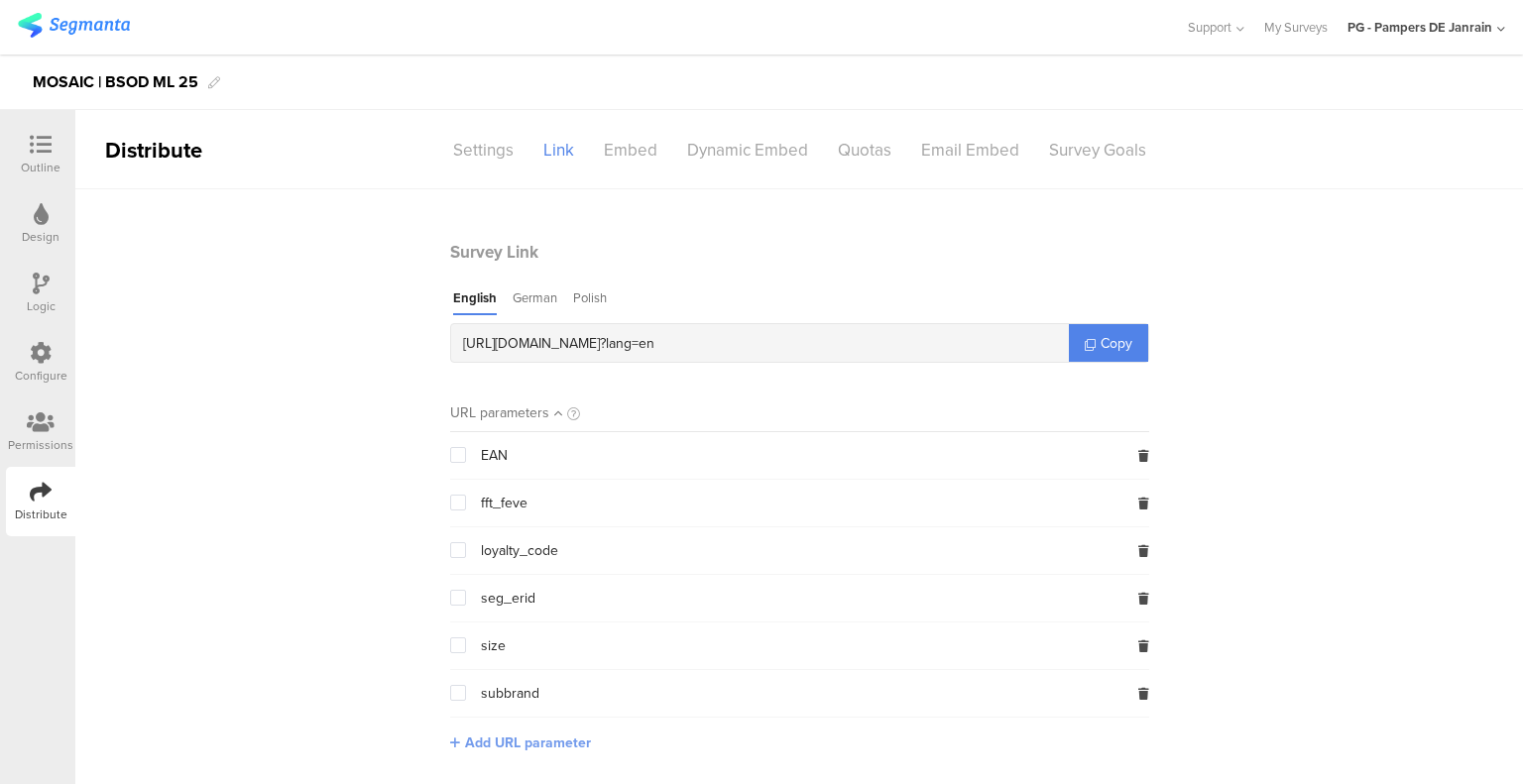 click on "Add URL parameter" at bounding box center (527, 742) 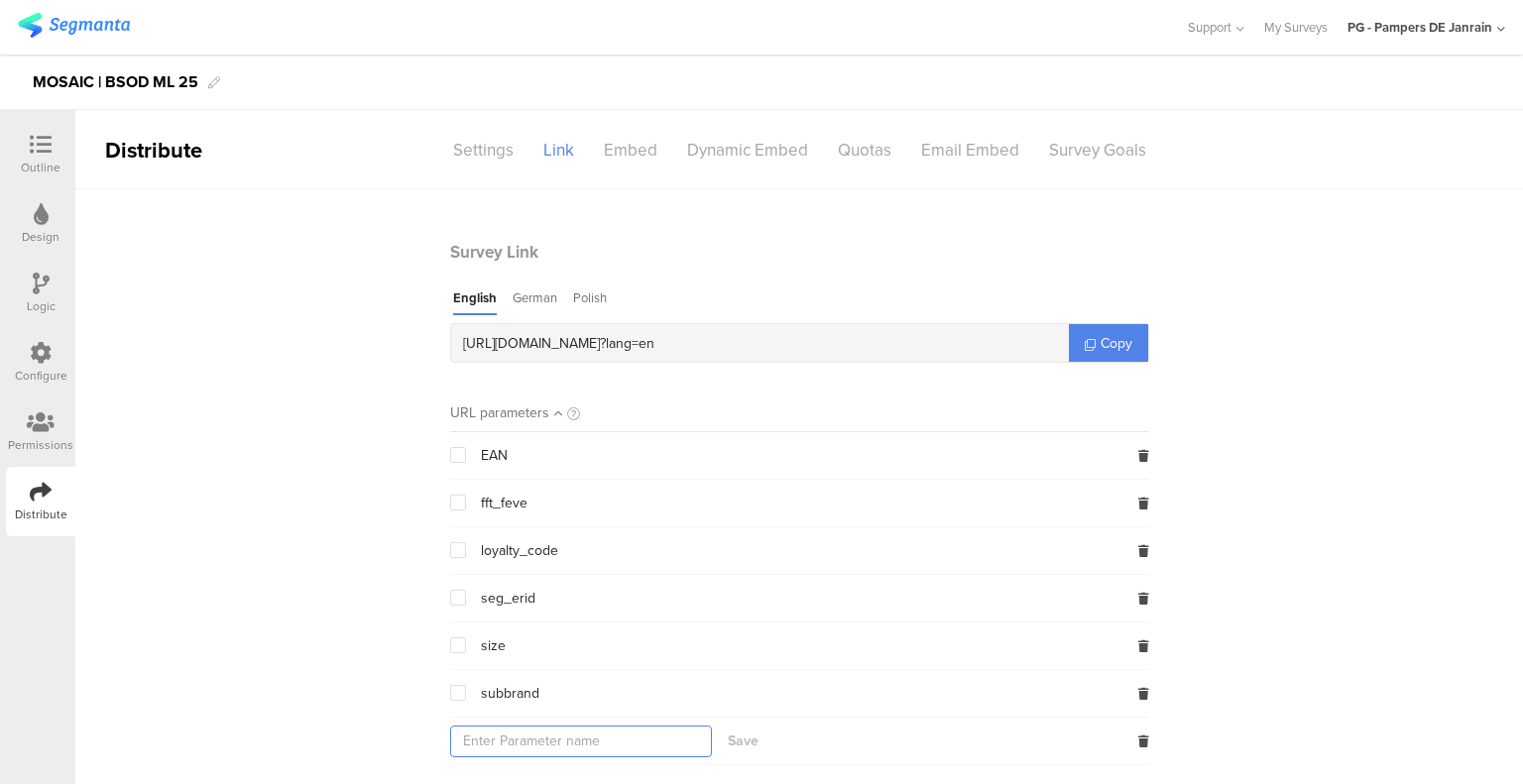 click at bounding box center (581, 741) 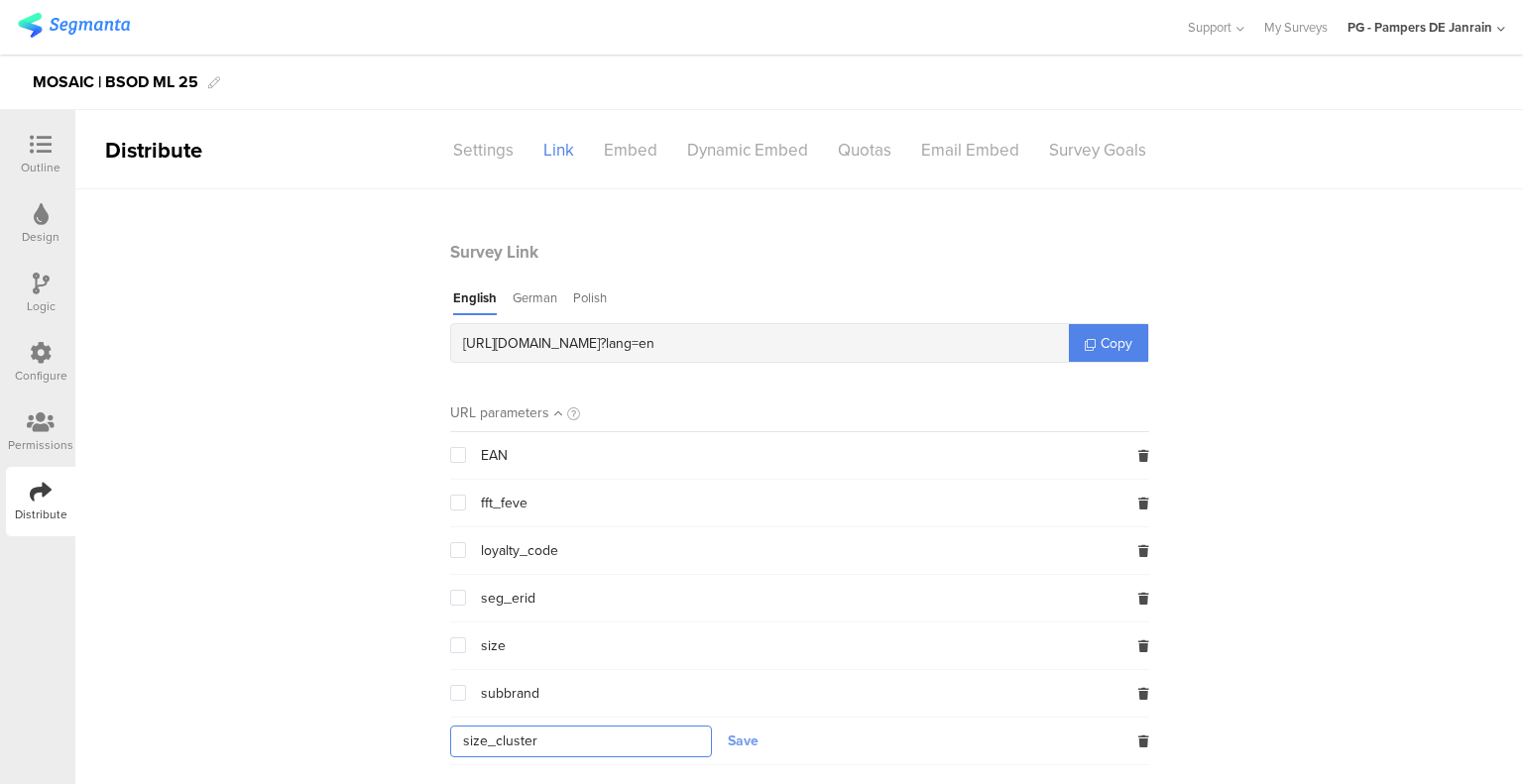 type on "size_cluster" 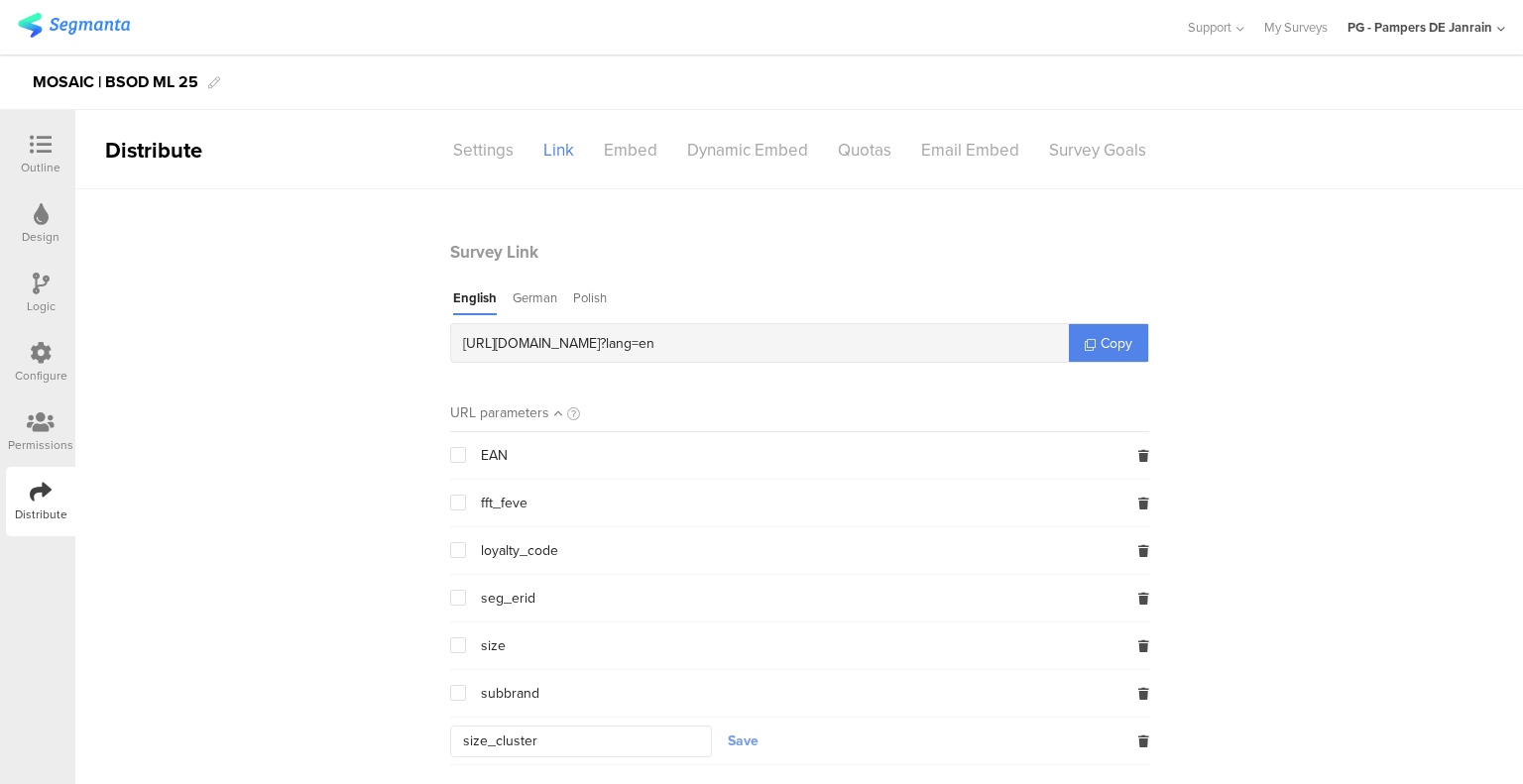 click on "Save" at bounding box center [743, 740] 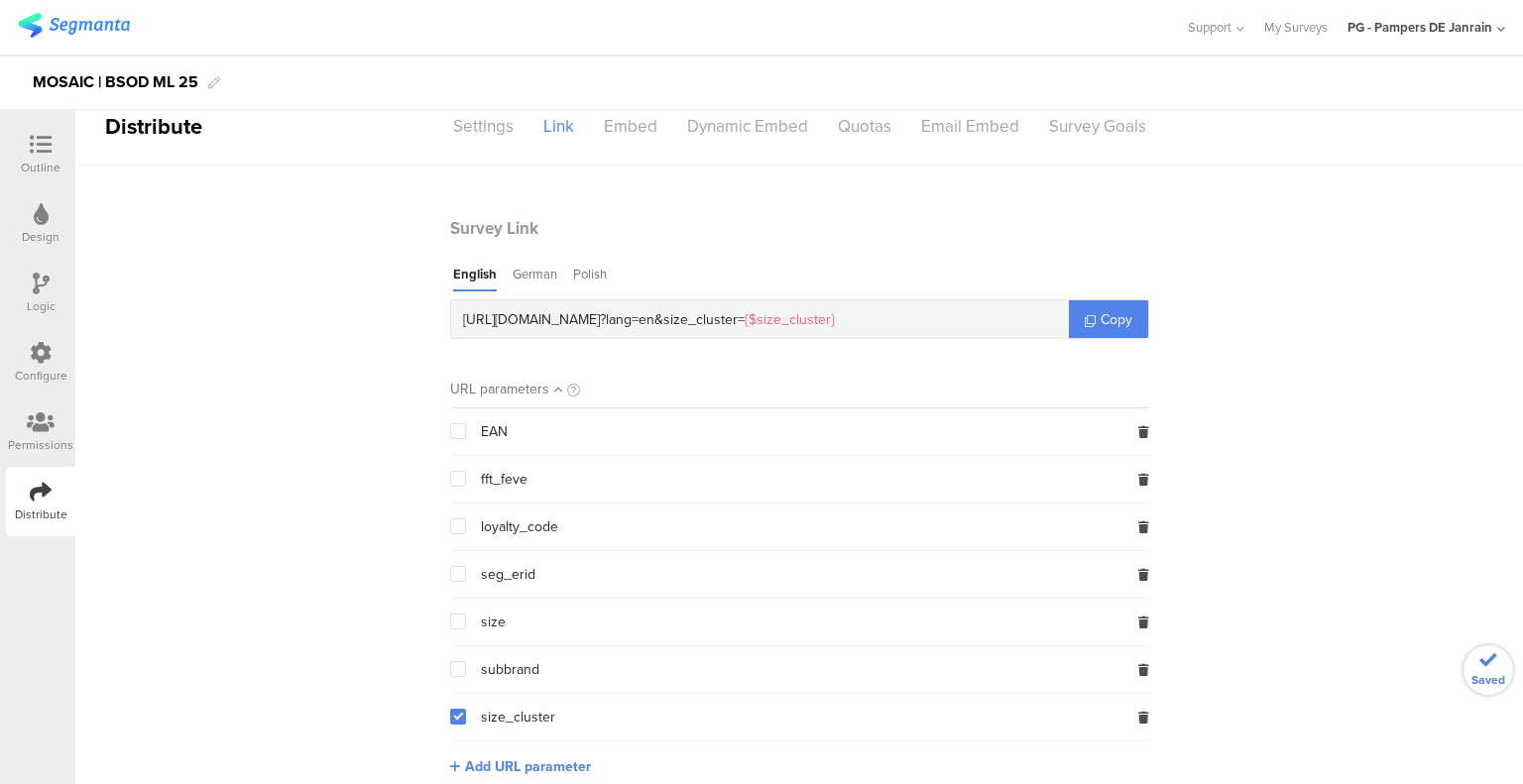 scroll, scrollTop: 46, scrollLeft: 0, axis: vertical 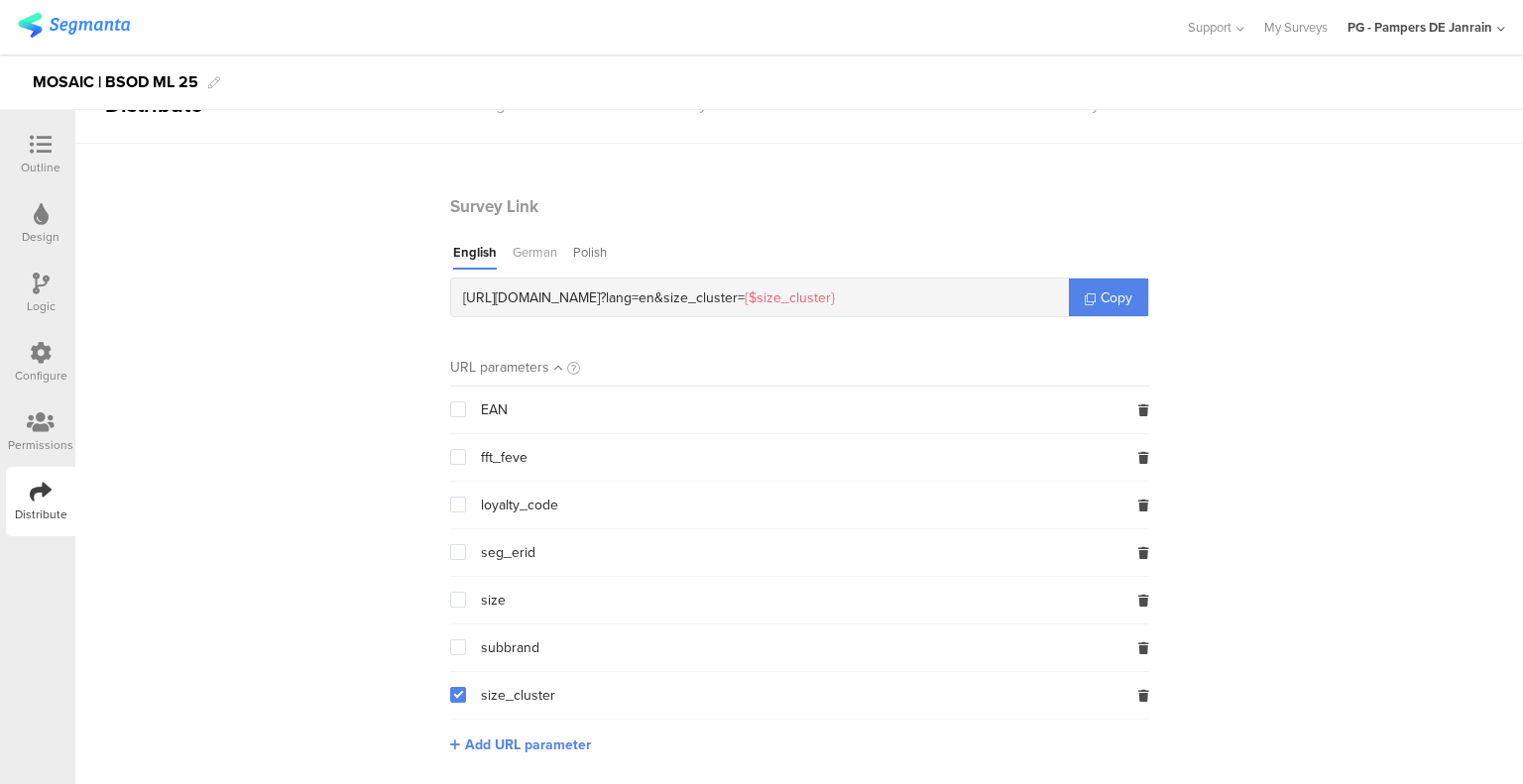 click on "German" at bounding box center [534, 256] 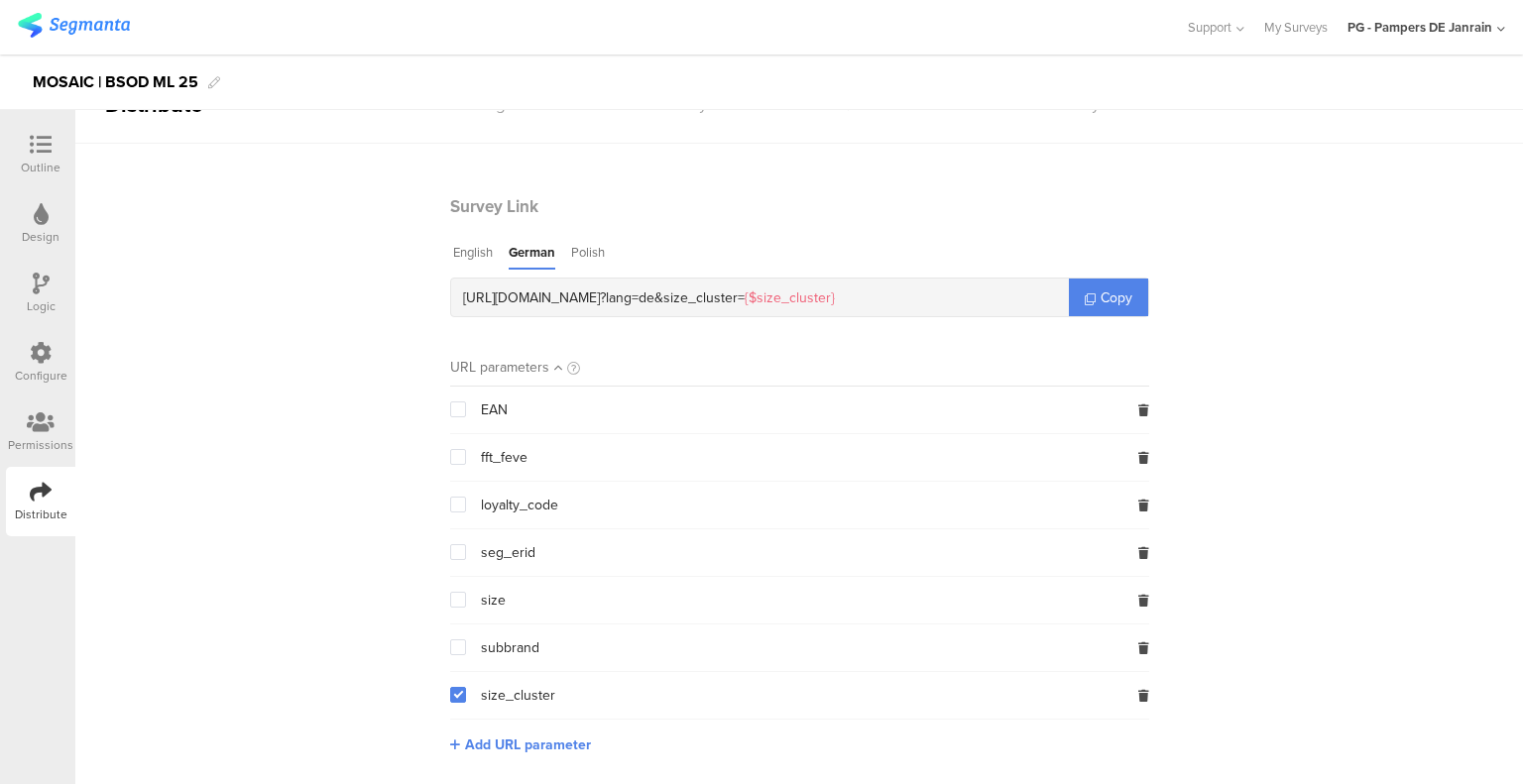 click on "Survey Link
English
German
Polish
[URL][DOMAIN_NAME]   ?   lang=de &
size_cluster= {$size_cluster}   Copy     URL parameters           EAN       fft_feve       loyalty_code       seg_erid       size       subbrand       size_cluster           Add URL parameter" at bounding box center [799, 490] 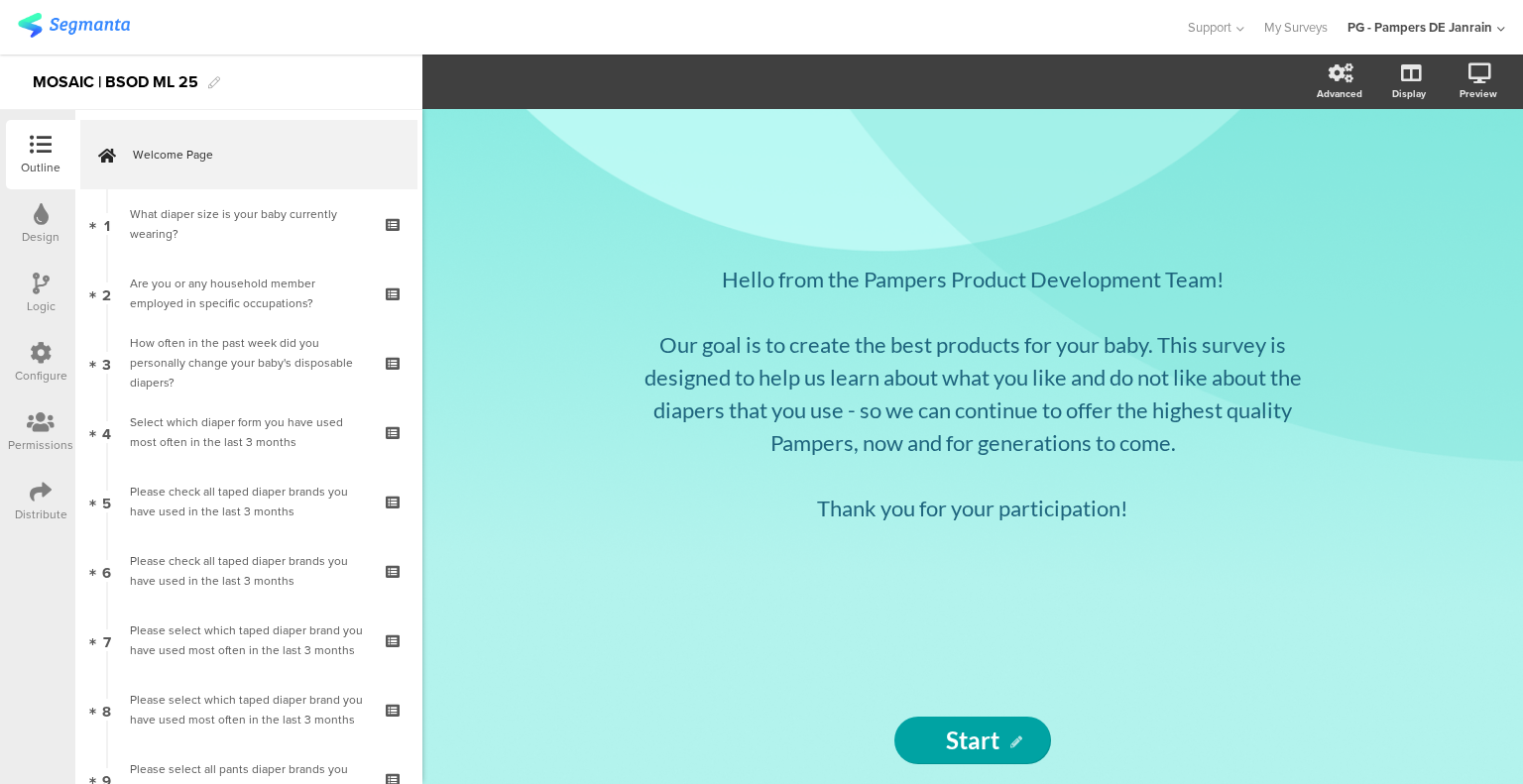 scroll, scrollTop: 0, scrollLeft: 0, axis: both 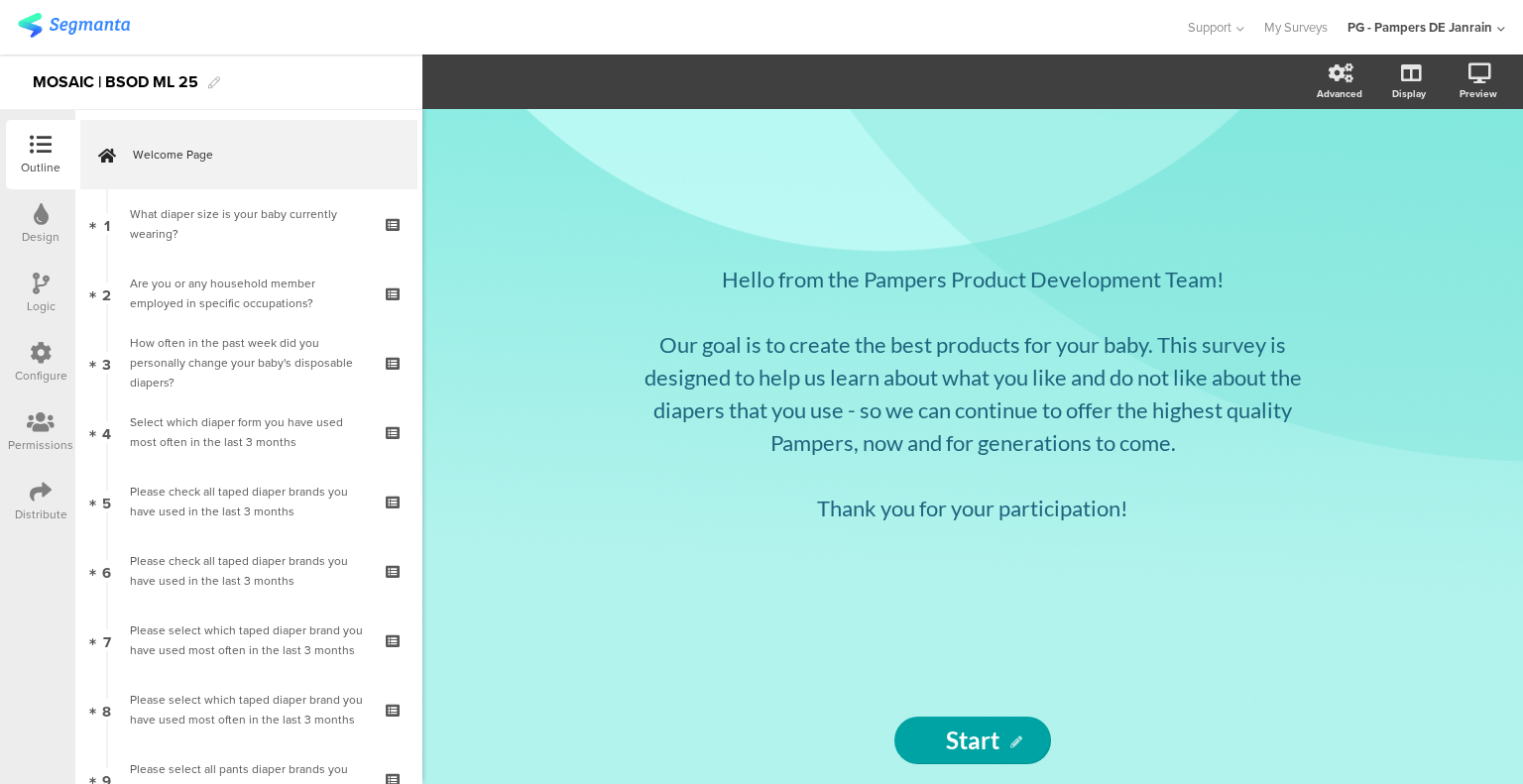 click on "Distribute" at bounding box center (41, 502) 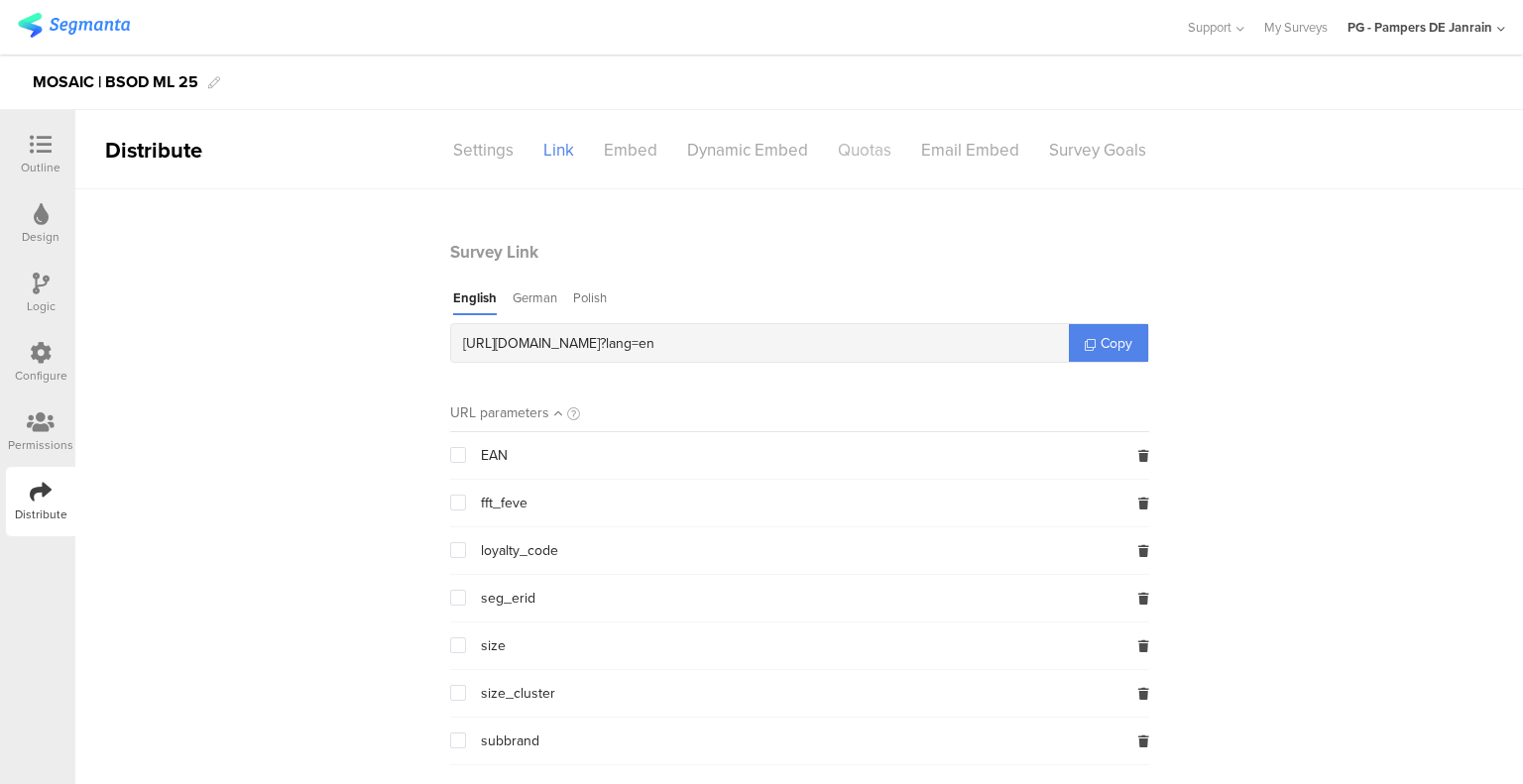 click on "Quotas" at bounding box center [865, 150] 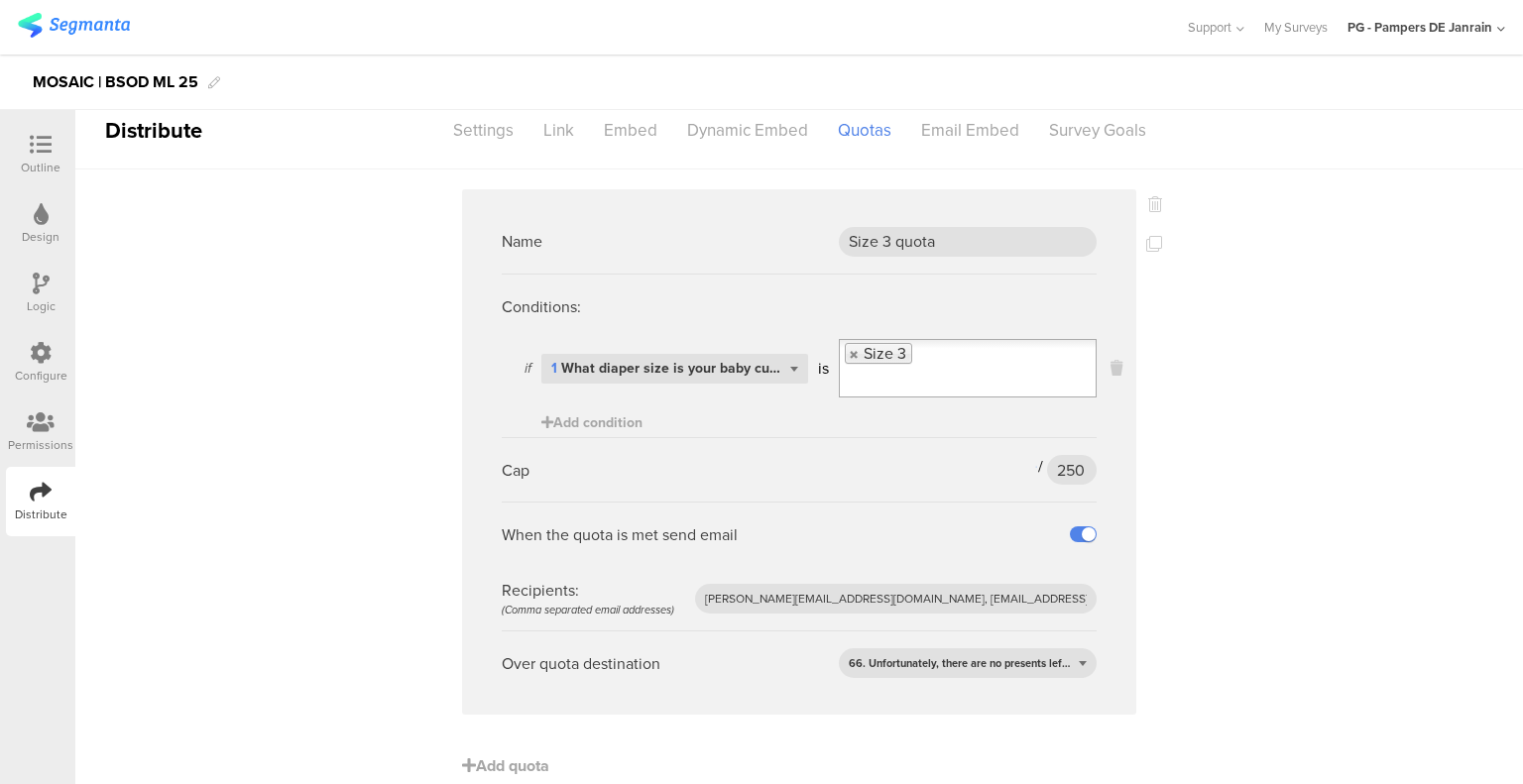 scroll, scrollTop: 26, scrollLeft: 0, axis: vertical 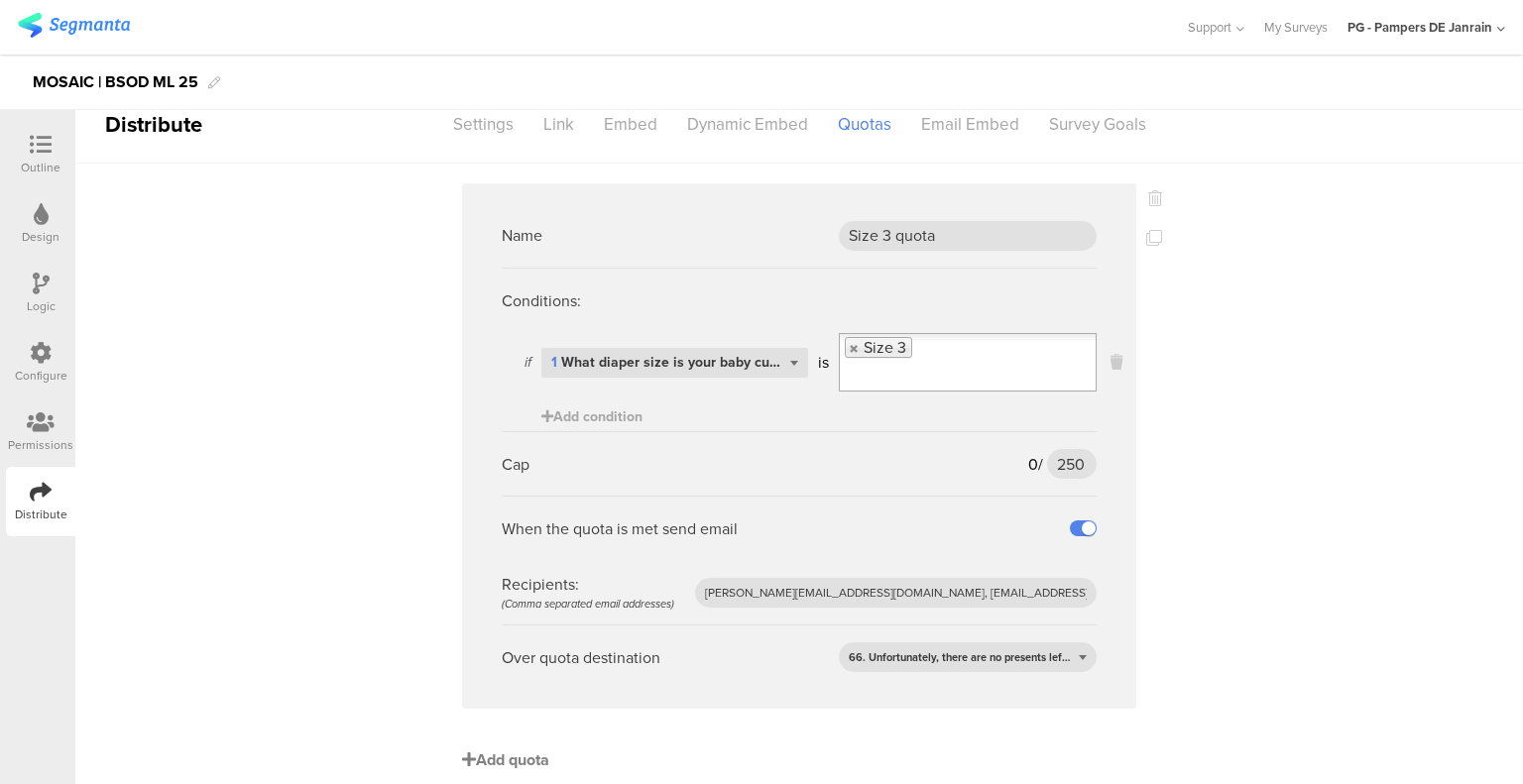 click on "Add quota" at bounding box center (506, 759) 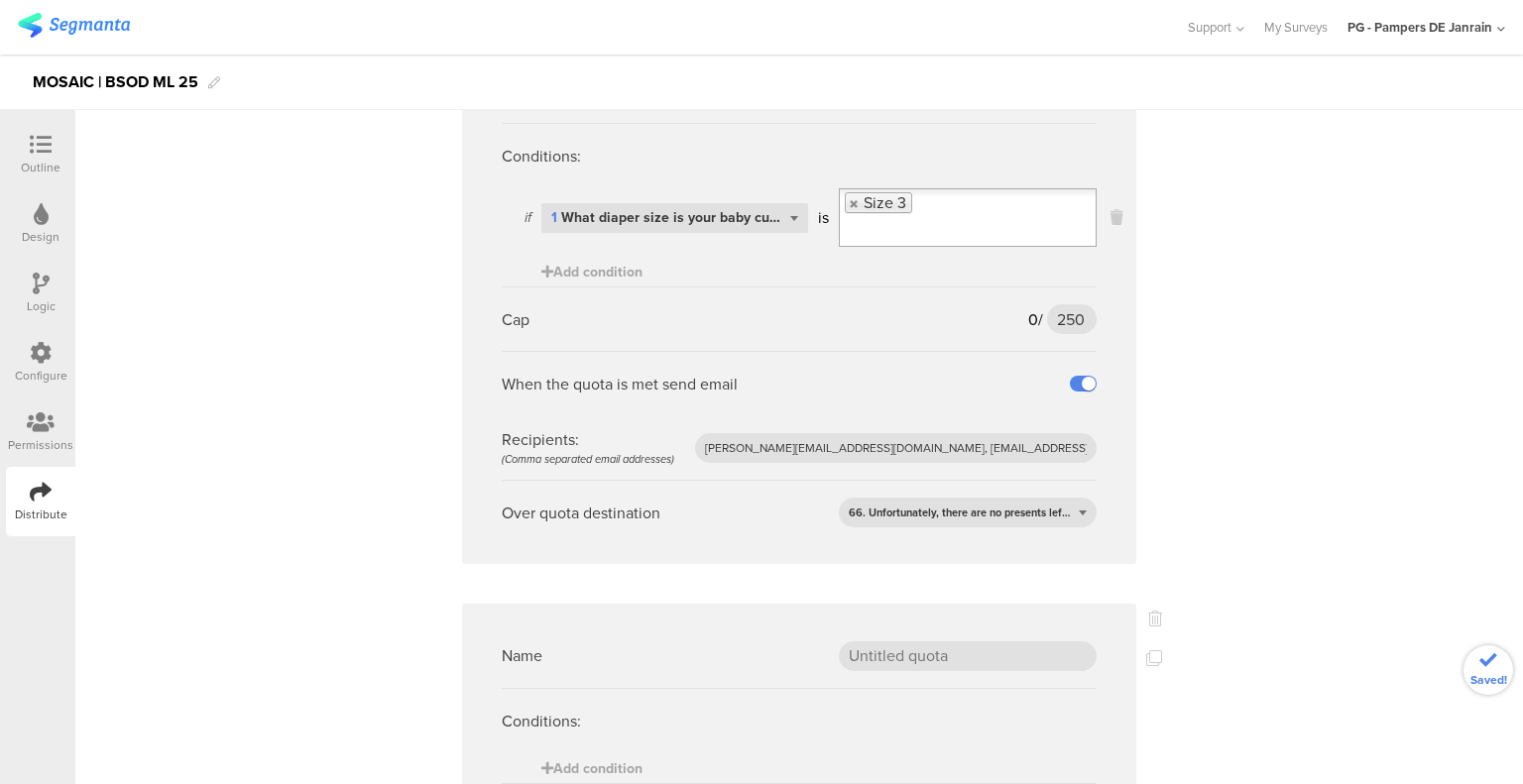 scroll, scrollTop: 458, scrollLeft: 0, axis: vertical 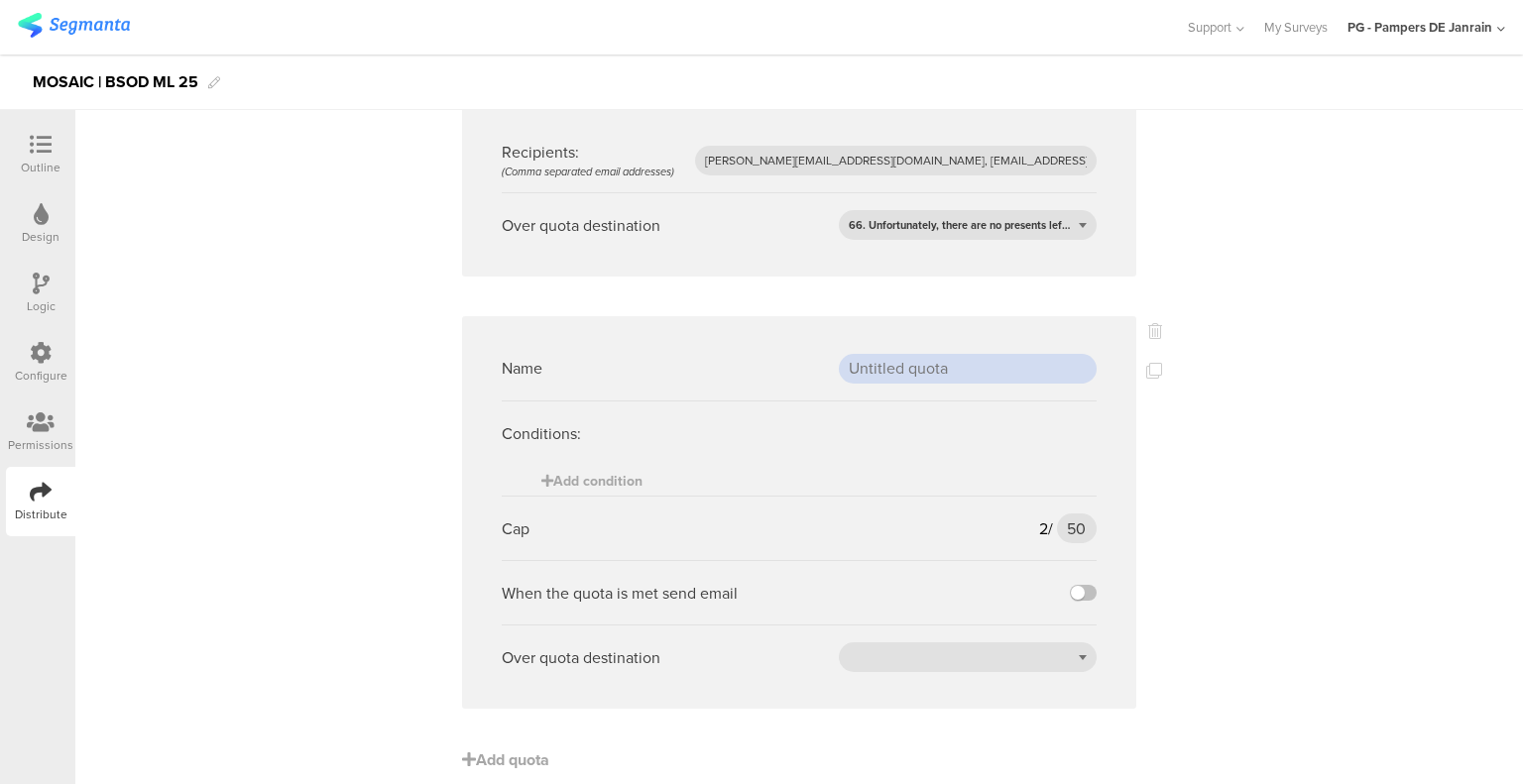 click at bounding box center (968, 369) 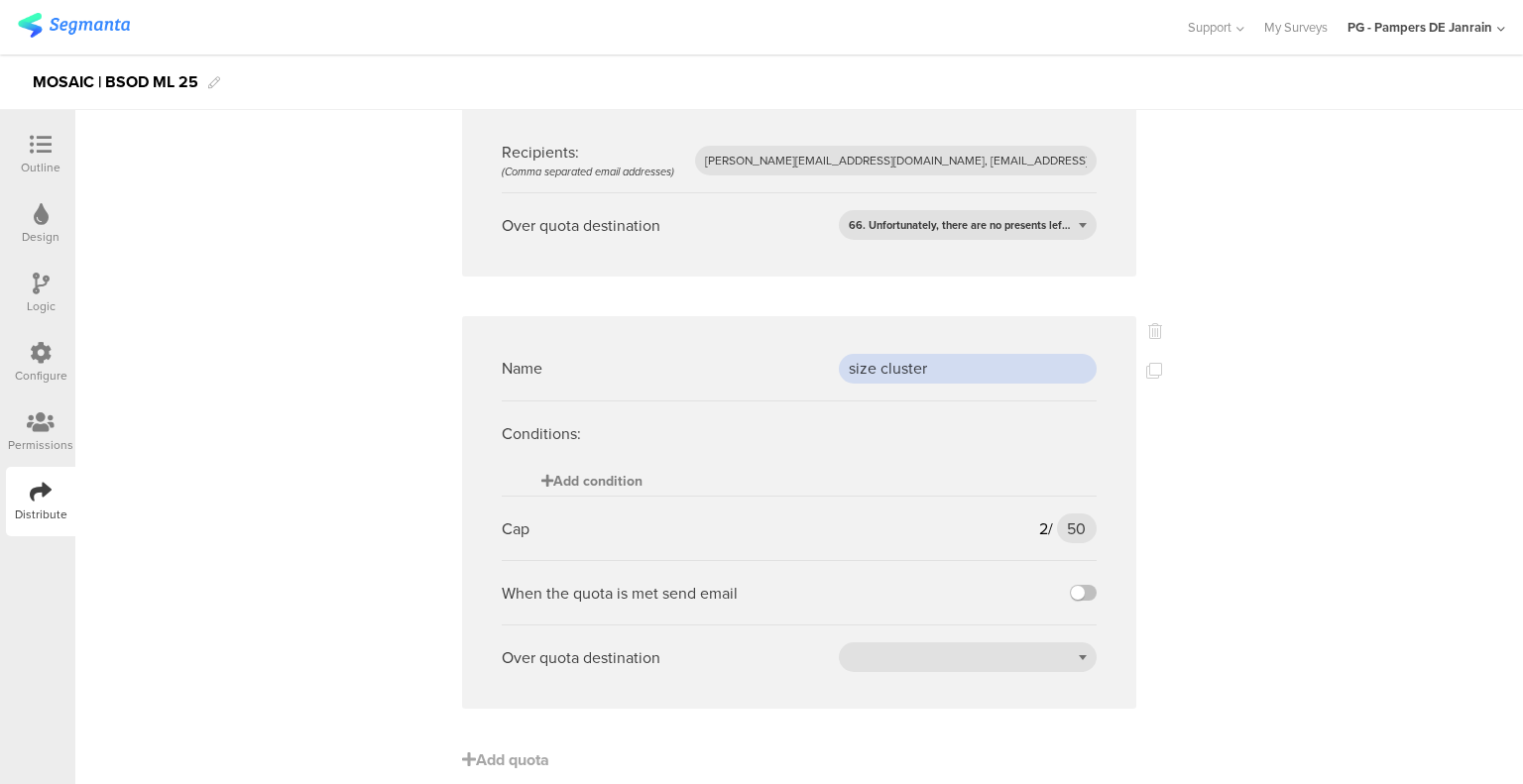type on "size cluster" 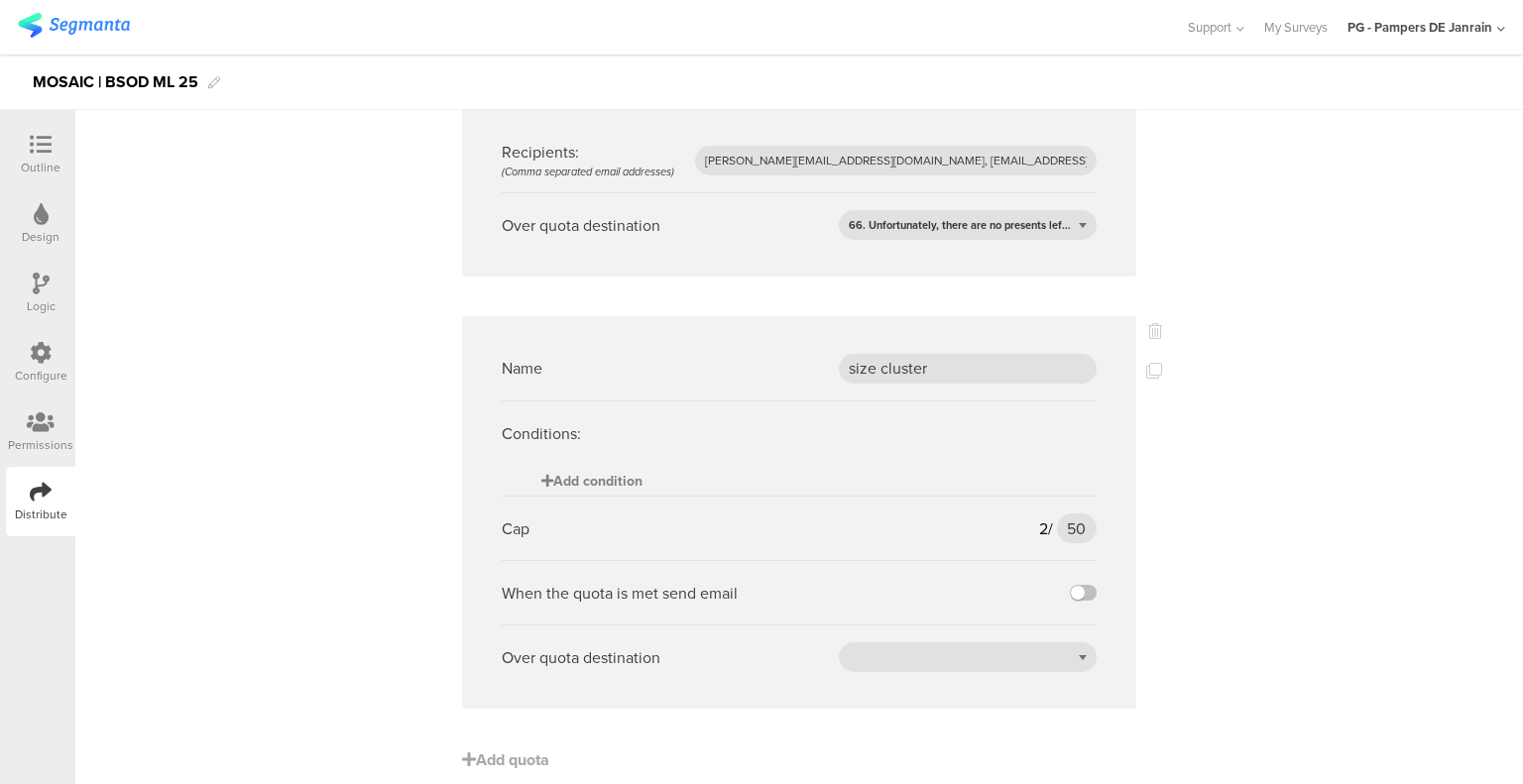 click on "Add condition" at bounding box center [592, 481] 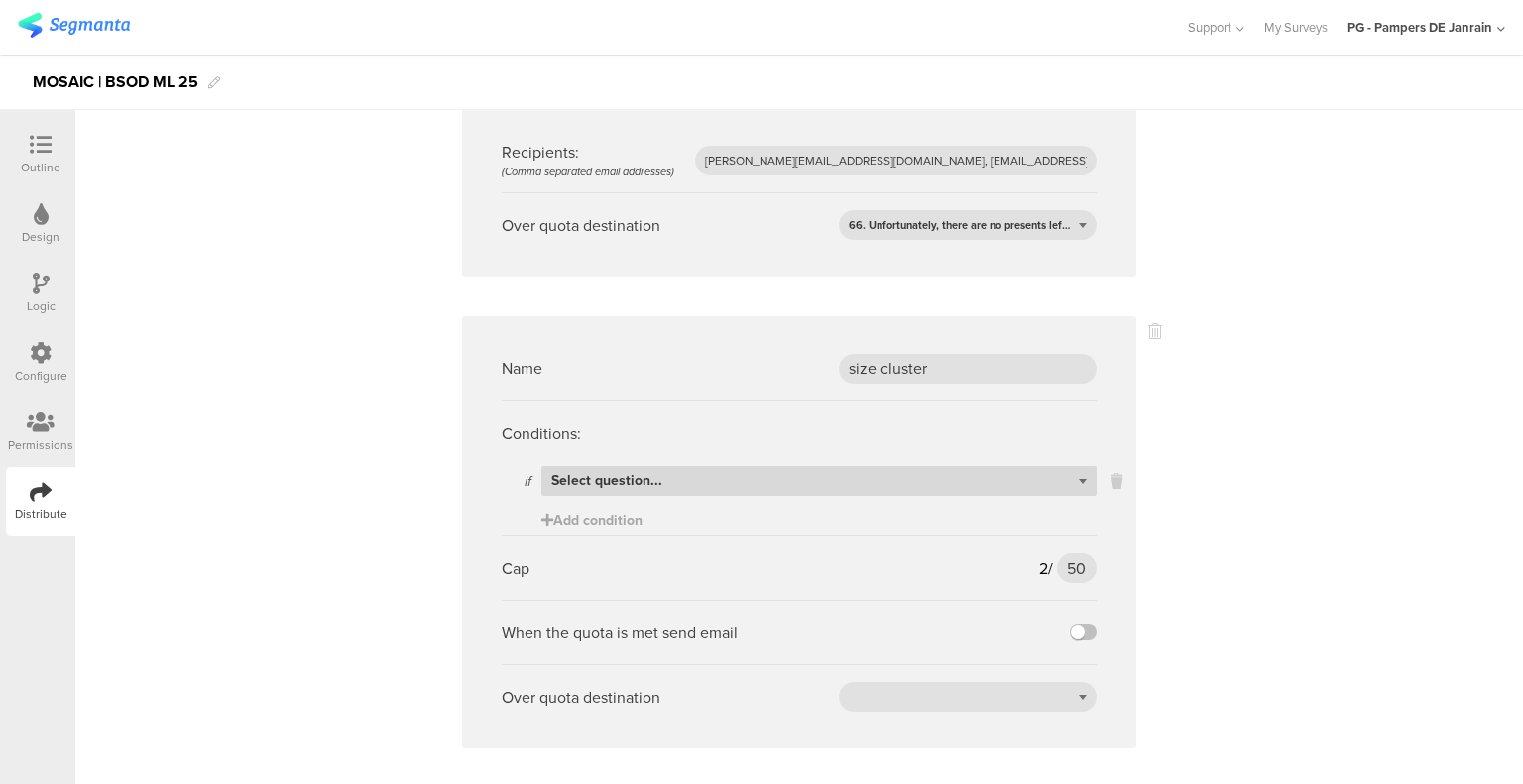 click on "Select question..." at bounding box center [607, 480] 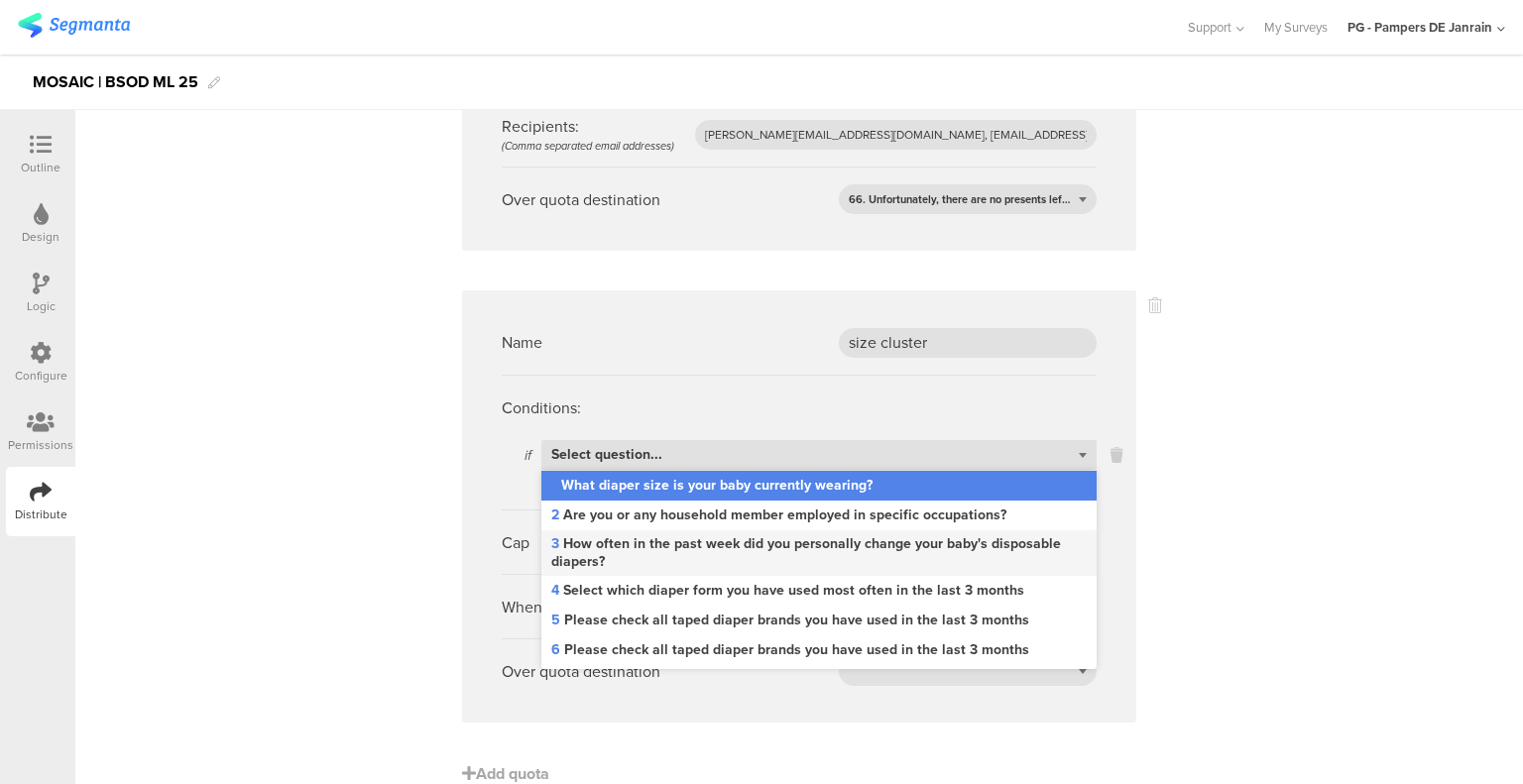 scroll, scrollTop: 498, scrollLeft: 0, axis: vertical 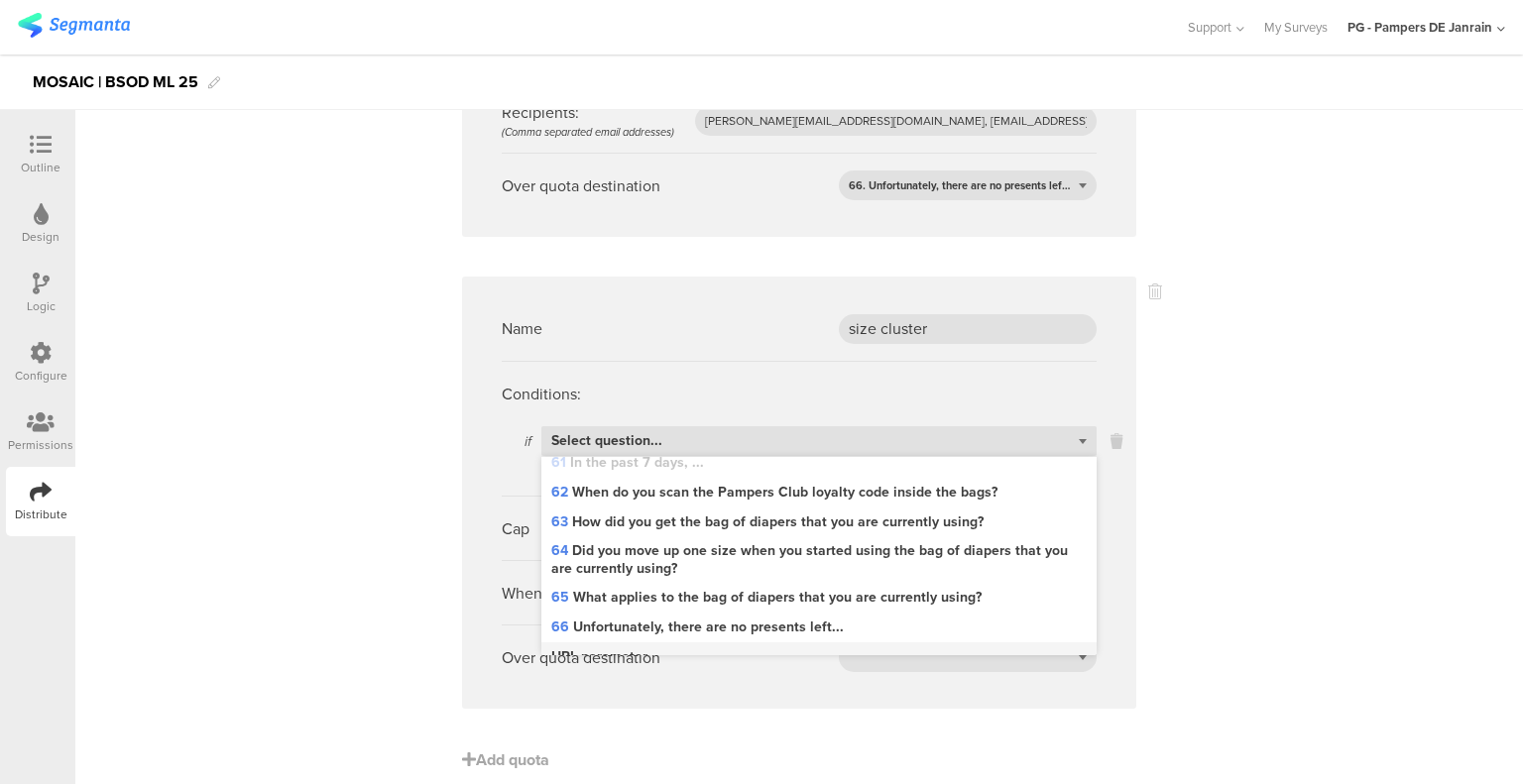 click on "URL parameter" at bounding box center (599, 657) 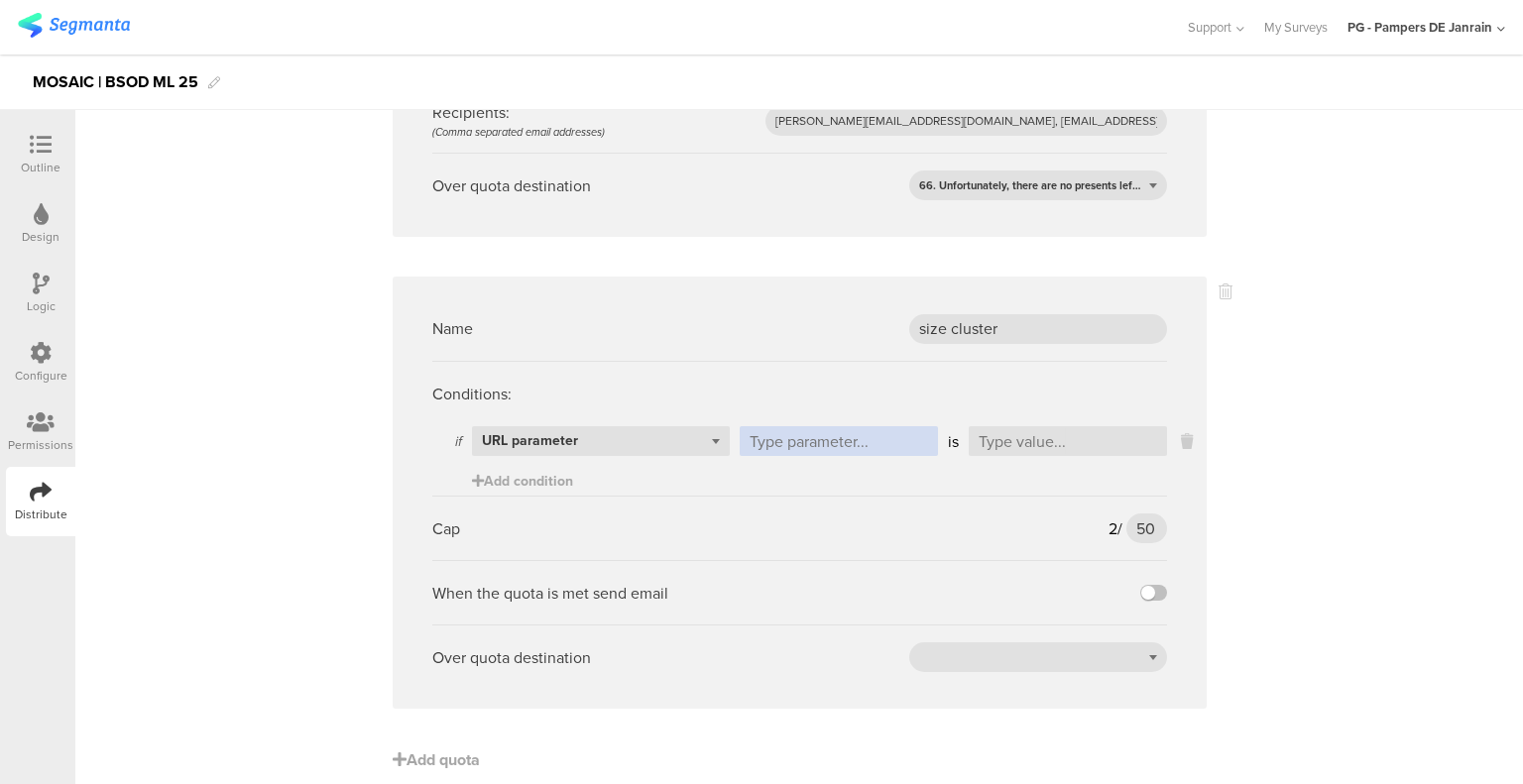click at bounding box center (839, 441) 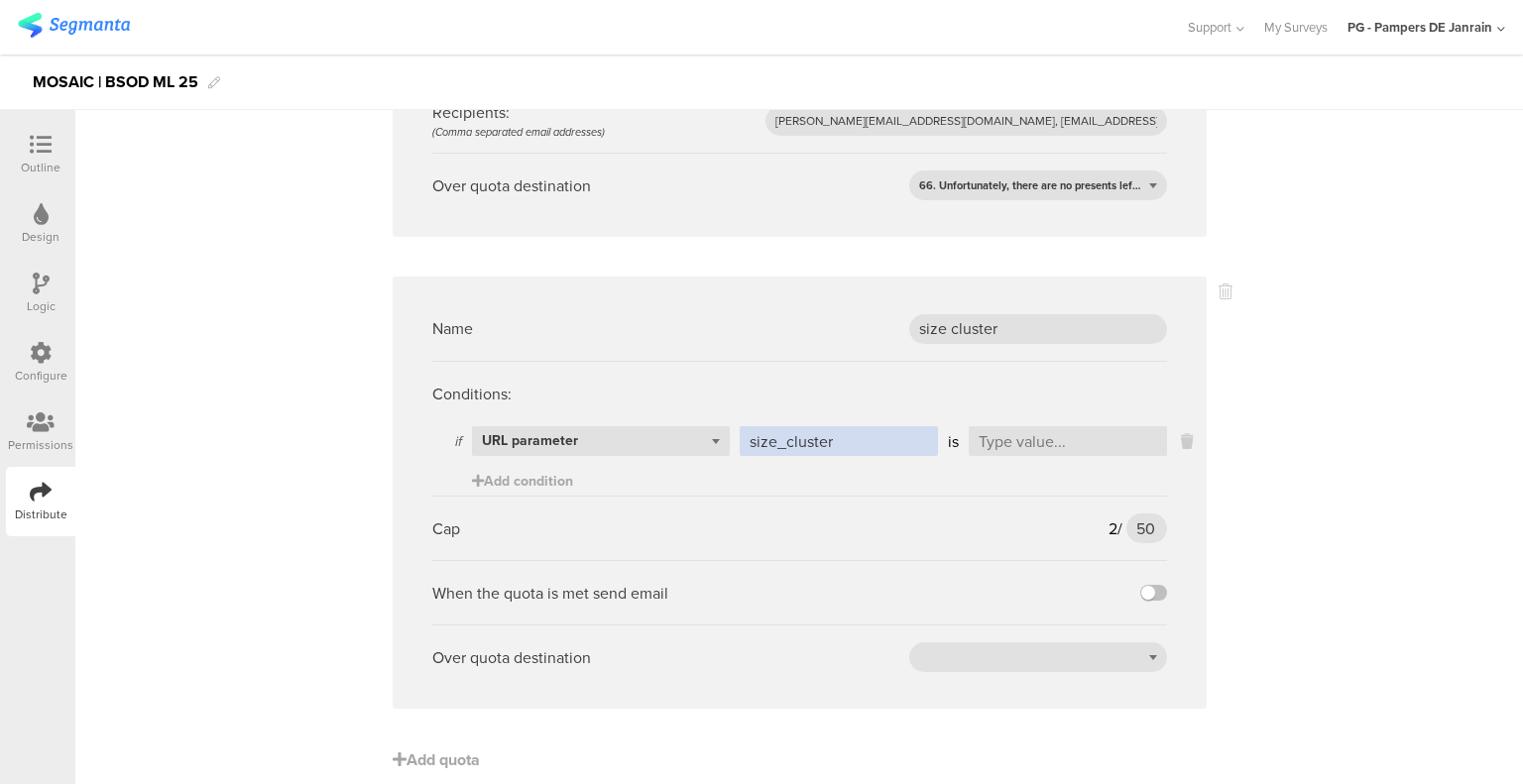 type on "size_cluster" 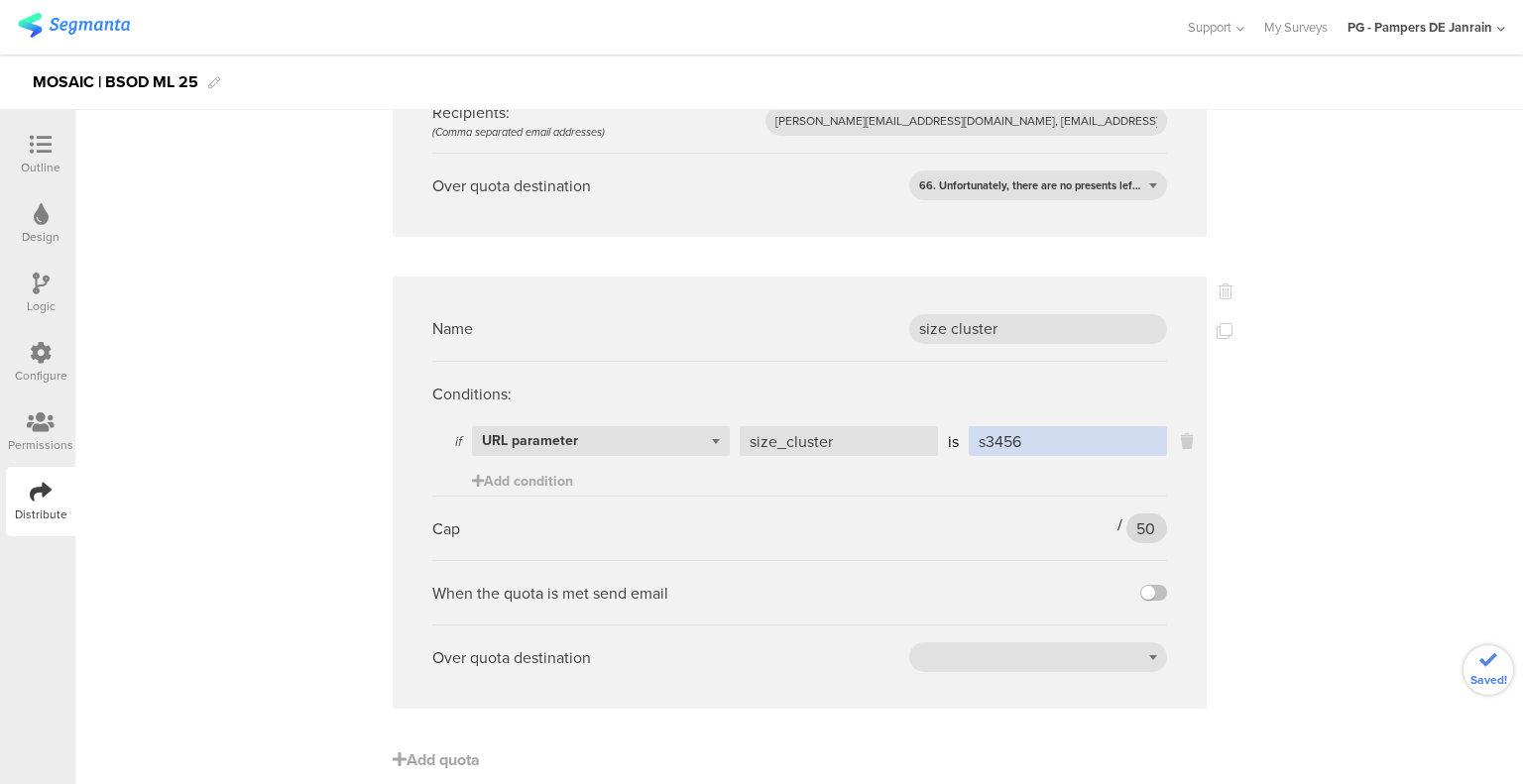 type on "s3456" 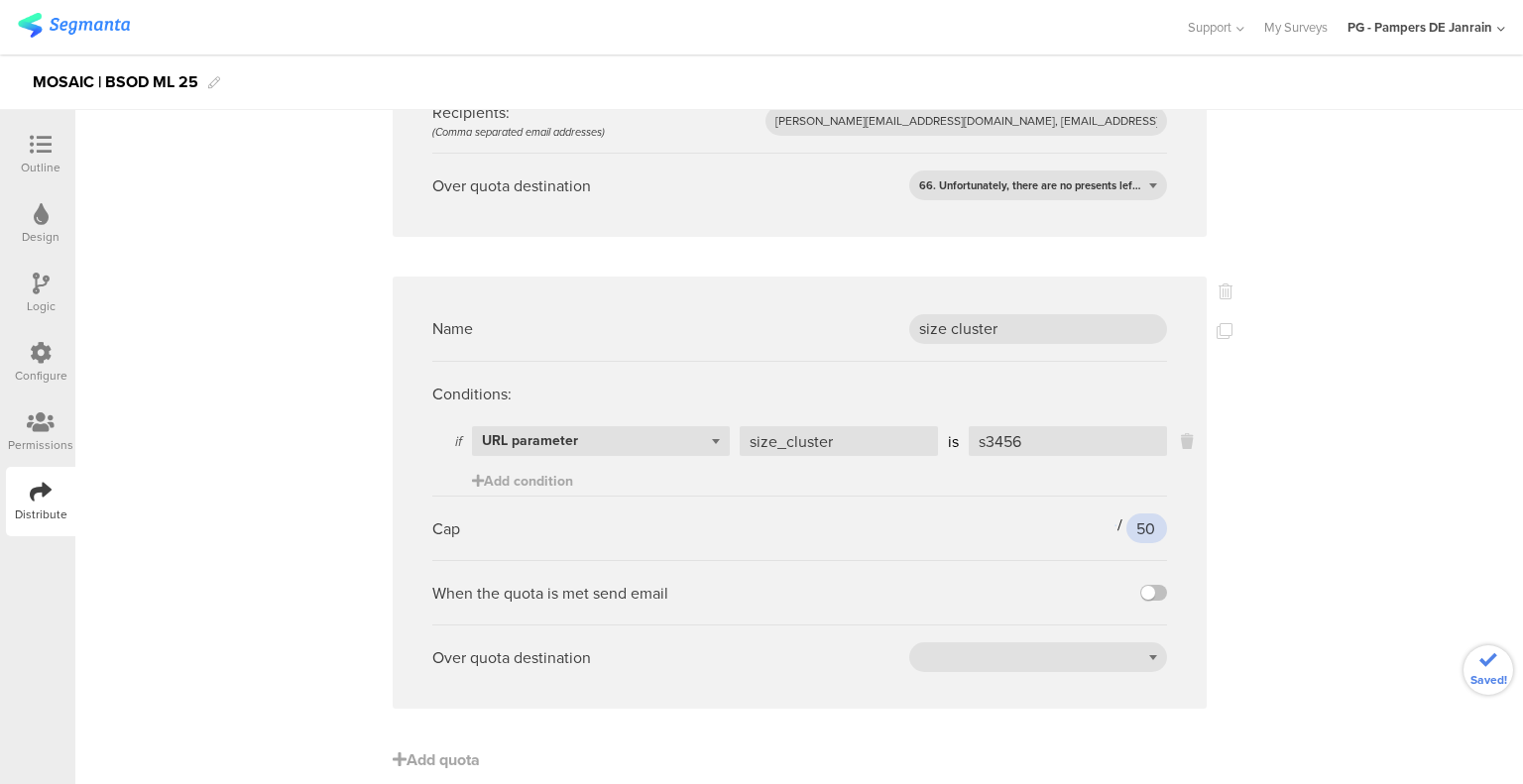 click on "50" at bounding box center [1146, 528] 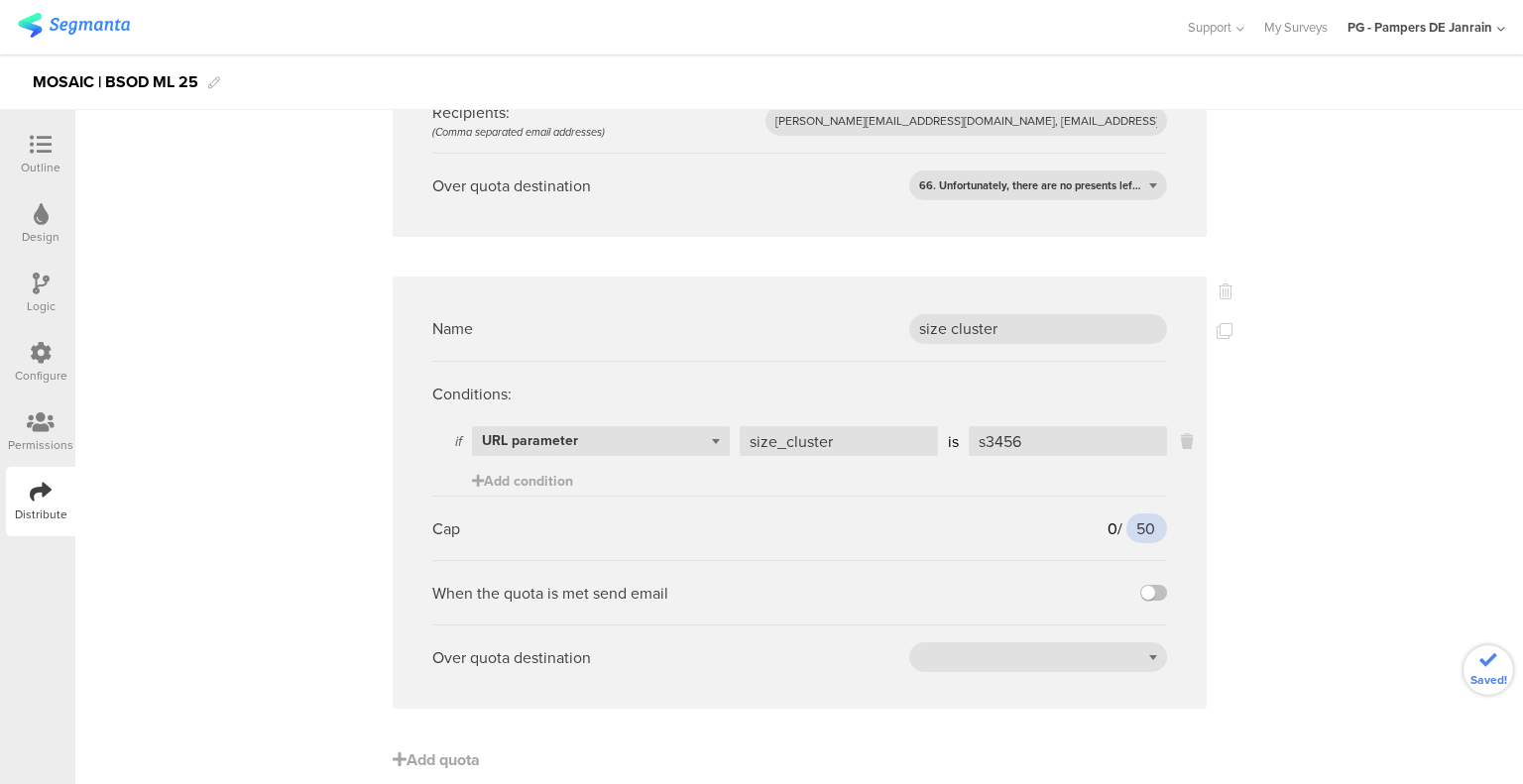 drag, startPoint x: 1148, startPoint y: 499, endPoint x: 1095, endPoint y: 498, distance: 53.00943 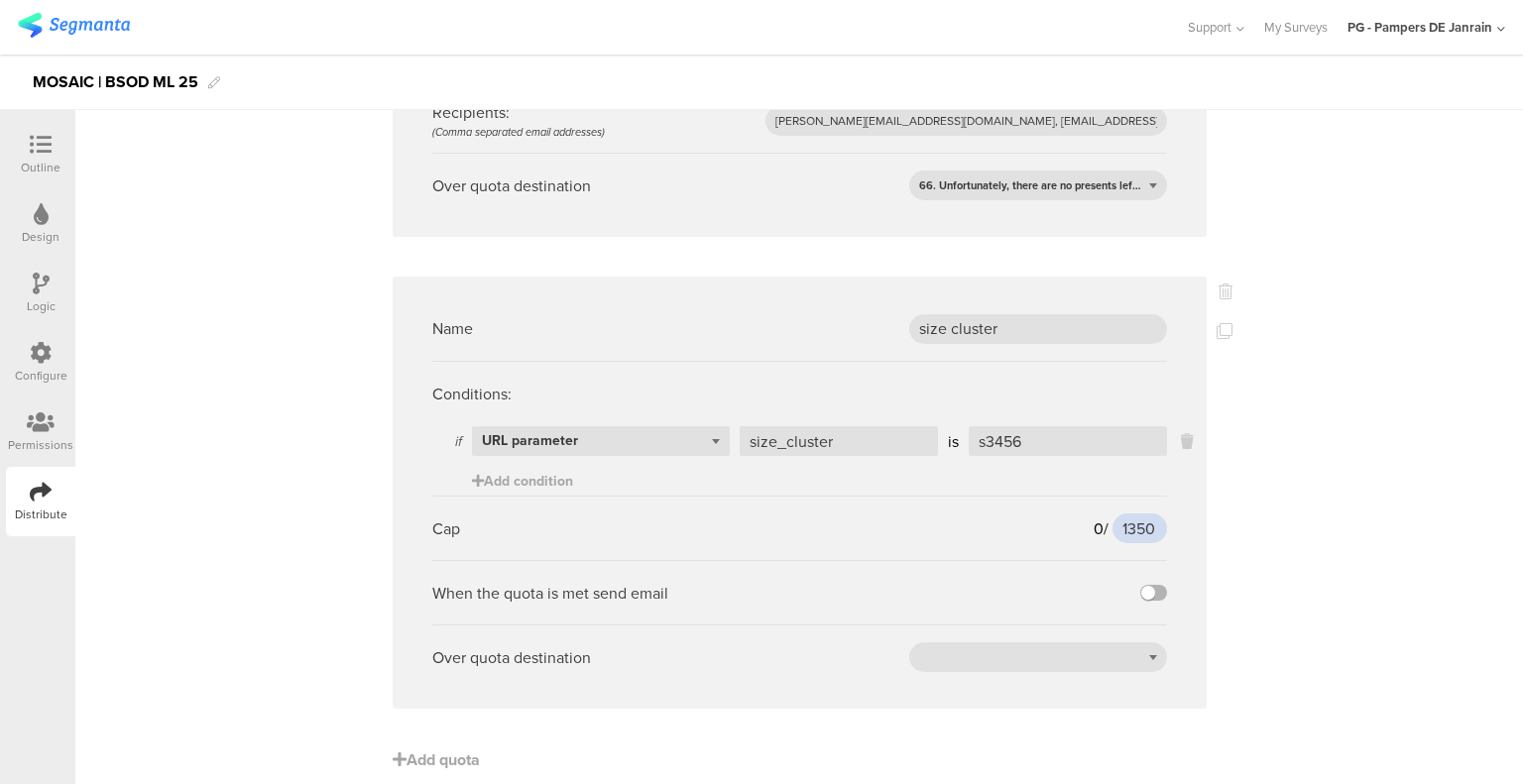 type on "1350" 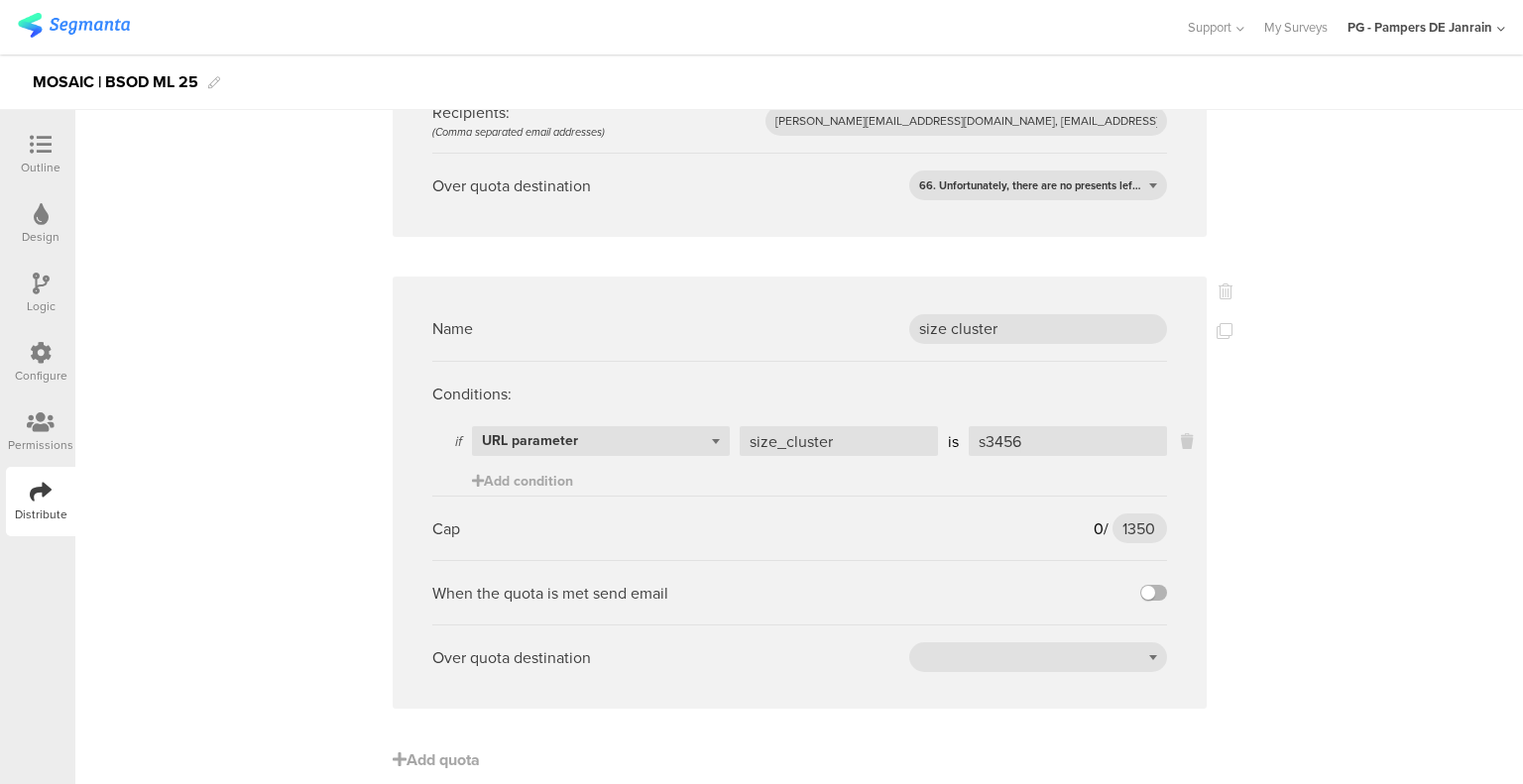 click at bounding box center [1153, 593] 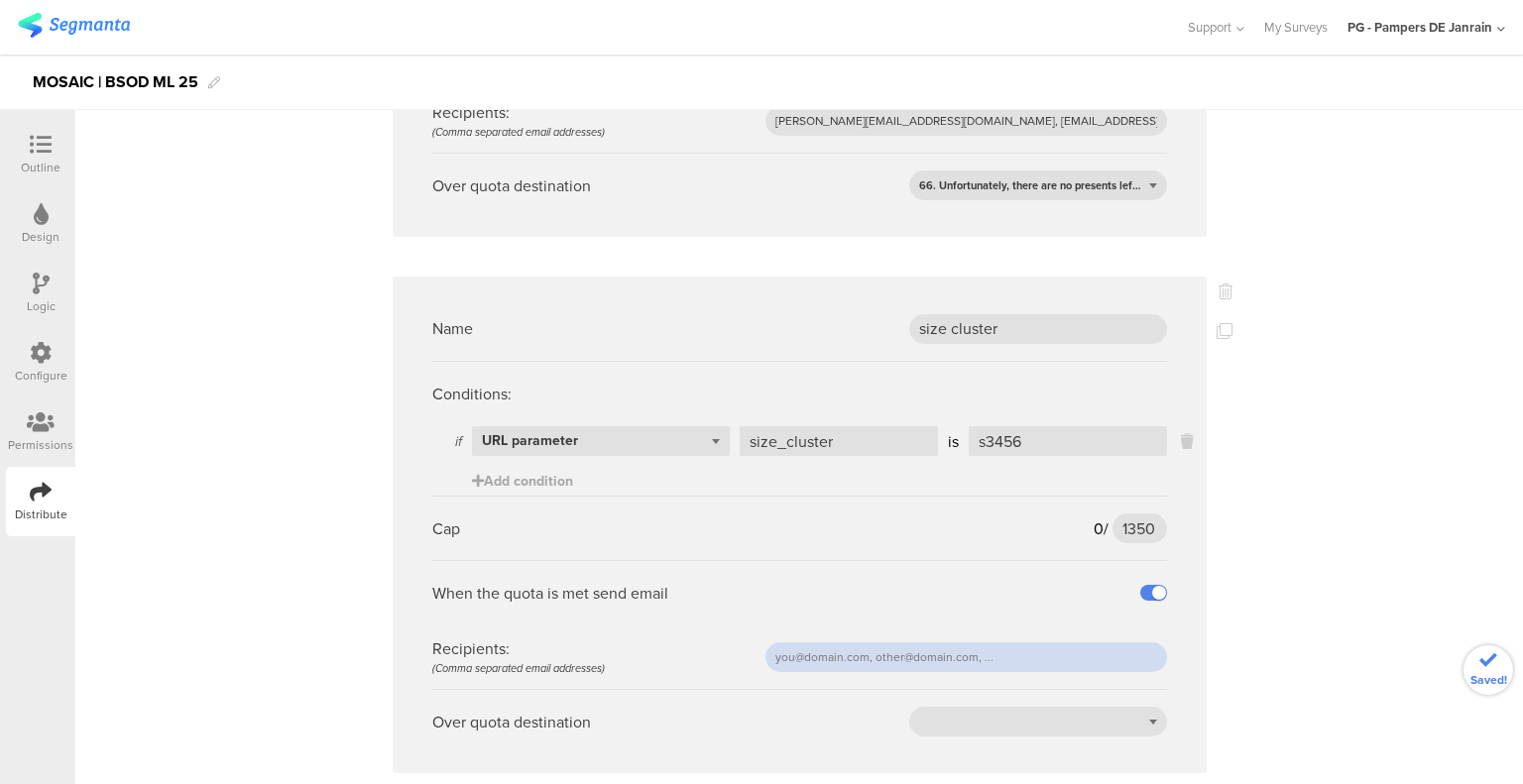 click at bounding box center (966, 657) 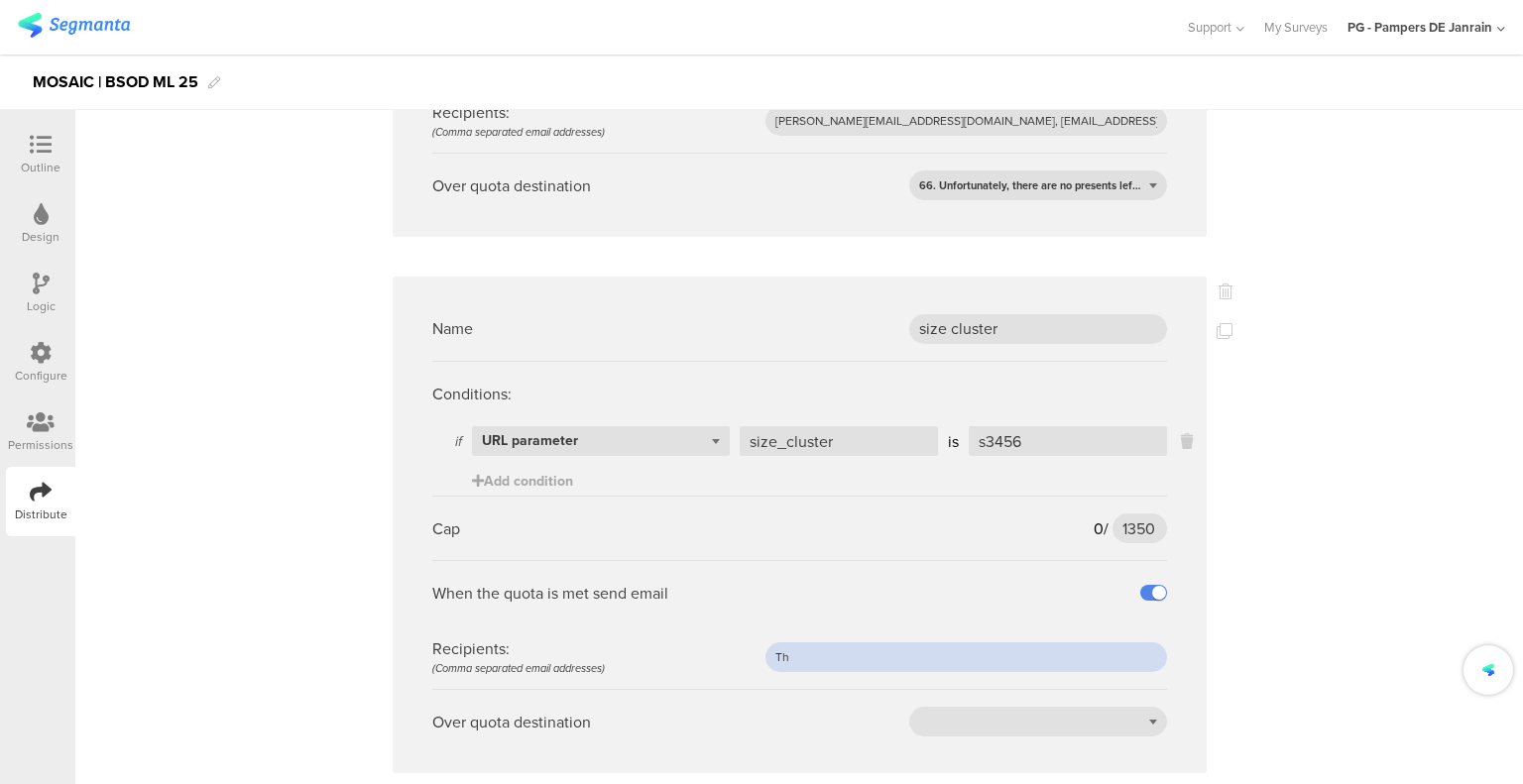type on "T" 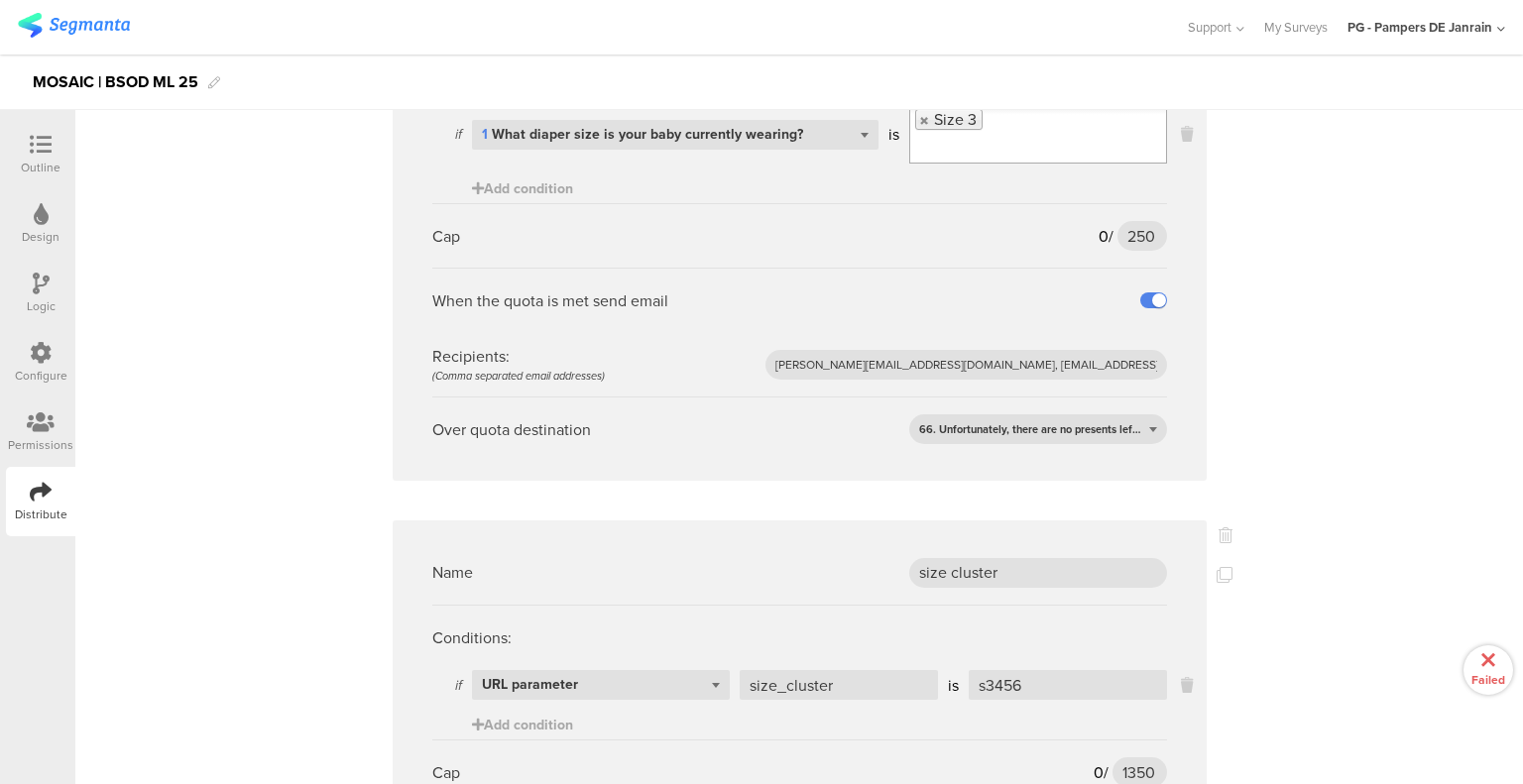 scroll, scrollTop: 101, scrollLeft: 0, axis: vertical 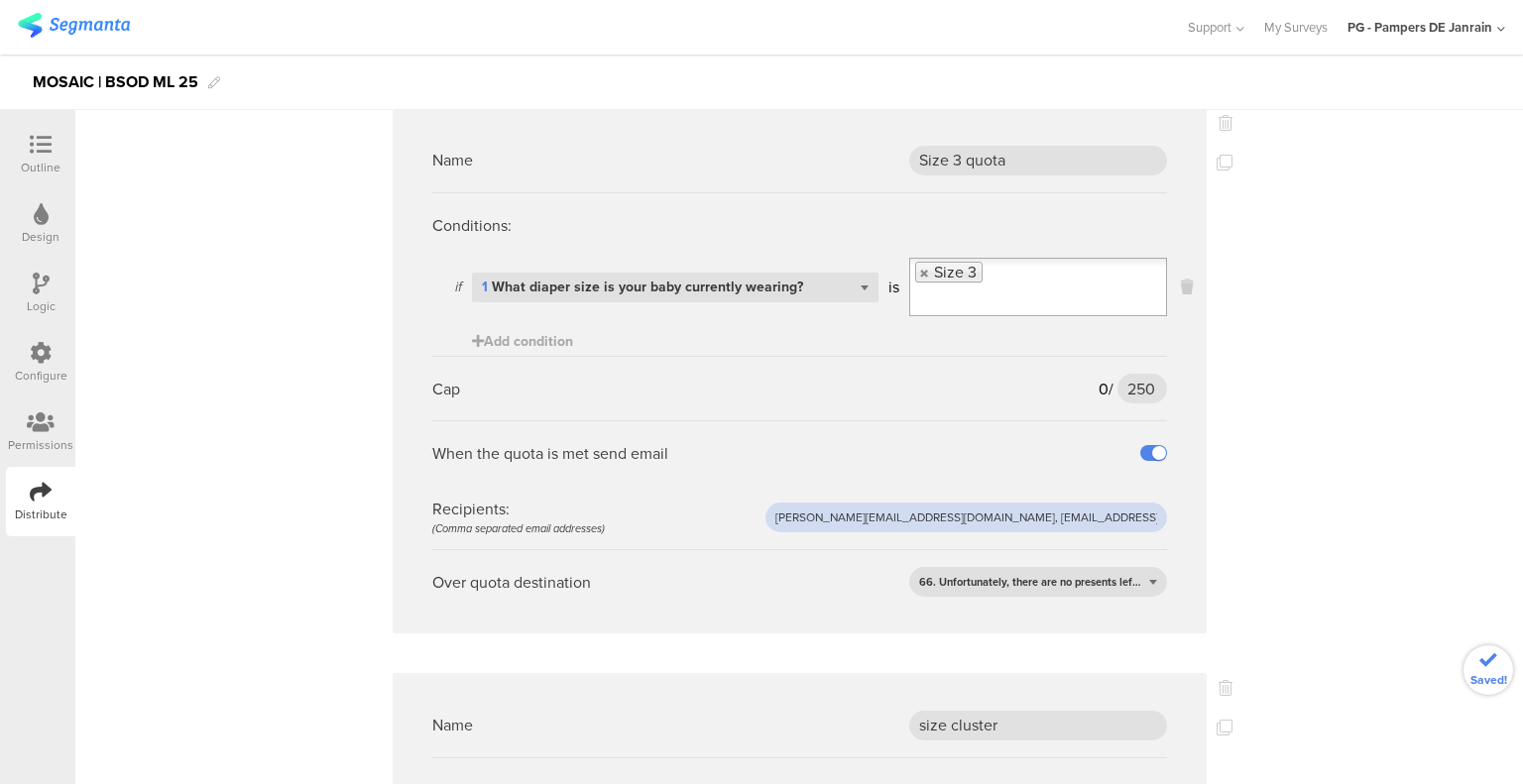 drag, startPoint x: 1086, startPoint y: 490, endPoint x: 644, endPoint y: 479, distance: 442.13686 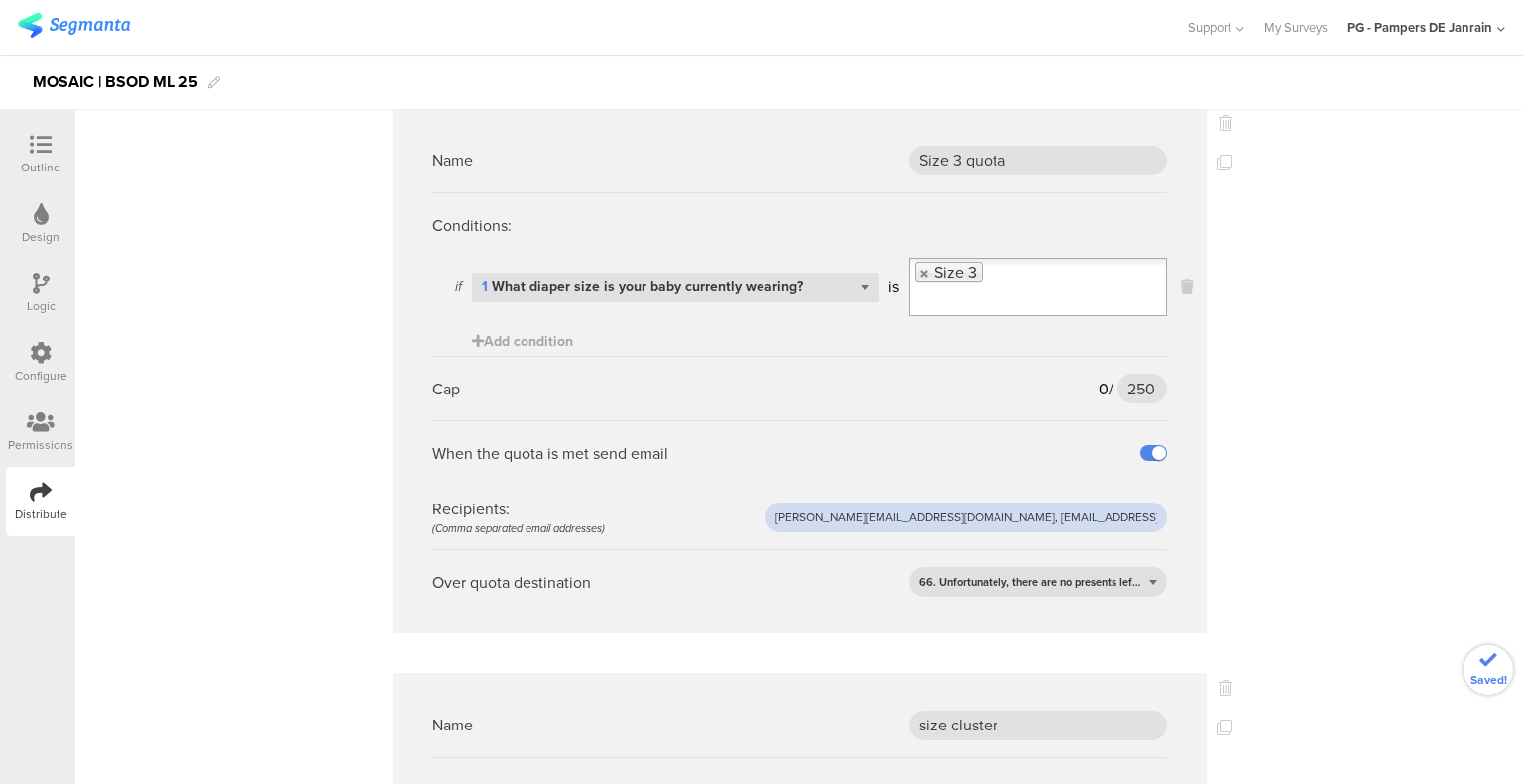 click on "Recipients:  (Comma separated email addresses)
[PERSON_NAME][EMAIL_ADDRESS][DOMAIN_NAME], [EMAIL_ADDRESS][DOMAIN_NAME], [DOMAIN_NAME][EMAIL_ADDRESS][DOMAIN_NAME]" at bounding box center (799, 516) 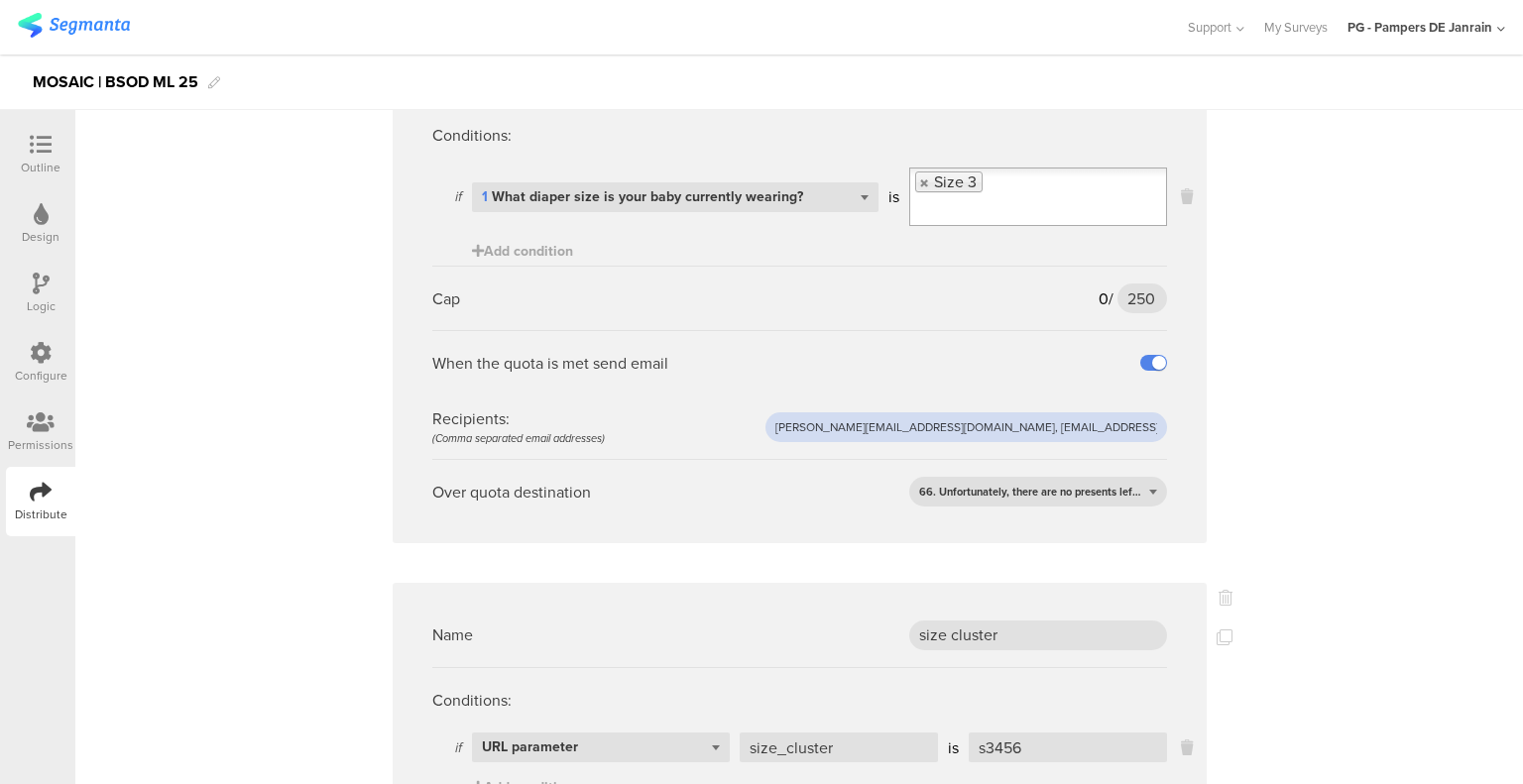 scroll, scrollTop: 562, scrollLeft: 0, axis: vertical 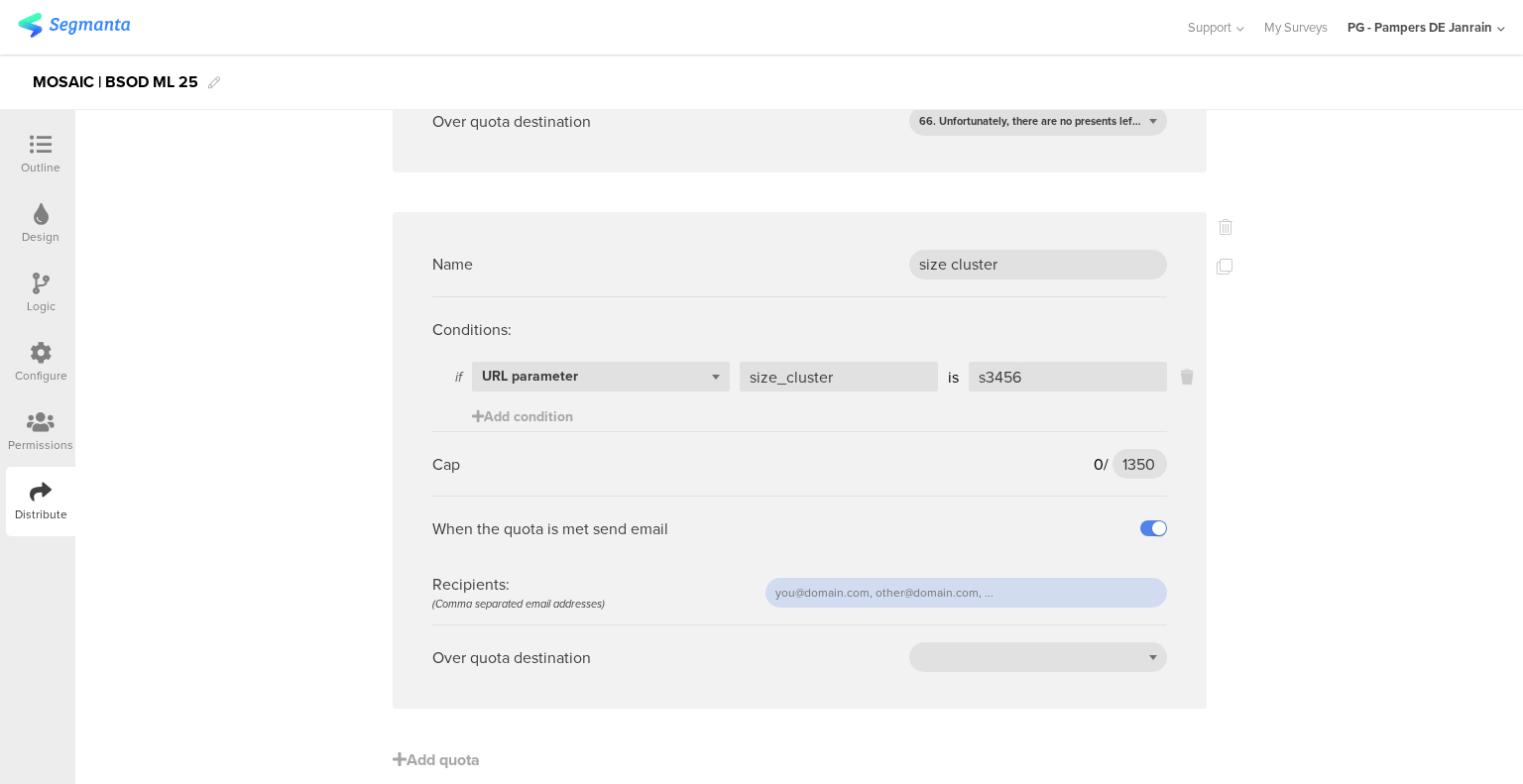 click at bounding box center [966, 593] 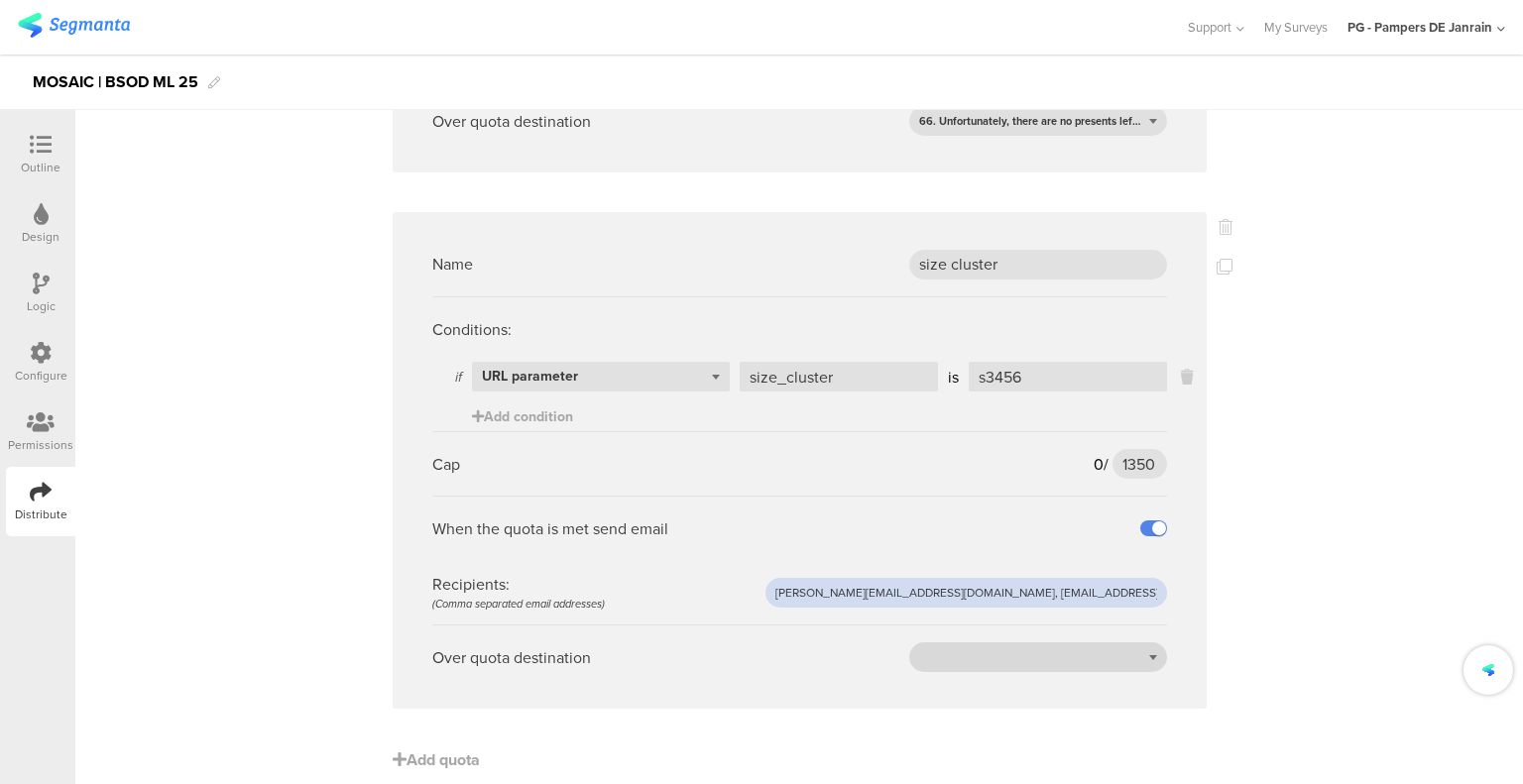 type on "[PERSON_NAME][EMAIL_ADDRESS][DOMAIN_NAME], [EMAIL_ADDRESS][DOMAIN_NAME], [DOMAIN_NAME][EMAIL_ADDRESS][DOMAIN_NAME]" 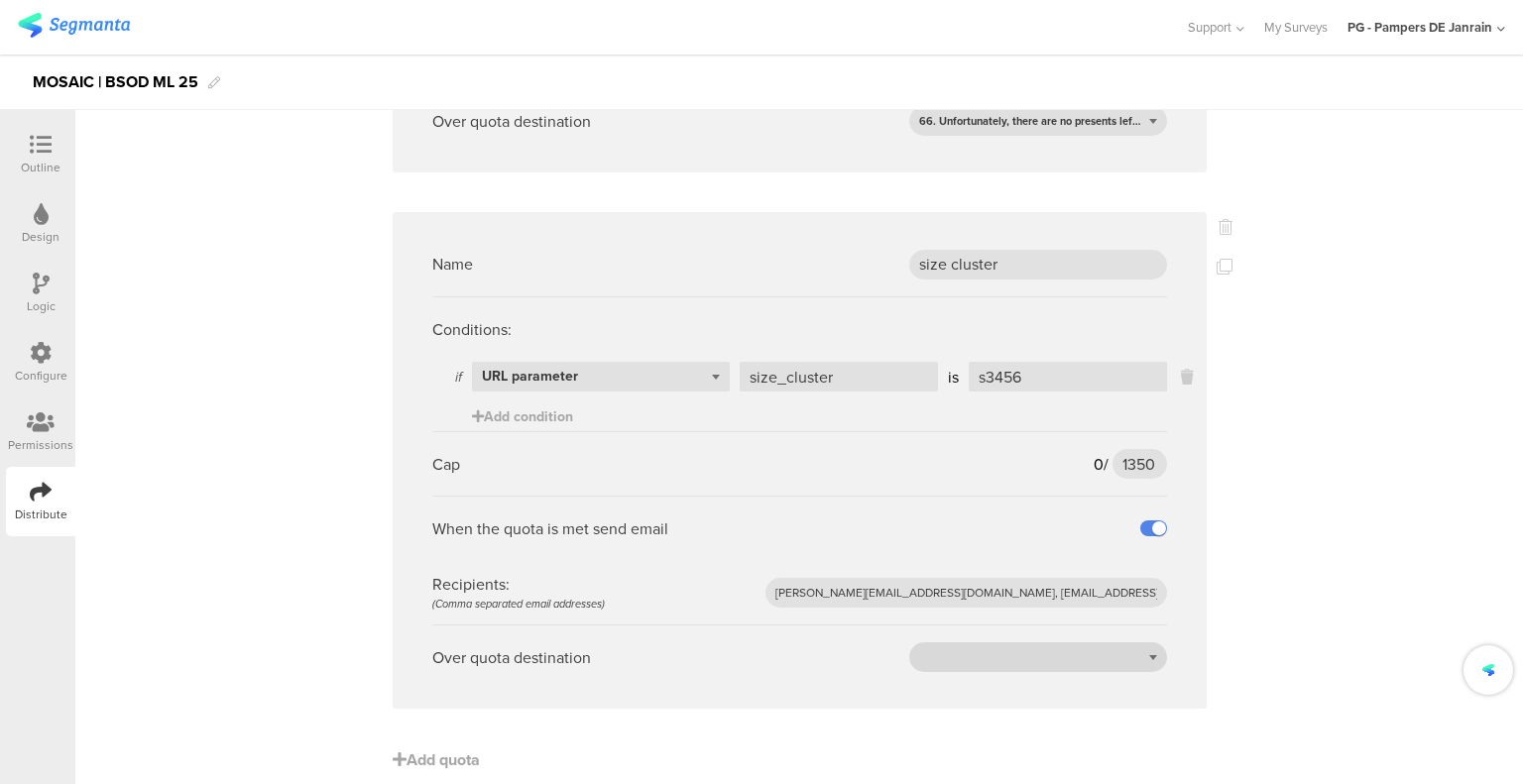click at bounding box center [1038, 657] 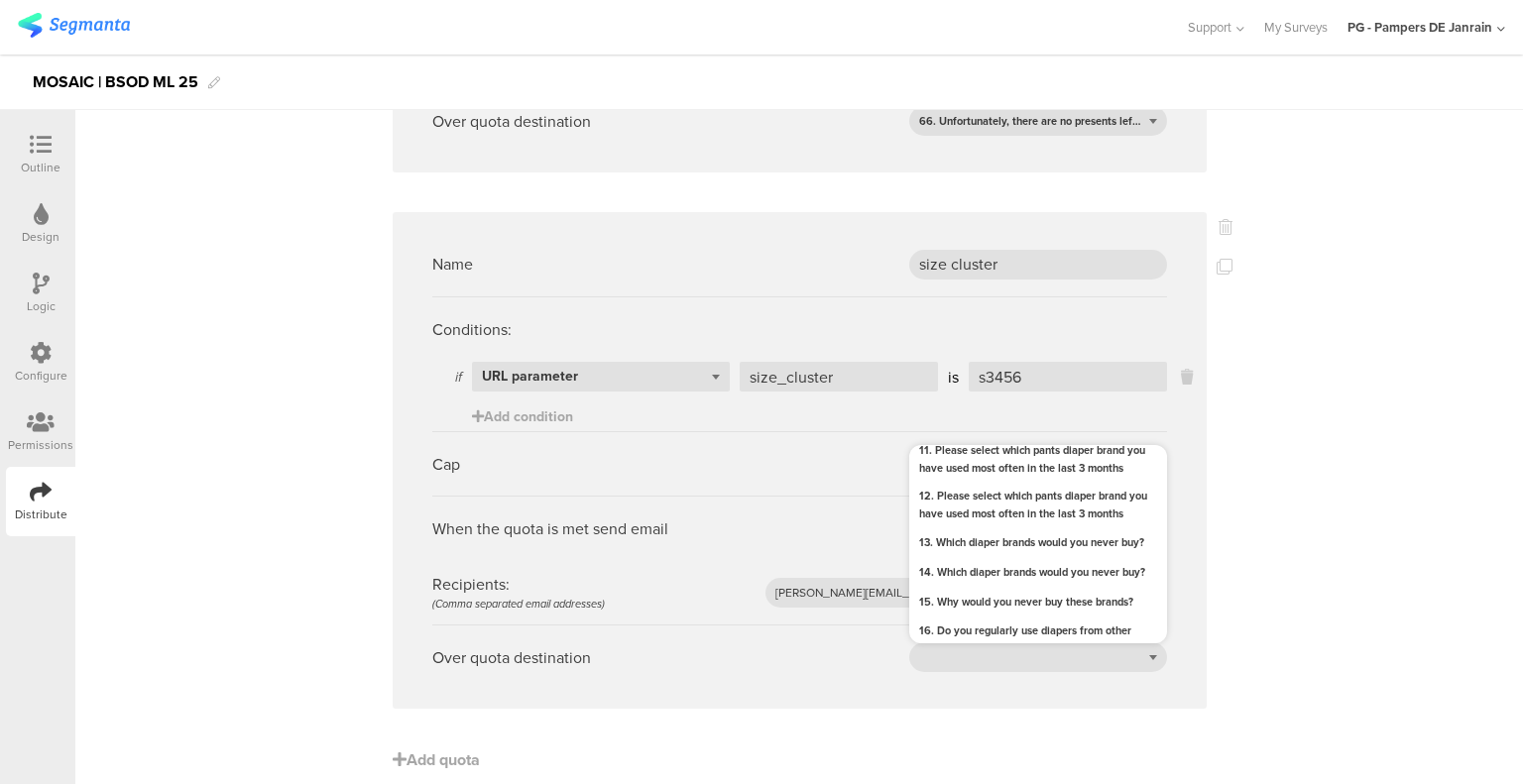 scroll, scrollTop: 3152, scrollLeft: 0, axis: vertical 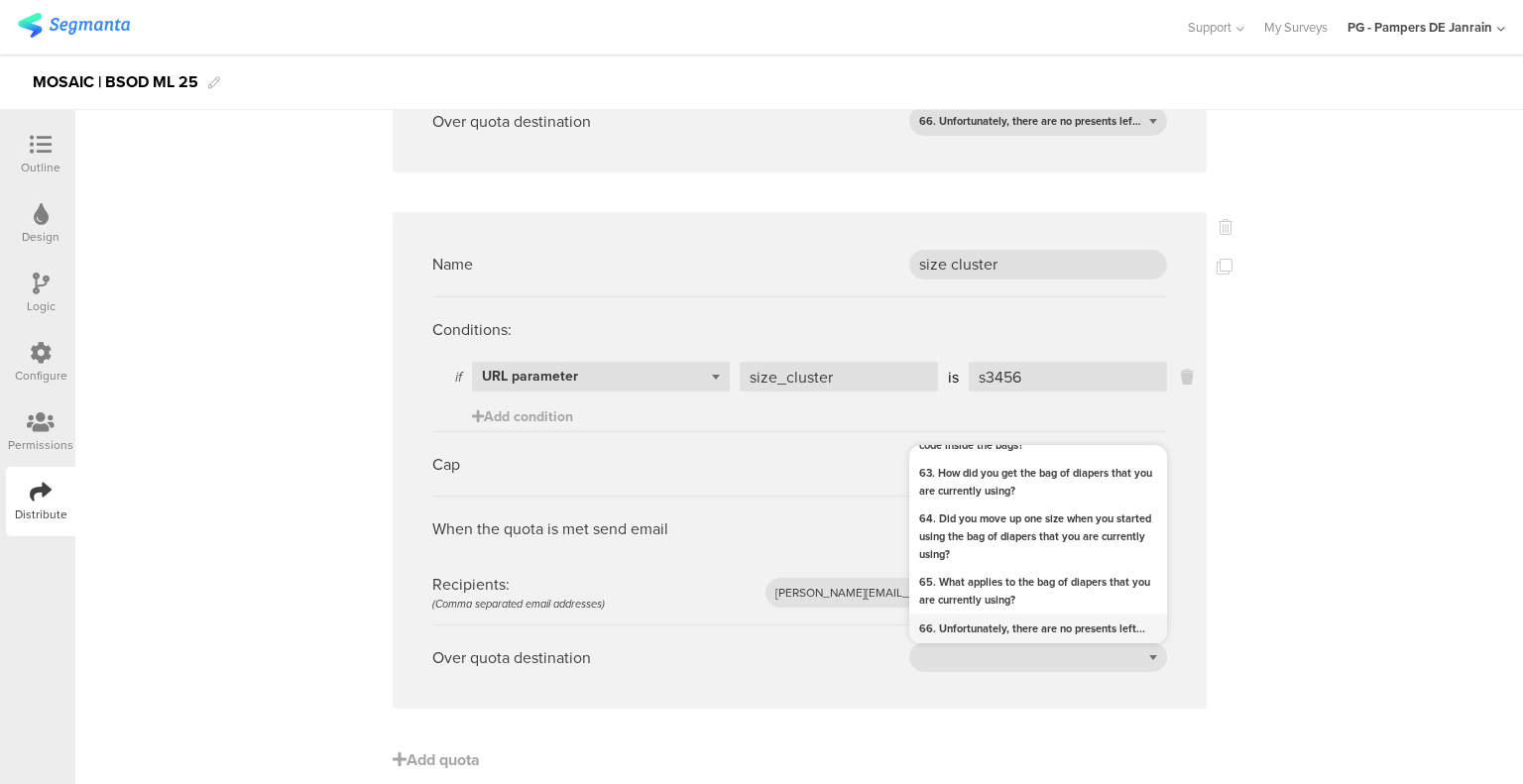click on "66. Unfortunately, there are no presents left..." at bounding box center [1038, 628] 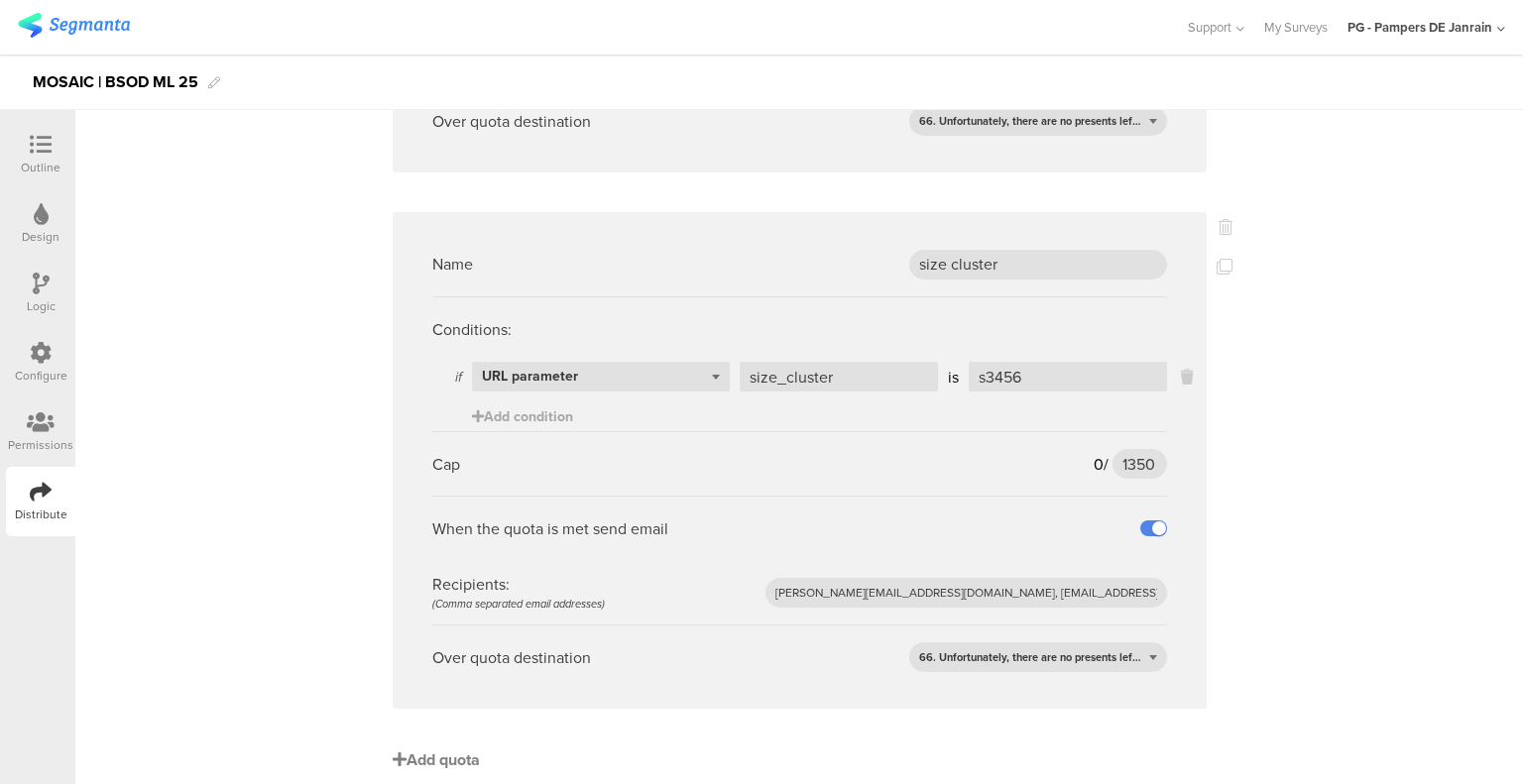 click on "Add quota" at bounding box center [436, 759] 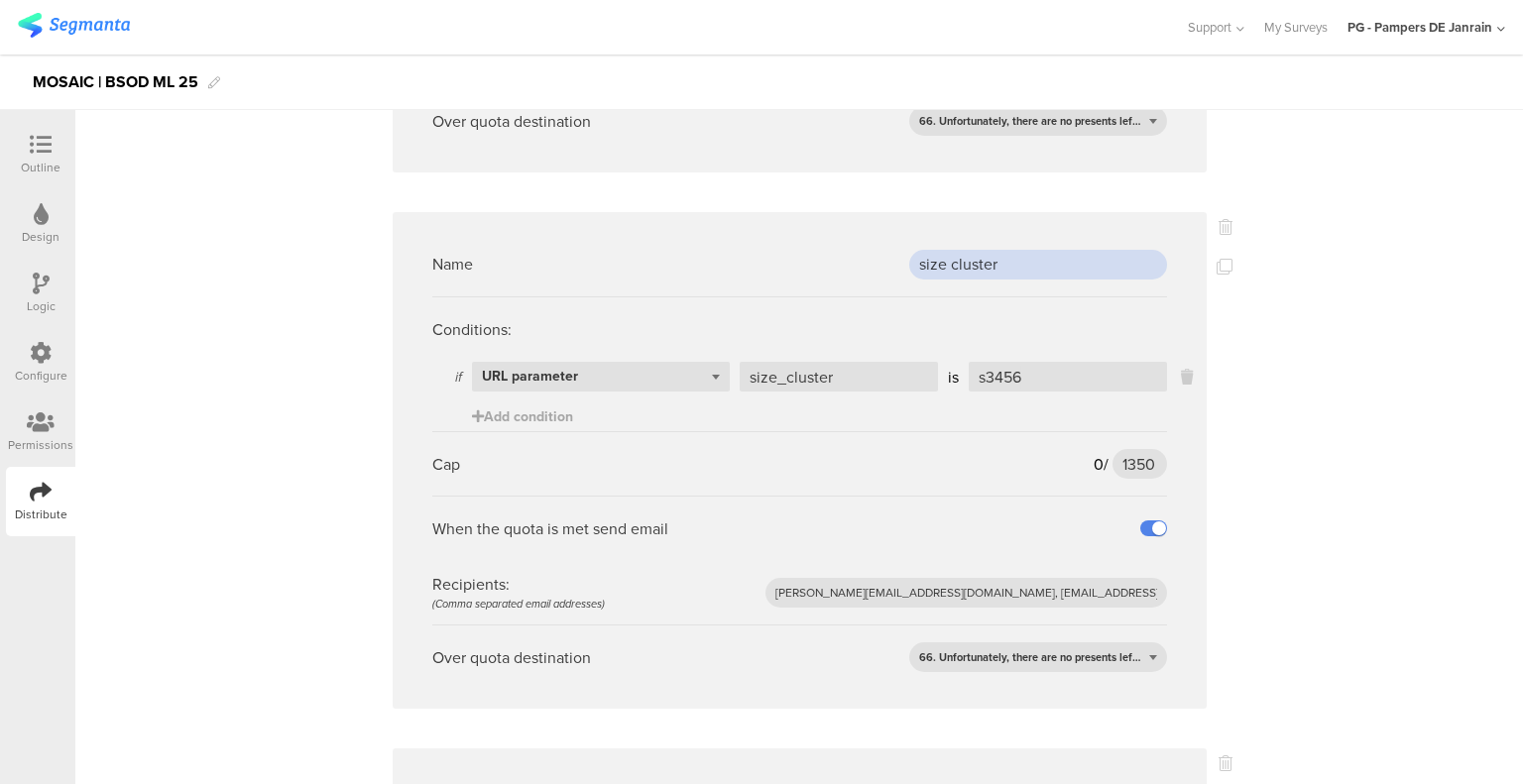 click on "size cluster" at bounding box center (1038, 265) 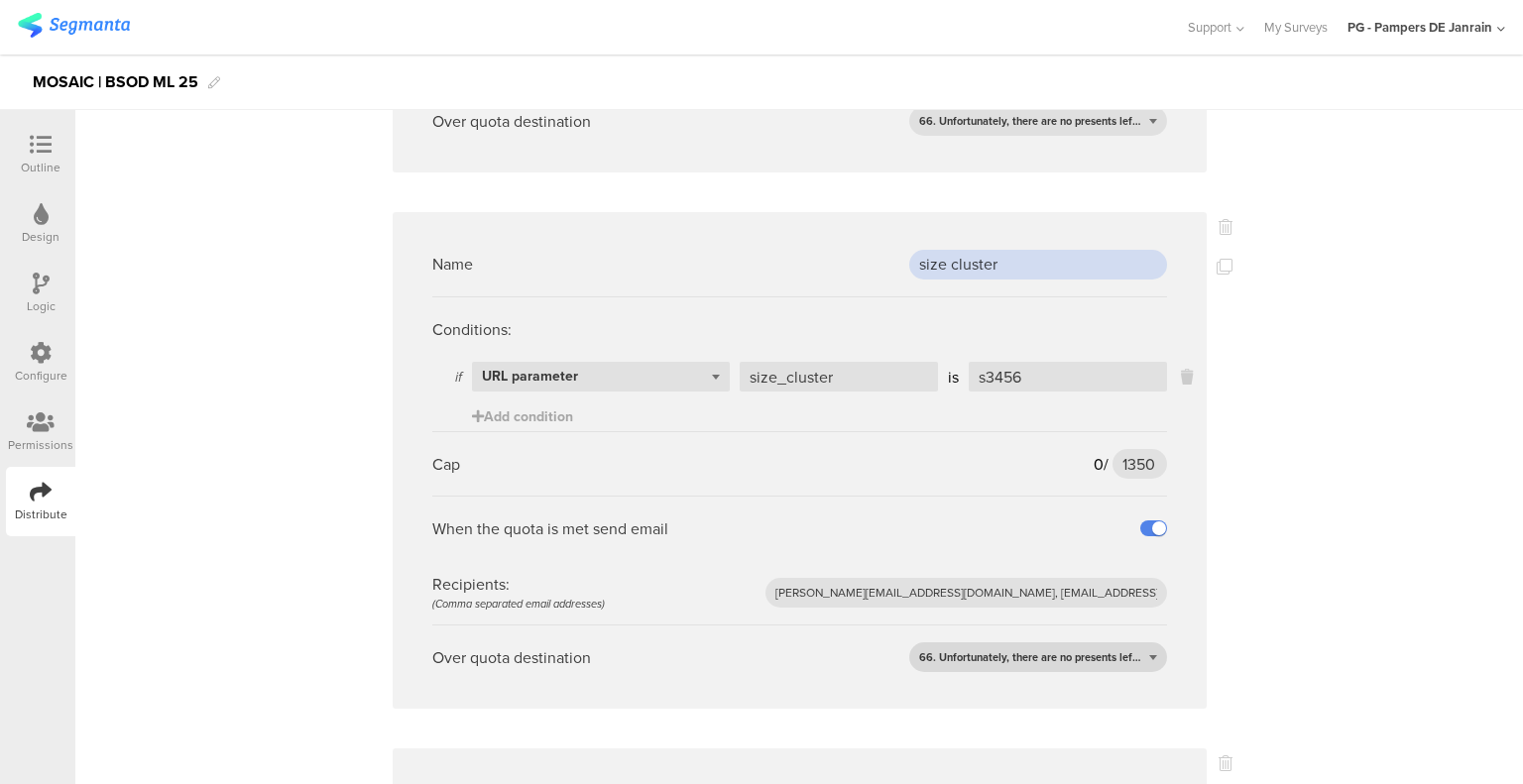 scroll, scrollTop: 661, scrollLeft: 0, axis: vertical 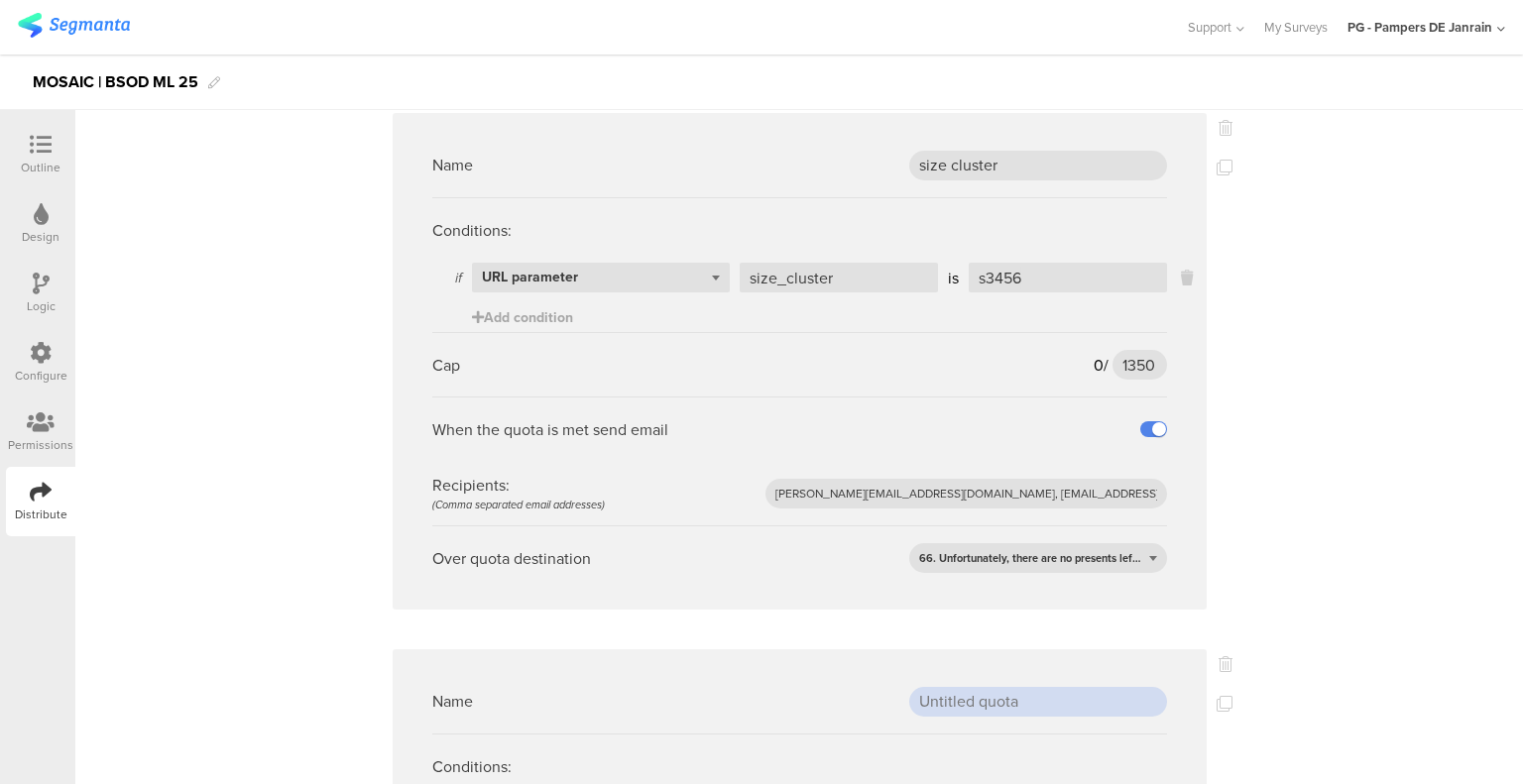 click at bounding box center (1038, 702) 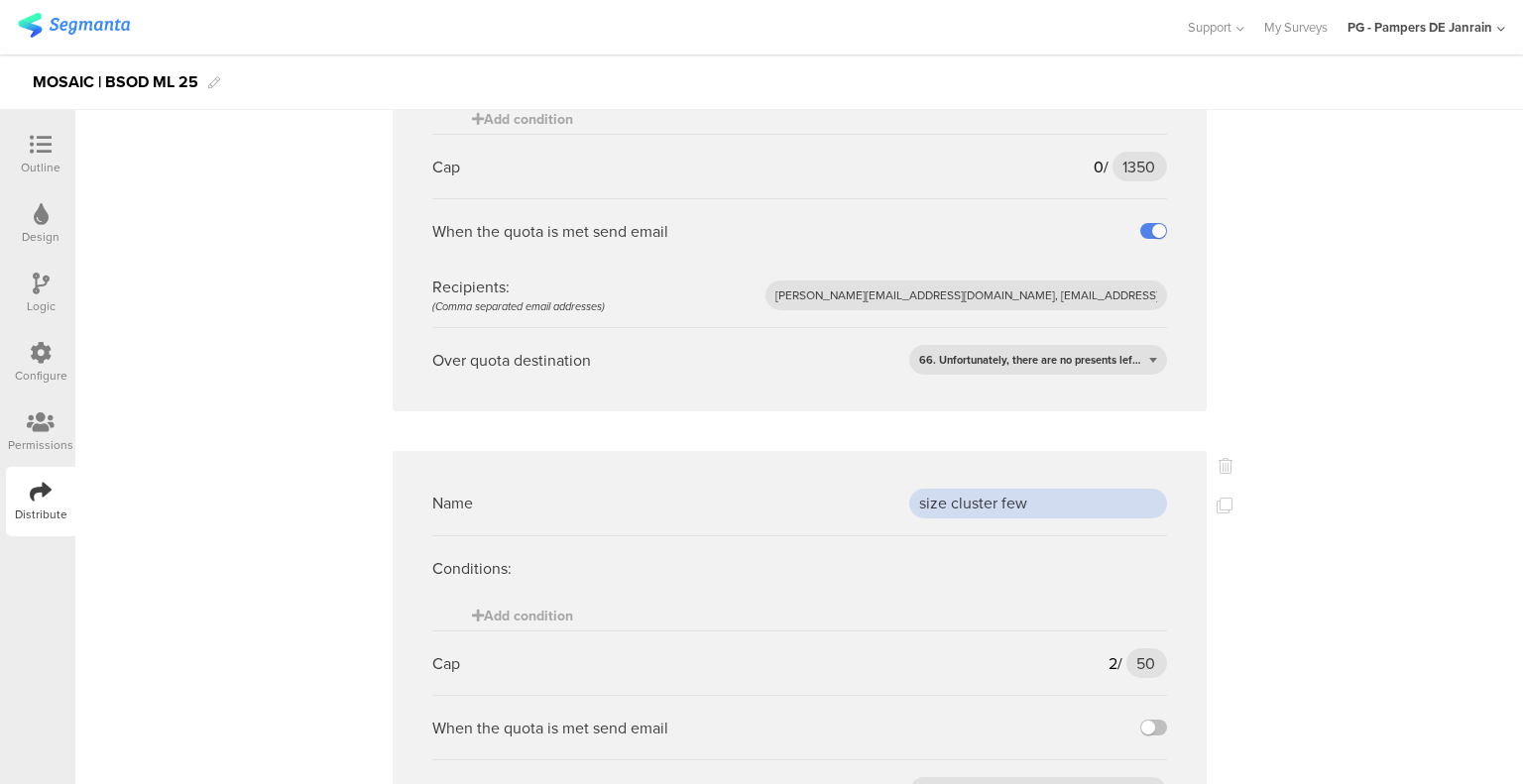 scroll, scrollTop: 760, scrollLeft: 0, axis: vertical 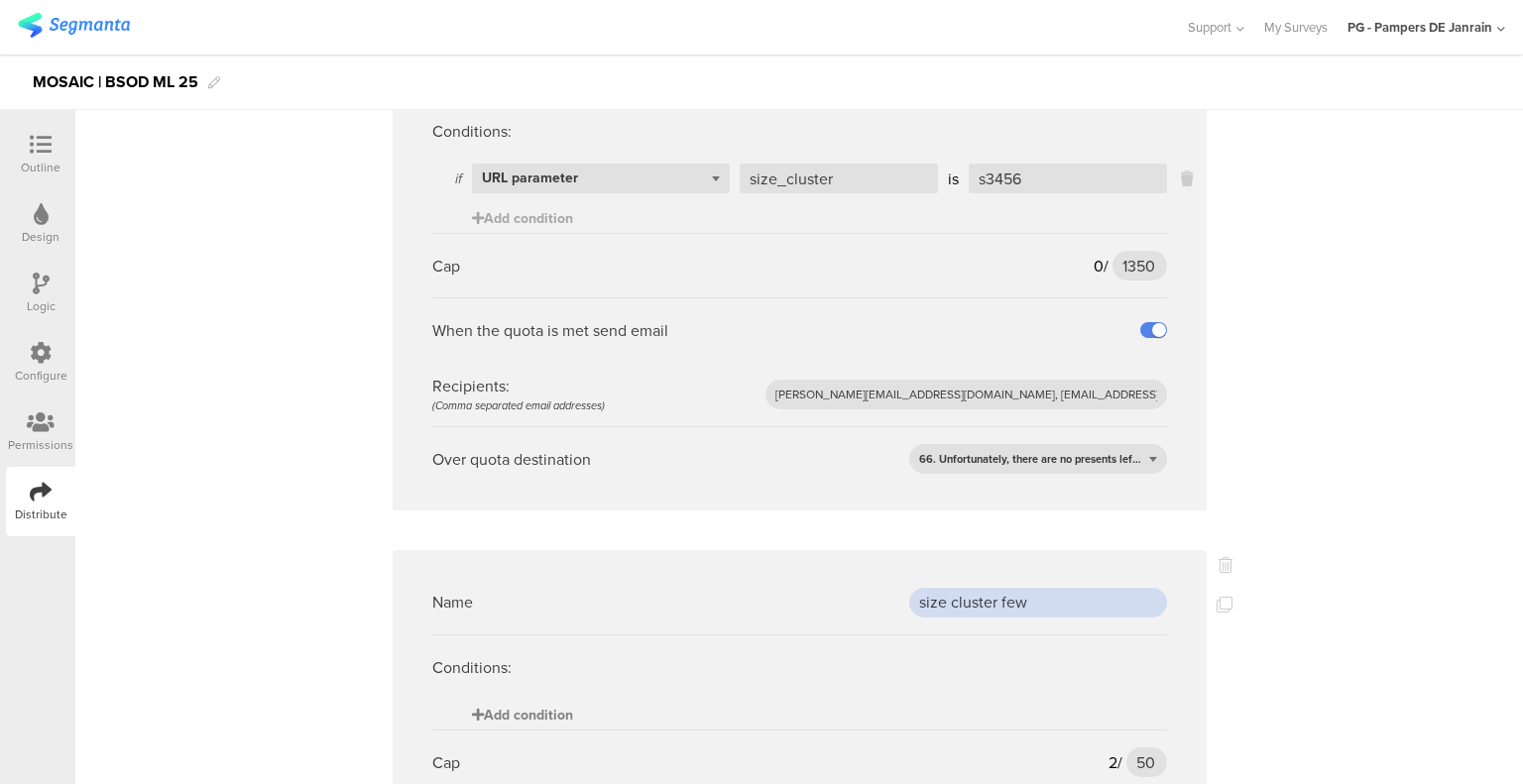 type on "size cluster few" 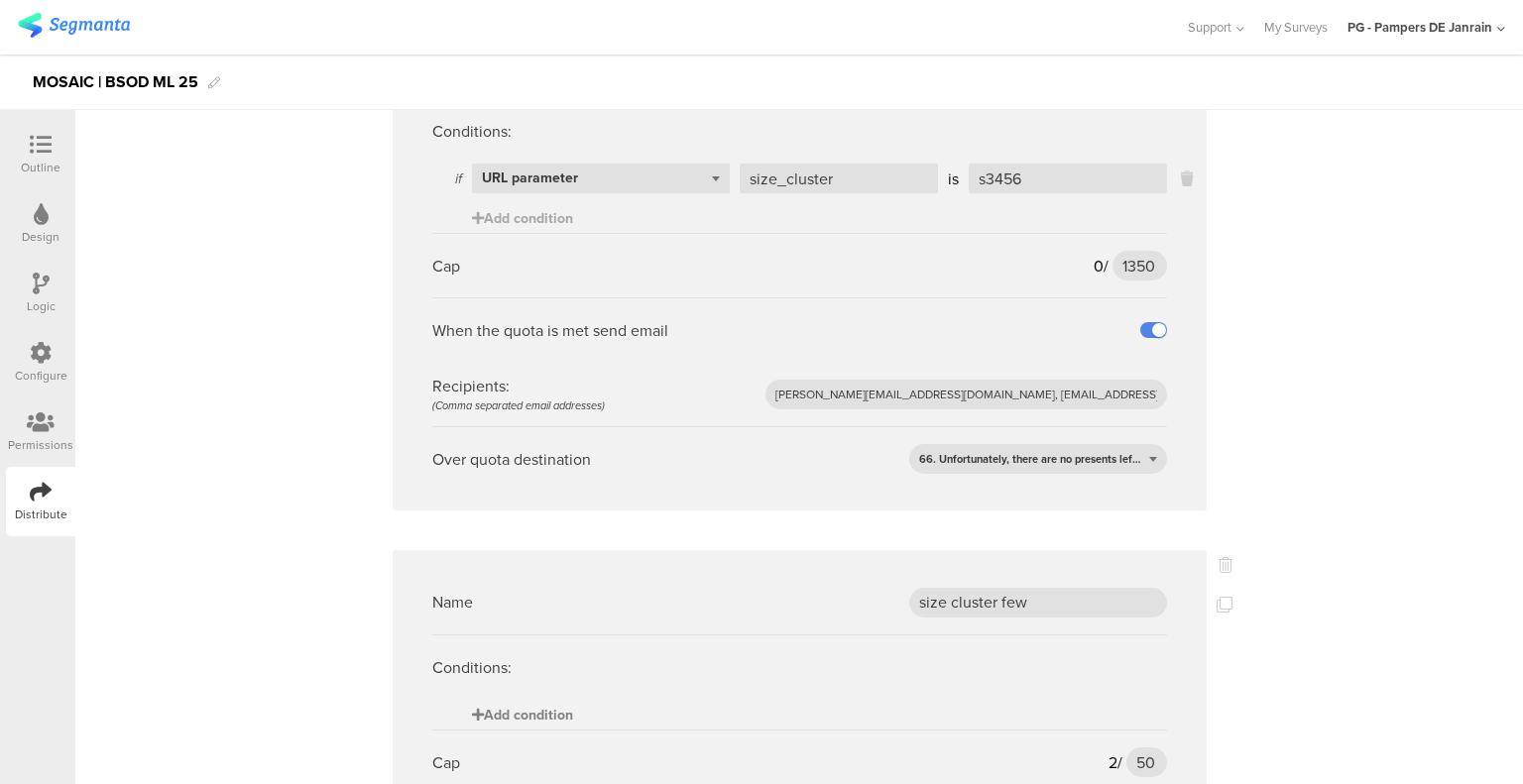 click on "Add condition" at bounding box center [523, 715] 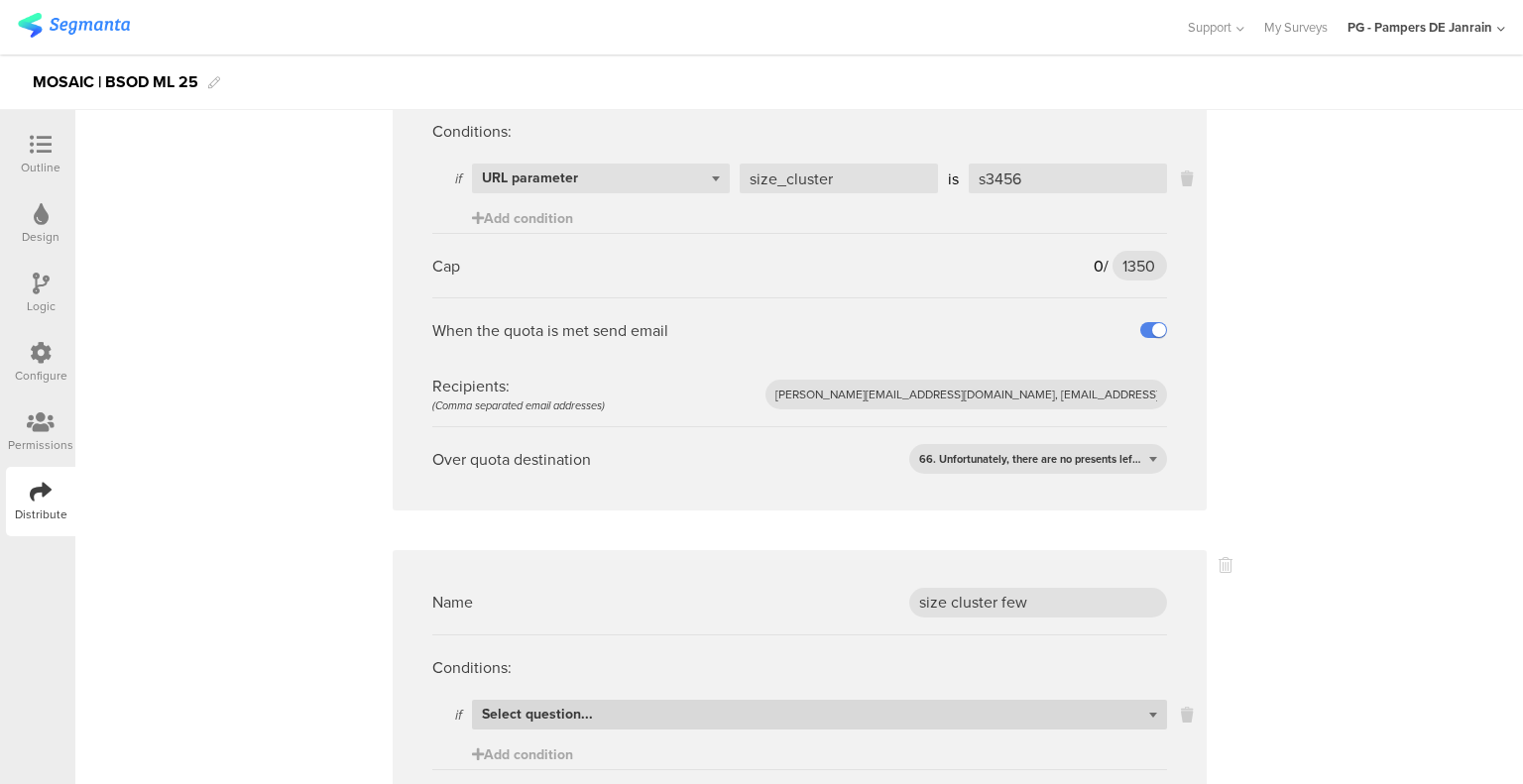 click on "Select question..." at bounding box center [537, 714] 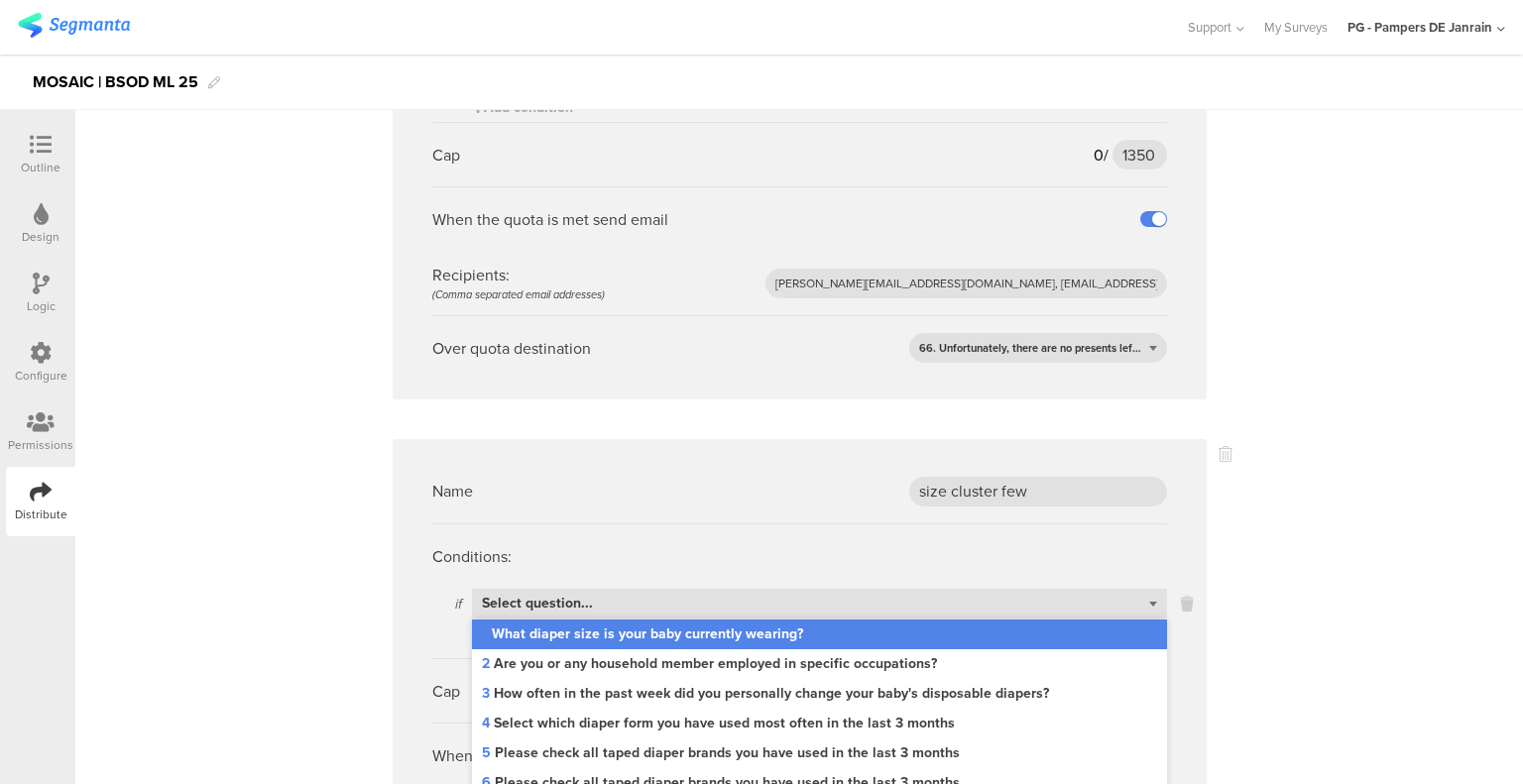 scroll, scrollTop: 1034, scrollLeft: 0, axis: vertical 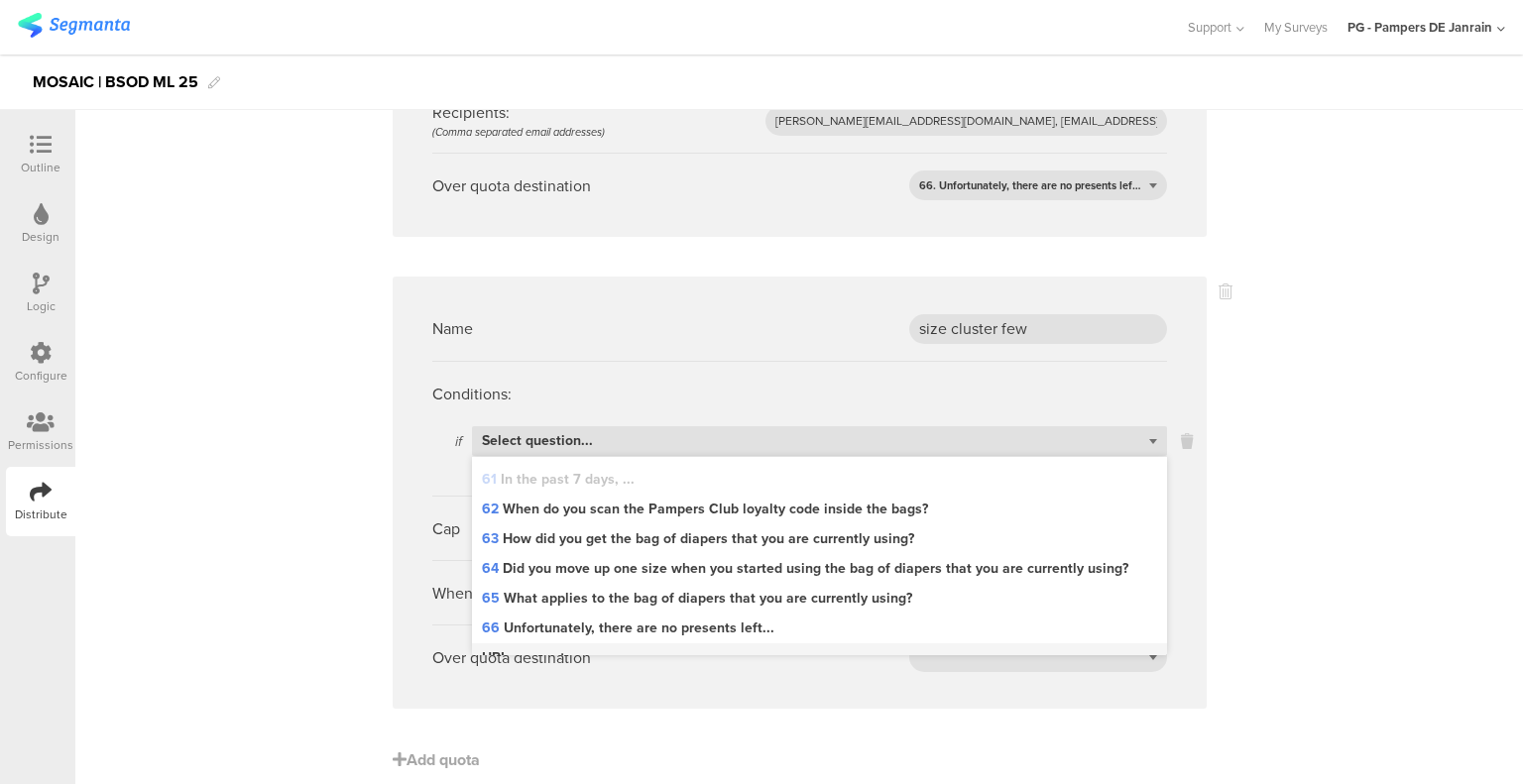 click on "URL parameter" at bounding box center (819, 658) 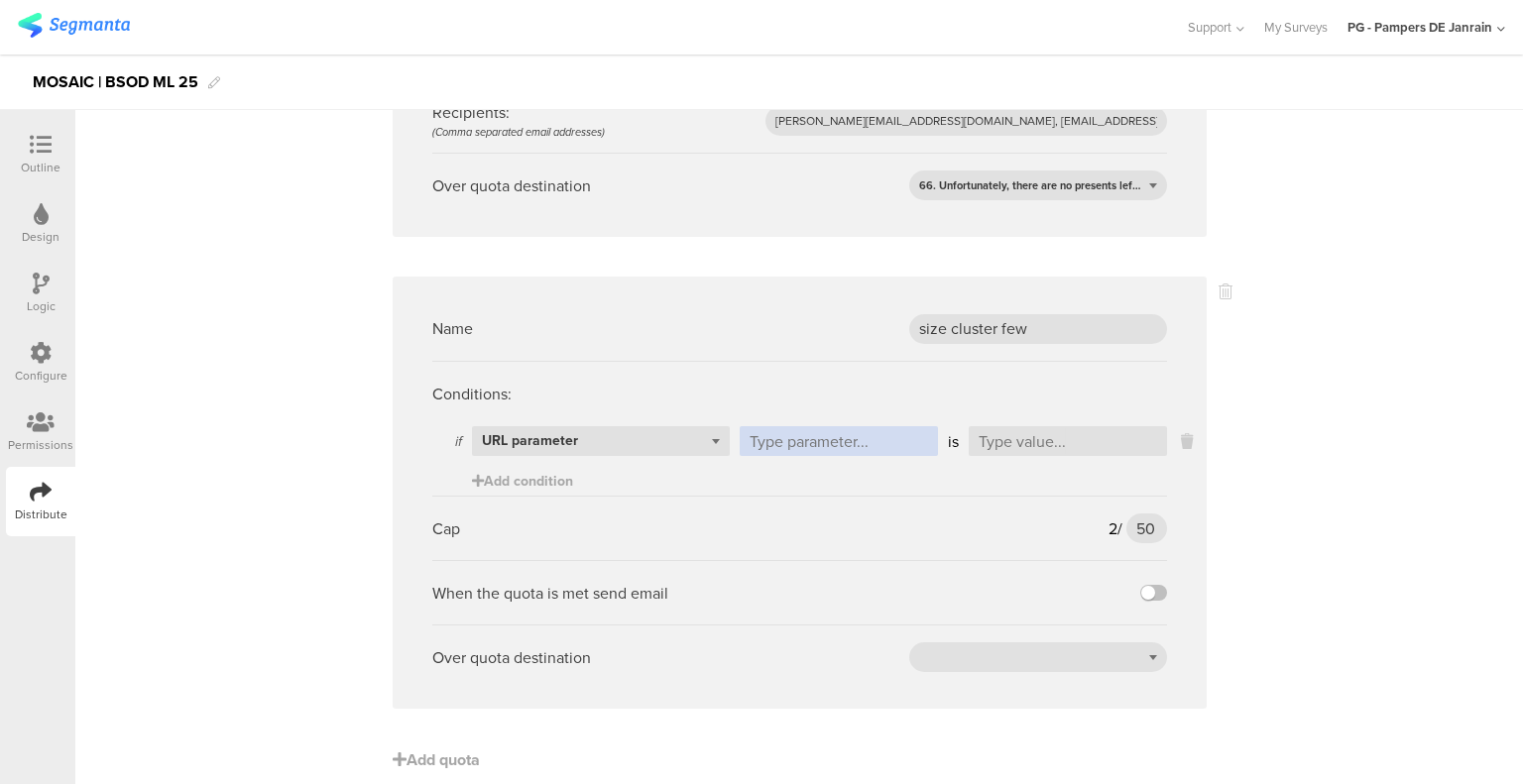 click at bounding box center [839, 441] 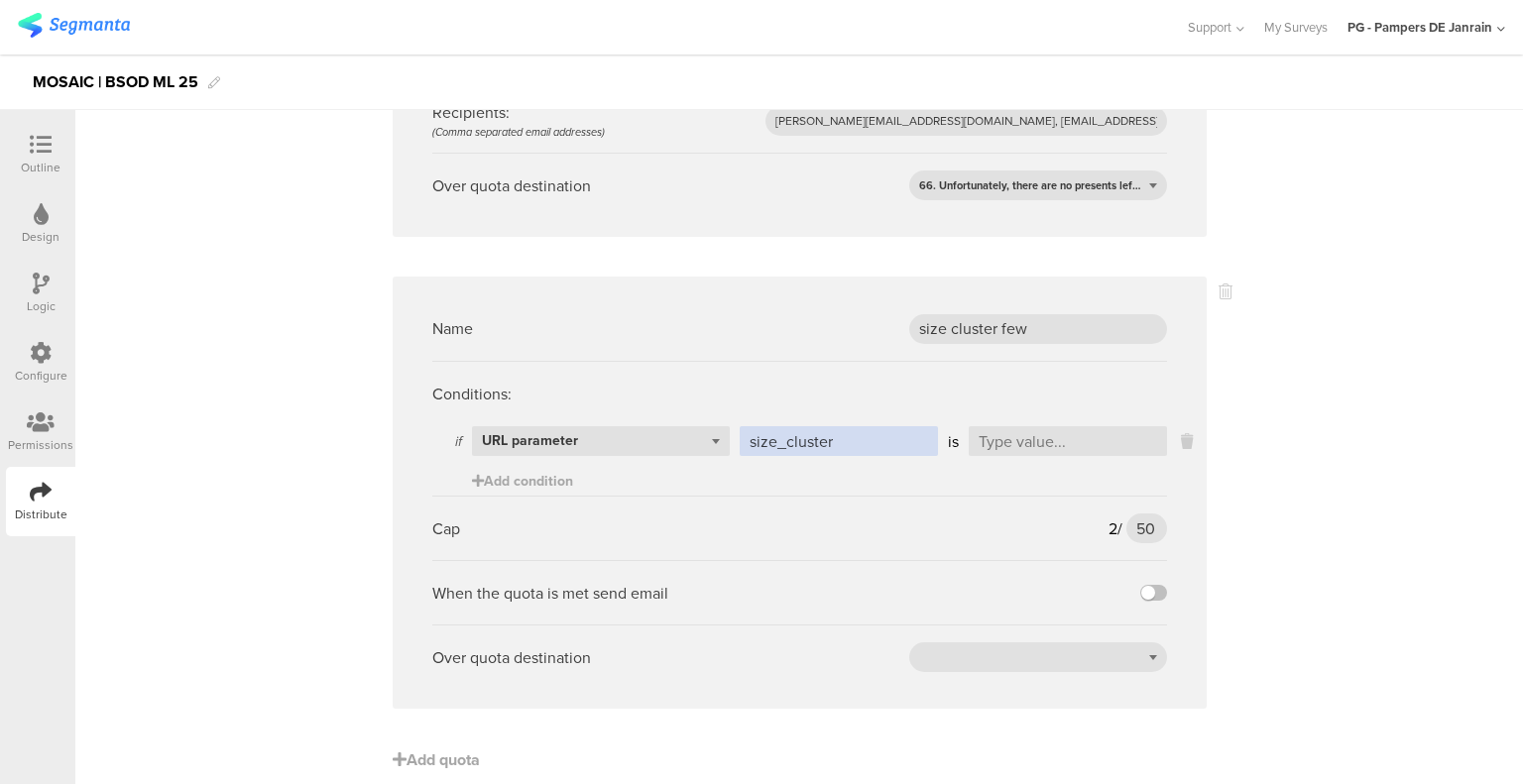 type on "size_cluster" 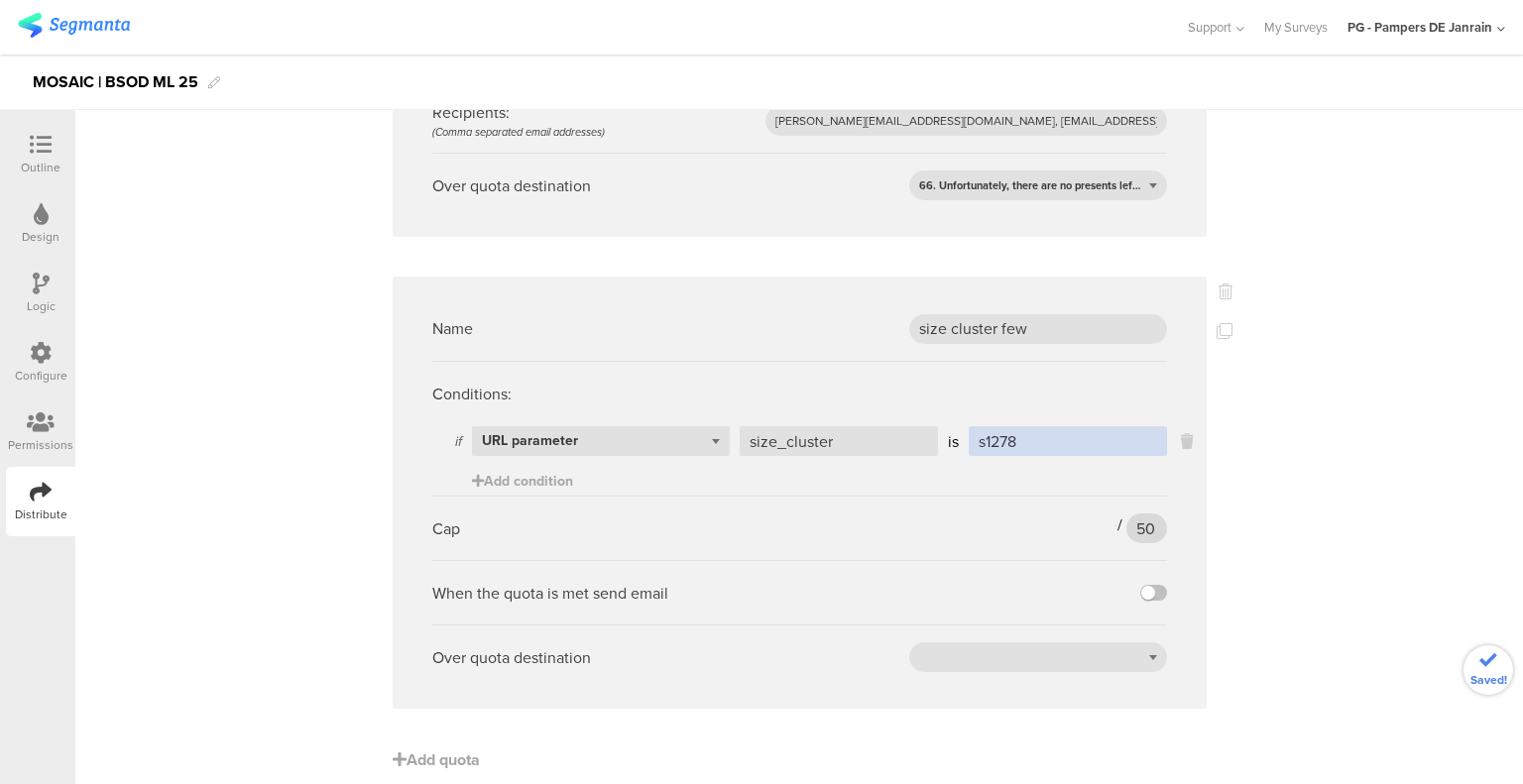 type on "s1278" 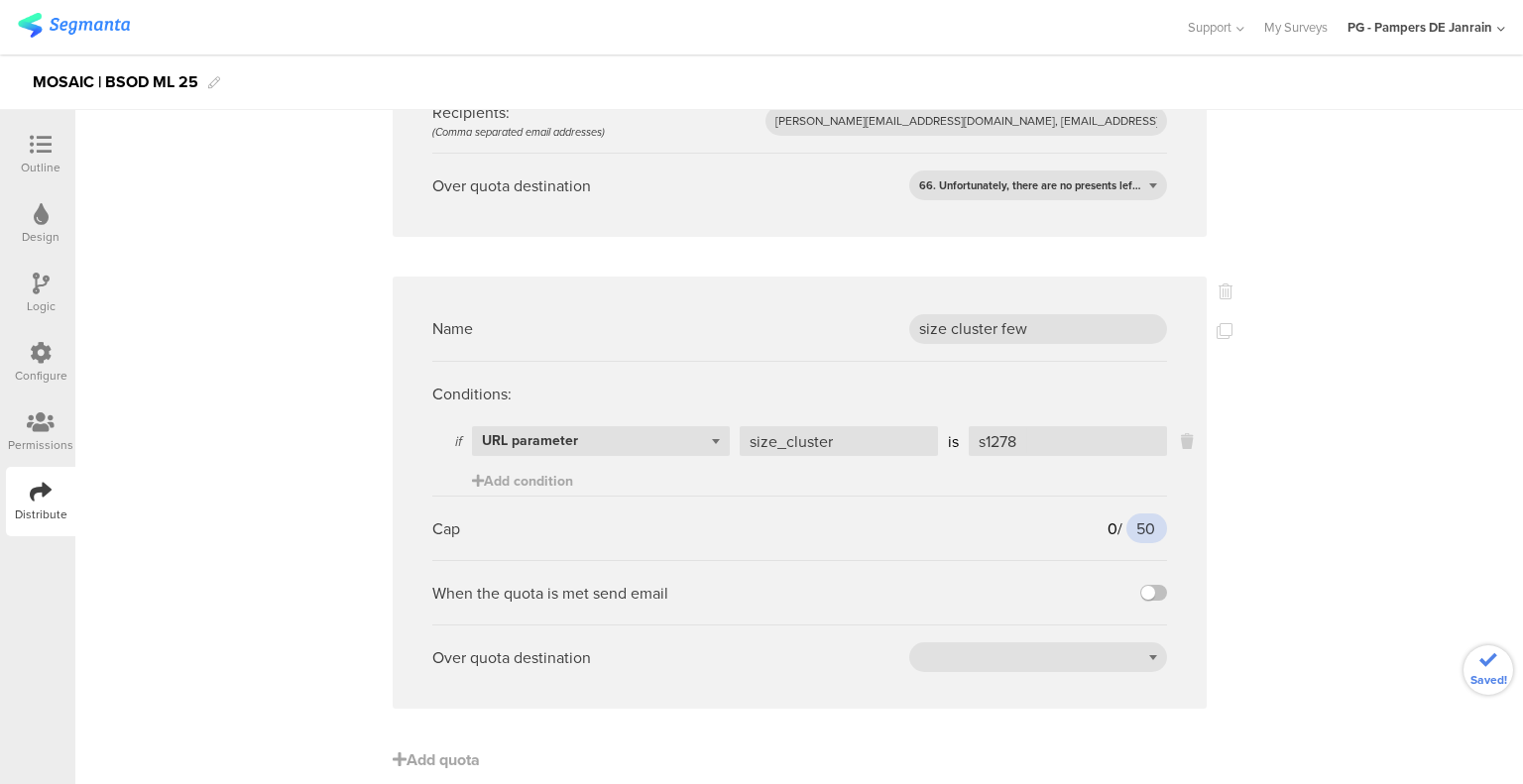 click on "50" at bounding box center [1146, 528] 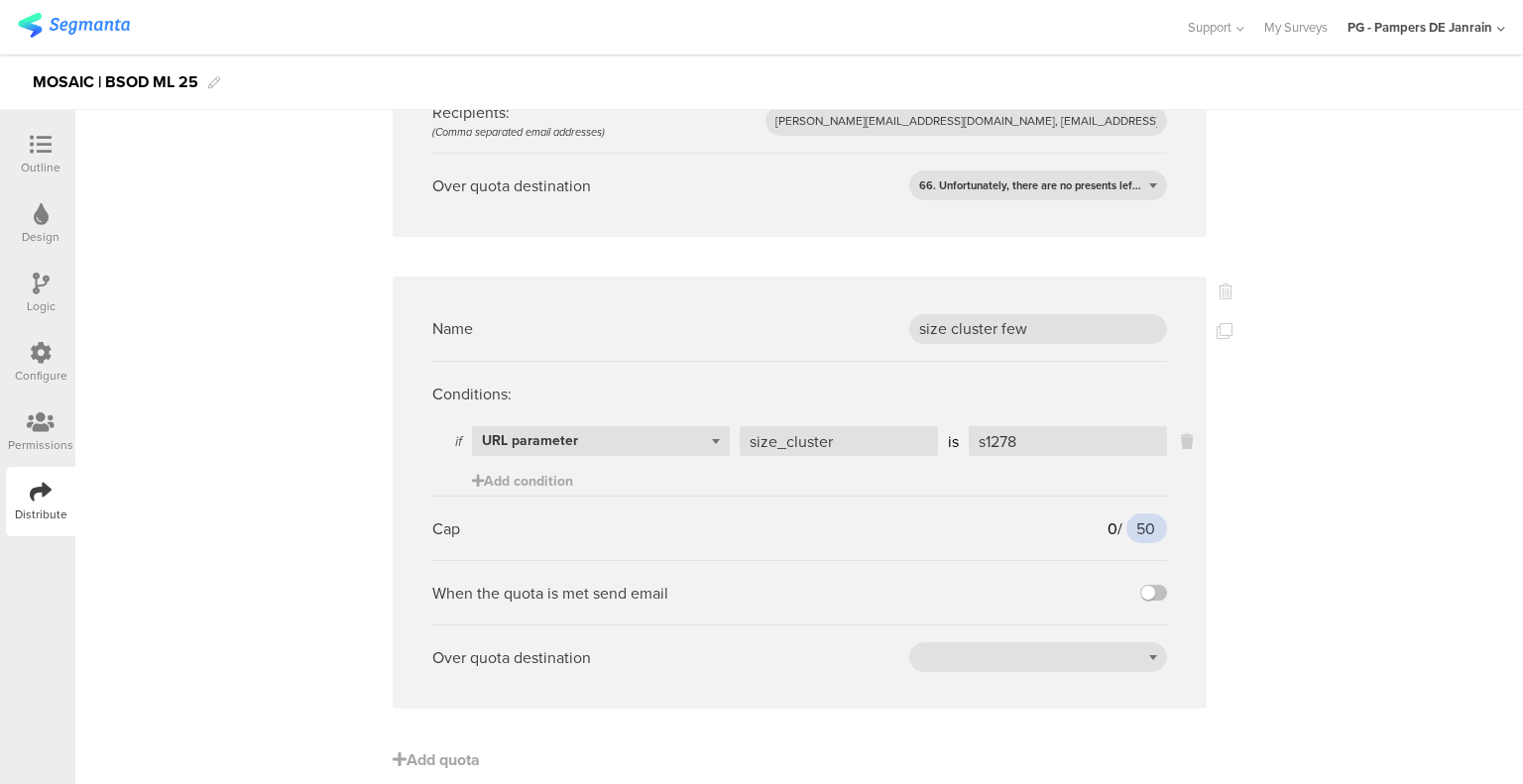 drag, startPoint x: 1148, startPoint y: 505, endPoint x: 1089, endPoint y: 500, distance: 59.211485 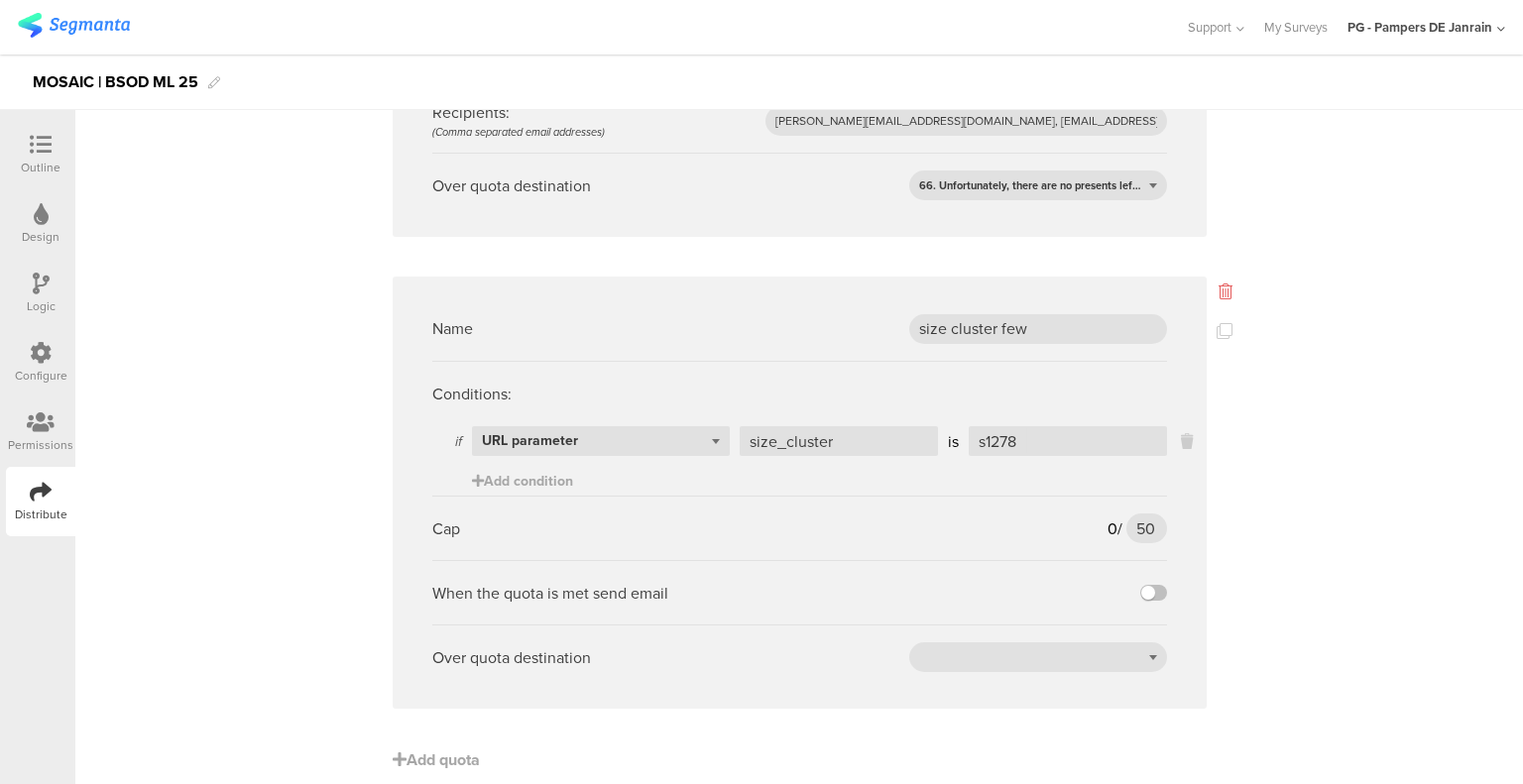 click at bounding box center (1226, 291) 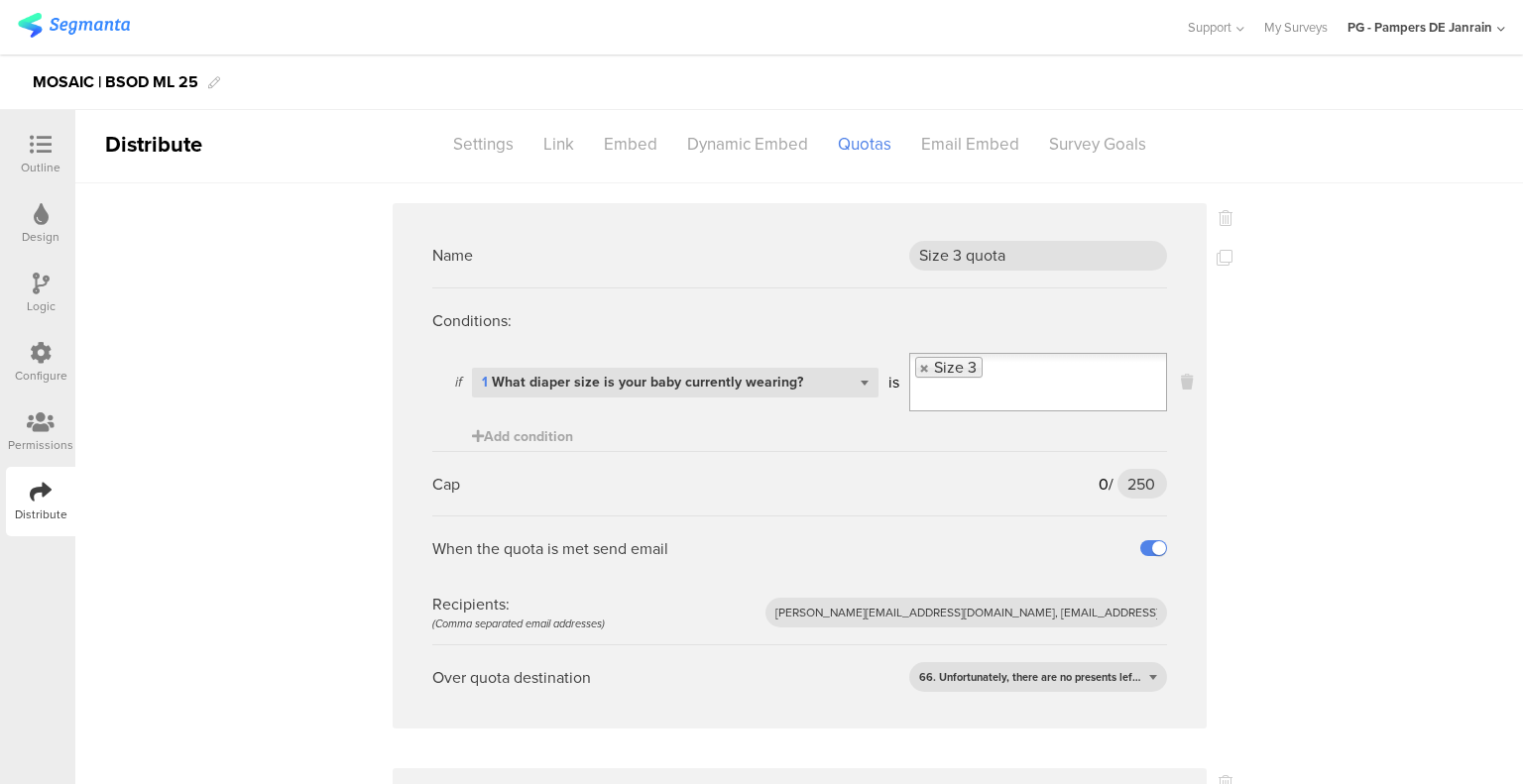 scroll, scrollTop: 0, scrollLeft: 0, axis: both 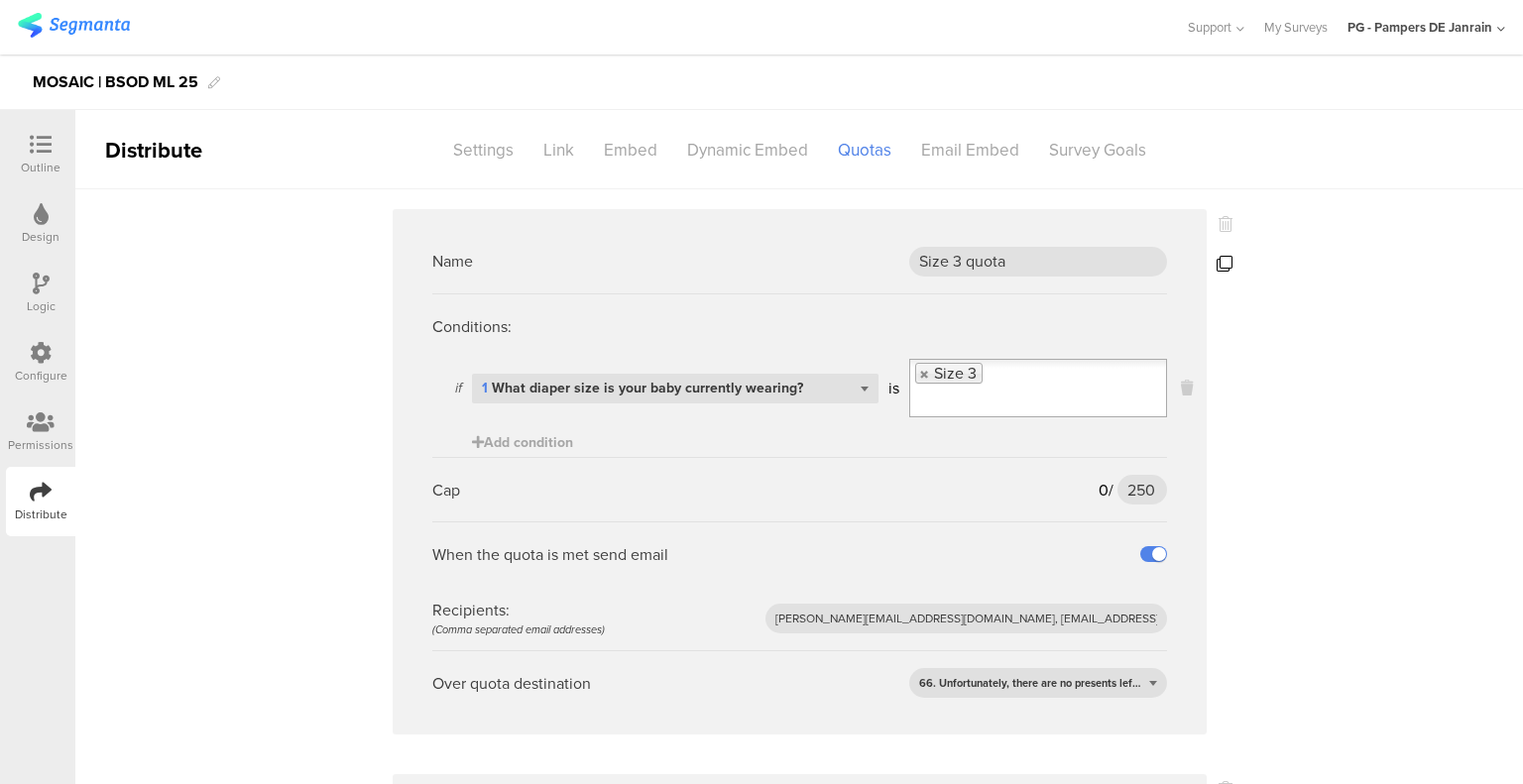 click at bounding box center (1225, 264) 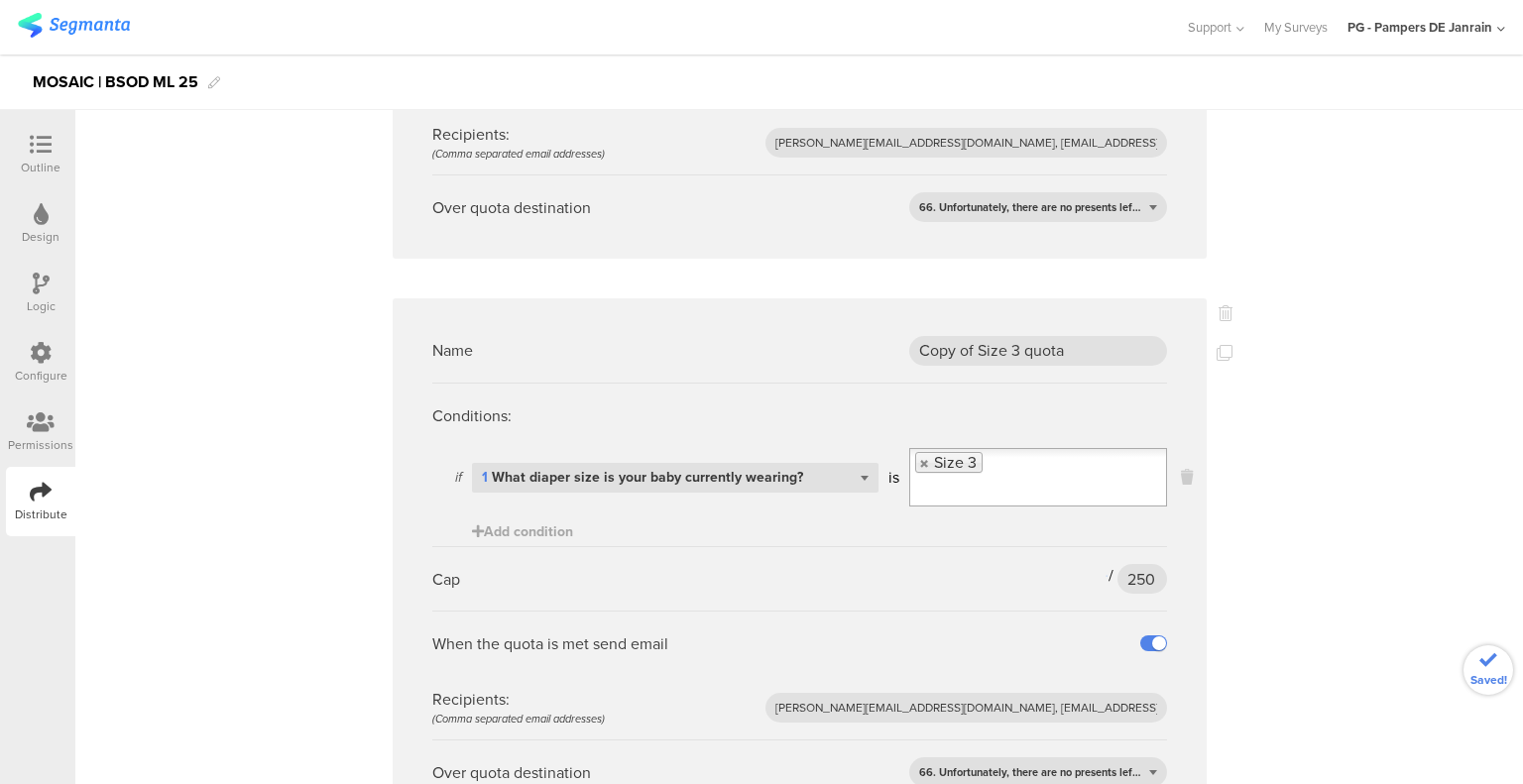 scroll, scrollTop: 496, scrollLeft: 0, axis: vertical 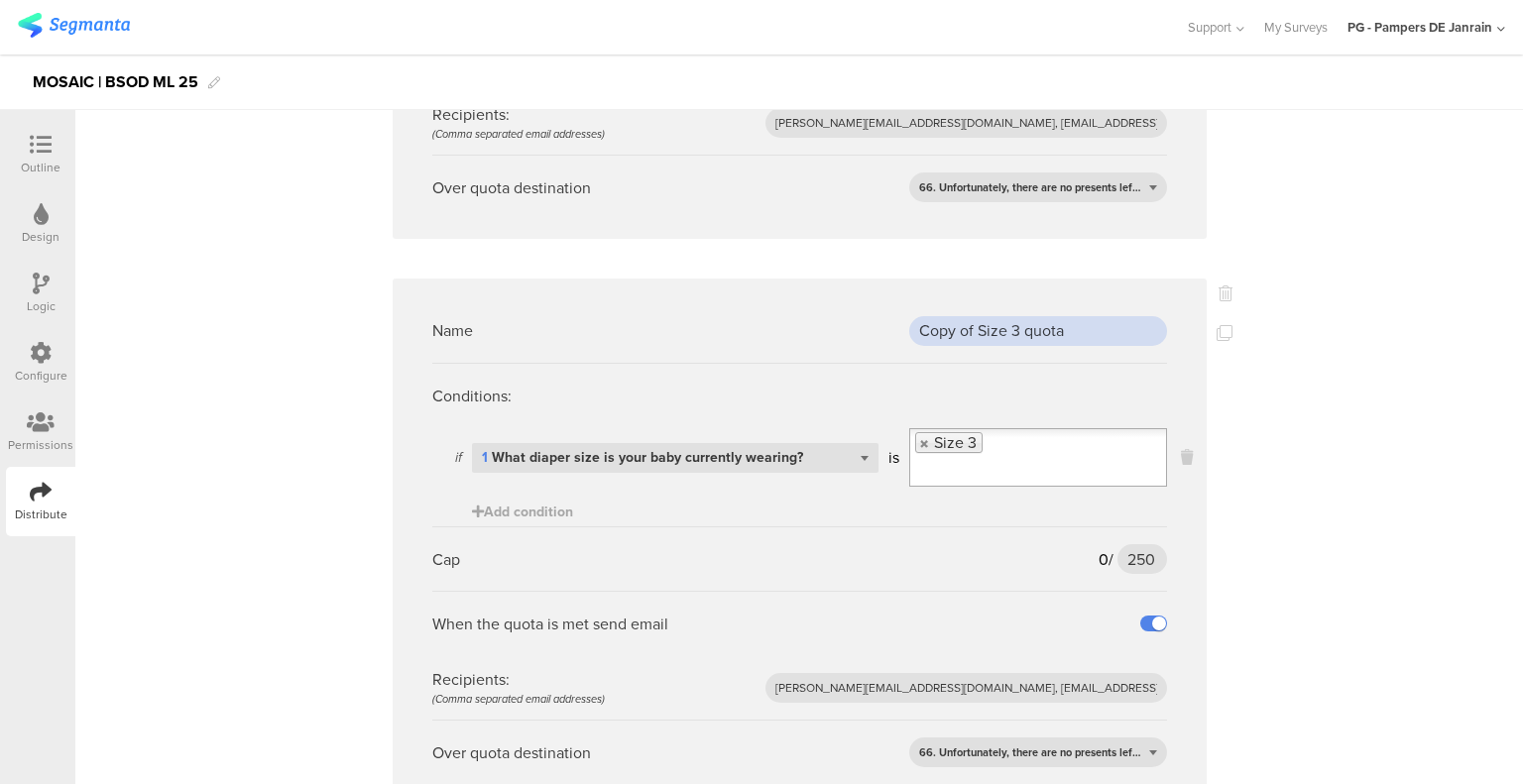 drag, startPoint x: 1093, startPoint y: 308, endPoint x: 912, endPoint y: 306, distance: 181.01105 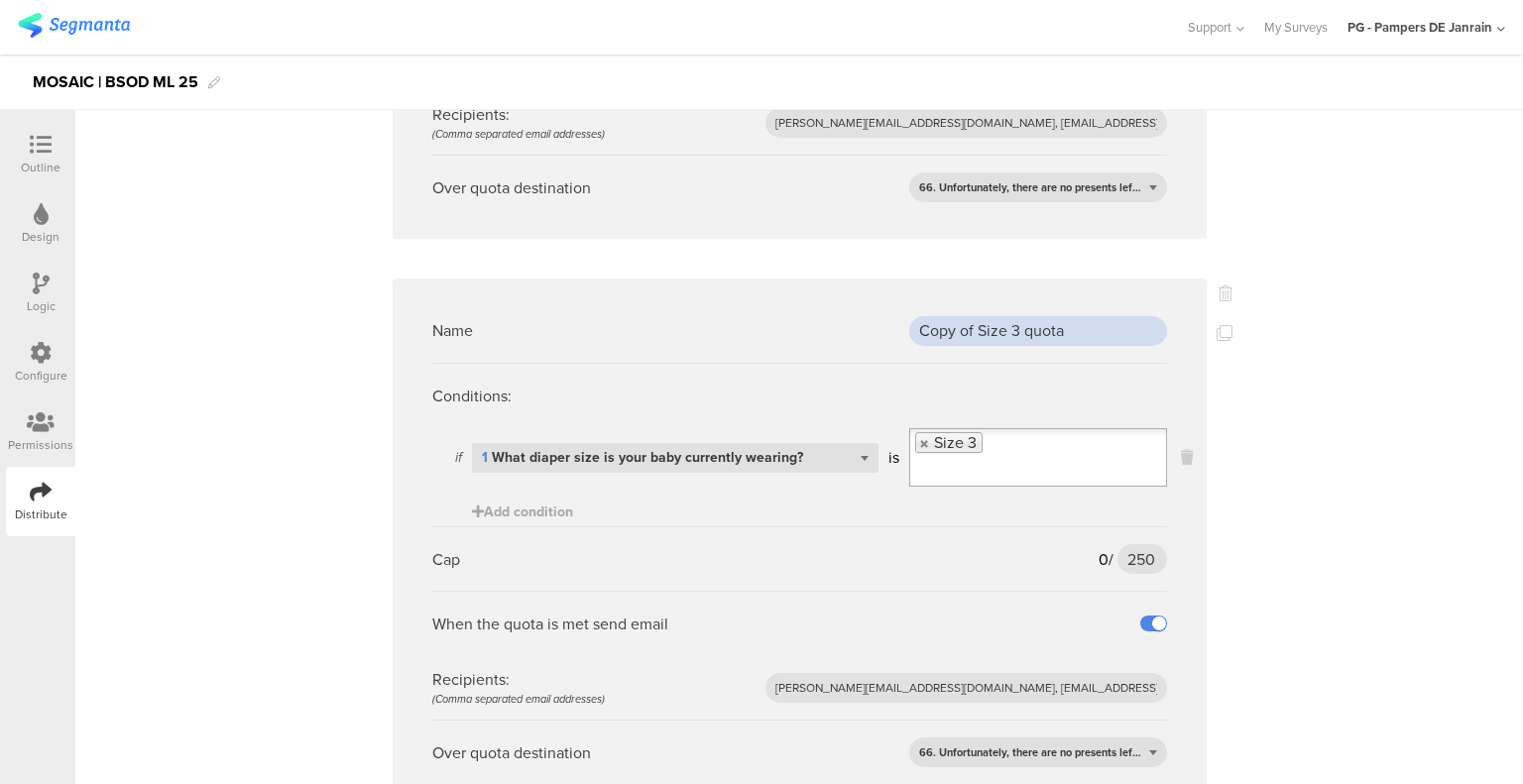 click on "Copy of Size 3 quota" at bounding box center [1038, 331] 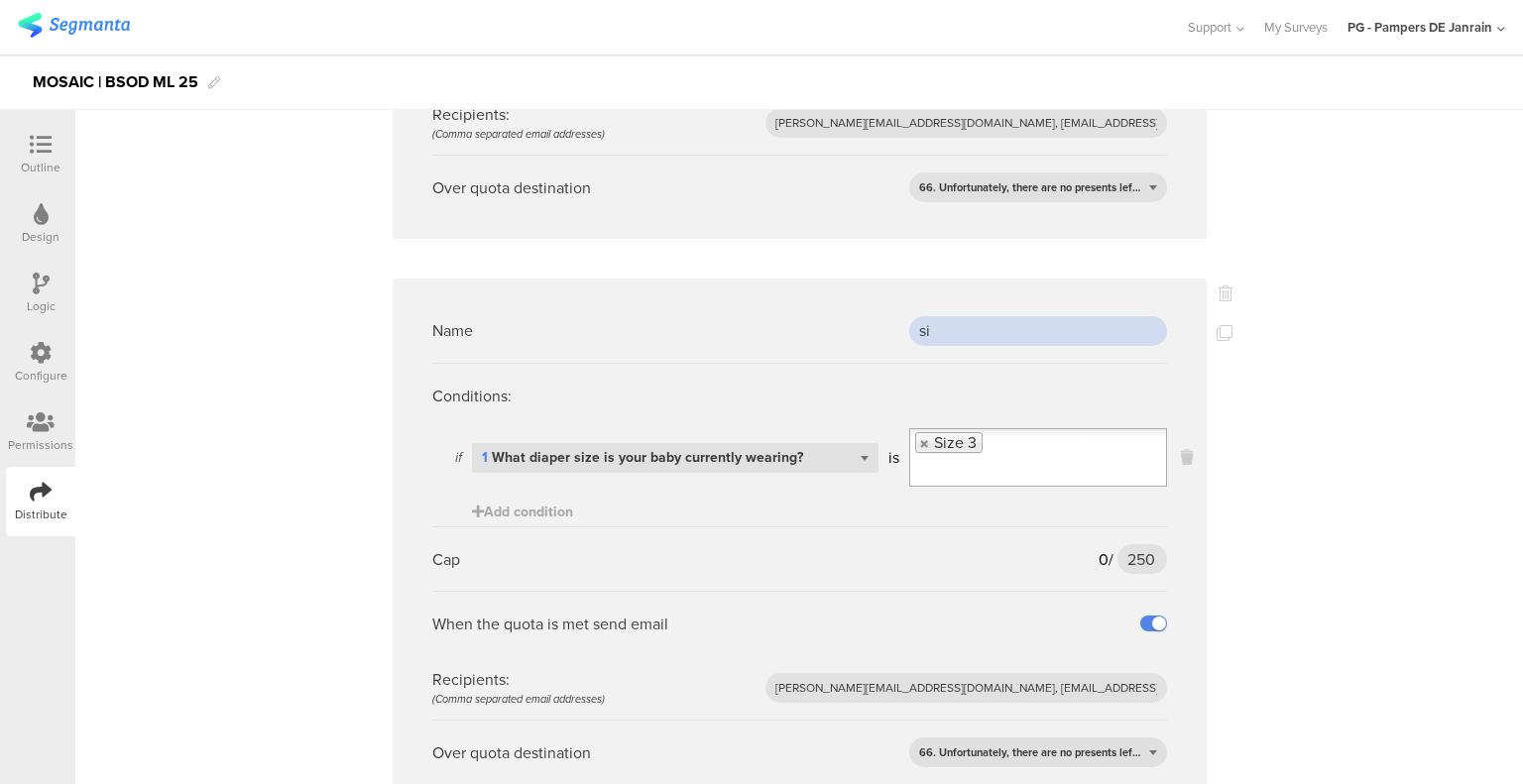 type on "s" 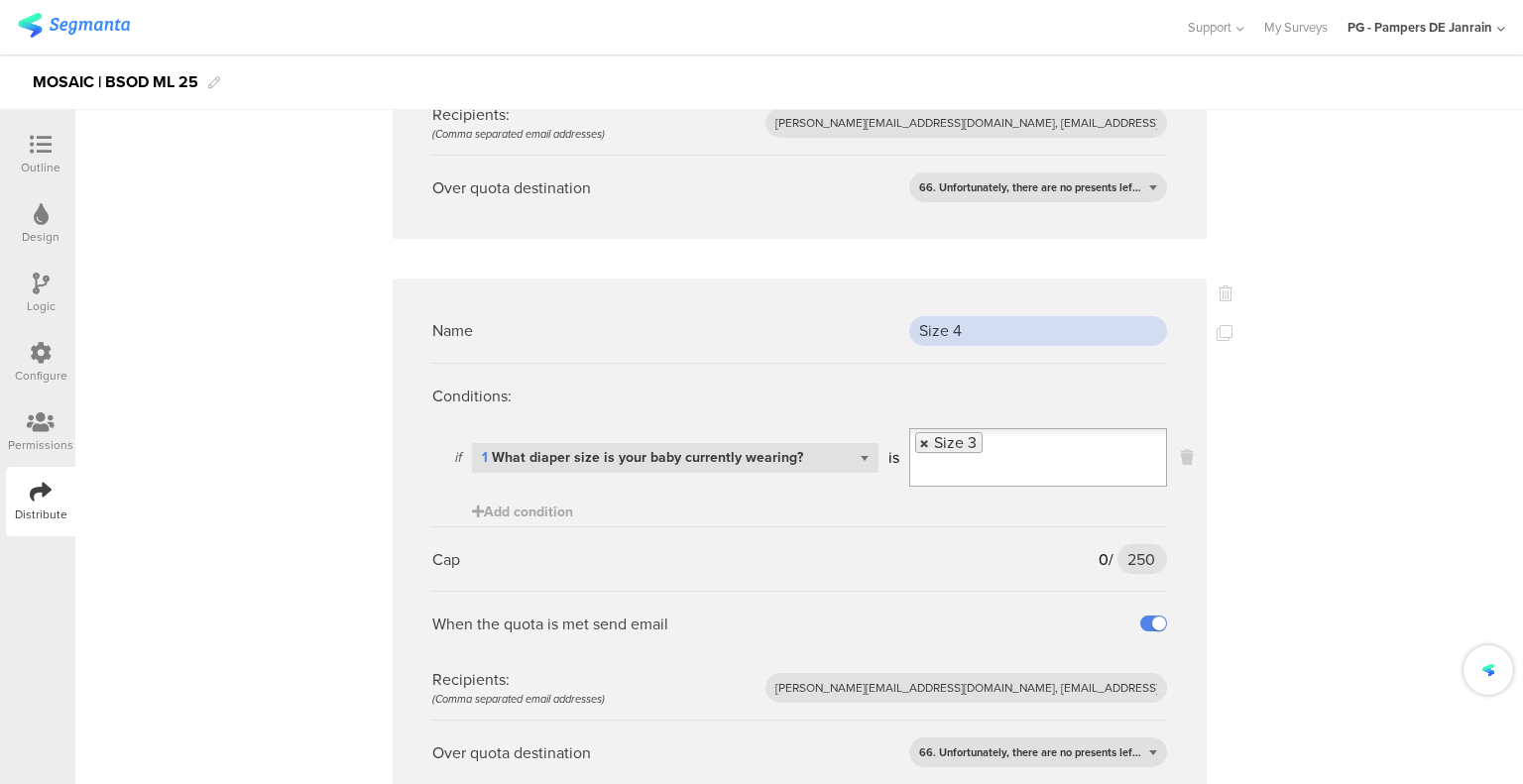 type on "Size 4" 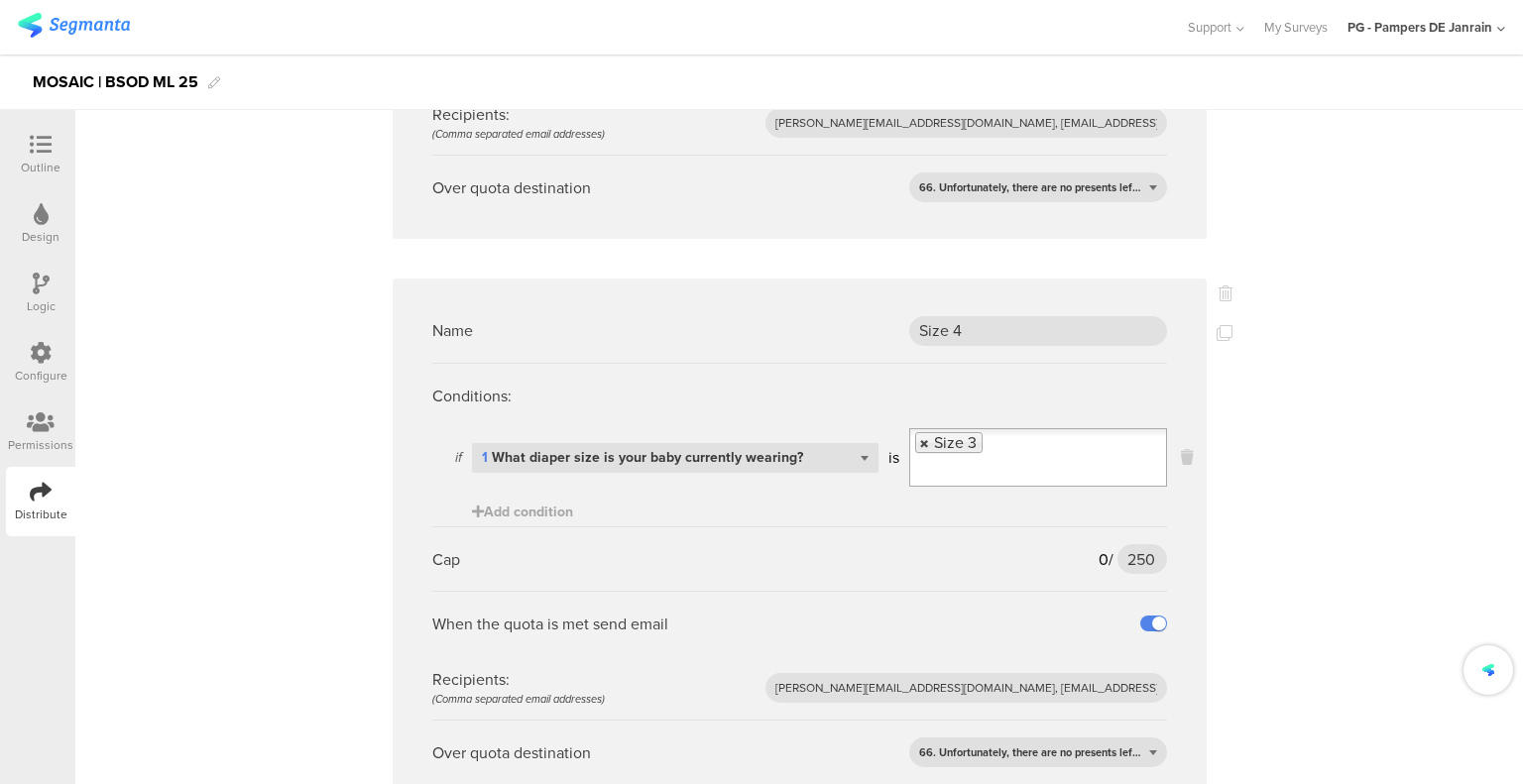 click at bounding box center [925, 443] 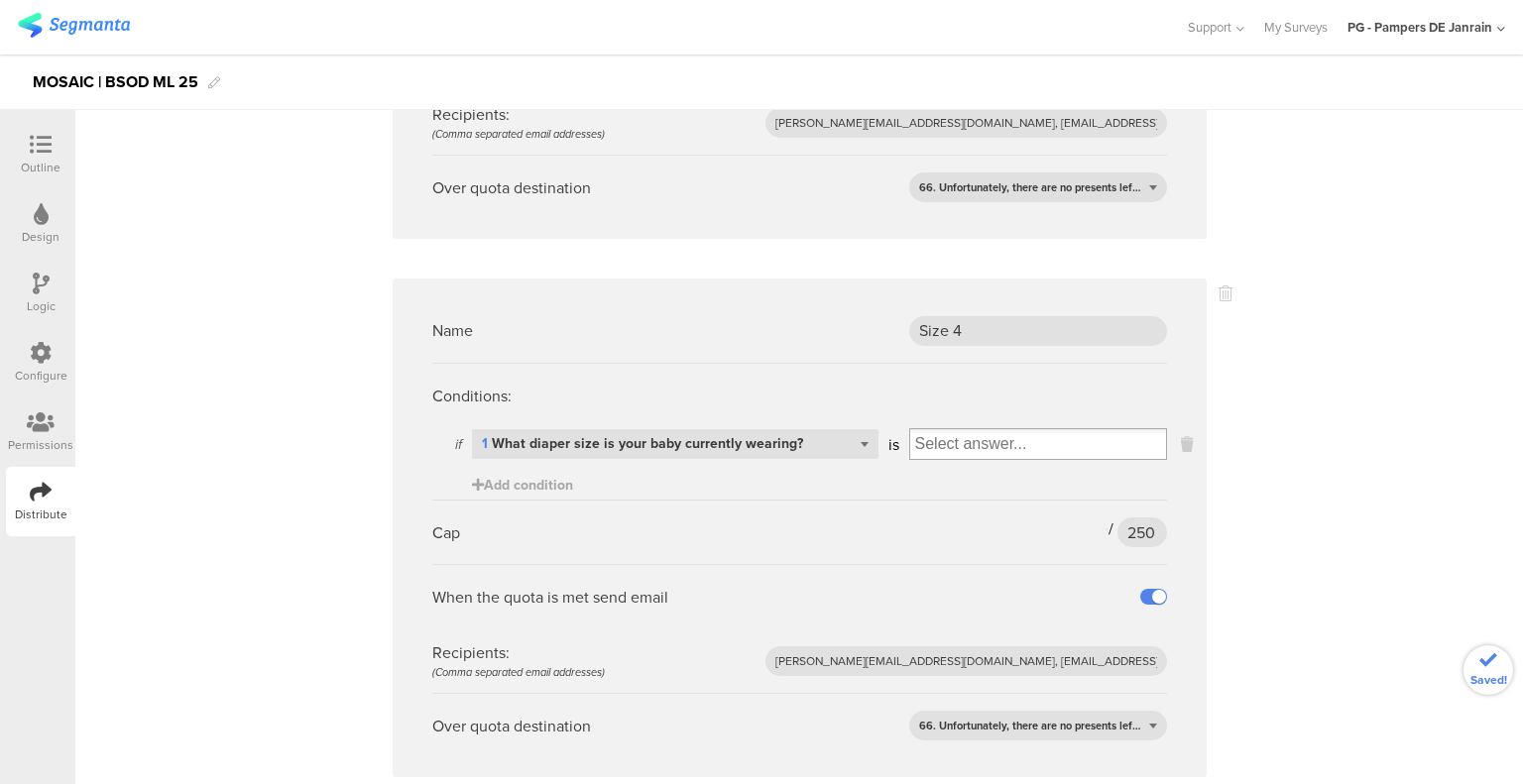 click at bounding box center [1038, 444] 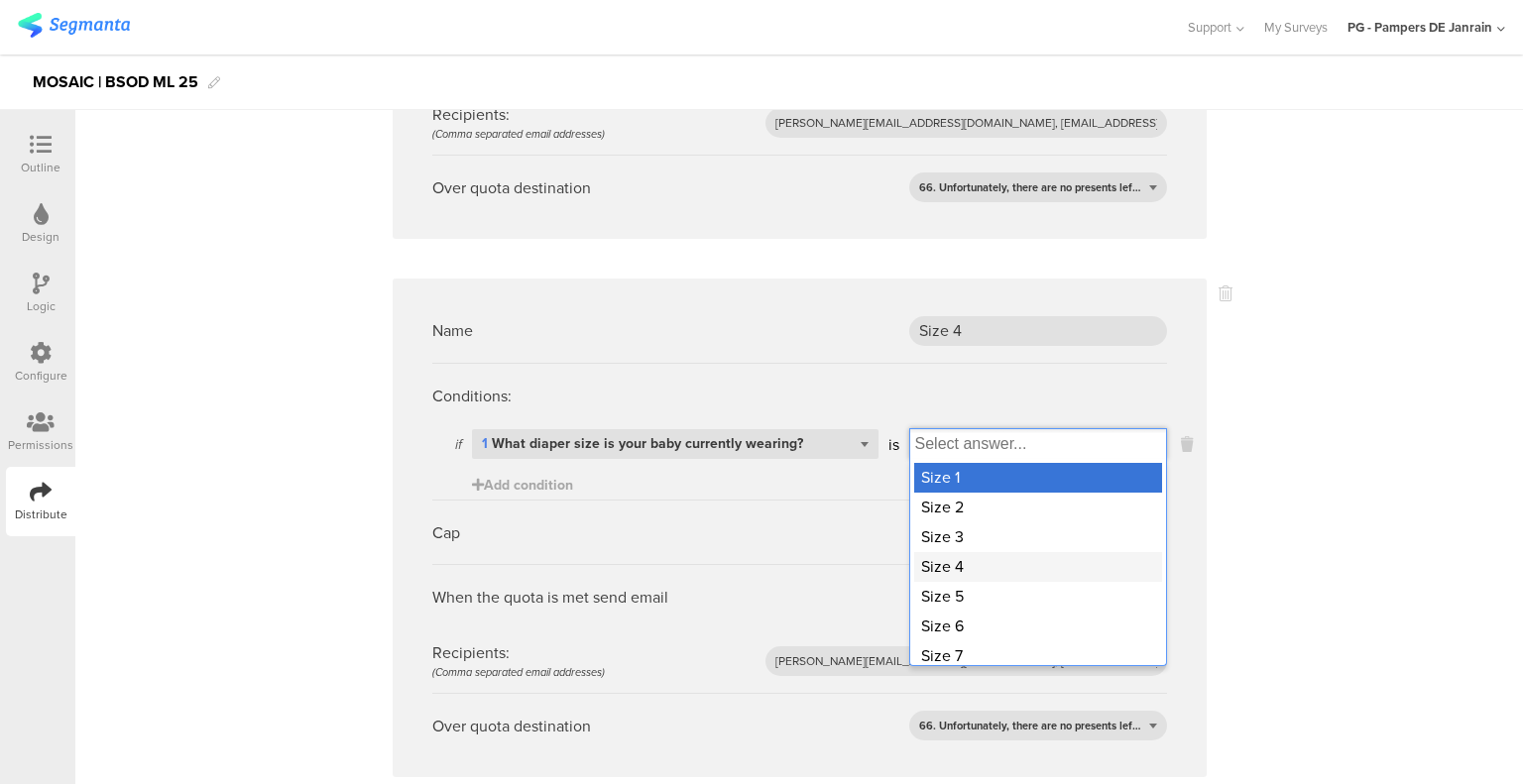 click on "Size 4" at bounding box center (1038, 567) 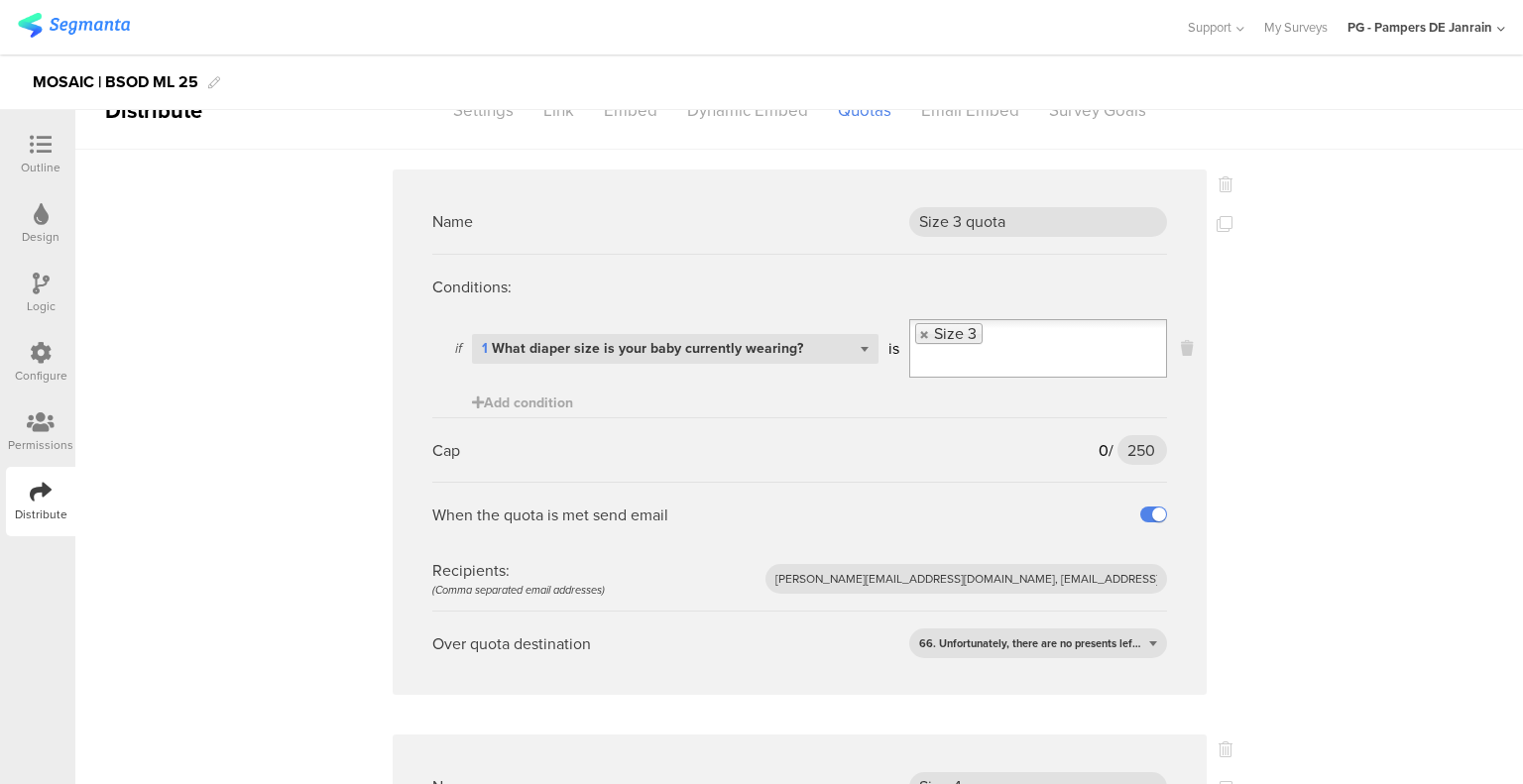 scroll, scrollTop: 0, scrollLeft: 0, axis: both 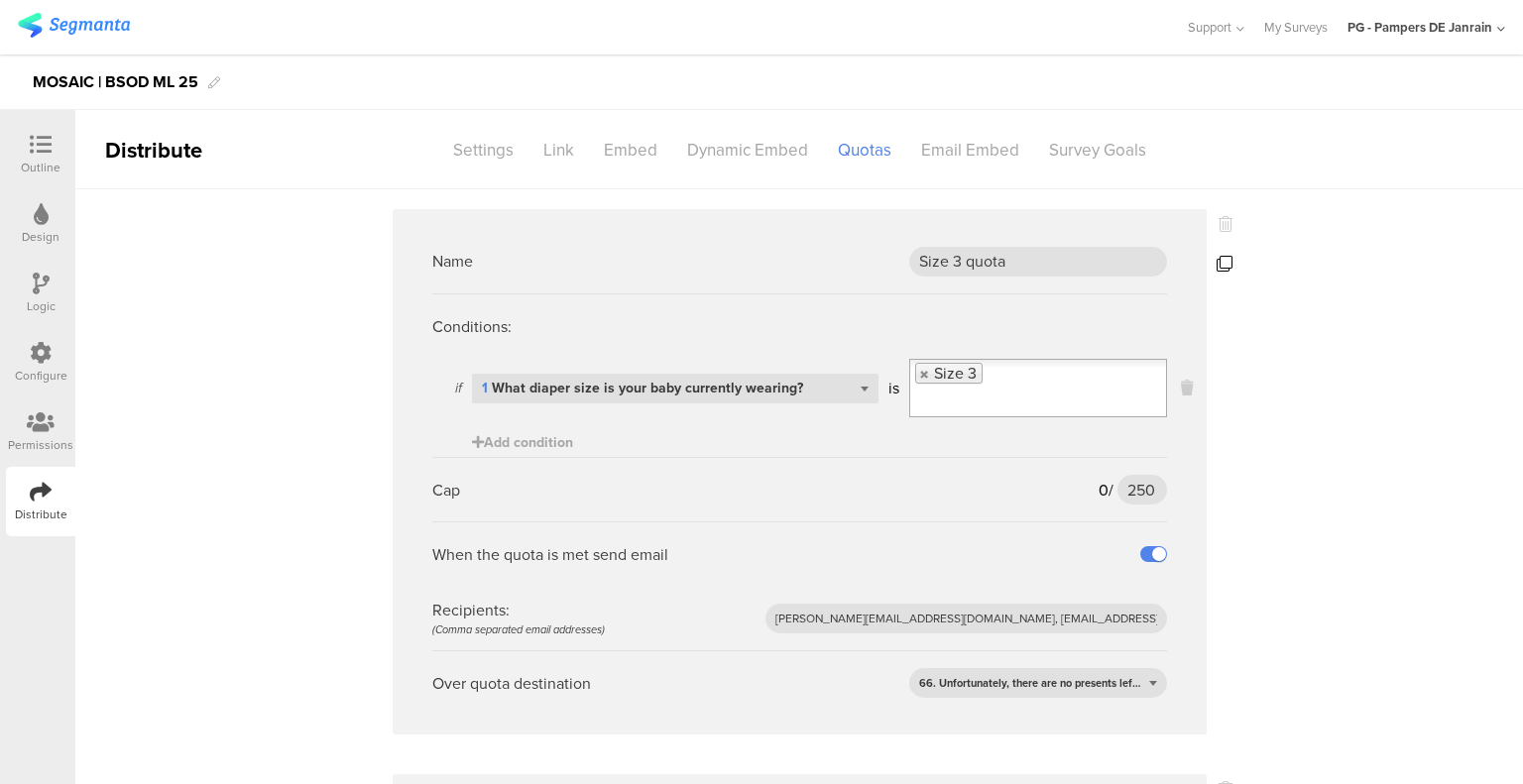 click at bounding box center [1225, 264] 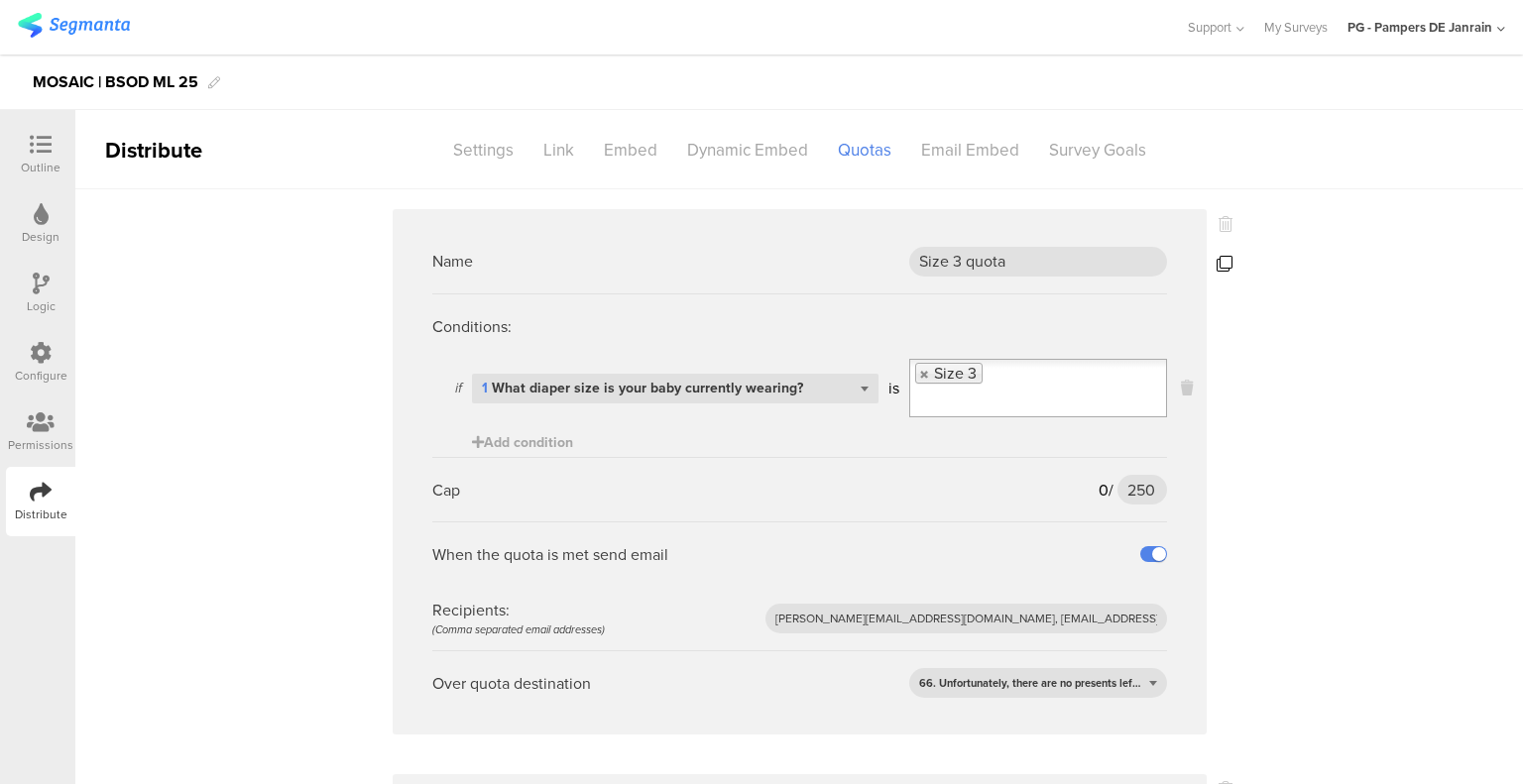 click at bounding box center [1225, 264] 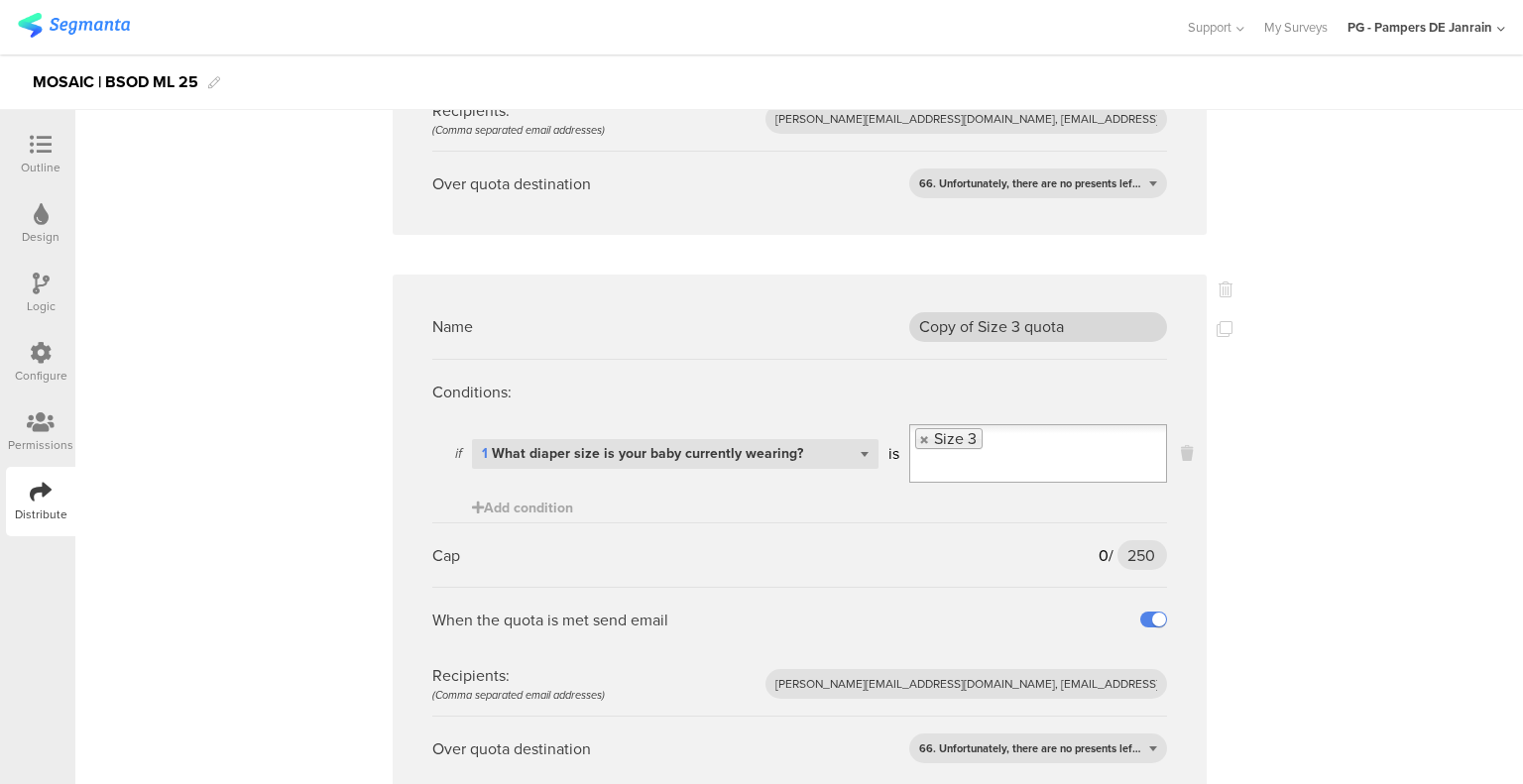 scroll, scrollTop: 496, scrollLeft: 0, axis: vertical 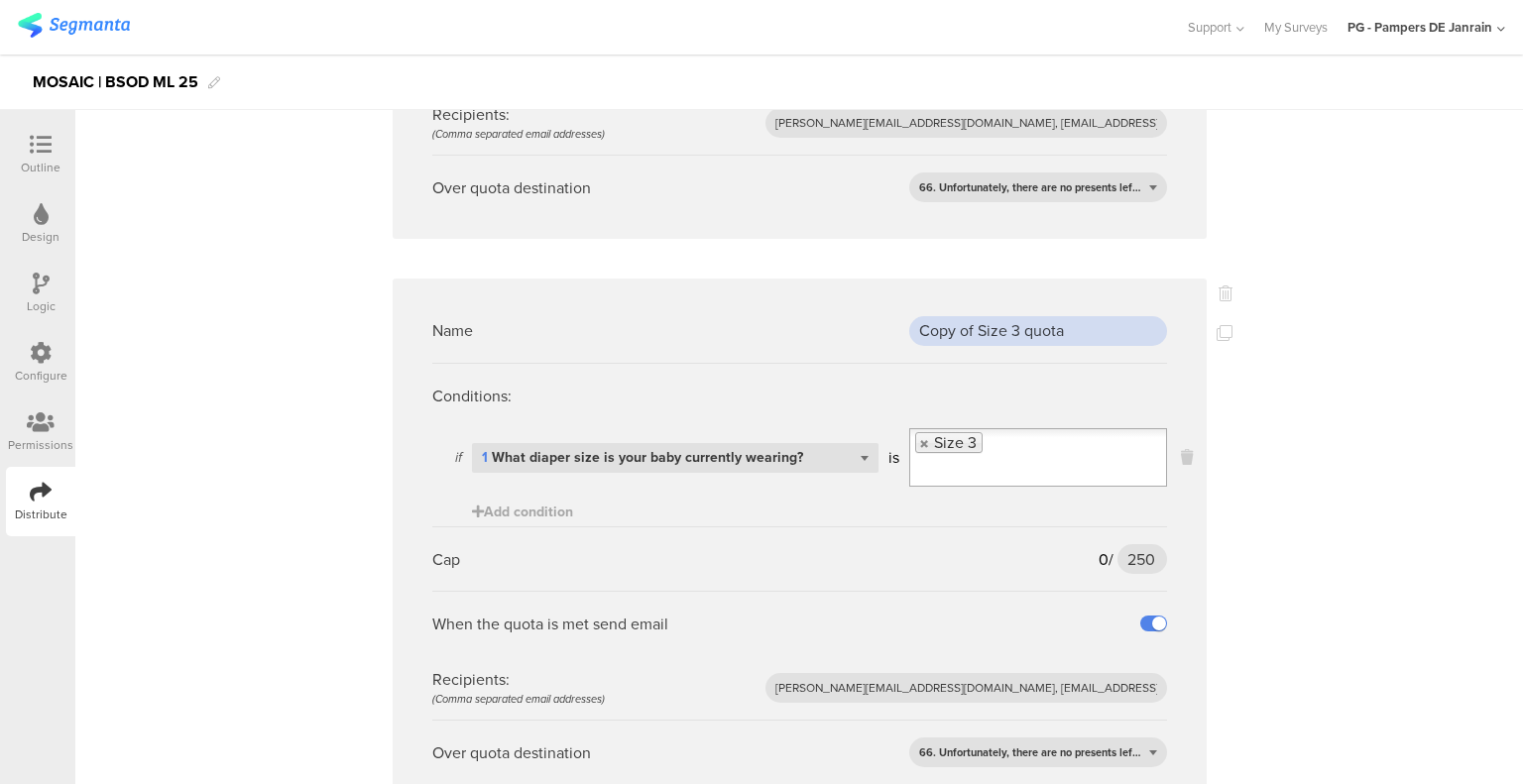 drag, startPoint x: 1100, startPoint y: 298, endPoint x: 831, endPoint y: 289, distance: 269.1505 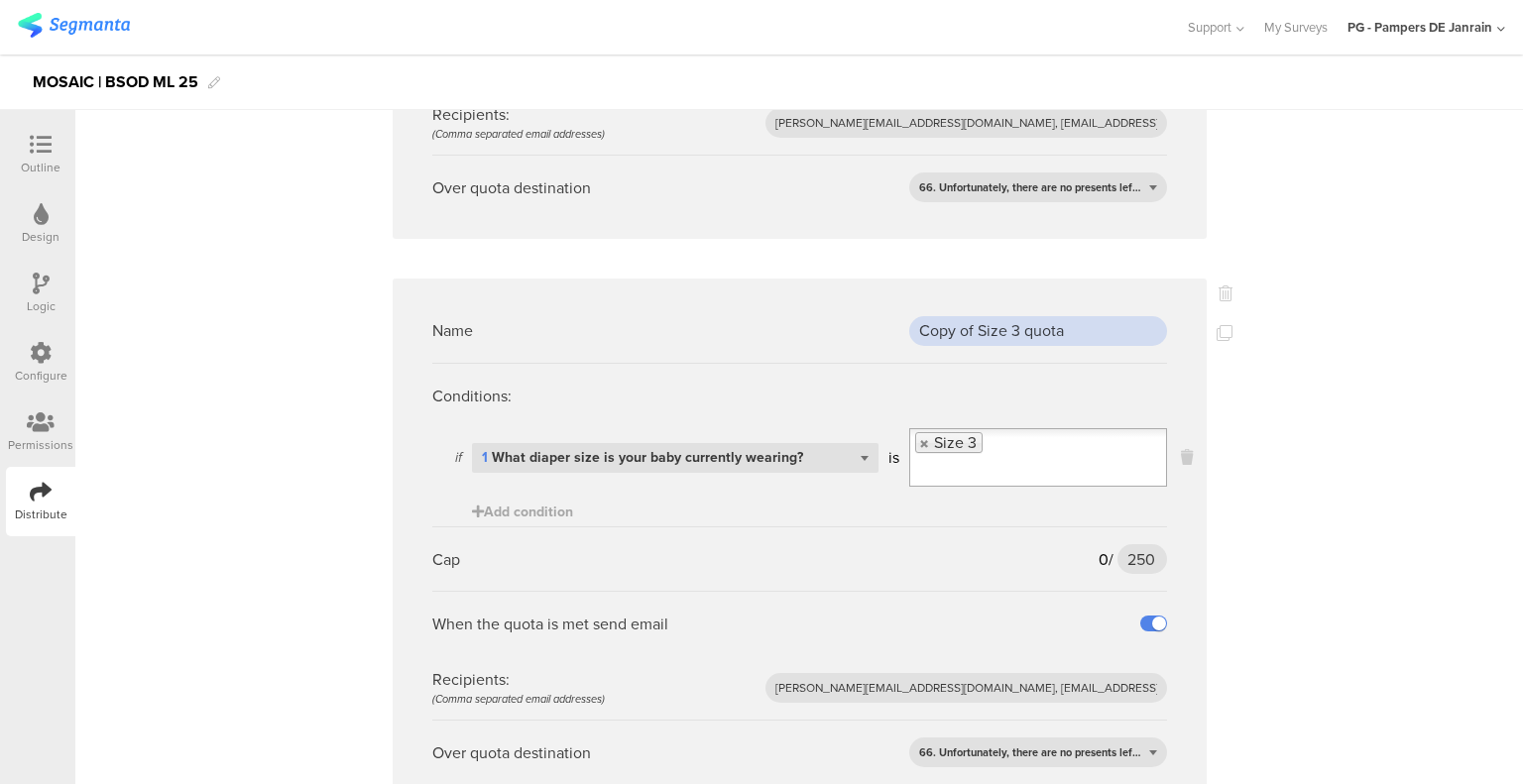 click on "Name
Copy of Size 3 quota" at bounding box center [799, 330] 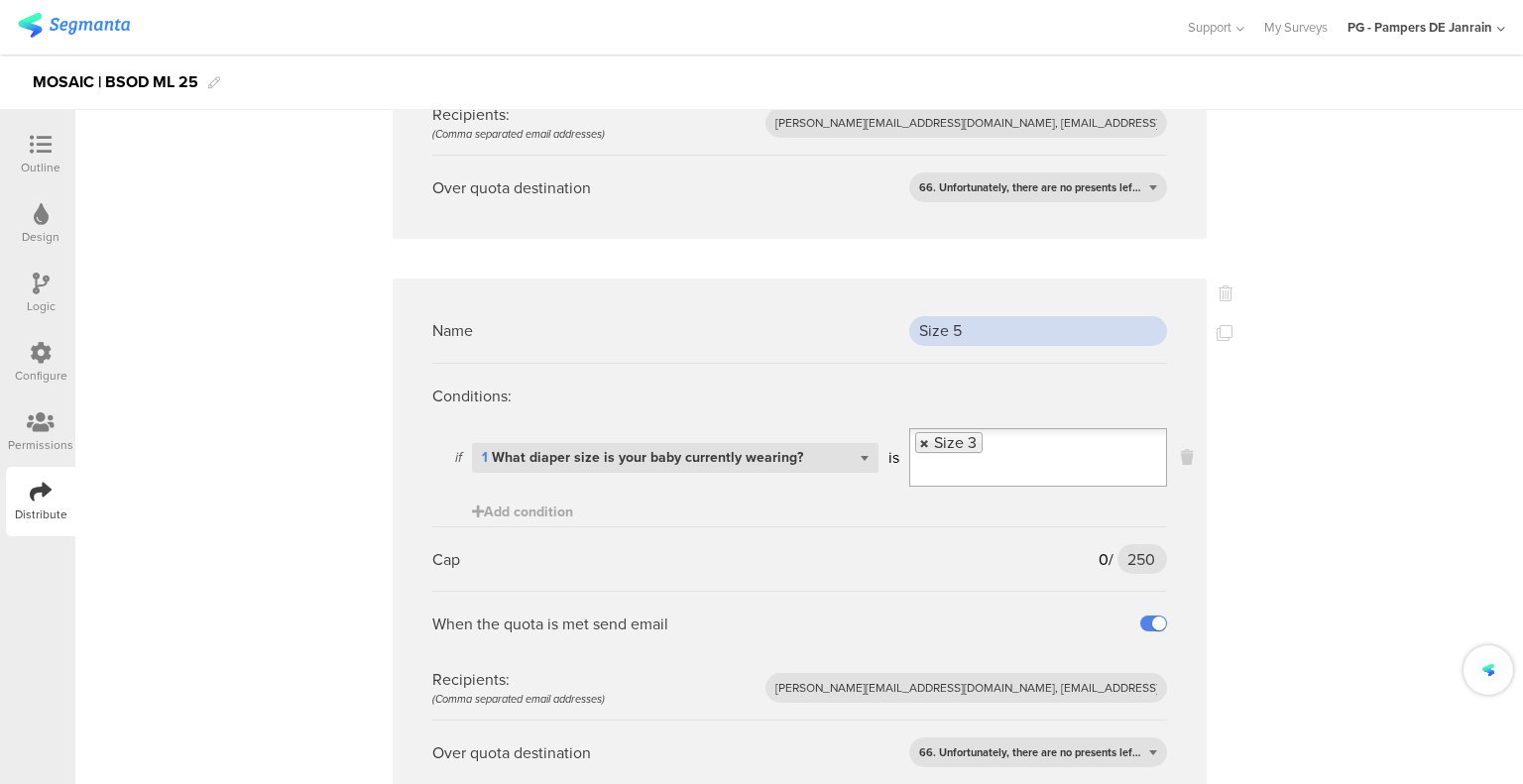 type on "Size 5" 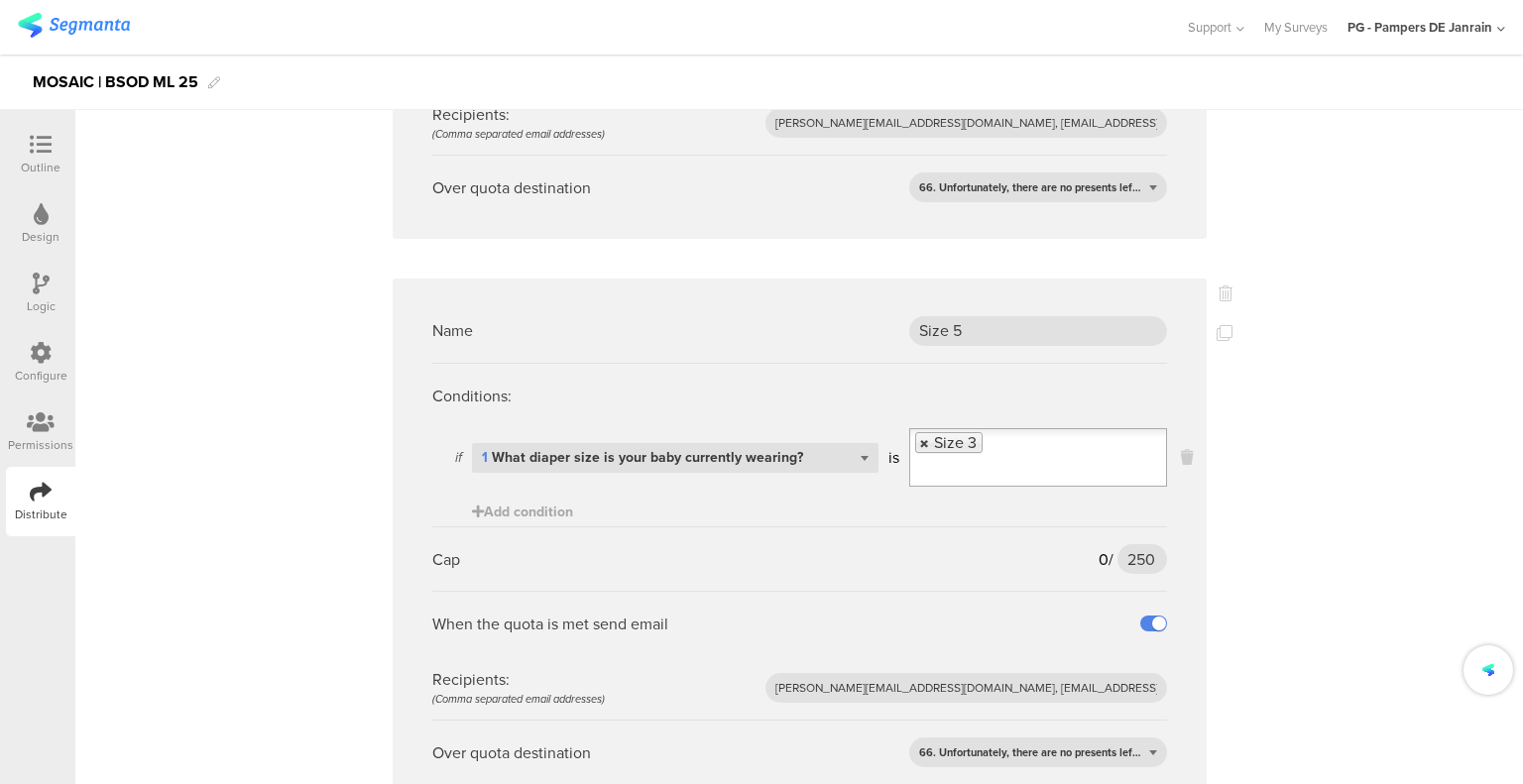 click at bounding box center [925, 443] 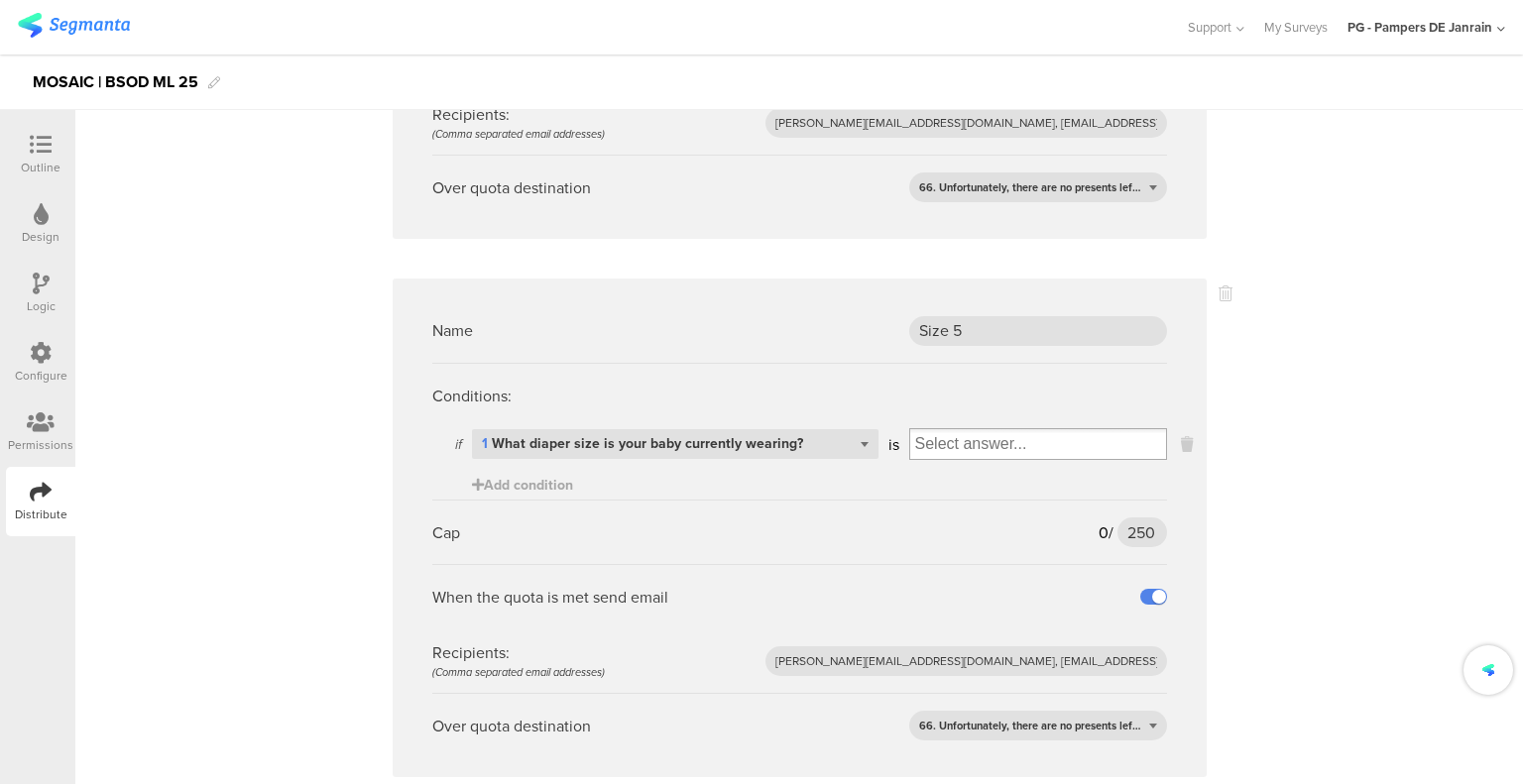 click at bounding box center [1038, 444] 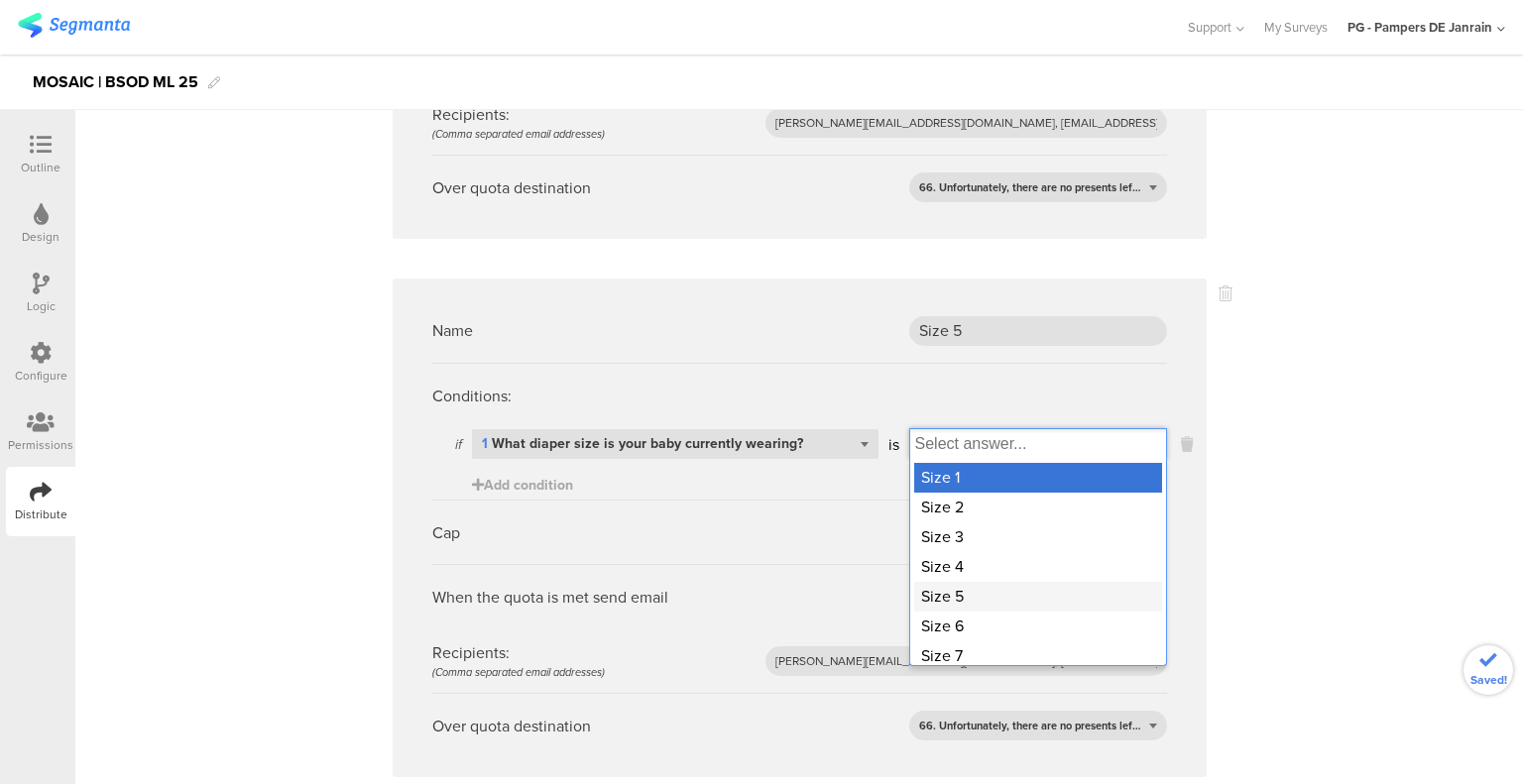 click on "Size 5" at bounding box center (1038, 597) 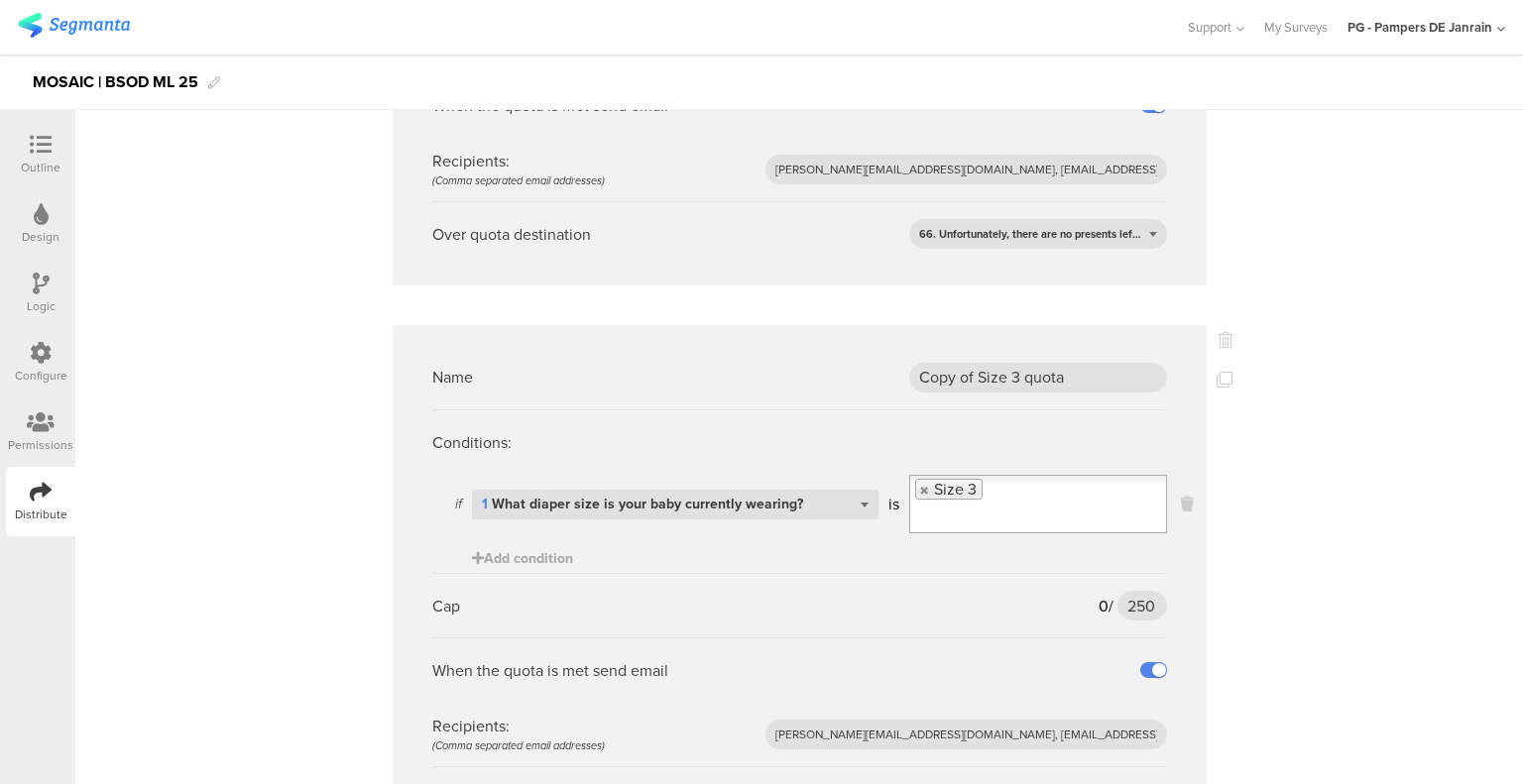 scroll, scrollTop: 991, scrollLeft: 0, axis: vertical 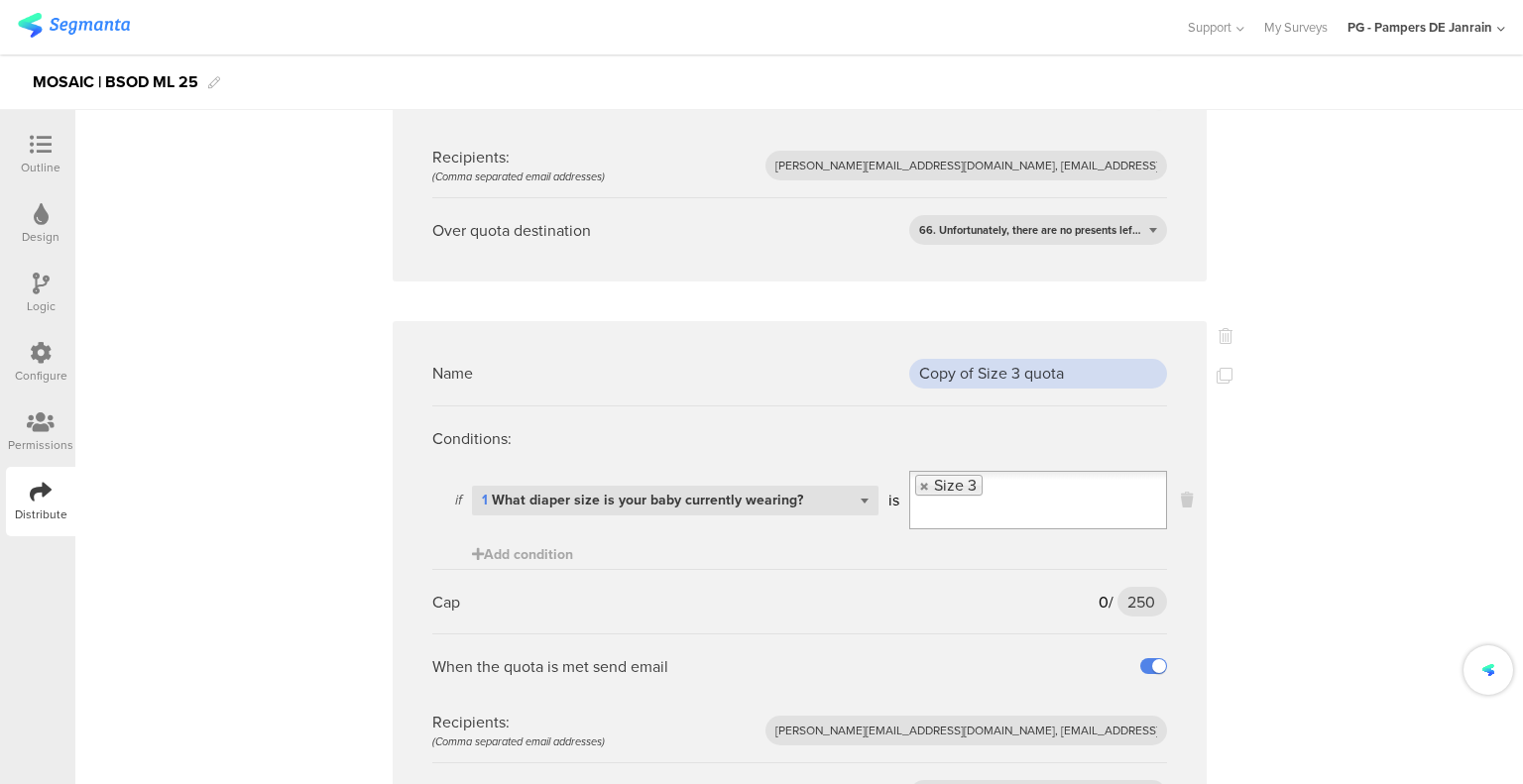click on "Copy of Size 3 quota" at bounding box center [1038, 374] 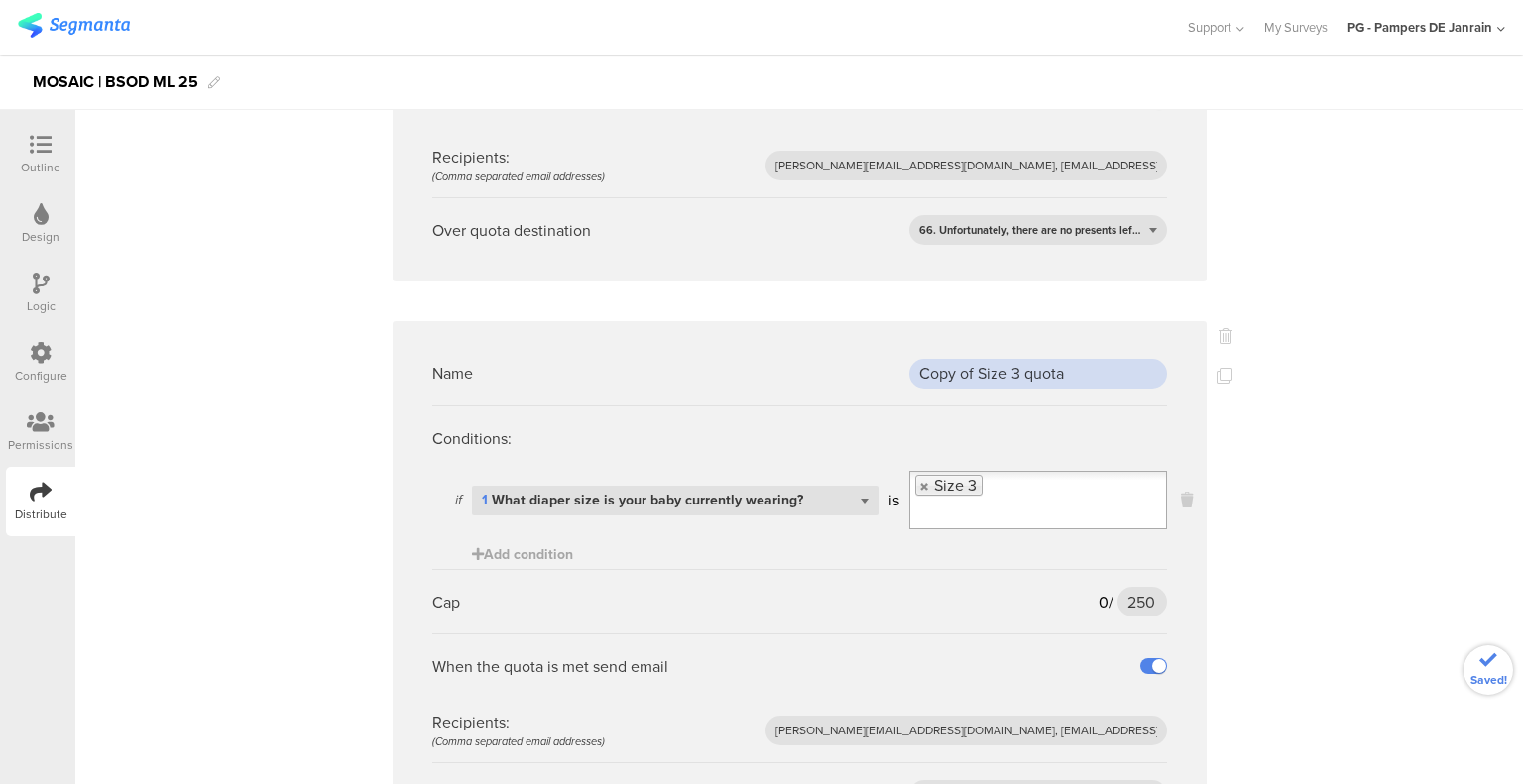 drag, startPoint x: 1092, startPoint y: 344, endPoint x: 754, endPoint y: 331, distance: 338.2499 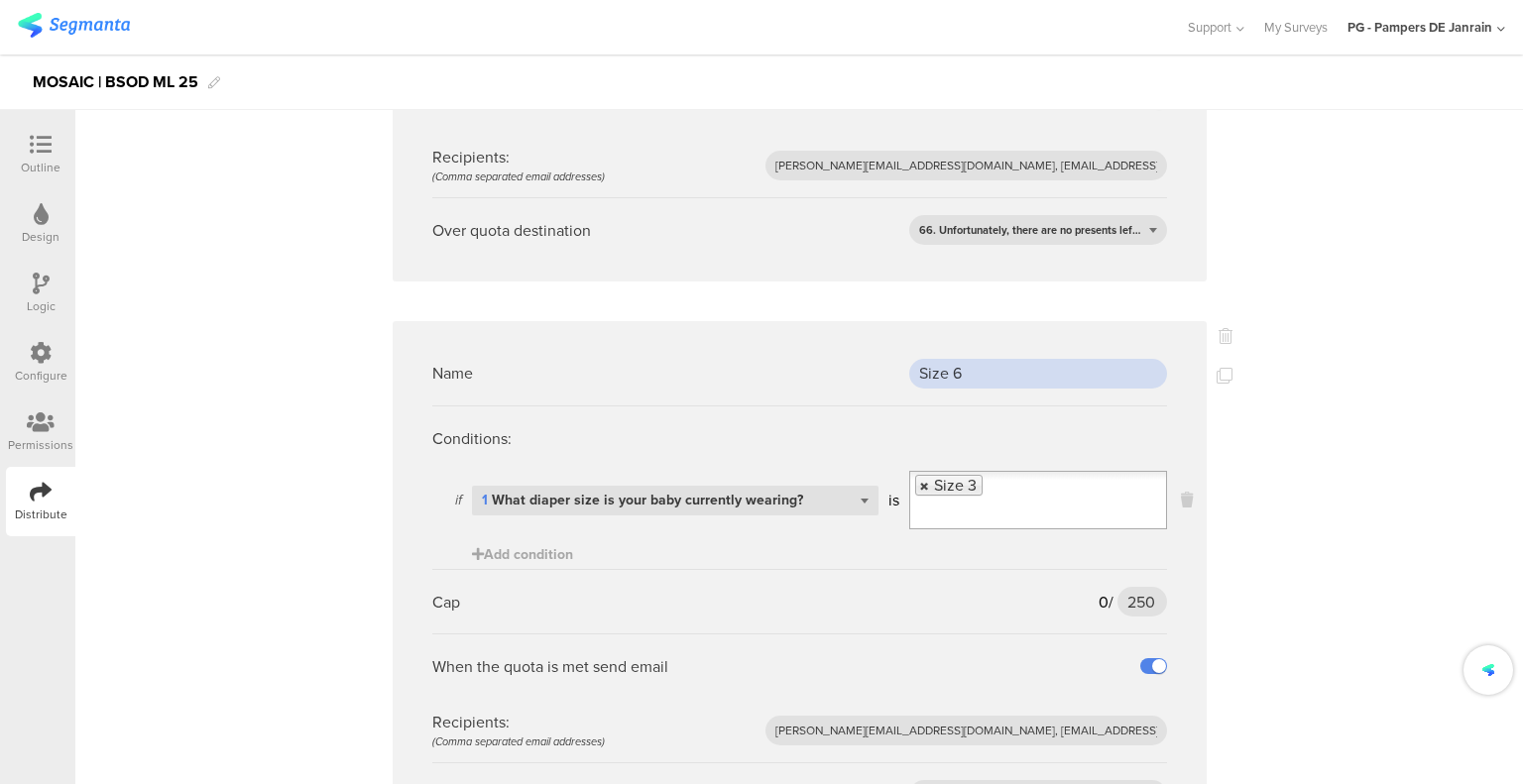 type on "Size 6" 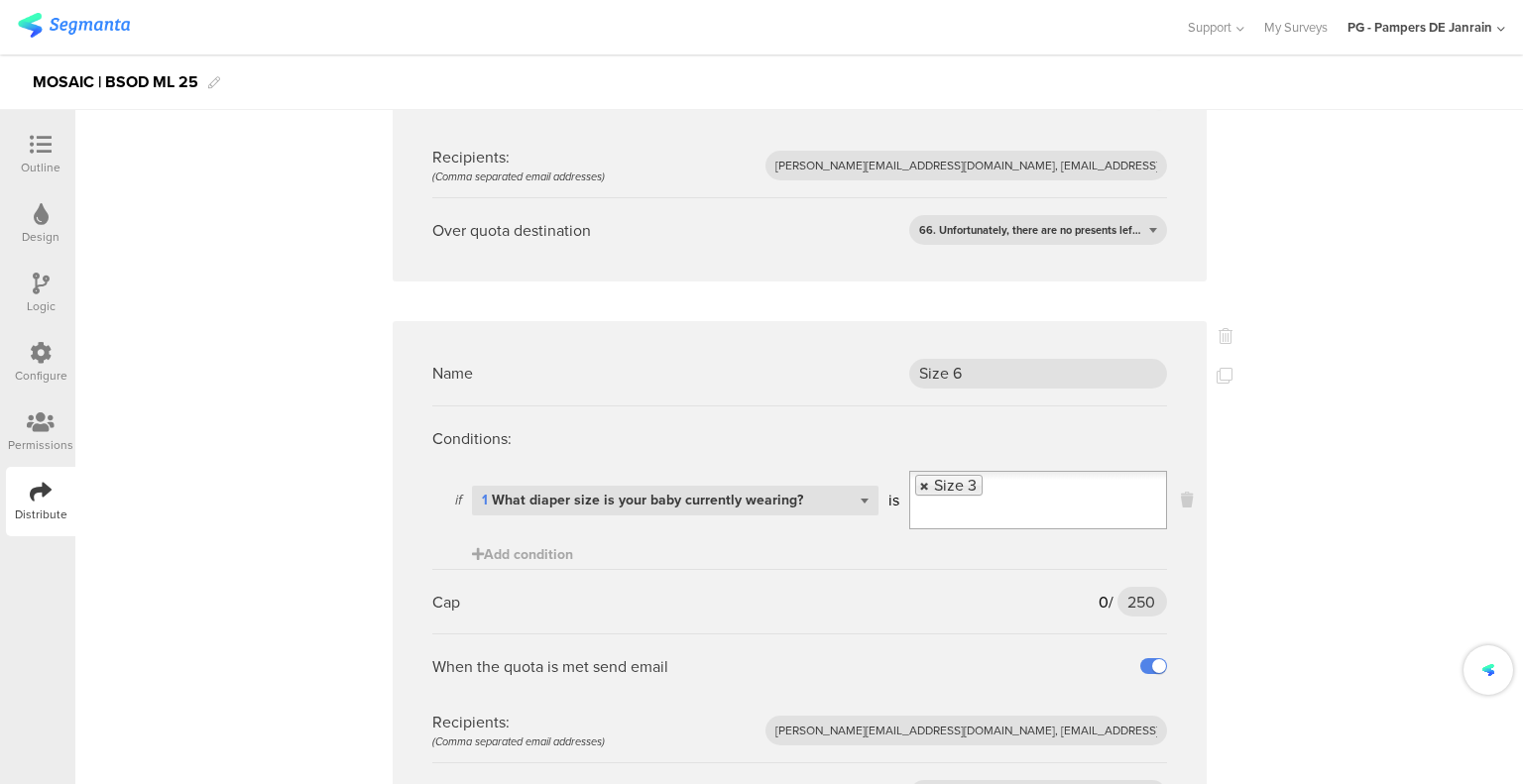 click at bounding box center (925, 486) 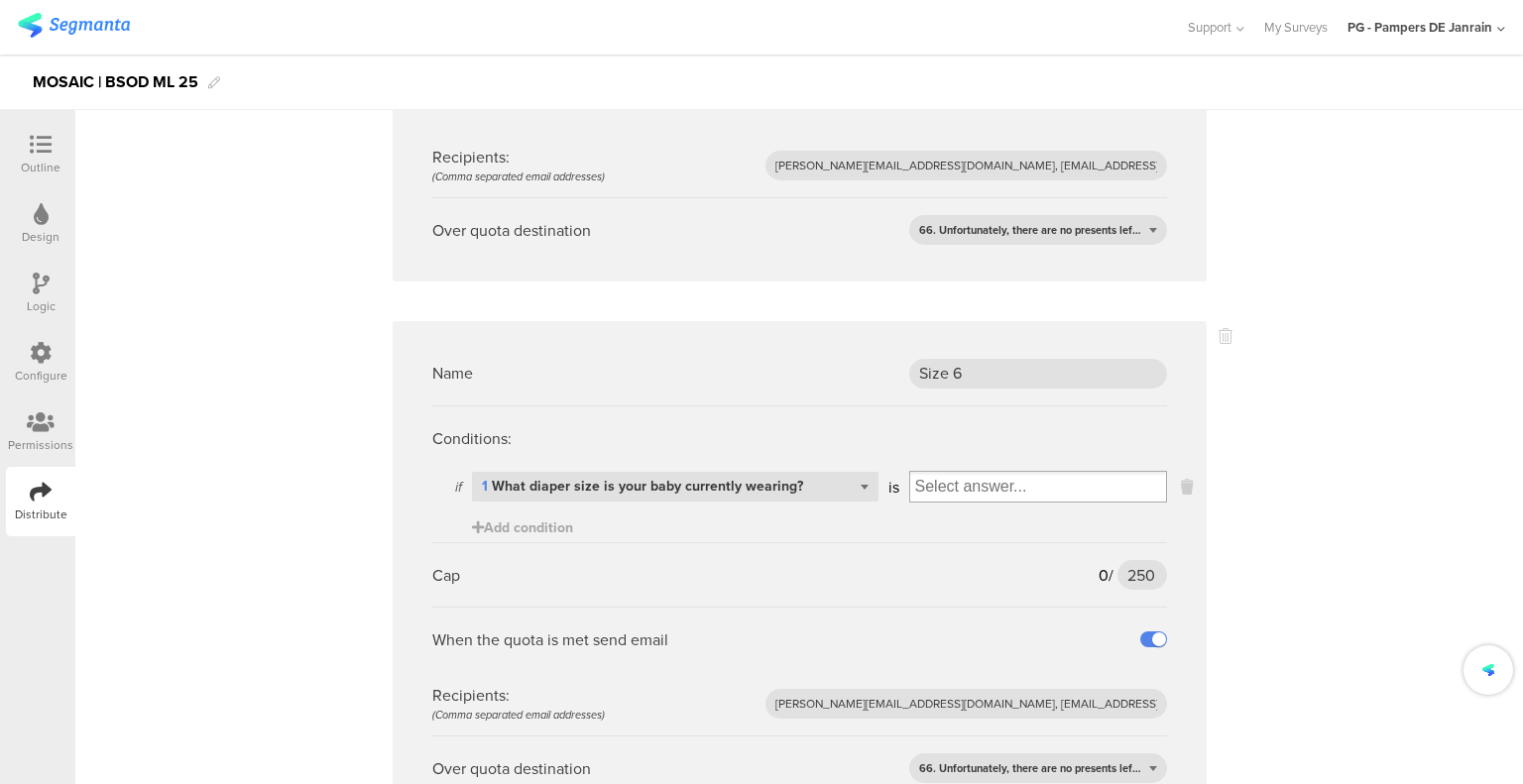 click at bounding box center (1038, 487) 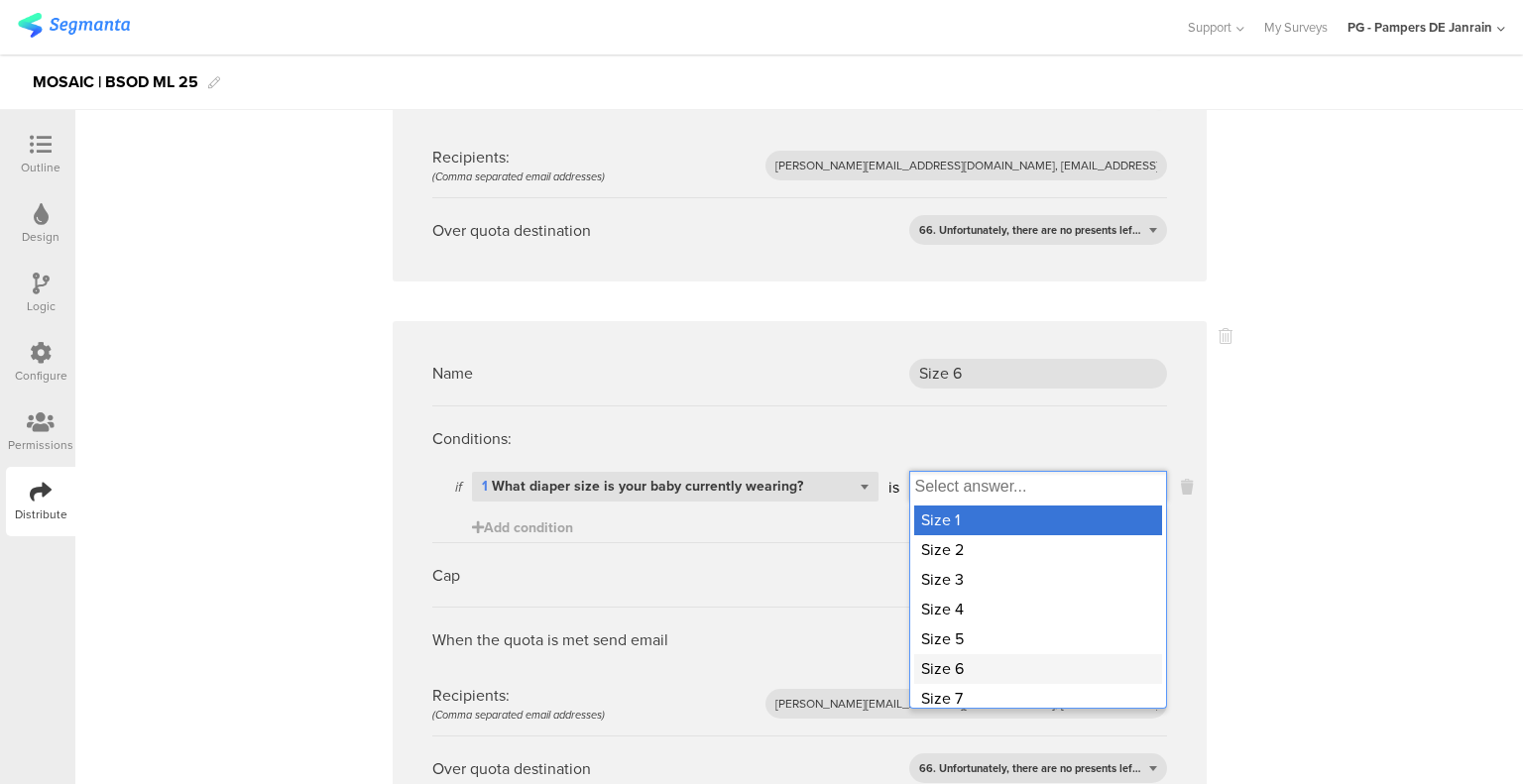 click on "Size 6" at bounding box center [1038, 669] 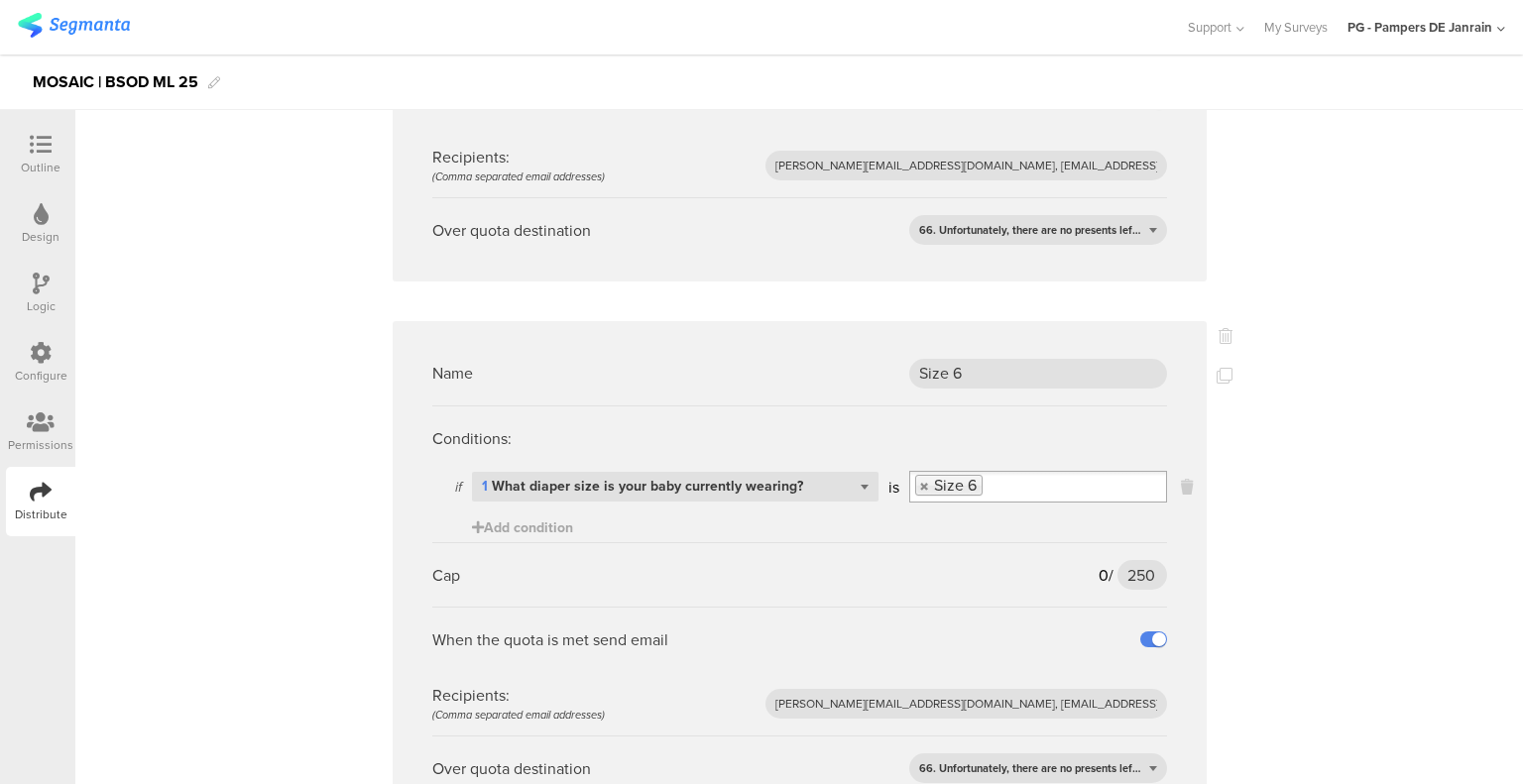 click on "Name
Size 3 quota
Conditions:
if
Select question...   1 What diaper size is your baby currently wearing?
is
Size 3
Add condition
Cap
0
/
250
250
When the quota is met send email
Recipients:  (Comma separated email addresses)
[PERSON_NAME][EMAIL_ADDRESS][DOMAIN_NAME], [EMAIL_ADDRESS][DOMAIN_NAME], [DOMAIN_NAME][EMAIL_ADDRESS][DOMAIN_NAME]
Over quota destination
66. Unfortunately, there are no presents left...
Name
Size 5
Conditions:
if
Select question...   1 What diaper size is your baby currently wearing?
is
Size 5
Add condition
Cap" at bounding box center [799, 611] 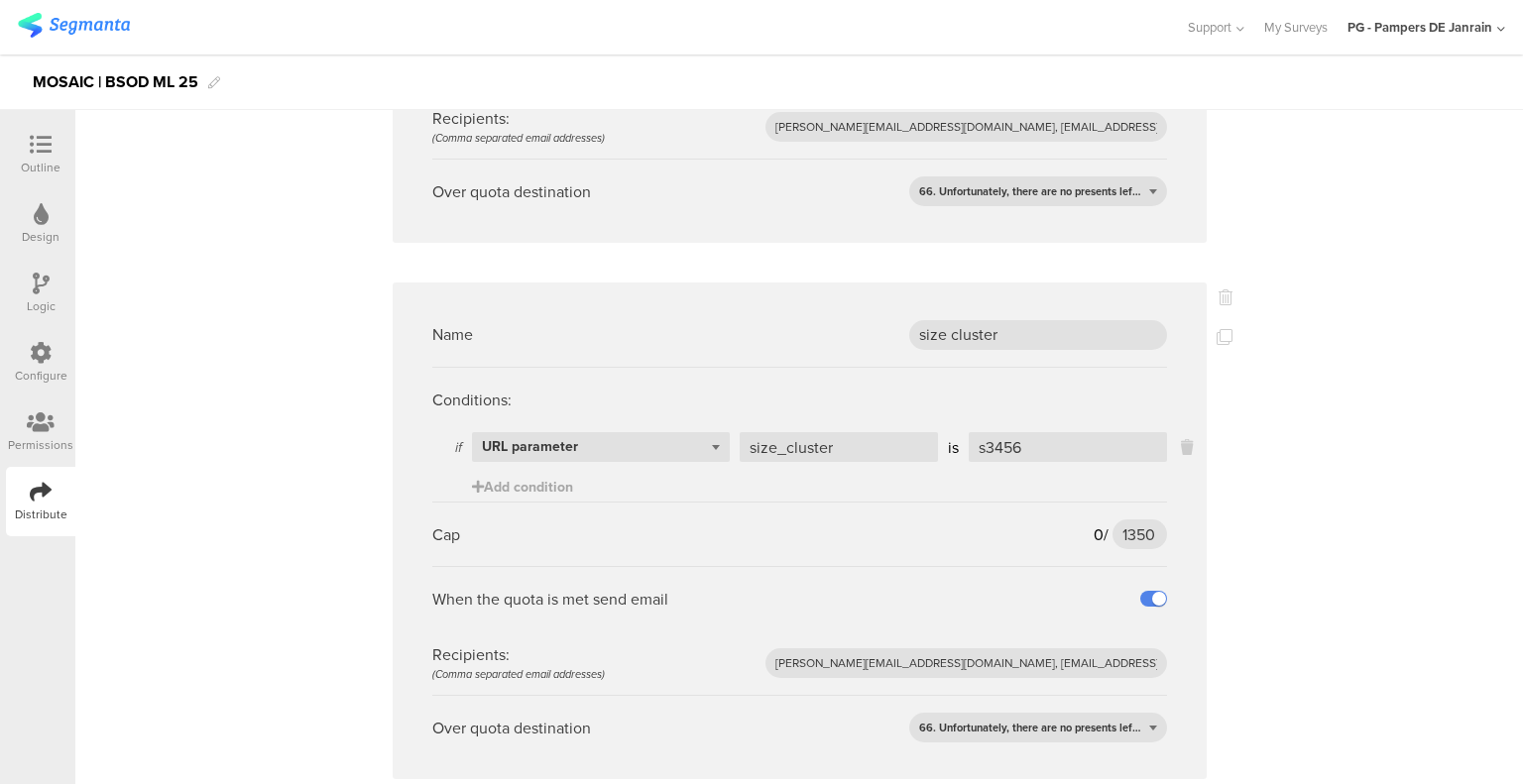scroll, scrollTop: 2177, scrollLeft: 0, axis: vertical 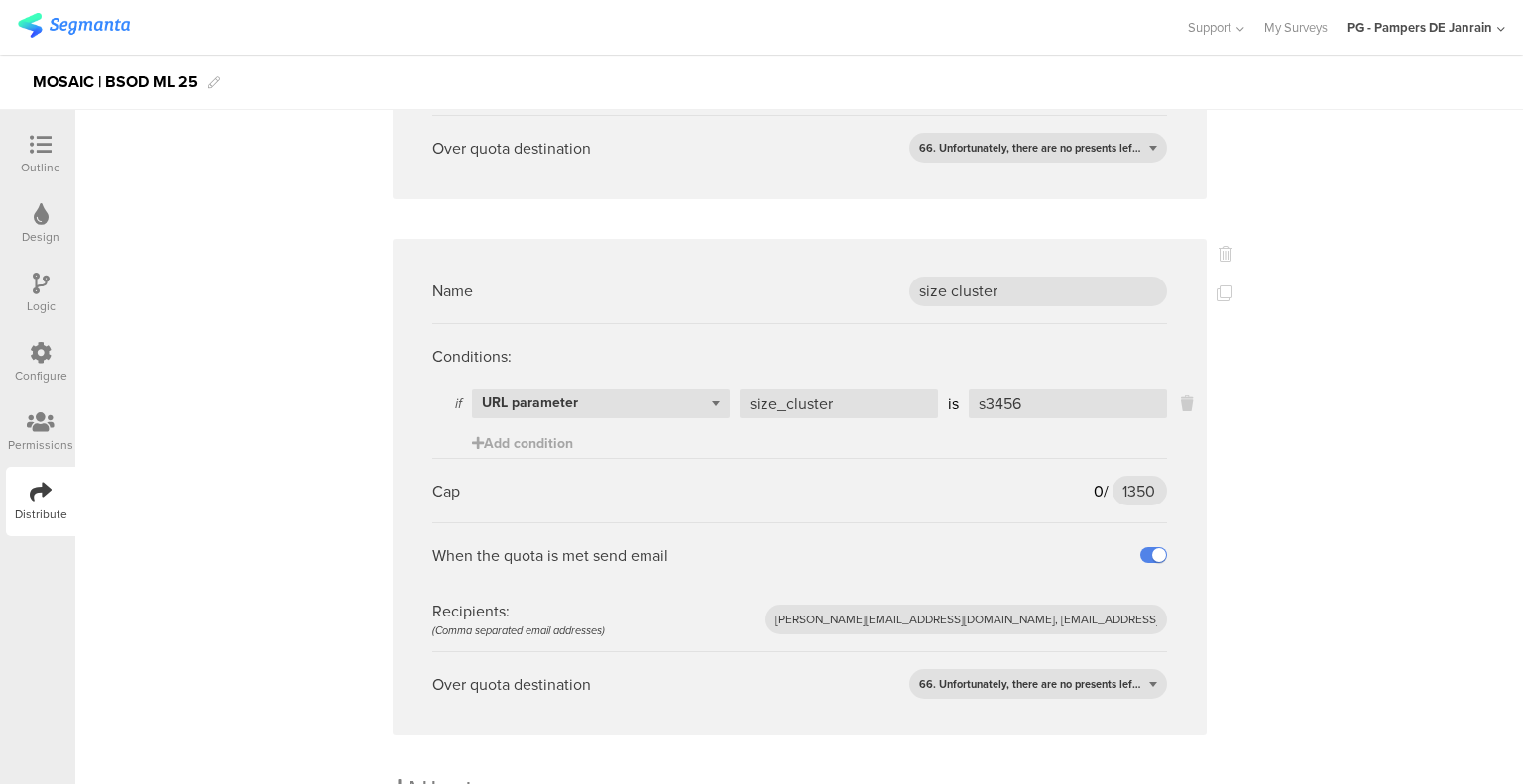 click on "Add quota" at bounding box center (436, 786) 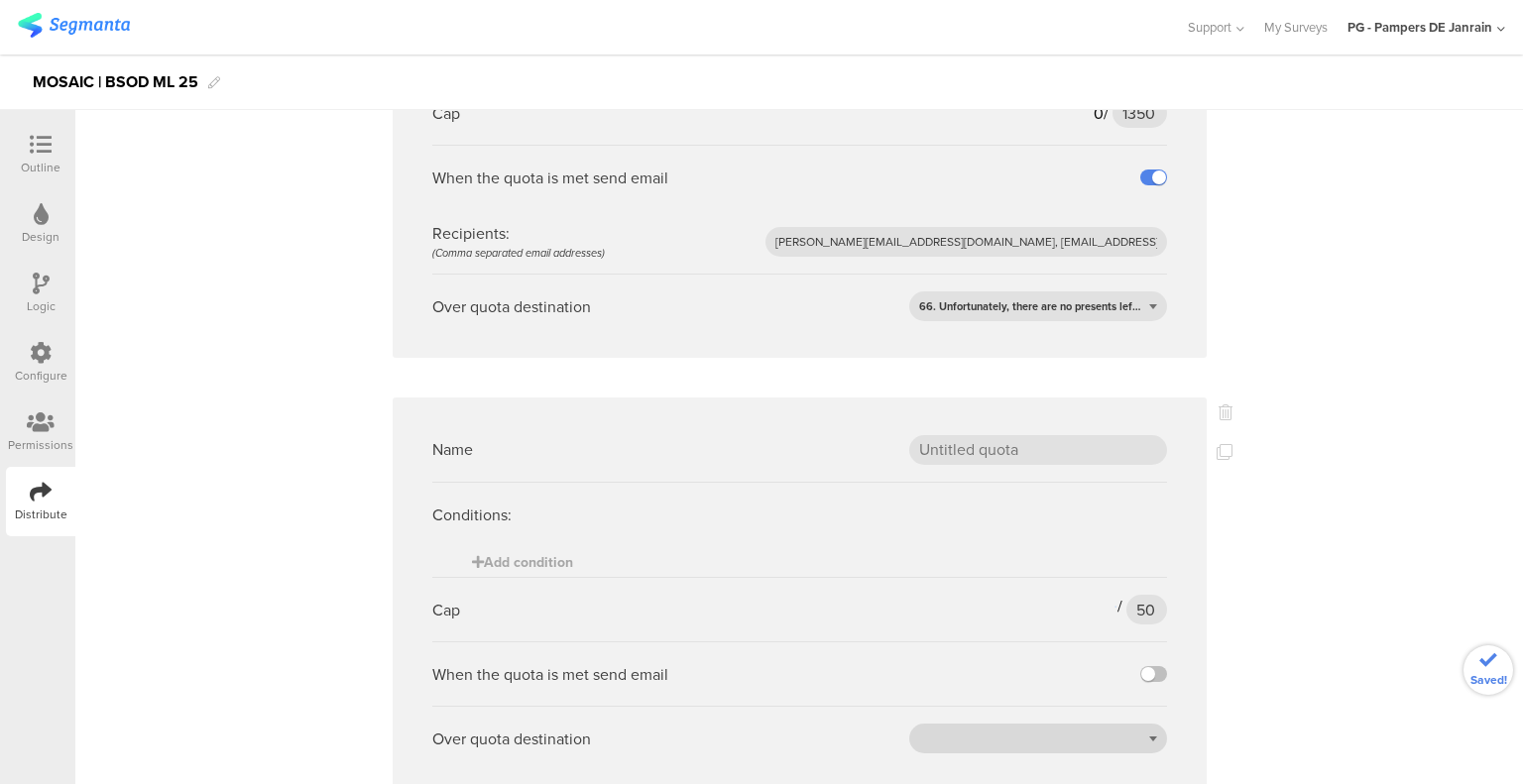 scroll, scrollTop: 2573, scrollLeft: 0, axis: vertical 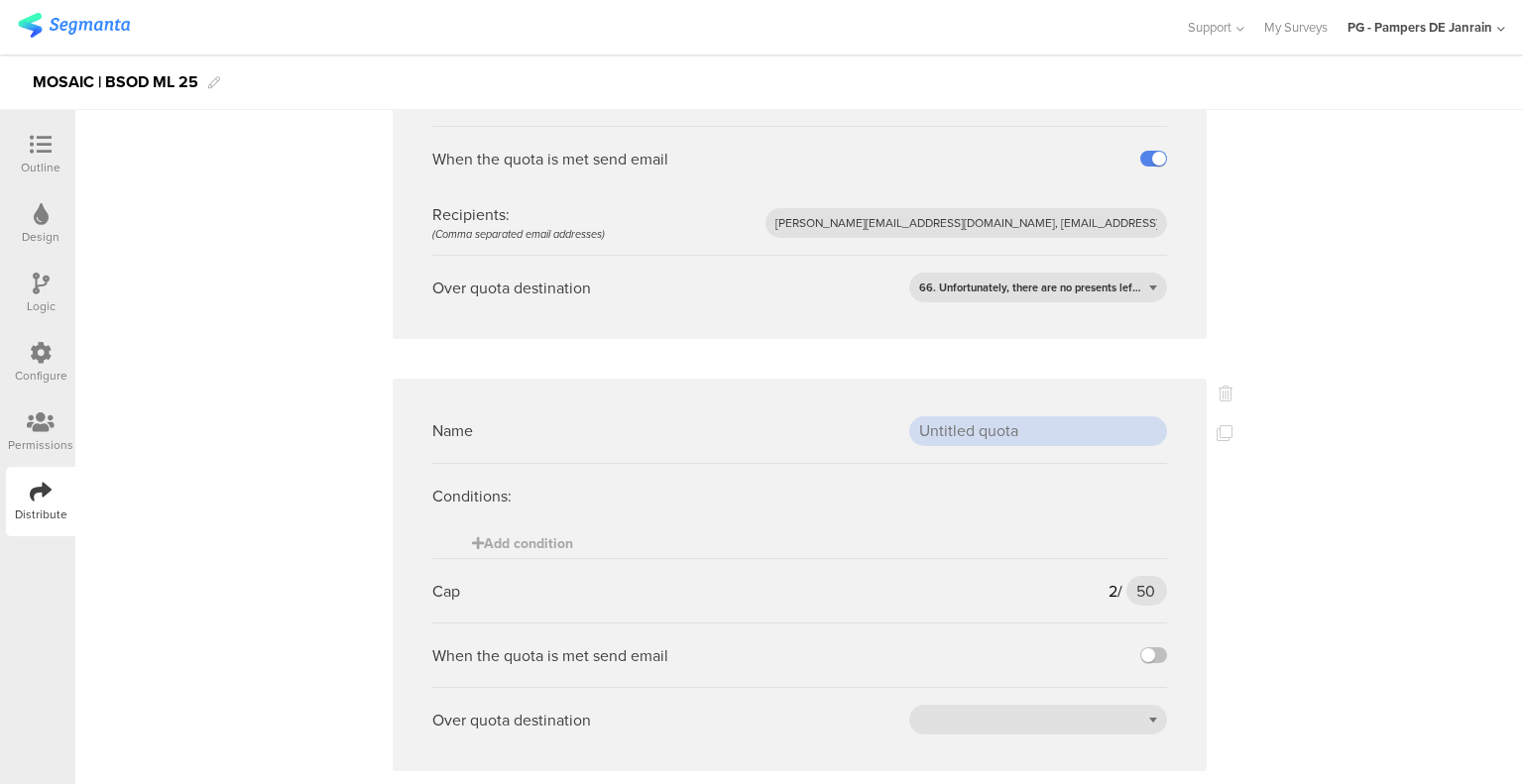 click at bounding box center (1038, 431) 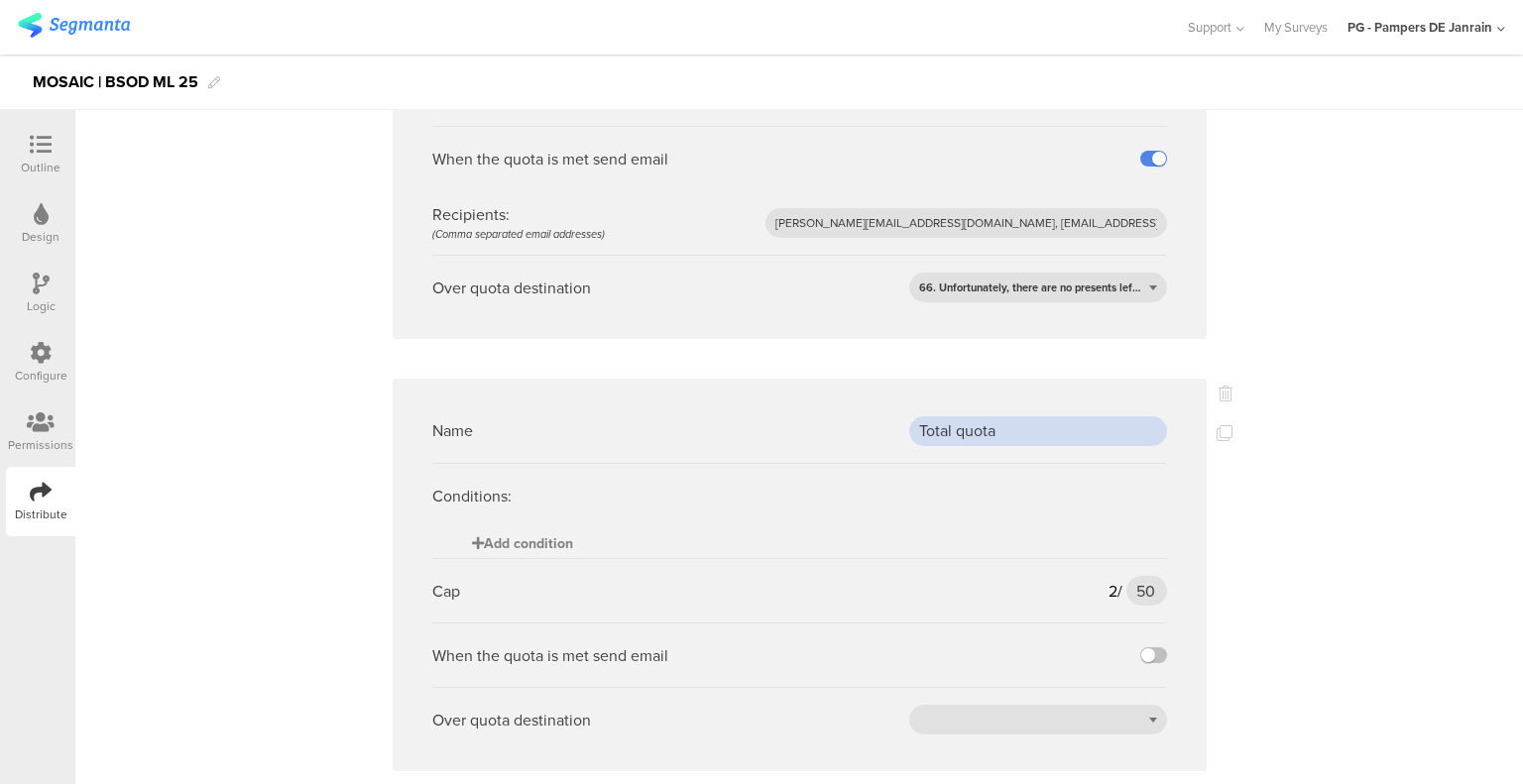 type on "Total quota" 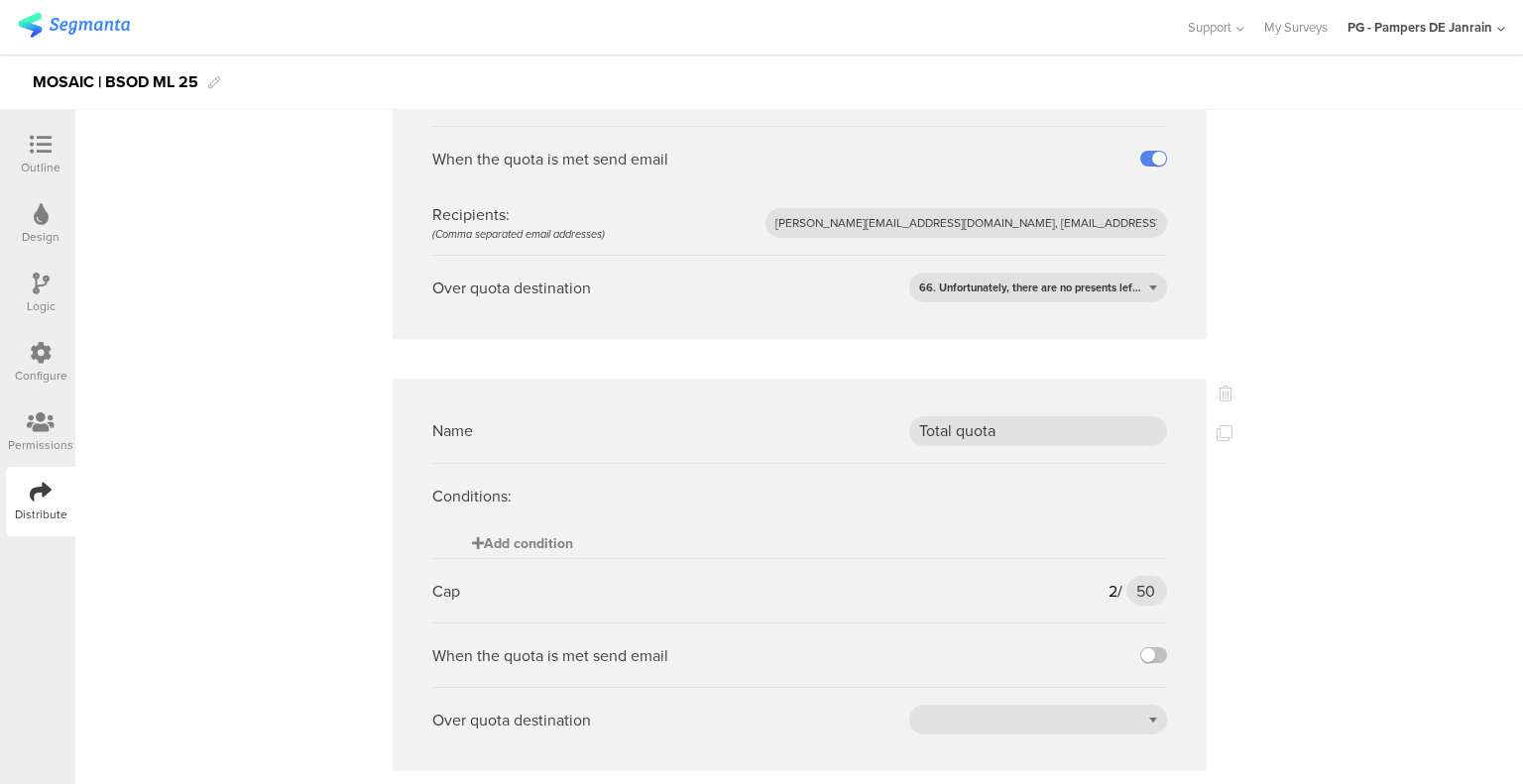 click on "Add condition" at bounding box center [523, 543] 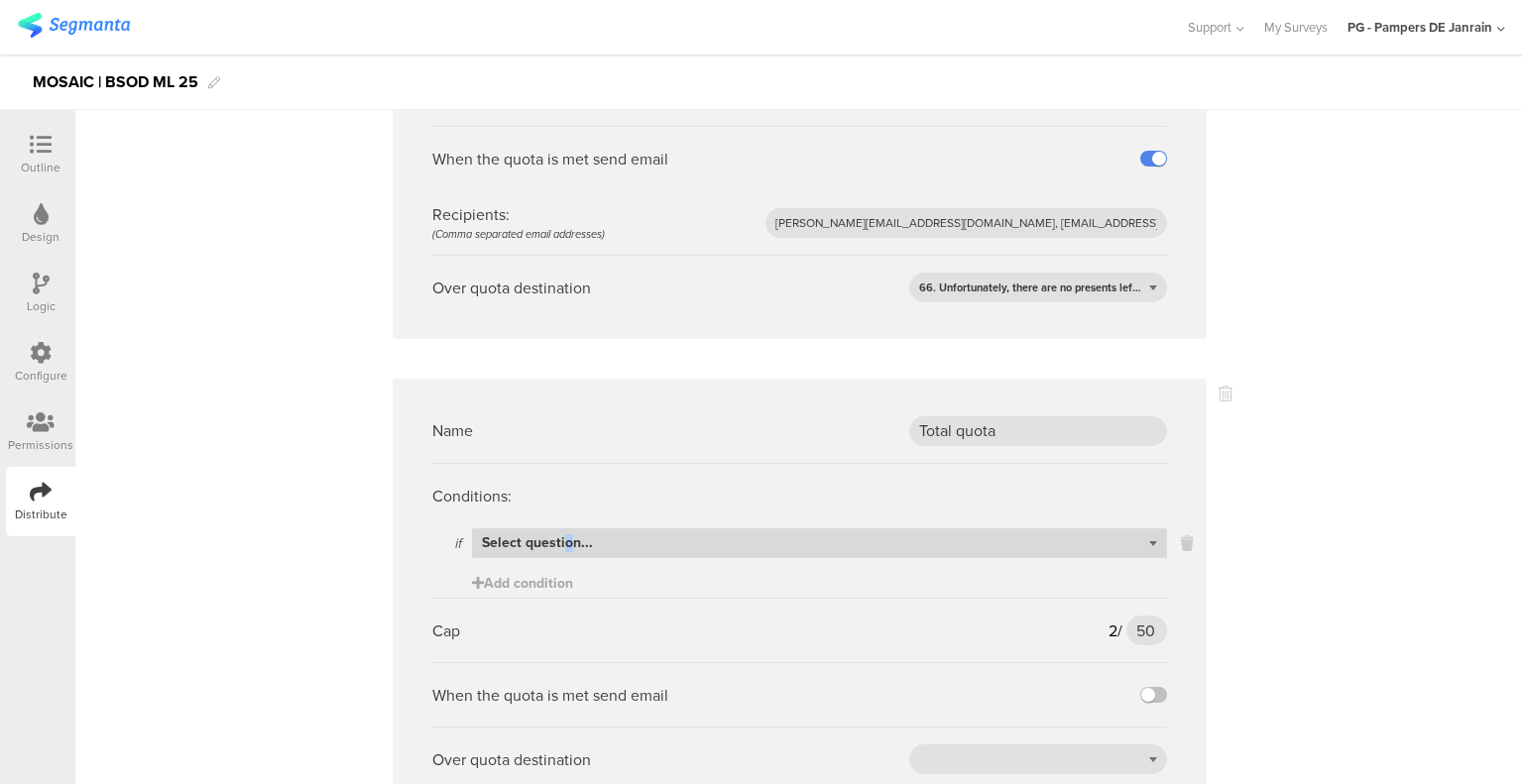 click on "Select question..." at bounding box center (537, 542) 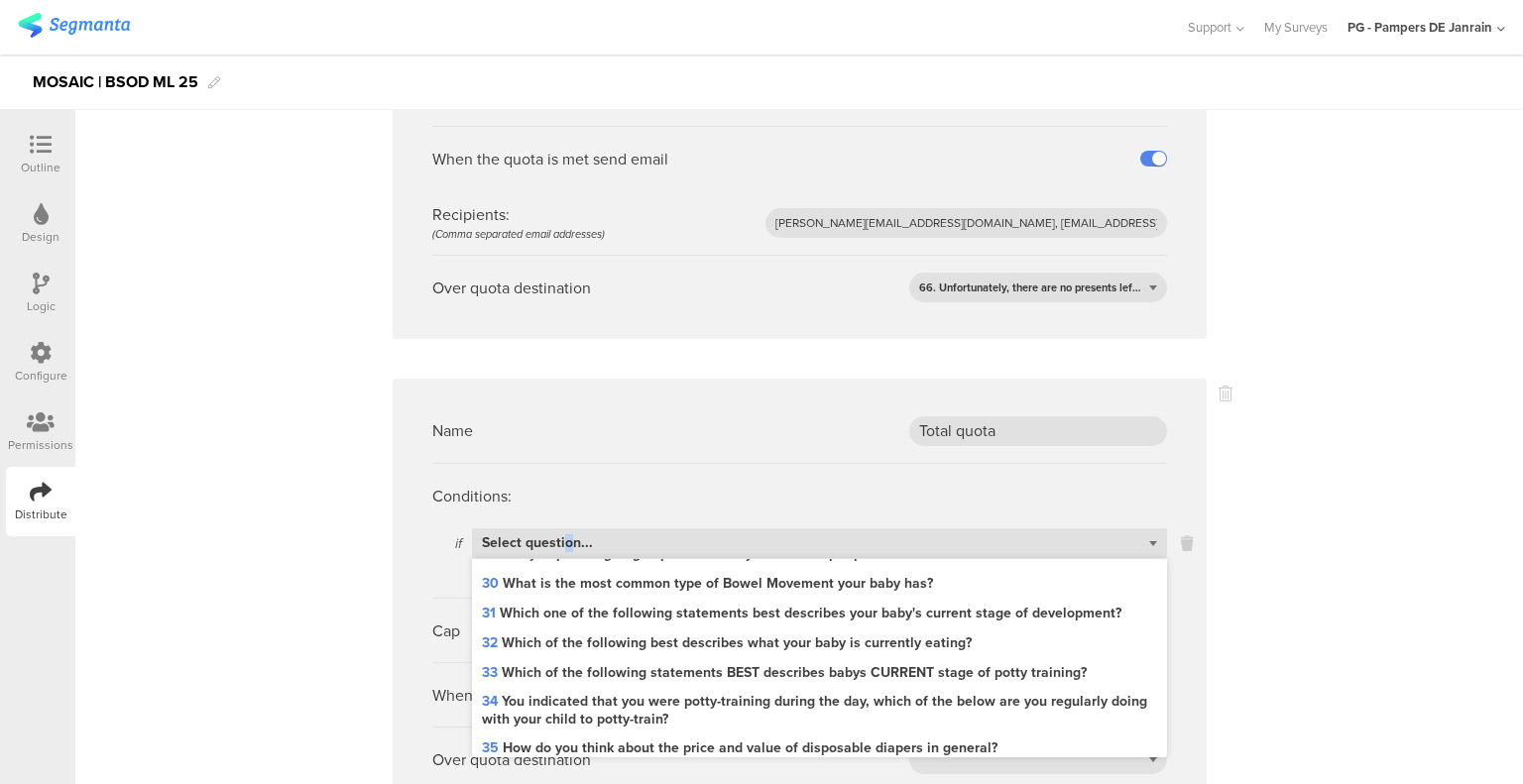 scroll, scrollTop: 0, scrollLeft: 0, axis: both 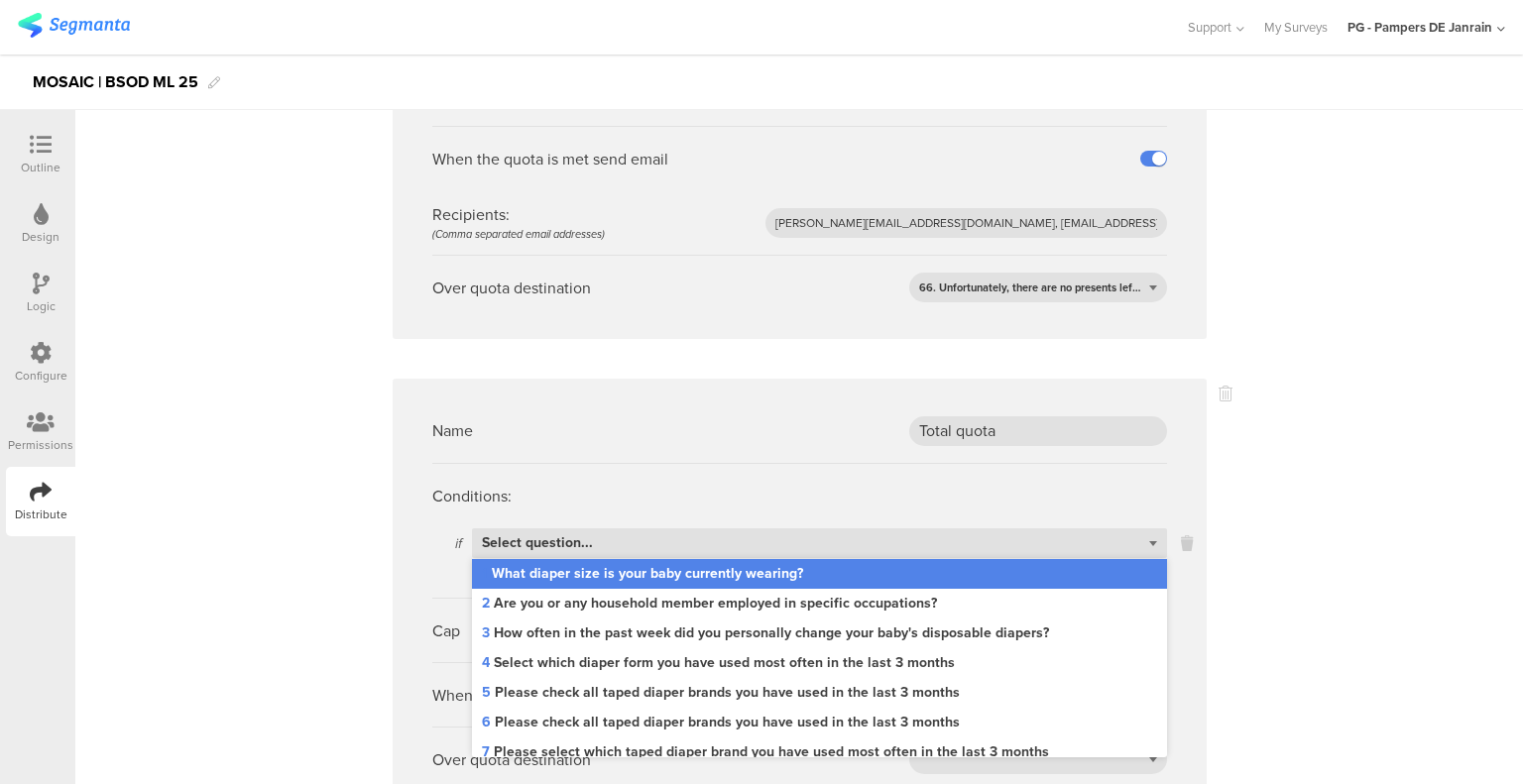 click on "Name
Size 3 quota
Conditions:
if
Select question...   1 What diaper size is your baby currently wearing?
is
Size 3
Add condition
Cap
0
/
250
250
When the quota is met send email
Recipients:  (Comma separated email addresses)
[PERSON_NAME][EMAIL_ADDRESS][DOMAIN_NAME], [EMAIL_ADDRESS][DOMAIN_NAME], [DOMAIN_NAME][EMAIL_ADDRESS][DOMAIN_NAME]
Over quota destination
66. Unfortunately, there are no presents left...
Name
Size 5
Conditions:
if
Select question...   1 What diaper size is your baby currently wearing?
is
Size 5
Add condition
Cap" at bounding box center (799, -735) 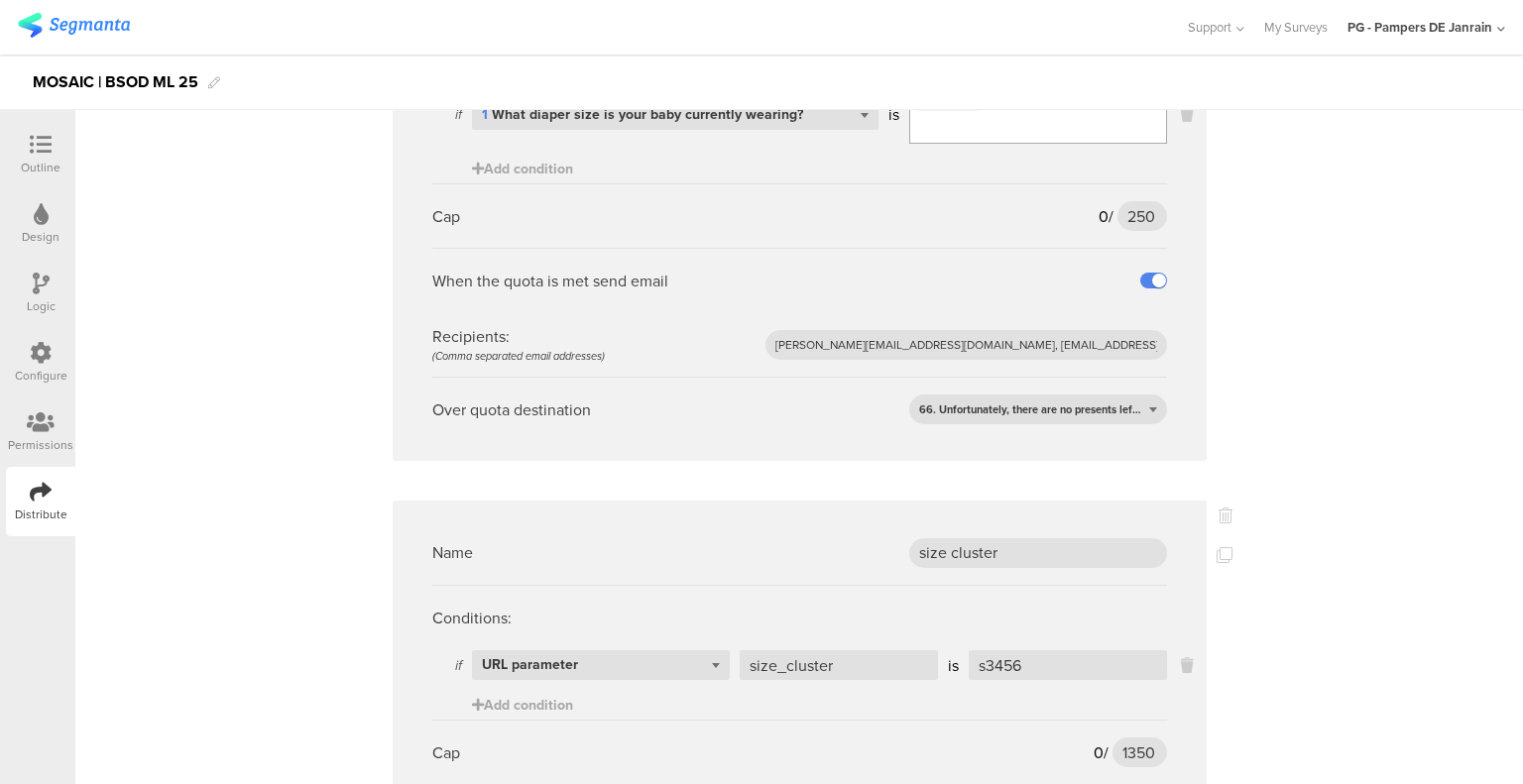 scroll, scrollTop: 2648, scrollLeft: 0, axis: vertical 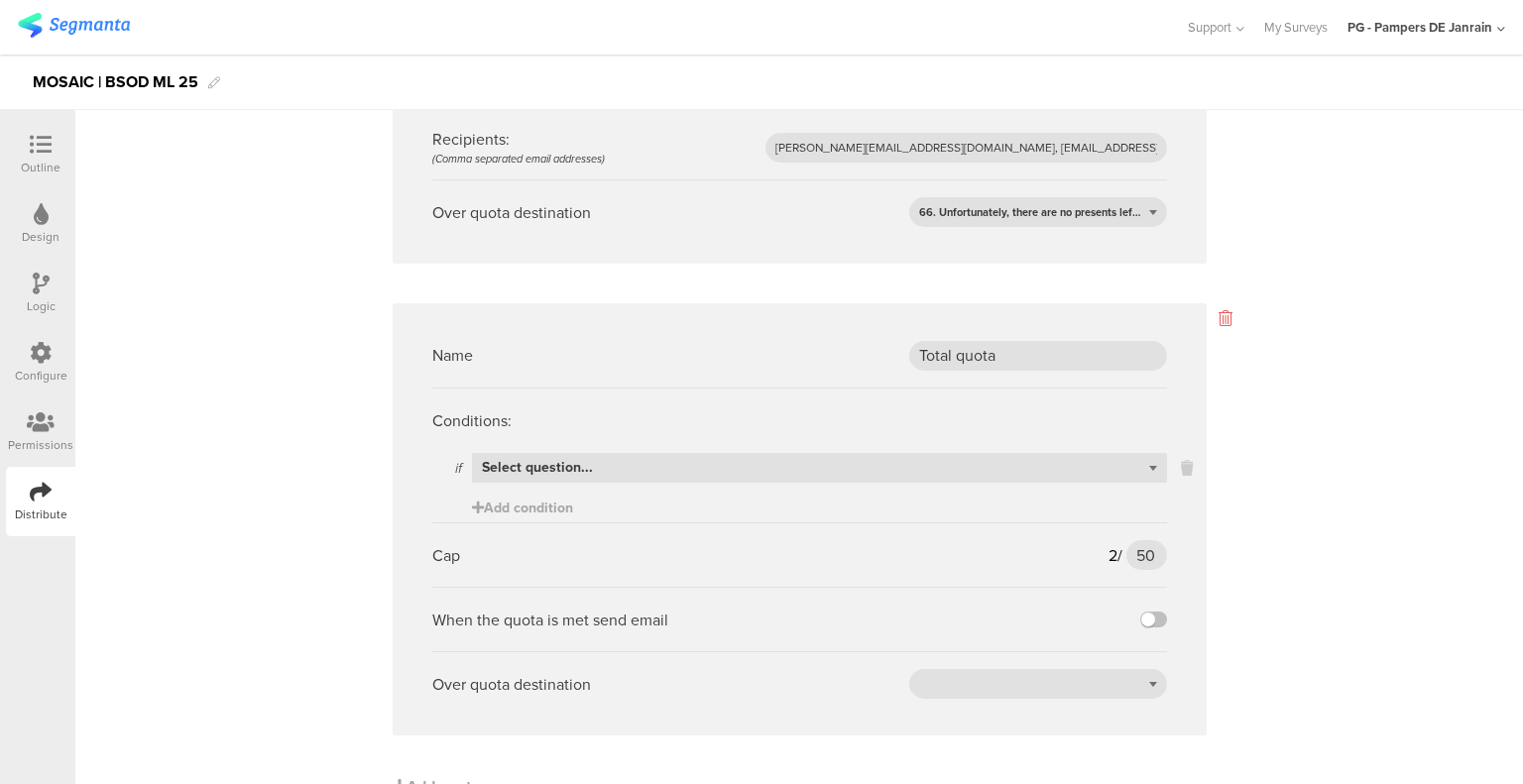 click at bounding box center [1226, 318] 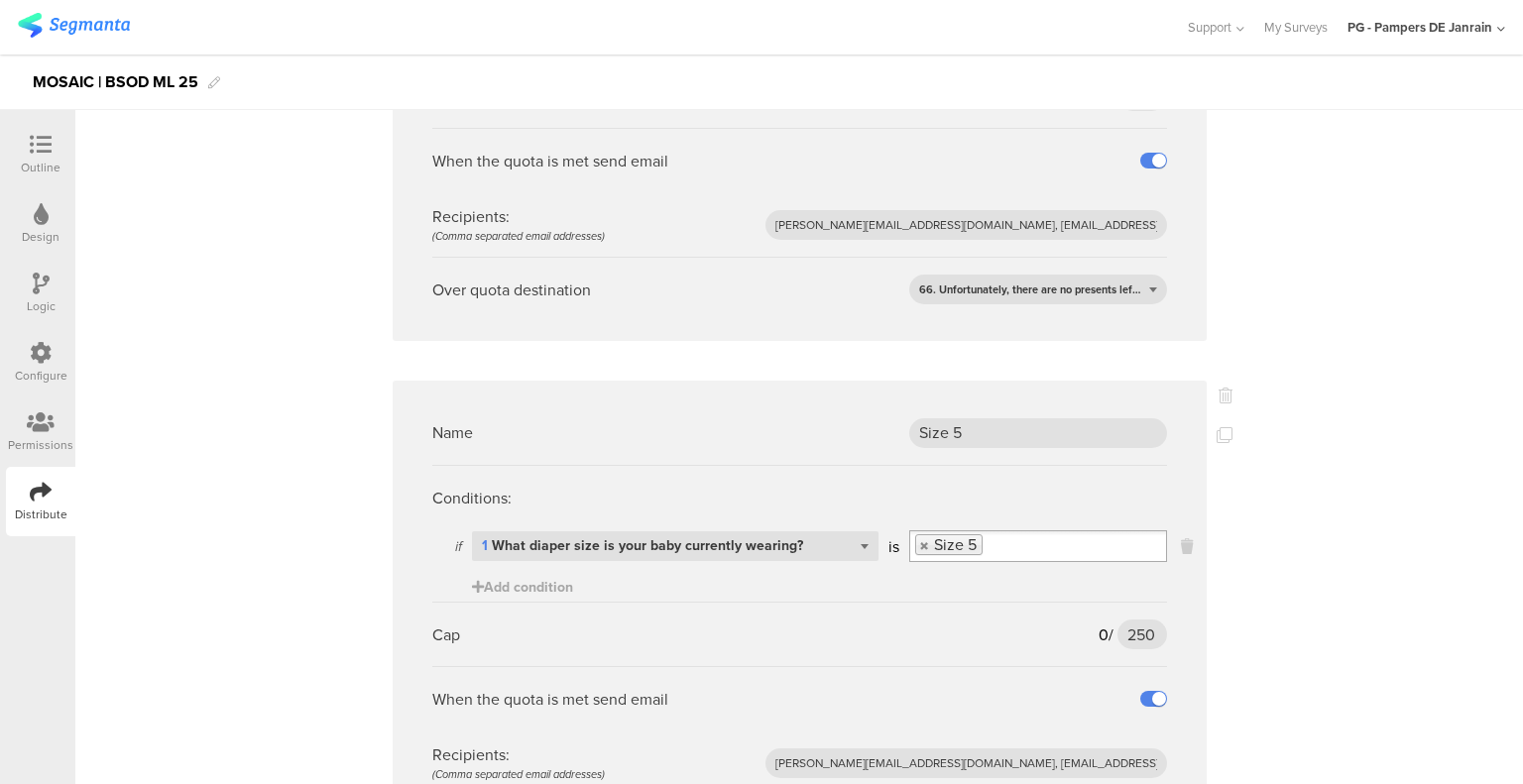scroll, scrollTop: 0, scrollLeft: 0, axis: both 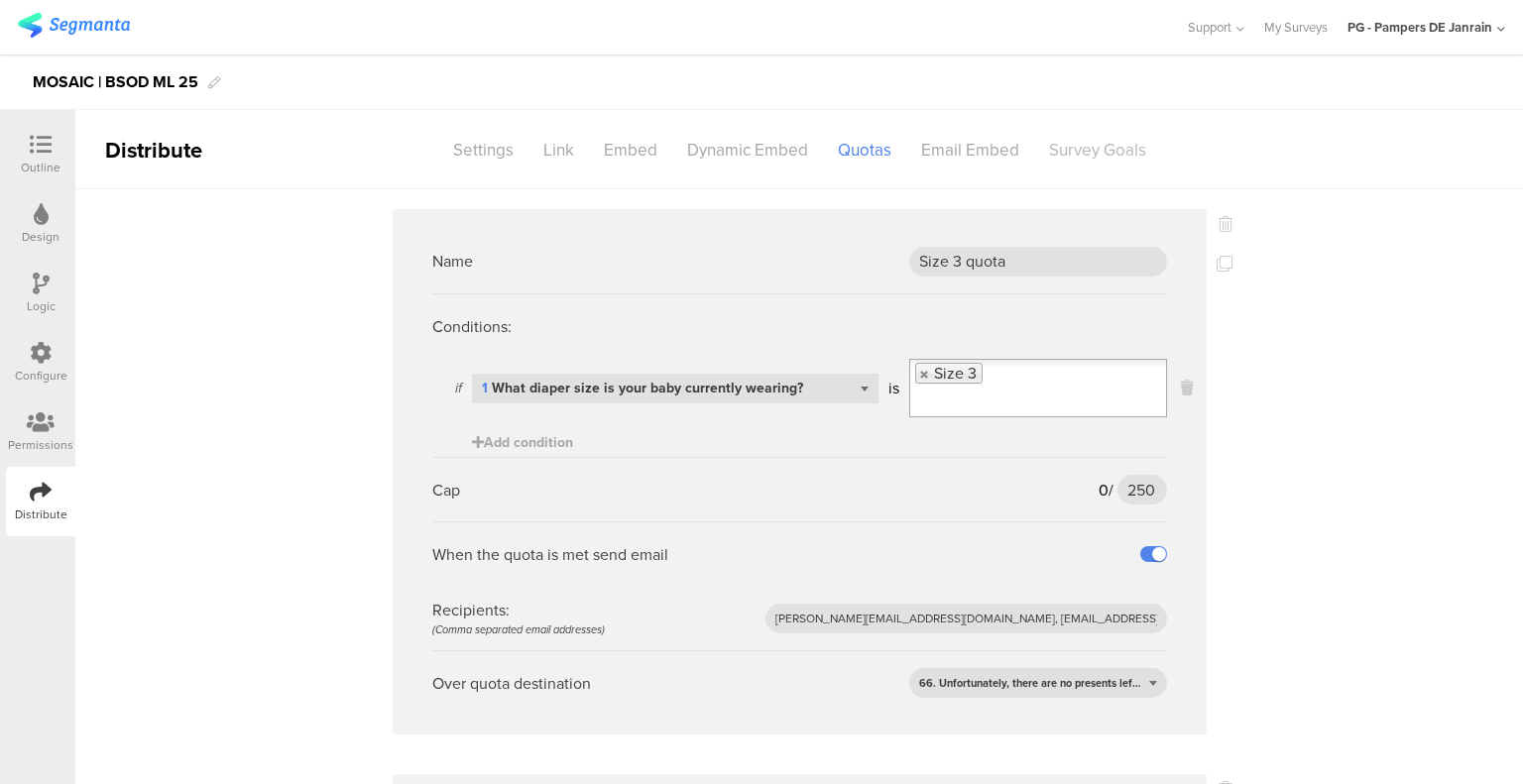 click on "Survey Goals" at bounding box center (1098, 150) 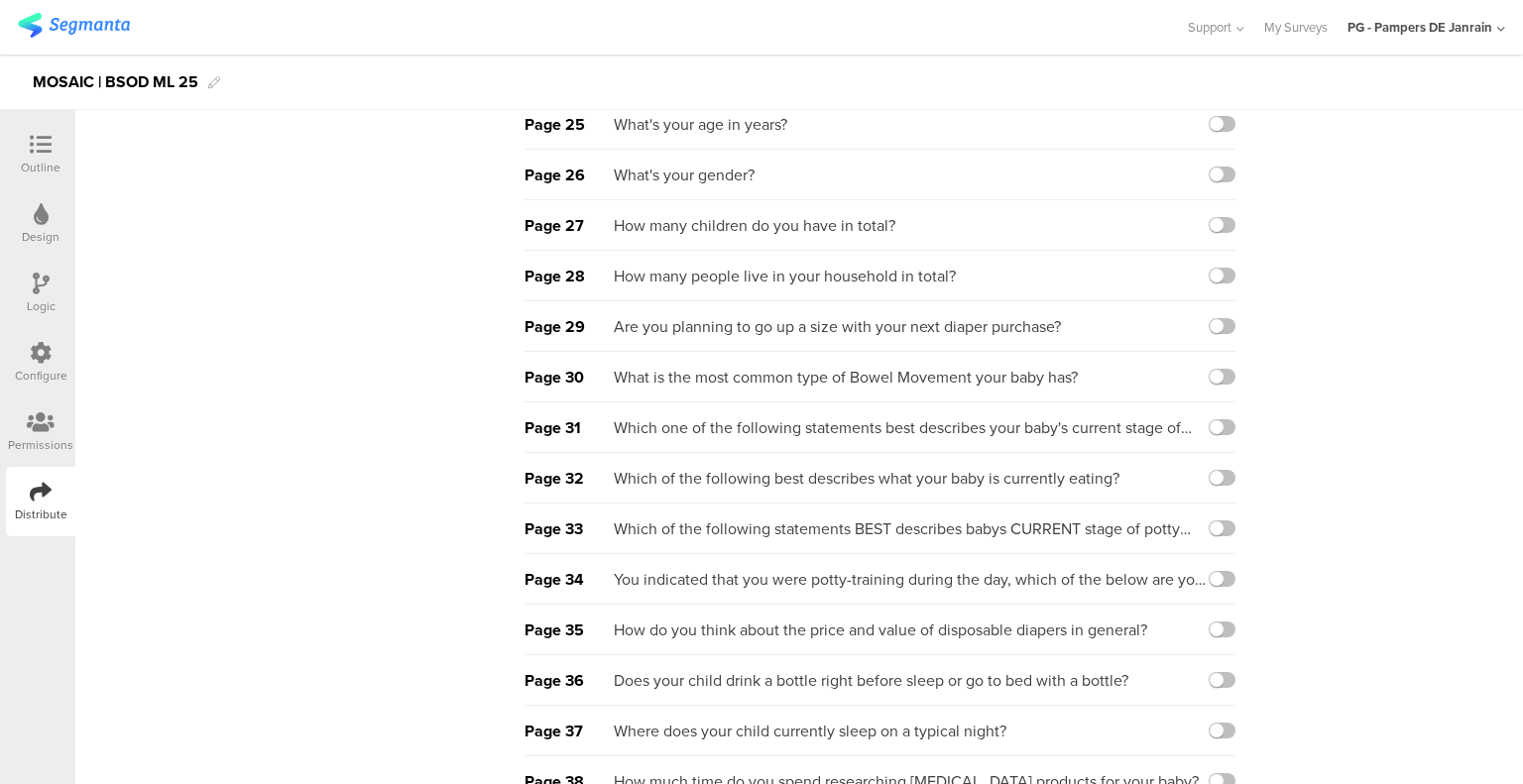 scroll, scrollTop: 2918, scrollLeft: 0, axis: vertical 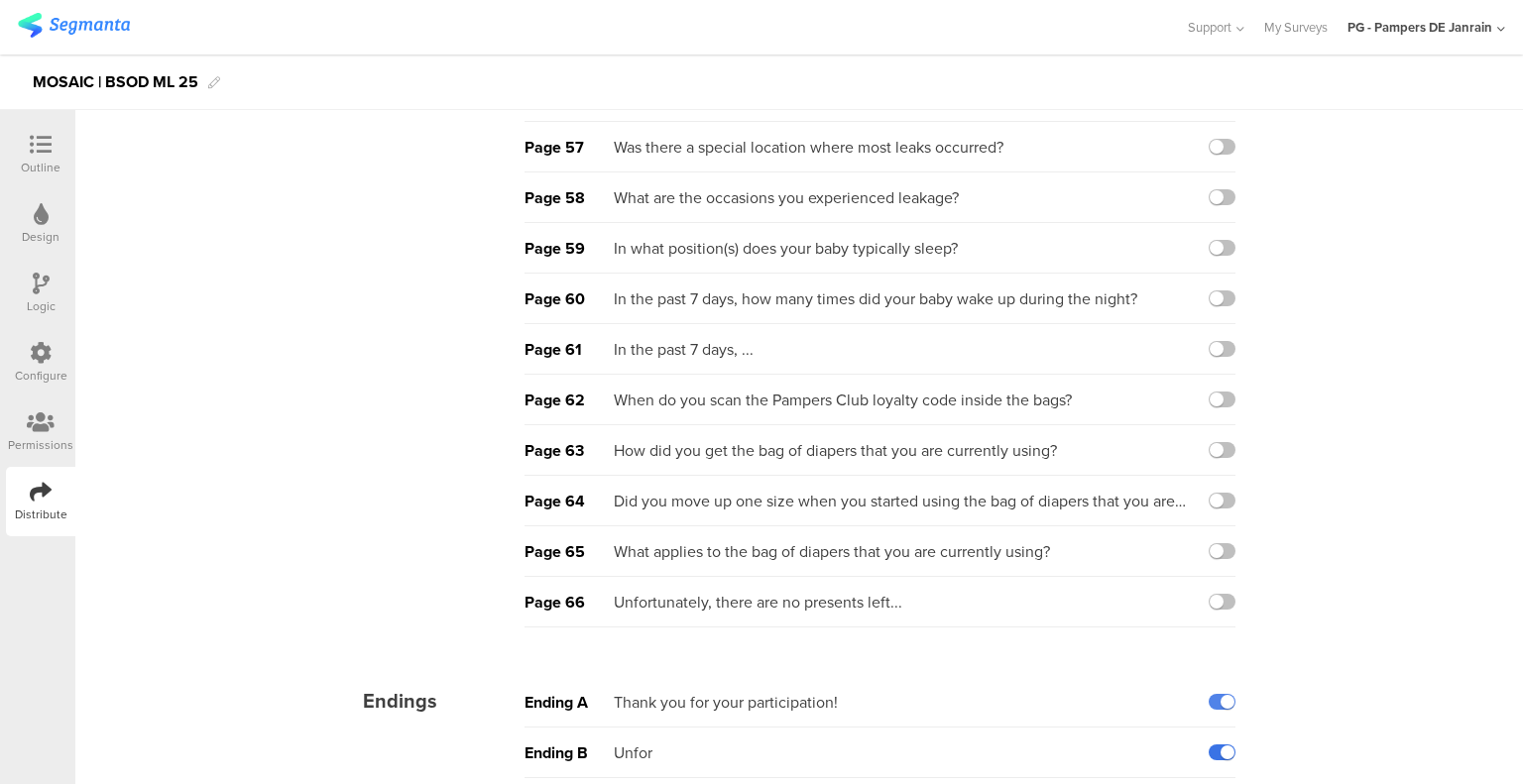 click at bounding box center (1222, 752) 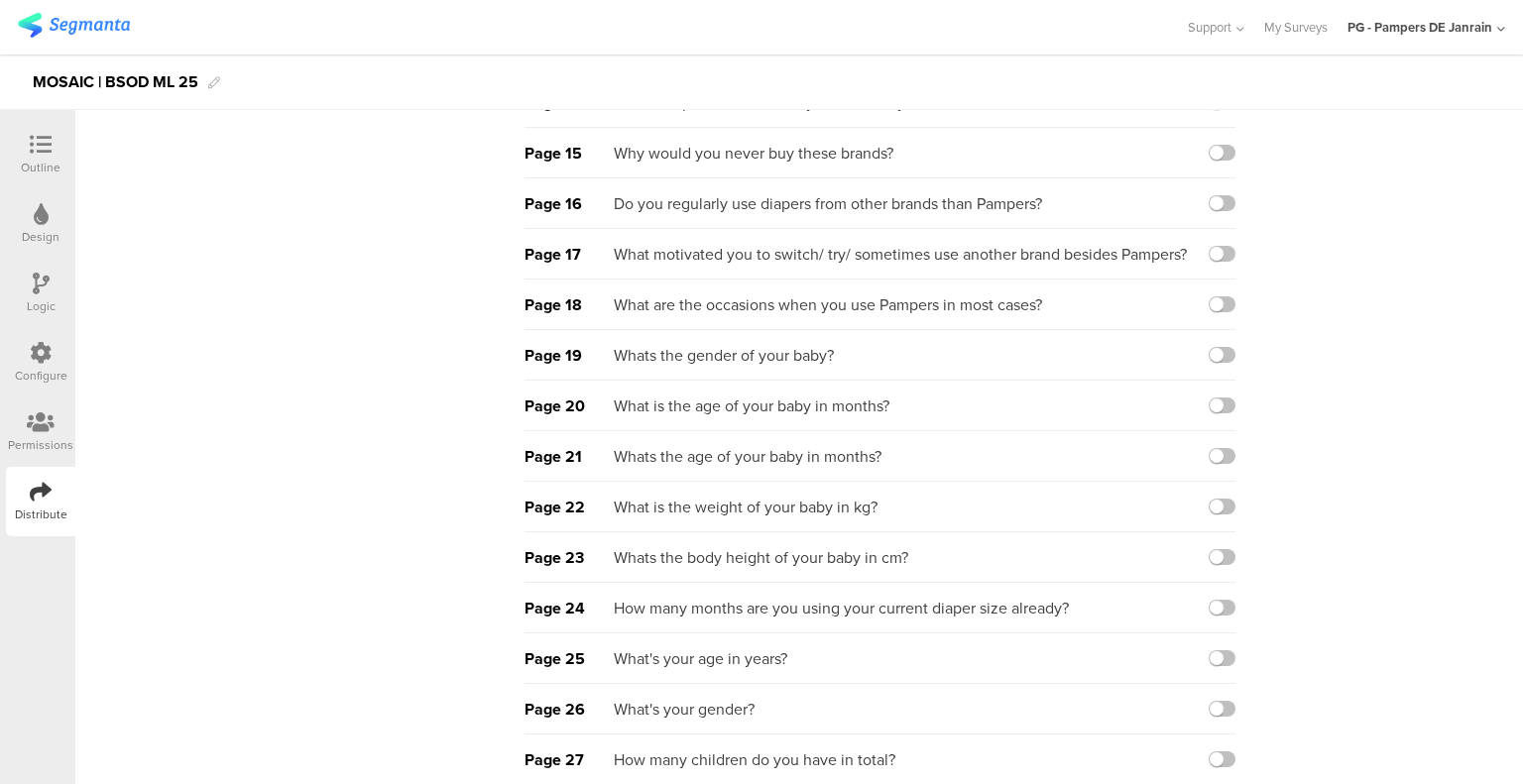 scroll, scrollTop: 0, scrollLeft: 0, axis: both 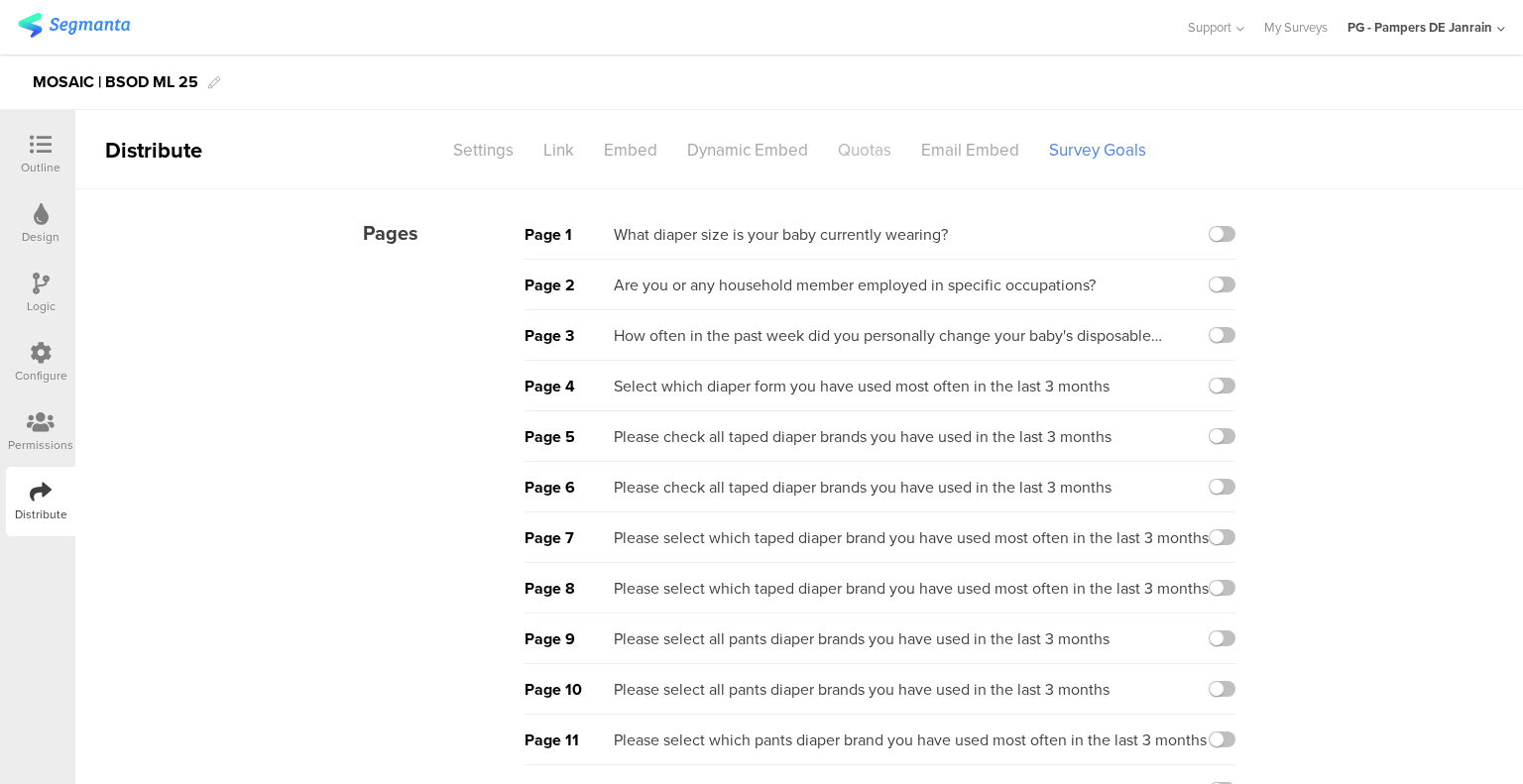 click on "Quotas" at bounding box center [865, 150] 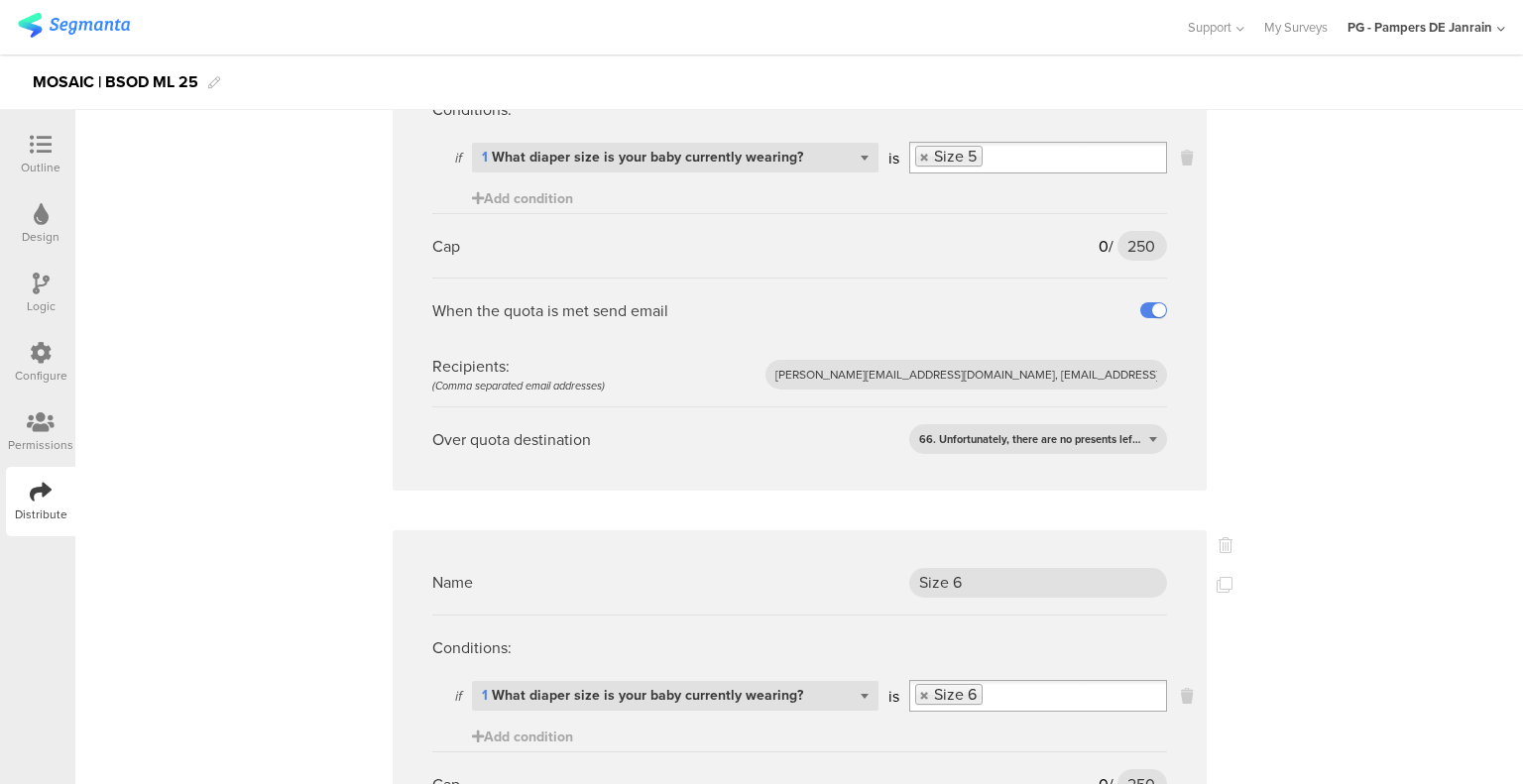 scroll, scrollTop: 2177, scrollLeft: 0, axis: vertical 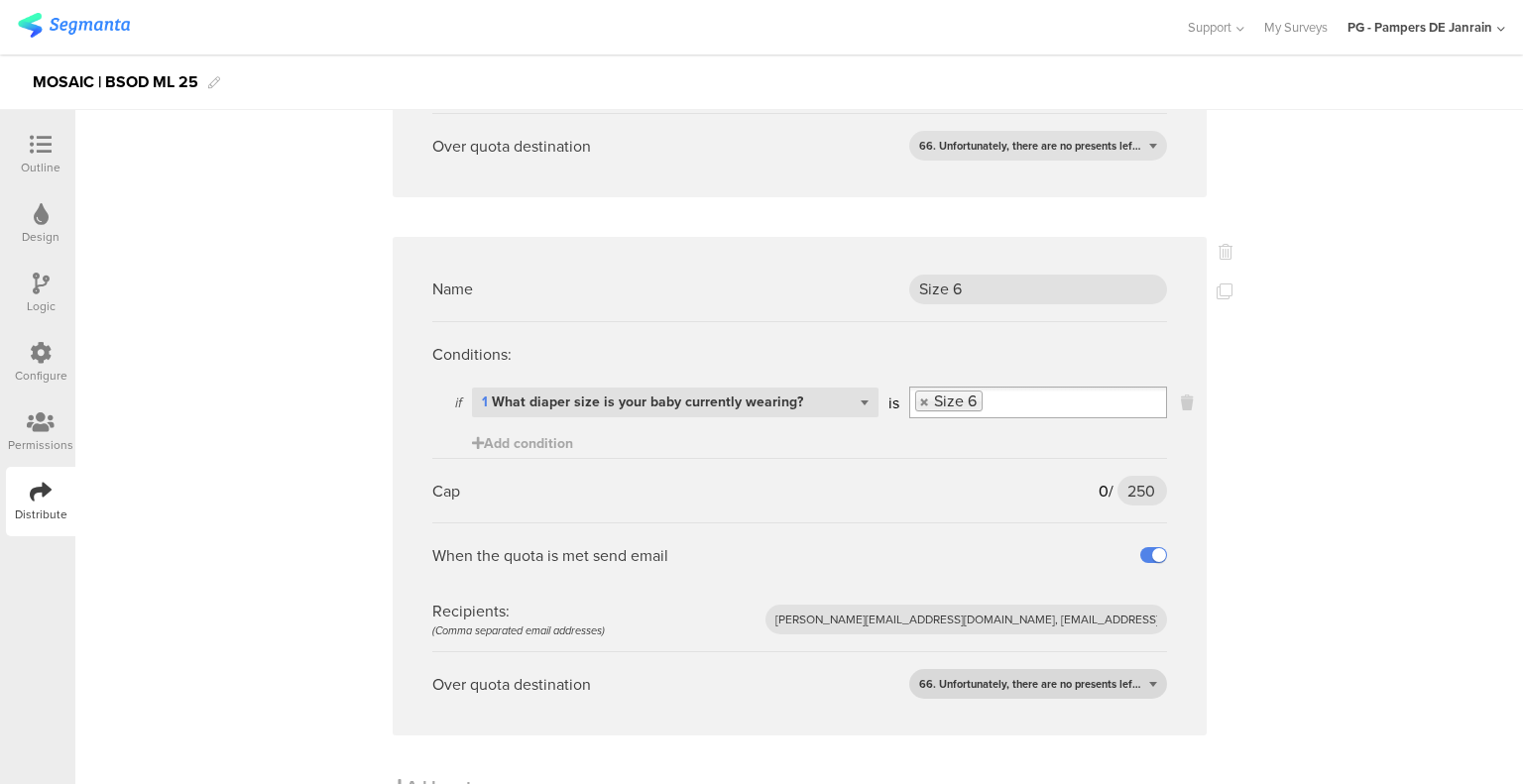 click on "66. Unfortunately, there are no presents left..." at bounding box center [1038, 684] 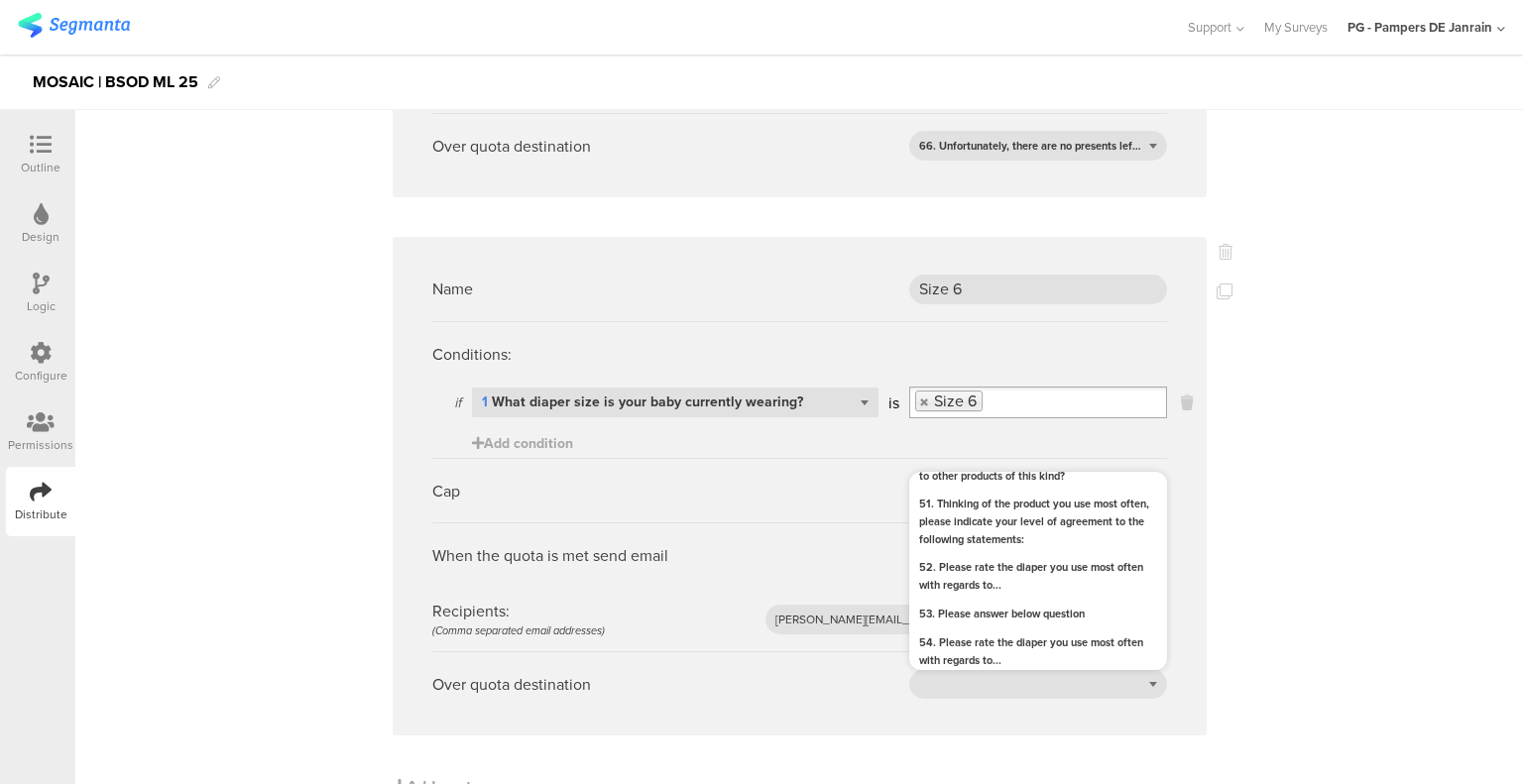 scroll, scrollTop: 3152, scrollLeft: 0, axis: vertical 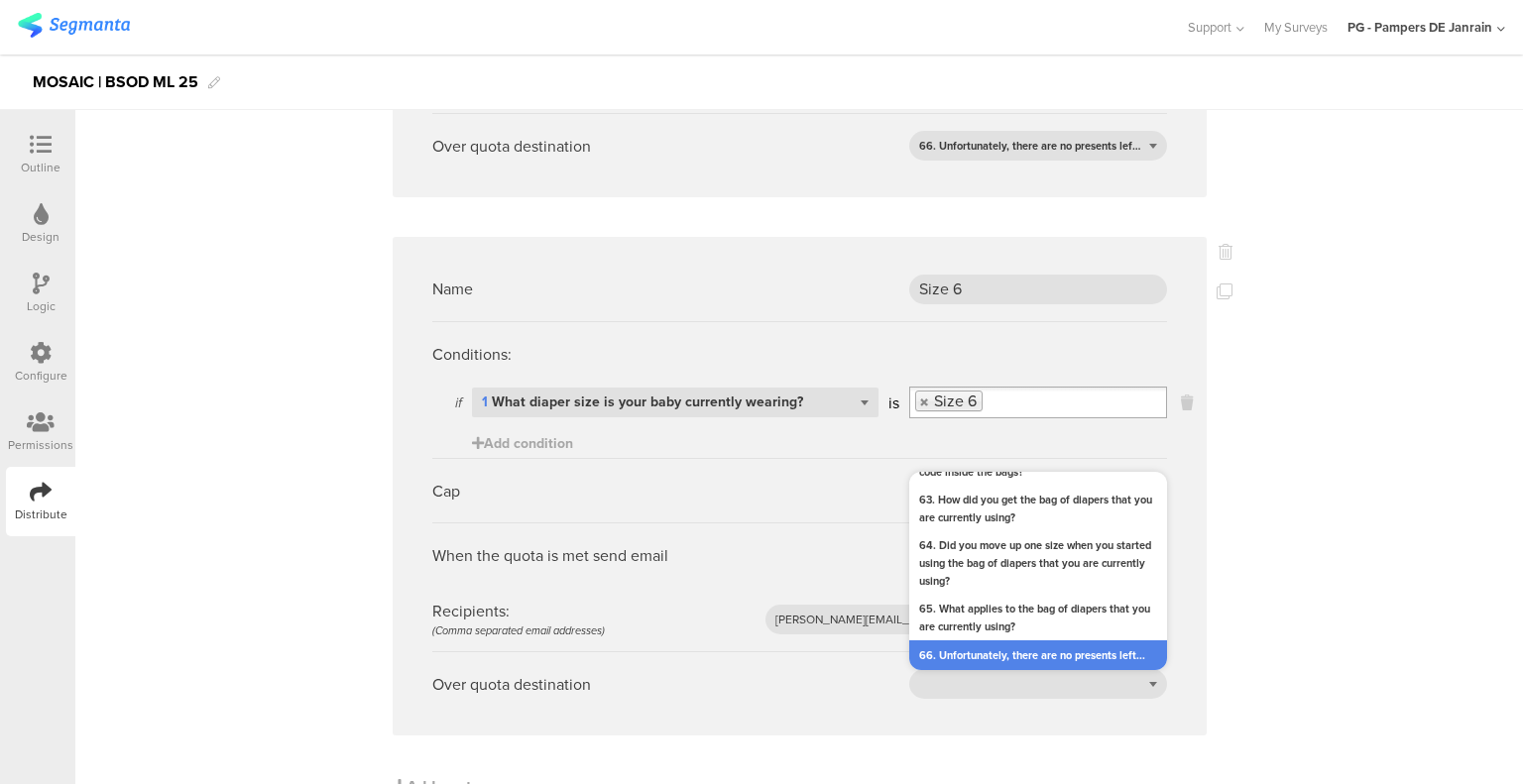 click on "Name
Size 3 quota
Conditions:
if
Select question...   1 What diaper size is your baby currently wearing?
is
Size 3
Add condition
Cap
0
/
250
250
When the quota is met send email
Recipients:  (Comma separated email addresses)
[PERSON_NAME][EMAIL_ADDRESS][DOMAIN_NAME], [EMAIL_ADDRESS][DOMAIN_NAME], [DOMAIN_NAME][EMAIL_ADDRESS][DOMAIN_NAME]
Over quota destination
66. Unfortunately, there are no presents left...
Name
size cluster
Conditions:
if
Select question...   URL parameter
size_cluster
is
s3456
Add condition
Cap
0" at bounding box center [799, -575] 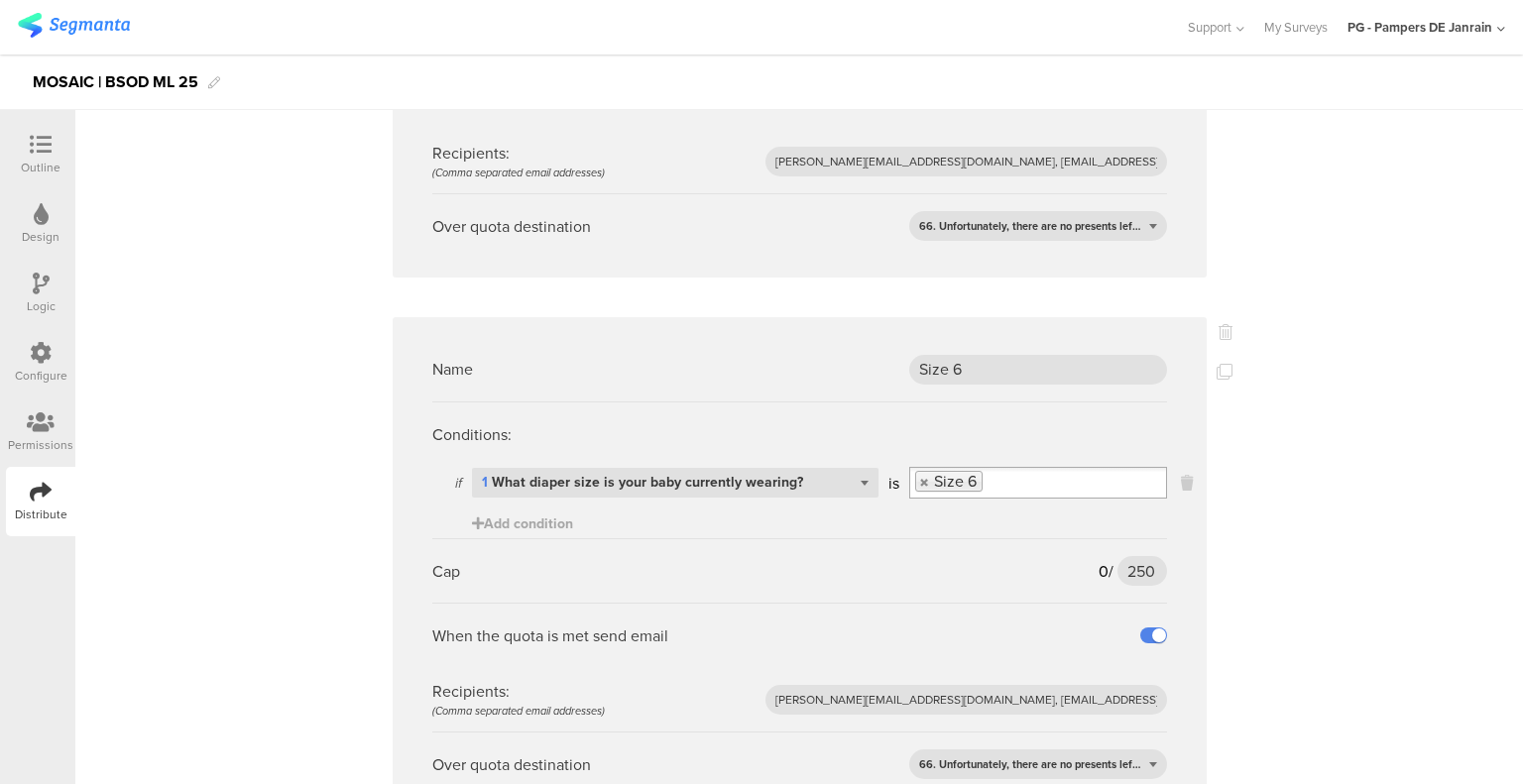 scroll, scrollTop: 2177, scrollLeft: 0, axis: vertical 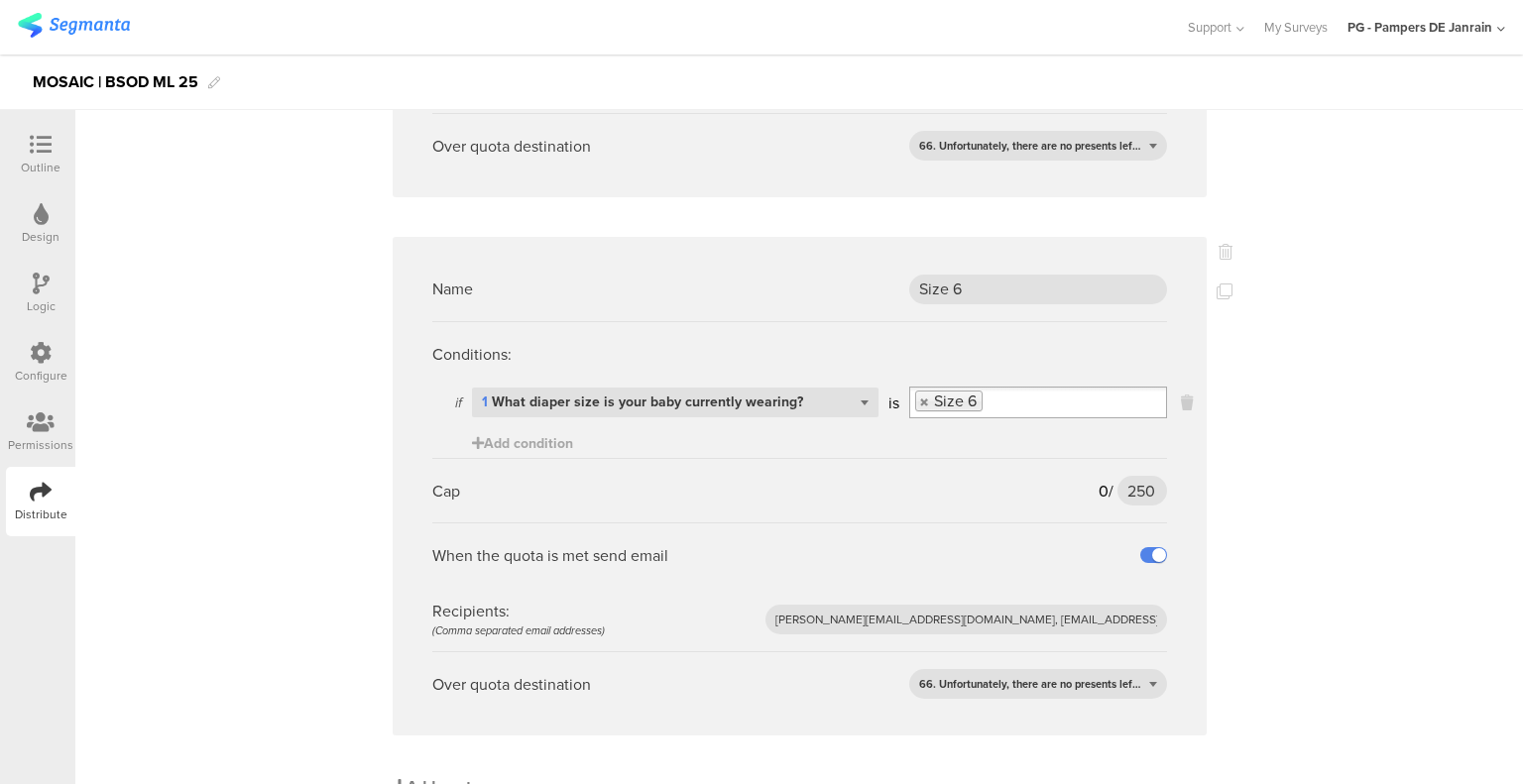 click on "Add quota" at bounding box center (436, 786) 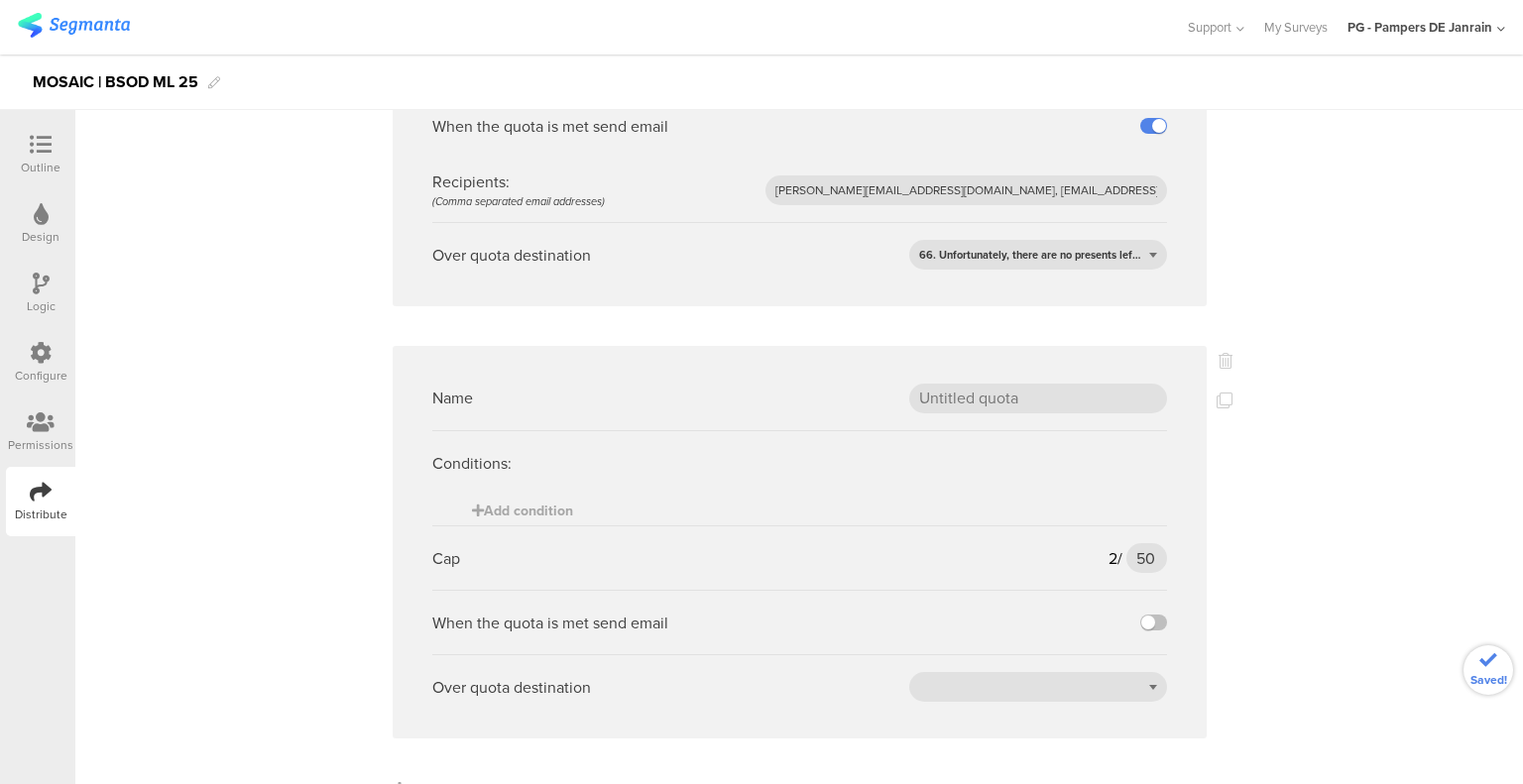 scroll, scrollTop: 2609, scrollLeft: 0, axis: vertical 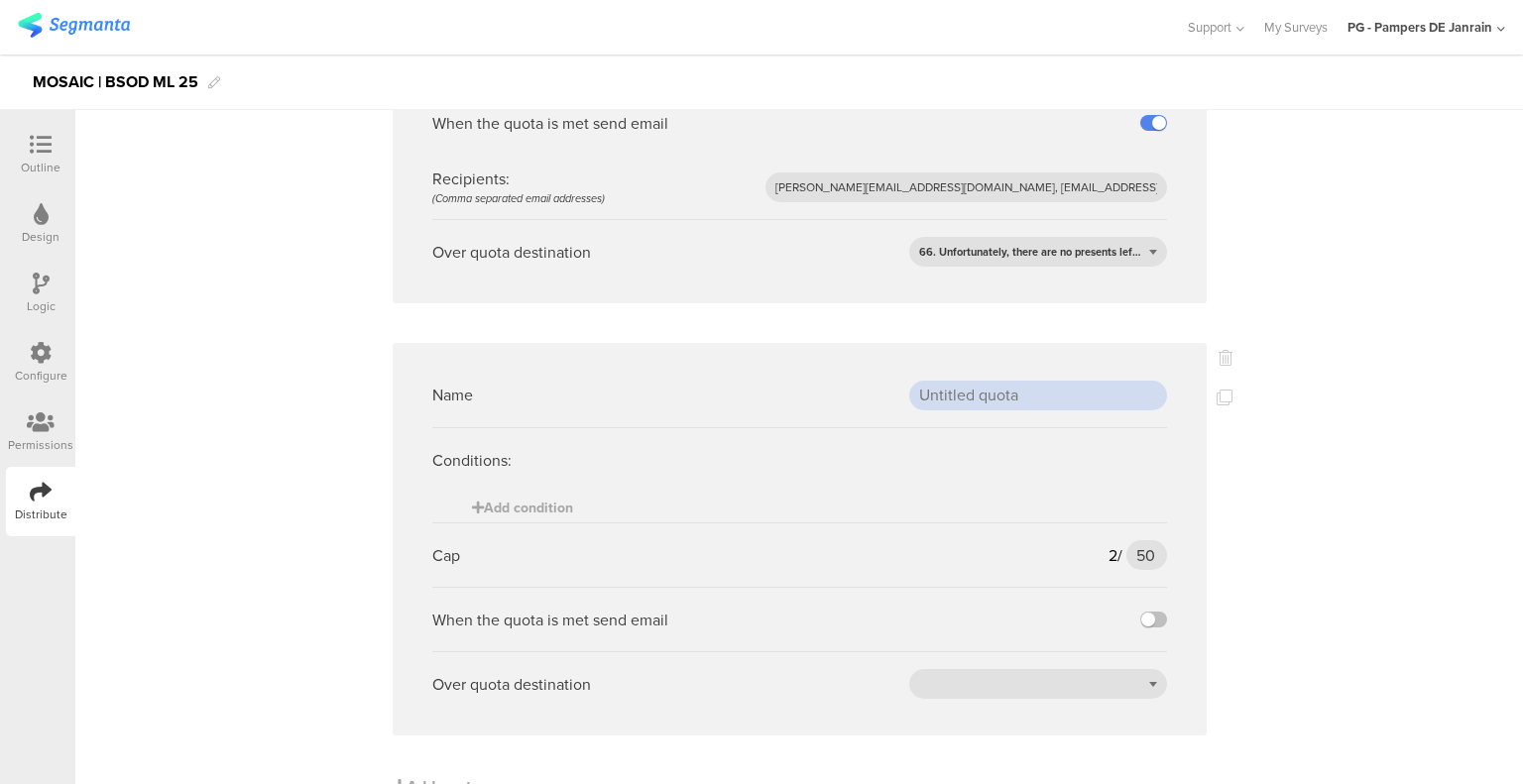 click at bounding box center (1038, 395) 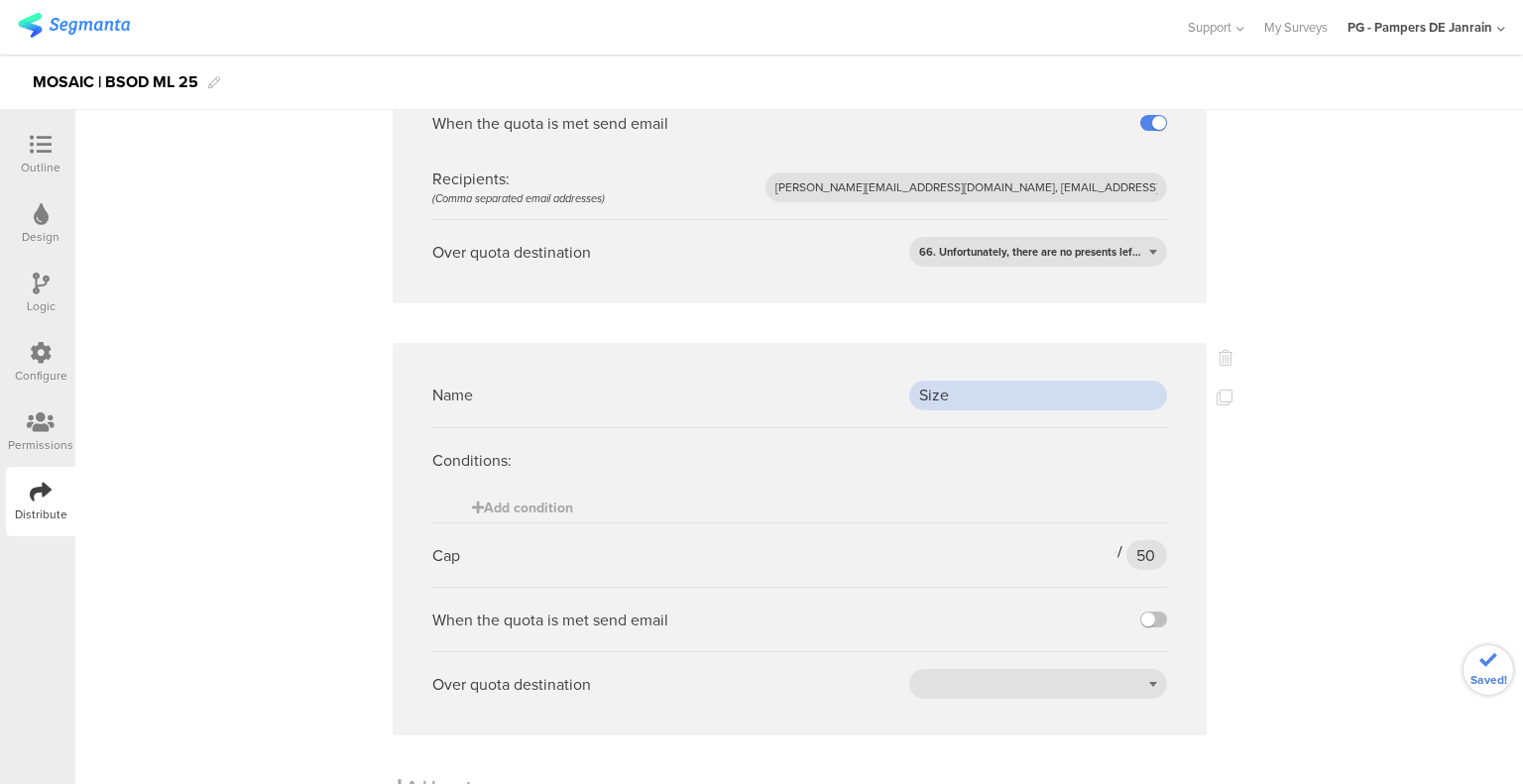 type on "Size" 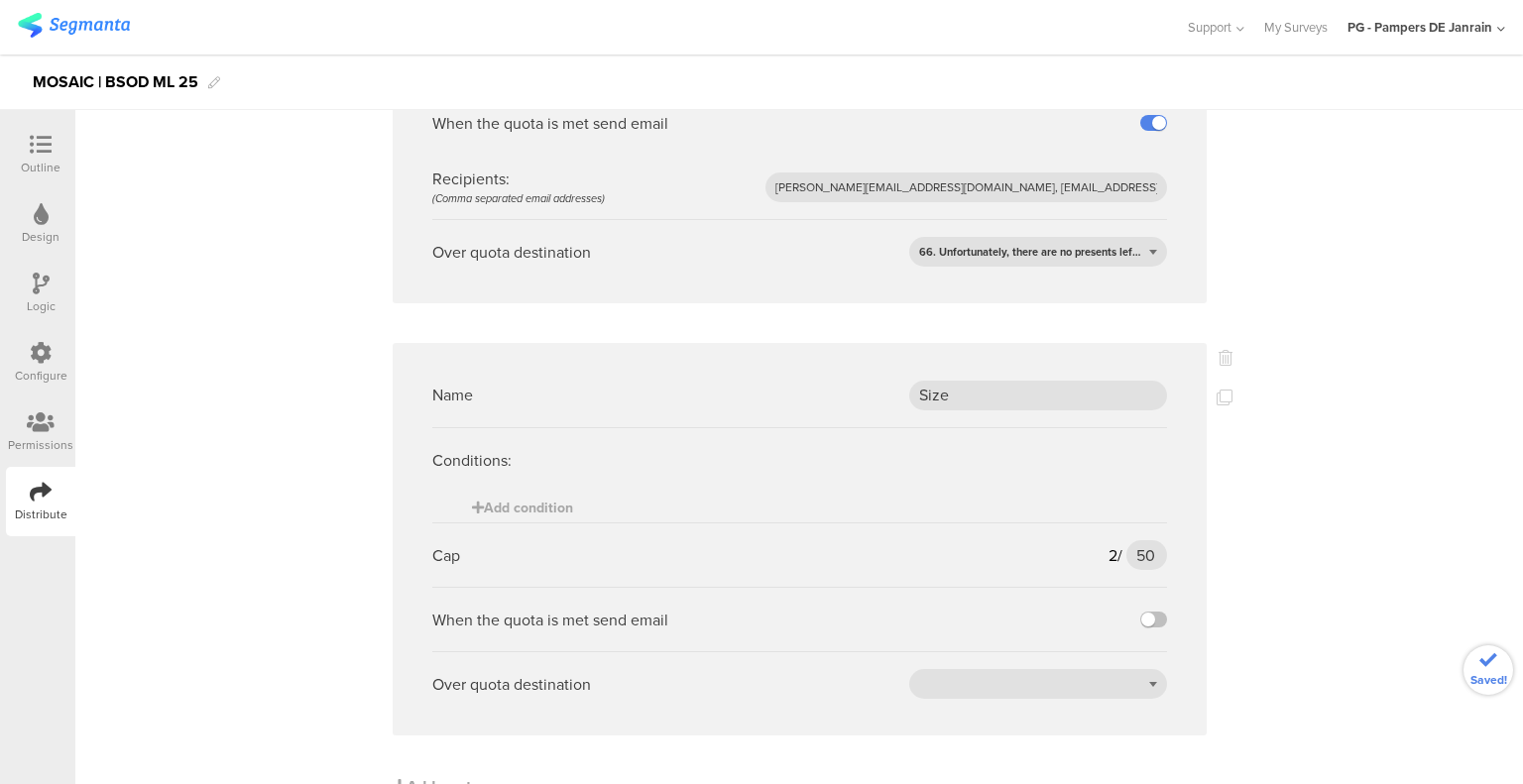 click on "Name
Size 3 quota
Conditions:
if
Select question...   1 What diaper size is your baby currently wearing?
is
Size 3
Add condition
Cap
0
/
250
250
When the quota is met send email
Recipients:  (Comma separated email addresses)
[PERSON_NAME][EMAIL_ADDRESS][DOMAIN_NAME], [EMAIL_ADDRESS][DOMAIN_NAME], [DOMAIN_NAME][EMAIL_ADDRESS][DOMAIN_NAME]
Over quota destination
66. Unfortunately, there are no presents left...
Name
size cluster
Conditions:
if
Select question...   URL parameter
size_cluster
is
s3456
Add condition
Cap
0" at bounding box center [799, -791] 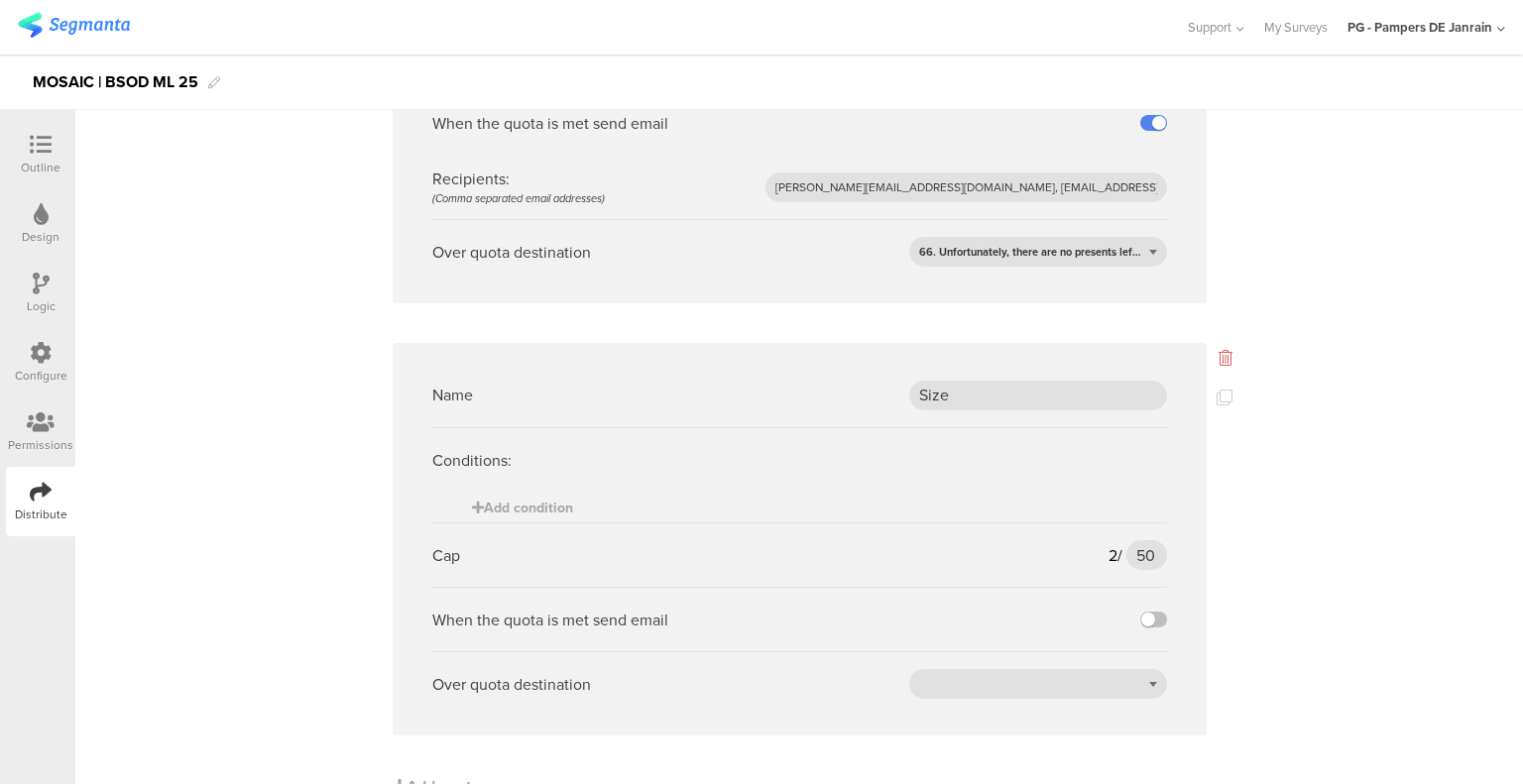 click at bounding box center [1226, 358] 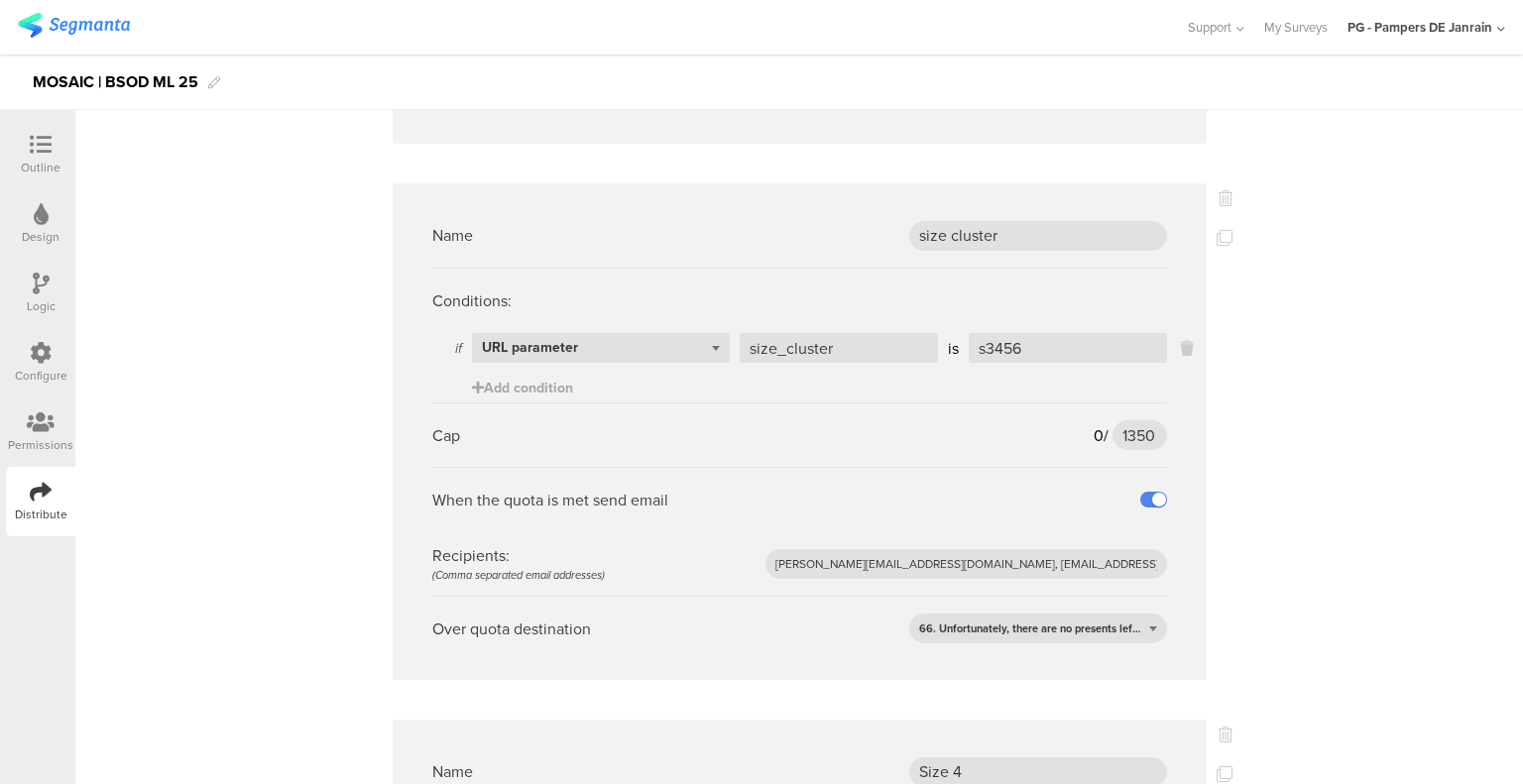 scroll, scrollTop: 0, scrollLeft: 0, axis: both 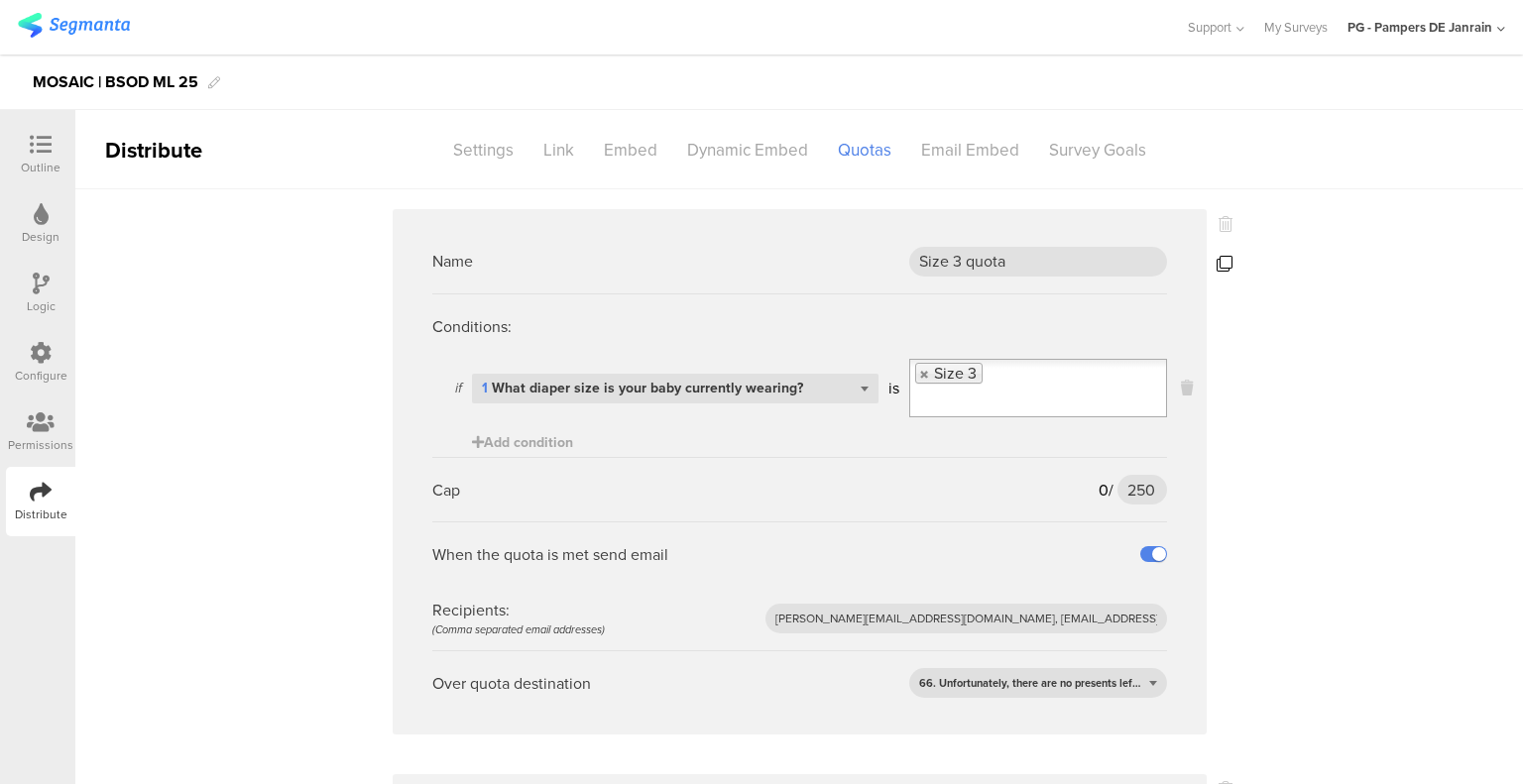click at bounding box center [1225, 264] 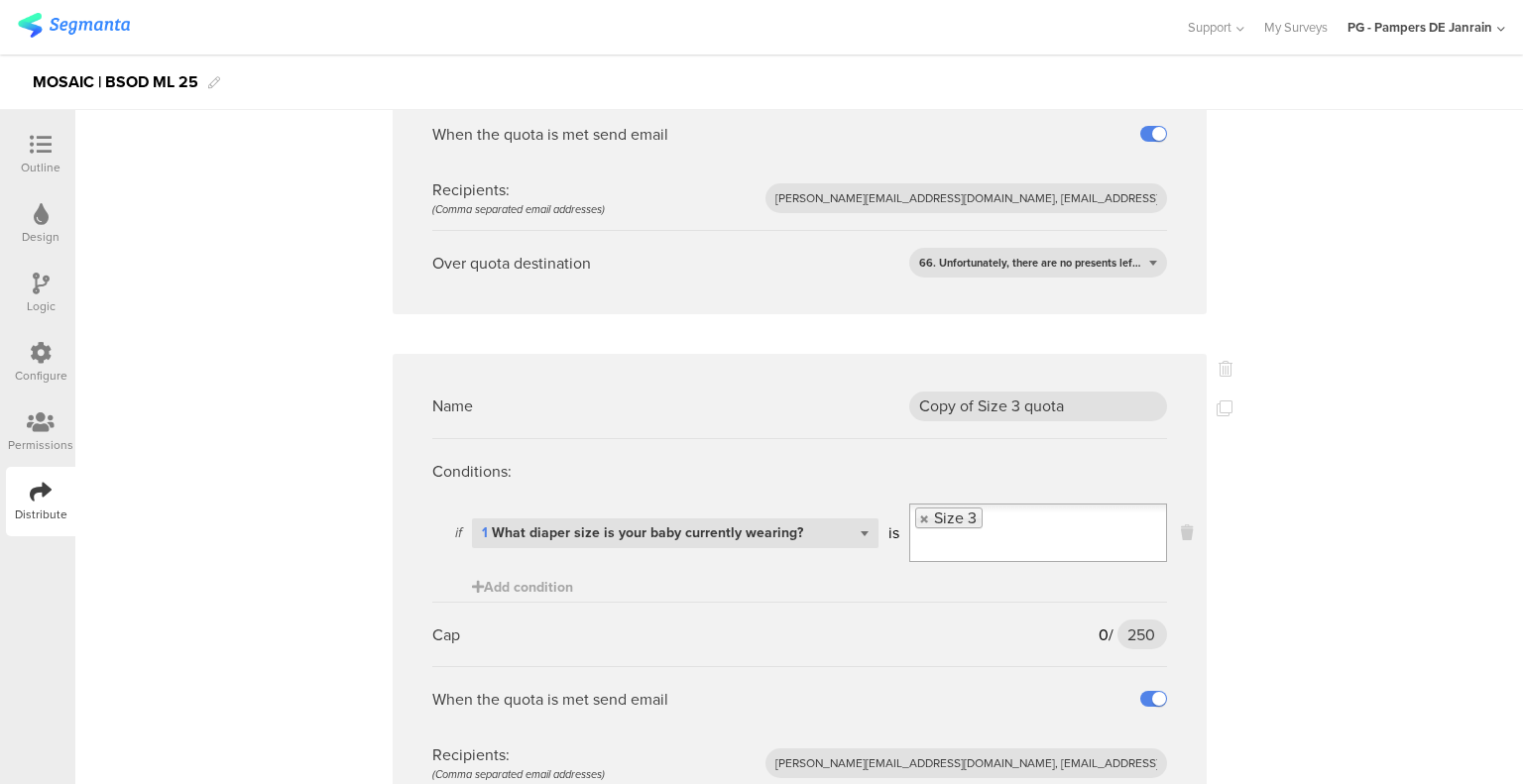 scroll, scrollTop: 496, scrollLeft: 0, axis: vertical 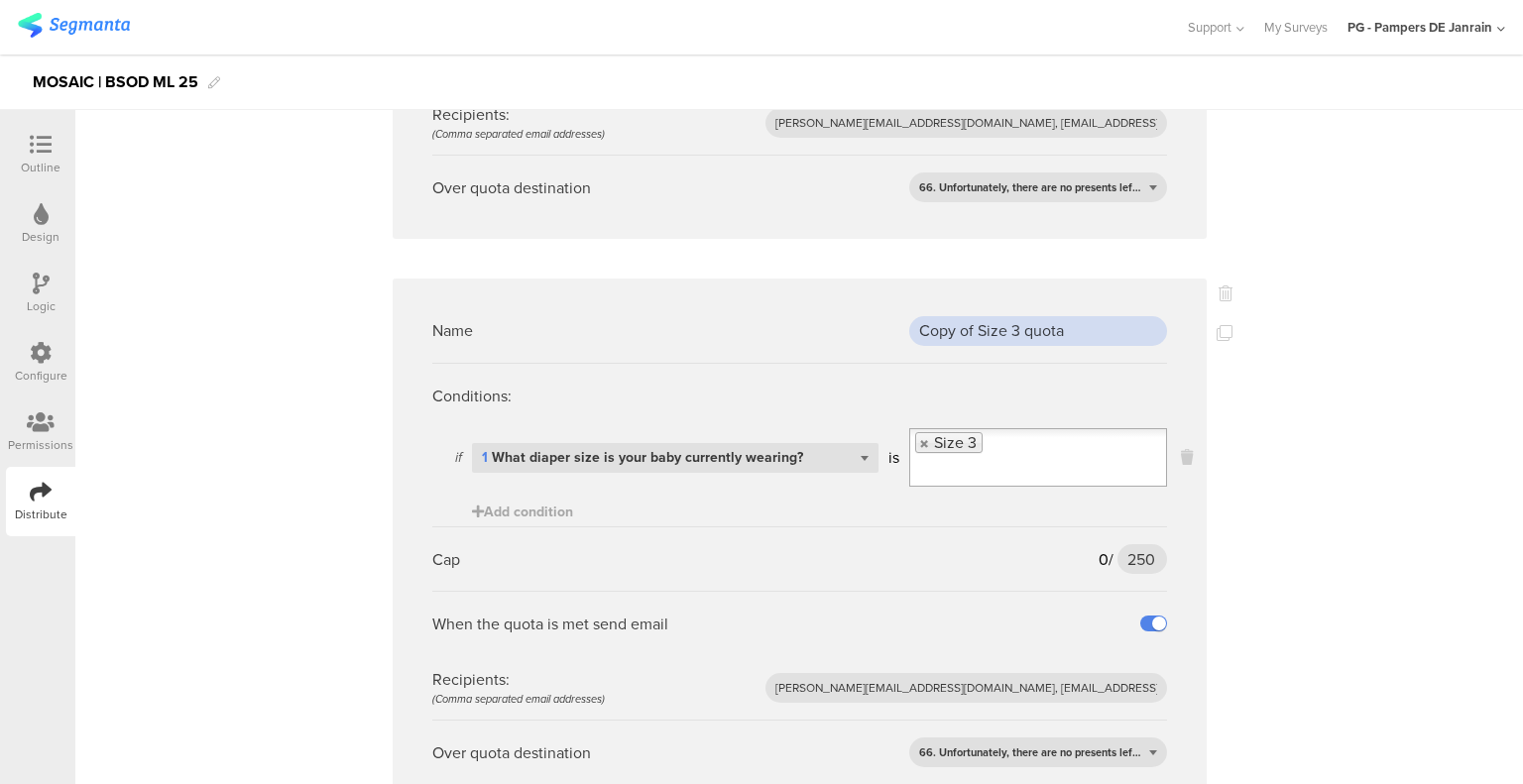 drag, startPoint x: 1007, startPoint y: 300, endPoint x: 814, endPoint y: 280, distance: 194.0335 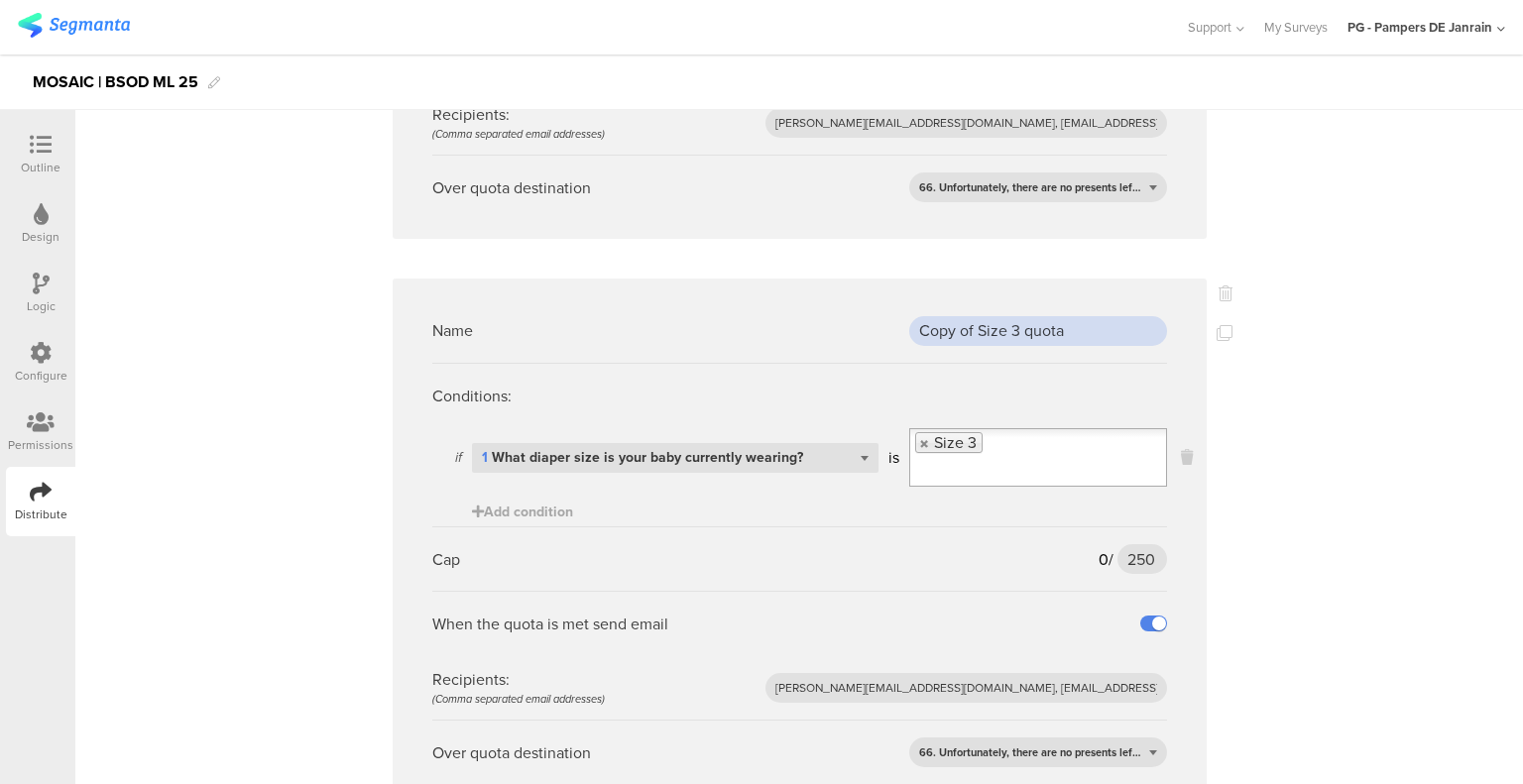 click on "Name
Copy of Size 3 quota" at bounding box center (799, 330) 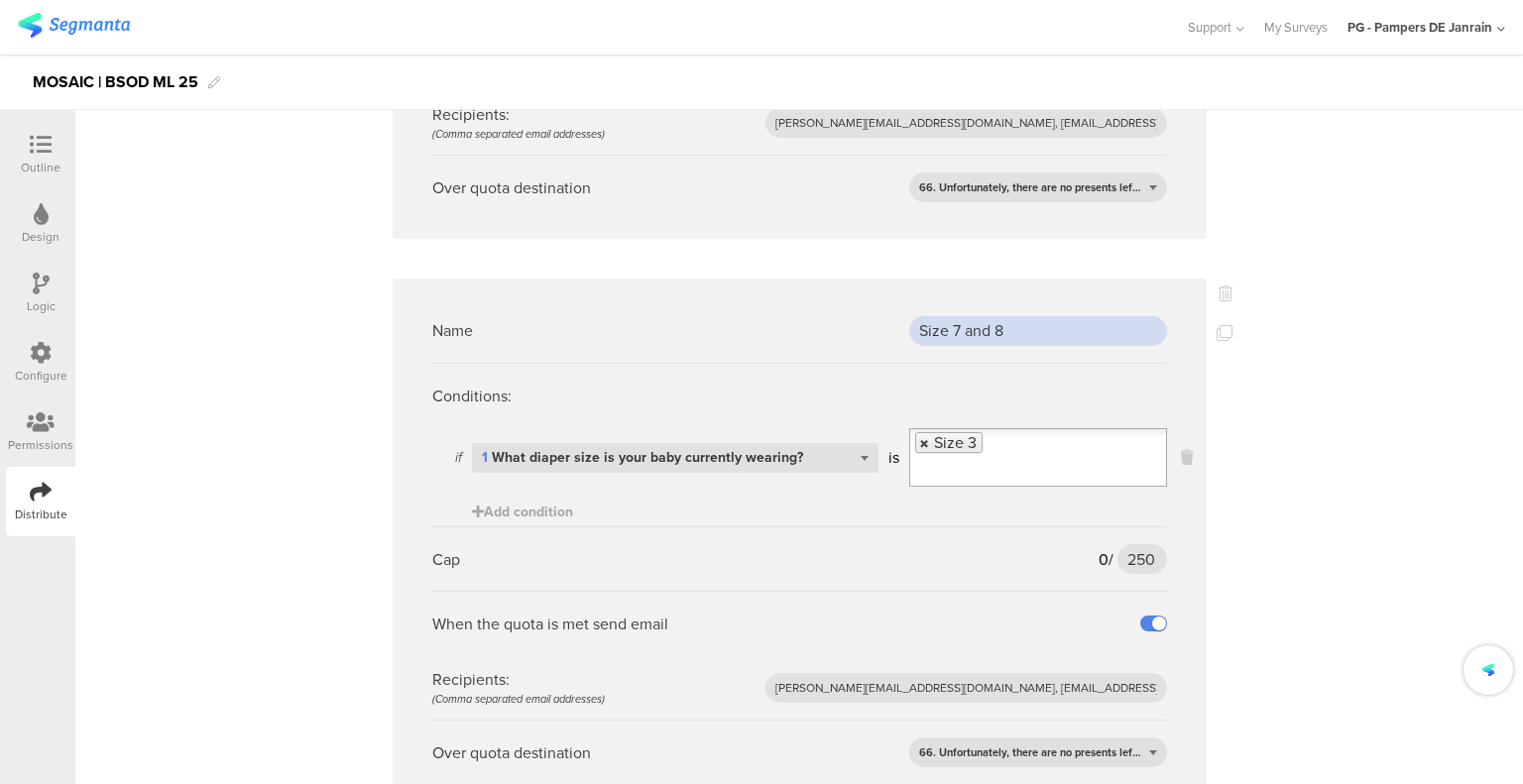 type on "Size 7 and 8" 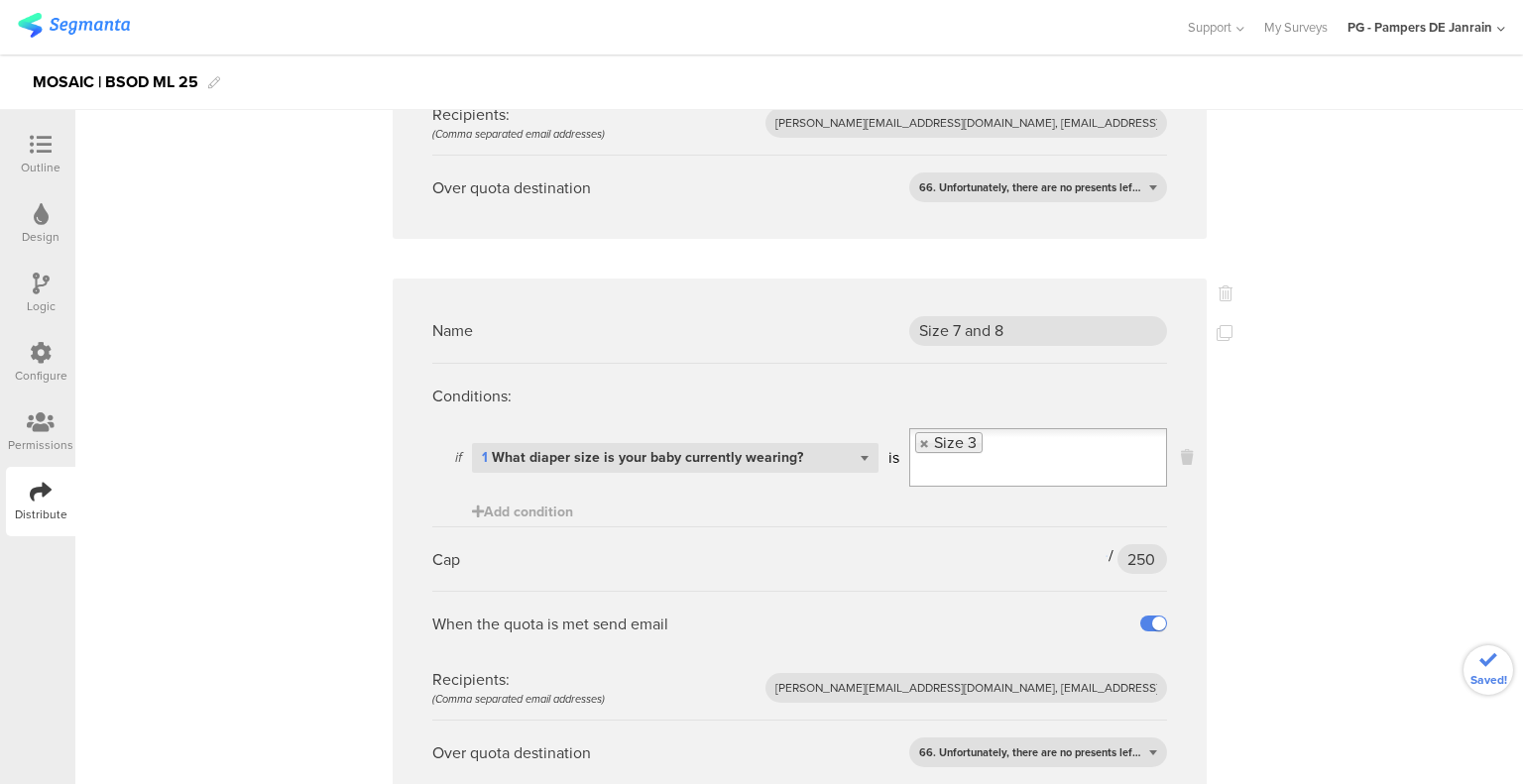 click on "Size 3" at bounding box center (955, 442) 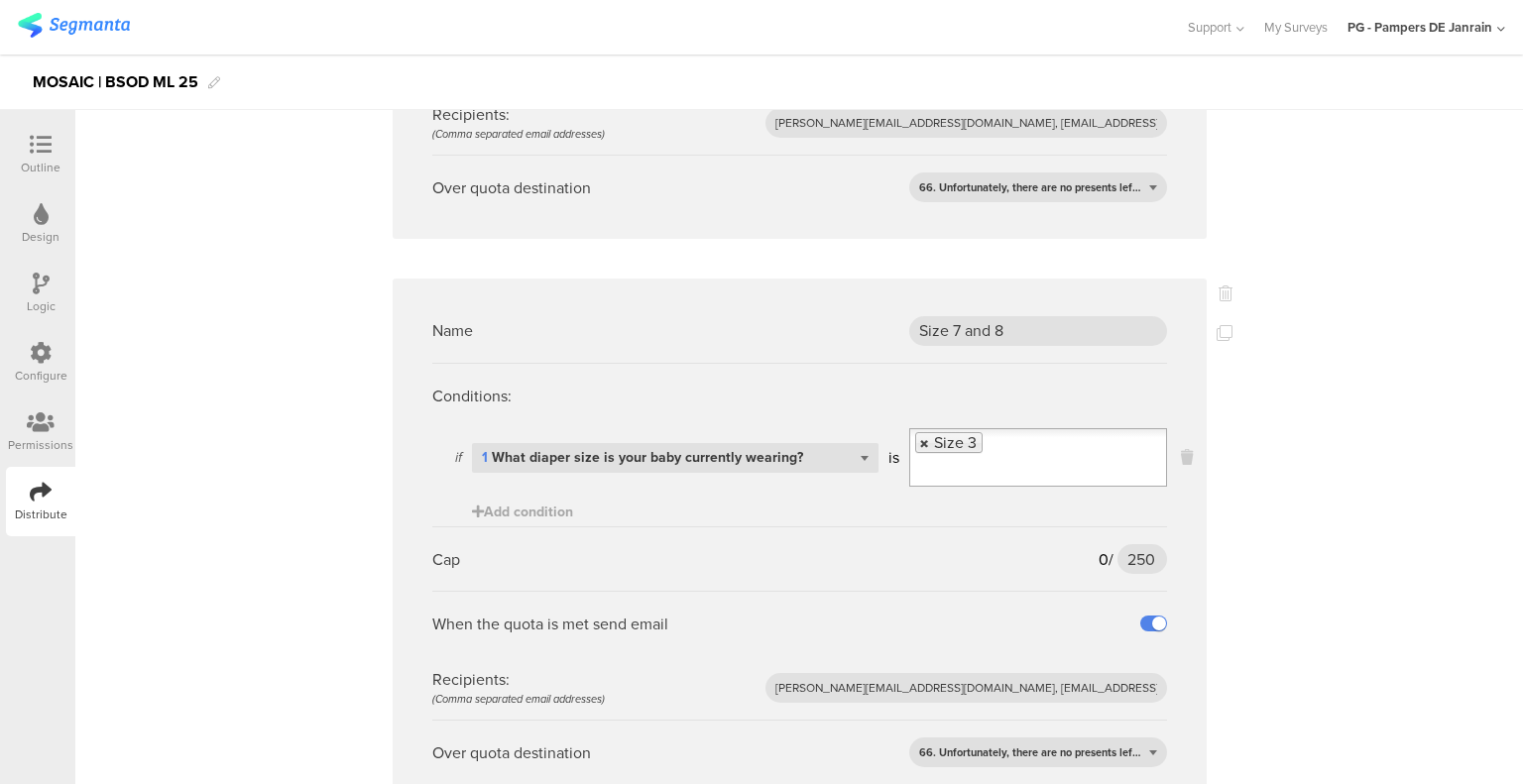click at bounding box center (925, 443) 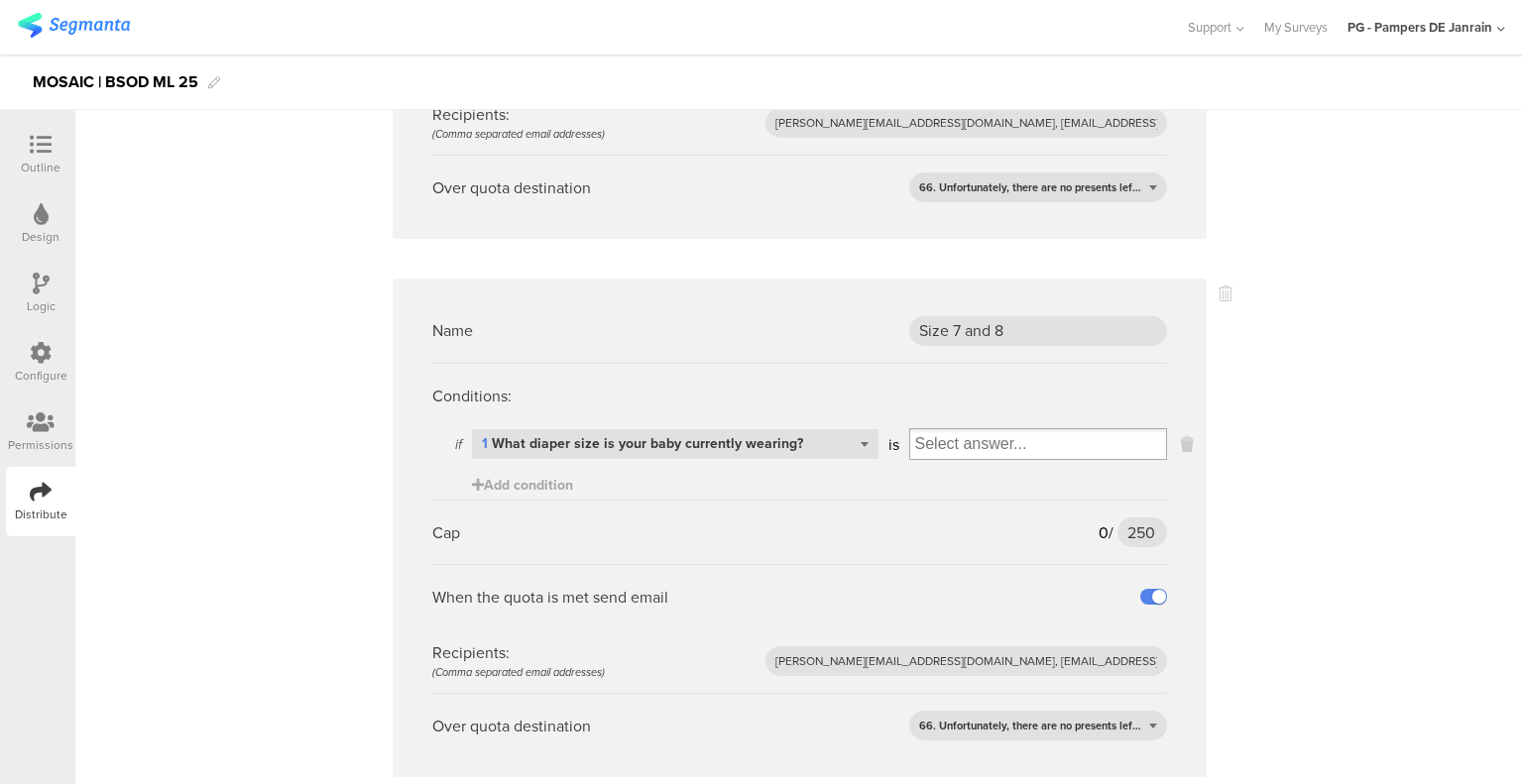 click at bounding box center [1038, 444] 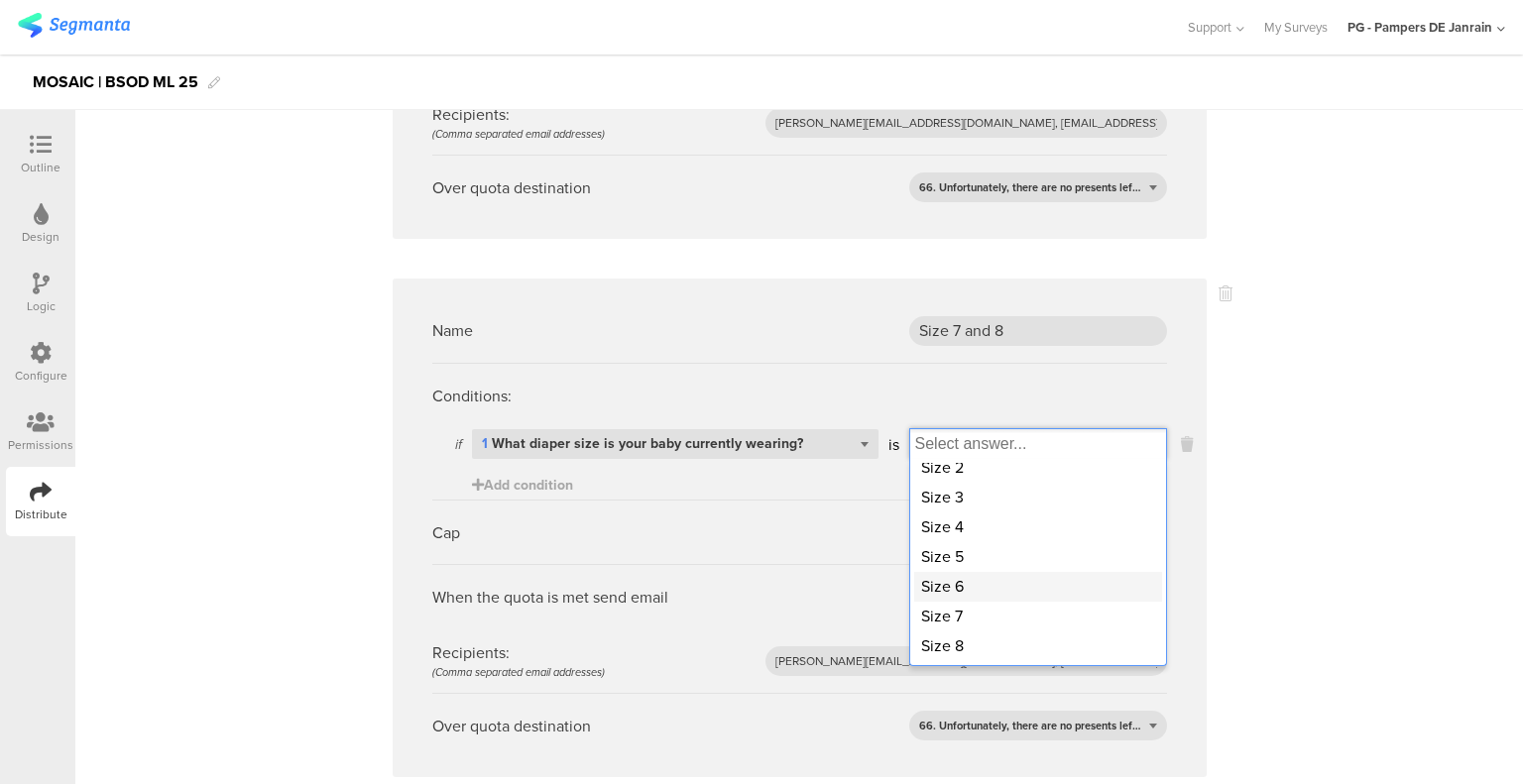 scroll, scrollTop: 48, scrollLeft: 0, axis: vertical 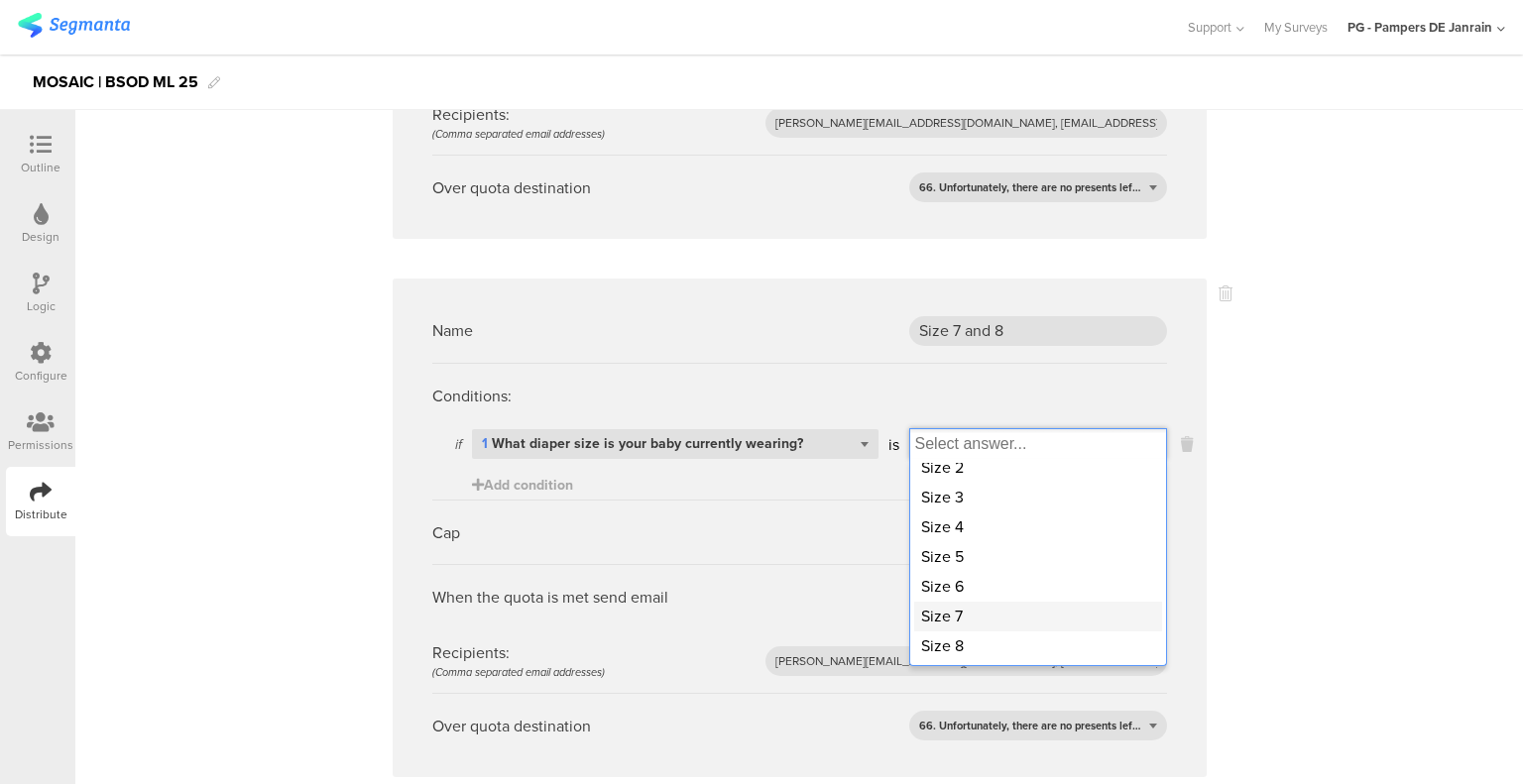 click on "Size 7" at bounding box center (1038, 616) 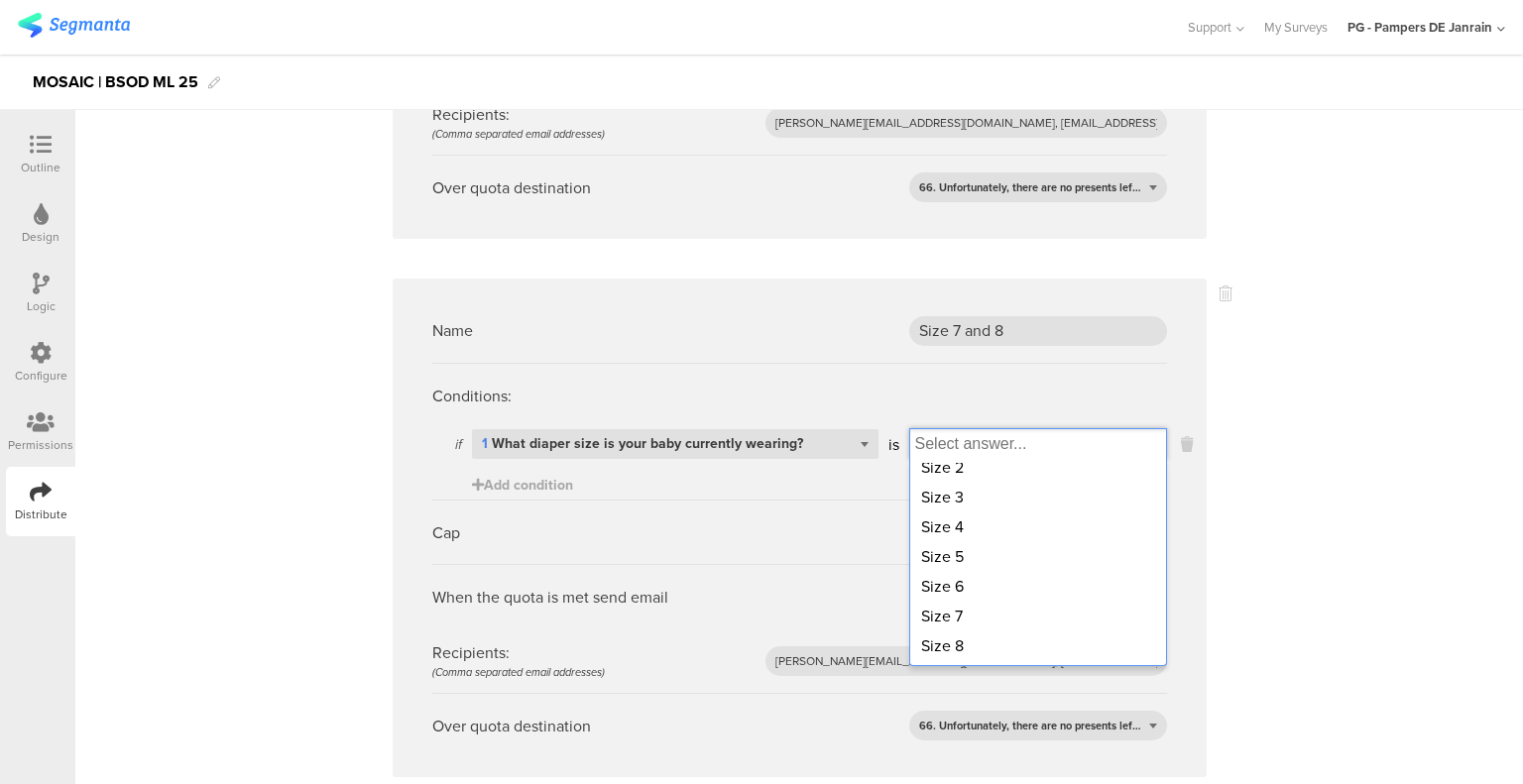 scroll, scrollTop: 0, scrollLeft: 0, axis: both 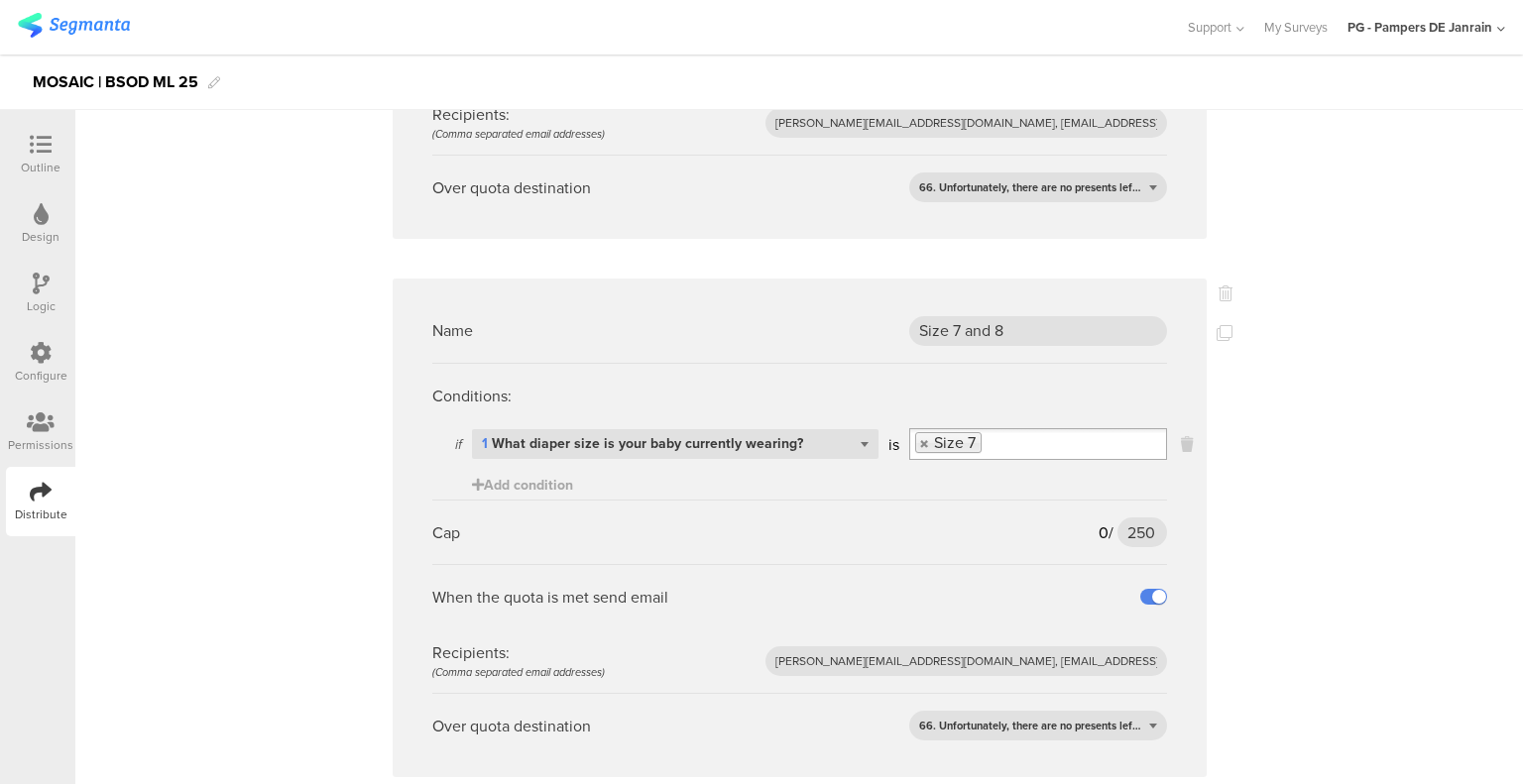 click at bounding box center [1074, 444] 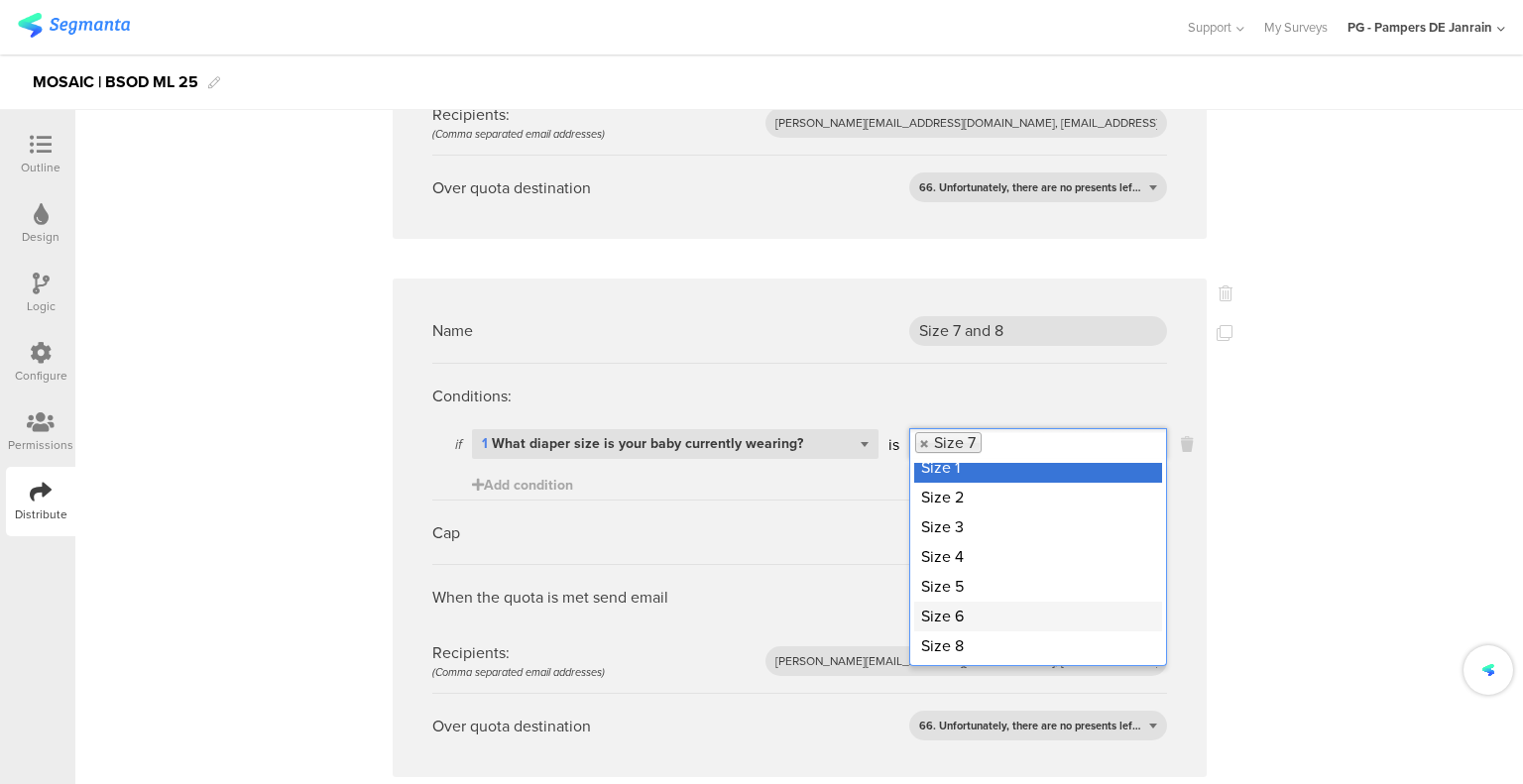 scroll, scrollTop: 16, scrollLeft: 0, axis: vertical 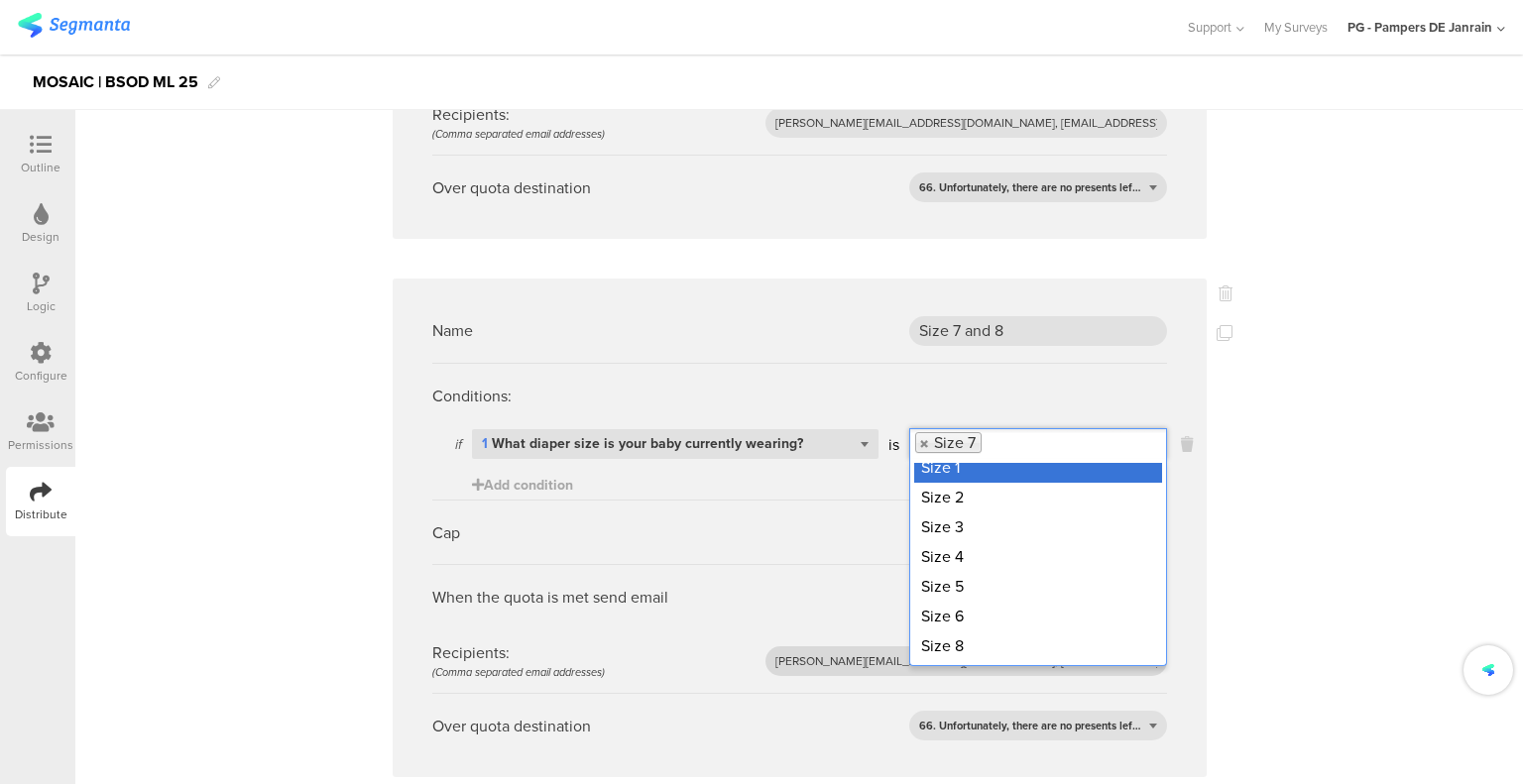 click on "Size 8" at bounding box center [1038, 646] 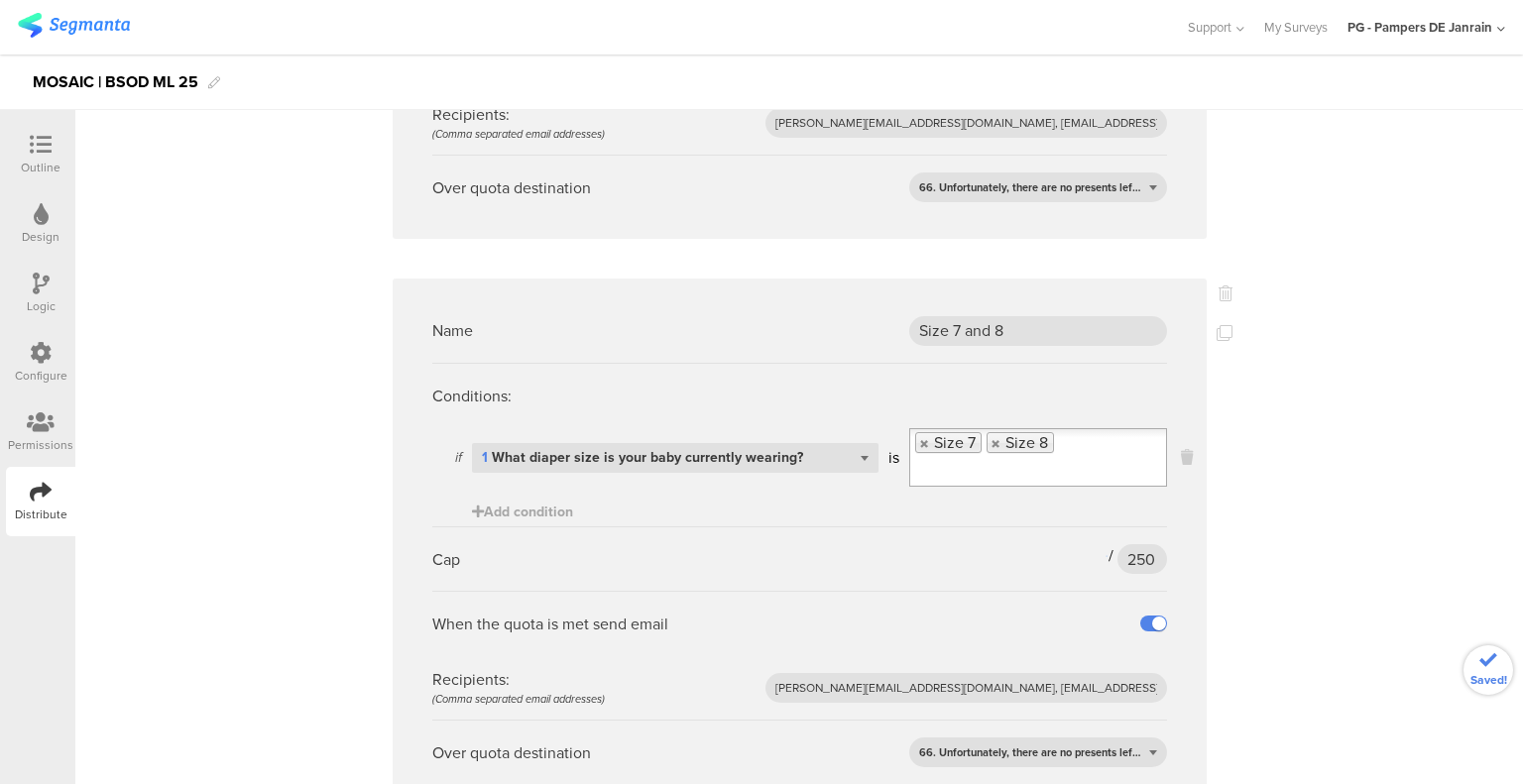 click on "Name
Size 3 quota
Conditions:
if
Select question...   1 What diaper size is your baby currently wearing?
is
Size 3
Add condition
Cap
0
/
250
250
When the quota is met send email
Recipients:  (Comma separated email addresses)
[PERSON_NAME][EMAIL_ADDRESS][DOMAIN_NAME], [EMAIL_ADDRESS][DOMAIN_NAME], [DOMAIN_NAME][EMAIL_ADDRESS][DOMAIN_NAME]
Over quota destination
66. Unfortunately, there are no presents left...
Name
Size 7 and 8
Conditions:
if
Select question...   1 What diaper size is your baby currently wearing?
is
Size 7   Size 8
Add condition
Cap" at bounding box center [799, 1389] 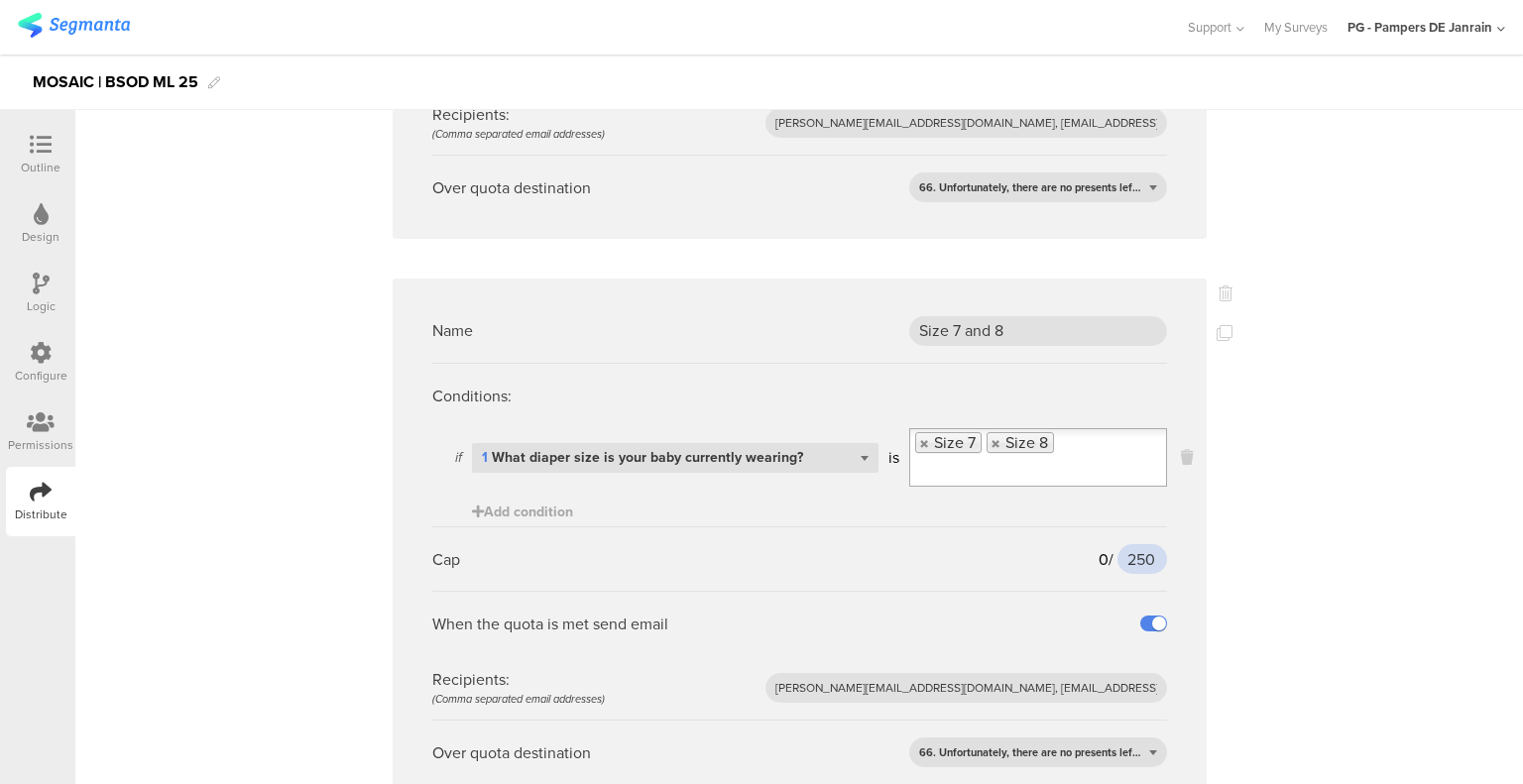 drag, startPoint x: 1130, startPoint y: 504, endPoint x: 1150, endPoint y: 504, distance: 20 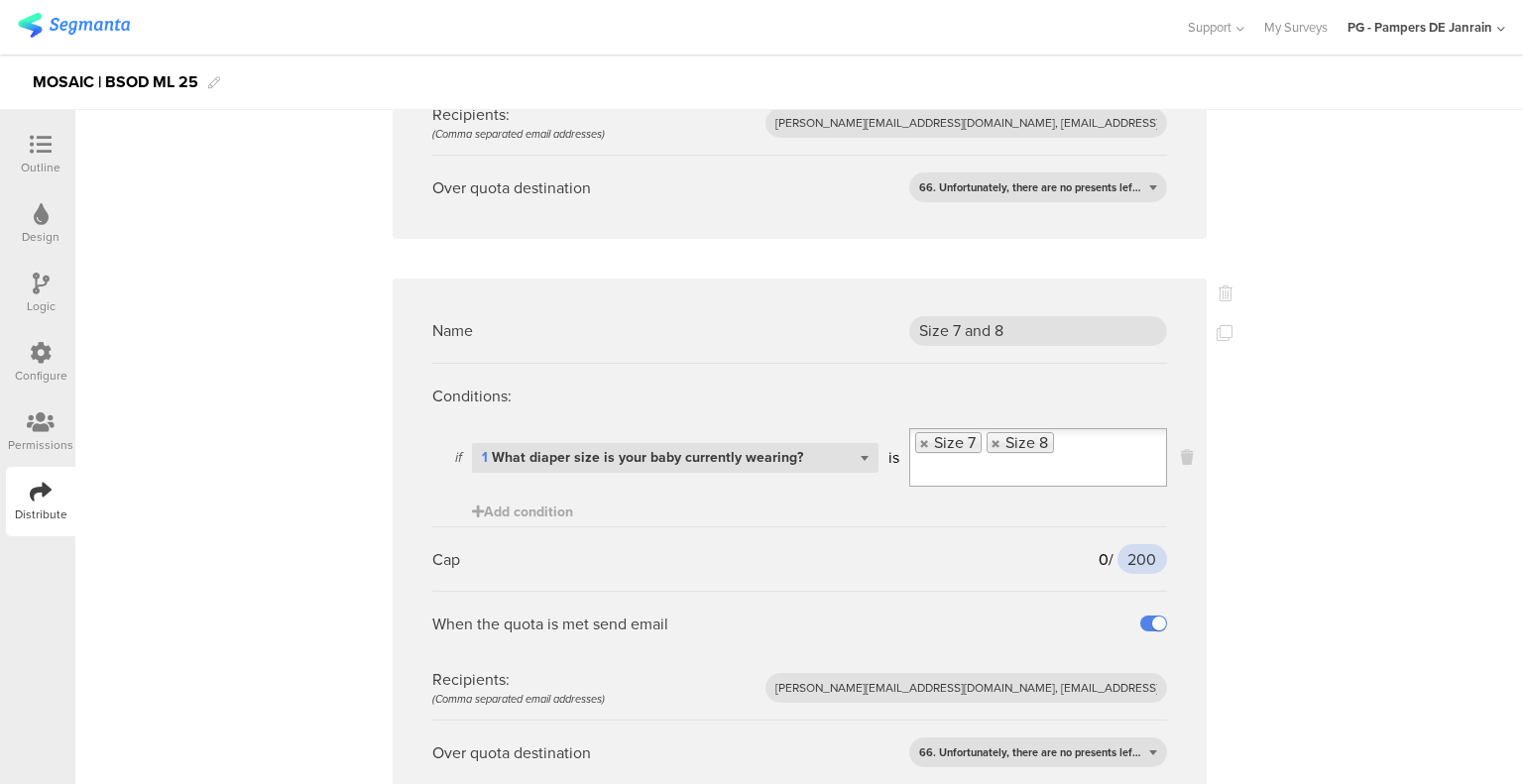 type on "200" 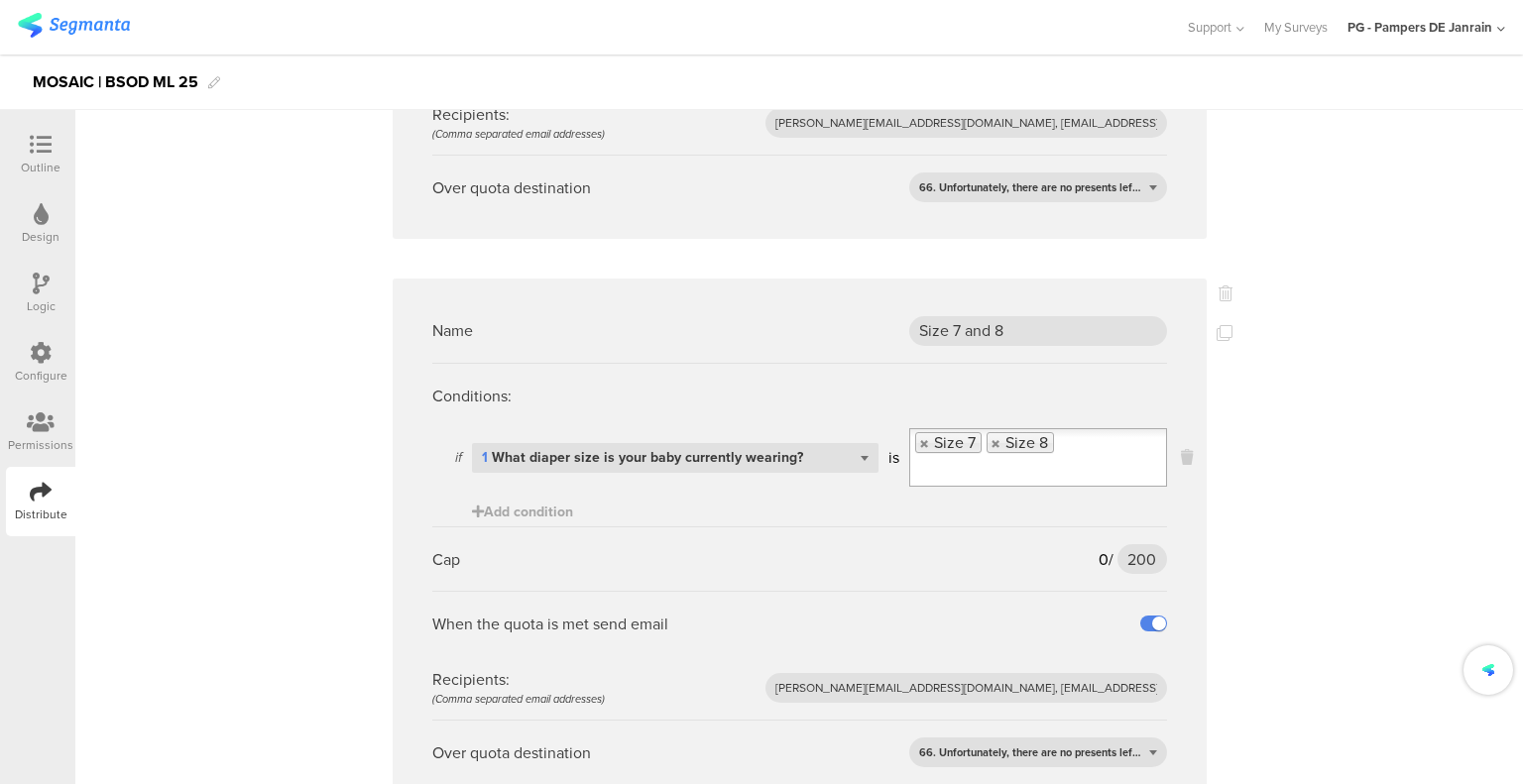 click on "Name
Size 3 quota
Conditions:
if
Select question...   1 What diaper size is your baby currently wearing?
is
Size 3
Add condition
Cap
0
/
250
250
When the quota is met send email
Recipients:  (Comma separated email addresses)
[PERSON_NAME][EMAIL_ADDRESS][DOMAIN_NAME], [EMAIL_ADDRESS][DOMAIN_NAME], [DOMAIN_NAME][EMAIL_ADDRESS][DOMAIN_NAME]
Over quota destination
66. Unfortunately, there are no presents left...
Name
Size 7 and 8
Conditions:
if
Select question...   1 What diaper size is your baby currently wearing?
is
Size 7   Size 8
Add condition
Cap" at bounding box center [799, 1389] 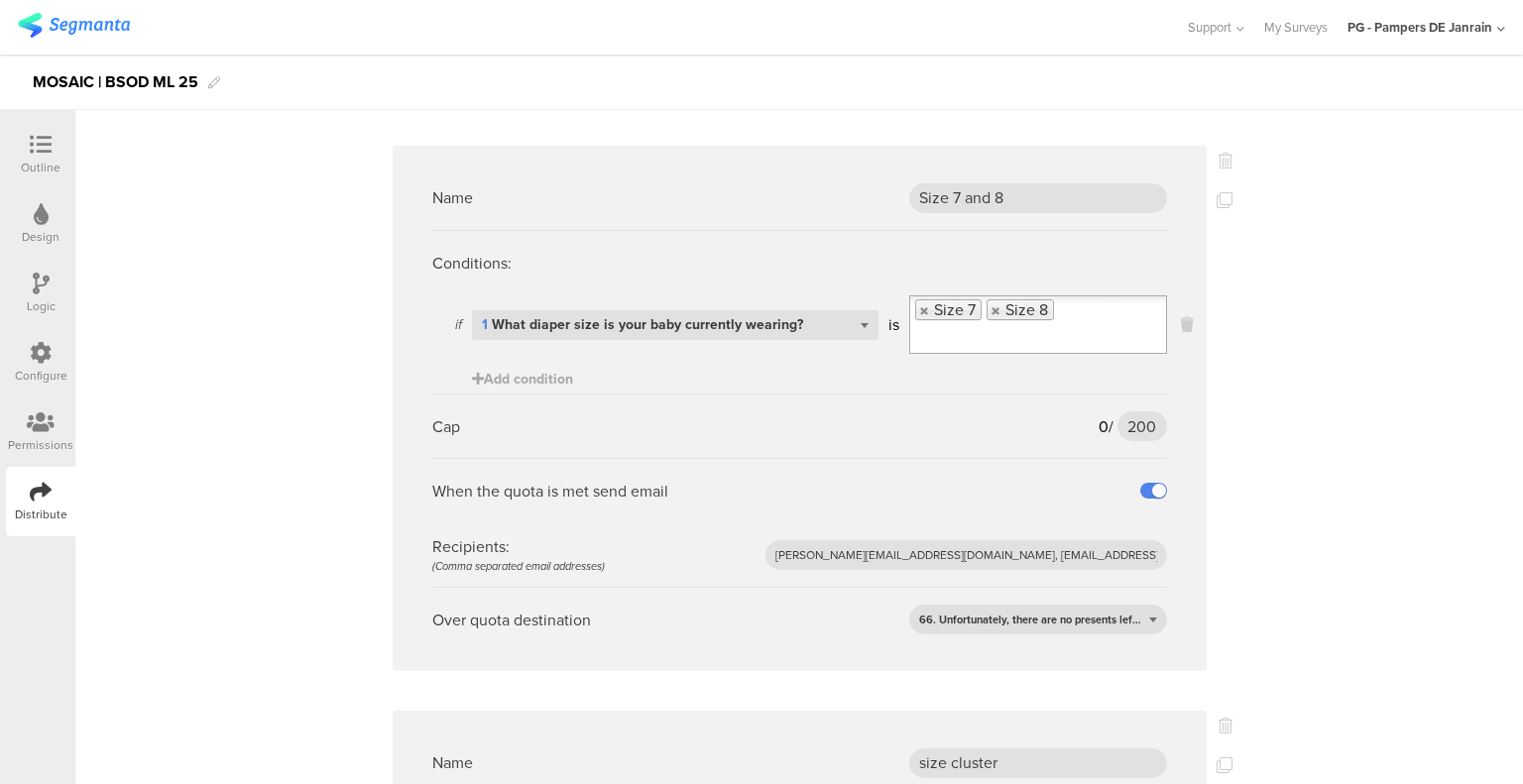 scroll, scrollTop: 595, scrollLeft: 0, axis: vertical 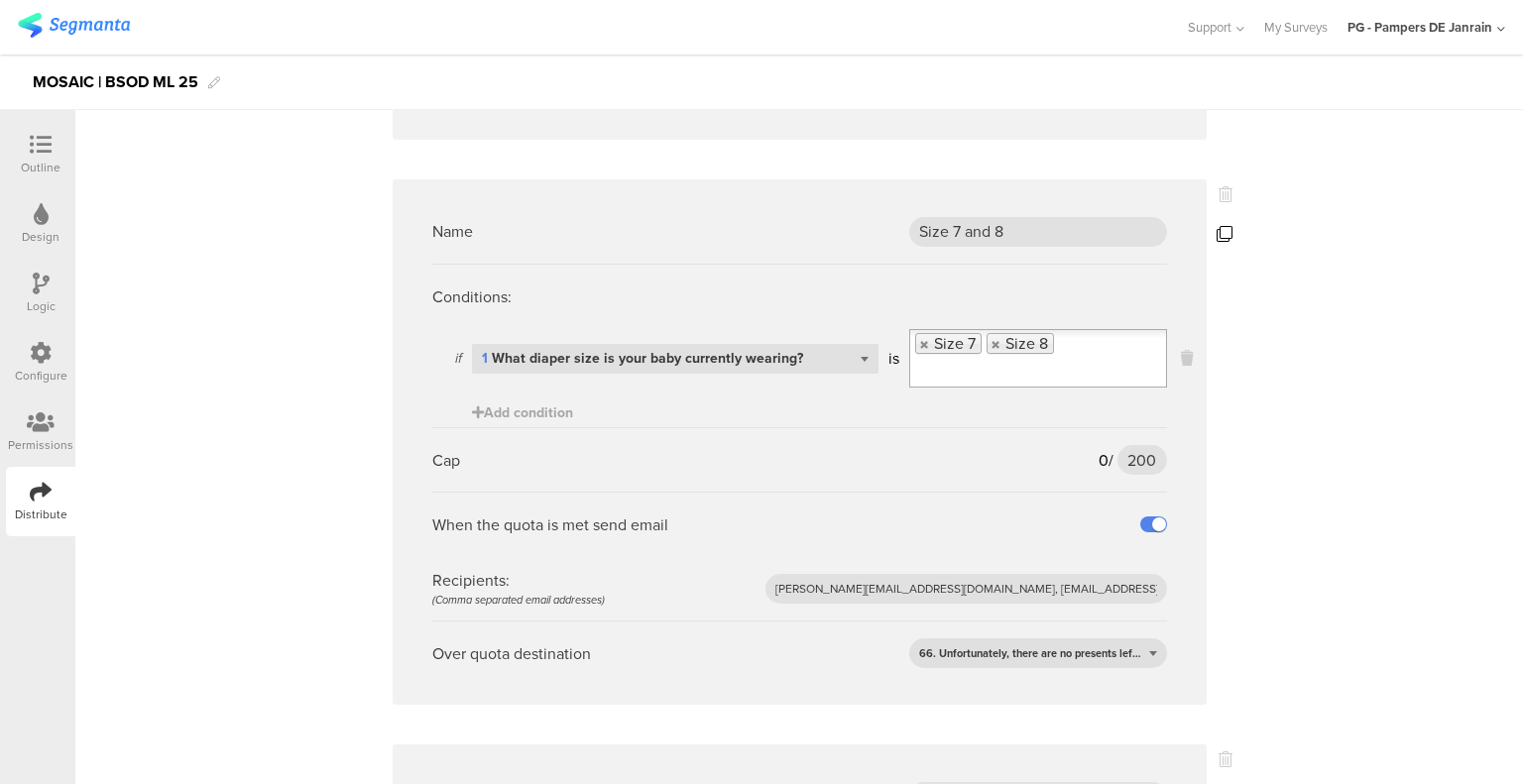 click at bounding box center [1225, 234] 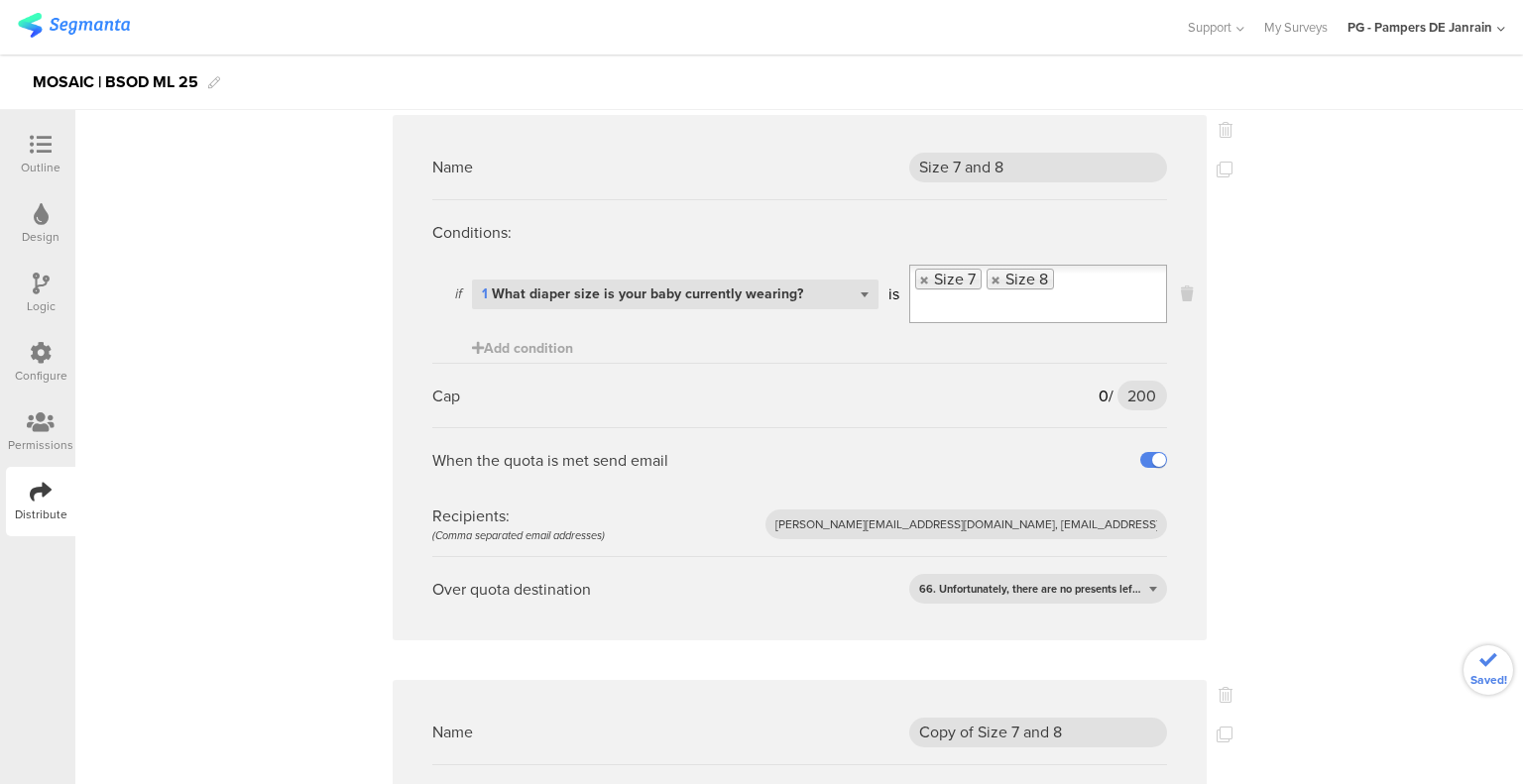 scroll, scrollTop: 793, scrollLeft: 0, axis: vertical 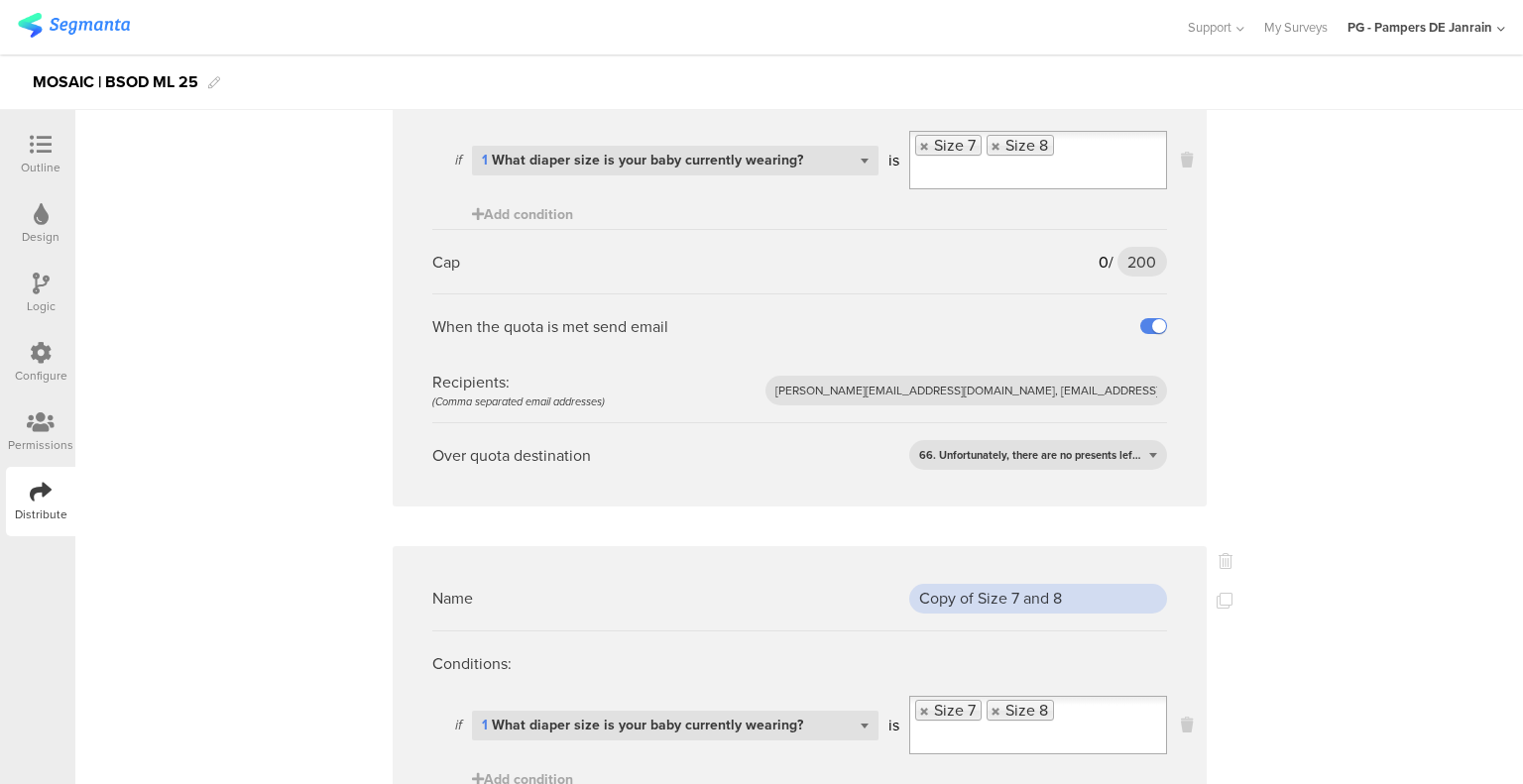 drag, startPoint x: 1056, startPoint y: 540, endPoint x: 770, endPoint y: 526, distance: 286.3425 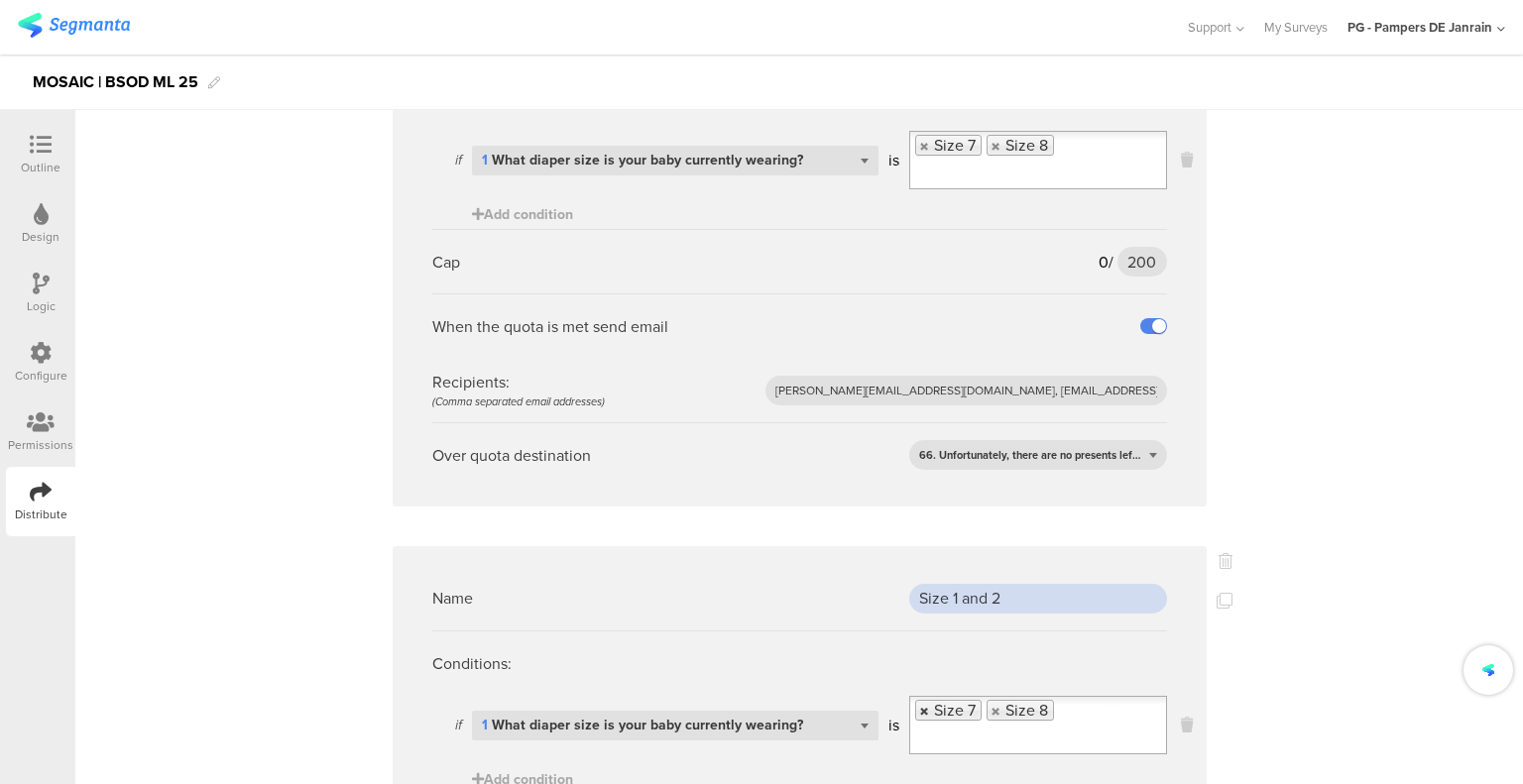 type on "Size 1 and 2" 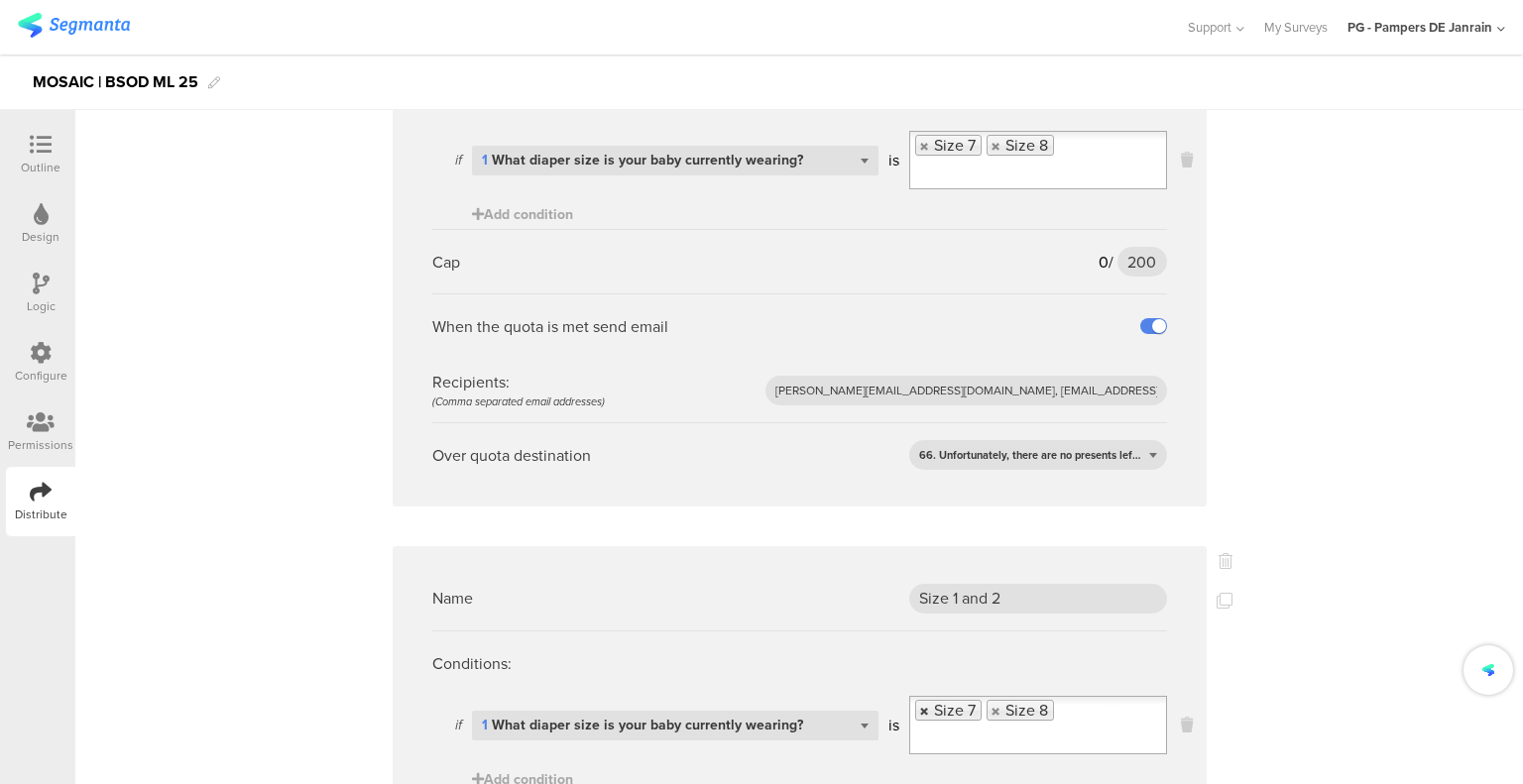 click at bounding box center (925, 711) 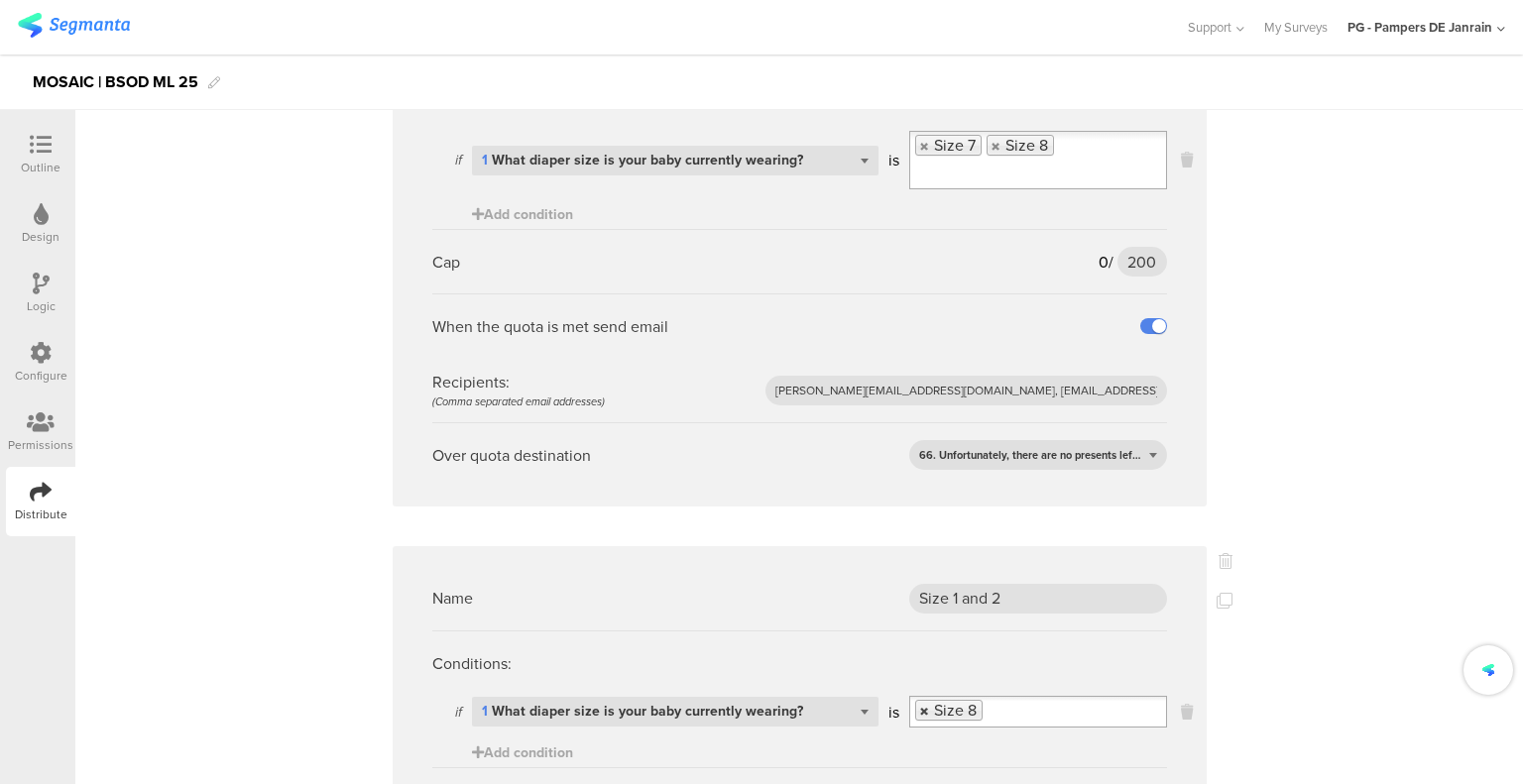 click at bounding box center [925, 711] 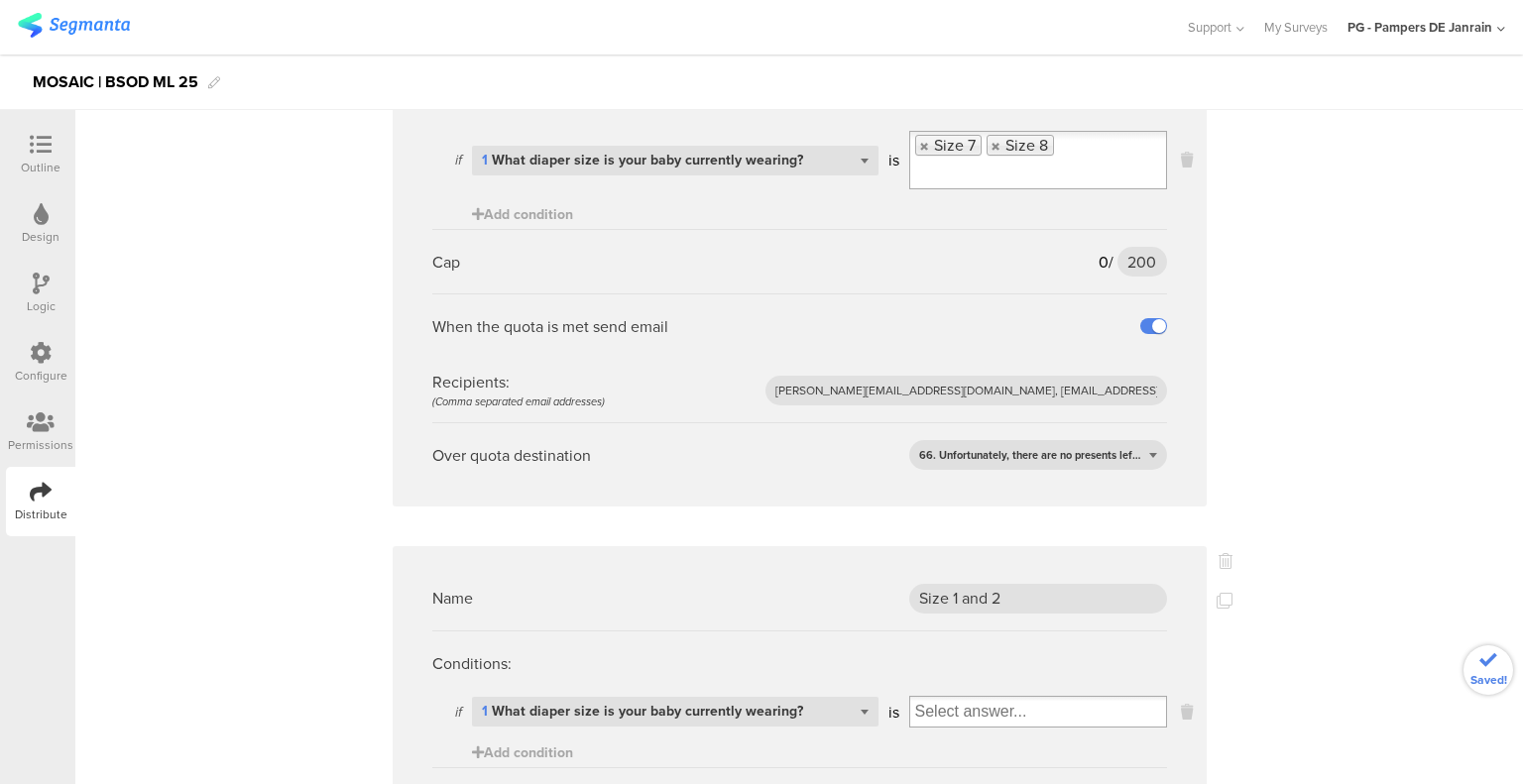 click at bounding box center (1038, 712) 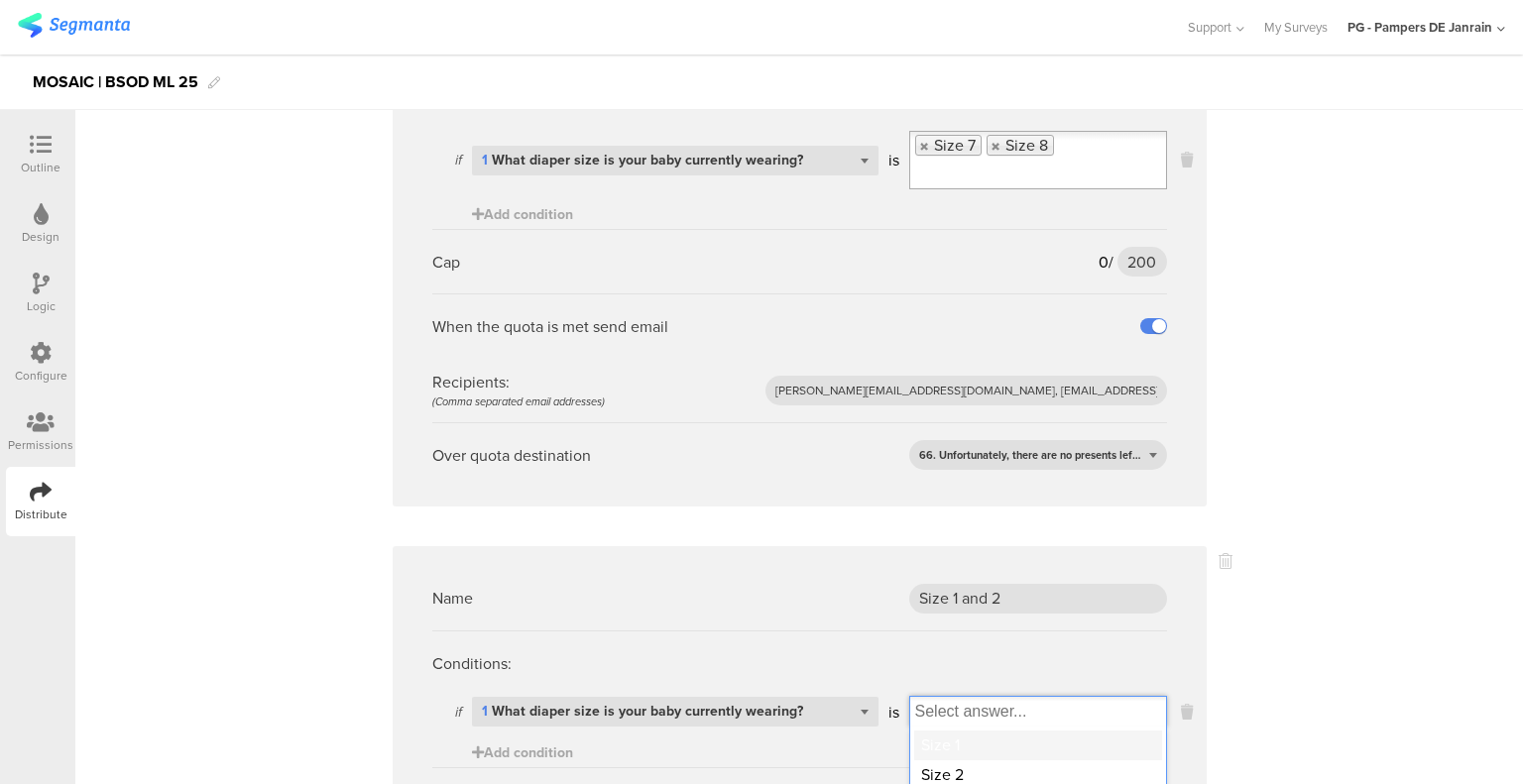 click on "Size 1" at bounding box center [1038, 745] 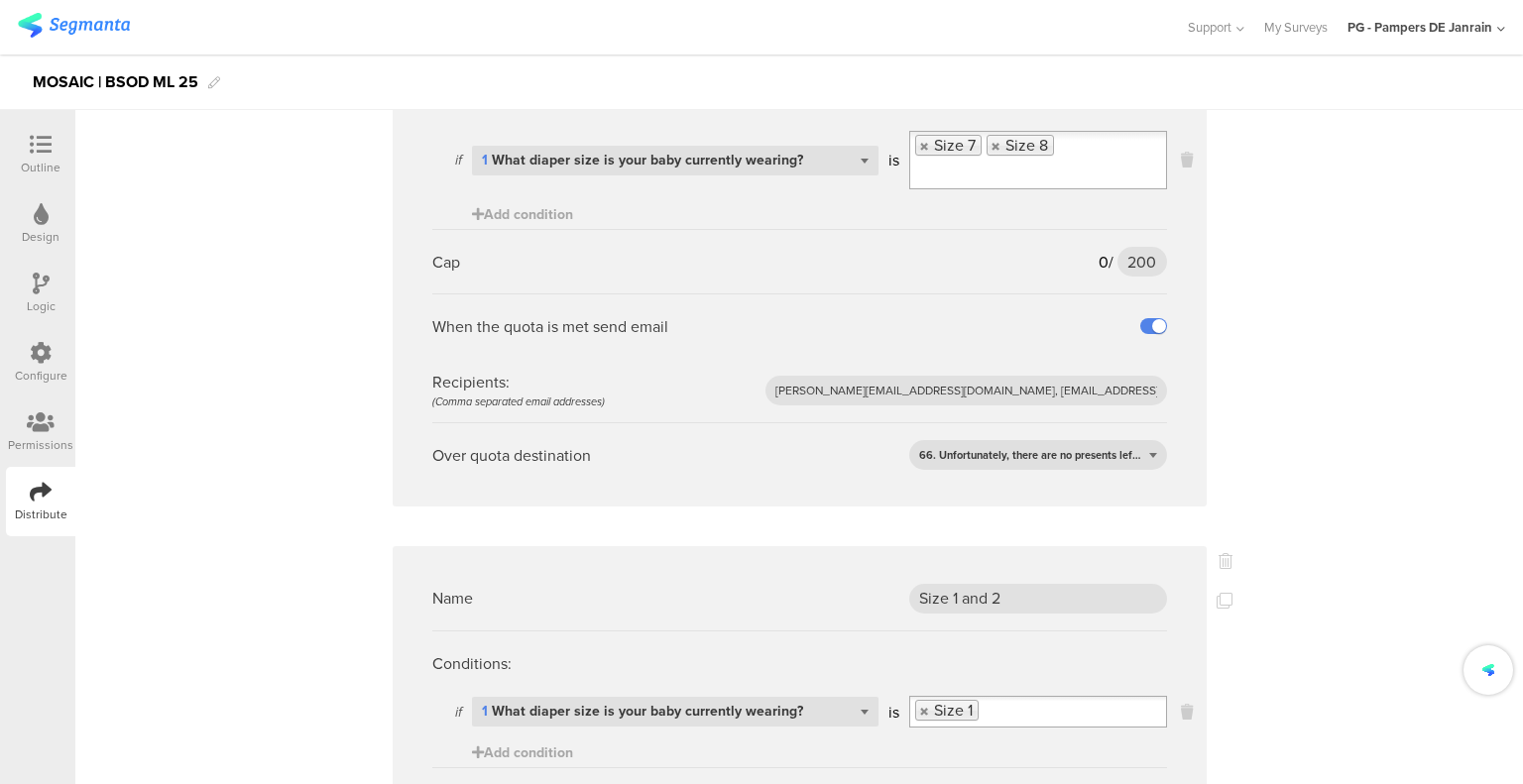 click at bounding box center (1072, 712) 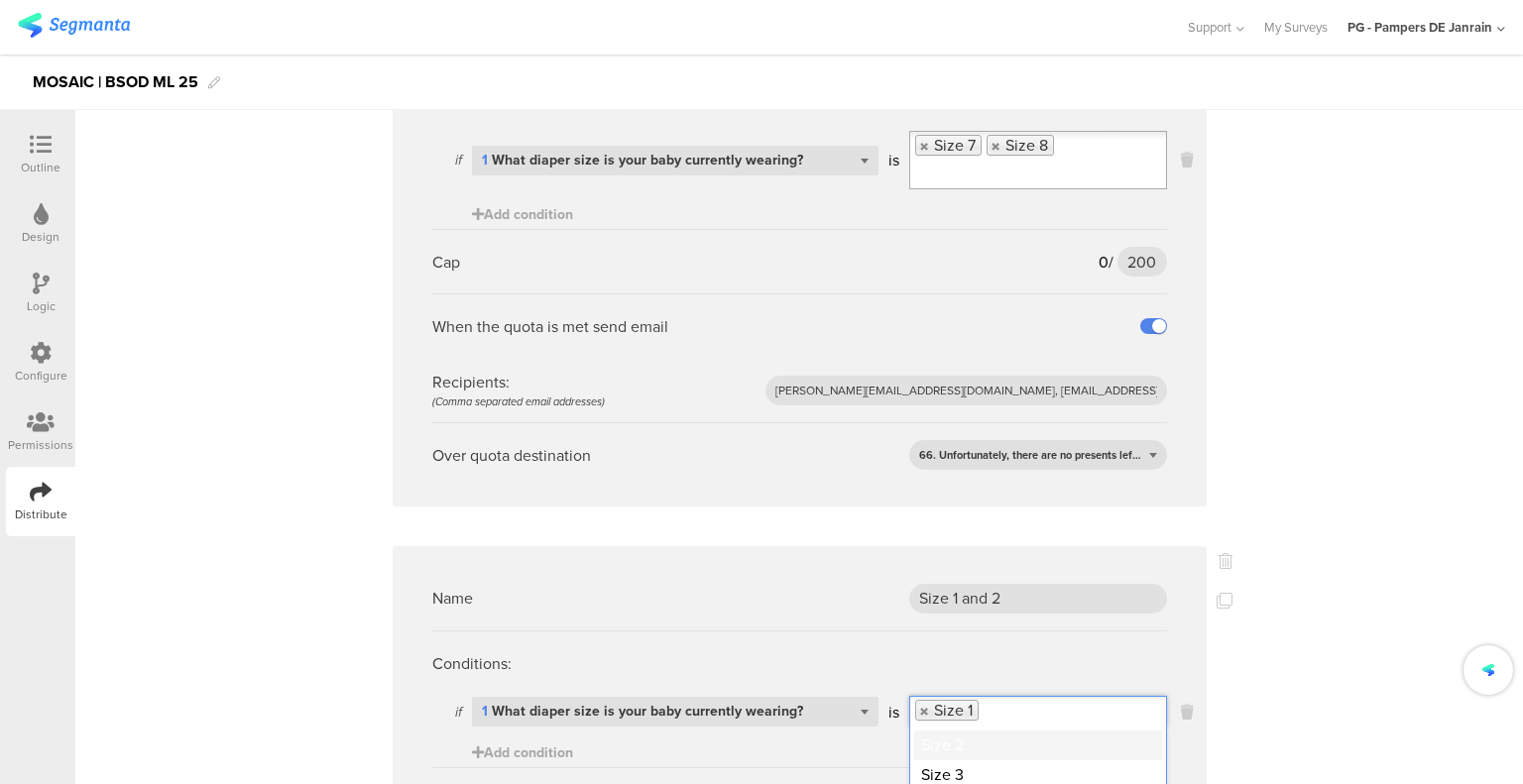 click on "Size 2" at bounding box center (1038, 745) 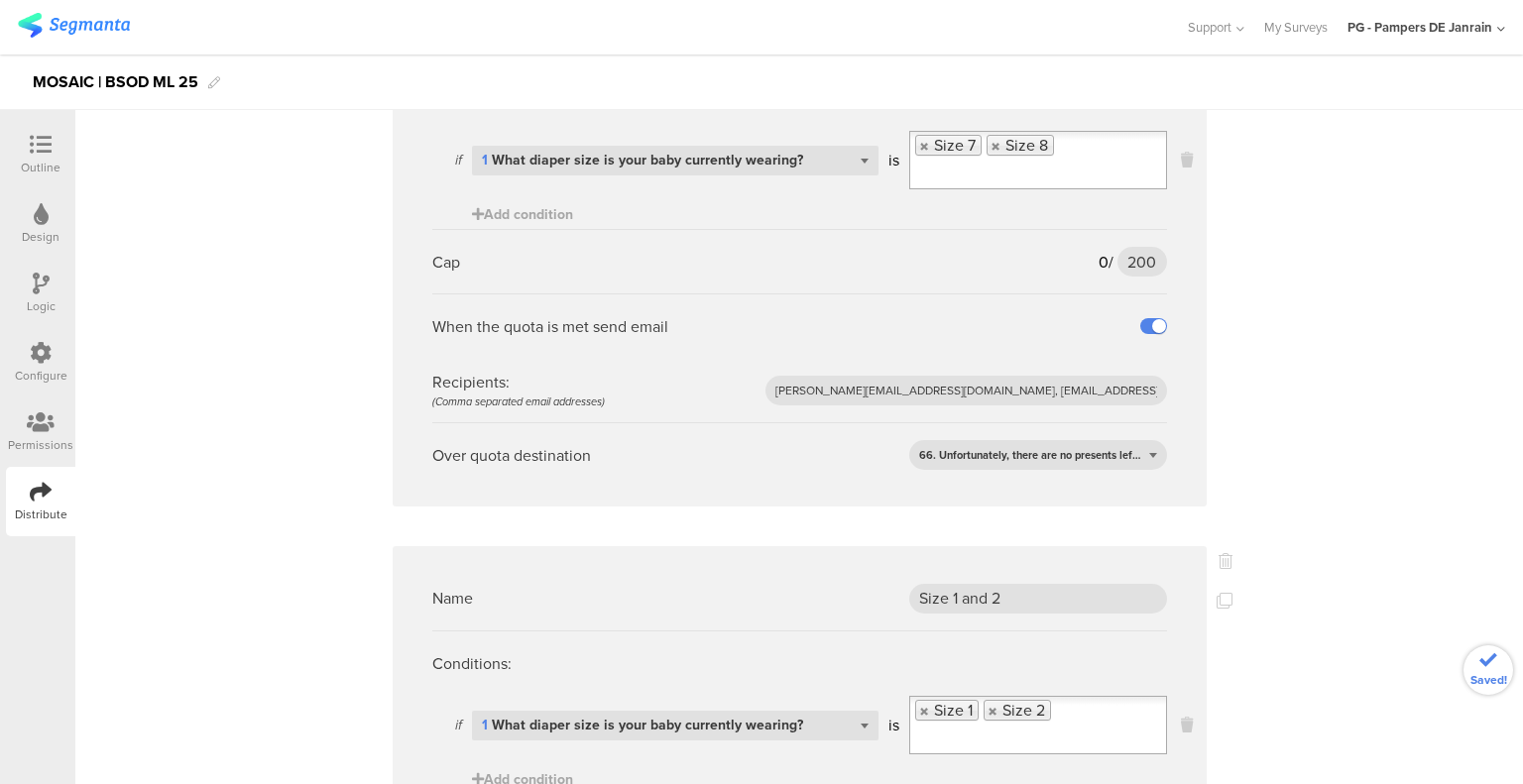 click on "Name
Size 3 quota
Conditions:
if
Select question...   1 What diaper size is your baby currently wearing?
is
Size 3
Add condition
Cap
0
/
250
250
When the quota is met send email
Recipients:  (Comma separated email addresses)
[PERSON_NAME][EMAIL_ADDRESS][DOMAIN_NAME], [EMAIL_ADDRESS][DOMAIN_NAME], [DOMAIN_NAME][EMAIL_ADDRESS][DOMAIN_NAME]
Over quota destination
66. Unfortunately, there are no presents left...
Name
Size 7 and 8
Conditions:
if
Select question...   1 What diaper size is your baby currently wearing?
is
Size 7   Size 8
Add condition
Cap" at bounding box center (799, 1374) 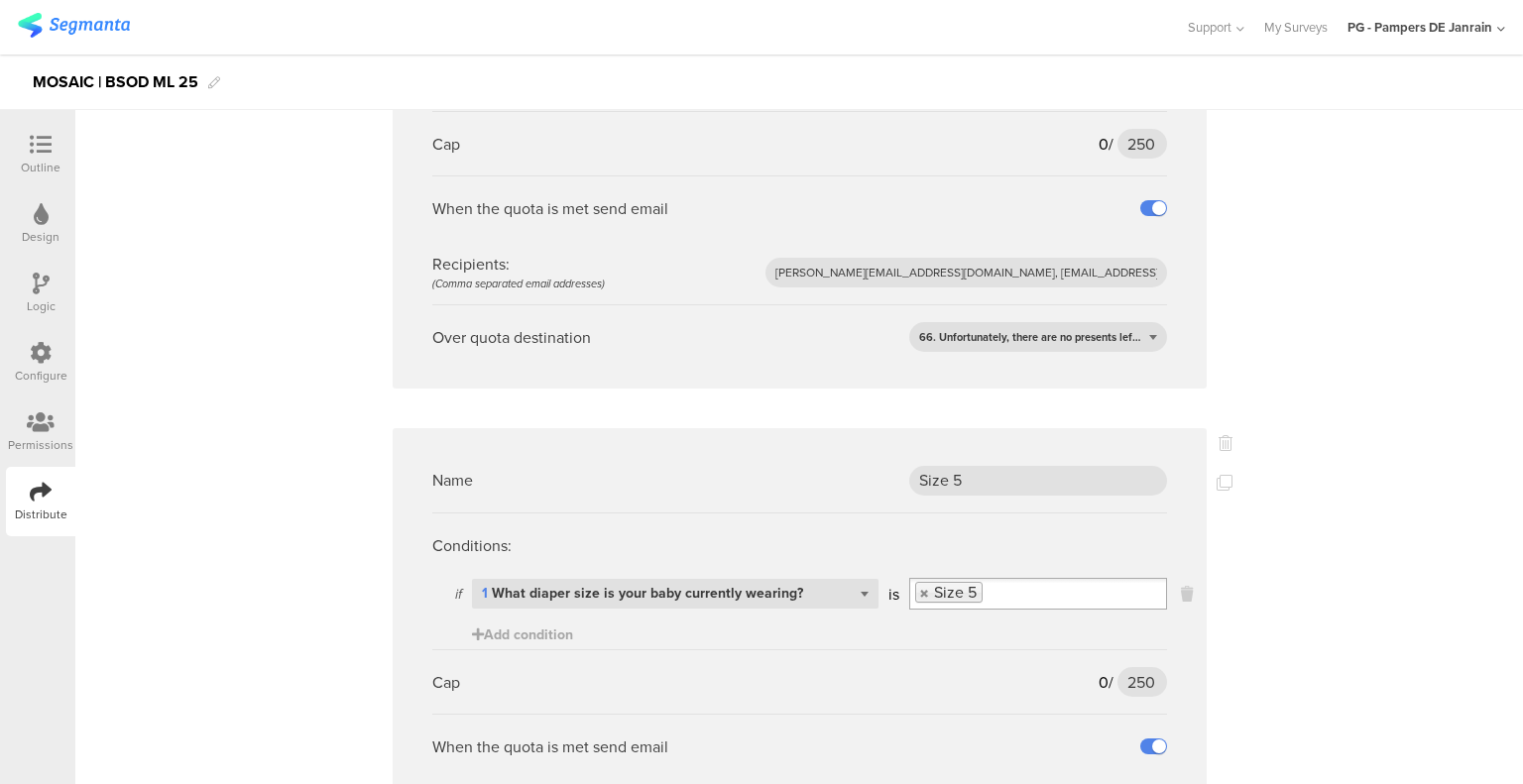 scroll, scrollTop: 3252, scrollLeft: 0, axis: vertical 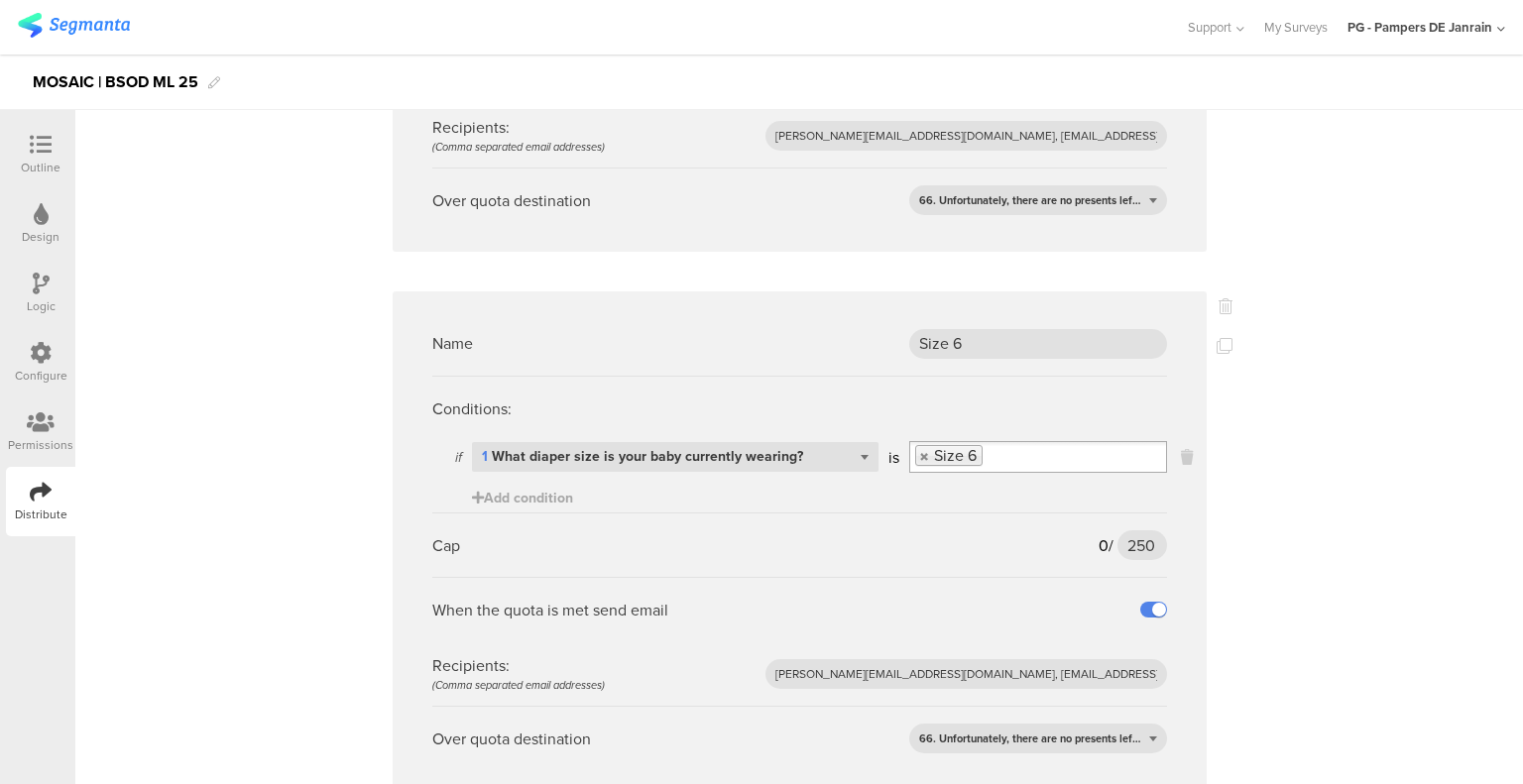 click at bounding box center (41, 145) 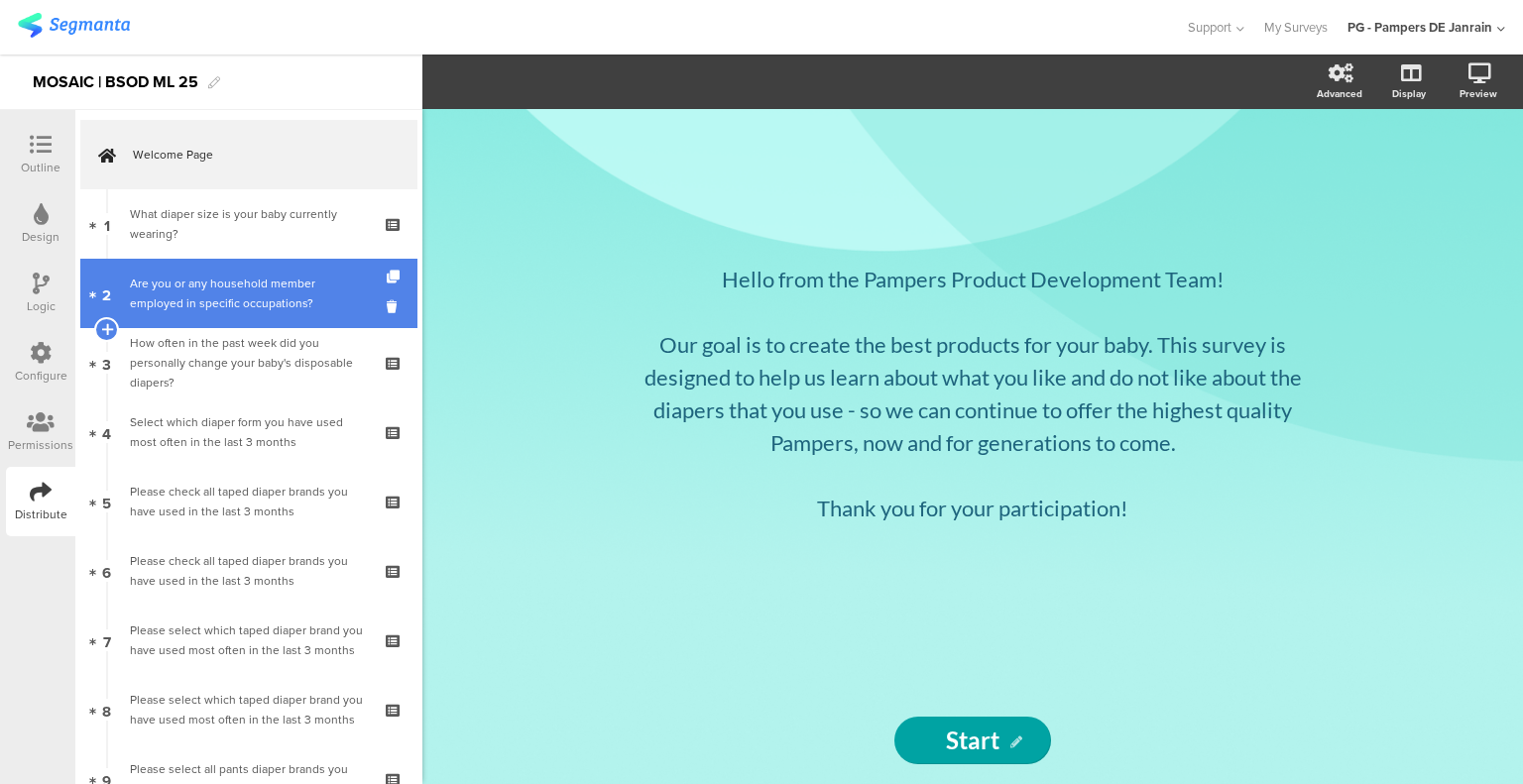 scroll, scrollTop: 0, scrollLeft: 0, axis: both 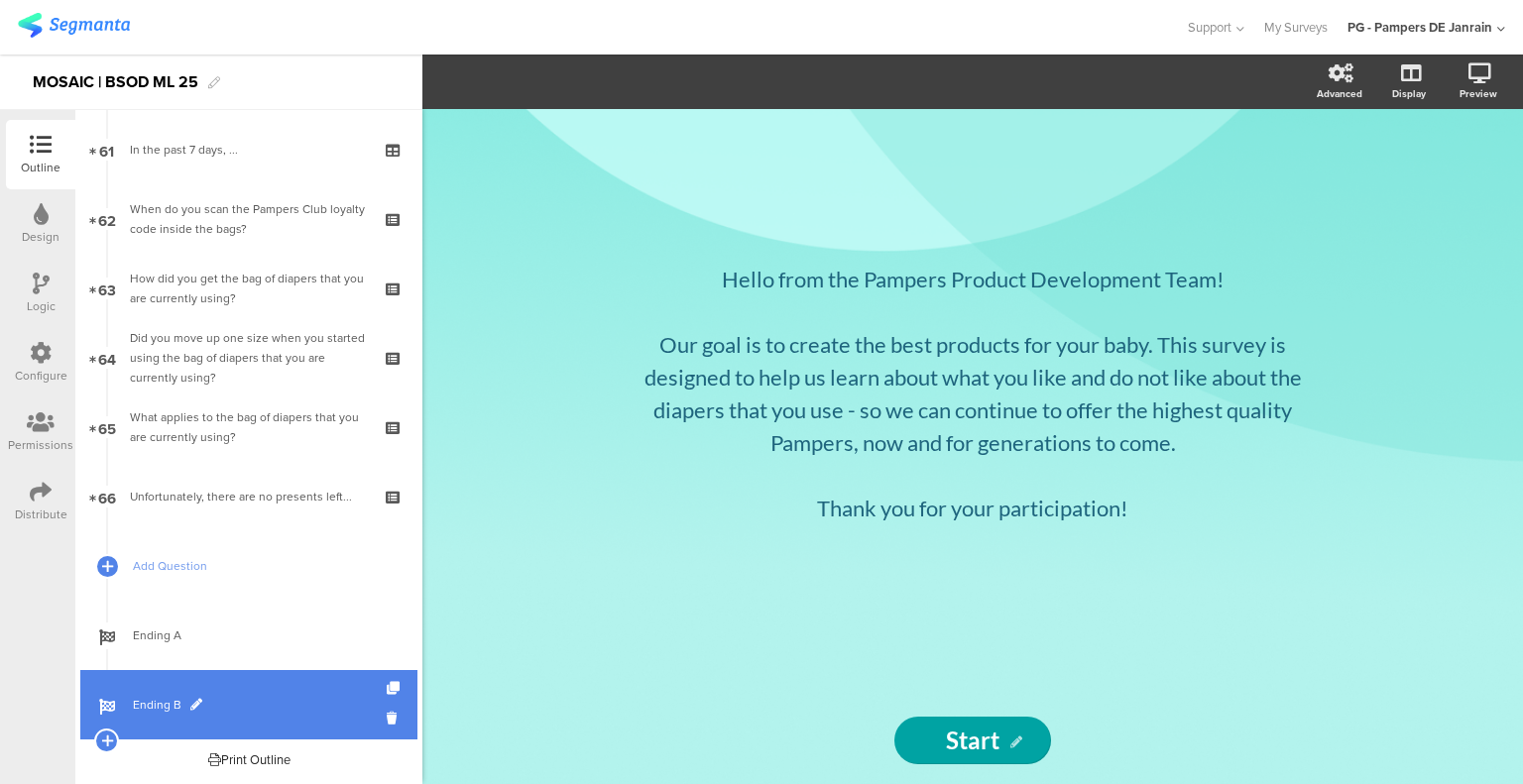 click on "Ending B" at bounding box center (260, 705) 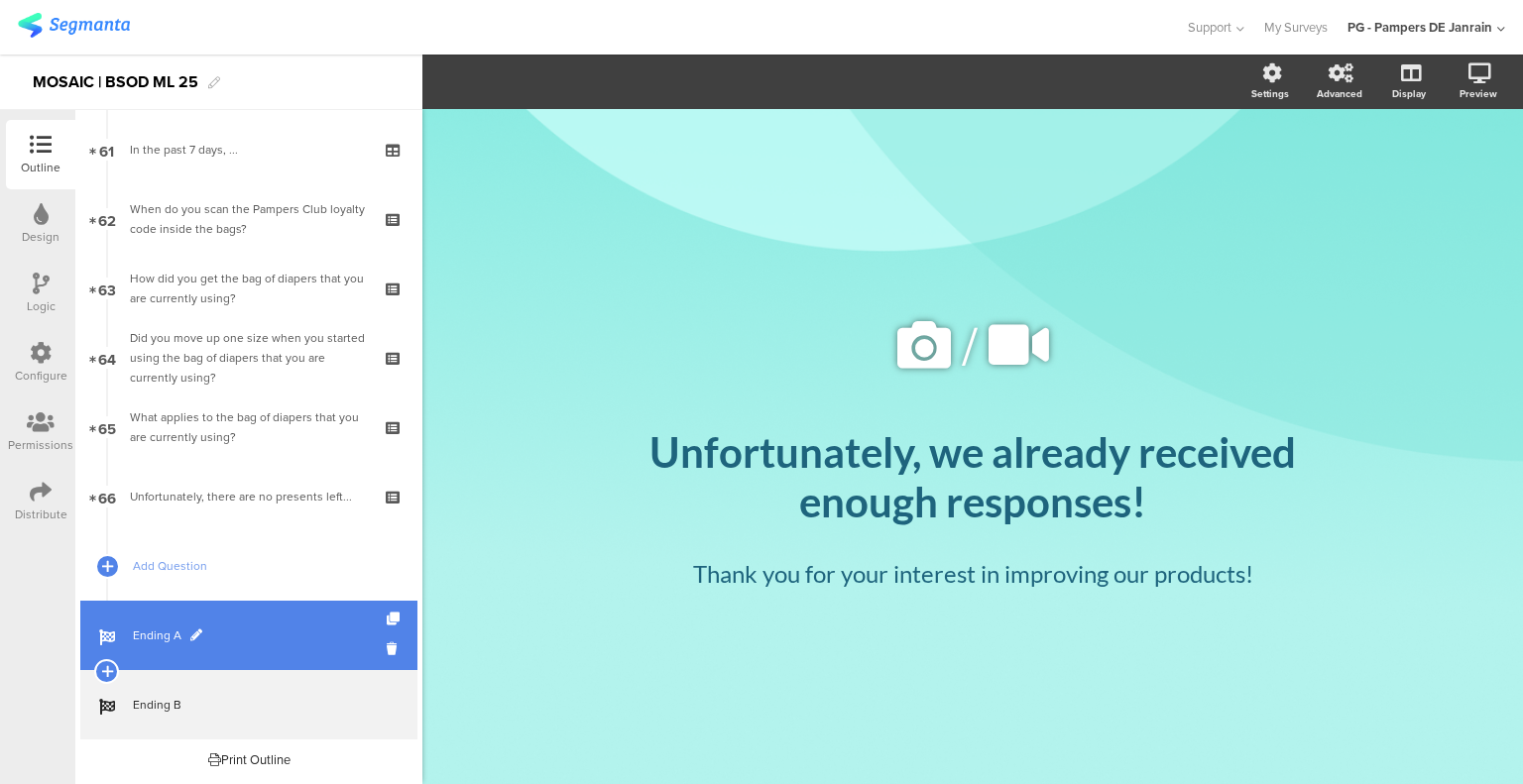 click on "Ending A" at bounding box center [249, 635] 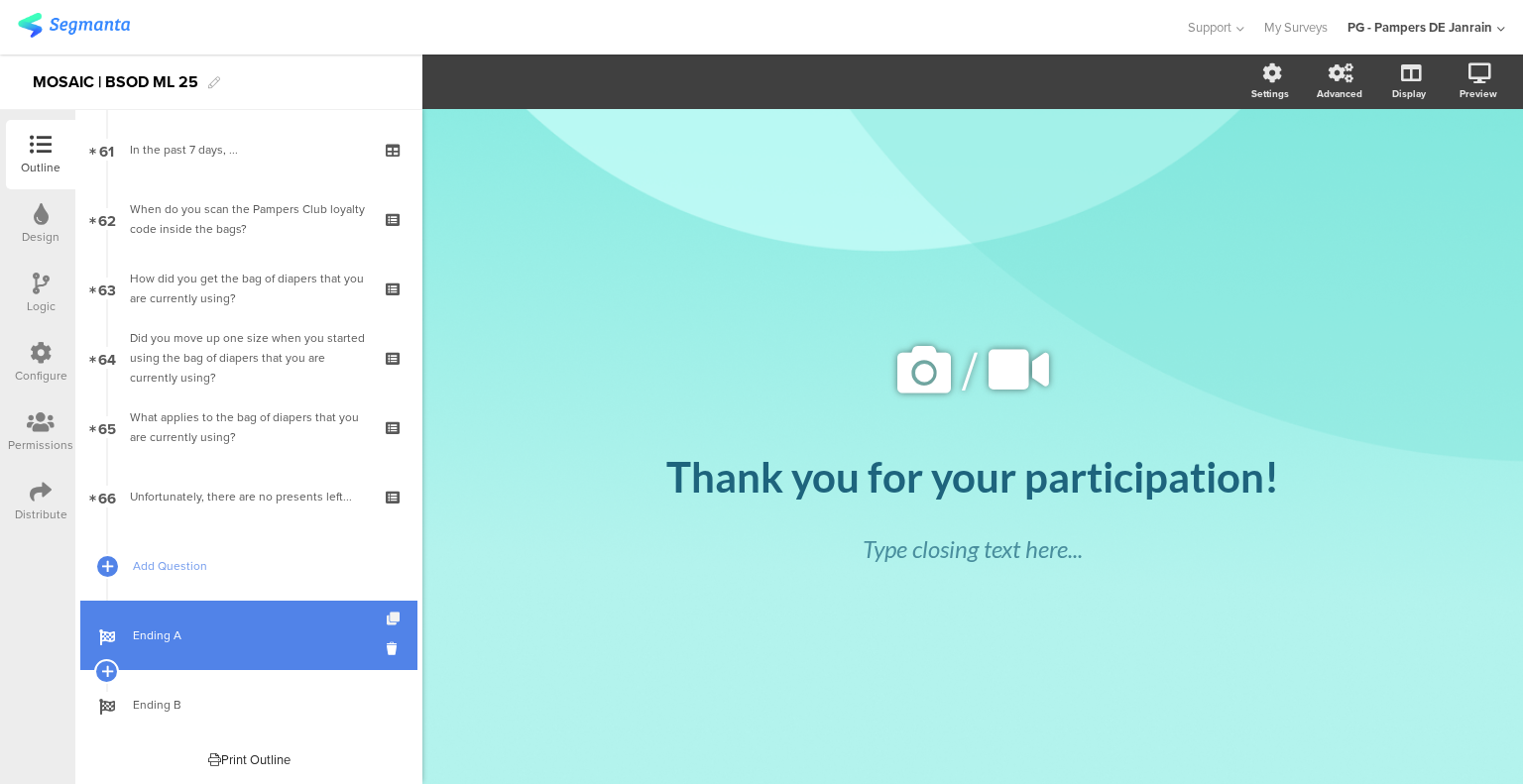 click at bounding box center [395, 618] 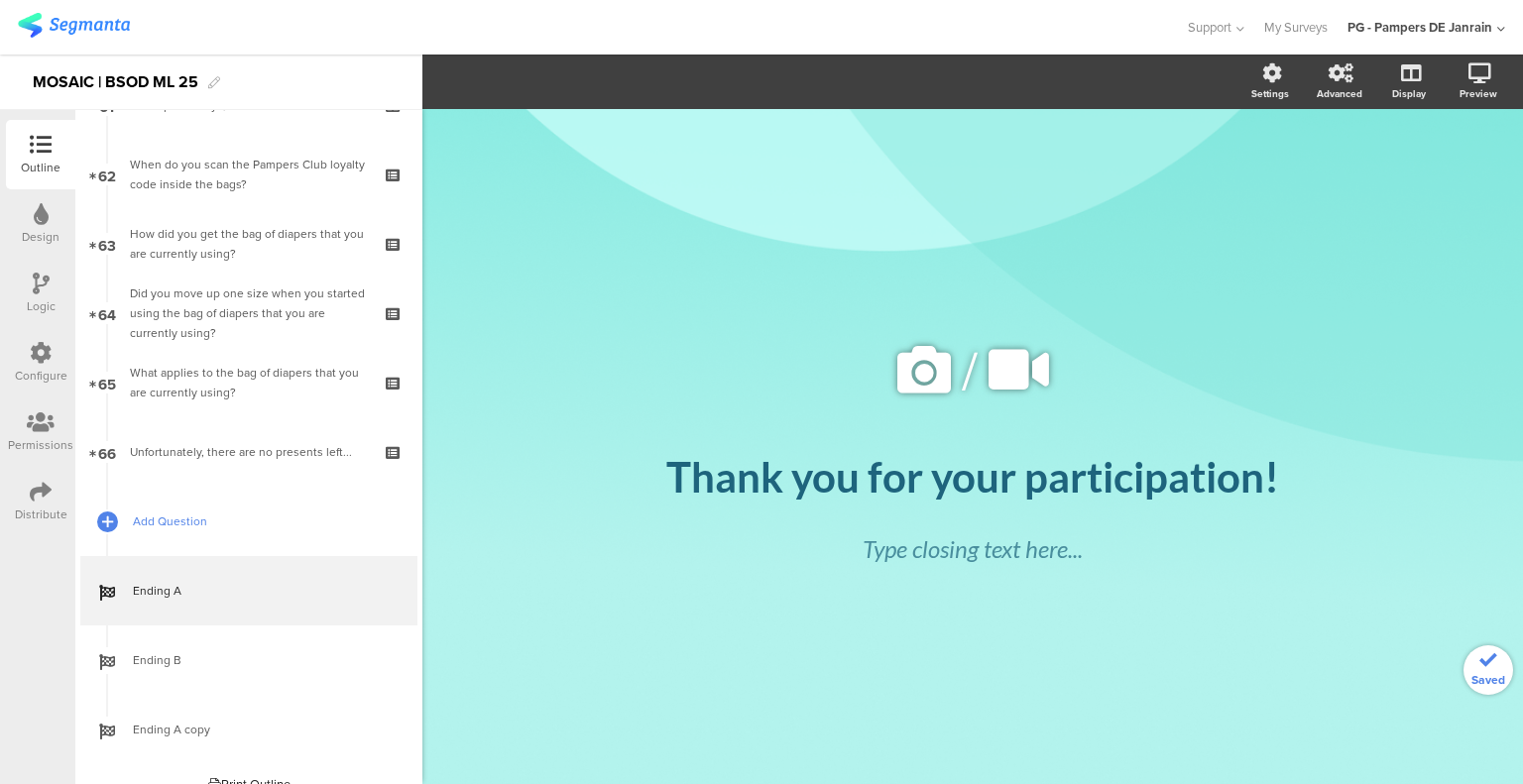 scroll, scrollTop: 4306, scrollLeft: 0, axis: vertical 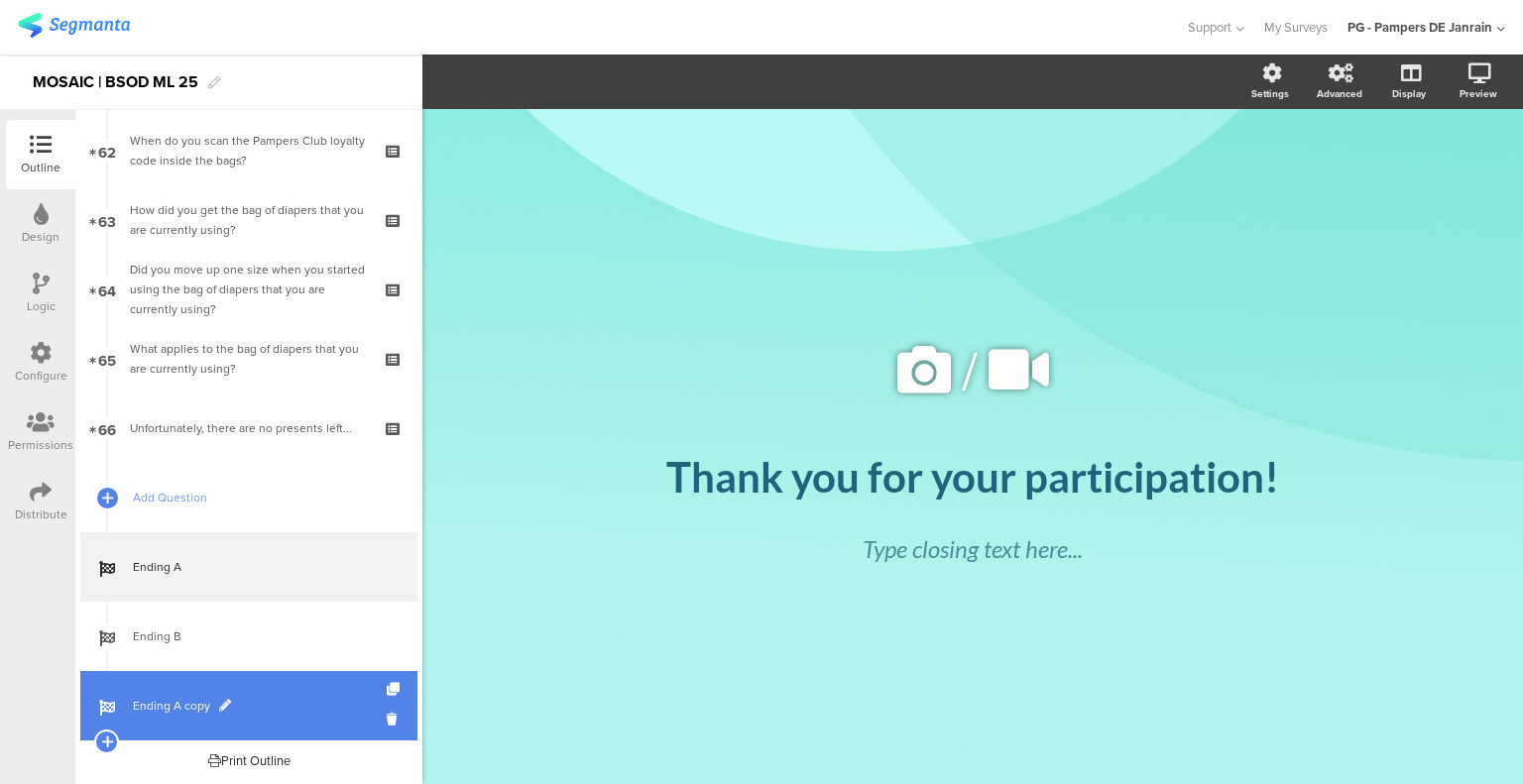 click at bounding box center [225, 706] 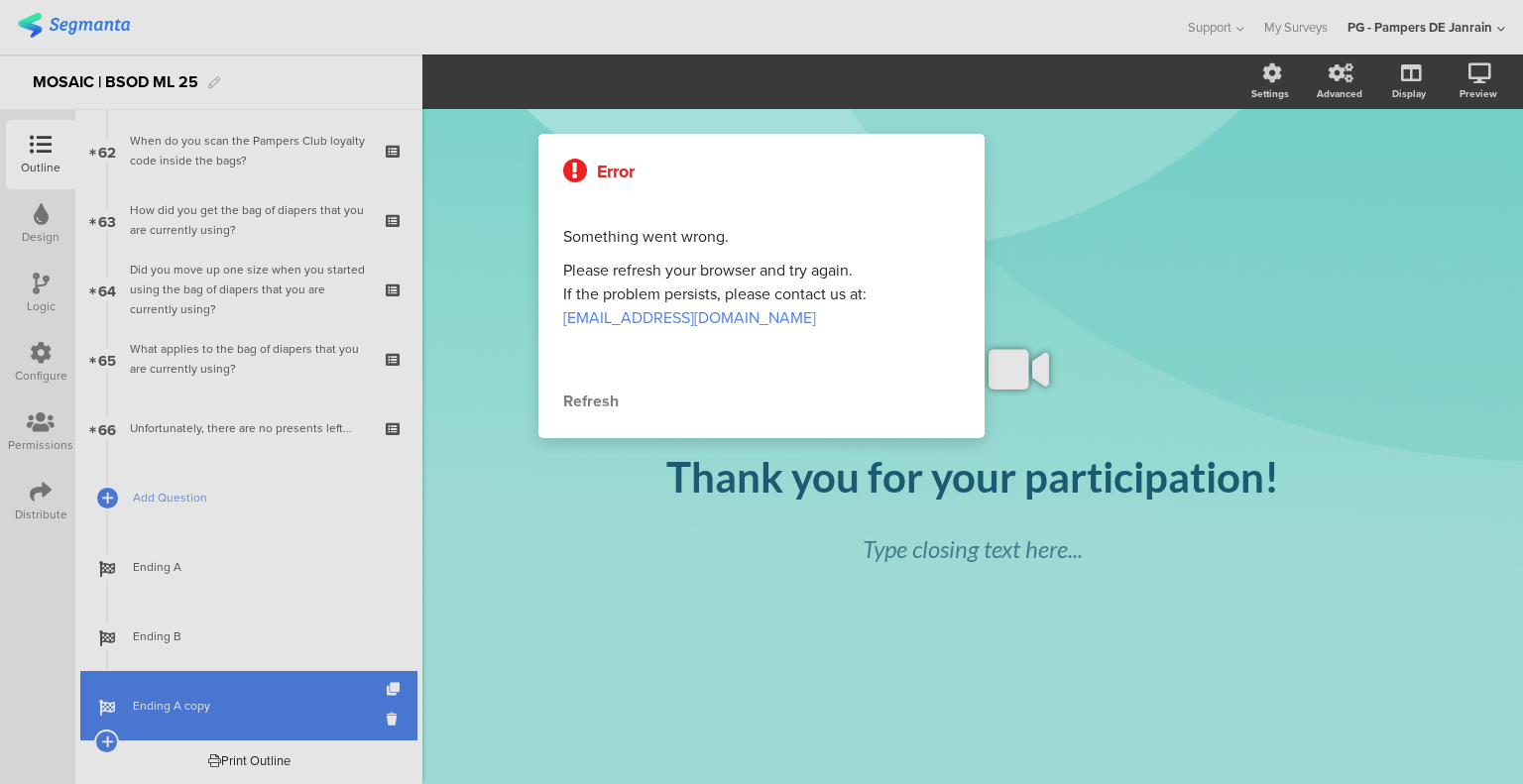 click on "Refresh" at bounding box center (762, 401) 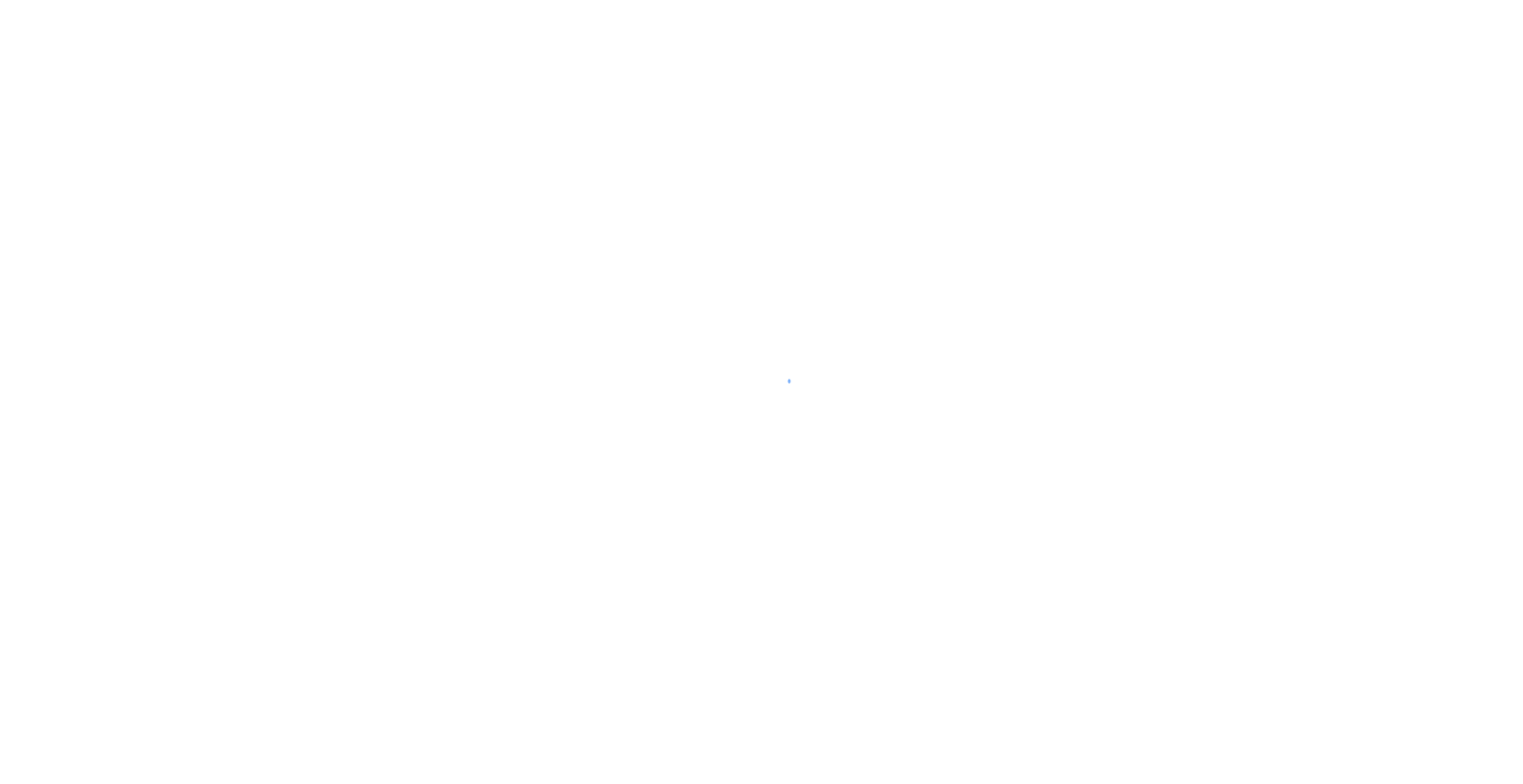 scroll, scrollTop: 0, scrollLeft: 0, axis: both 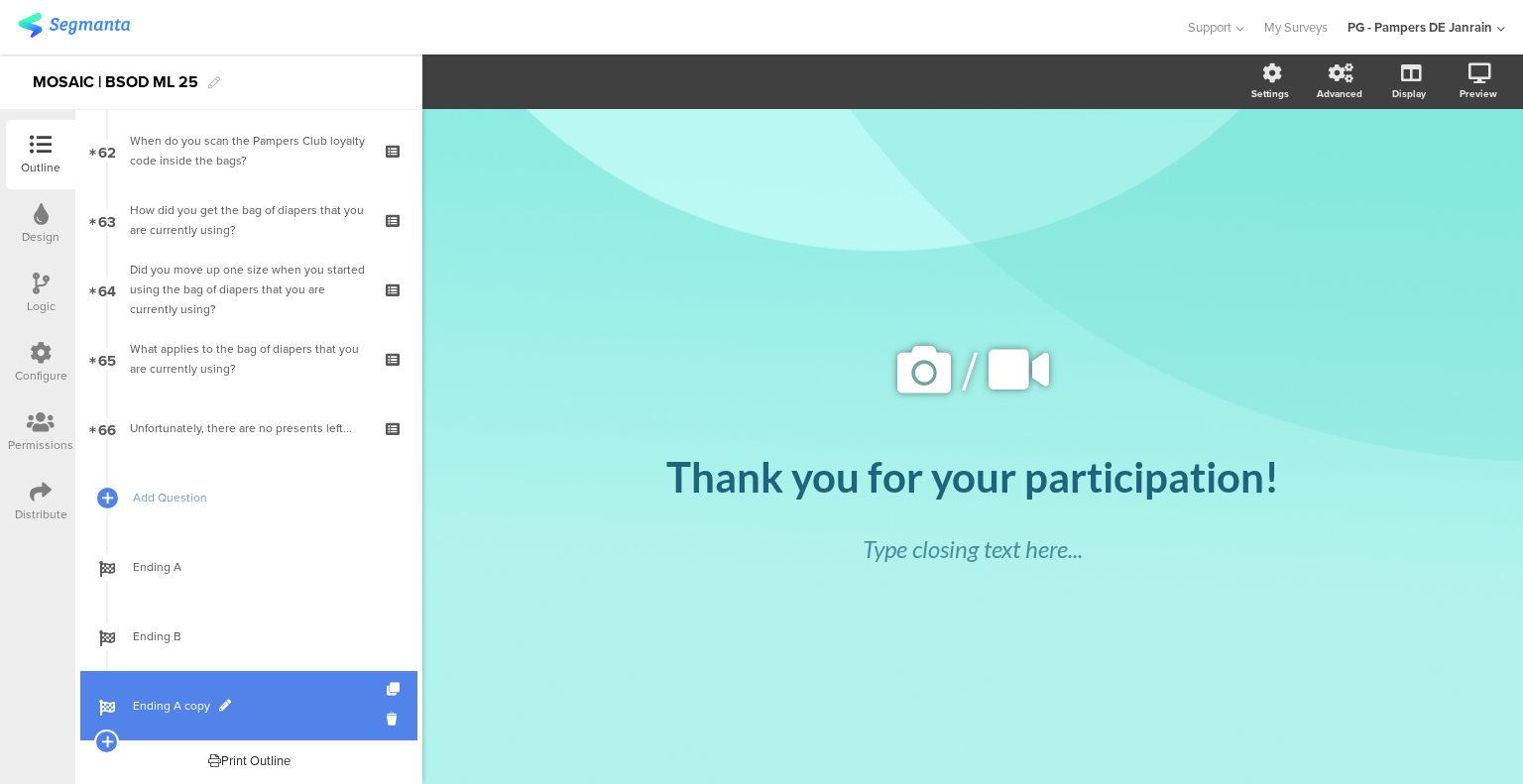 click at bounding box center (225, 706) 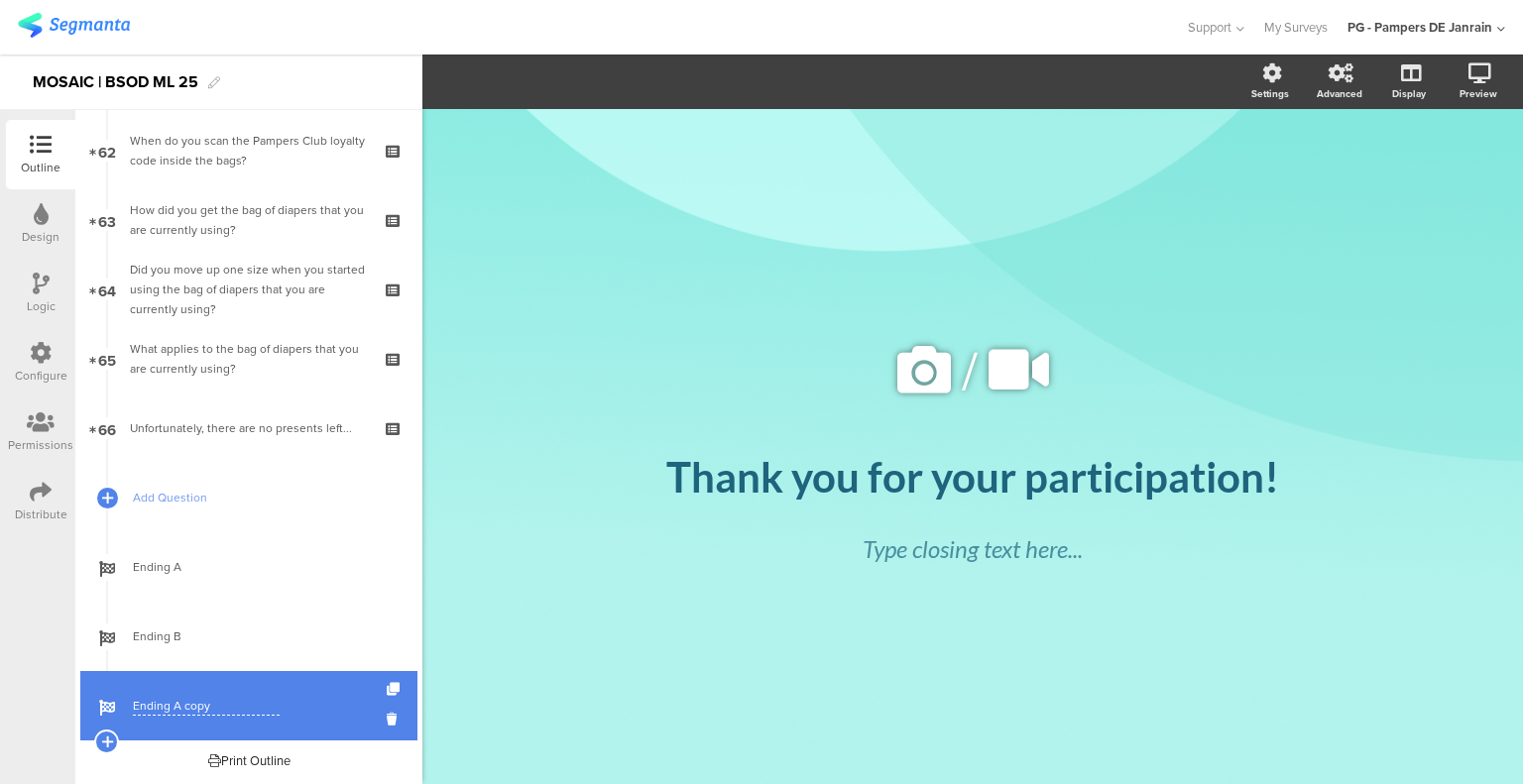 drag, startPoint x: 171, startPoint y: 704, endPoint x: 217, endPoint y: 703, distance: 46.010868 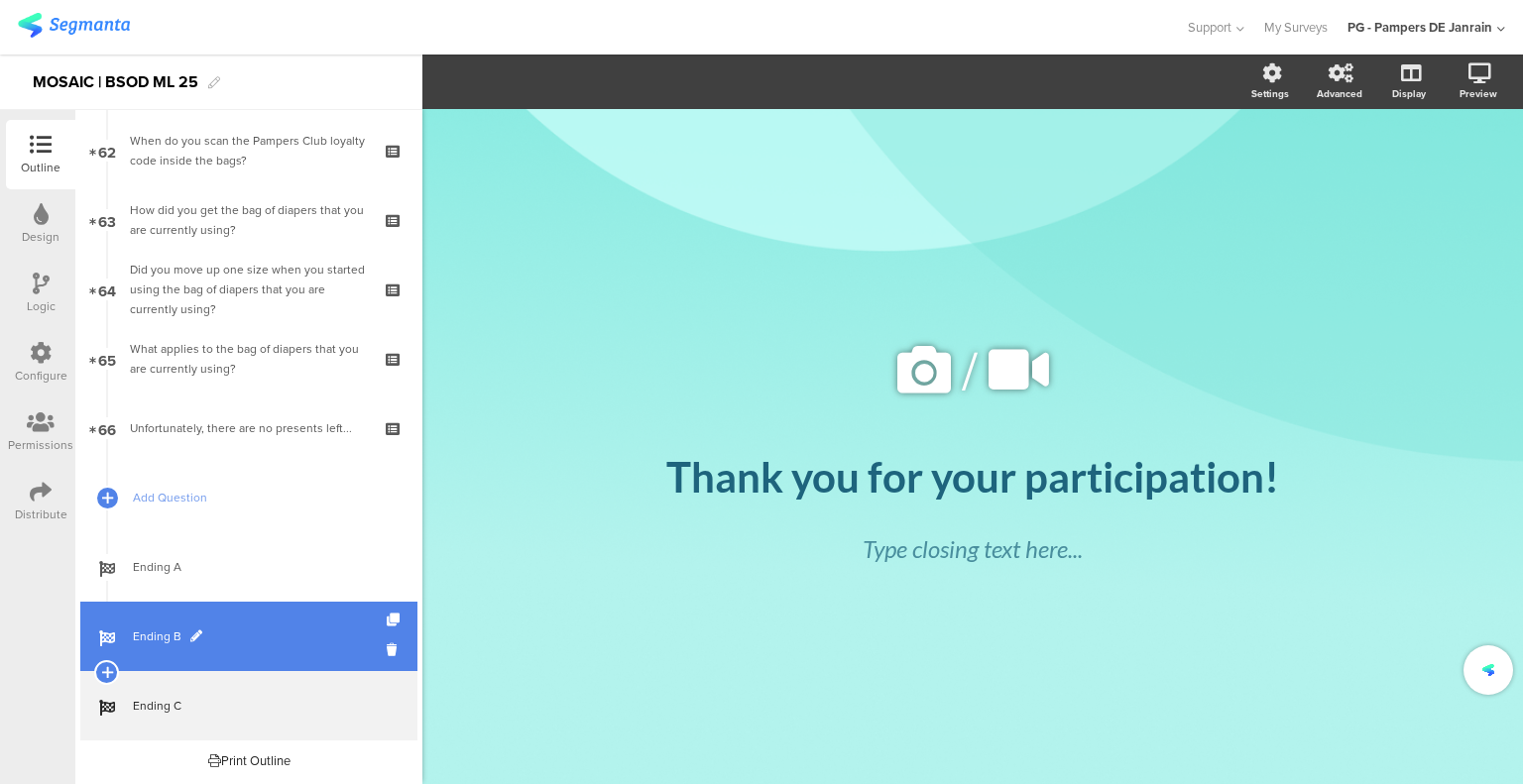 click on "Ending B" at bounding box center (260, 636) 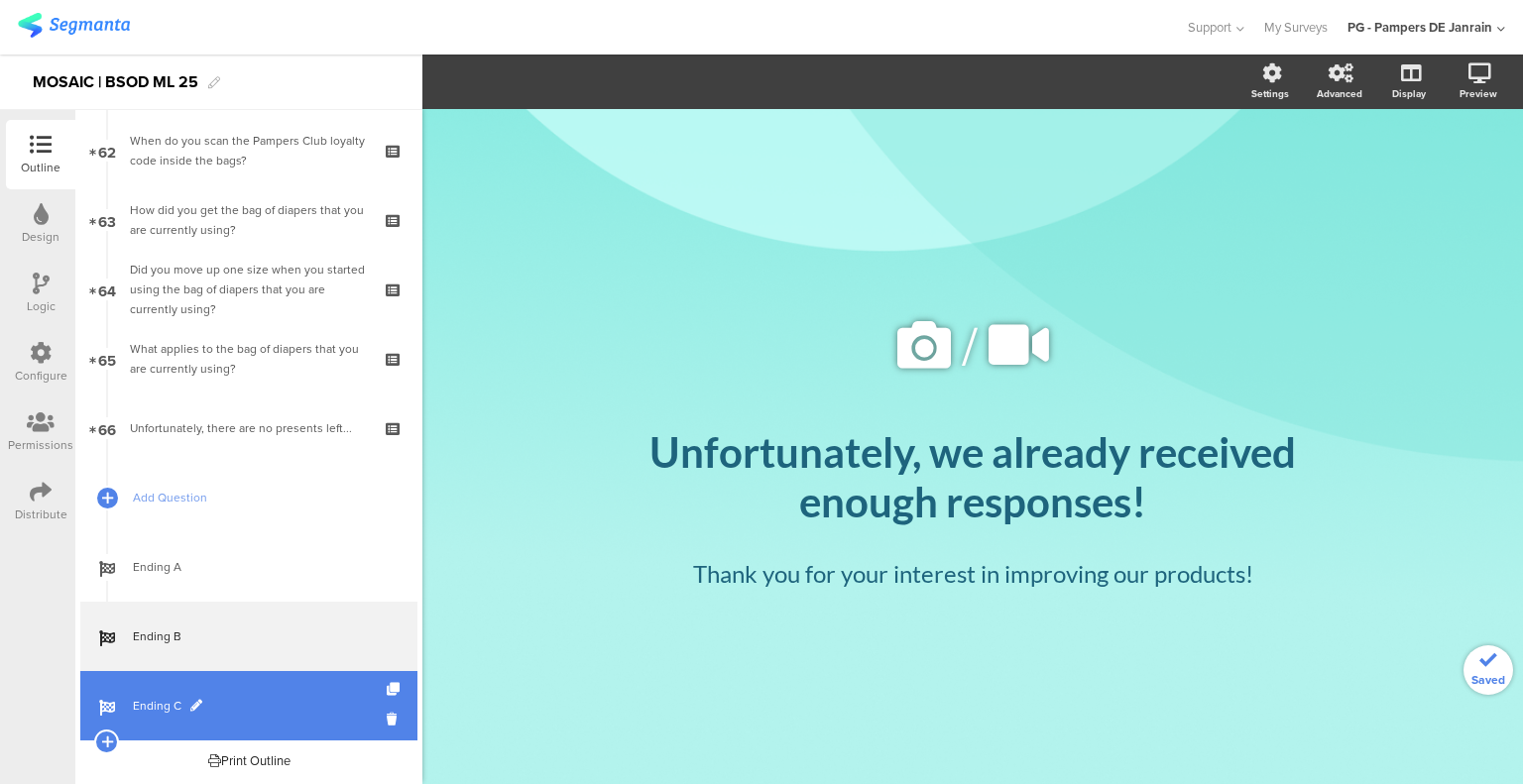 click on "Ending C" at bounding box center (249, 706) 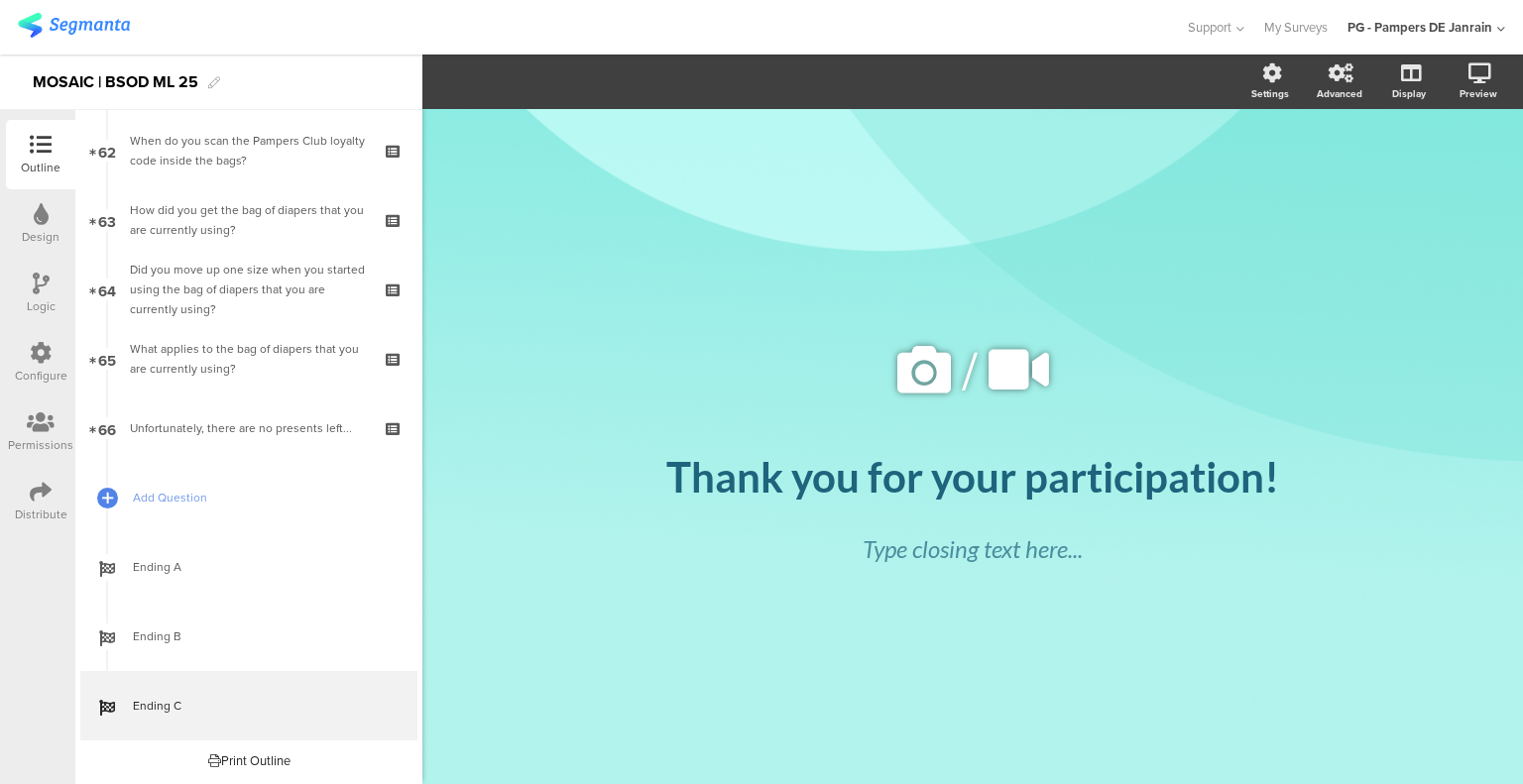click at bounding box center (41, 492) 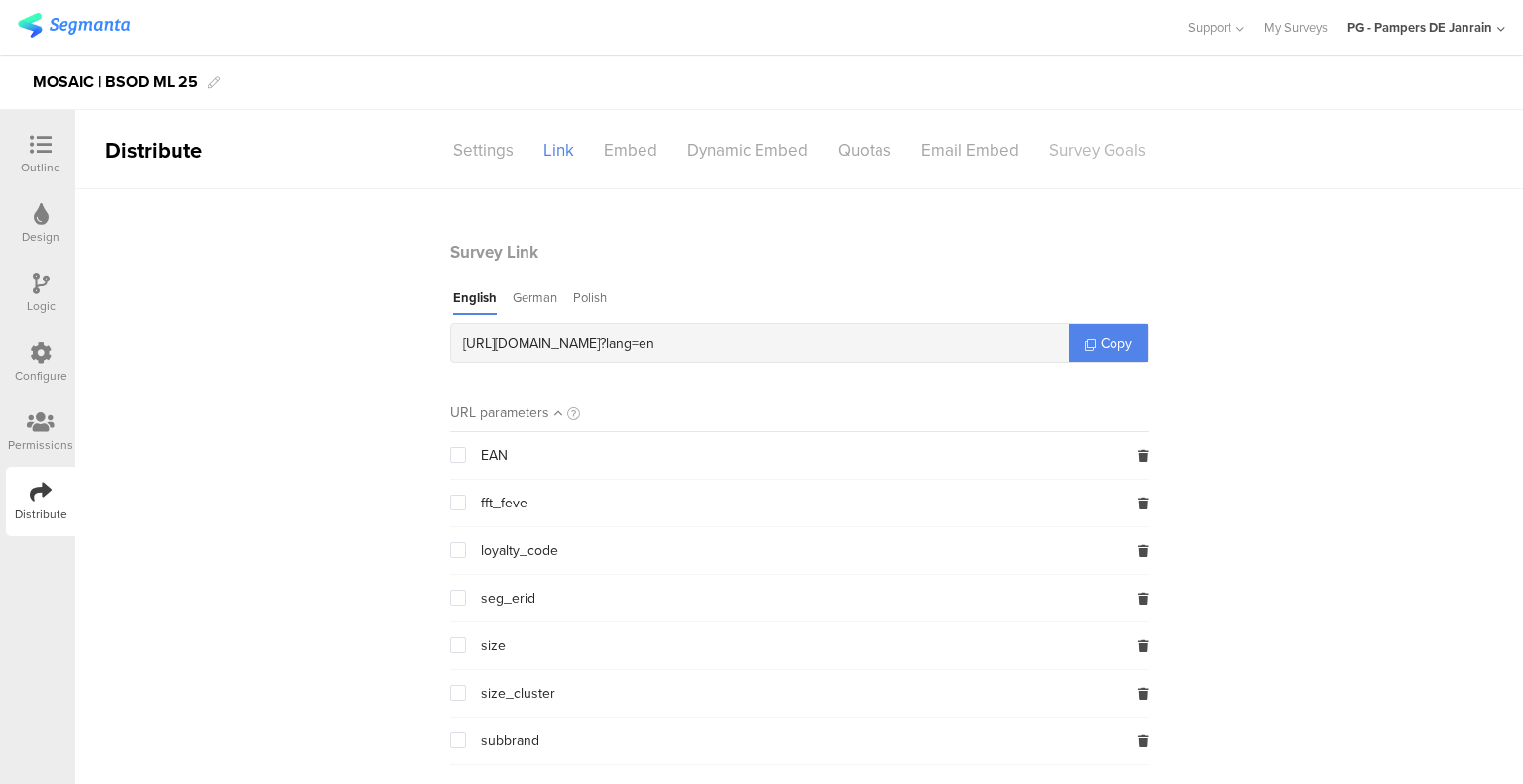 click on "Survey Goals" at bounding box center (1098, 150) 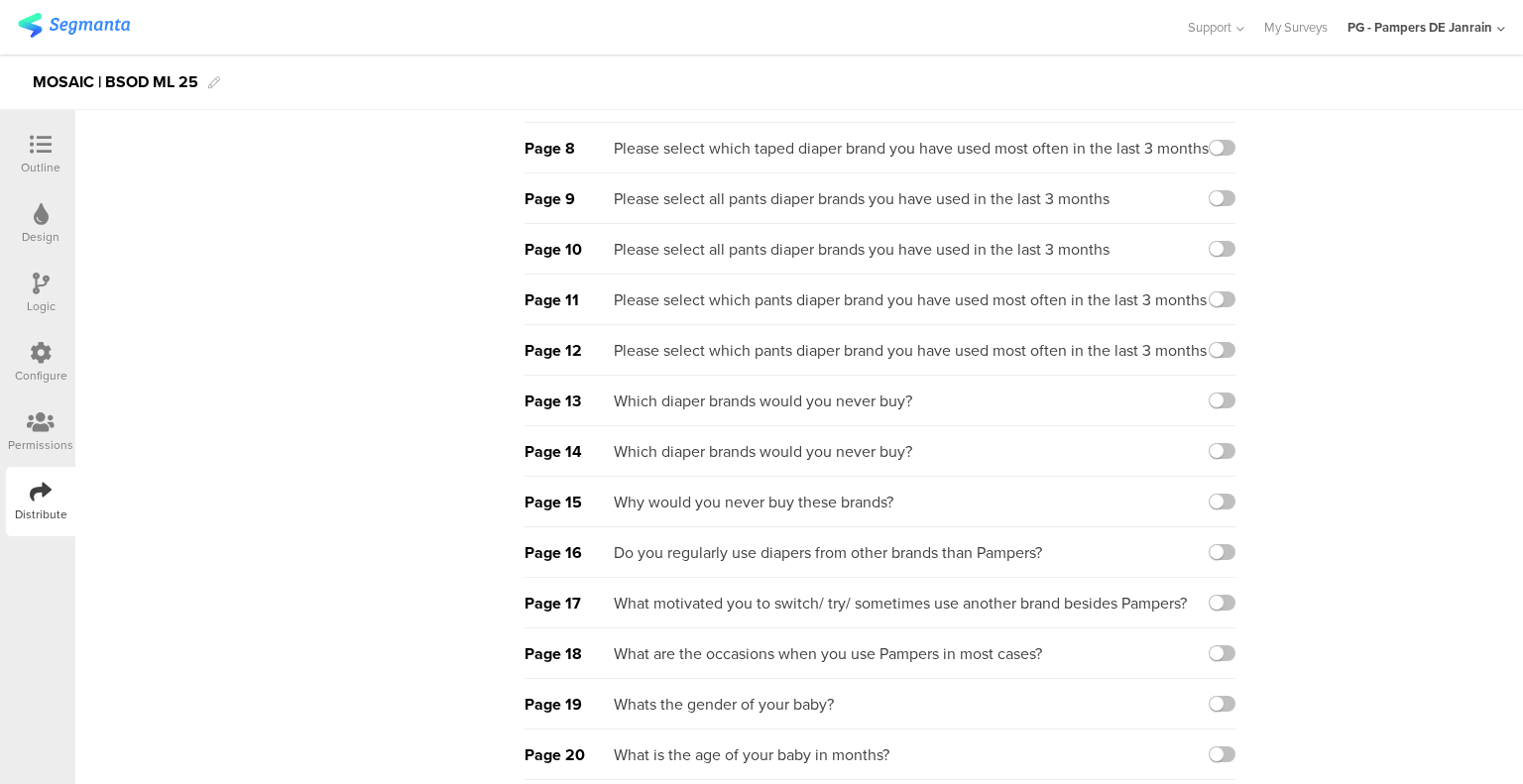 scroll, scrollTop: 2968, scrollLeft: 0, axis: vertical 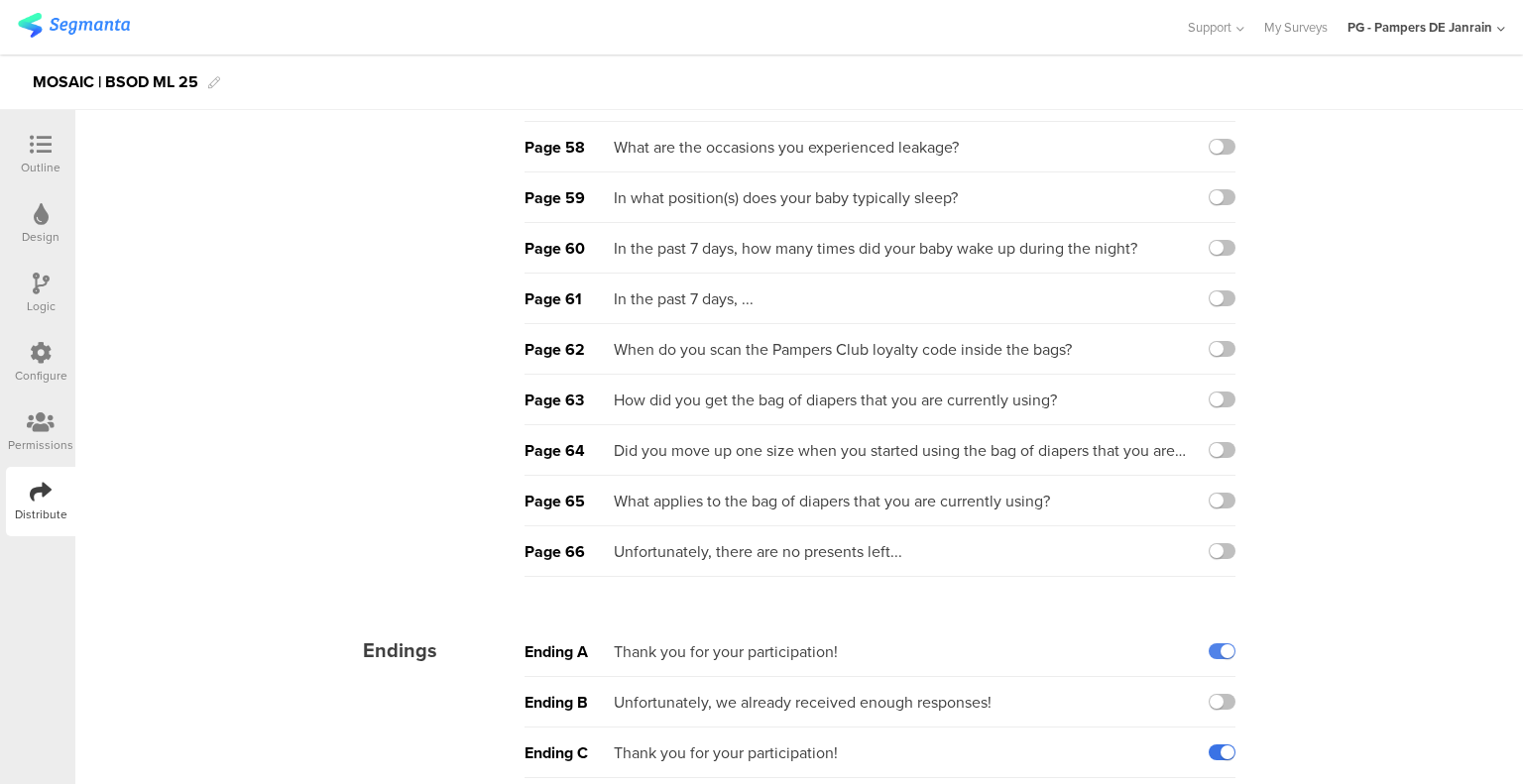 click at bounding box center (1222, 752) 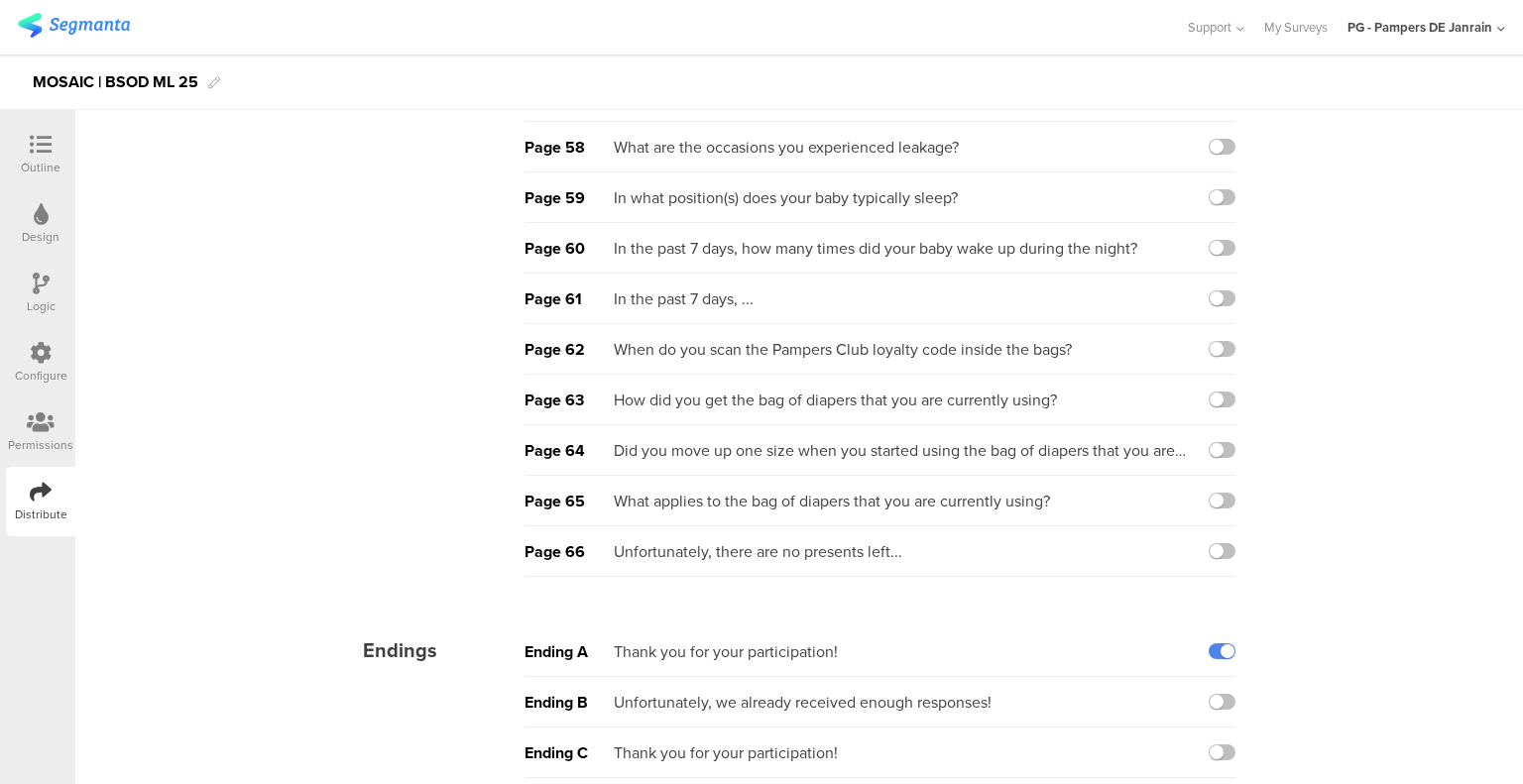 click at bounding box center (41, 145) 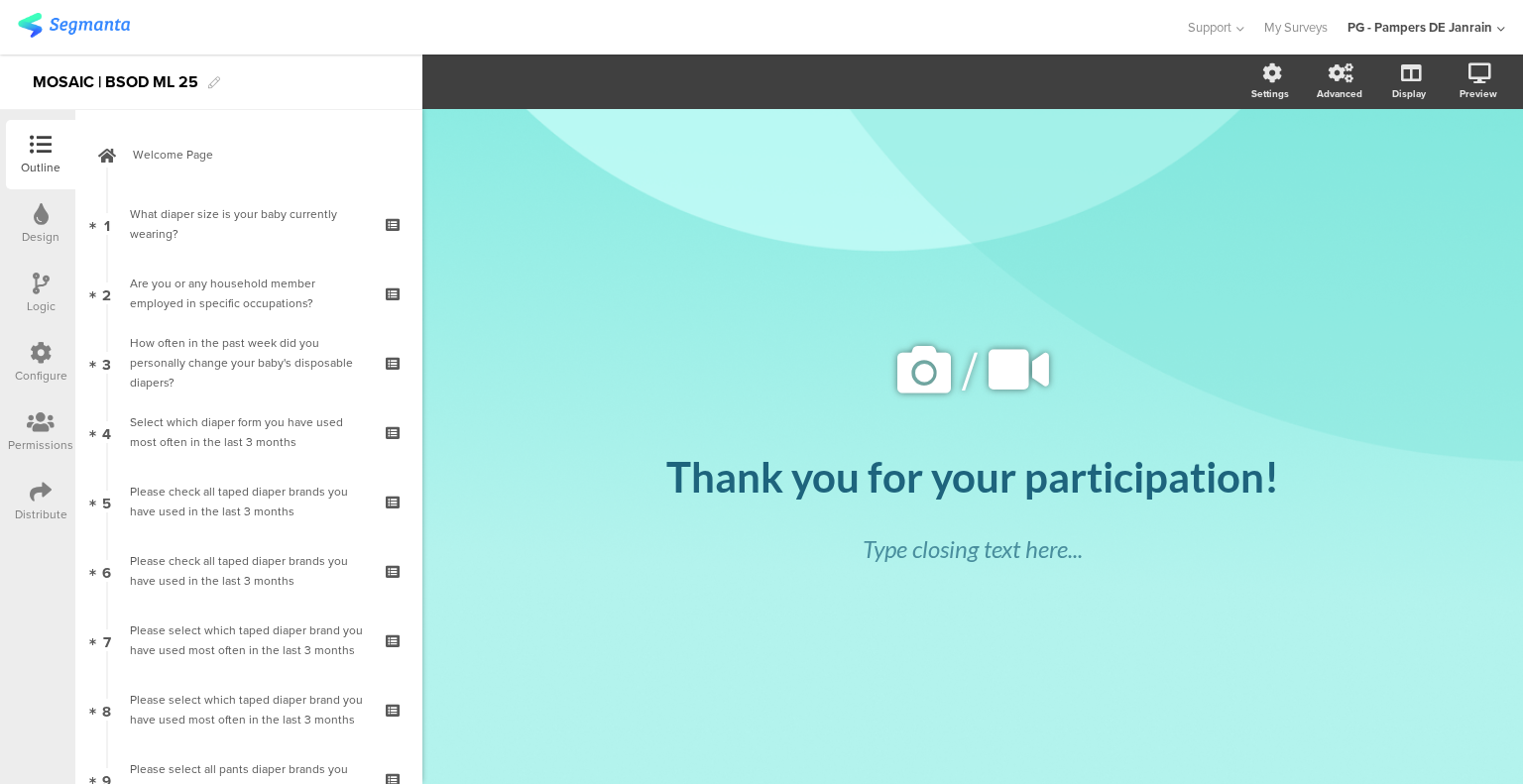 scroll, scrollTop: 0, scrollLeft: 0, axis: both 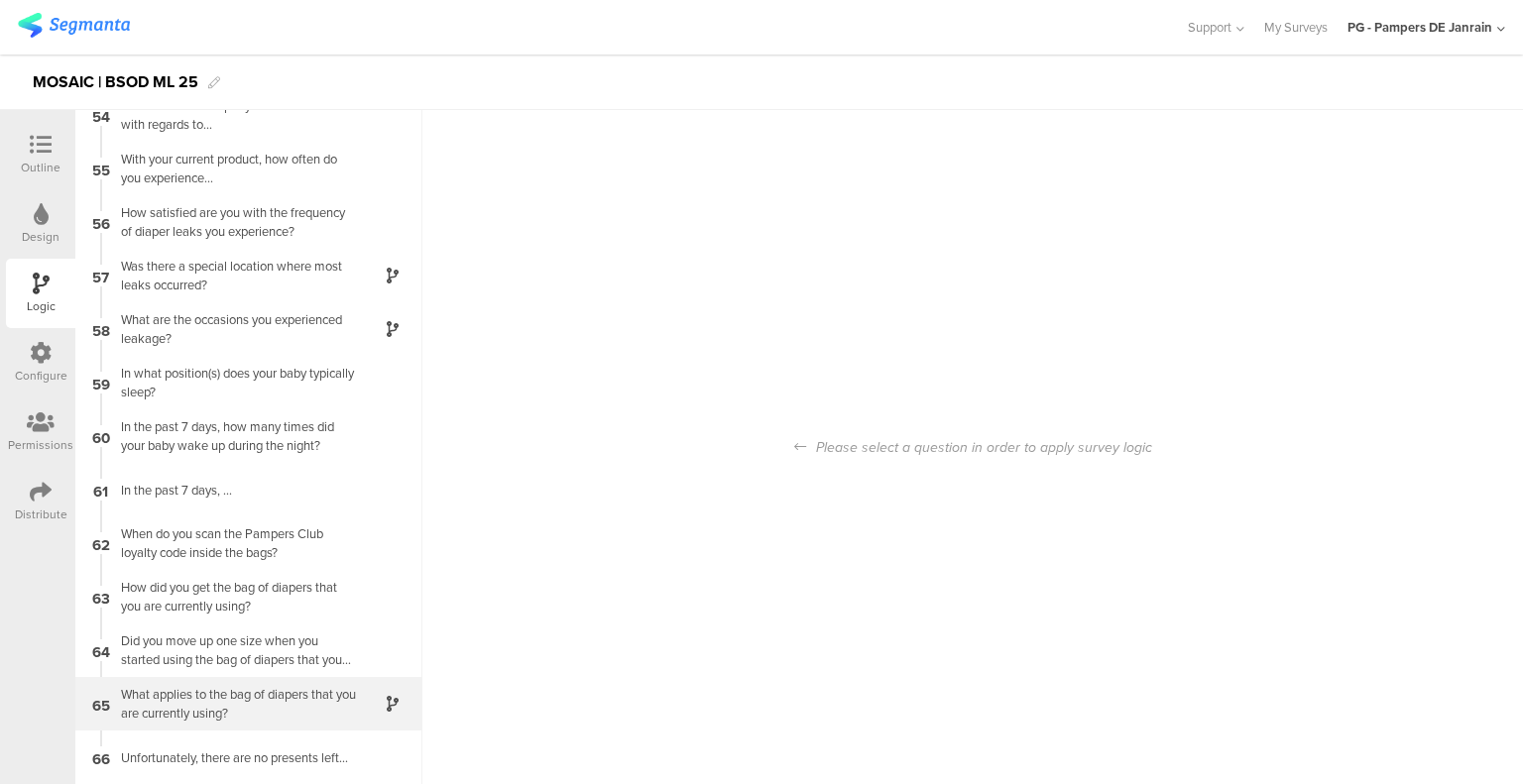 click on "What applies to the bag of diapers that you are currently using?" at bounding box center [233, 704] 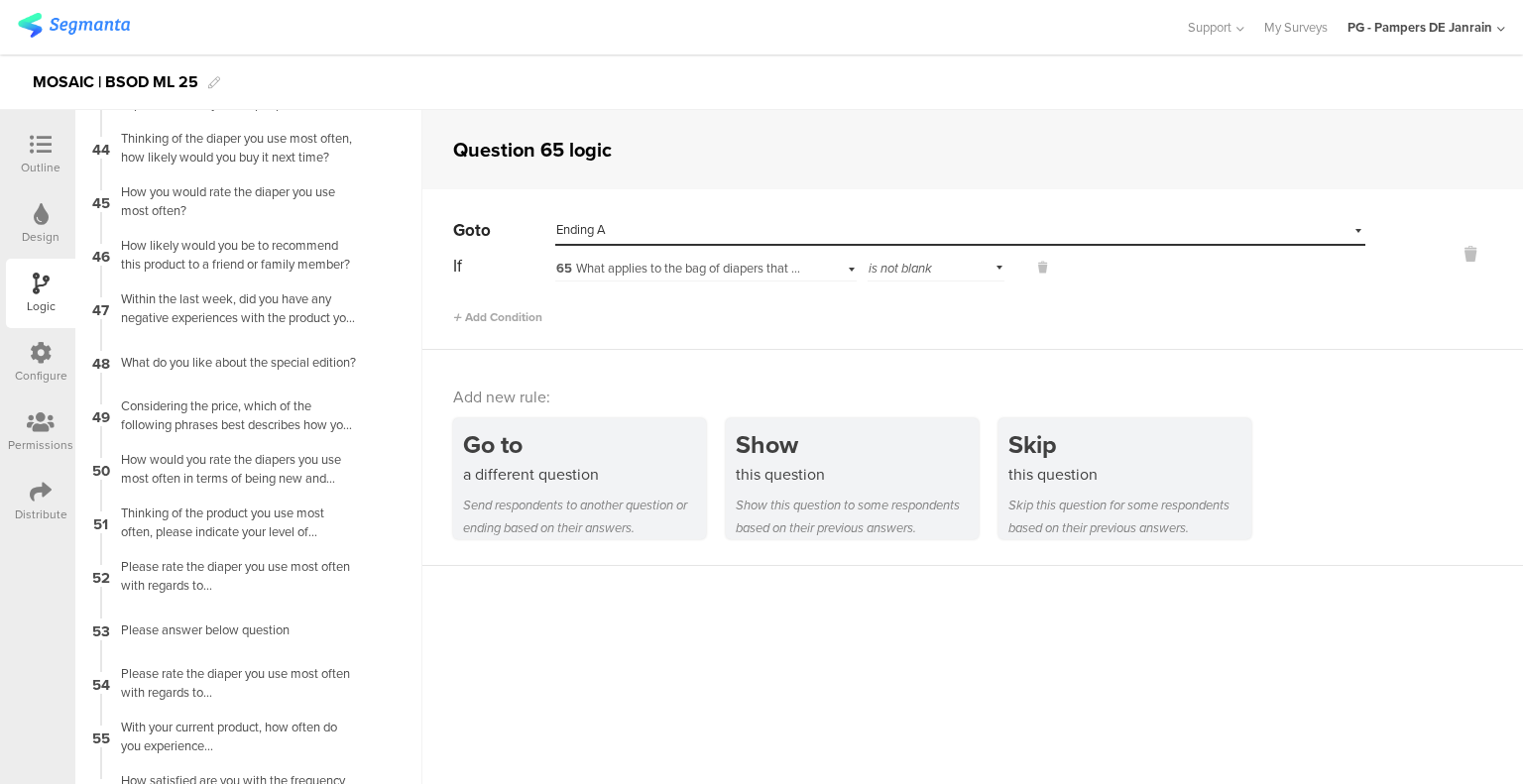 scroll, scrollTop: 2858, scrollLeft: 0, axis: vertical 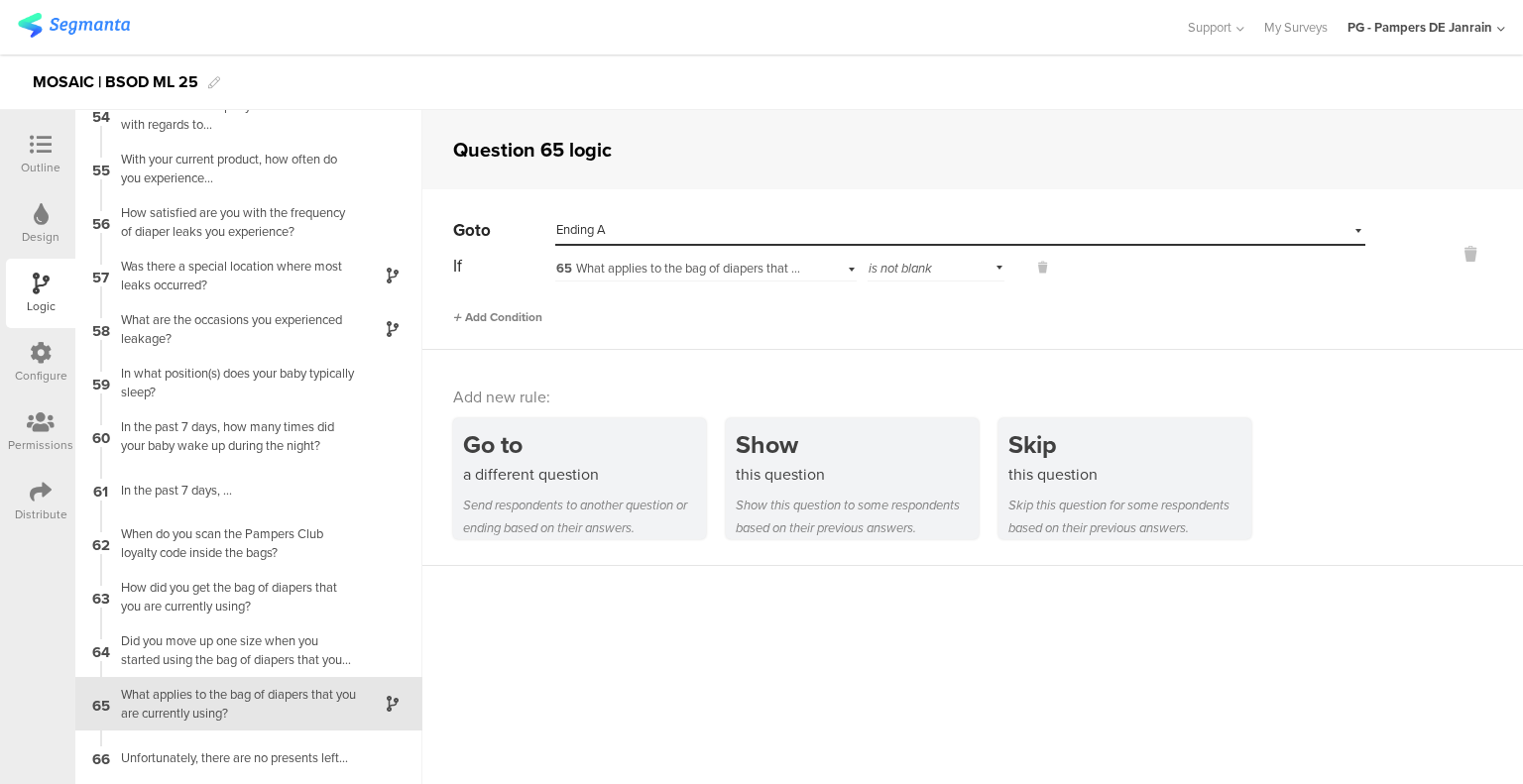 click on "Add Condition" at bounding box center (498, 317) 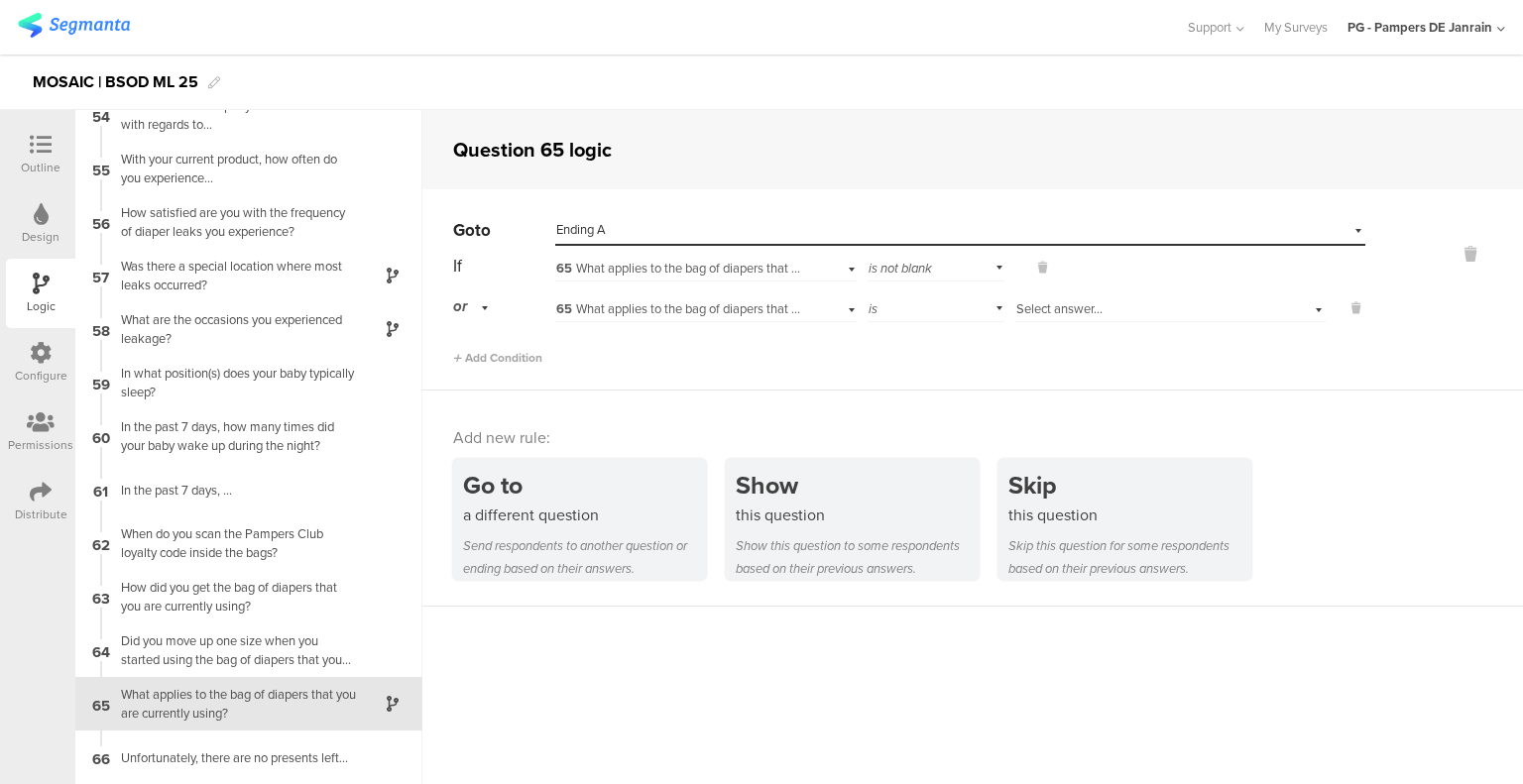click on "or" at bounding box center [474, 306] 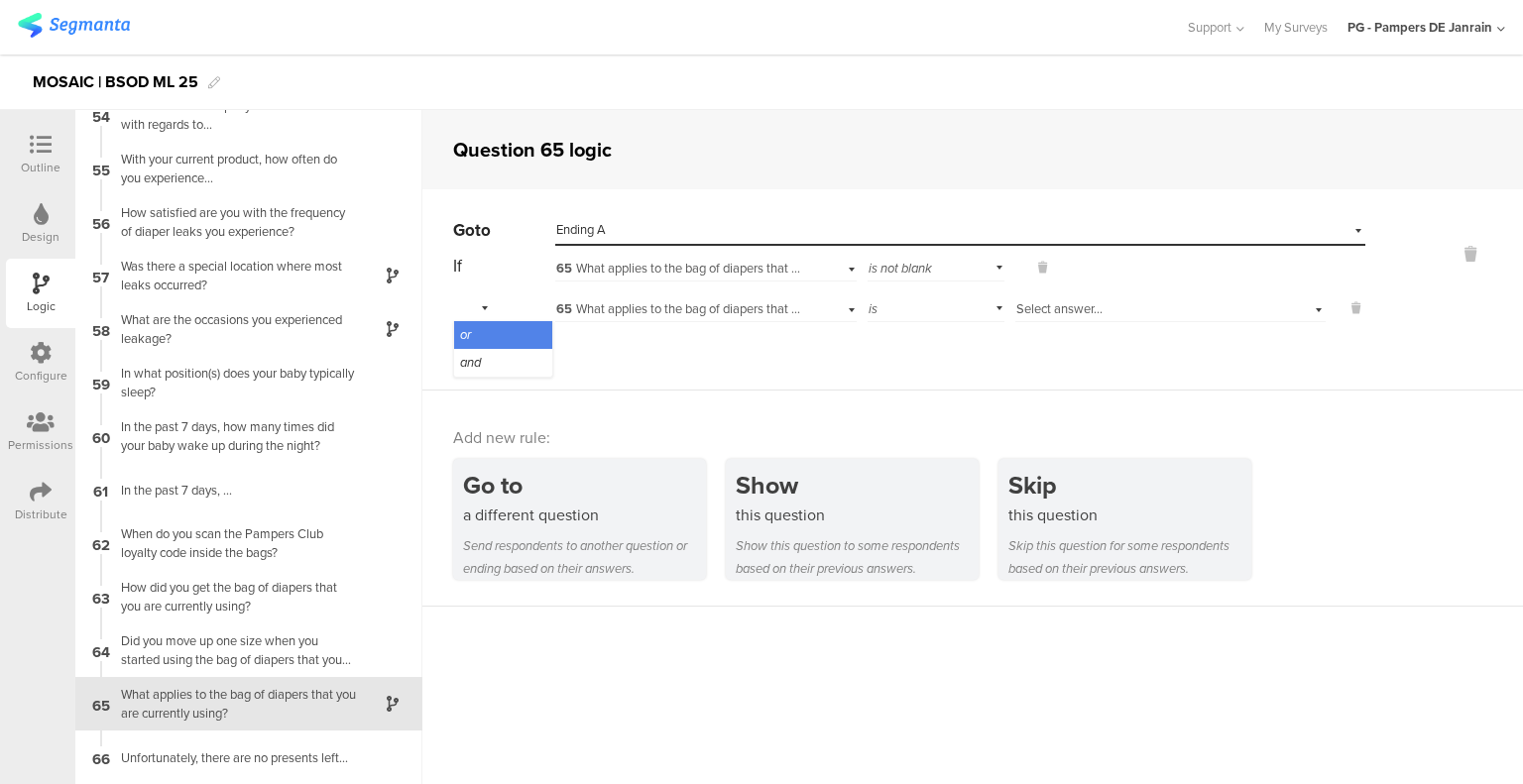 click on "or" at bounding box center (474, 306) 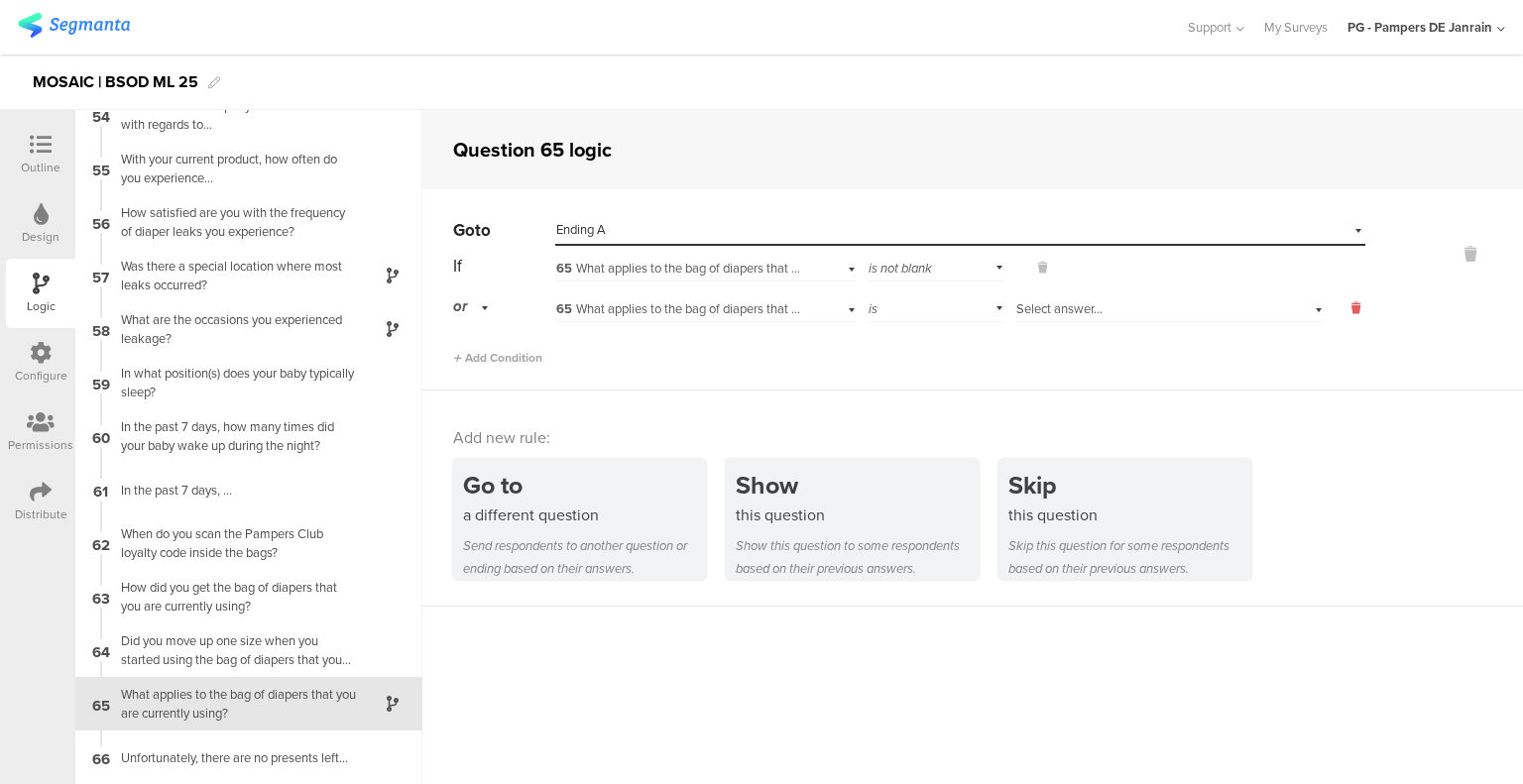 click at bounding box center [1346, 308] 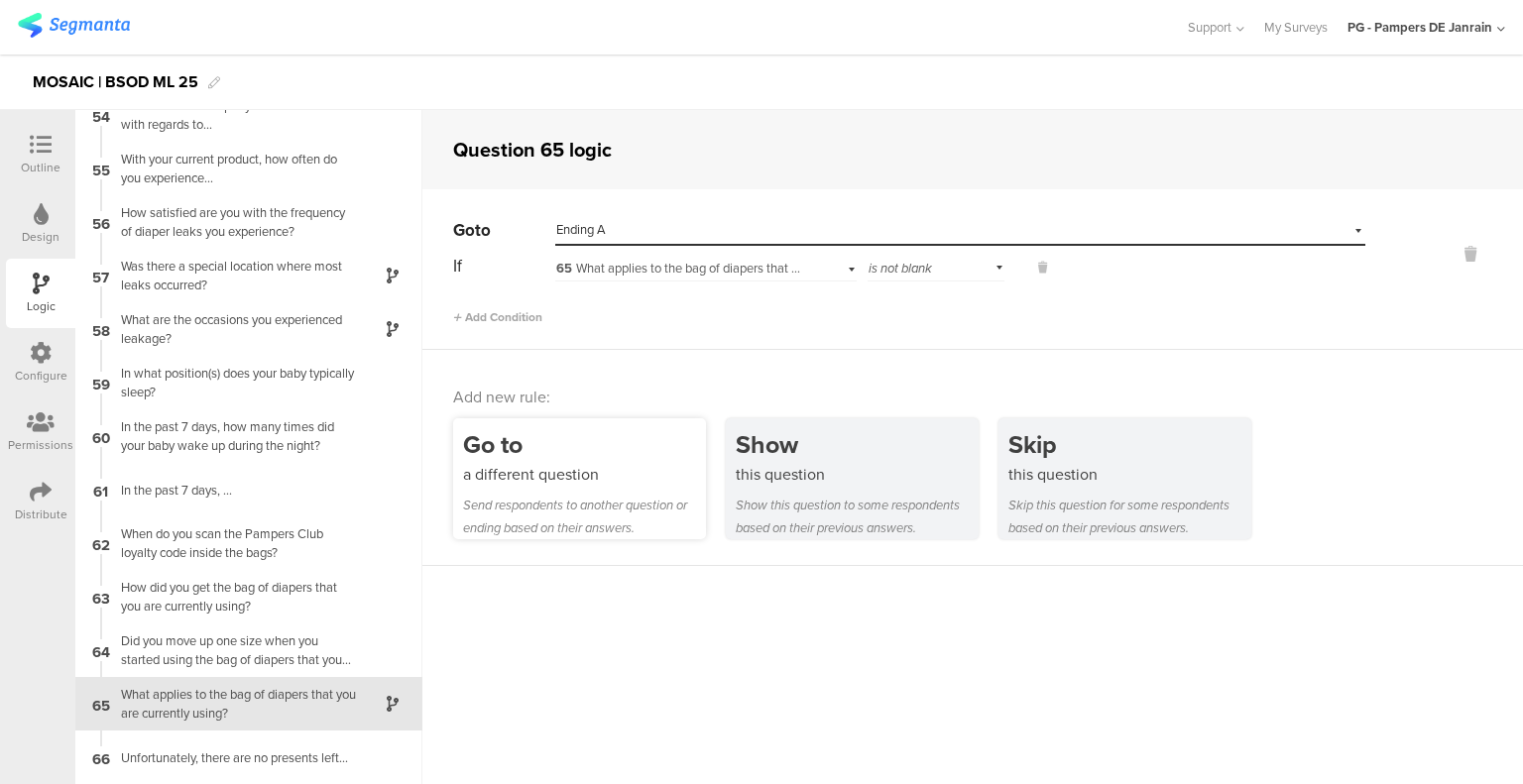 click on "Go to" at bounding box center [584, 444] 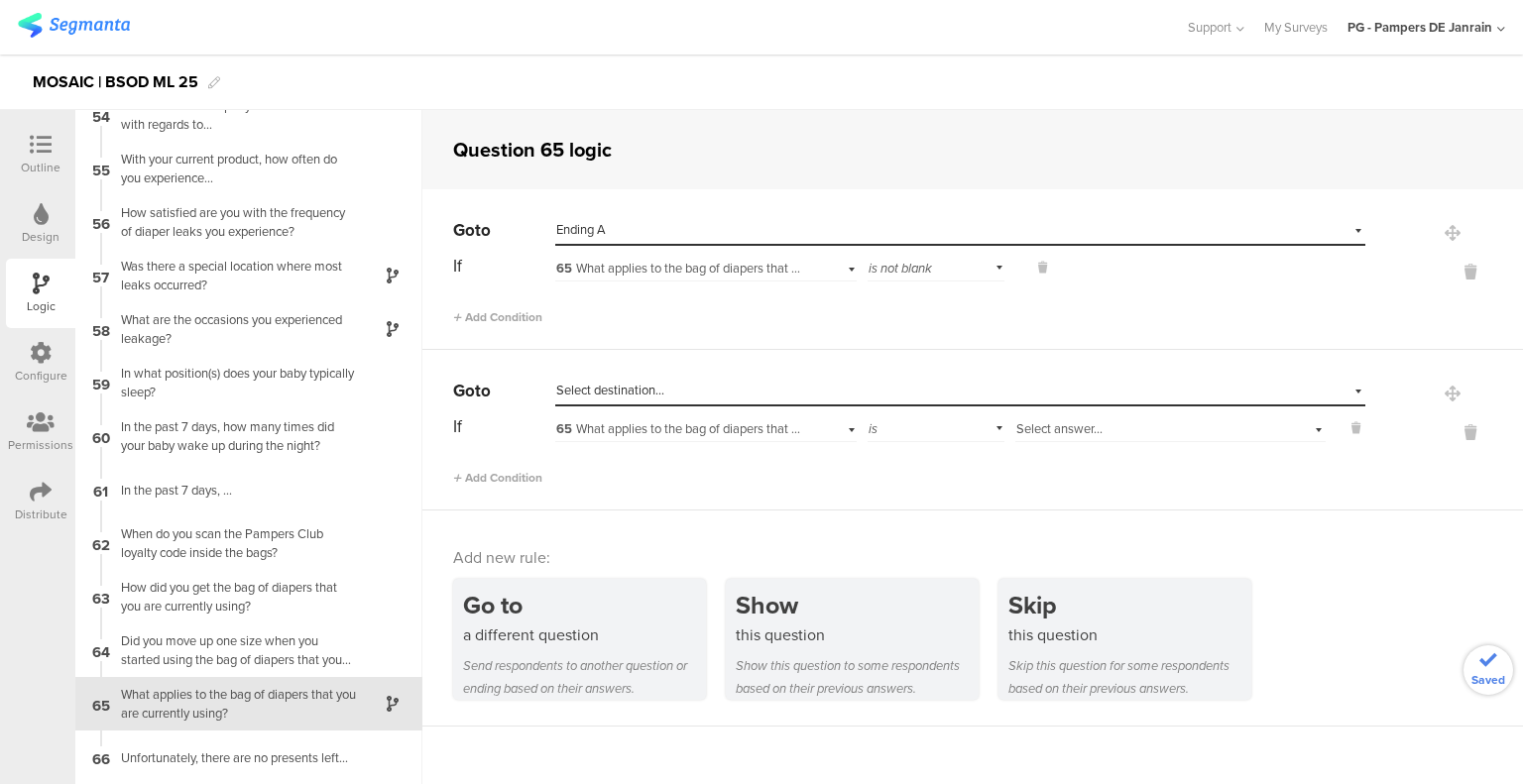 click on "Select destination..." at bounding box center [610, 390] 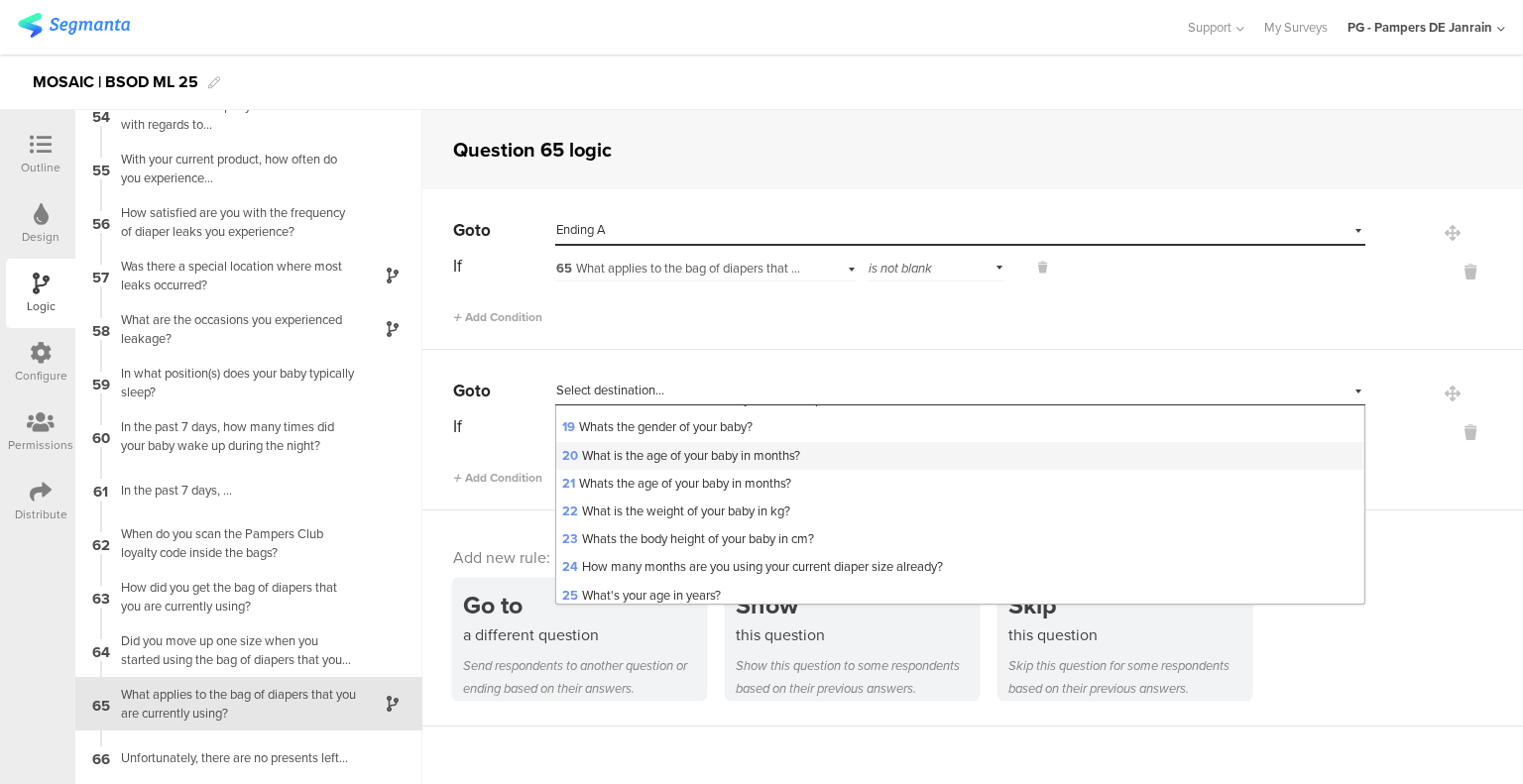 scroll, scrollTop: 1765, scrollLeft: 0, axis: vertical 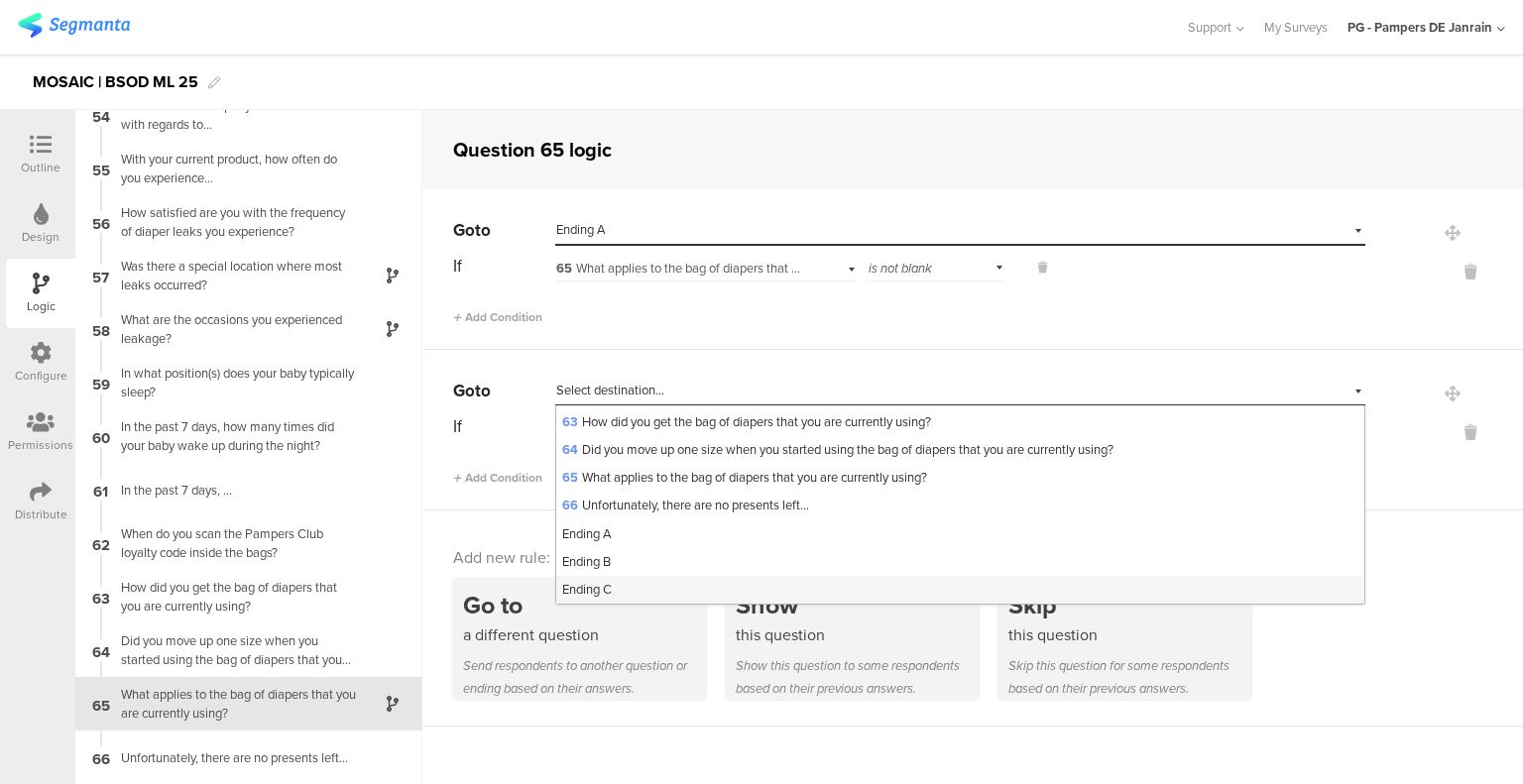 click on "Ending C" at bounding box center [587, 589] 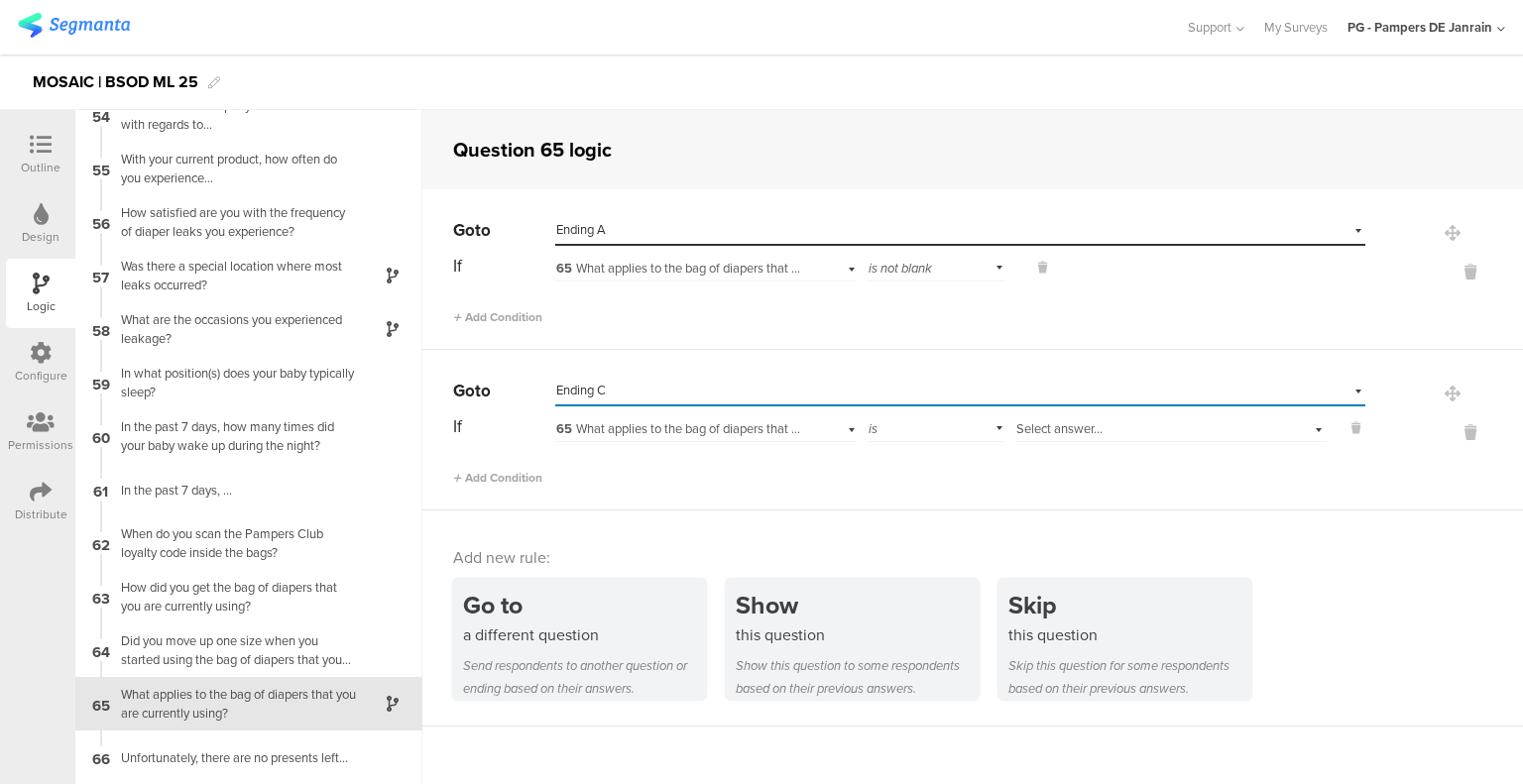 click on "is" at bounding box center [936, 426] 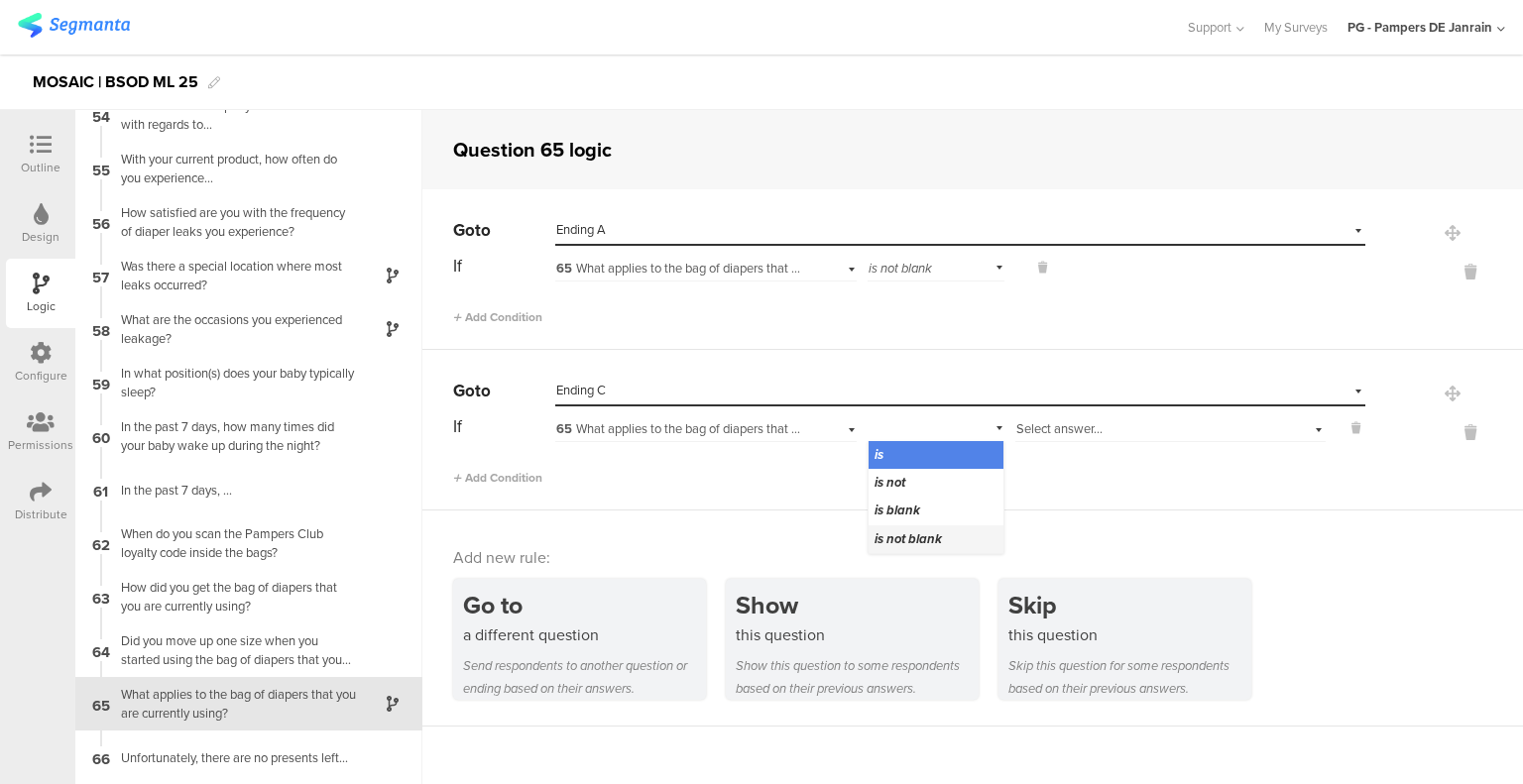 click on "is not blank" at bounding box center (908, 538) 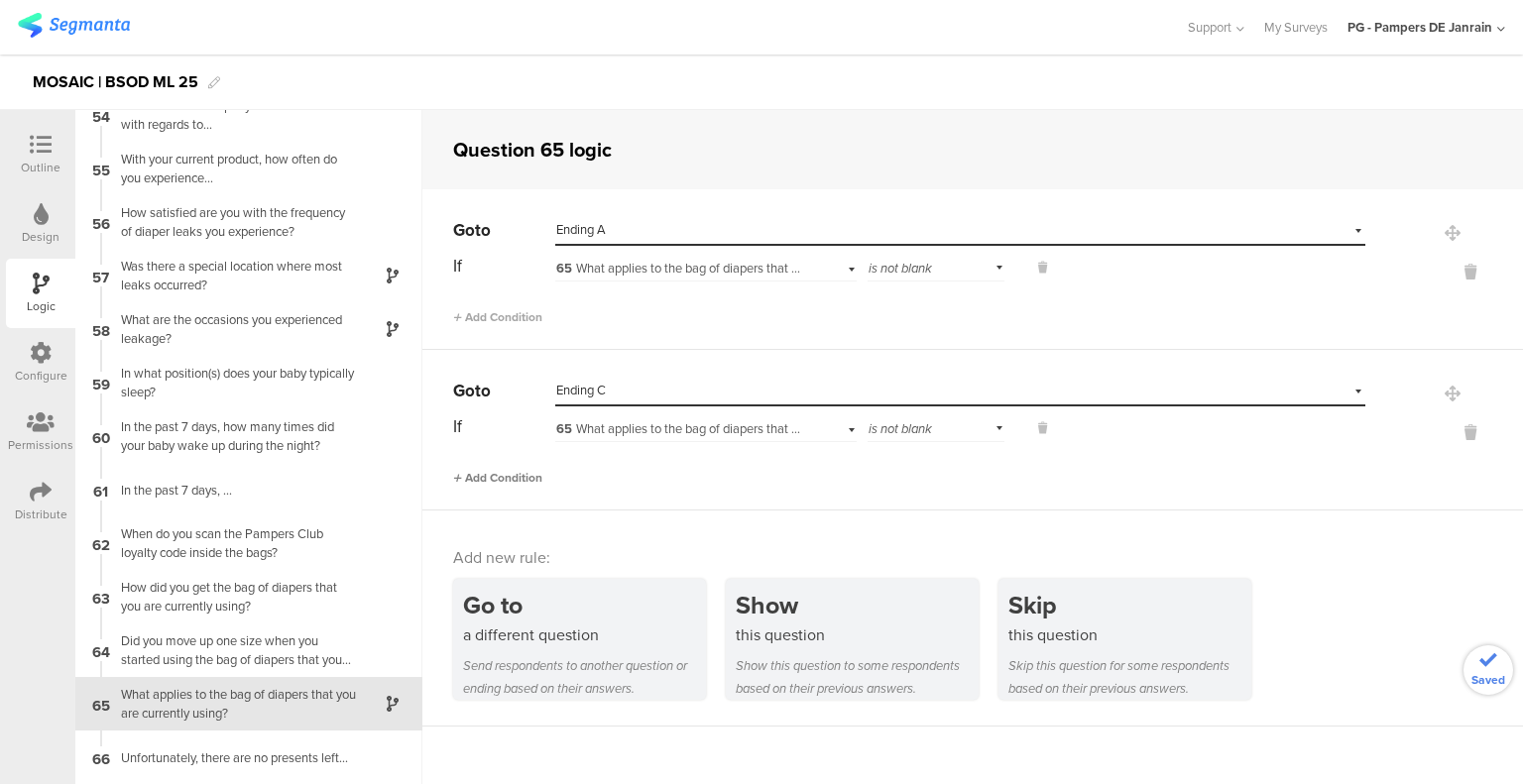 click on "Add Condition" at bounding box center [498, 478] 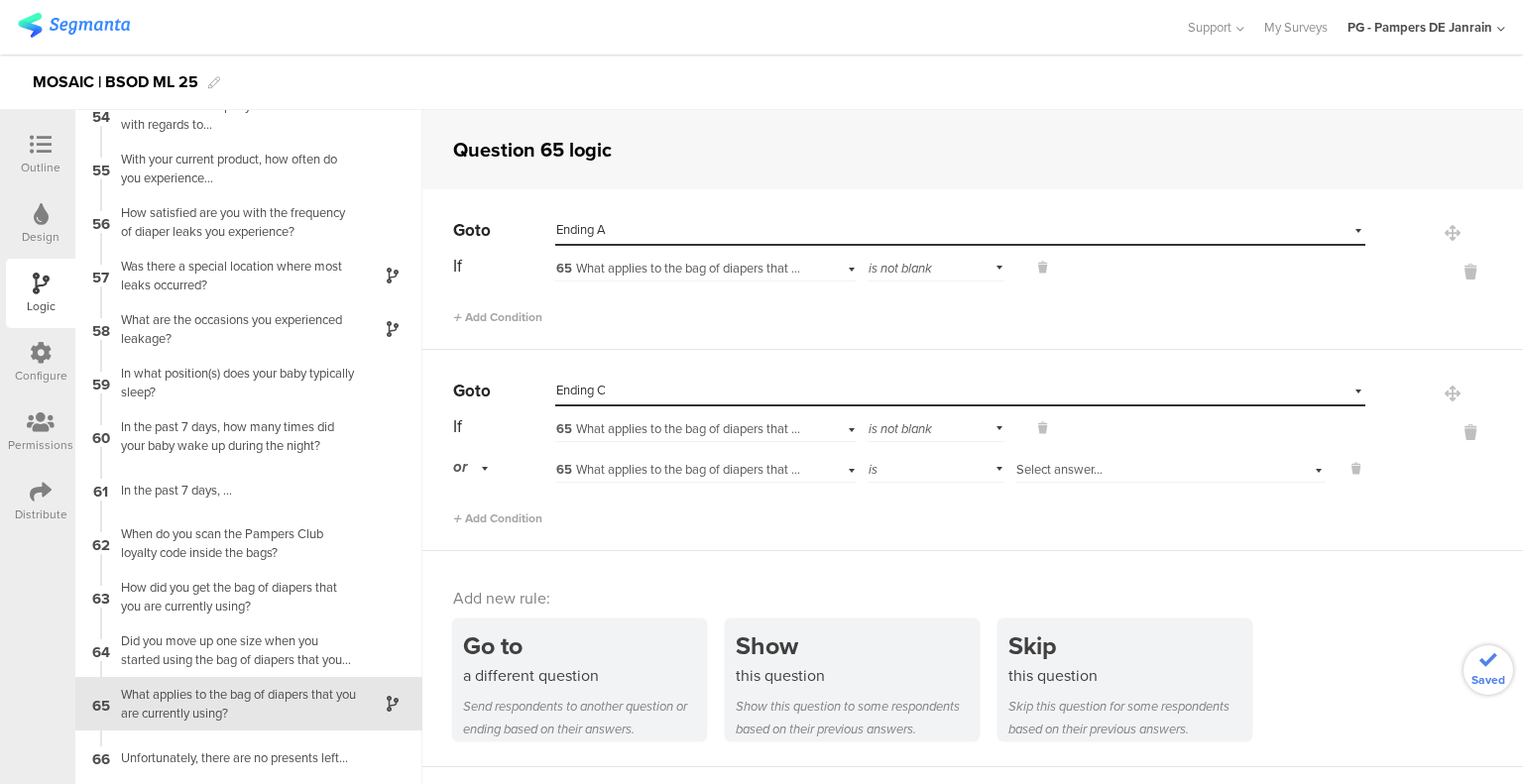 click on "or" at bounding box center (474, 467) 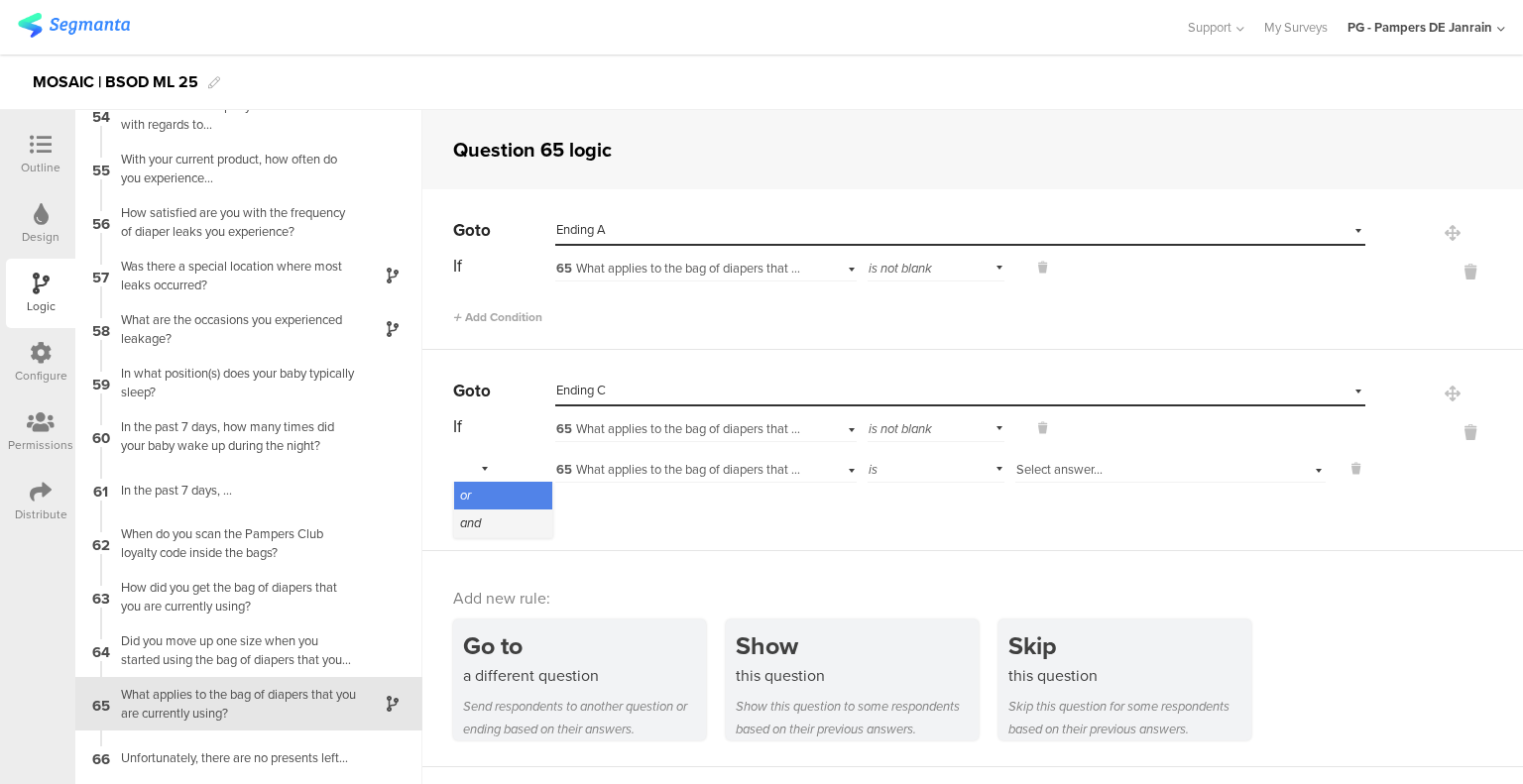 click on "and" at bounding box center [470, 522] 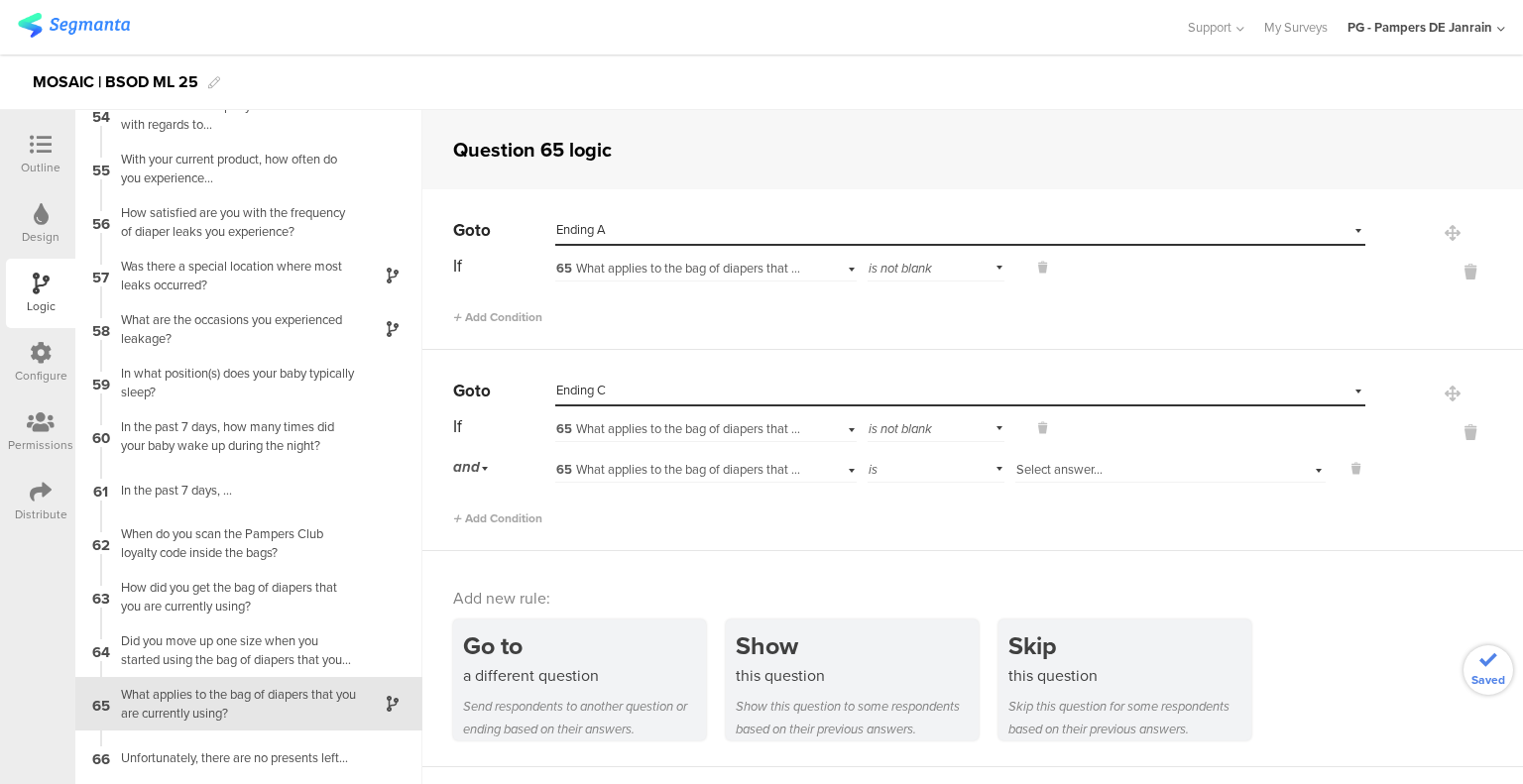 click on "65  What applies to the bag of diapers that you are currently using?" at bounding box center [706, 467] 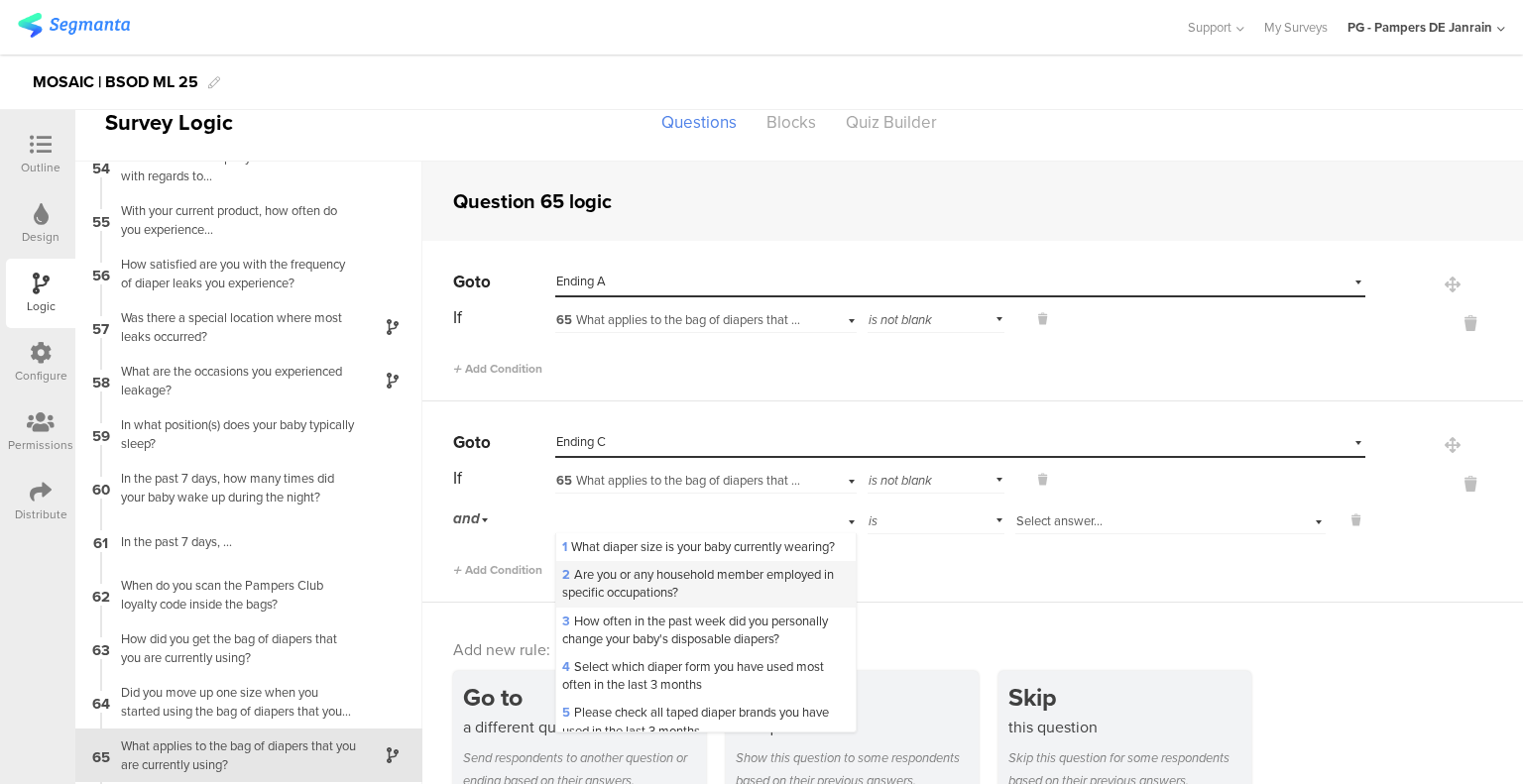 scroll, scrollTop: 0, scrollLeft: 0, axis: both 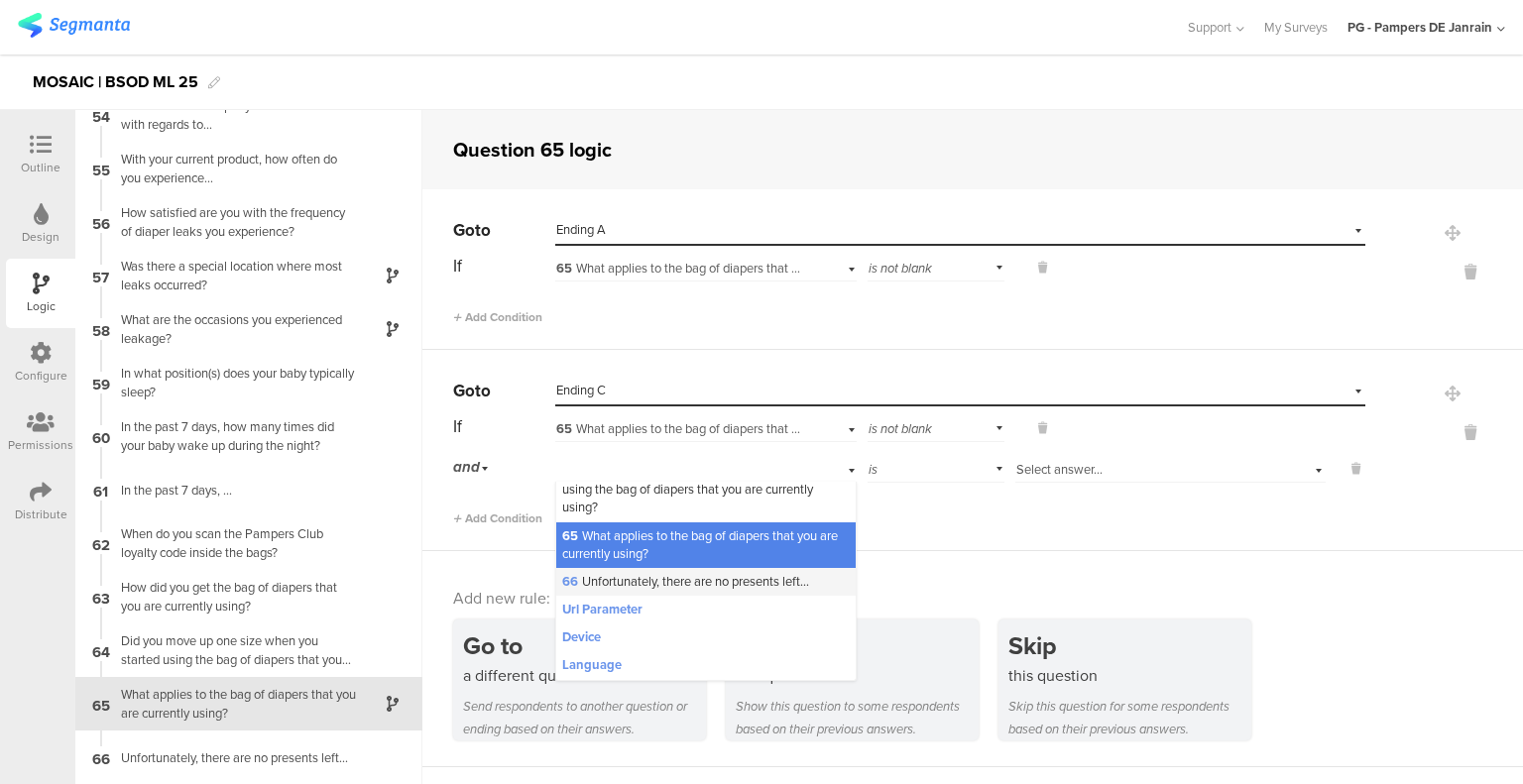 click on "66  Unfortunately, there are no presents left..." at bounding box center (685, 581) 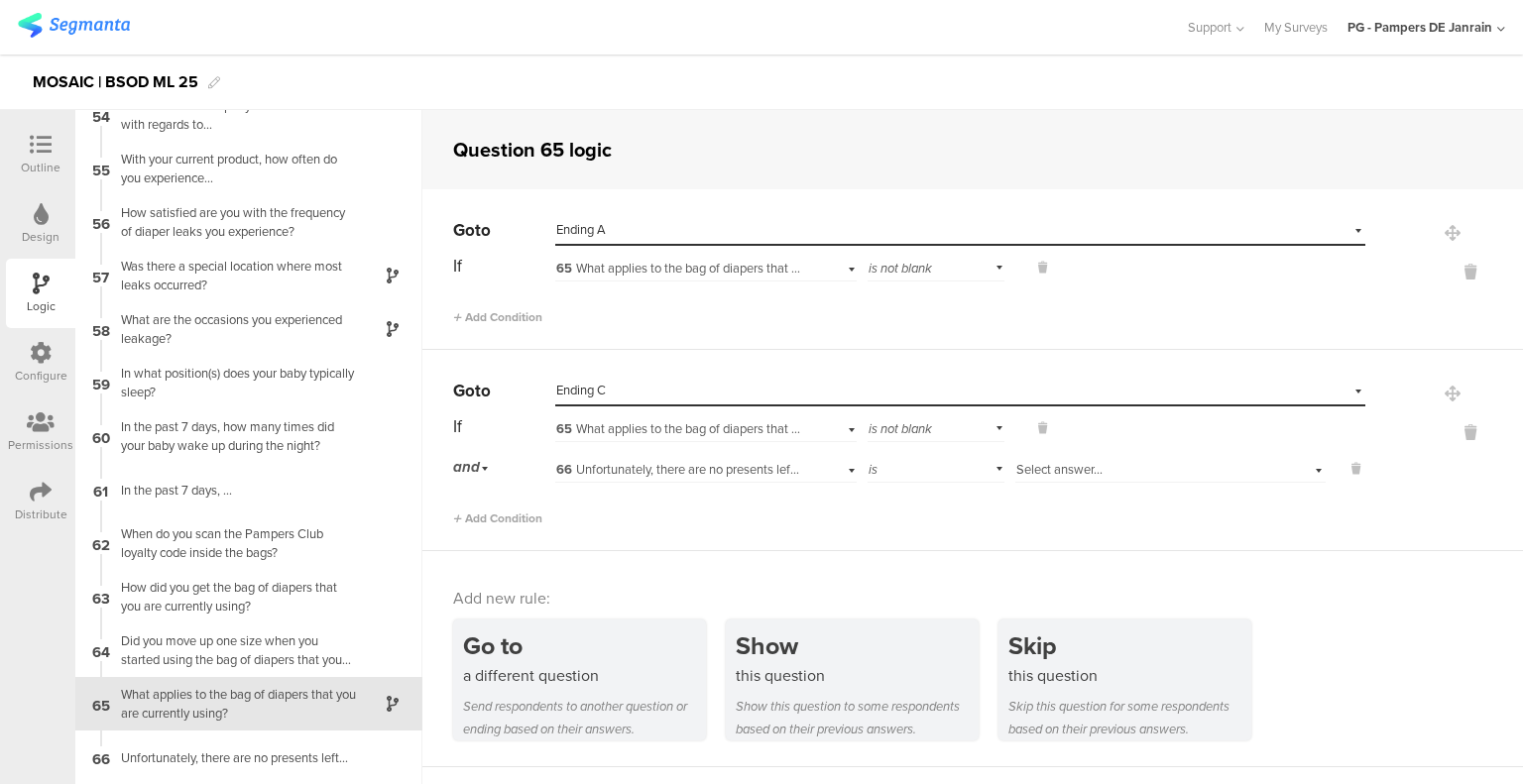 click on "Select answer..." at bounding box center [1059, 469] 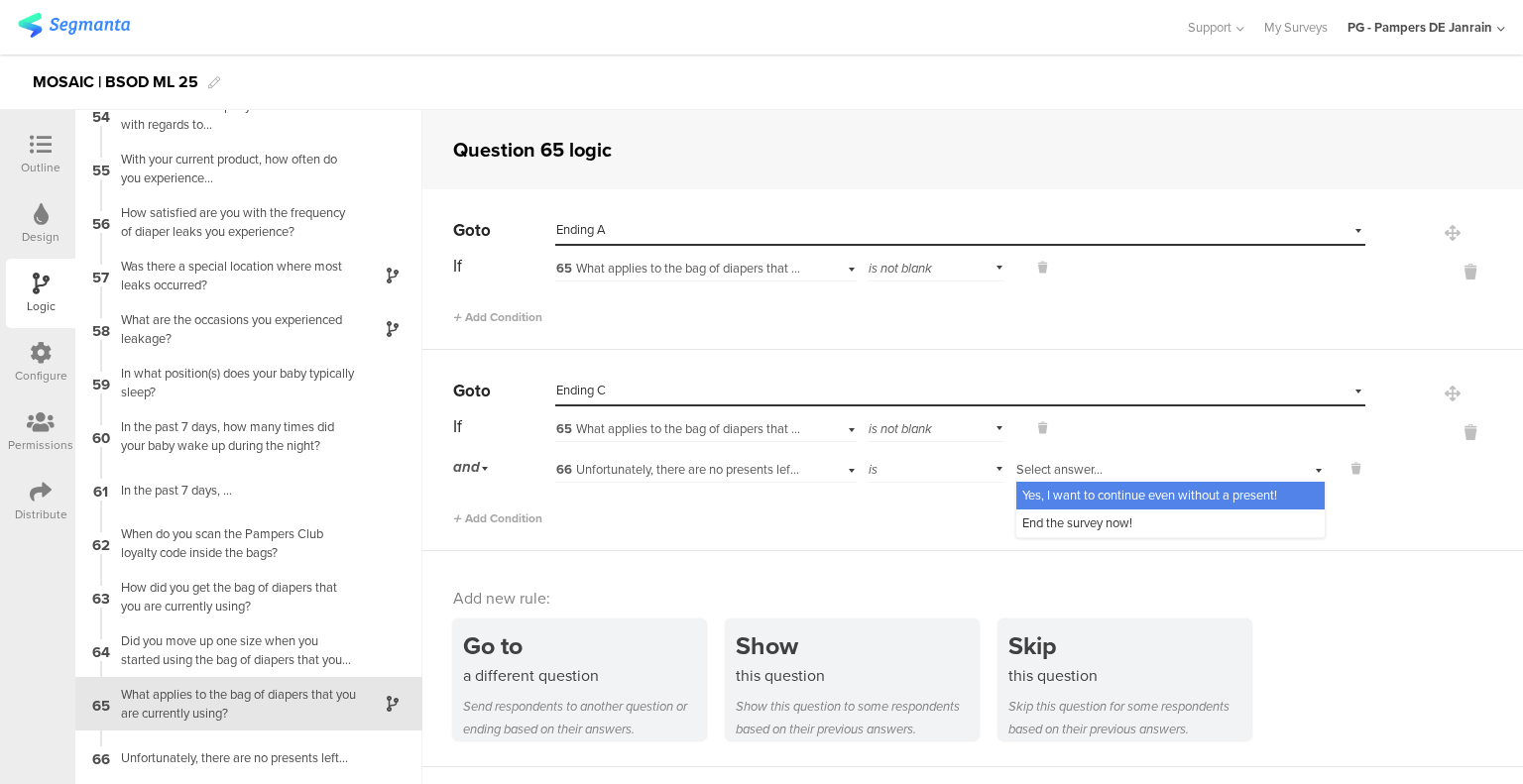 click on "Yes, I want to continue even without a present!" at bounding box center (1149, 495) 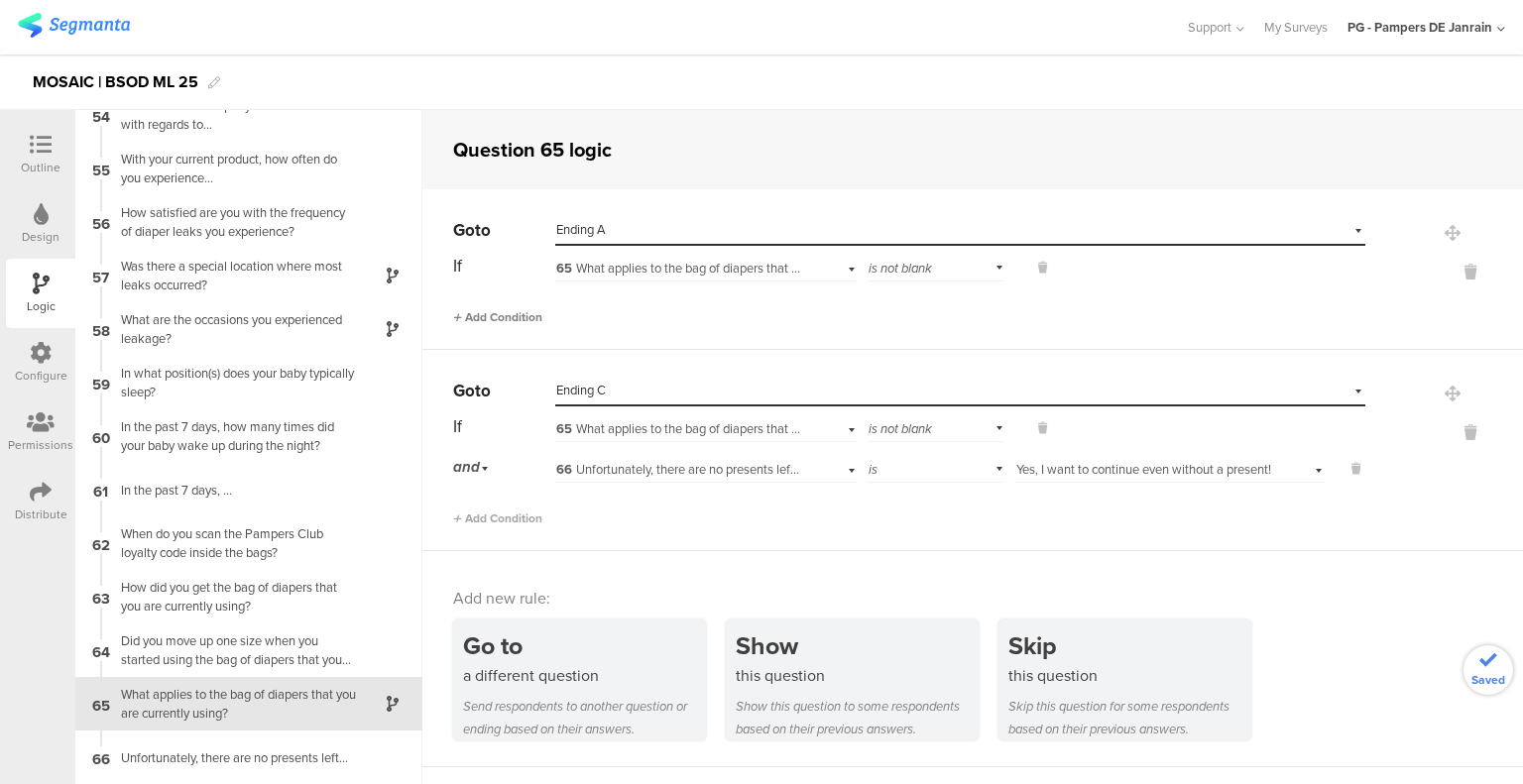 click on "Add Condition" at bounding box center [498, 317] 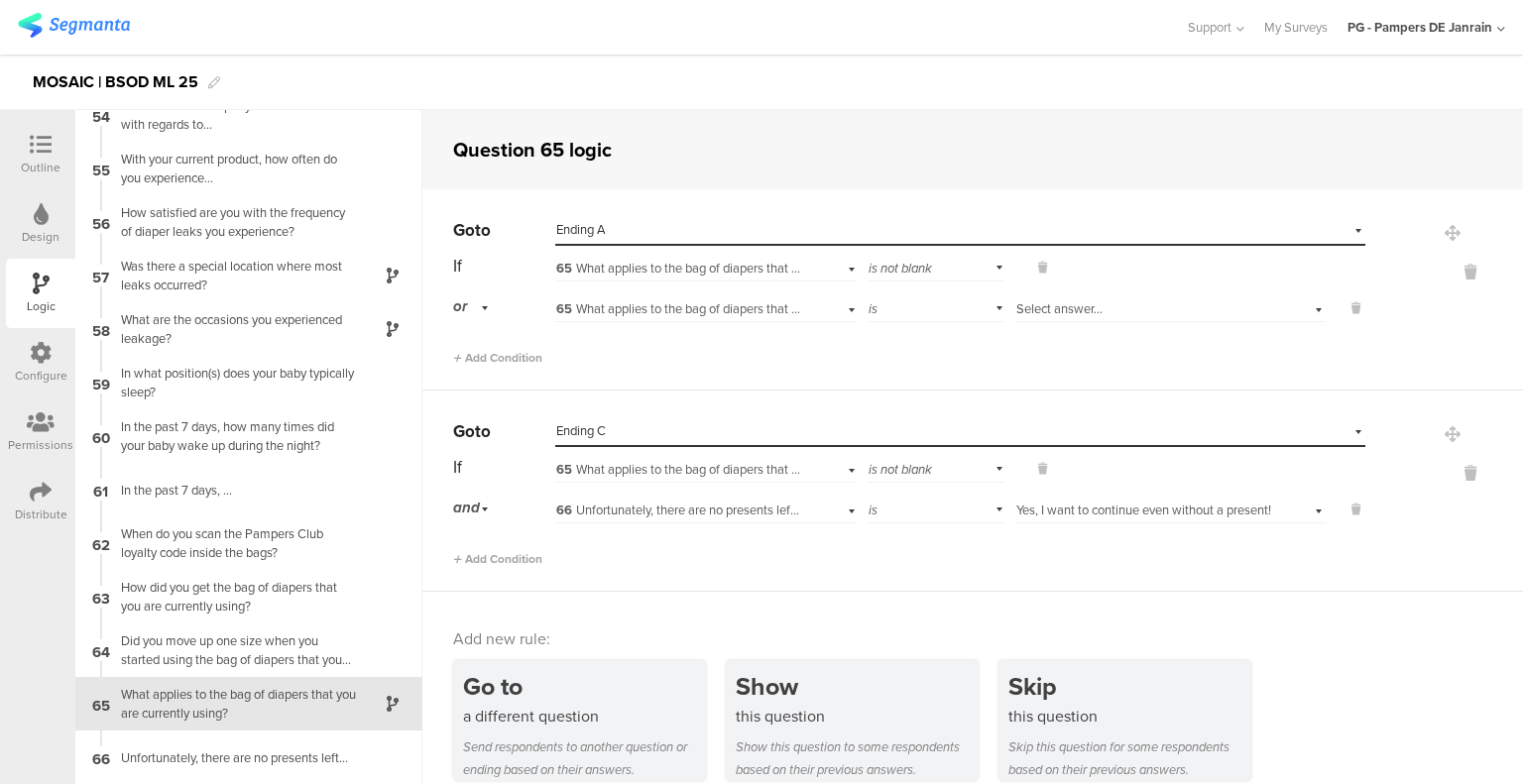 click on "65  What applies to the bag of diapers that you are currently using?" at bounding box center (739, 308) 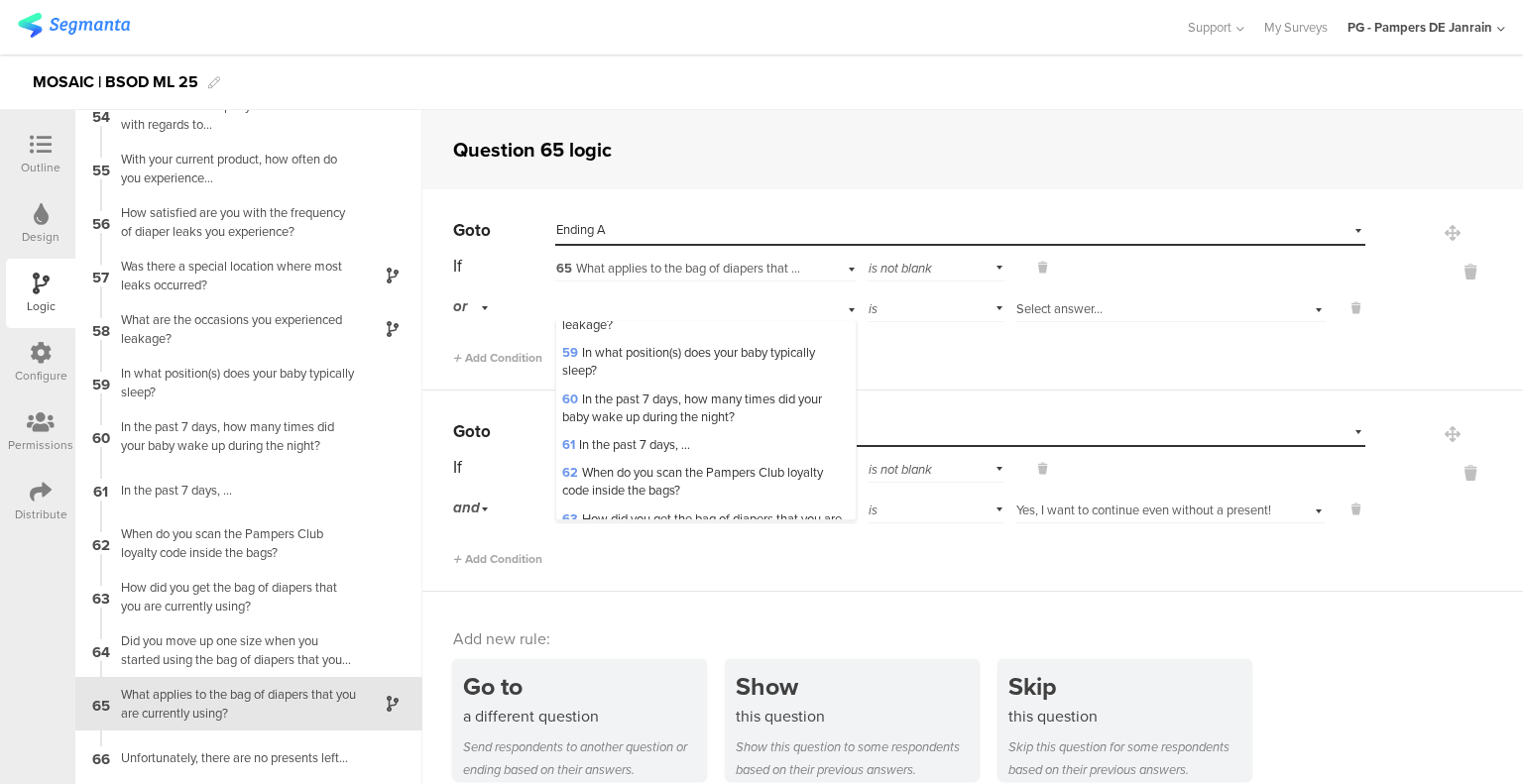 scroll, scrollTop: 2856, scrollLeft: 0, axis: vertical 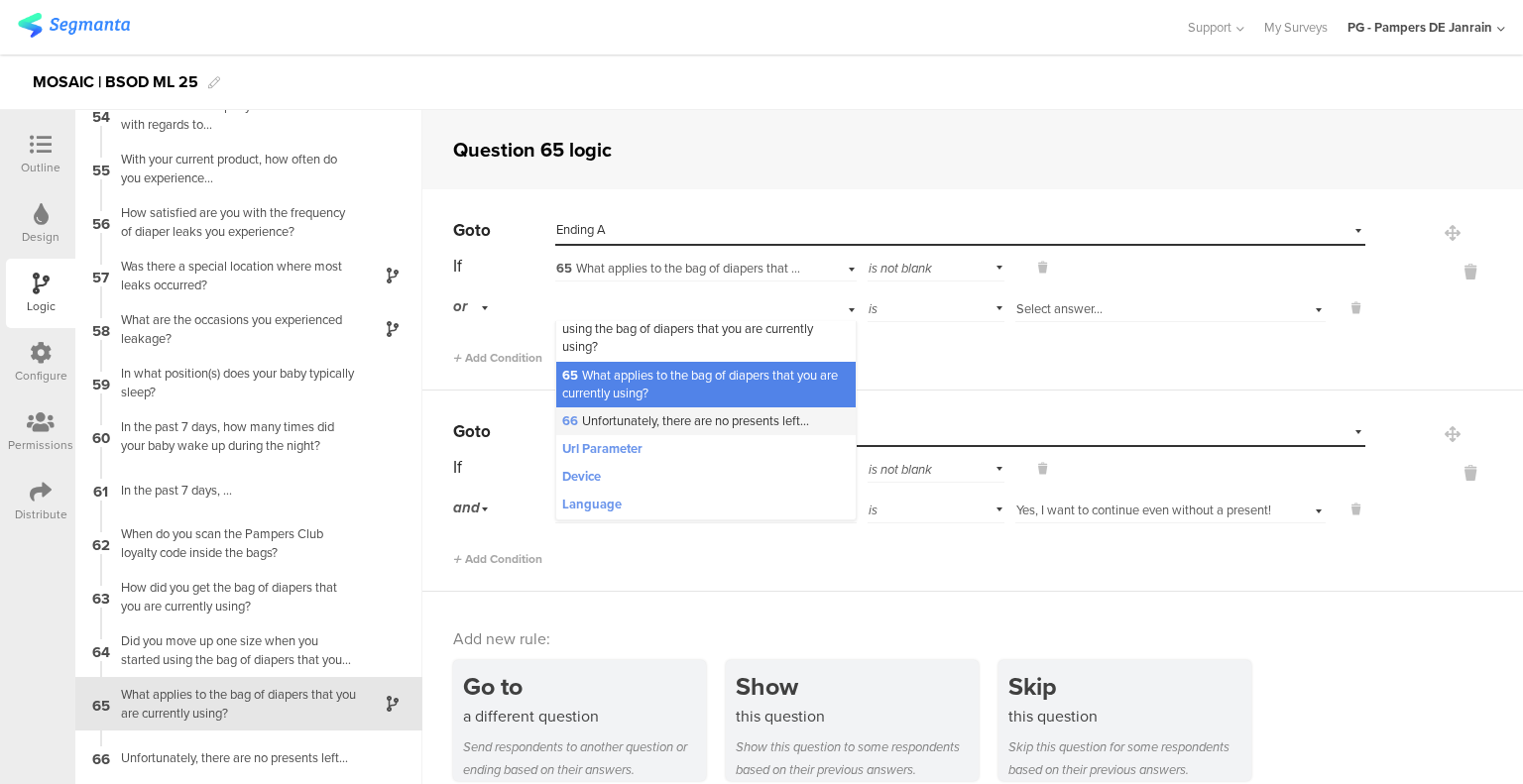 click on "66  Unfortunately, there are no presents left..." at bounding box center (685, 420) 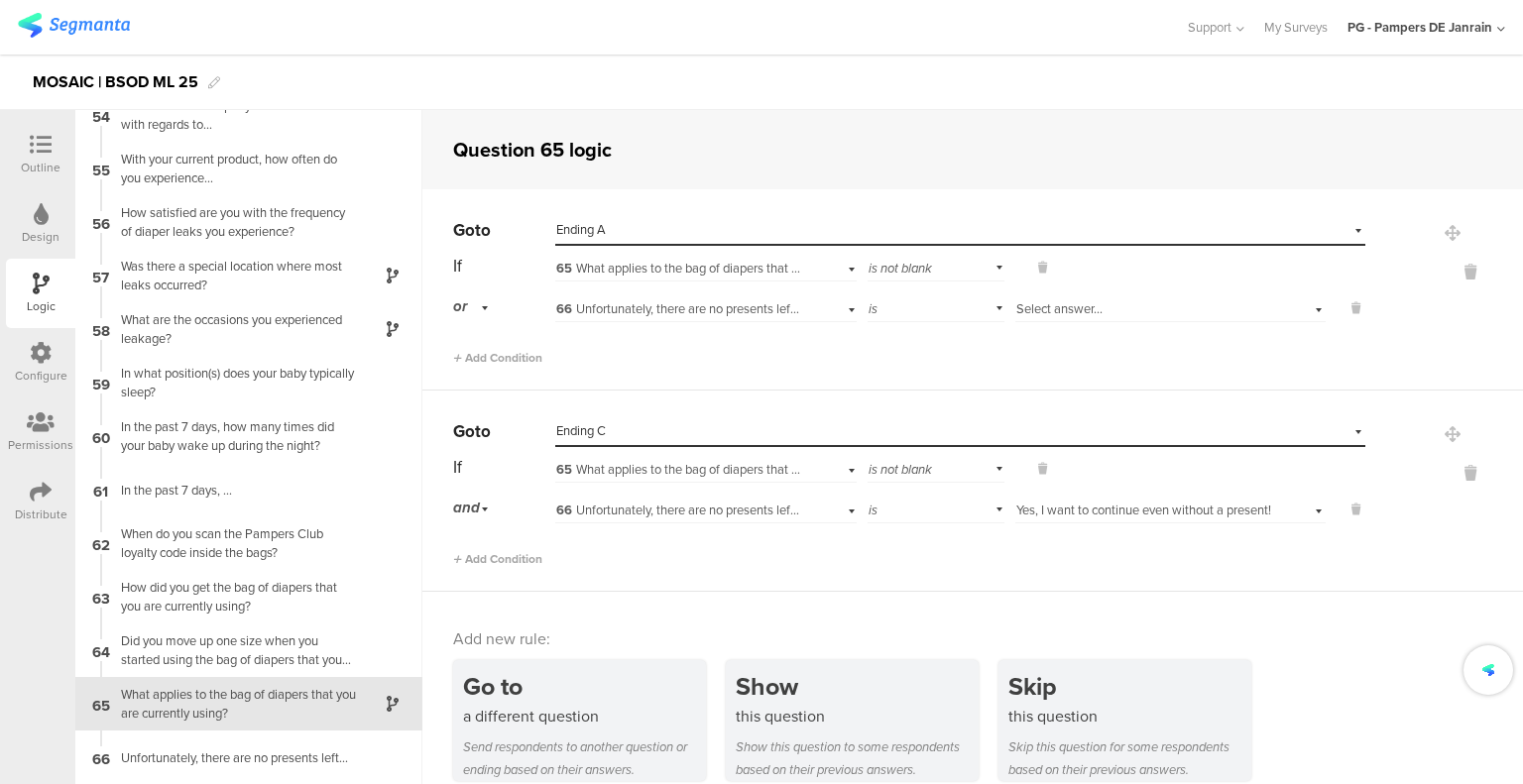 click on "Select answer..." at bounding box center [1059, 308] 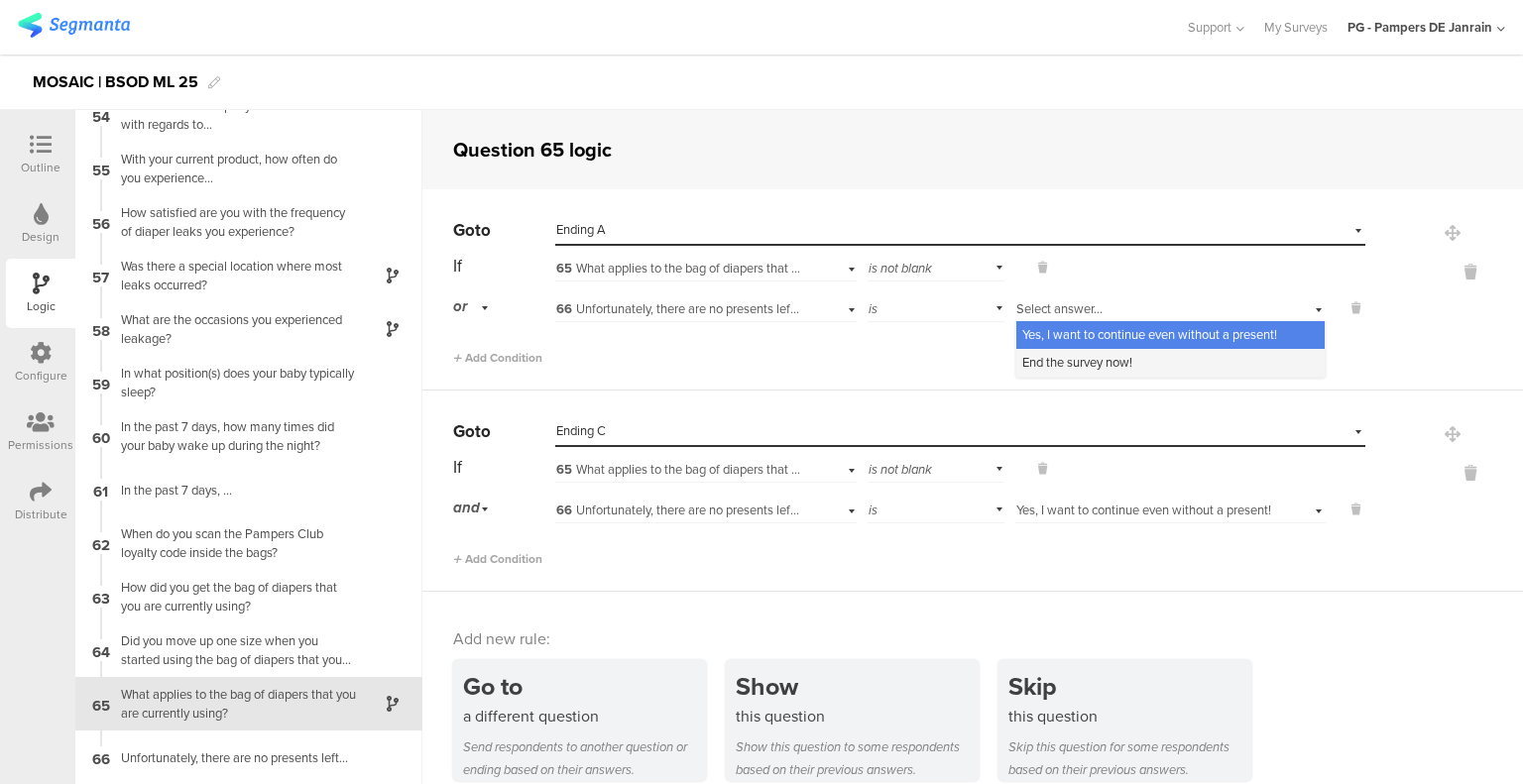 click on "End the survey now!" at bounding box center [1077, 362] 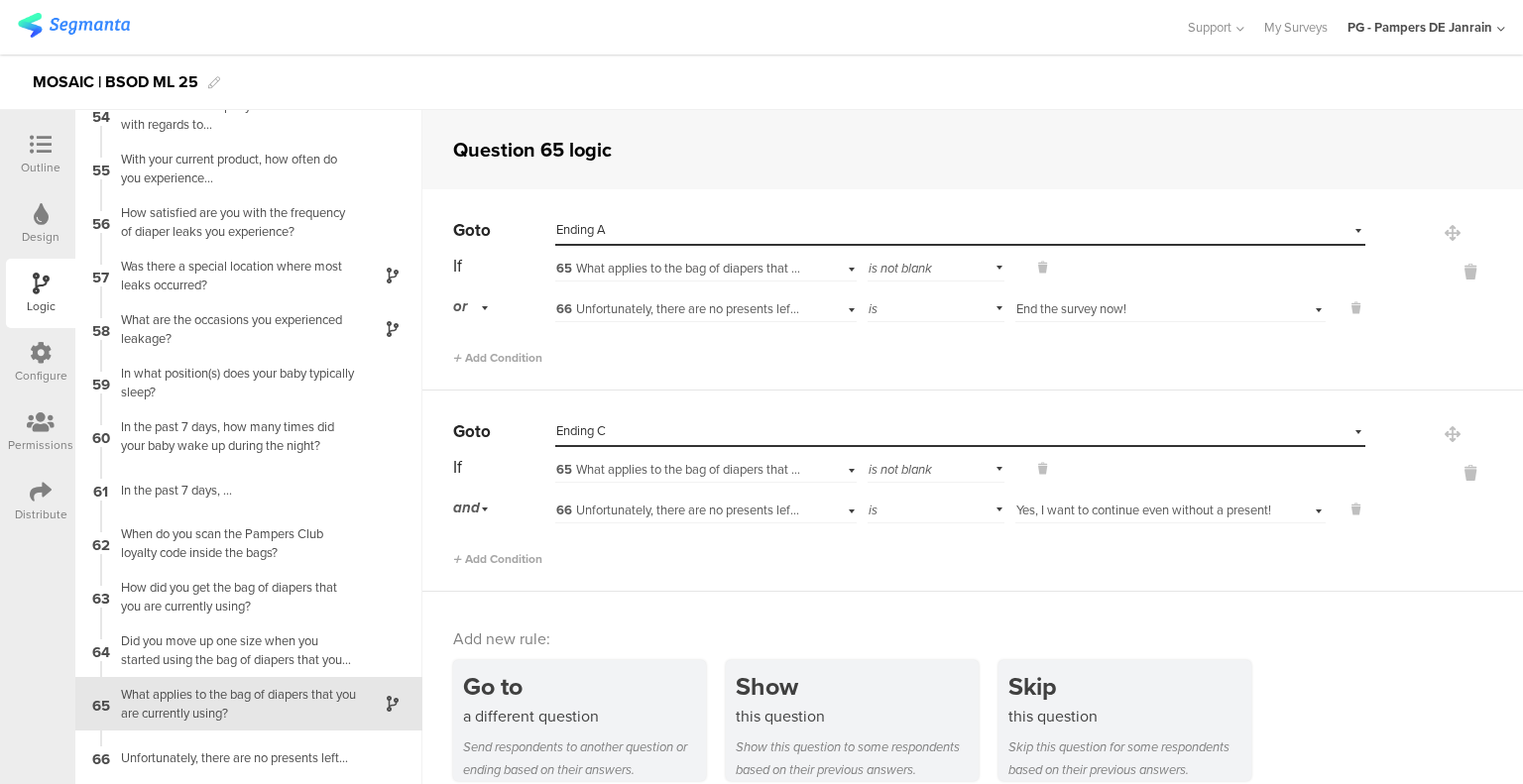 click on "is" at bounding box center [936, 306] 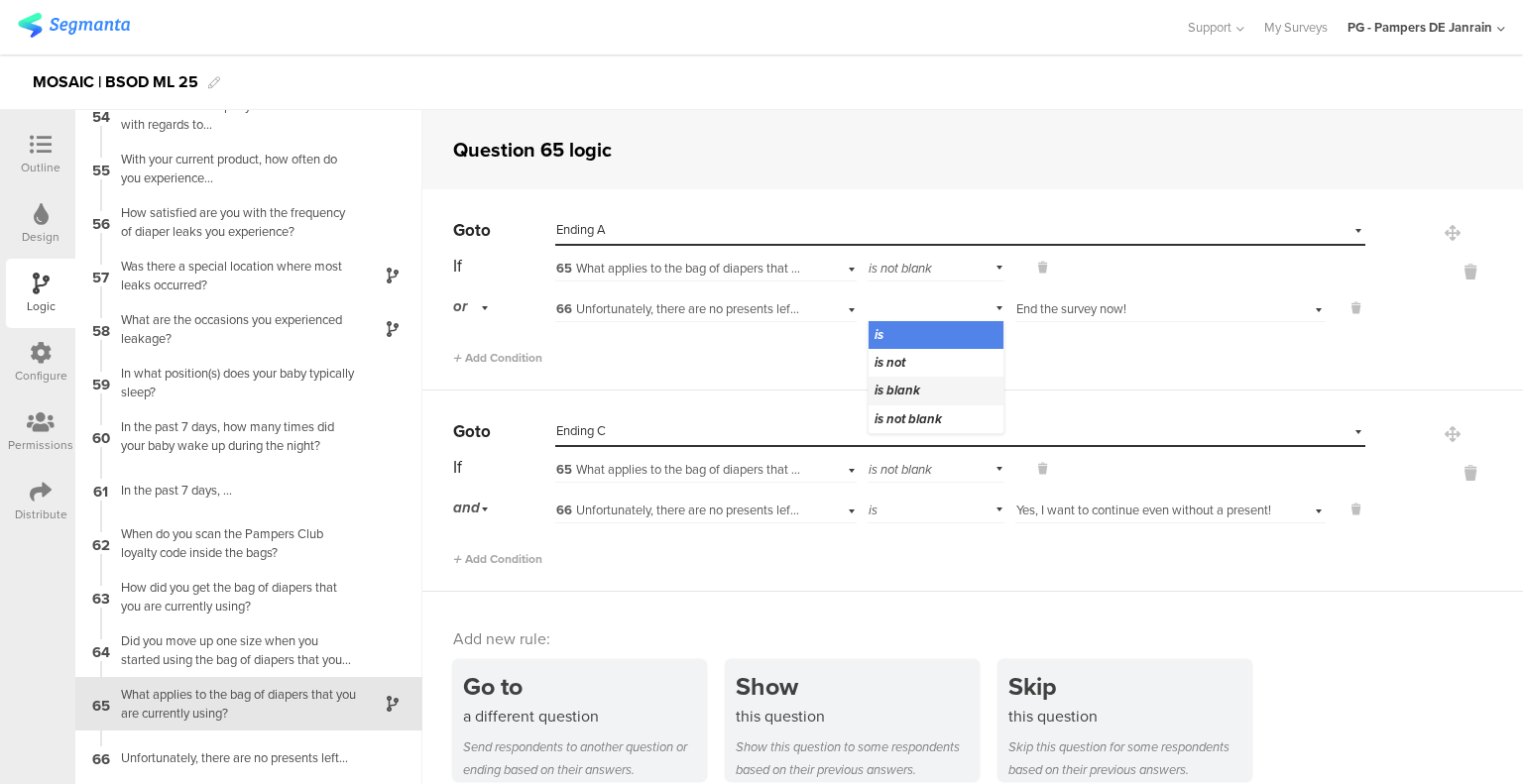 click on "is blank" at bounding box center (897, 390) 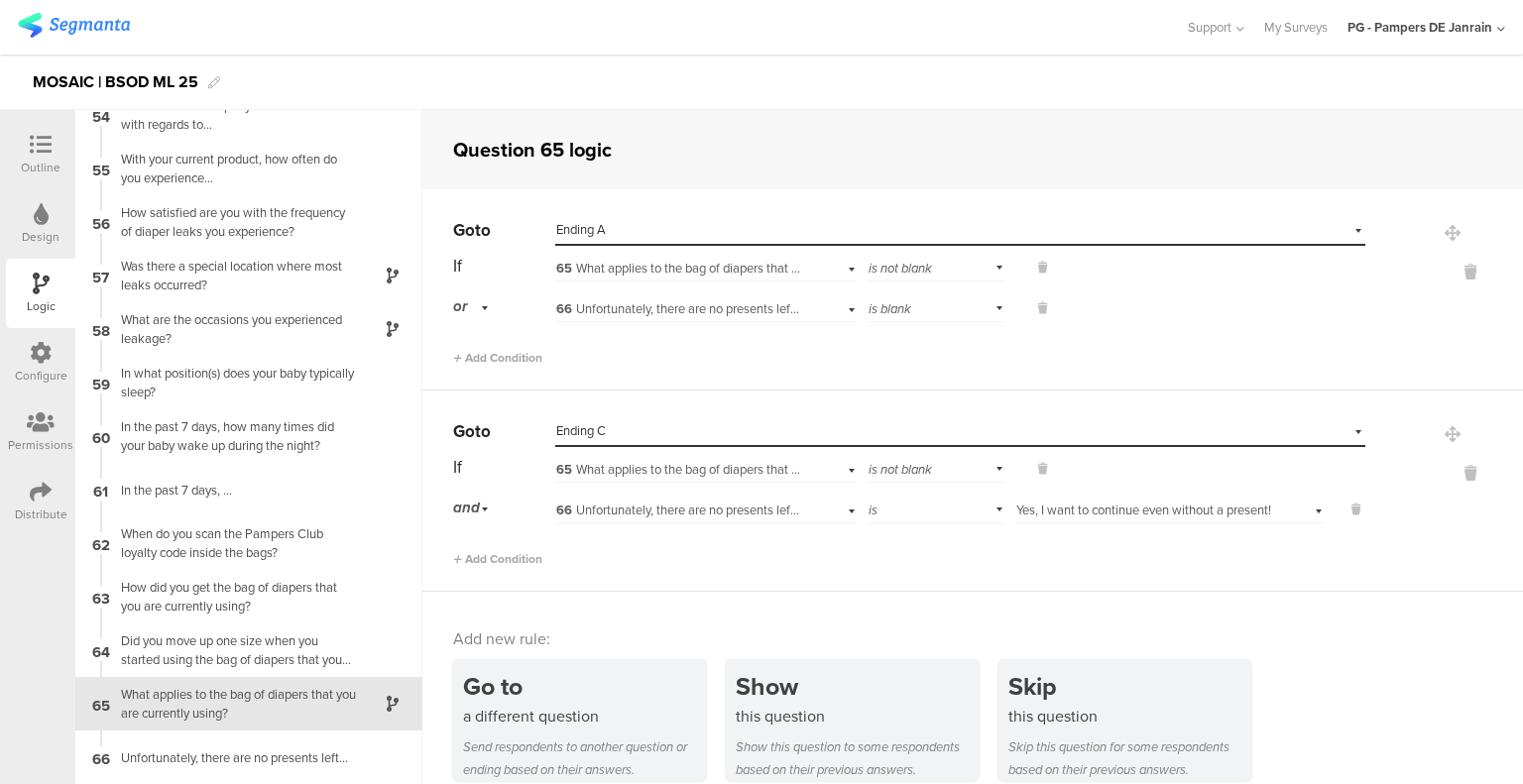 click on "Add Condition" at bounding box center [909, 349] 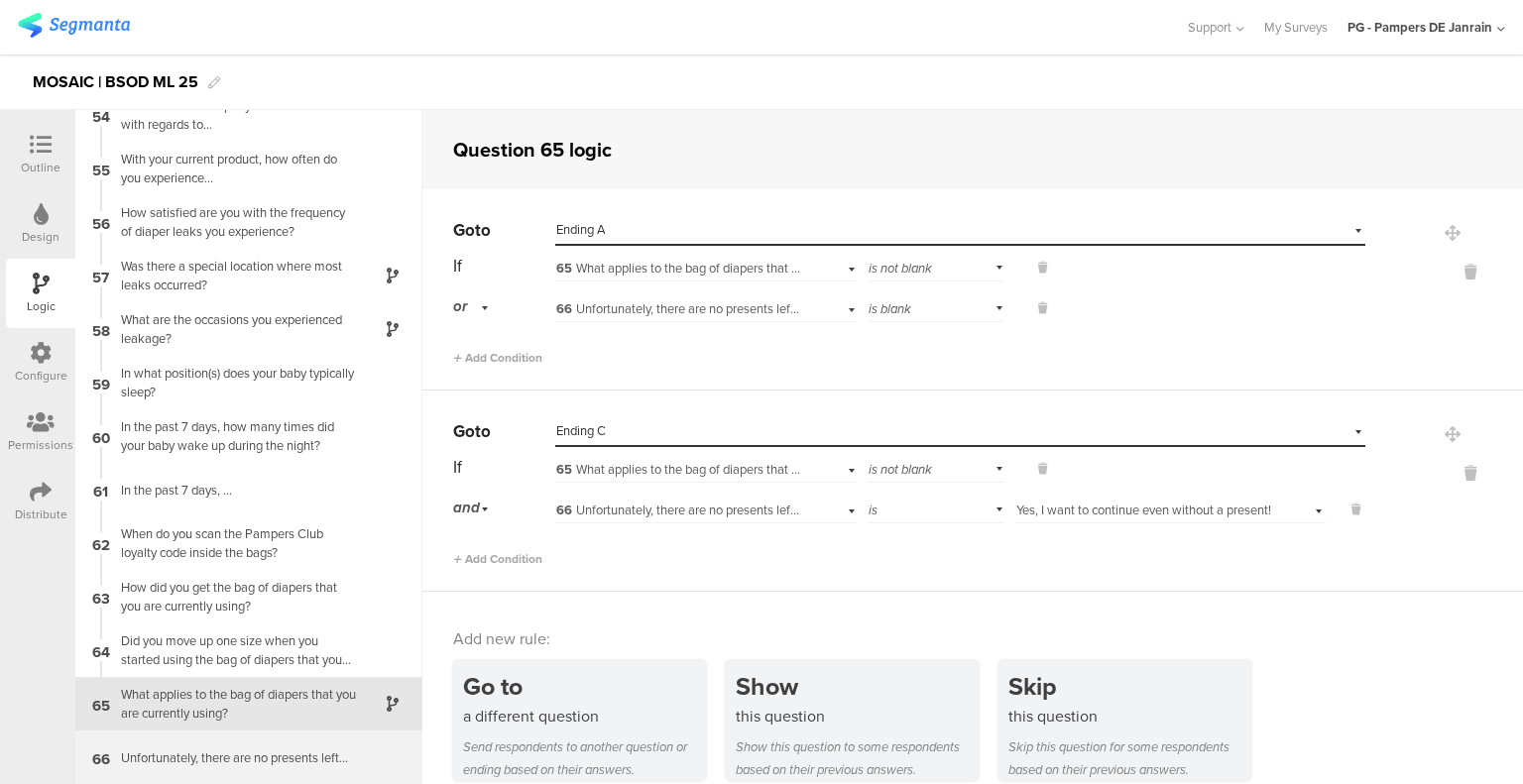 click on "Unfortunately, there are no presents left..." at bounding box center (233, 757) 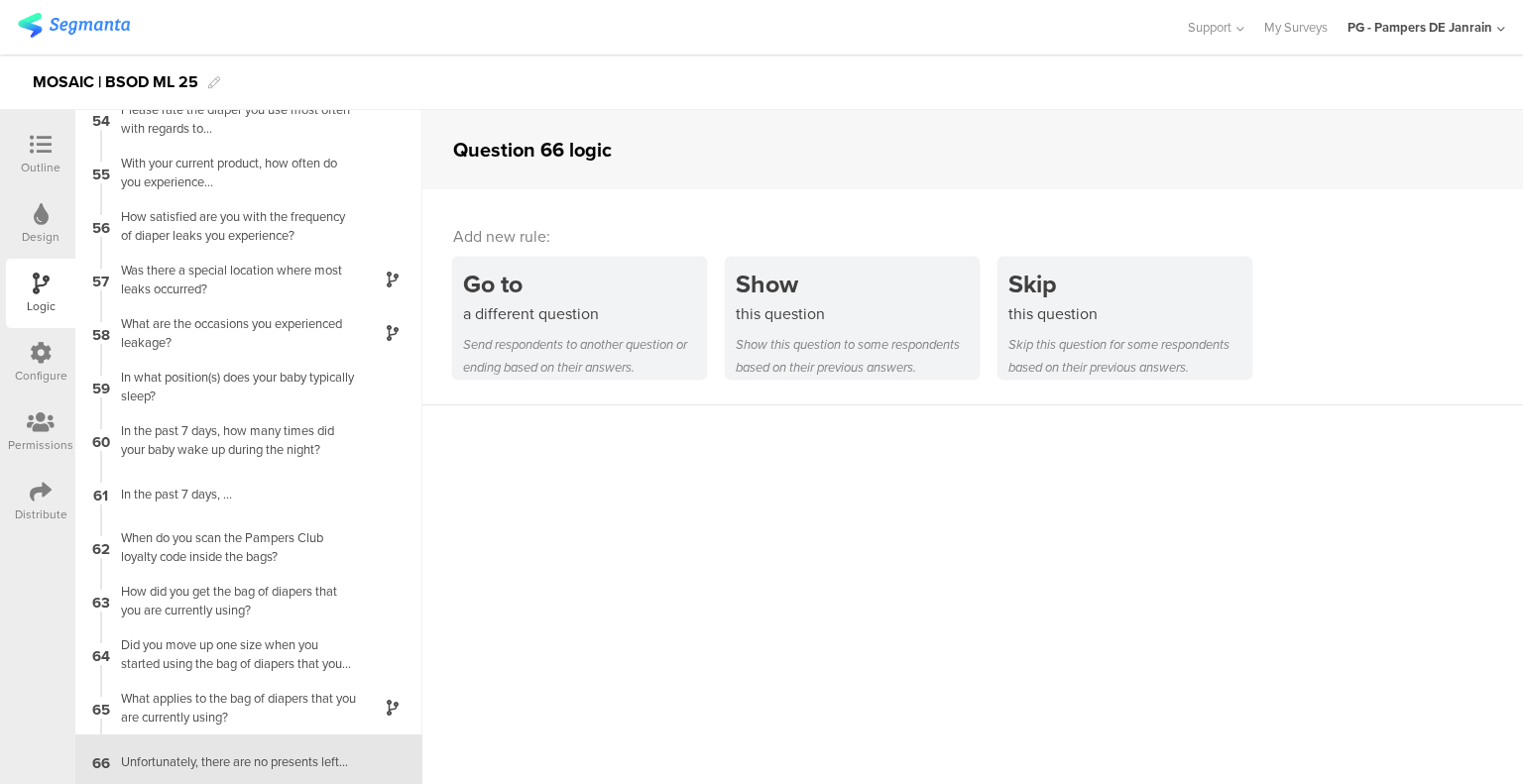 scroll, scrollTop: 2858, scrollLeft: 0, axis: vertical 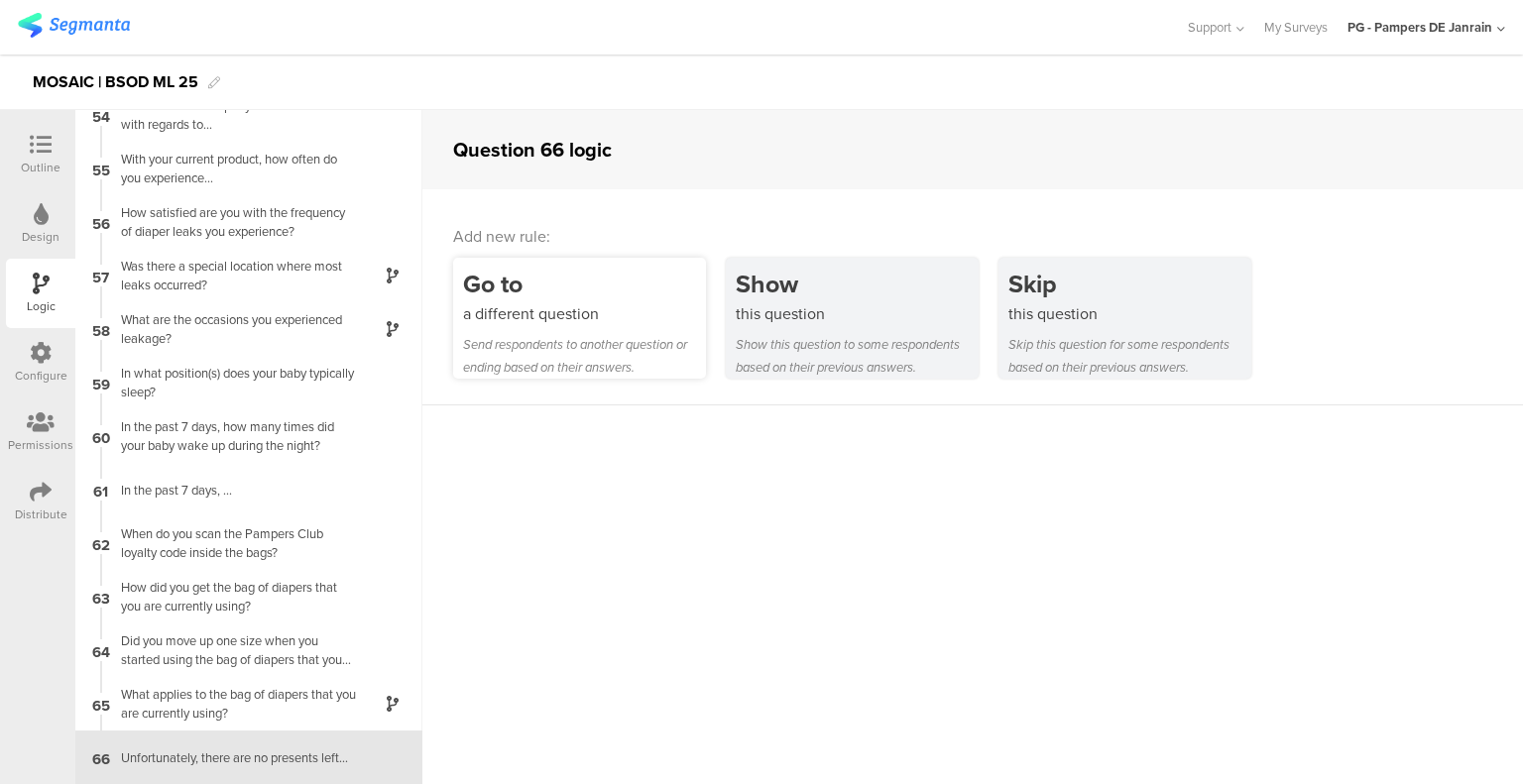 click on "Go to" at bounding box center [584, 283] 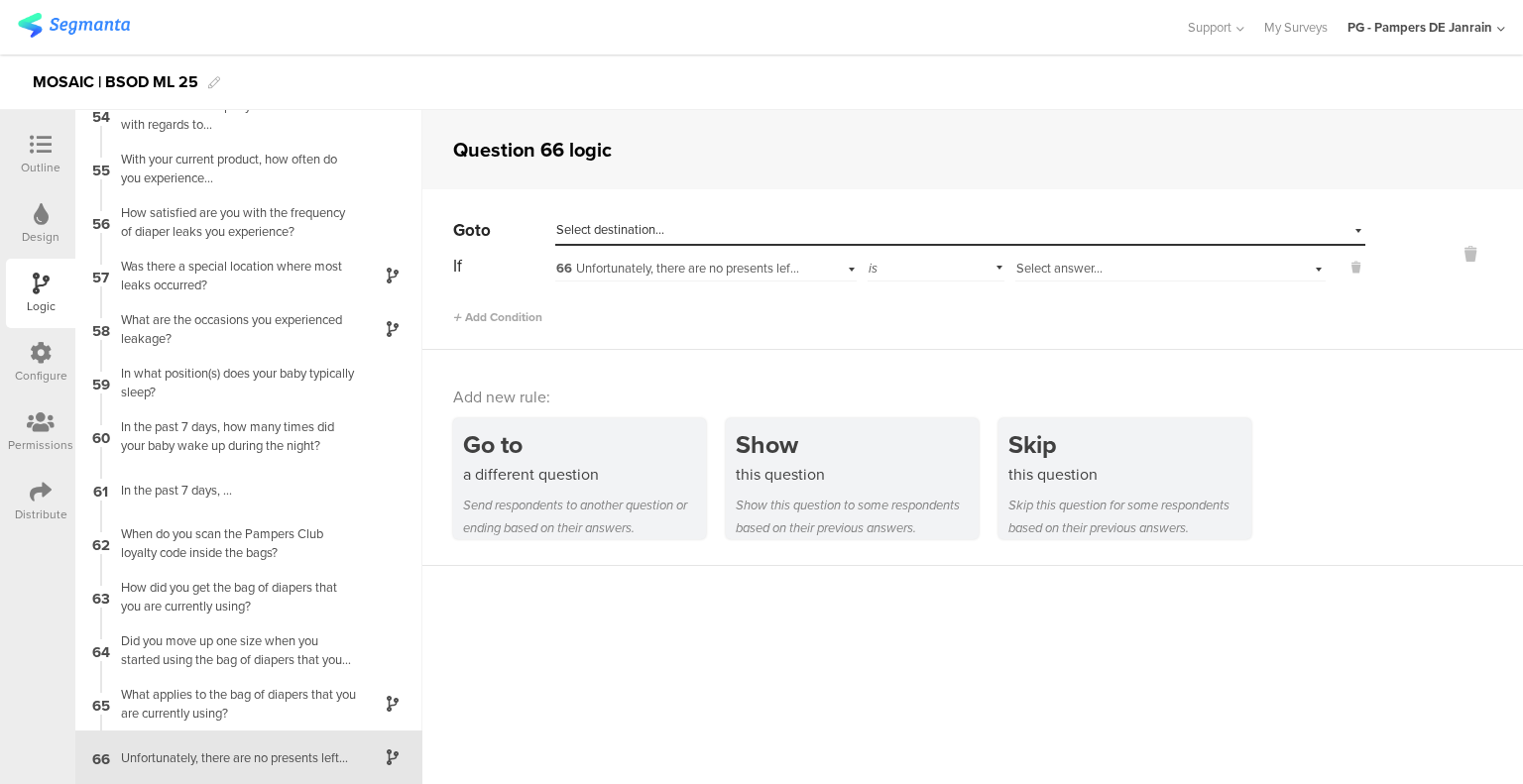 click on "Select destination..." at bounding box center [610, 229] 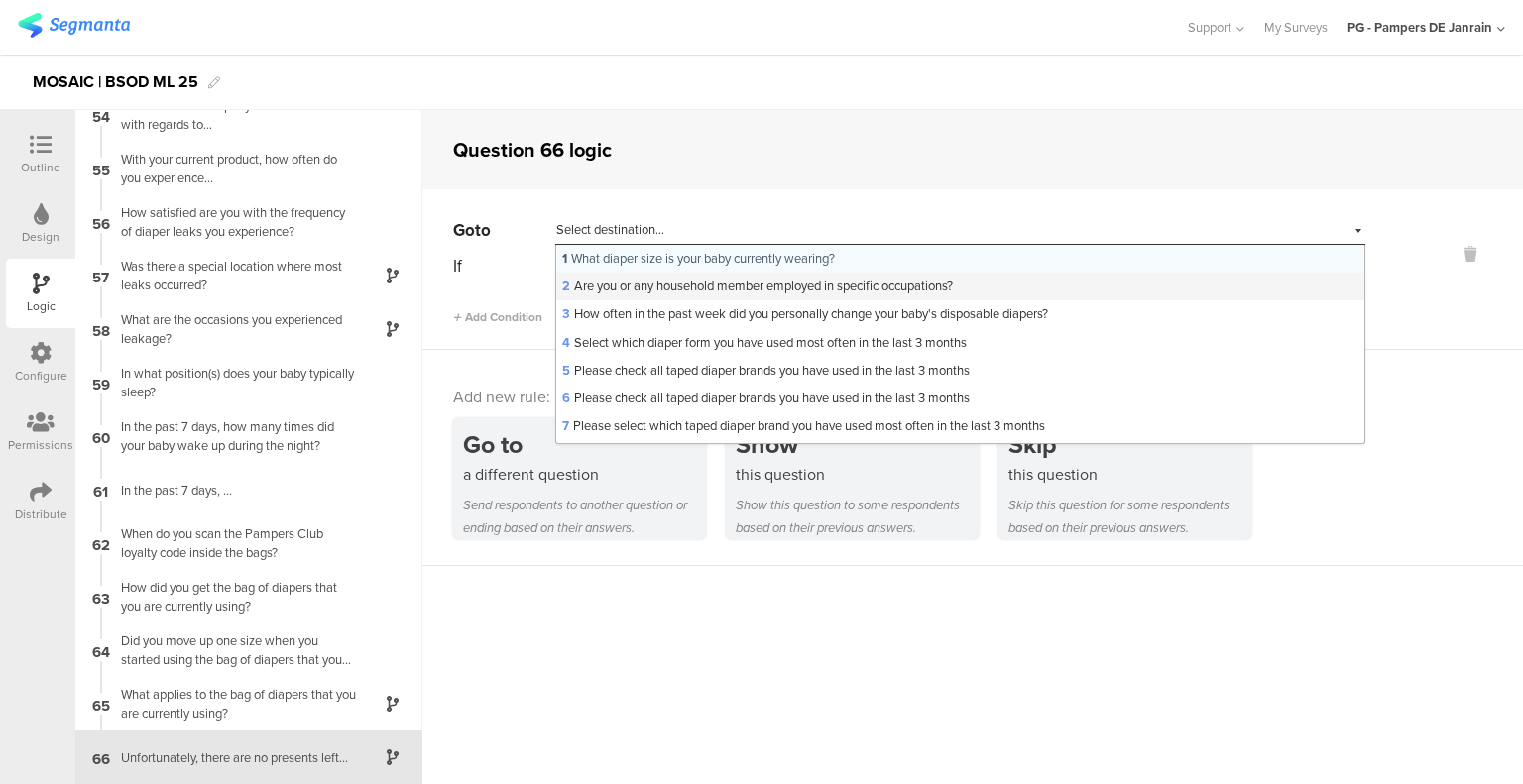 click on "2  Are you or any household member employed in specific occupations?" at bounding box center (758, 285) 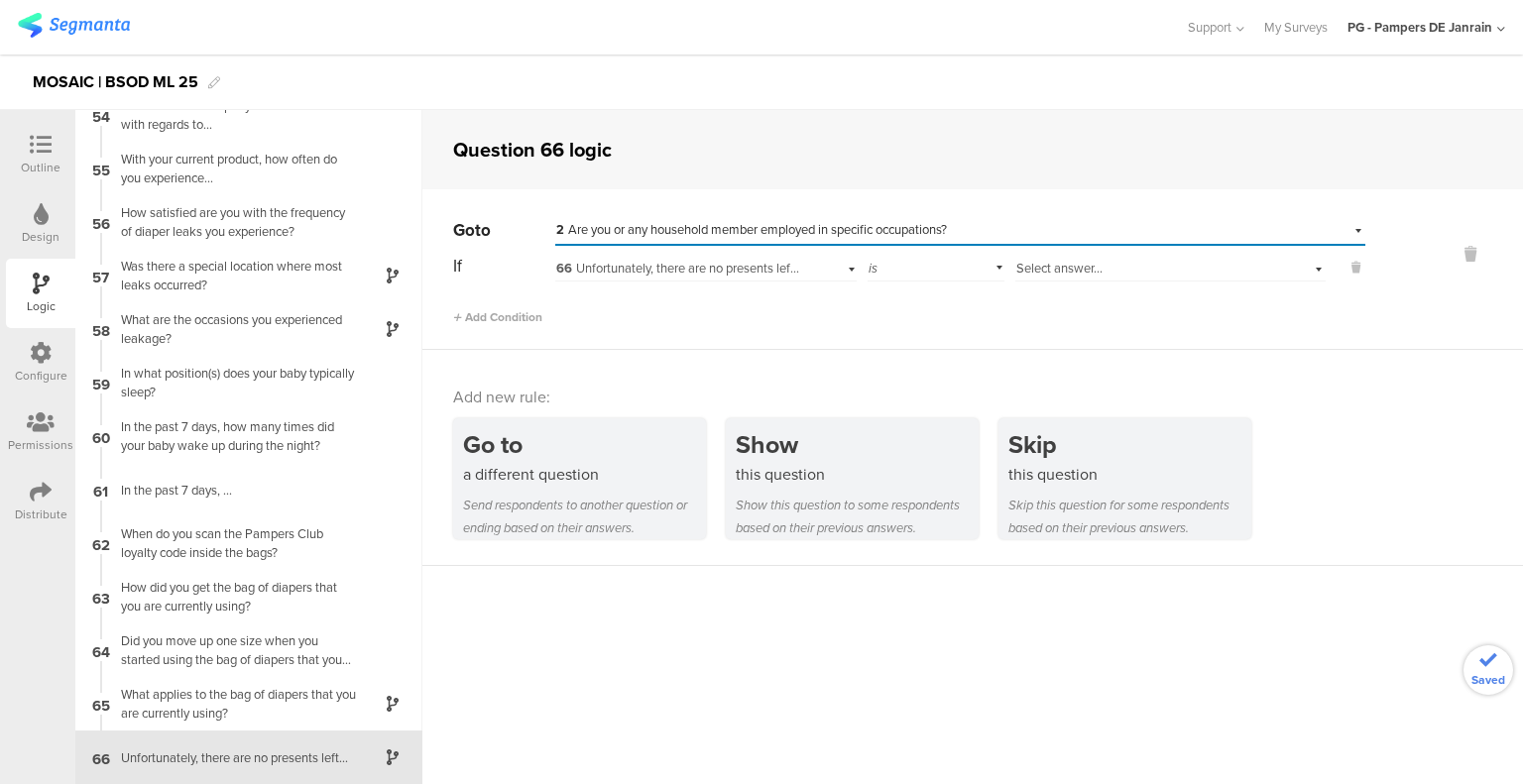 click on "Select answer..." at bounding box center (1144, 269) 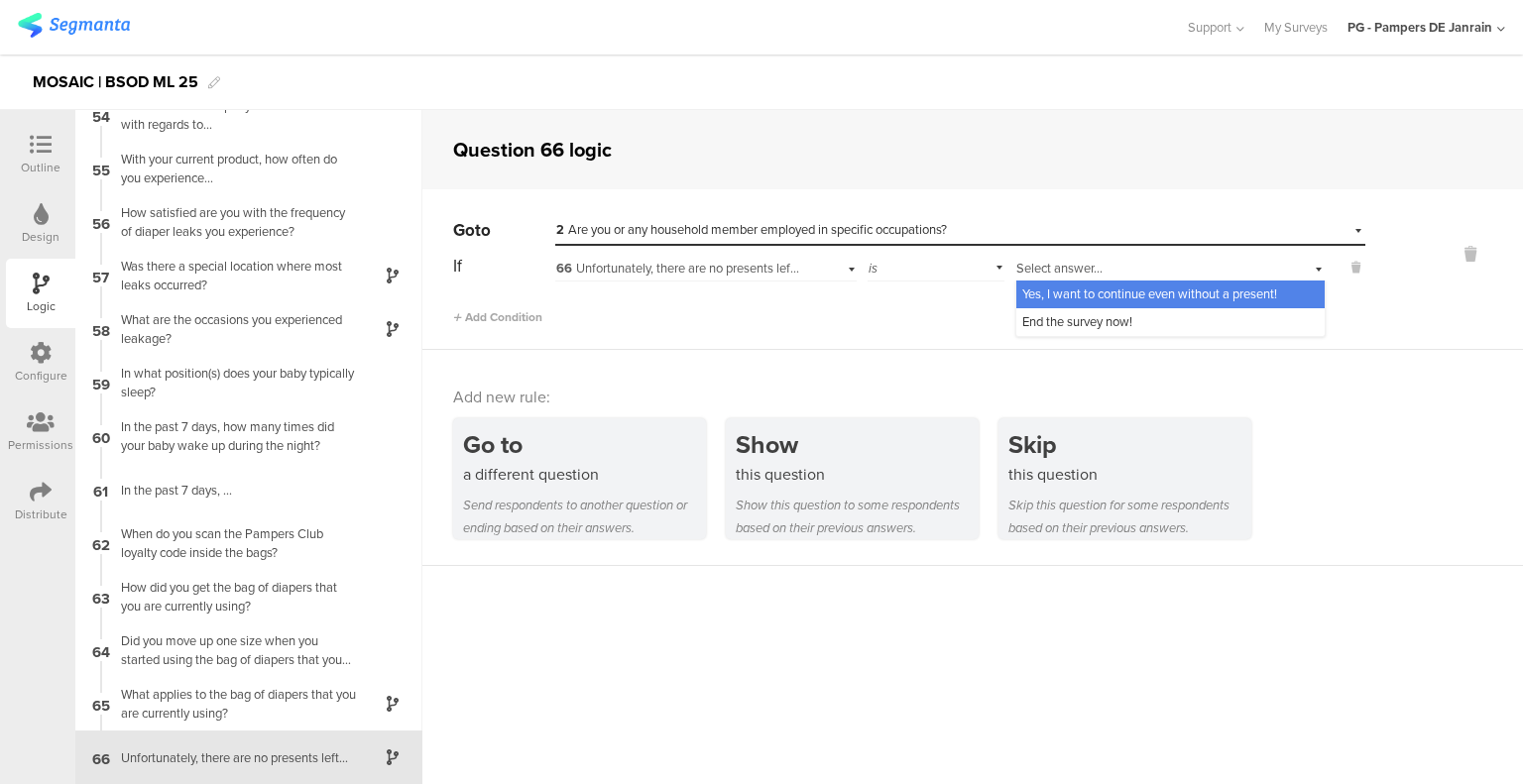 click on "Yes, I want to continue even without a present!" at bounding box center (1149, 293) 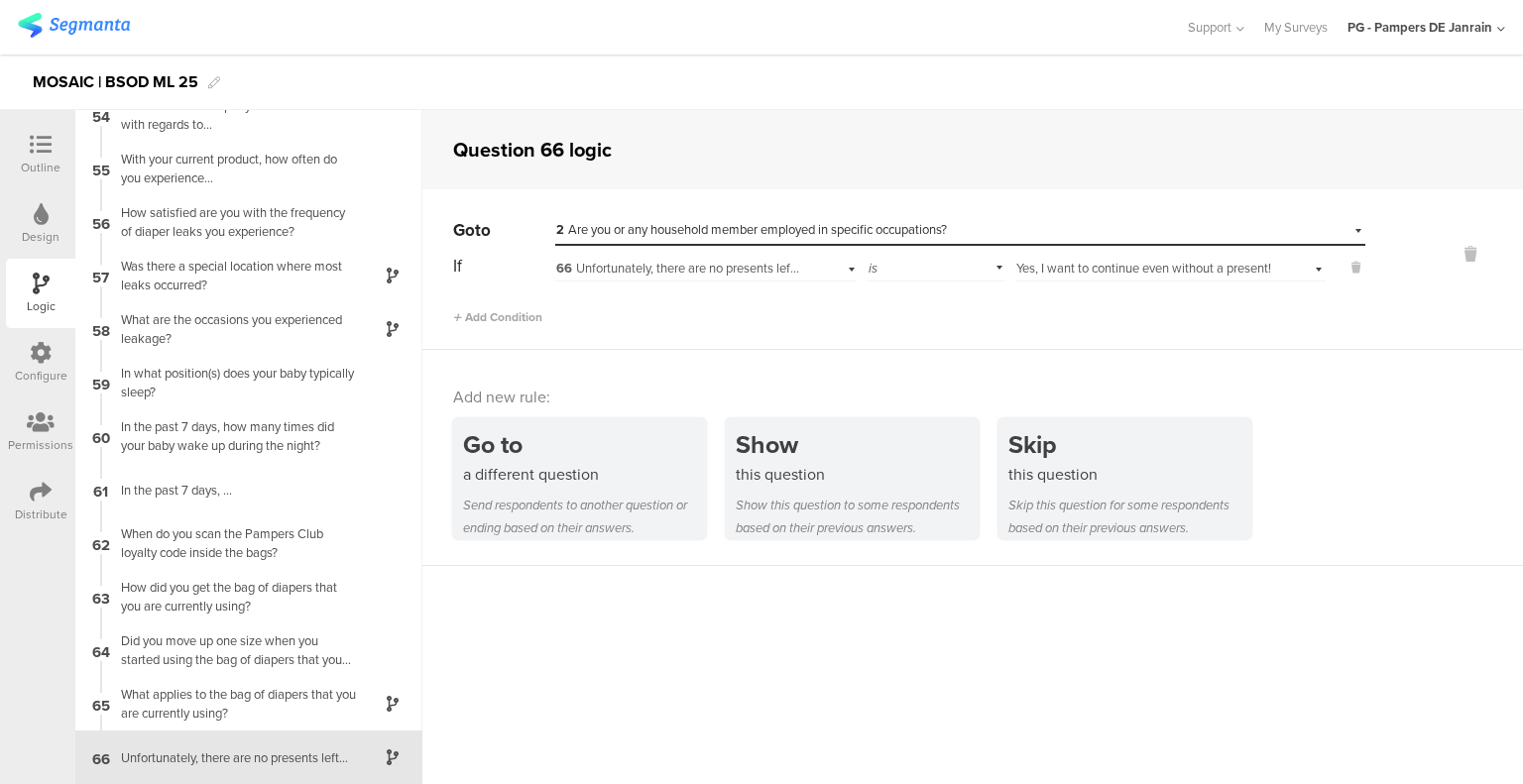 click on "Question 66 logic
Go  to Select destination...   2  Are you or any household member employed in specific occupations?
If   66  Unfortunately, there are no presents left...
is Select answer...   Yes, I want to continue even without a present!
Add Condition
Add new rule:
Go to
a different question
Send respondents to another question or ending based on their answers." at bounding box center (973, 447) 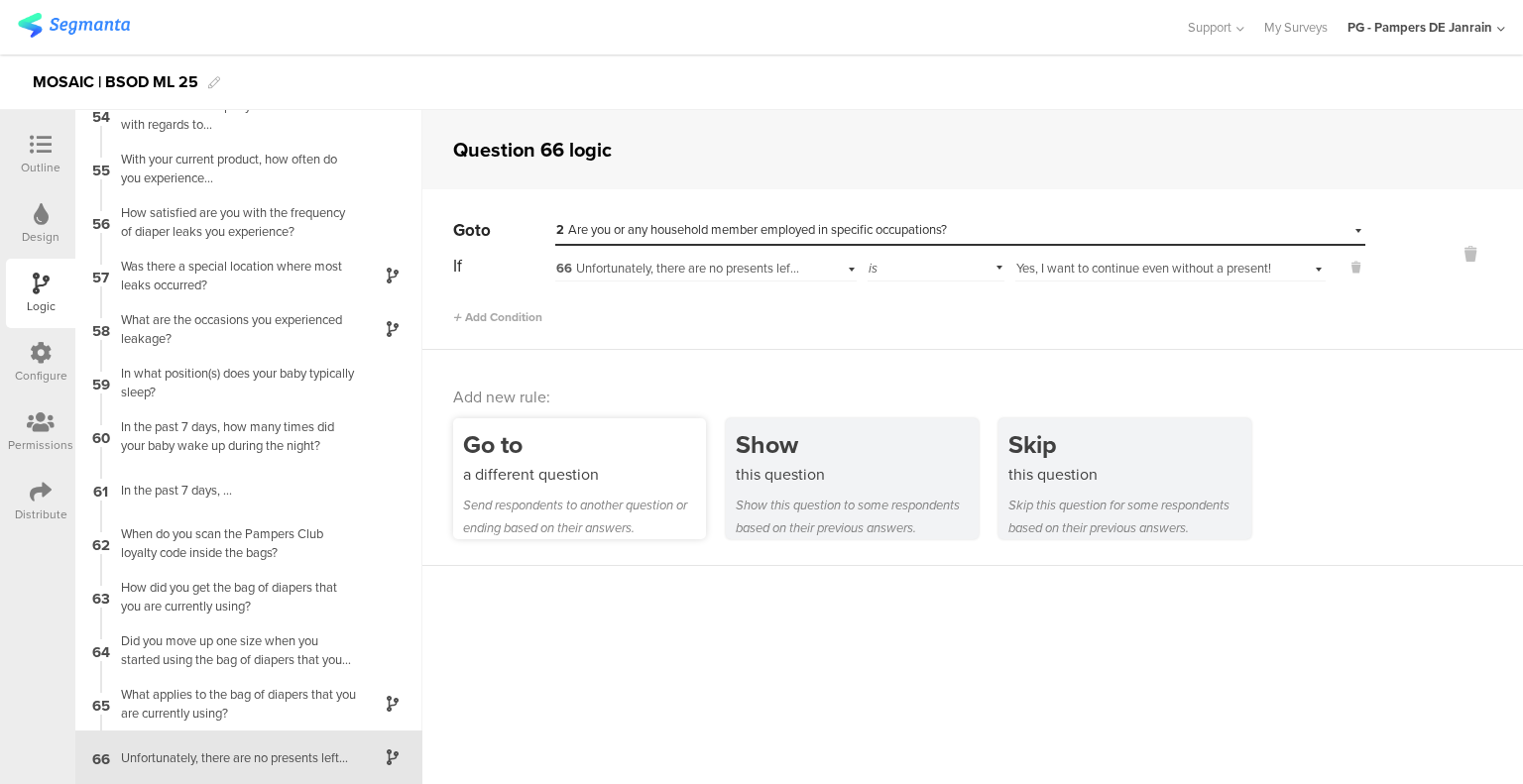 click on "Send respondents to another question or ending based on their answers." at bounding box center (584, 516) 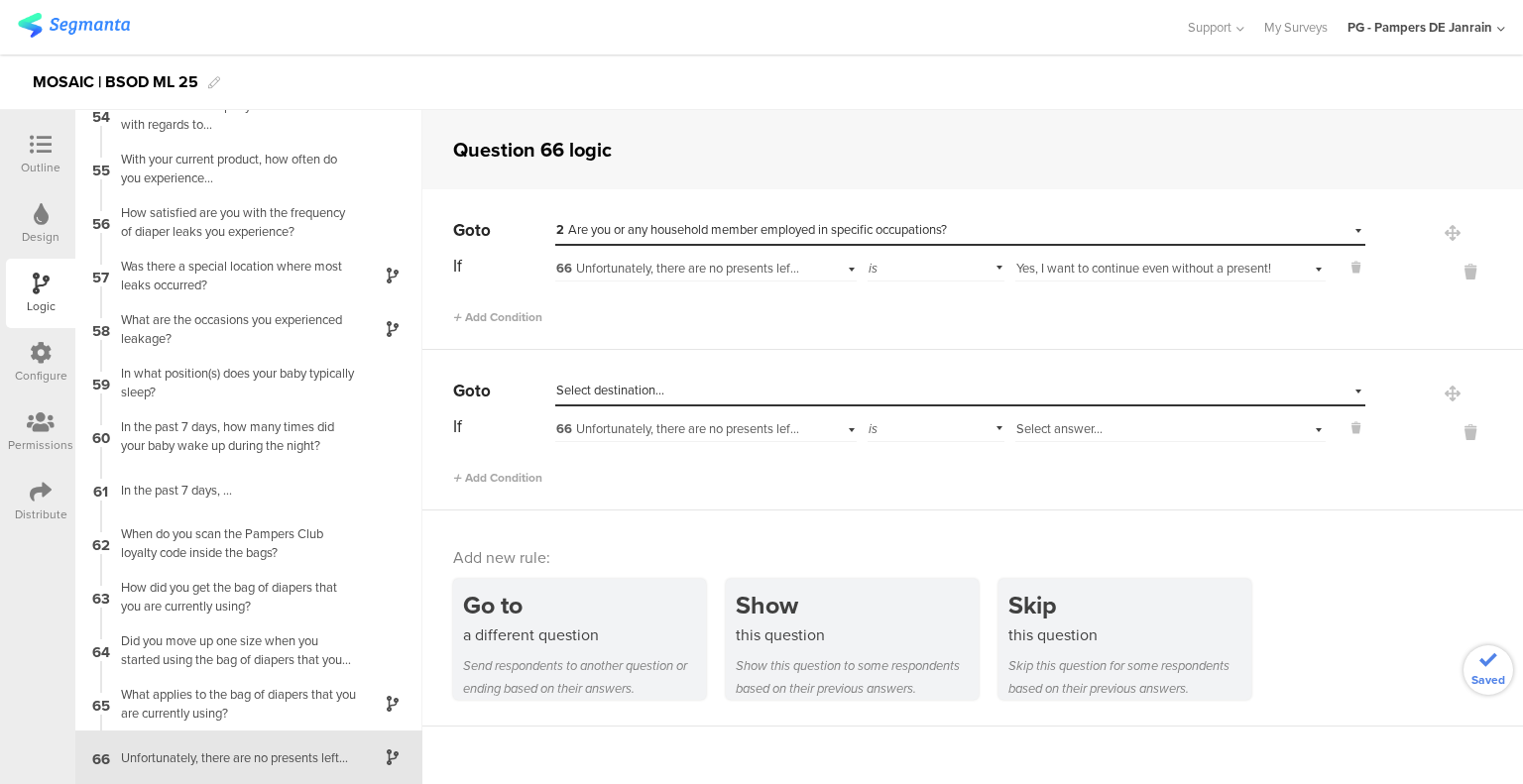click on "Select destination..." at bounding box center [610, 390] 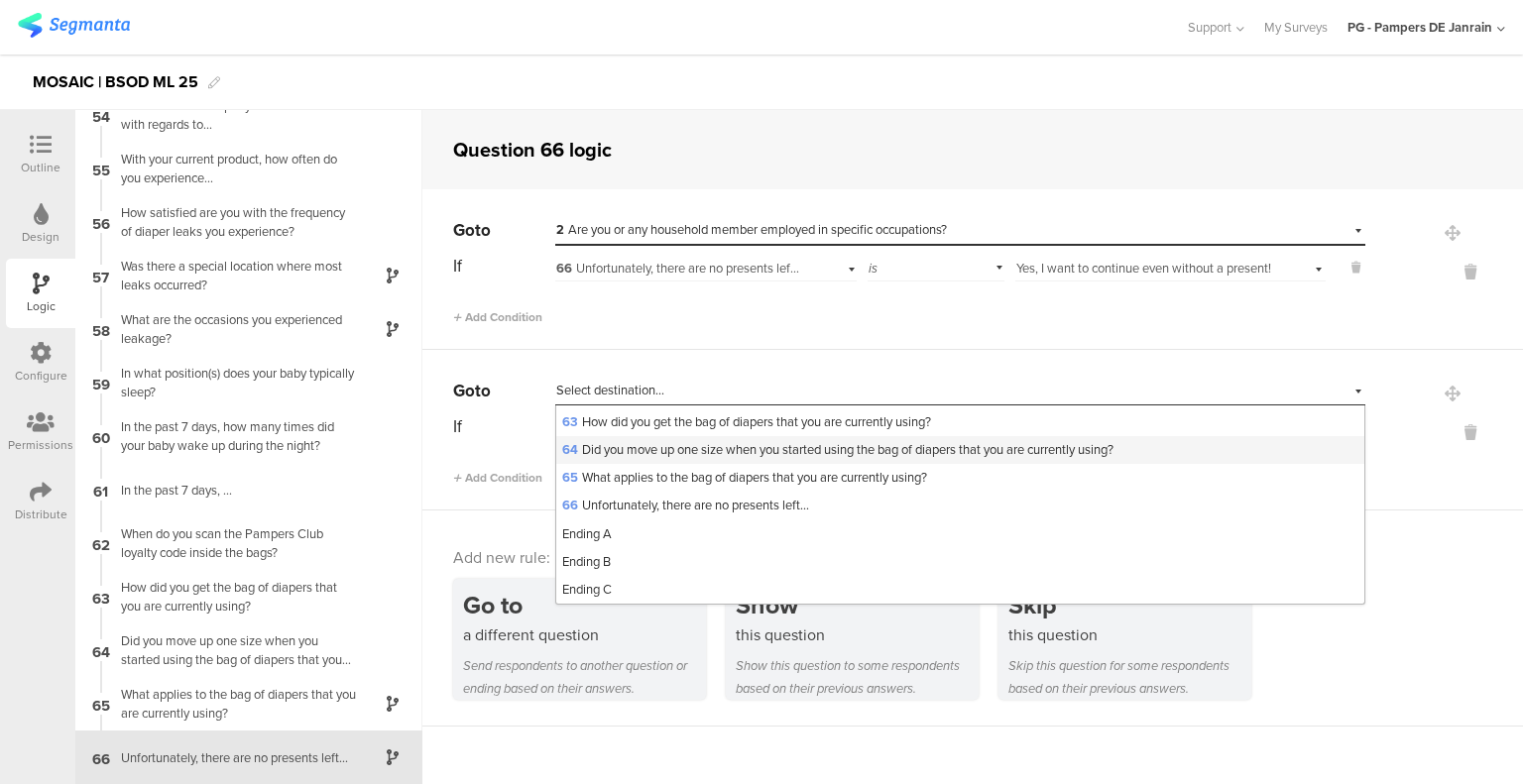 scroll, scrollTop: 1765, scrollLeft: 0, axis: vertical 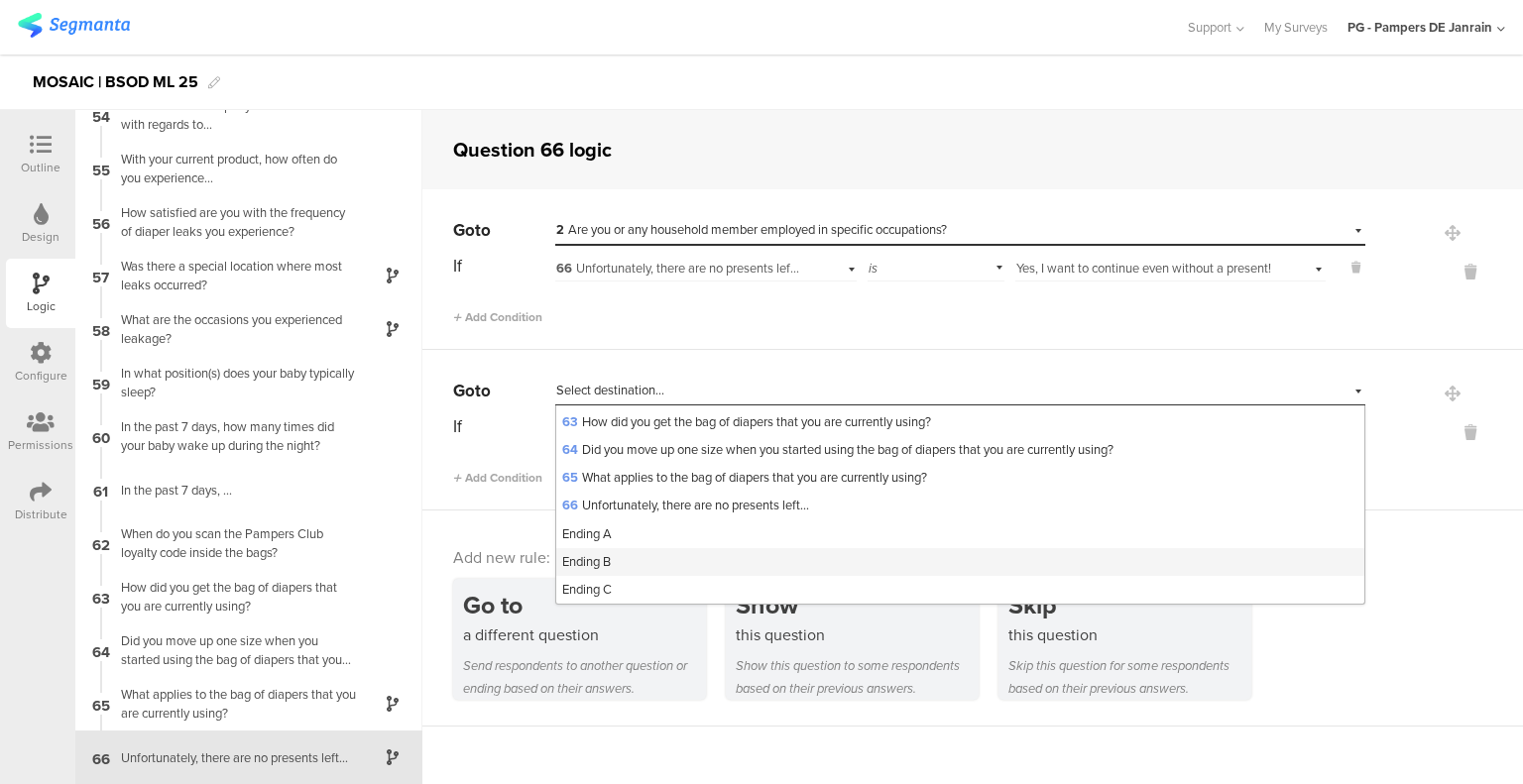 click on "Ending B" at bounding box center [586, 561] 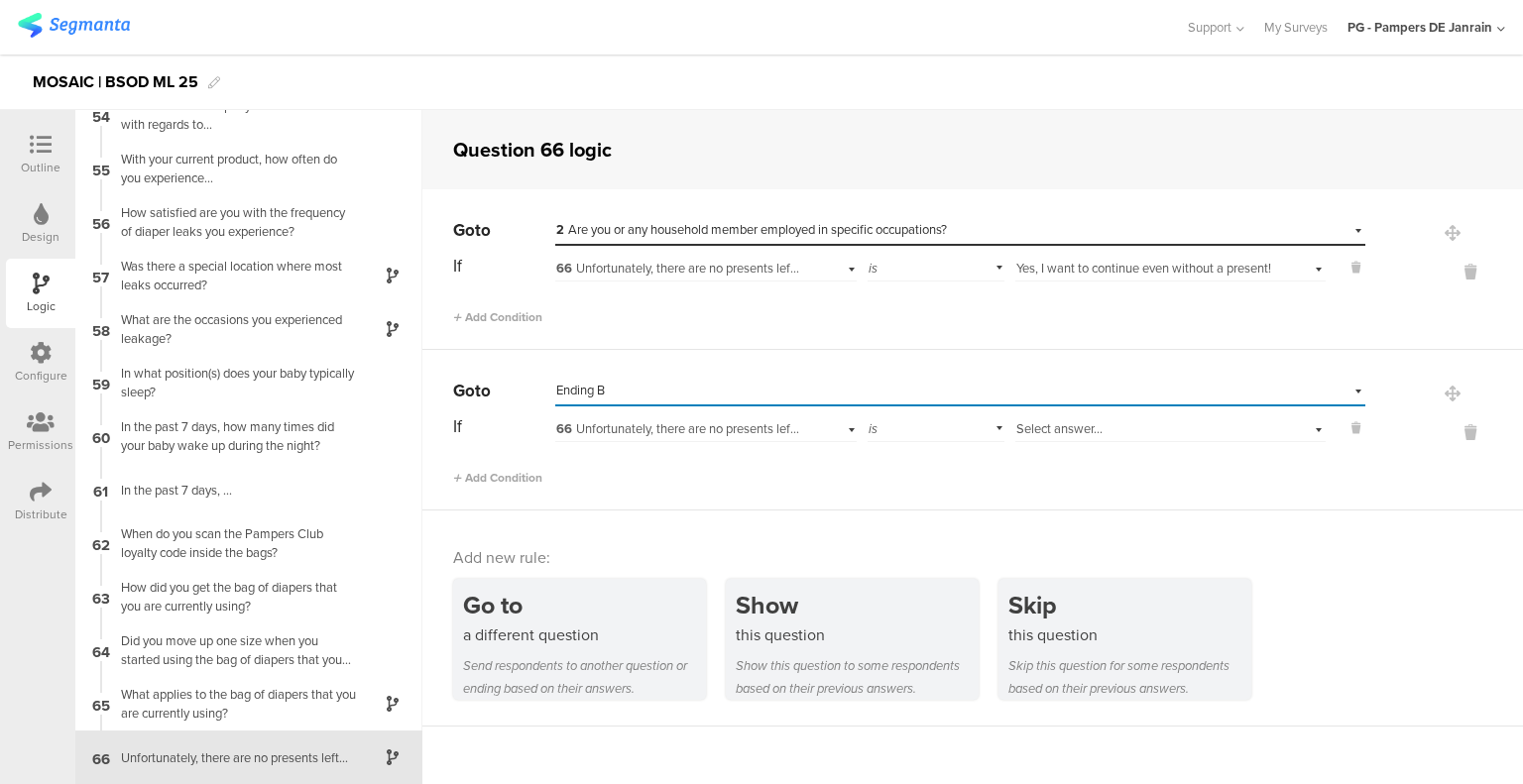 click on "Select answer..." at bounding box center [1059, 428] 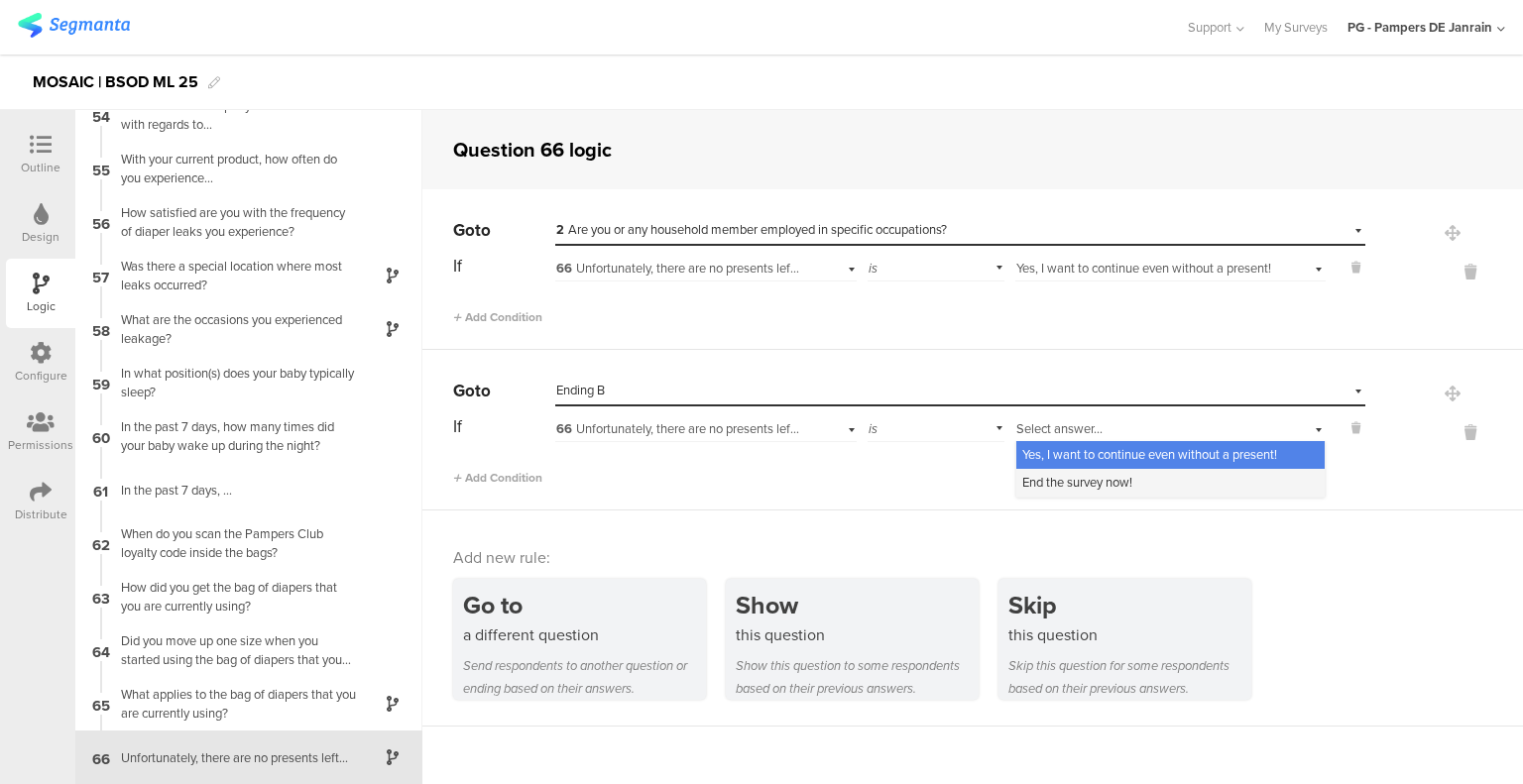 click on "End the survey now!" at bounding box center (1077, 482) 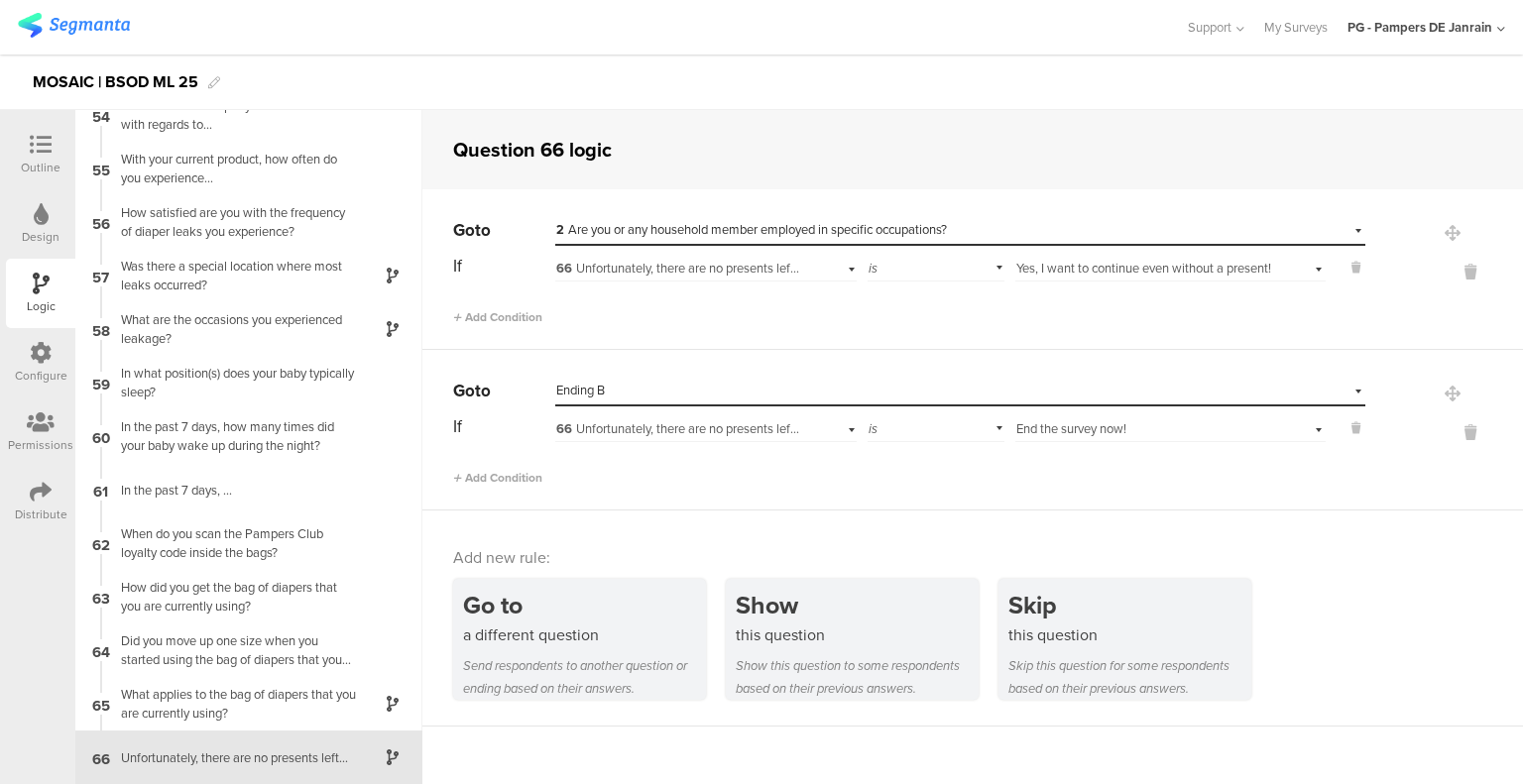 click on "Go  to Select destination...   Ending B
If   66  Unfortunately, there are no presents left...
is Select answer...   End the survey now!
Add Condition" at bounding box center [973, 430] 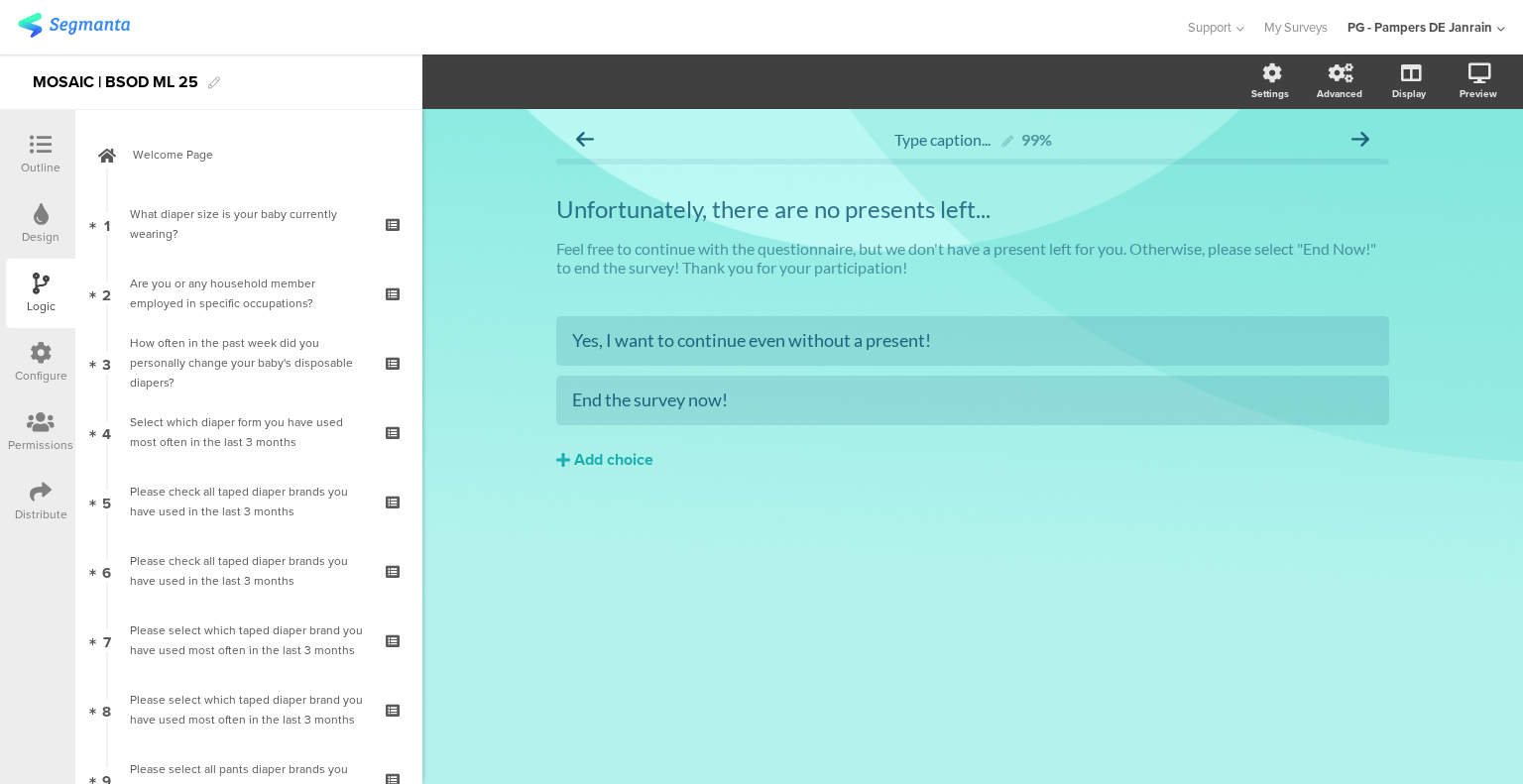 scroll, scrollTop: 0, scrollLeft: 0, axis: both 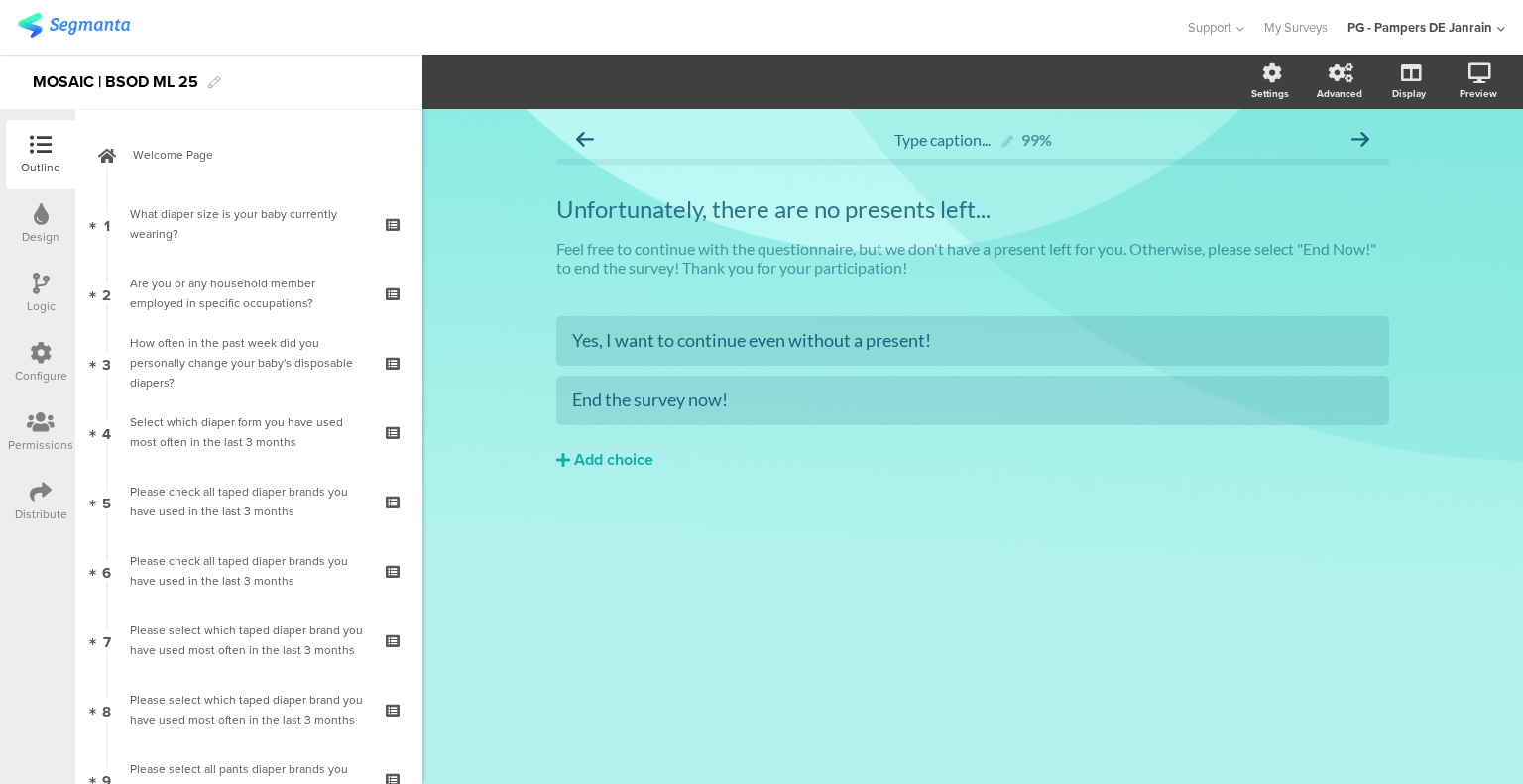 click at bounding box center (41, 492) 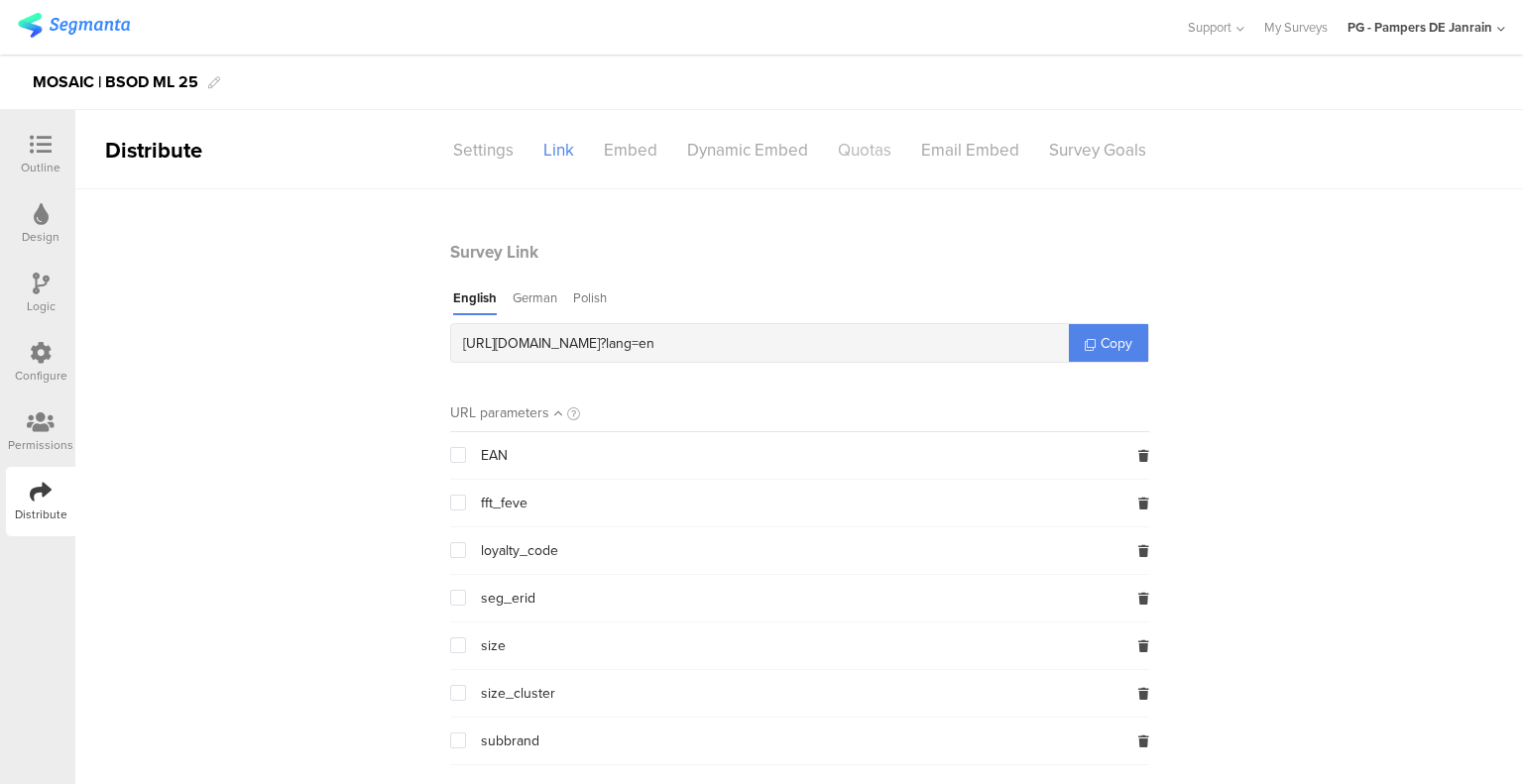 click on "Quotas" at bounding box center (865, 150) 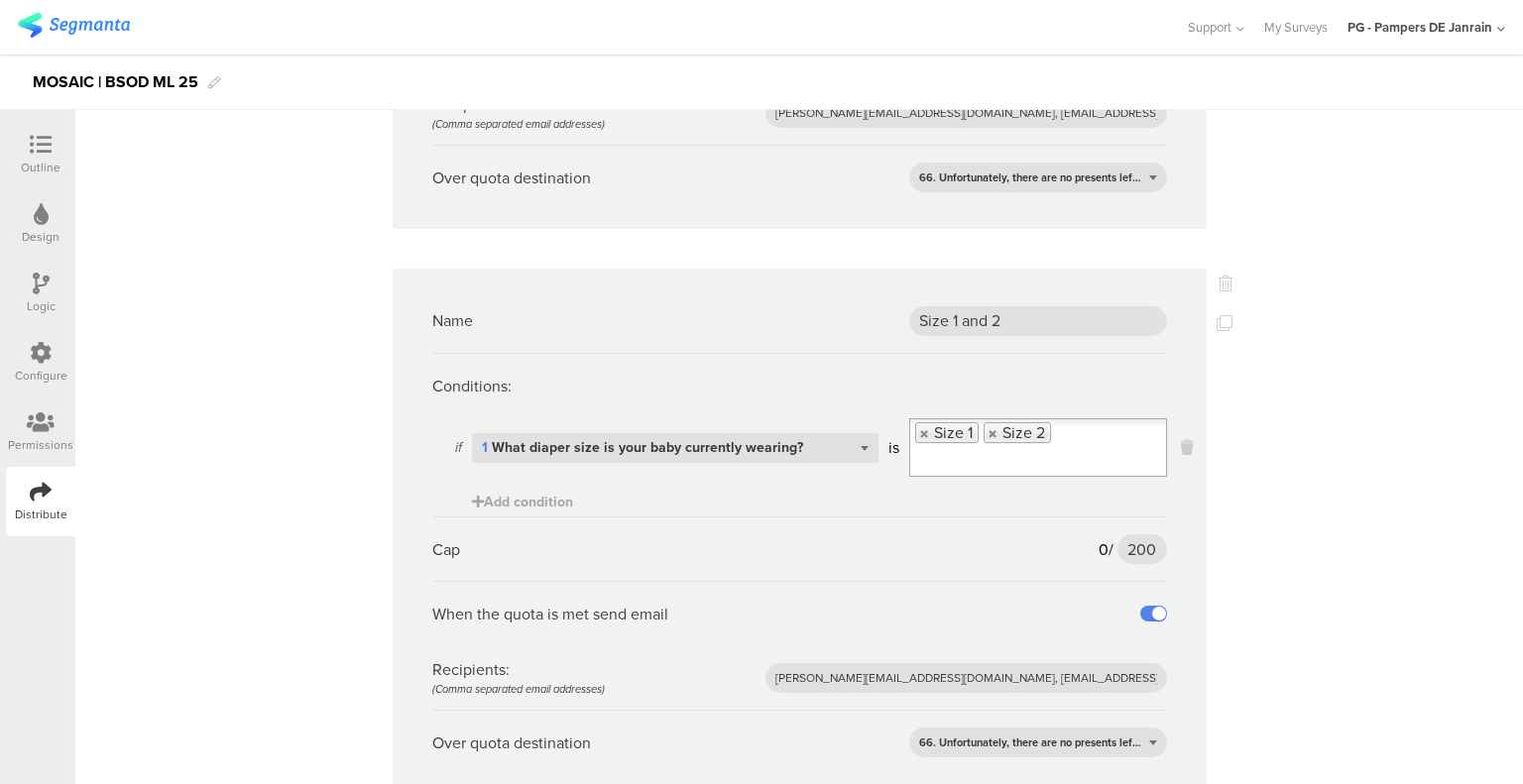 scroll, scrollTop: 3252, scrollLeft: 0, axis: vertical 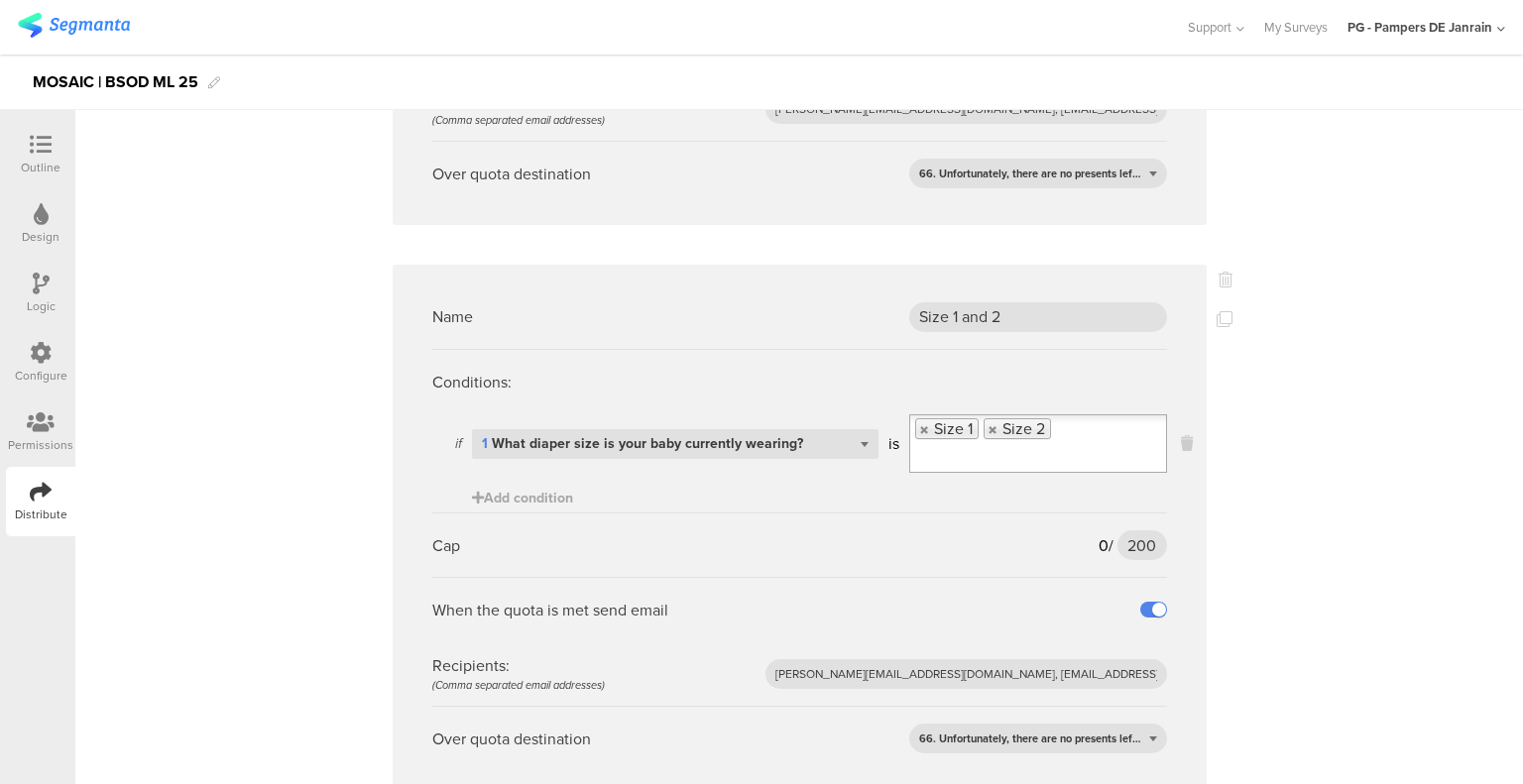 click on "Add quota" at bounding box center [436, 840] 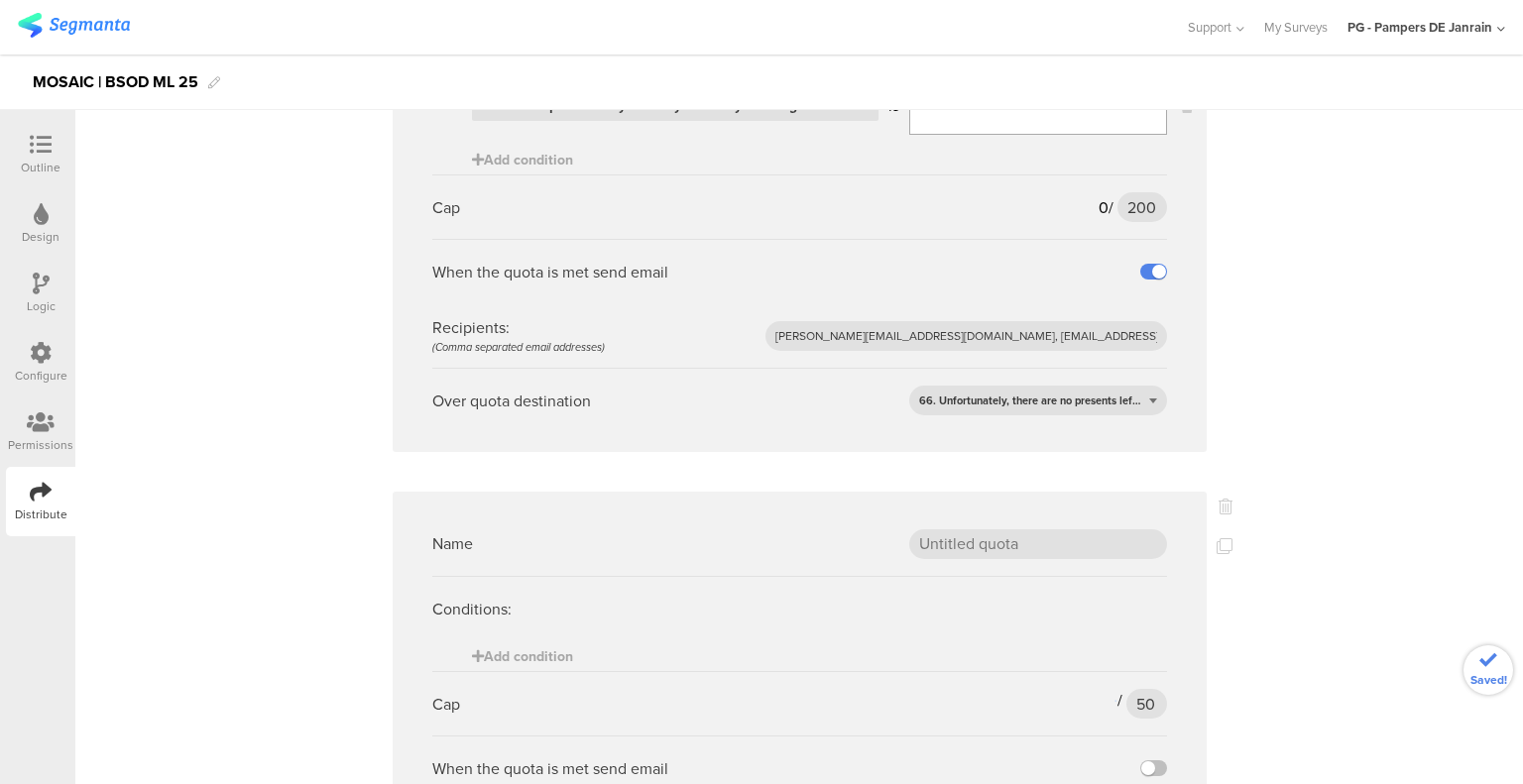 scroll, scrollTop: 3684, scrollLeft: 0, axis: vertical 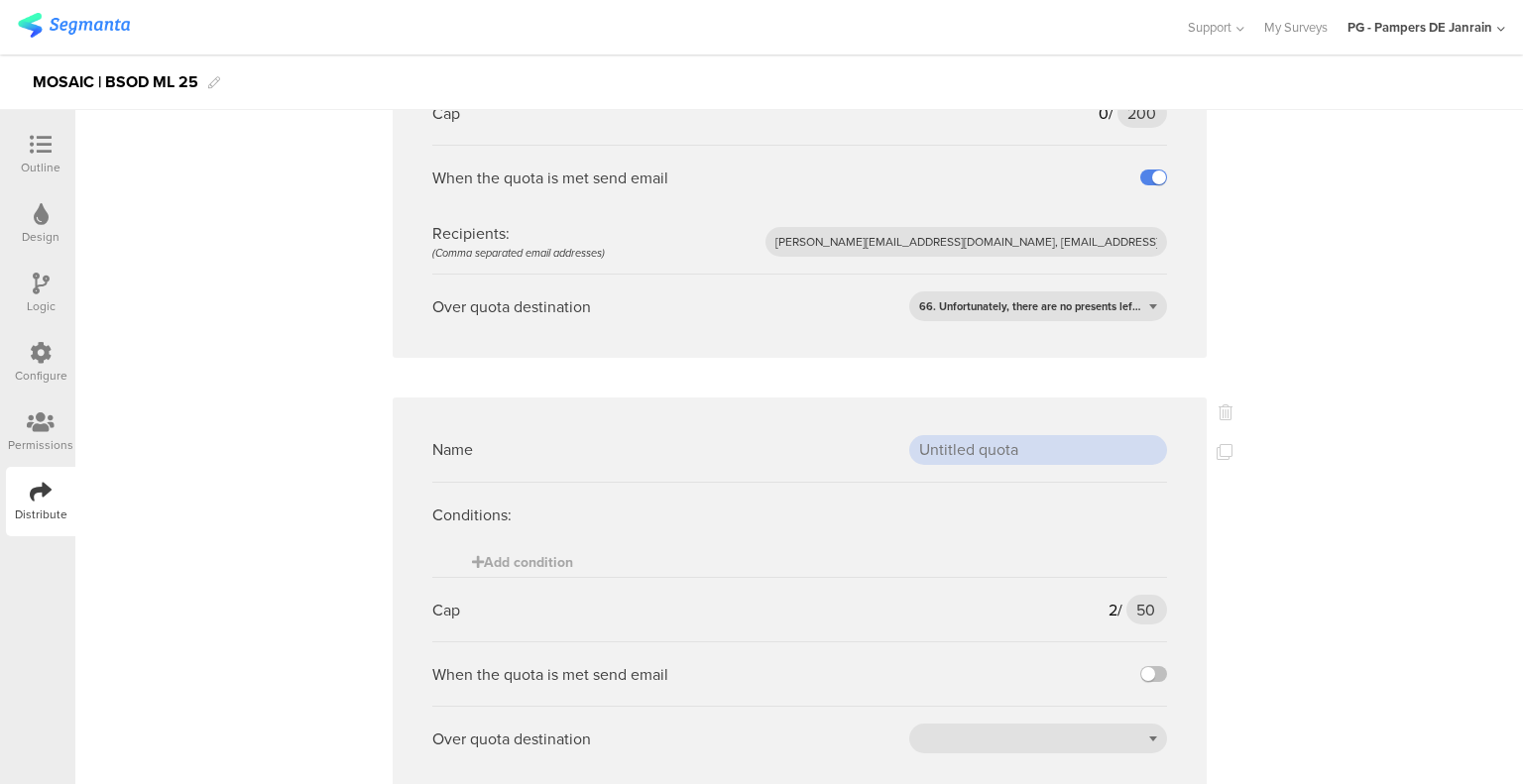 click at bounding box center [1038, 450] 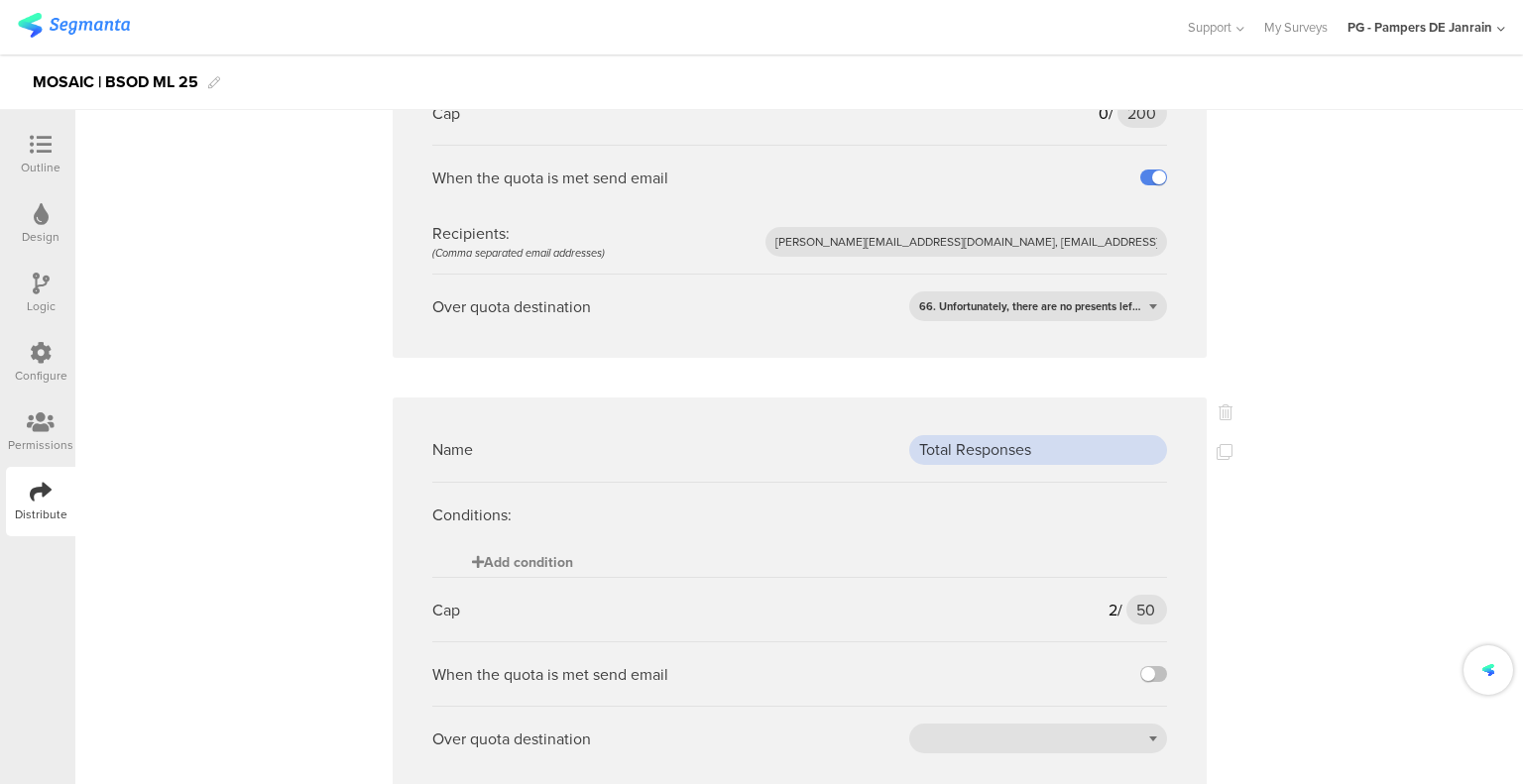 type on "Total Responses" 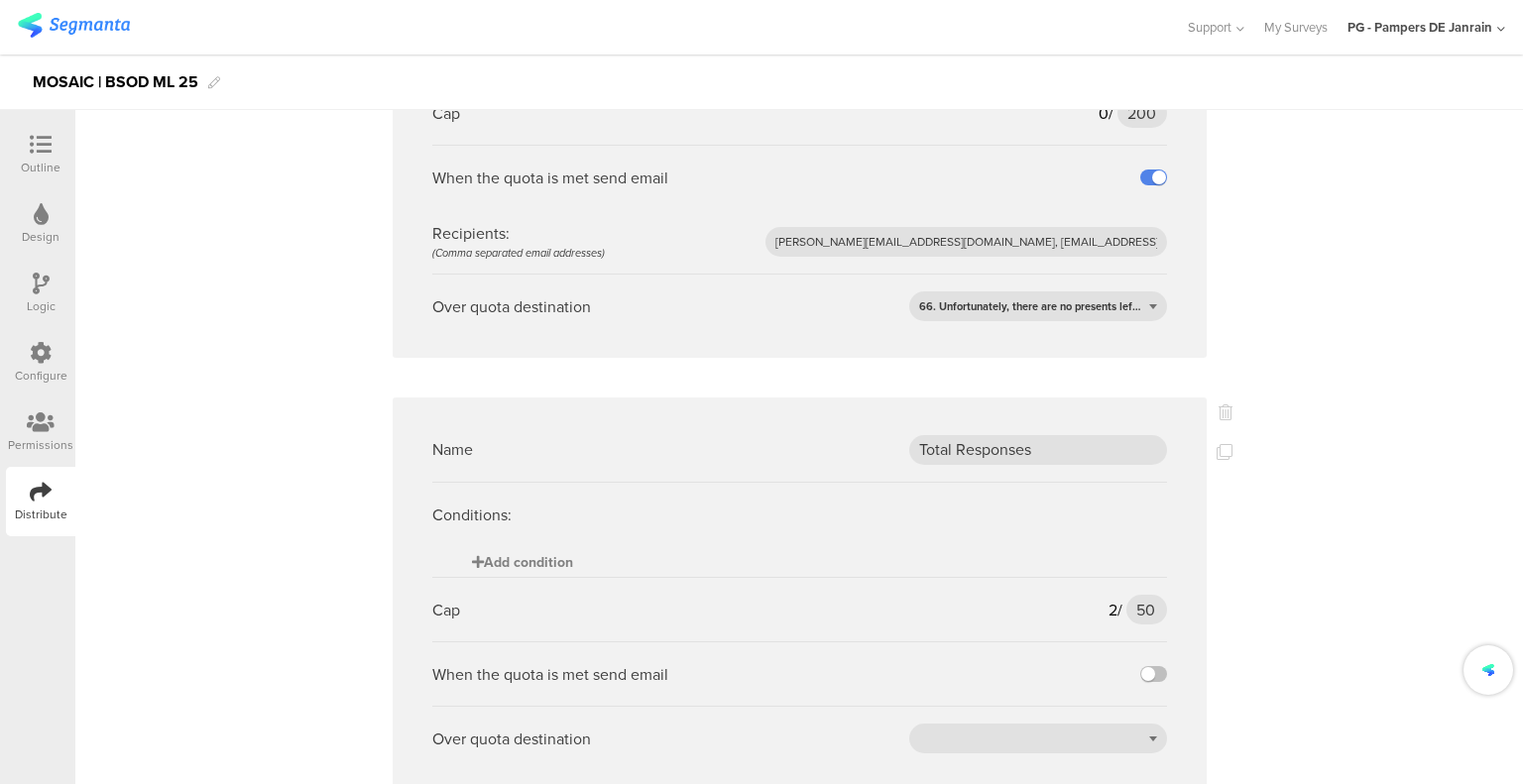 click on "Add condition" at bounding box center [523, 562] 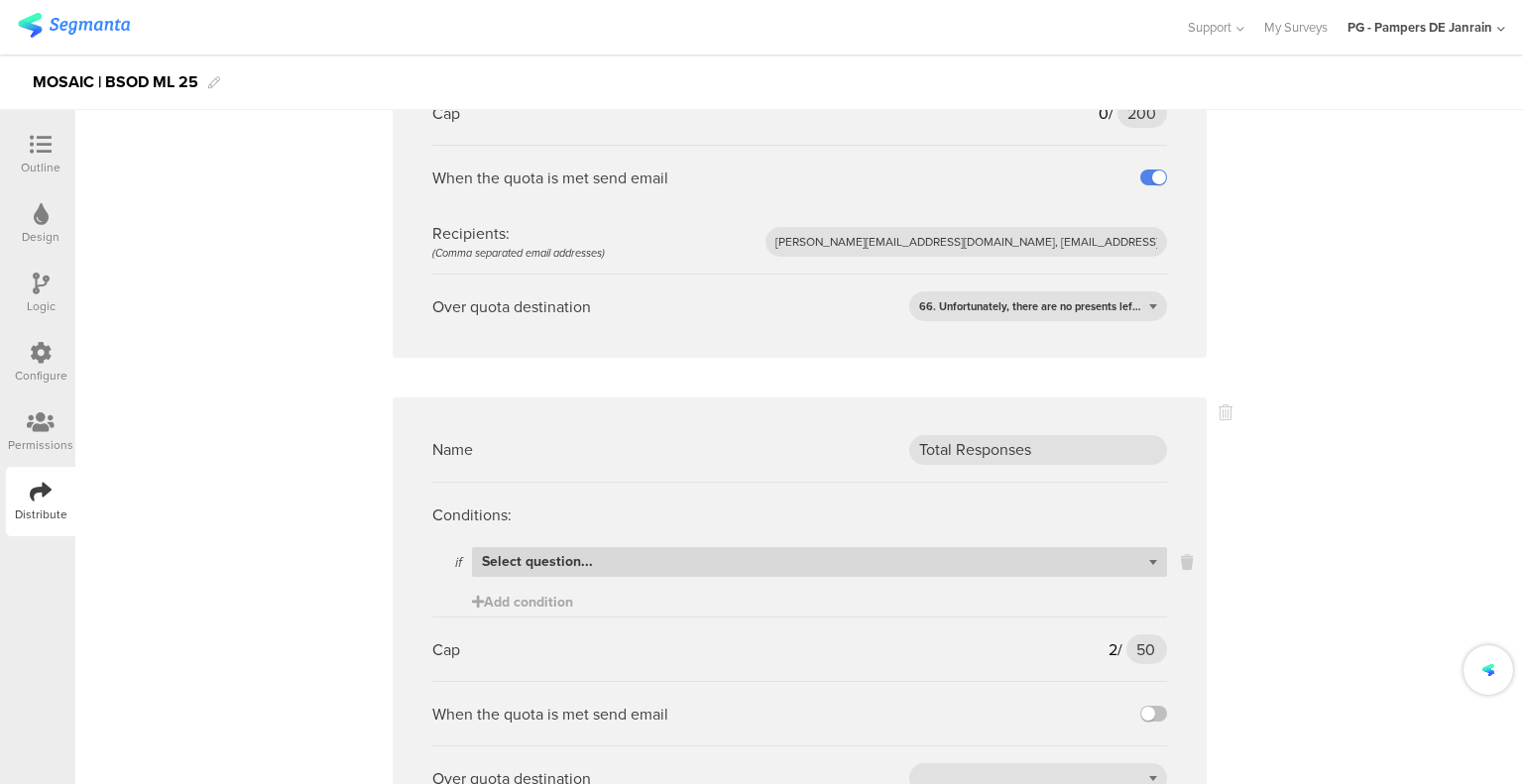 click on "Select question..." at bounding box center [537, 561] 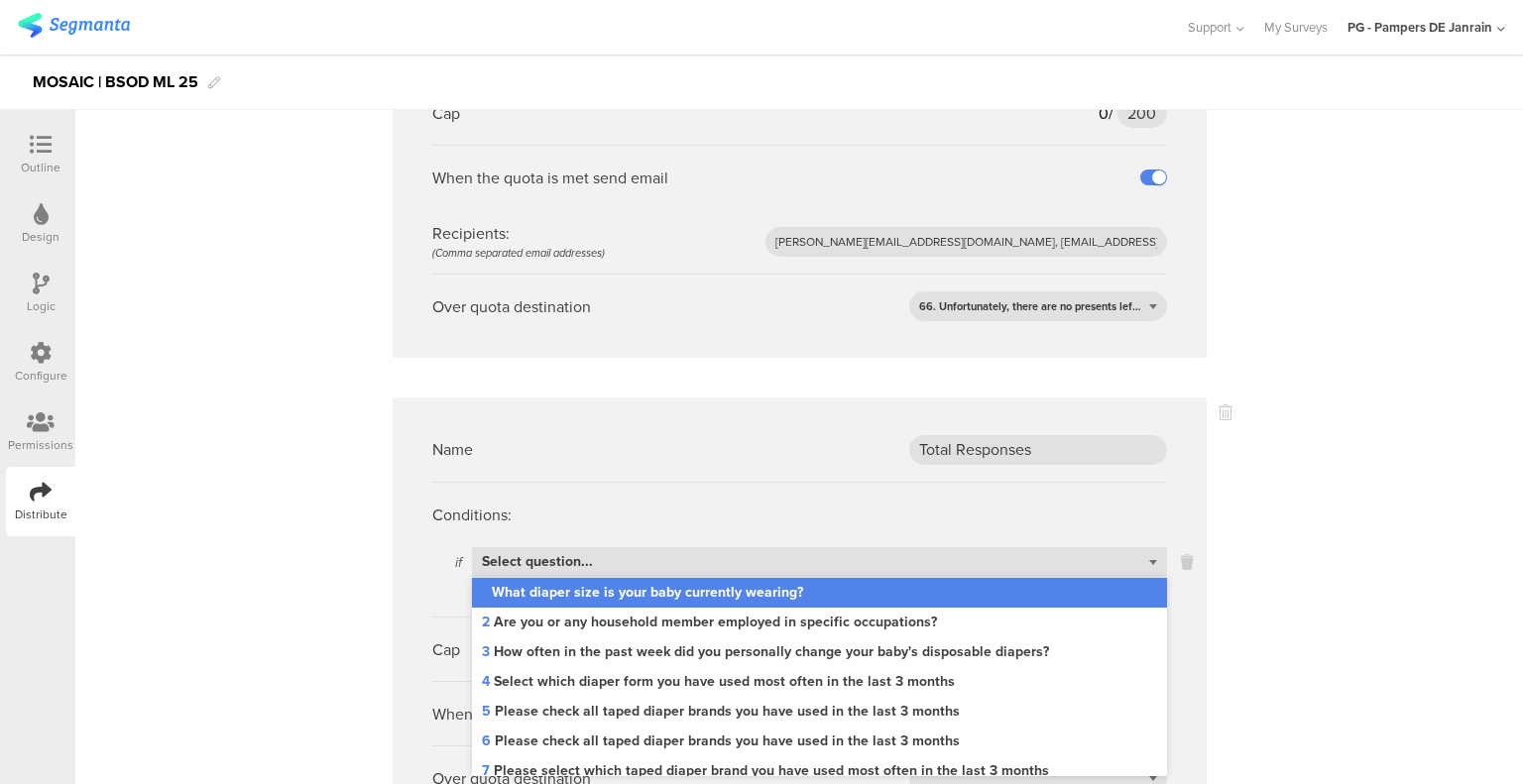click on "1 What diaper size is your baby currently wearing?" at bounding box center [643, 593] 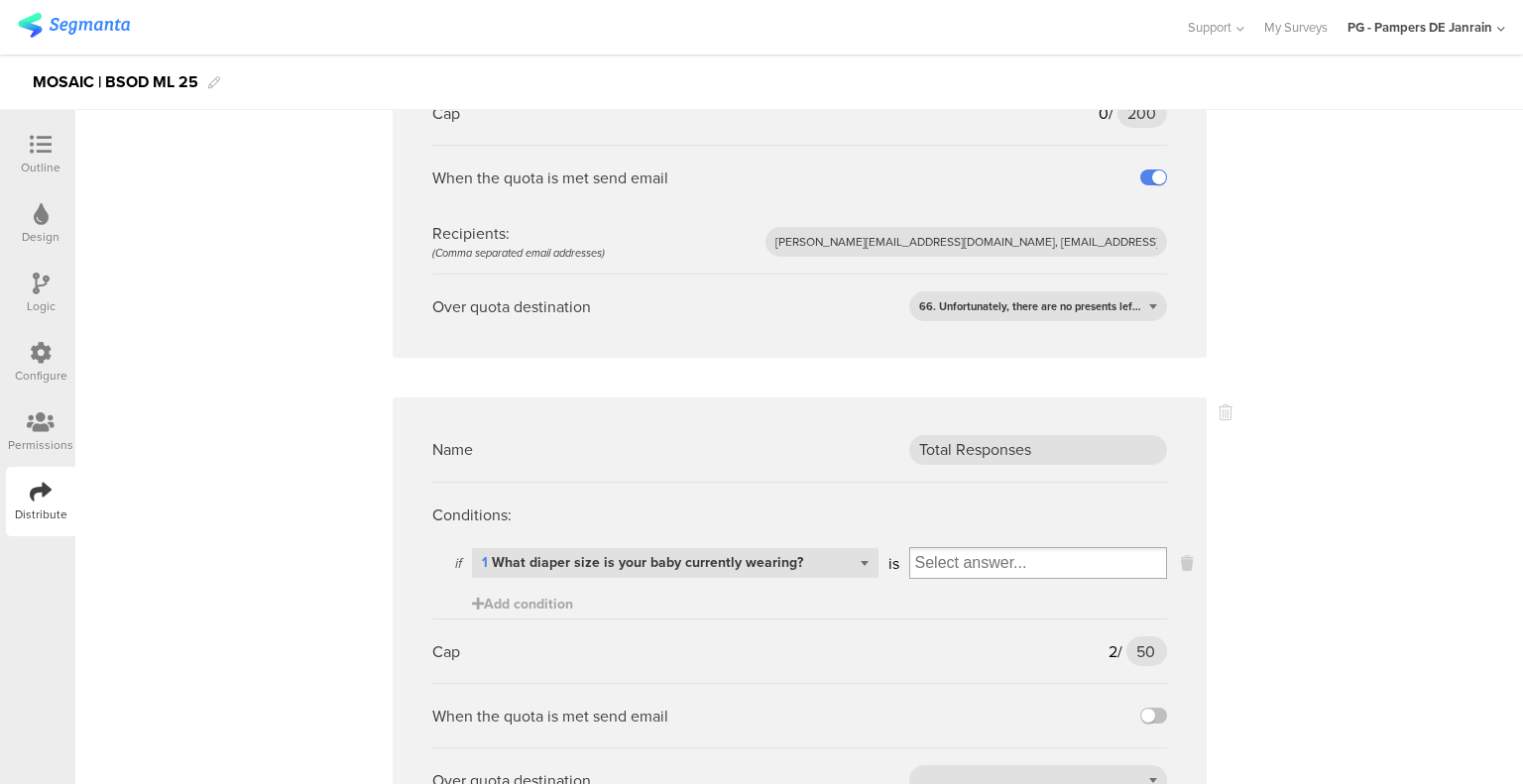 click at bounding box center (1038, 563) 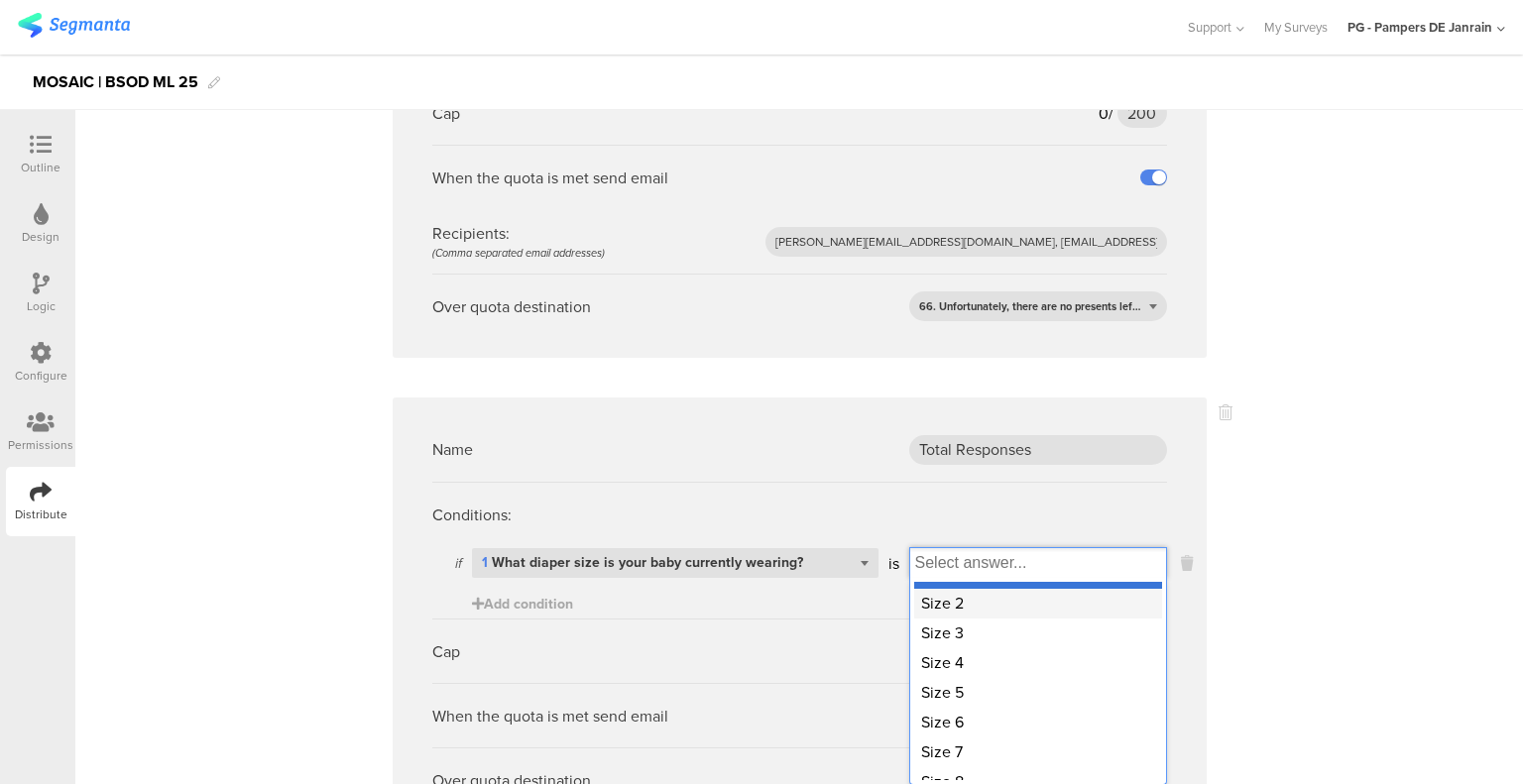 scroll, scrollTop: 0, scrollLeft: 0, axis: both 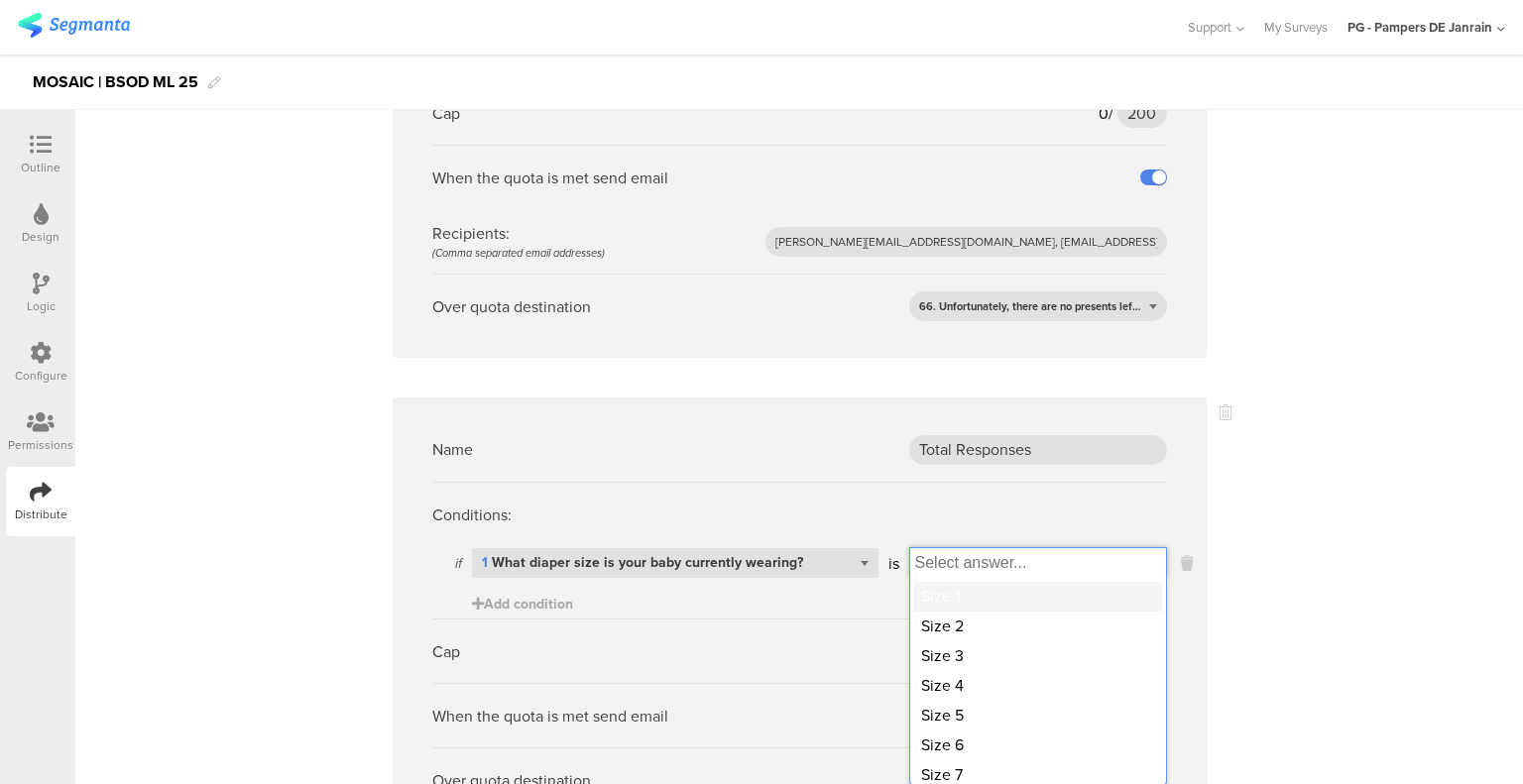 click on "Size 1" at bounding box center (1038, 597) 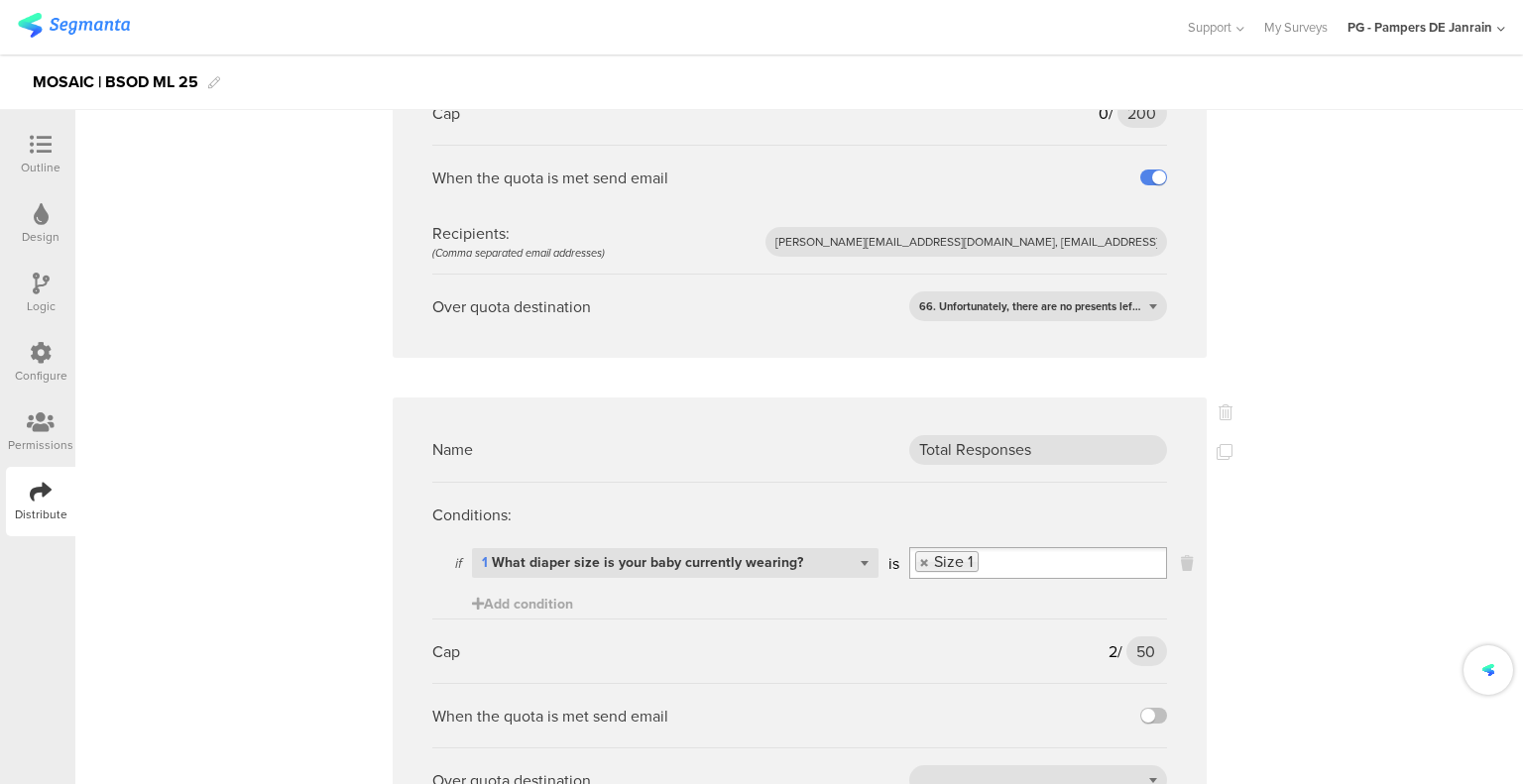 click at bounding box center [1072, 563] 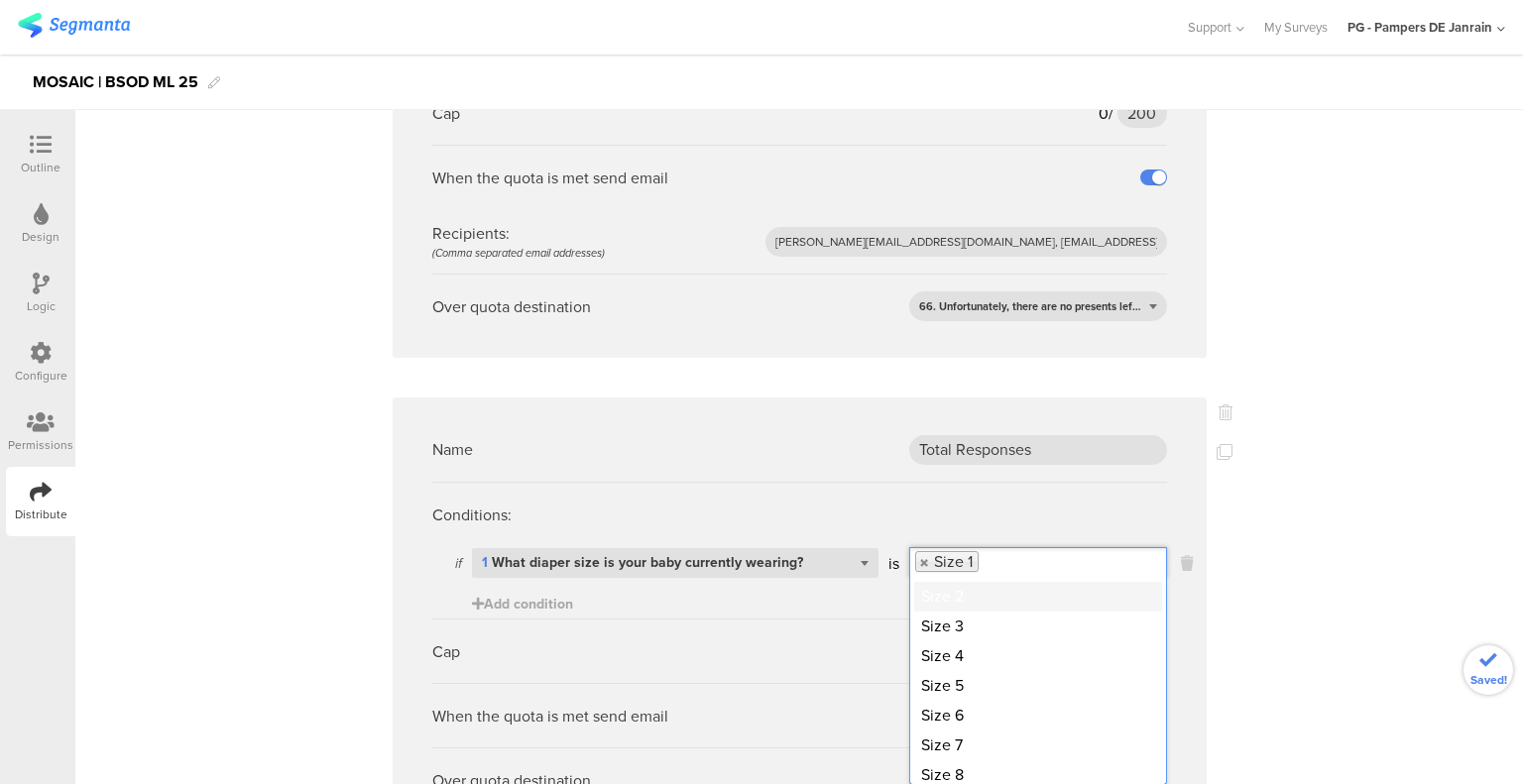 click on "Size 2" at bounding box center (1038, 597) 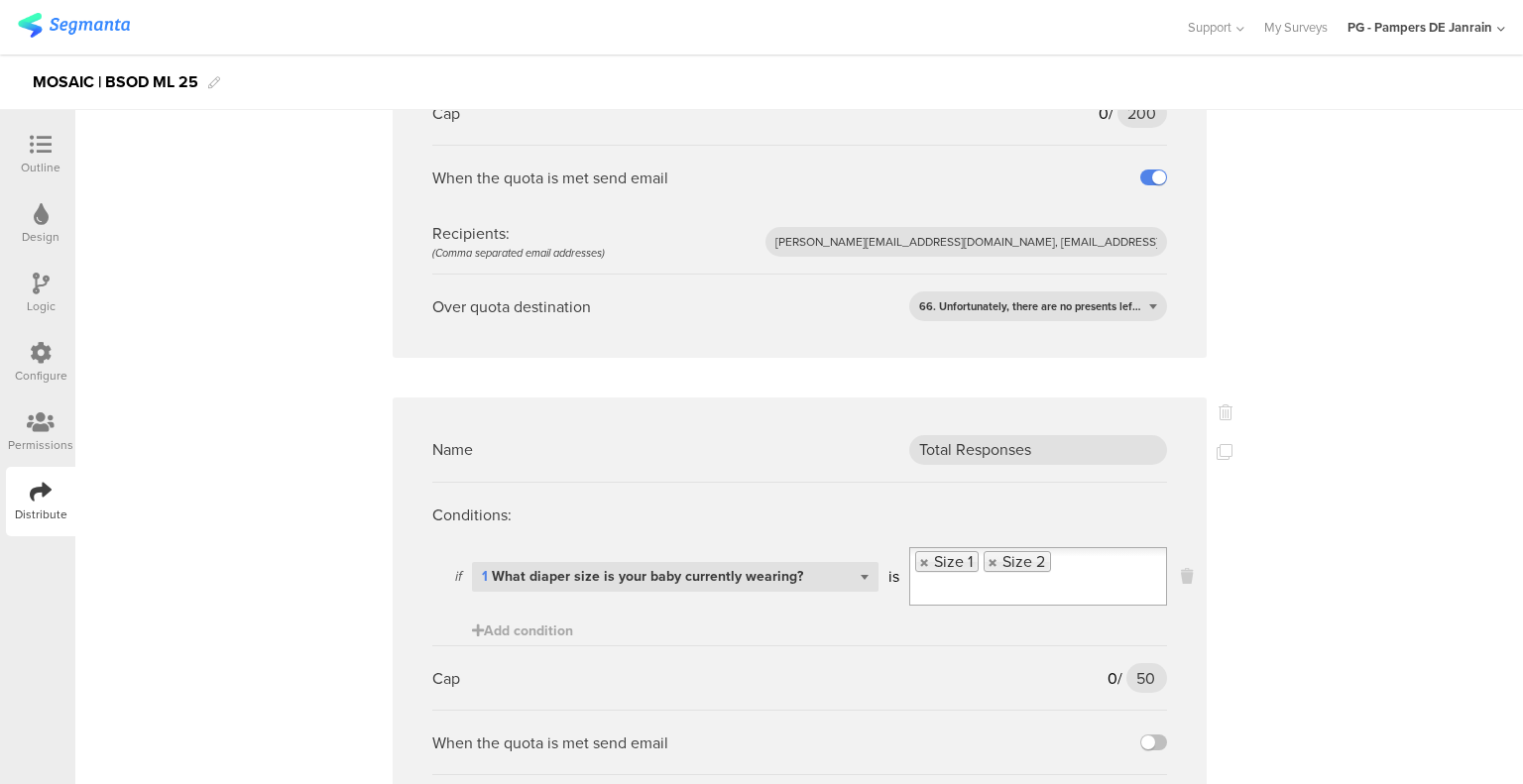click at bounding box center [968, 590] 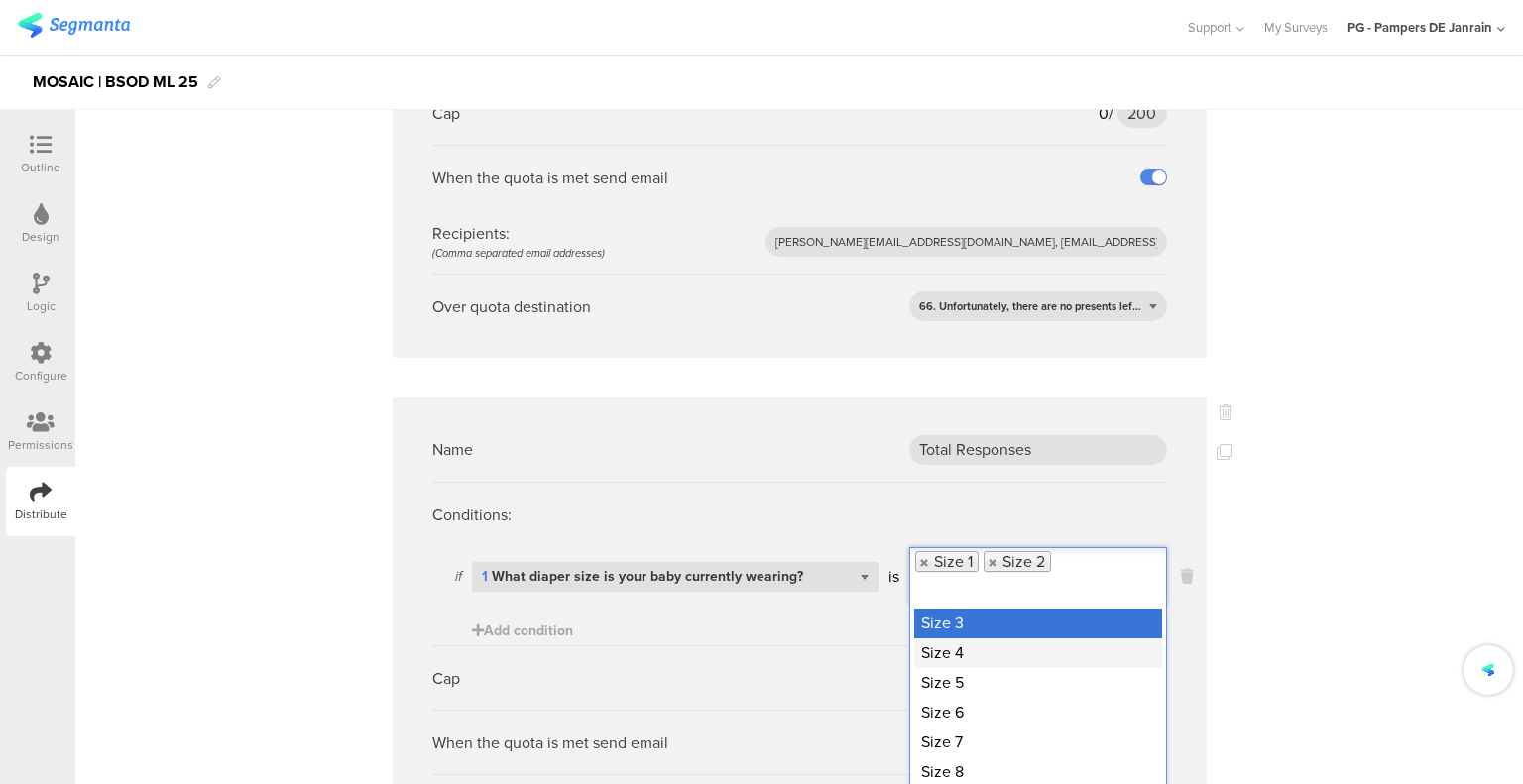 click on "Size 4" at bounding box center (1038, 653) 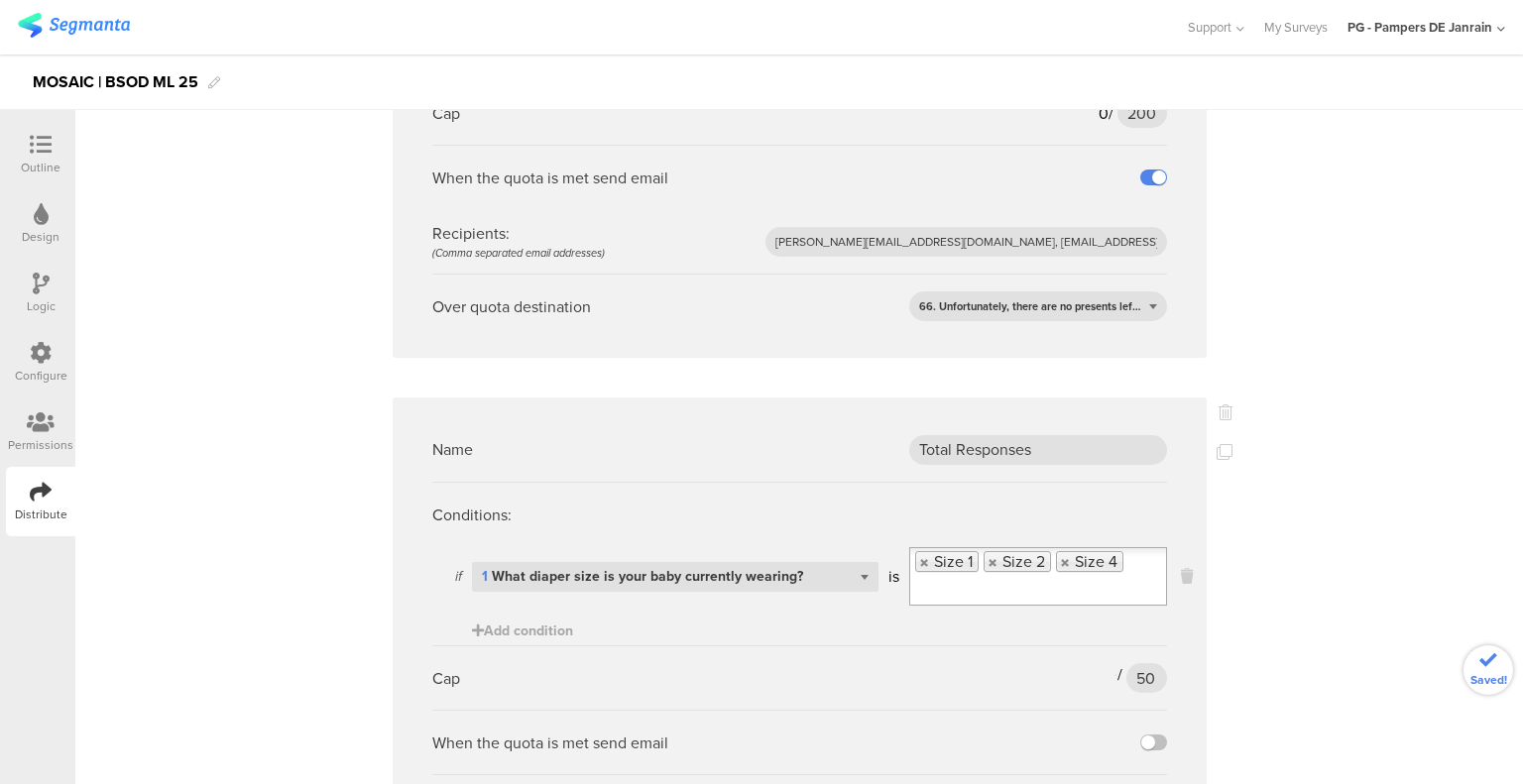 click on "Size 1   Size 2   Size 4" at bounding box center [1038, 576] 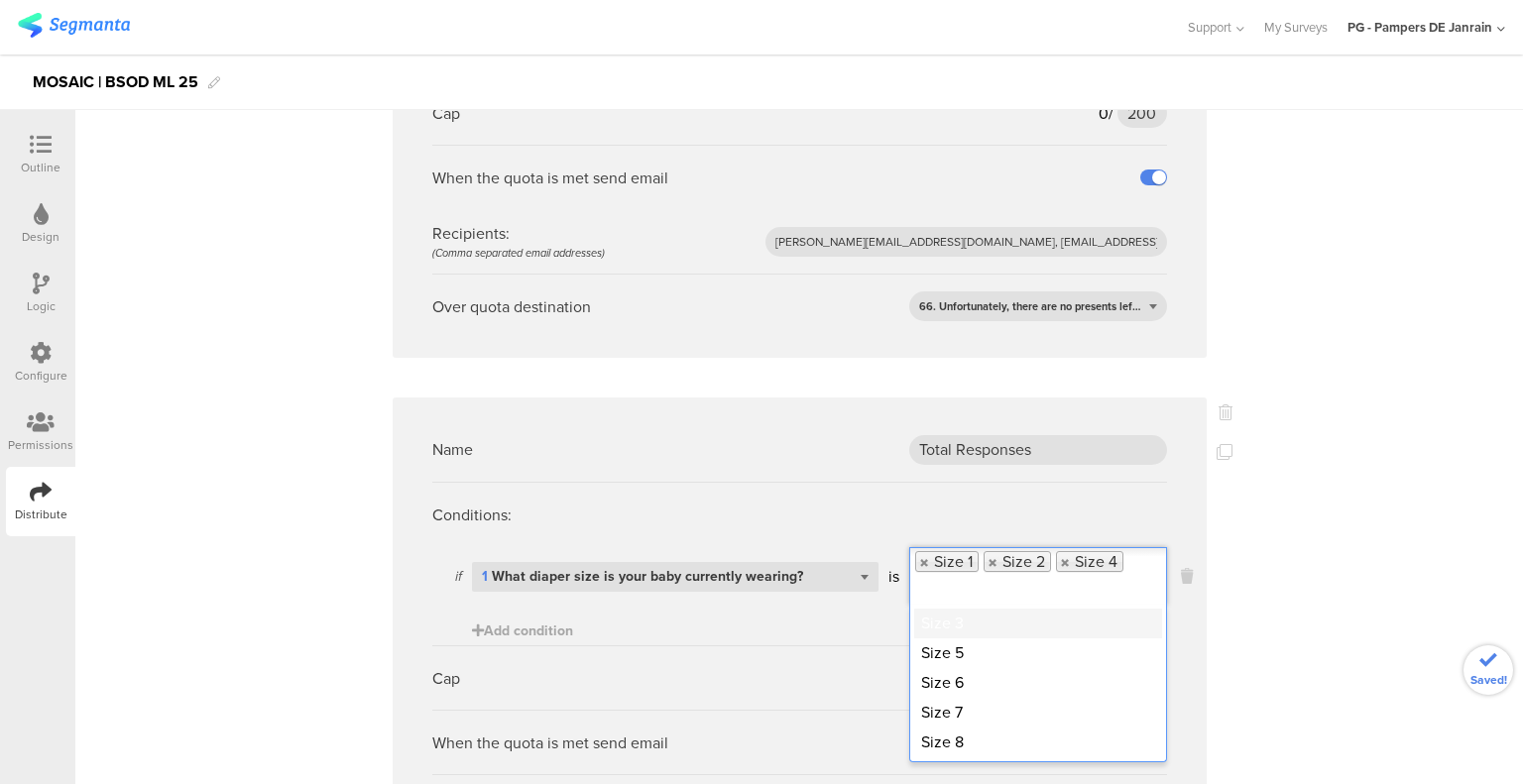 click on "Size 3" at bounding box center [1038, 623] 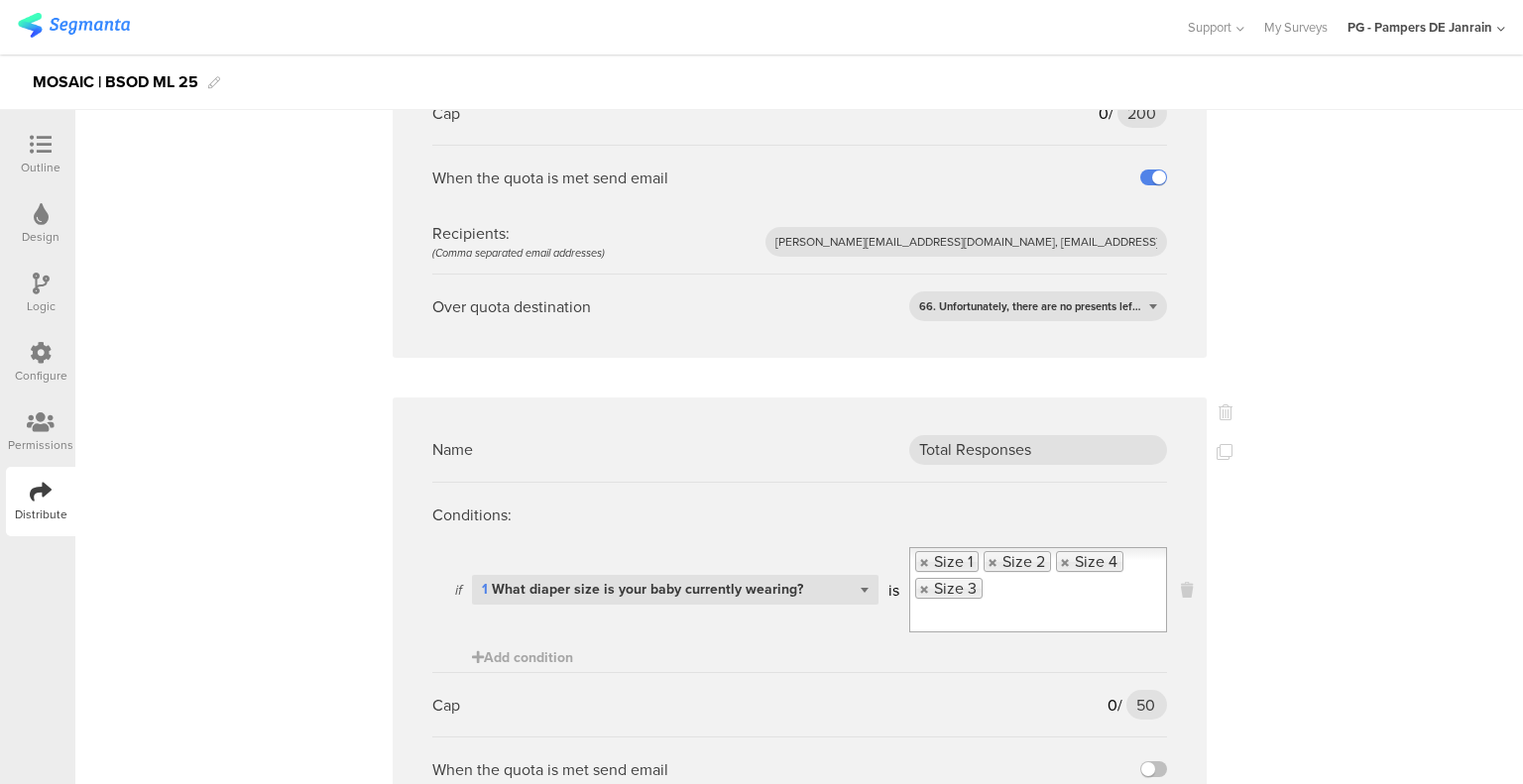 click at bounding box center (1002, 616) 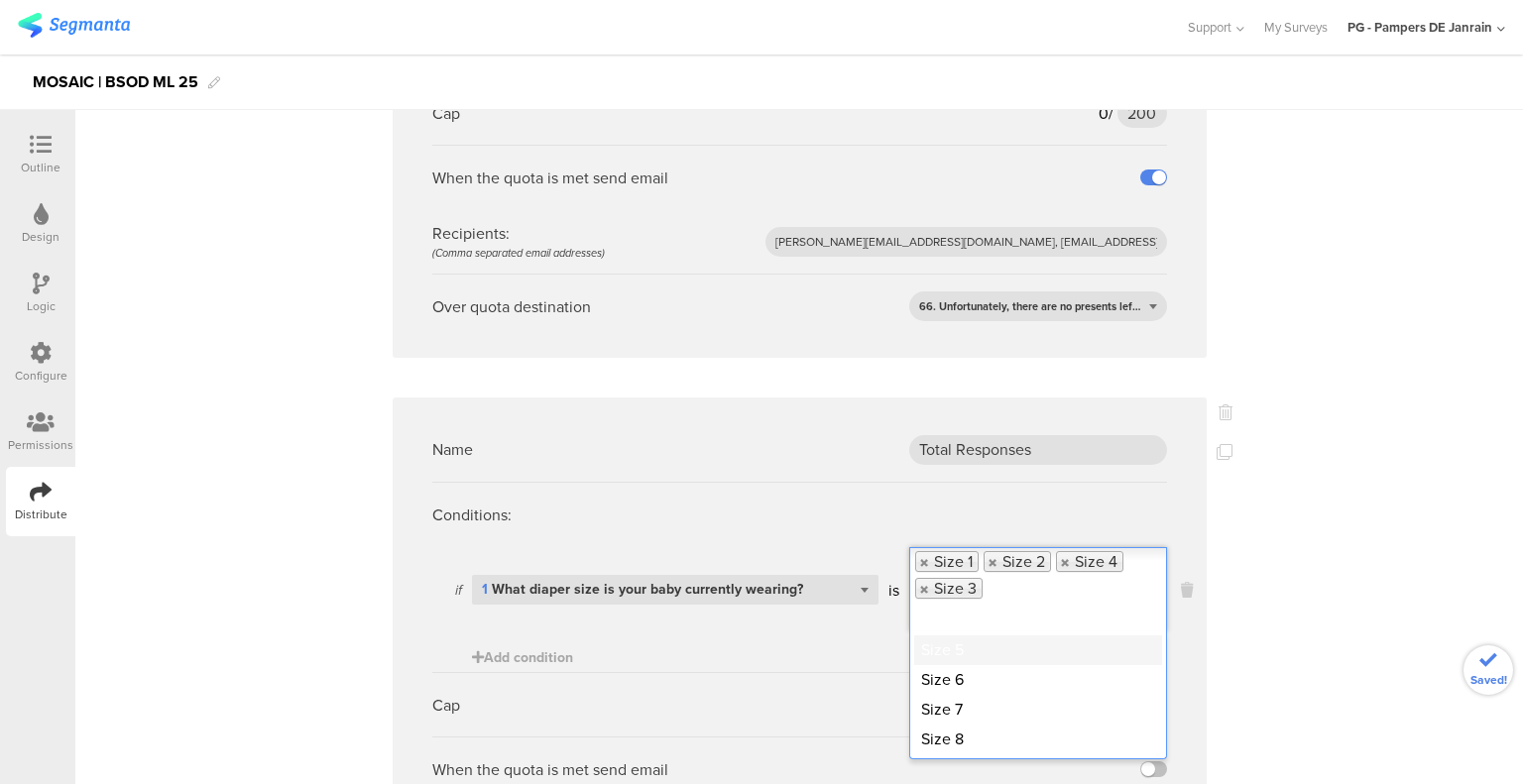 click on "Size 5" at bounding box center (1038, 650) 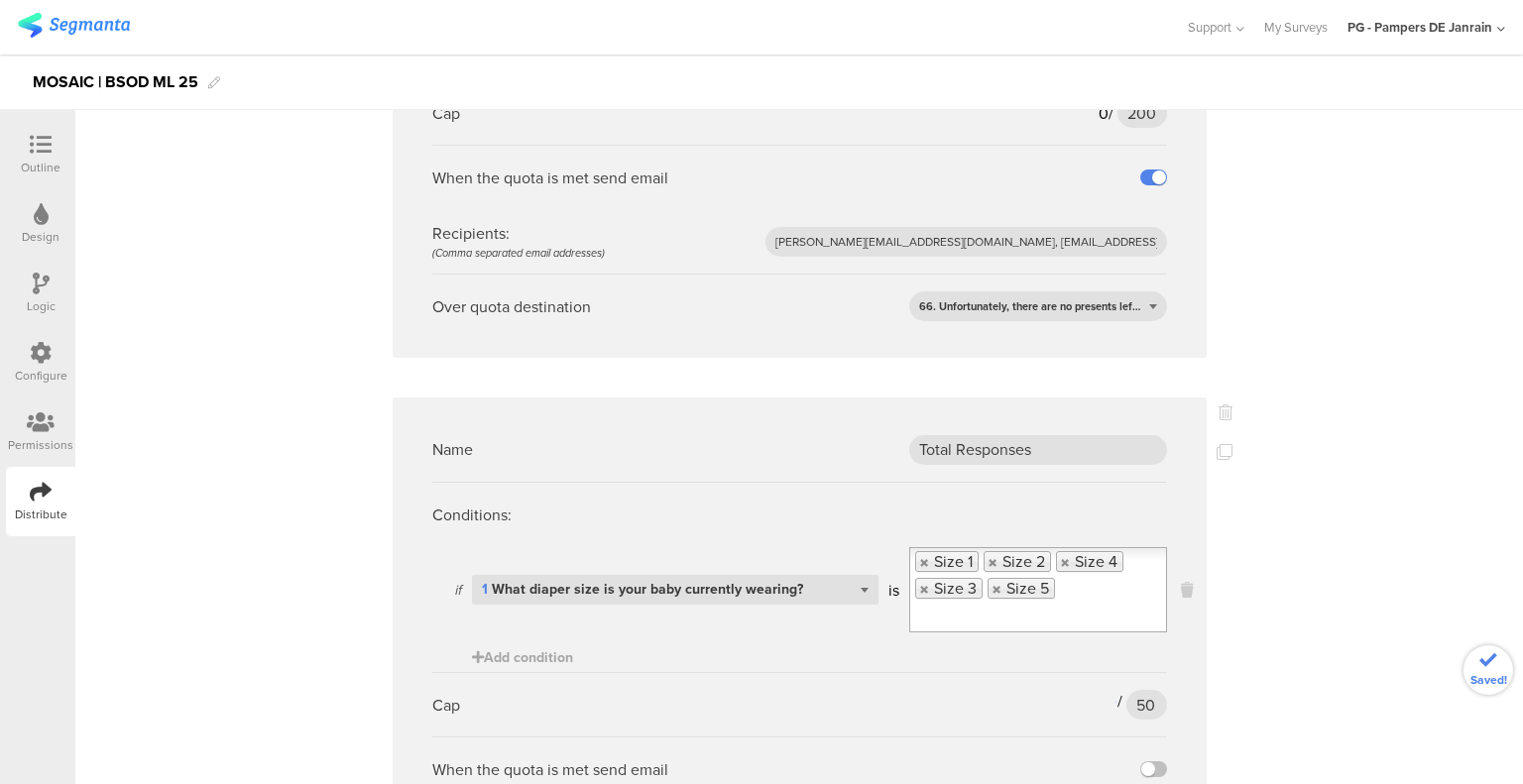 click at bounding box center [966, 616] 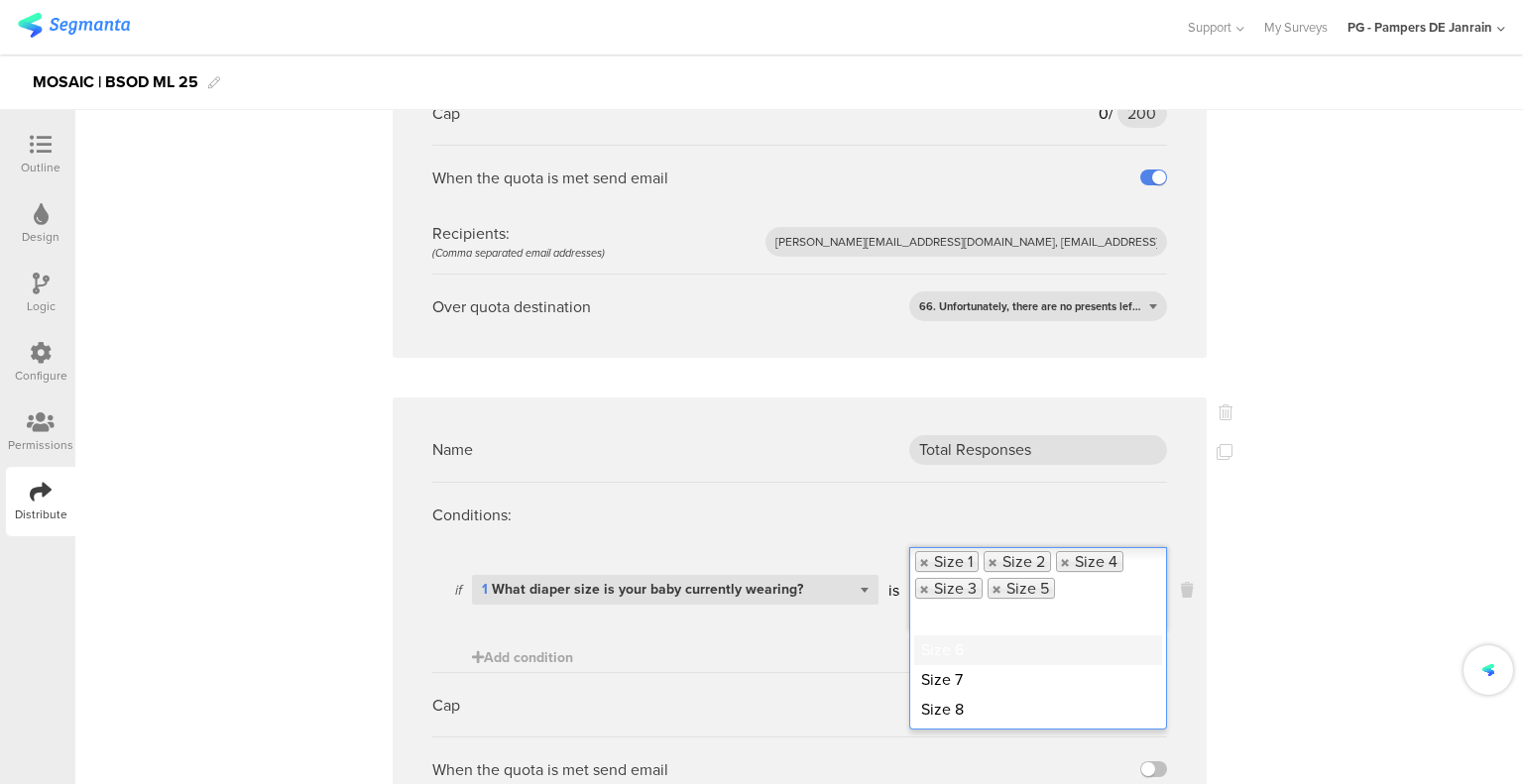 click on "Size 6" at bounding box center [1038, 650] 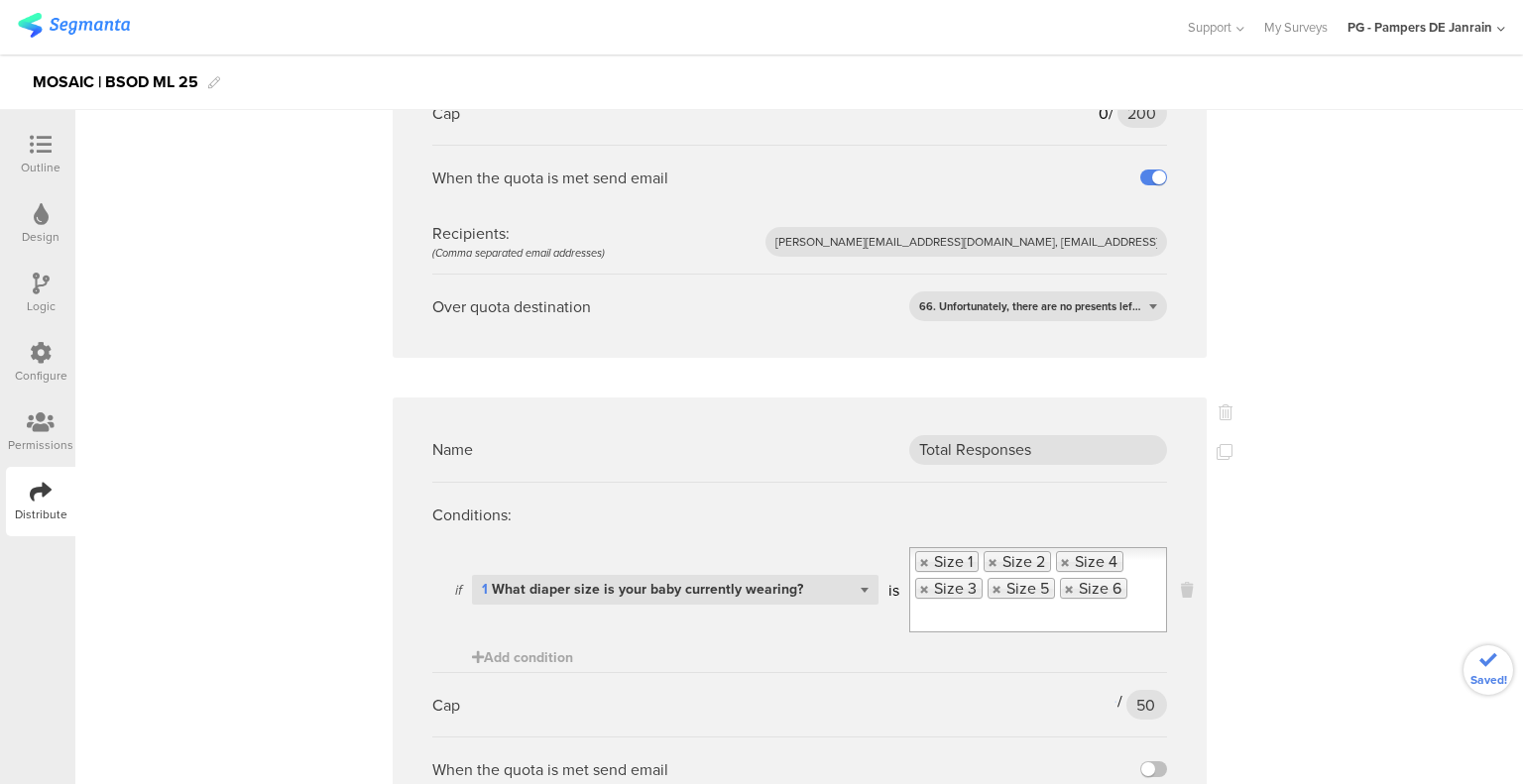 click at bounding box center (1038, 616) 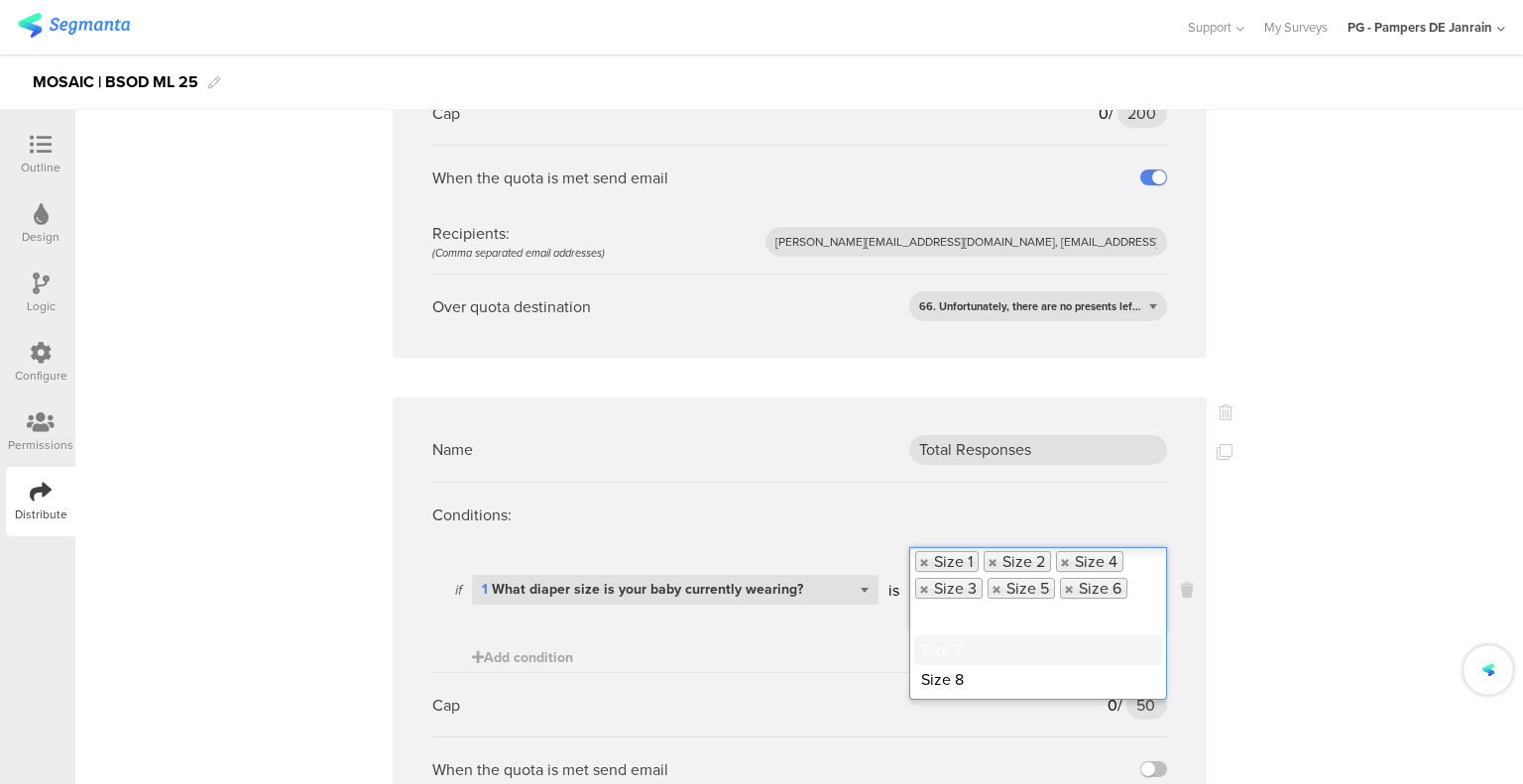 click on "Size 7" at bounding box center (1038, 650) 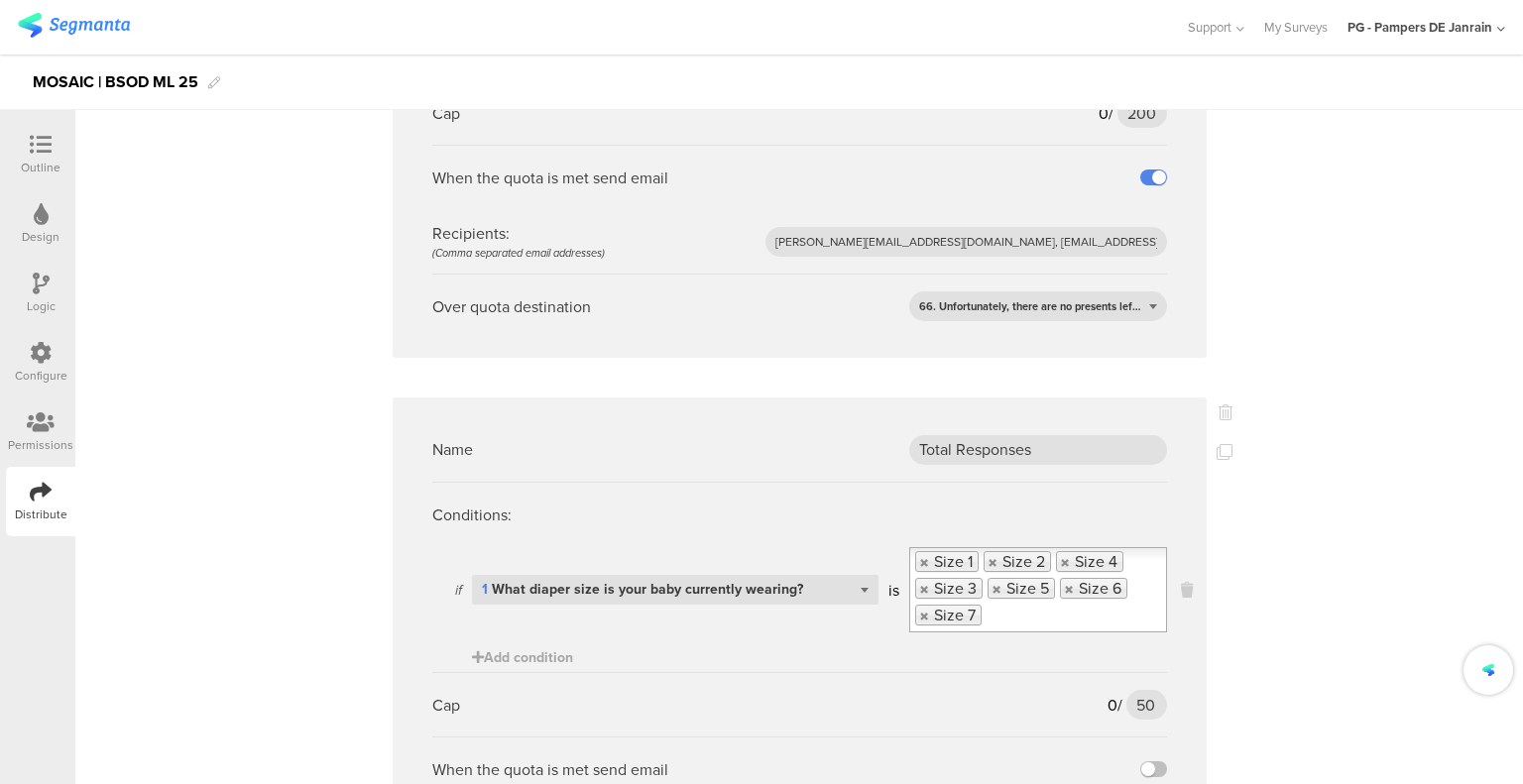 click at bounding box center (1074, 616) 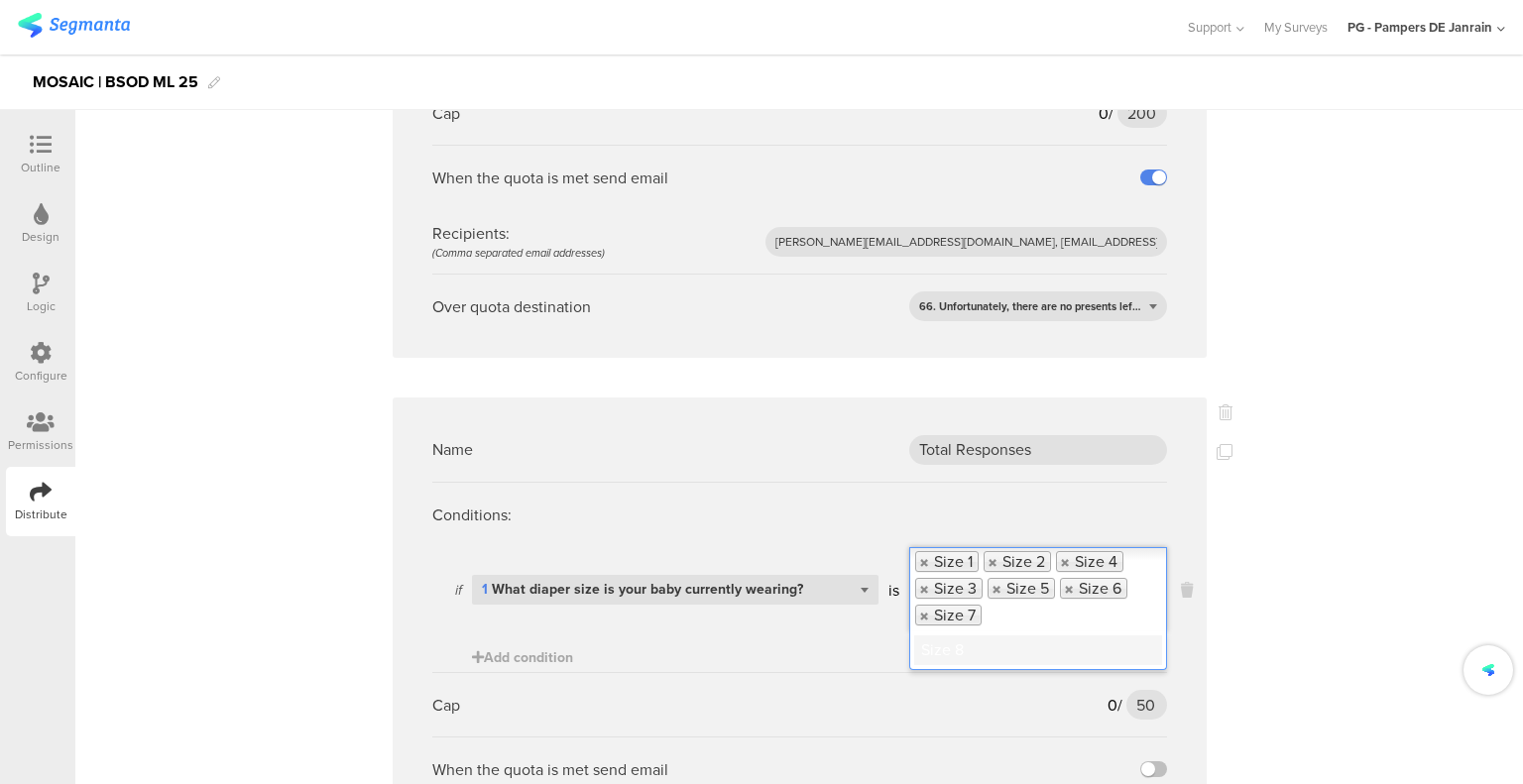 click on "Size 8" at bounding box center [1038, 650] 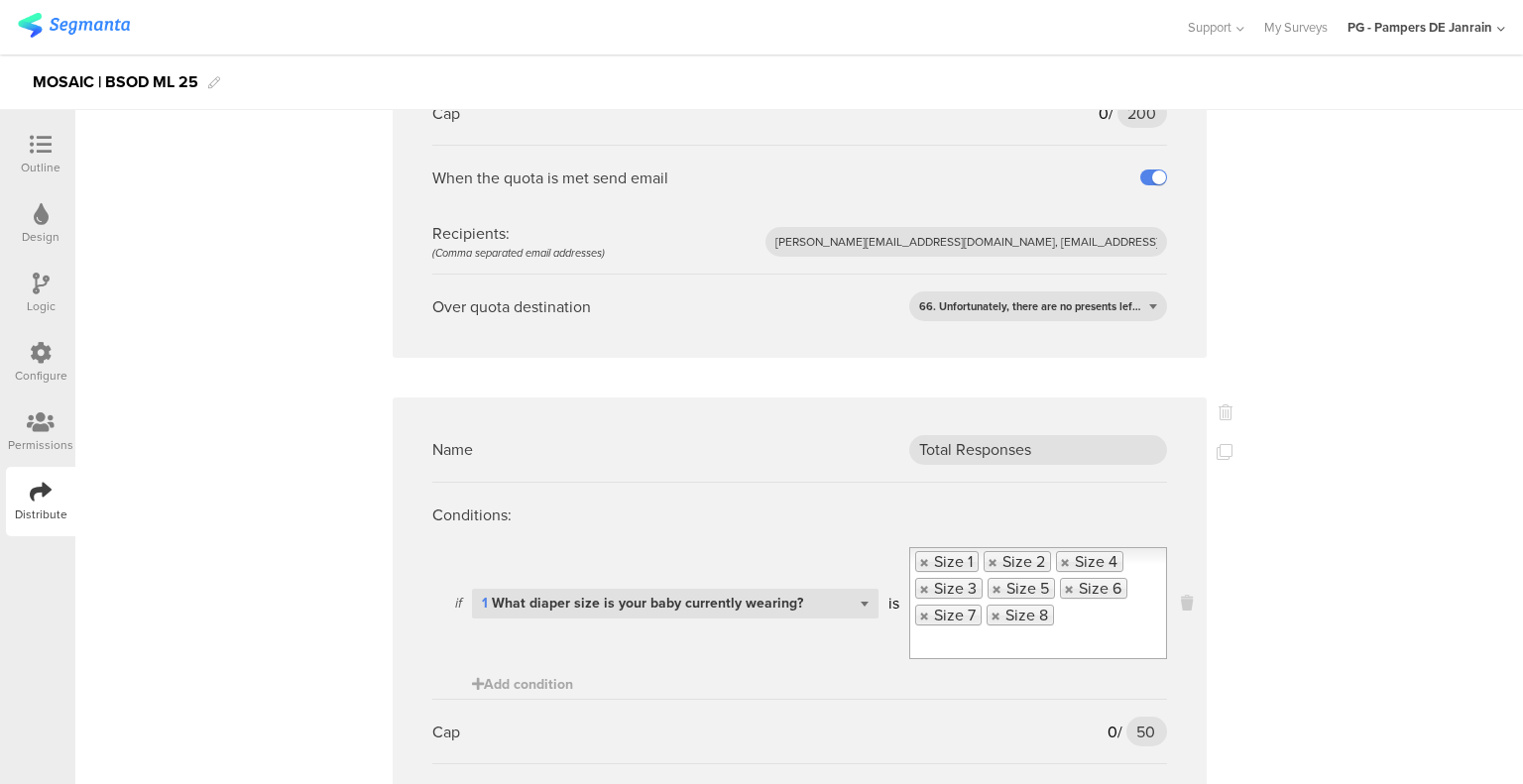 scroll, scrollTop: 3778, scrollLeft: 0, axis: vertical 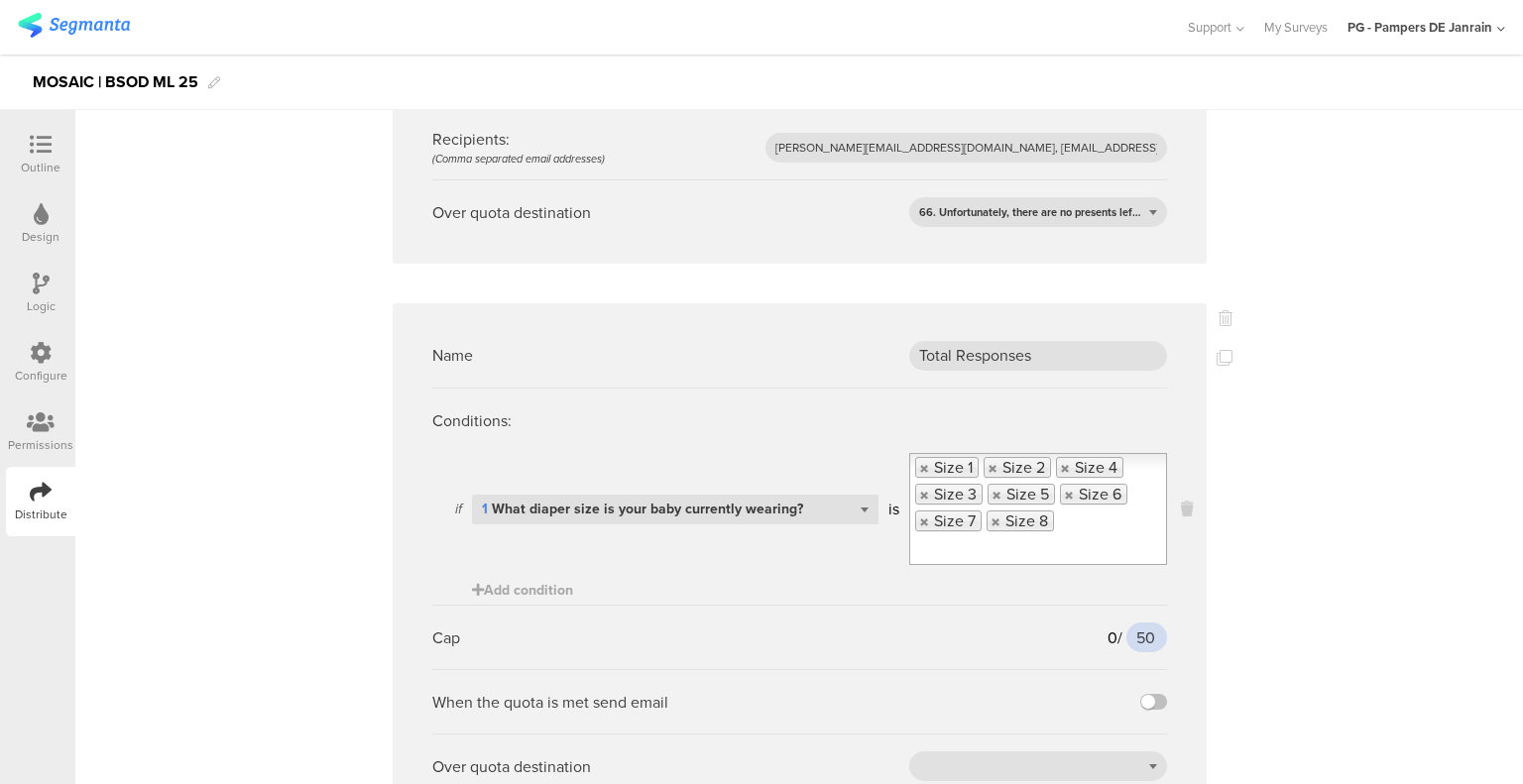 click on "50" at bounding box center [1146, 637] 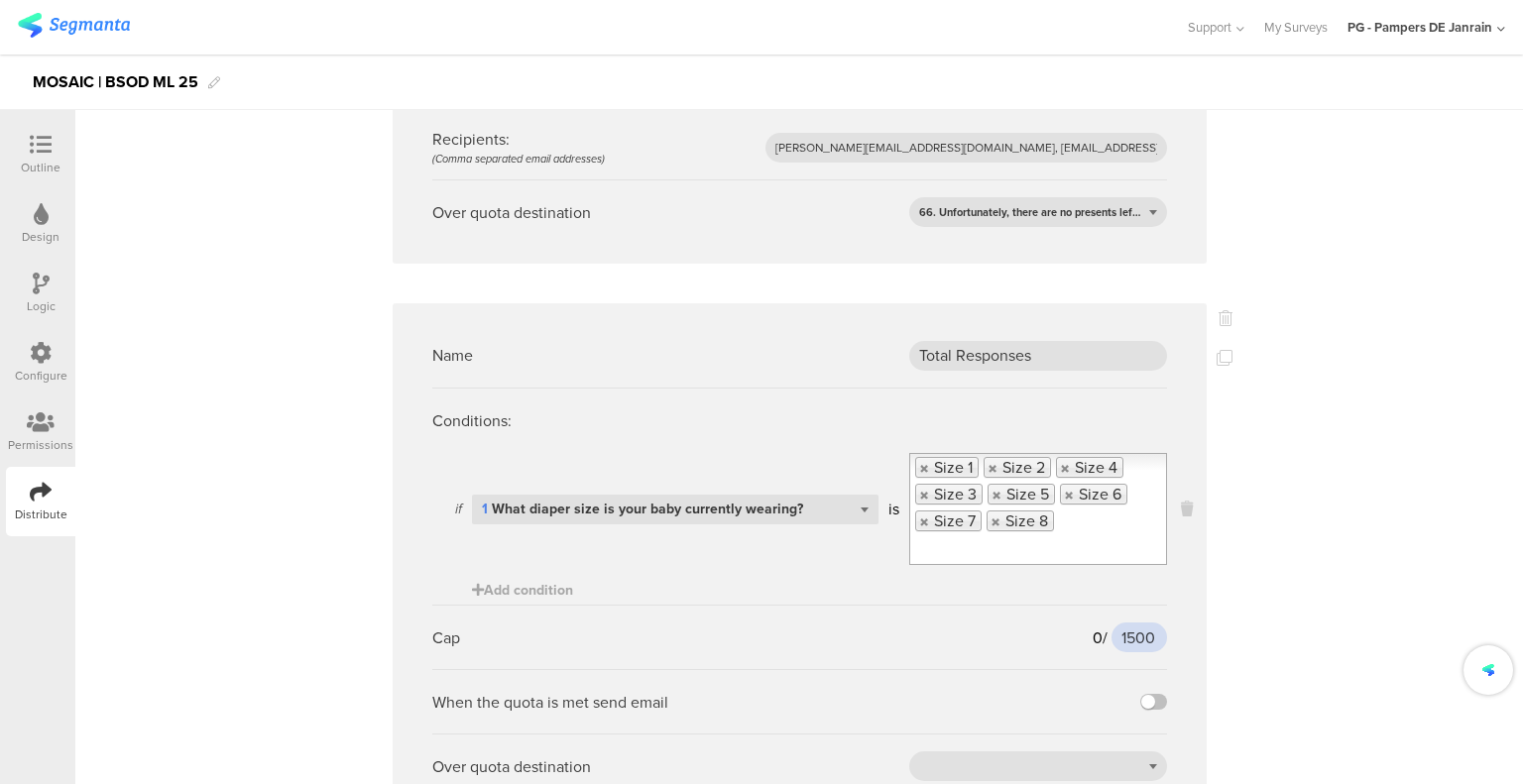 type on "1500" 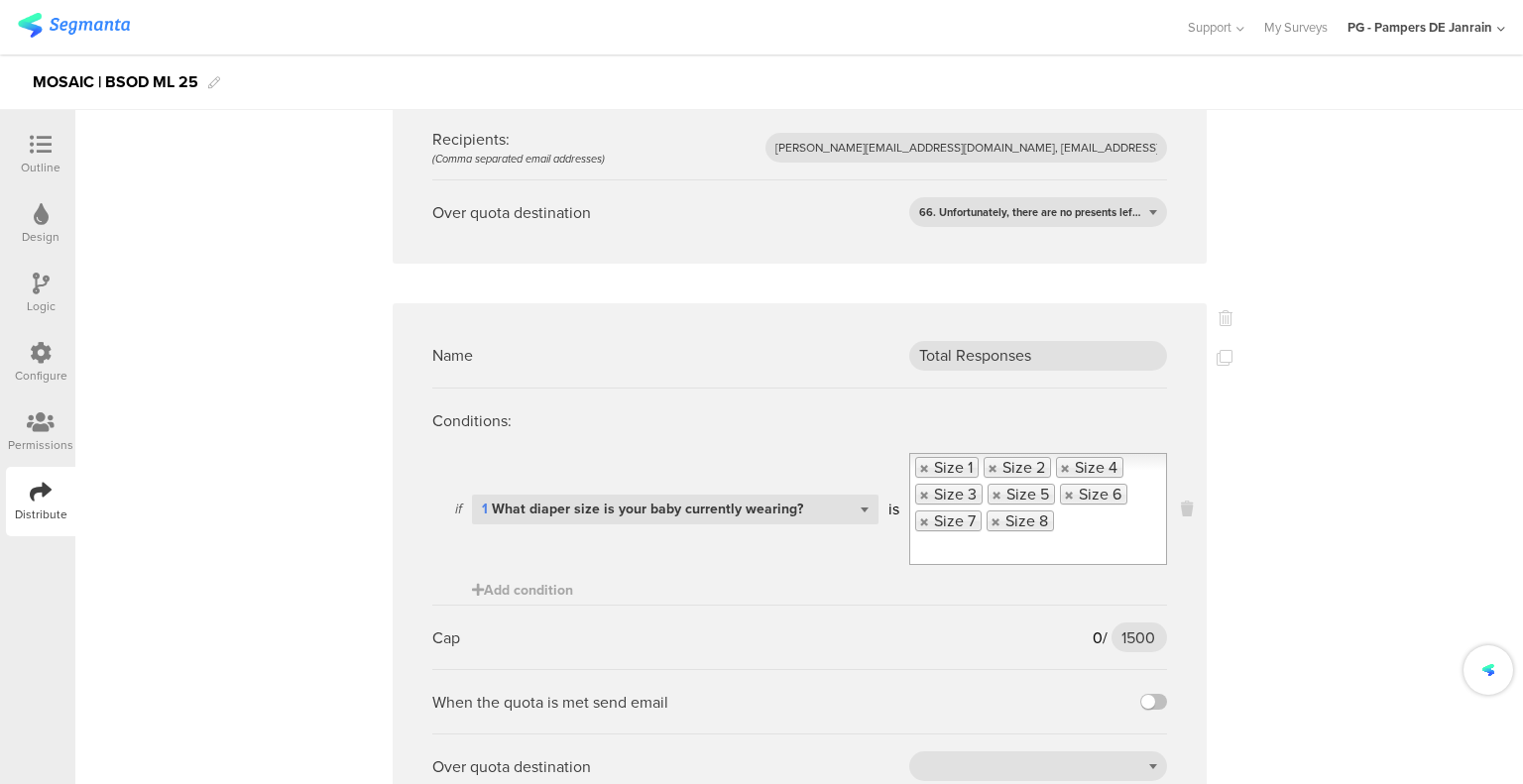 click on "Name
Size 3 quota
Conditions:
if
Select question...   1 What diaper size is your baby currently wearing?
is
Size 3
Add condition
Cap
0
/
250
250
When the quota is met send email
Recipients:  (Comma separated email addresses)
[PERSON_NAME][EMAIL_ADDRESS][DOMAIN_NAME], [EMAIL_ADDRESS][DOMAIN_NAME], [DOMAIN_NAME][EMAIL_ADDRESS][DOMAIN_NAME]
Over quota destination
66. Unfortunately, there are no presents left...
Name
size cluster
Conditions:
if
Select question...   URL parameter
size_cluster
is
s3456
Add condition
Cap
0" at bounding box center (799, -1335) 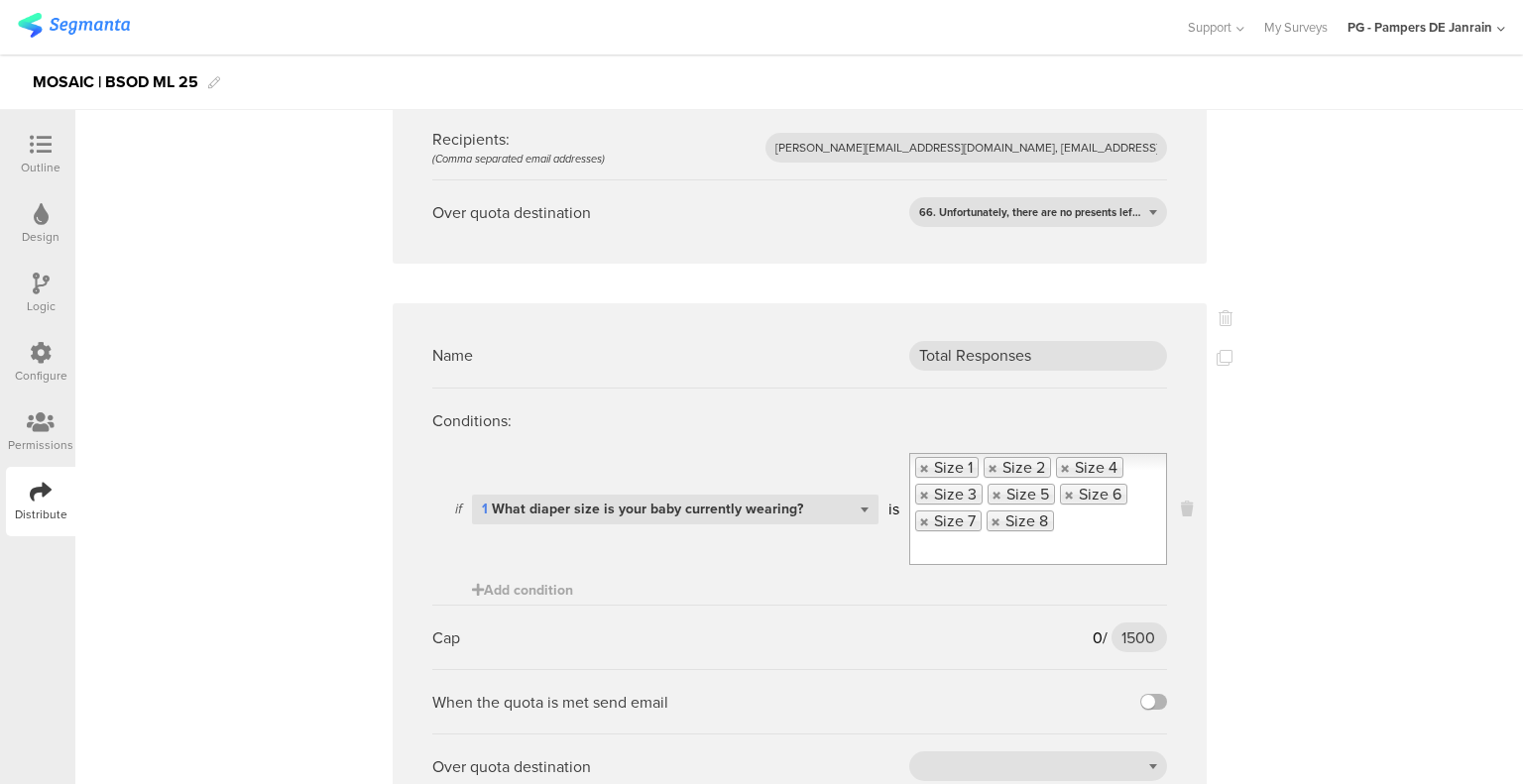 click at bounding box center [1153, 702] 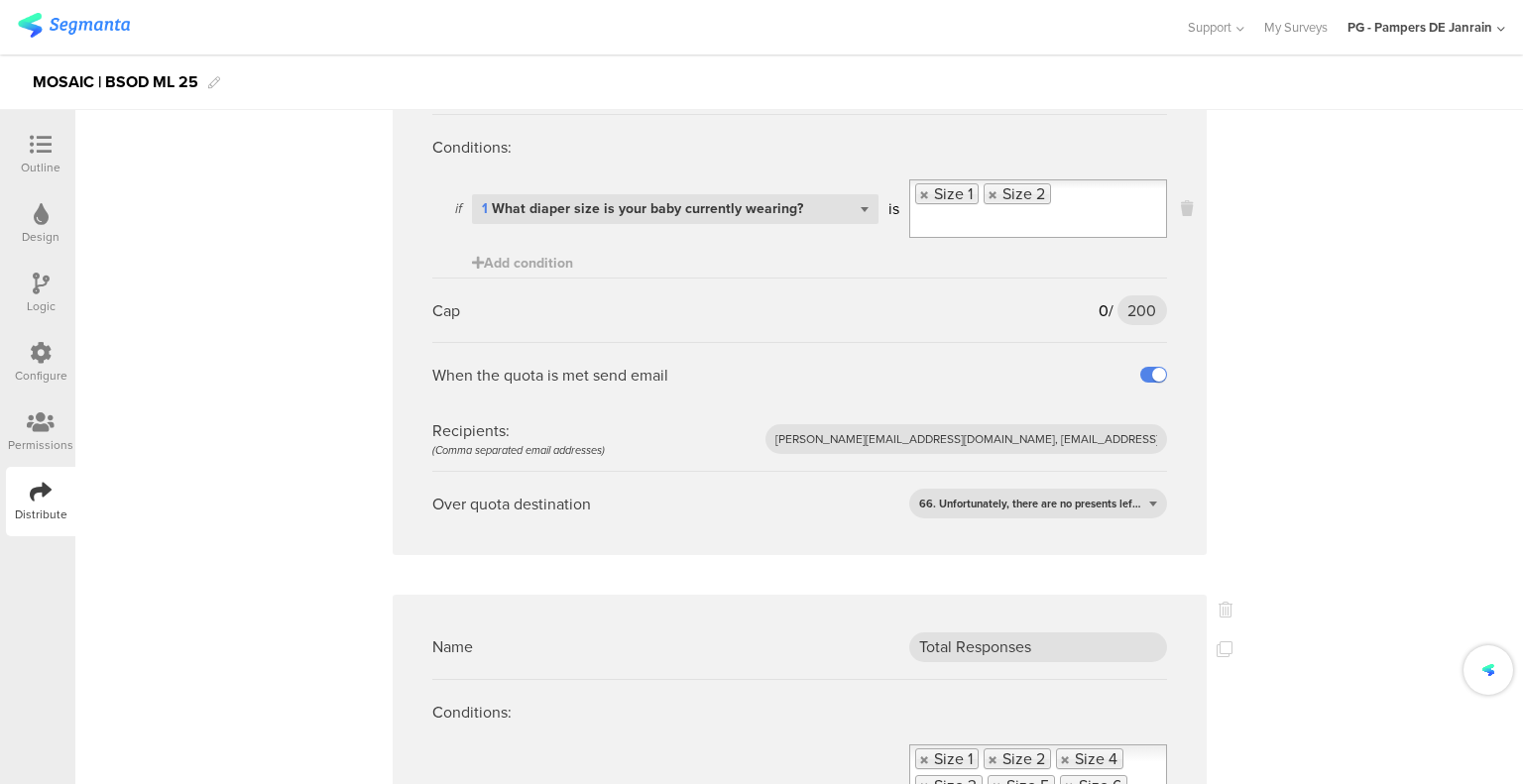 scroll, scrollTop: 3481, scrollLeft: 0, axis: vertical 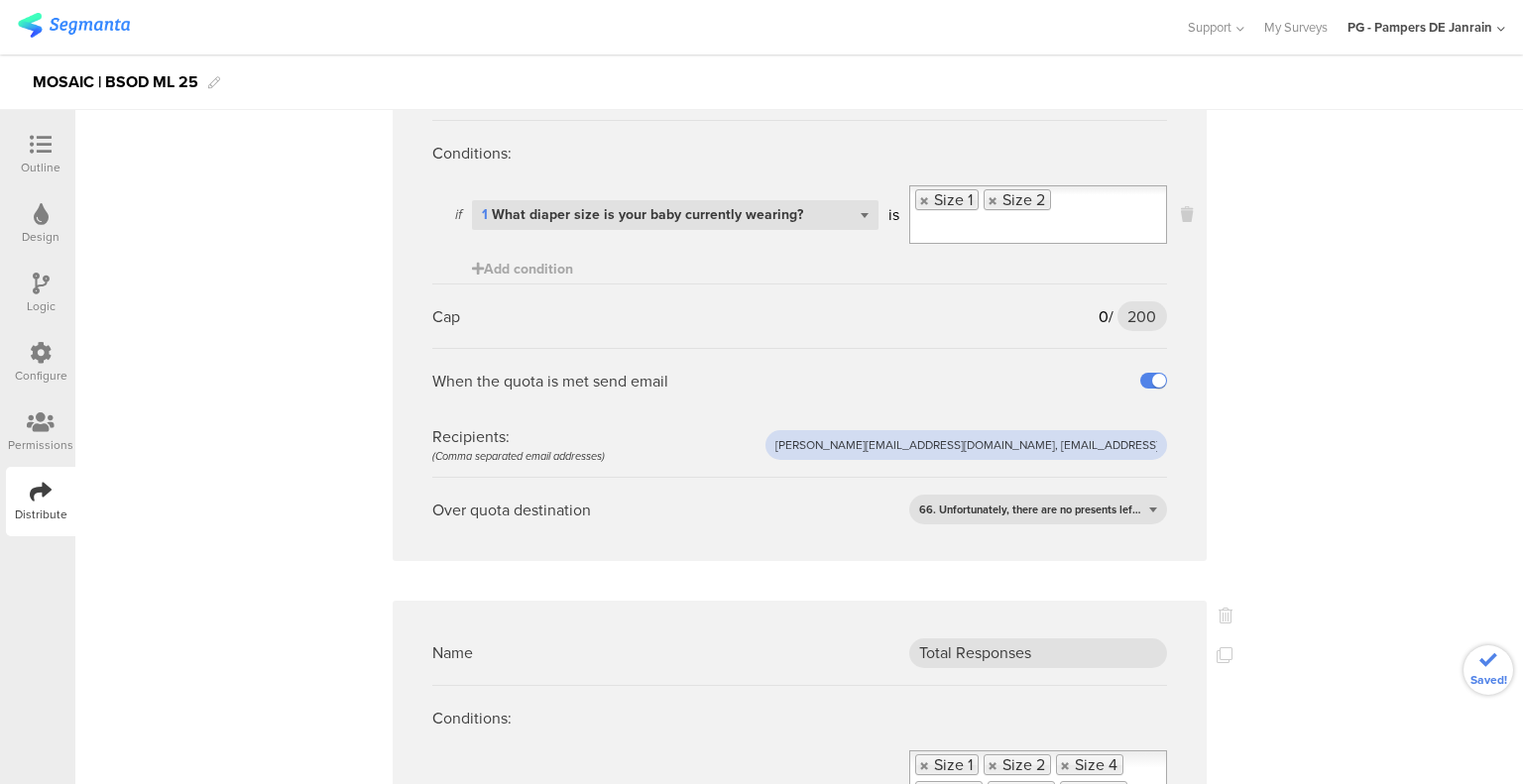 drag, startPoint x: 1128, startPoint y: 336, endPoint x: 773, endPoint y: 332, distance: 355.02253 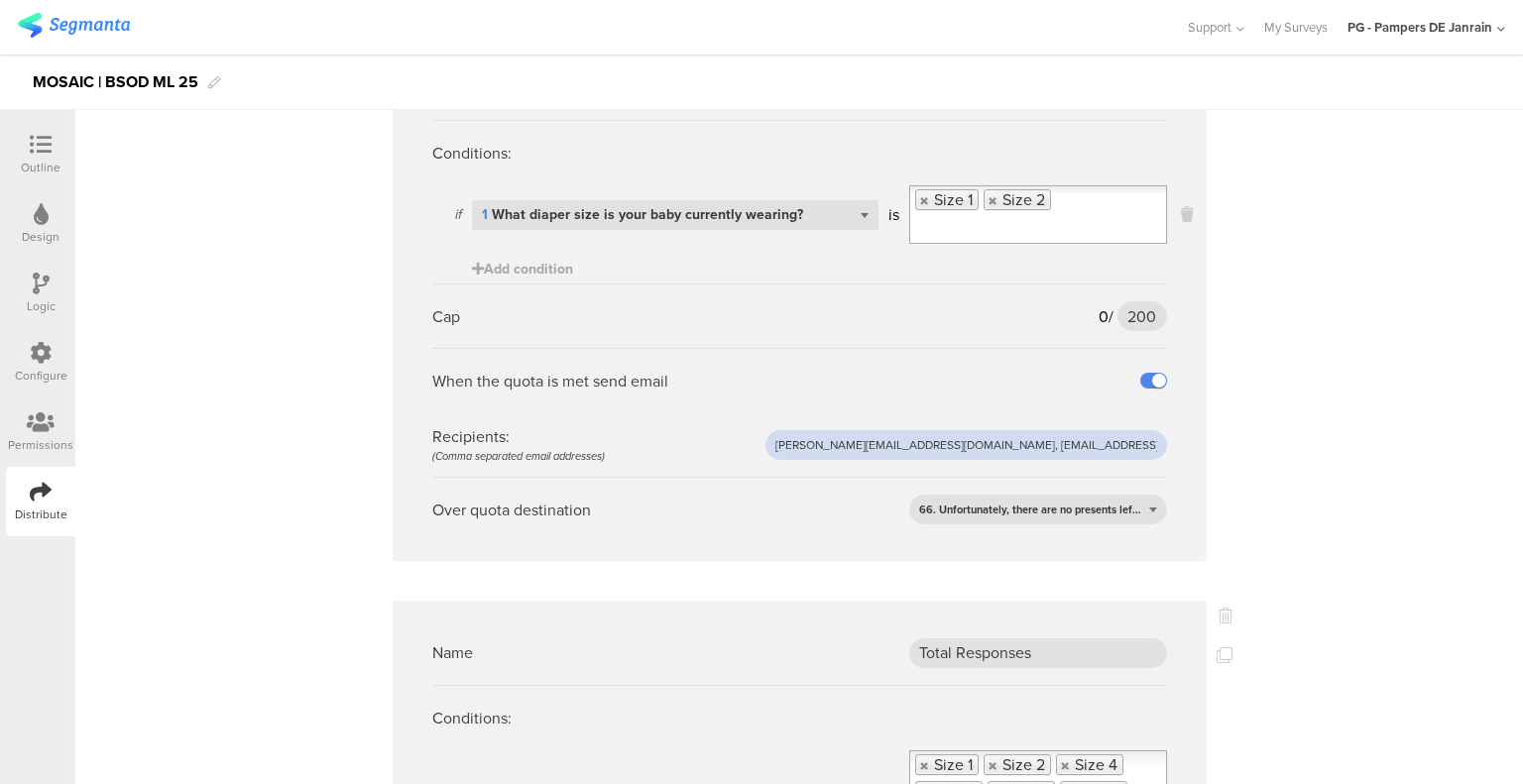 click on "[PERSON_NAME][EMAIL_ADDRESS][DOMAIN_NAME], [EMAIL_ADDRESS][DOMAIN_NAME], [DOMAIN_NAME][EMAIL_ADDRESS][DOMAIN_NAME]" at bounding box center [966, 445] 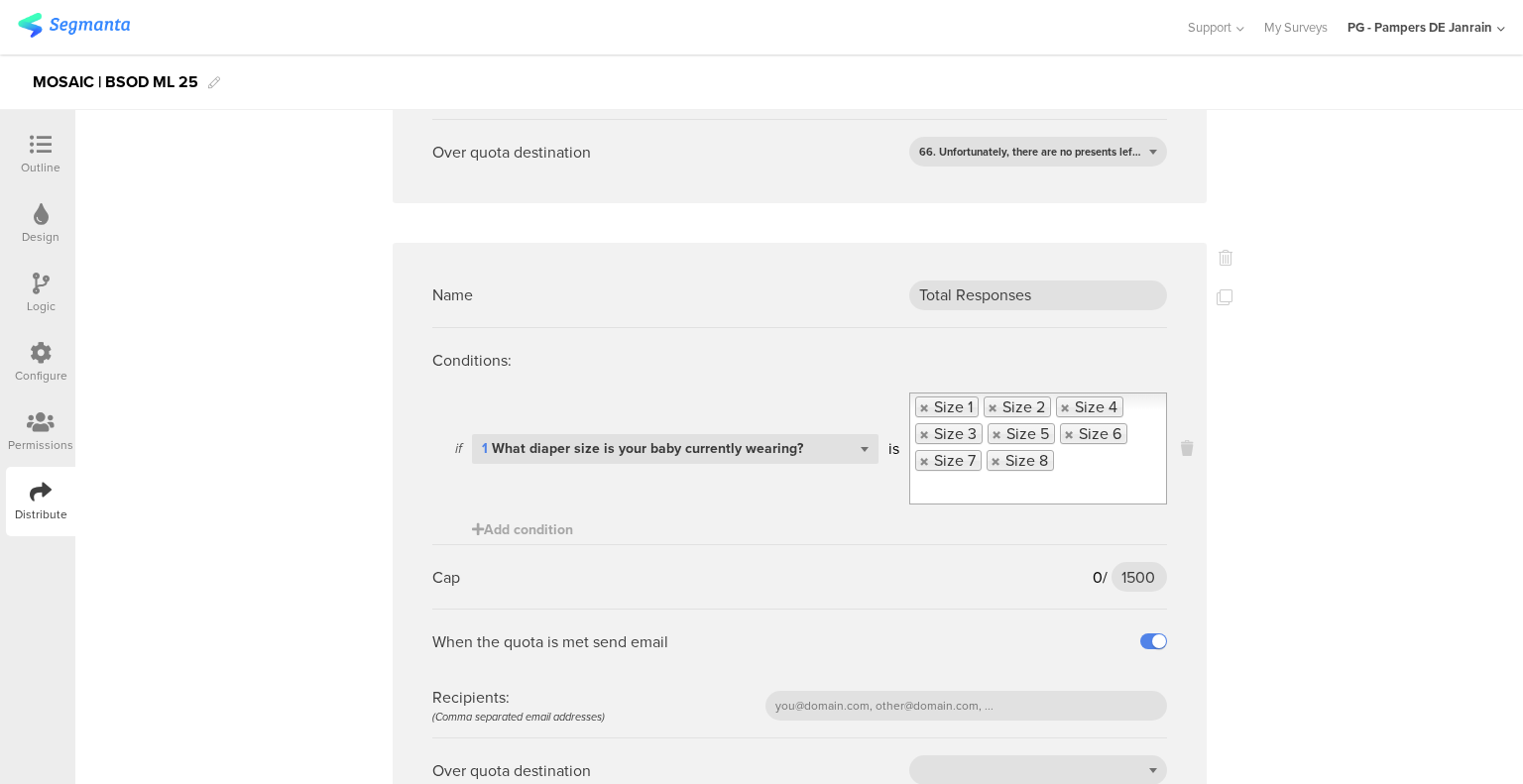 scroll, scrollTop: 3843, scrollLeft: 0, axis: vertical 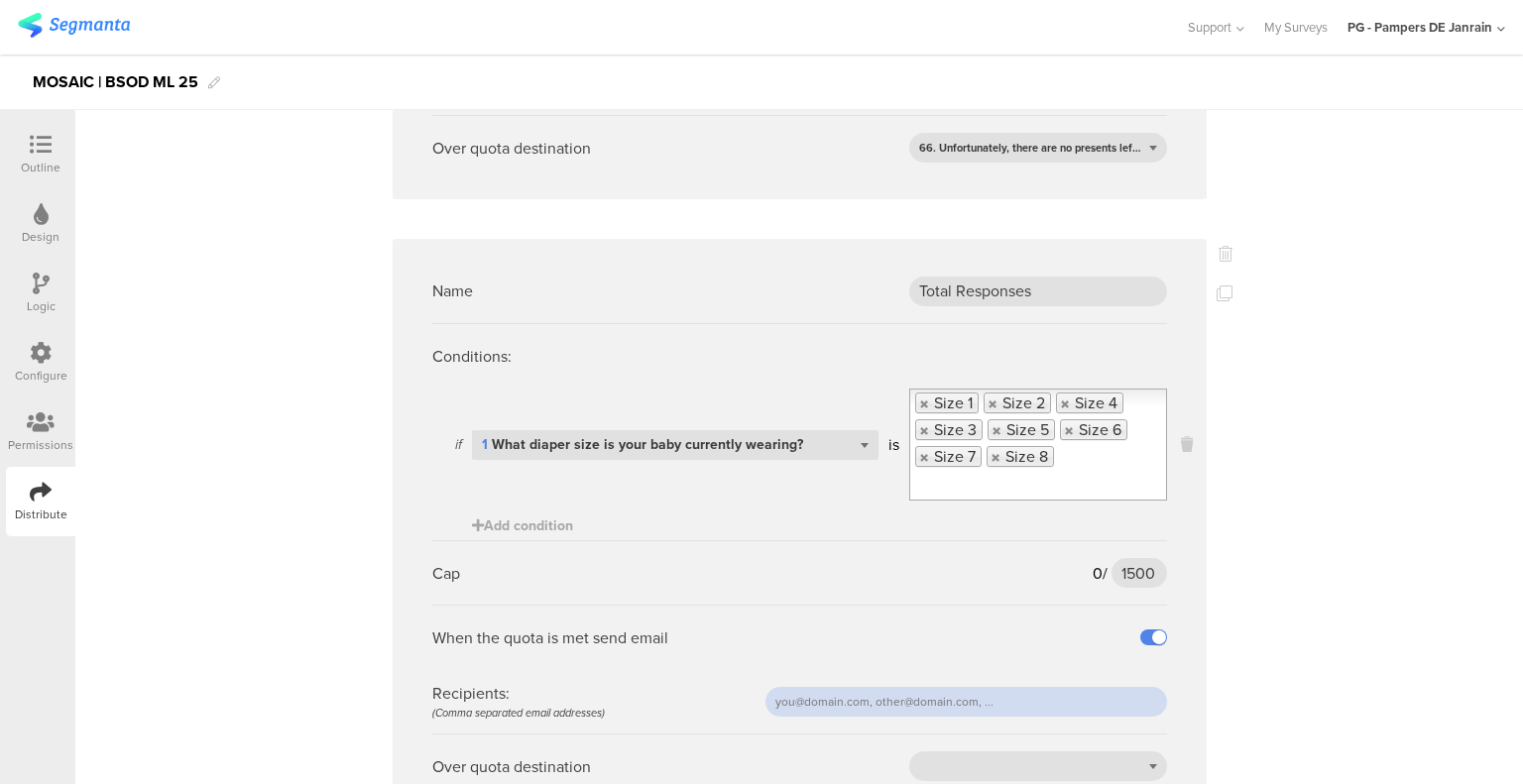 click at bounding box center (966, 702) 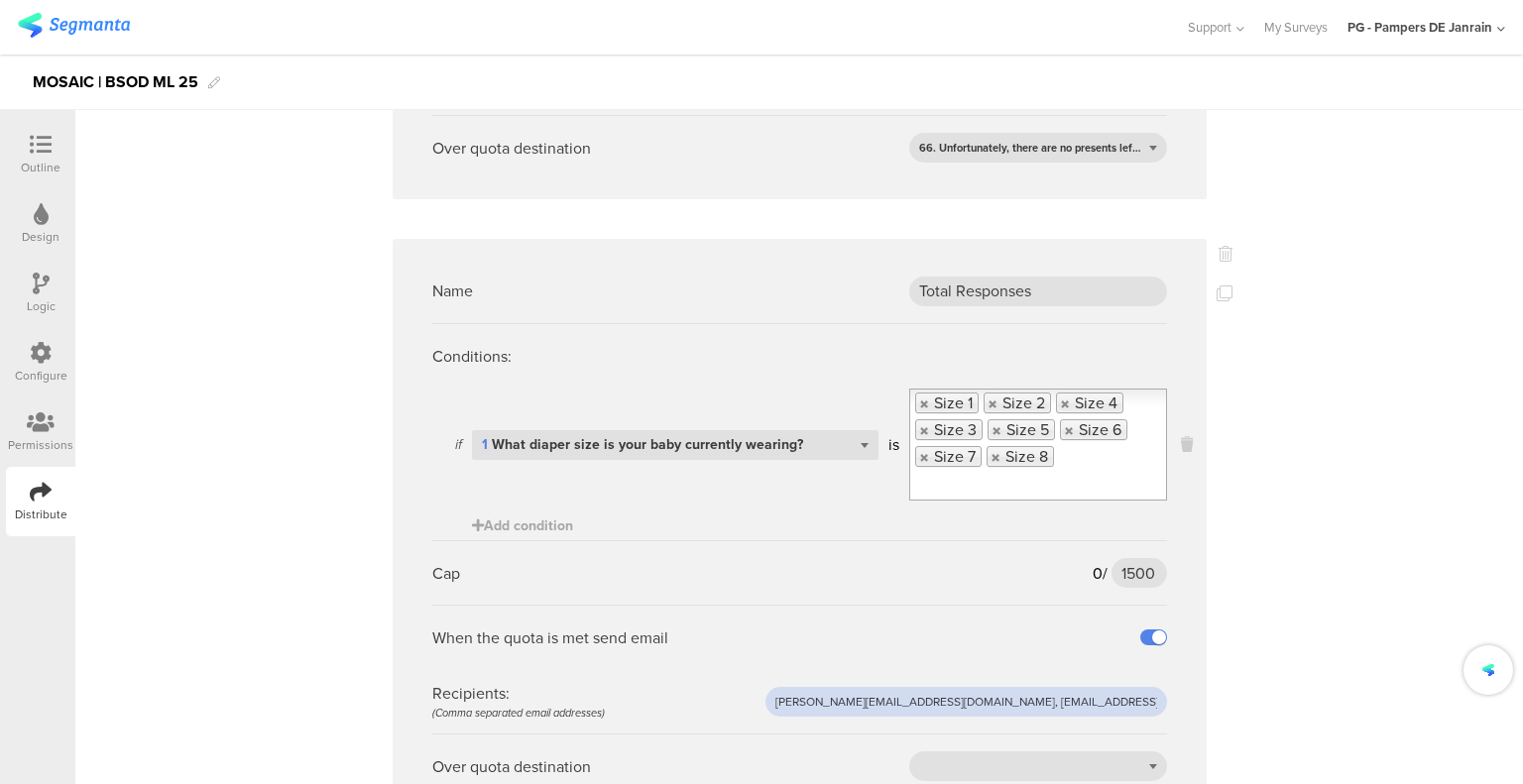 type on "[PERSON_NAME][EMAIL_ADDRESS][DOMAIN_NAME], [EMAIL_ADDRESS][DOMAIN_NAME], [DOMAIN_NAME][EMAIL_ADDRESS][DOMAIN_NAME]" 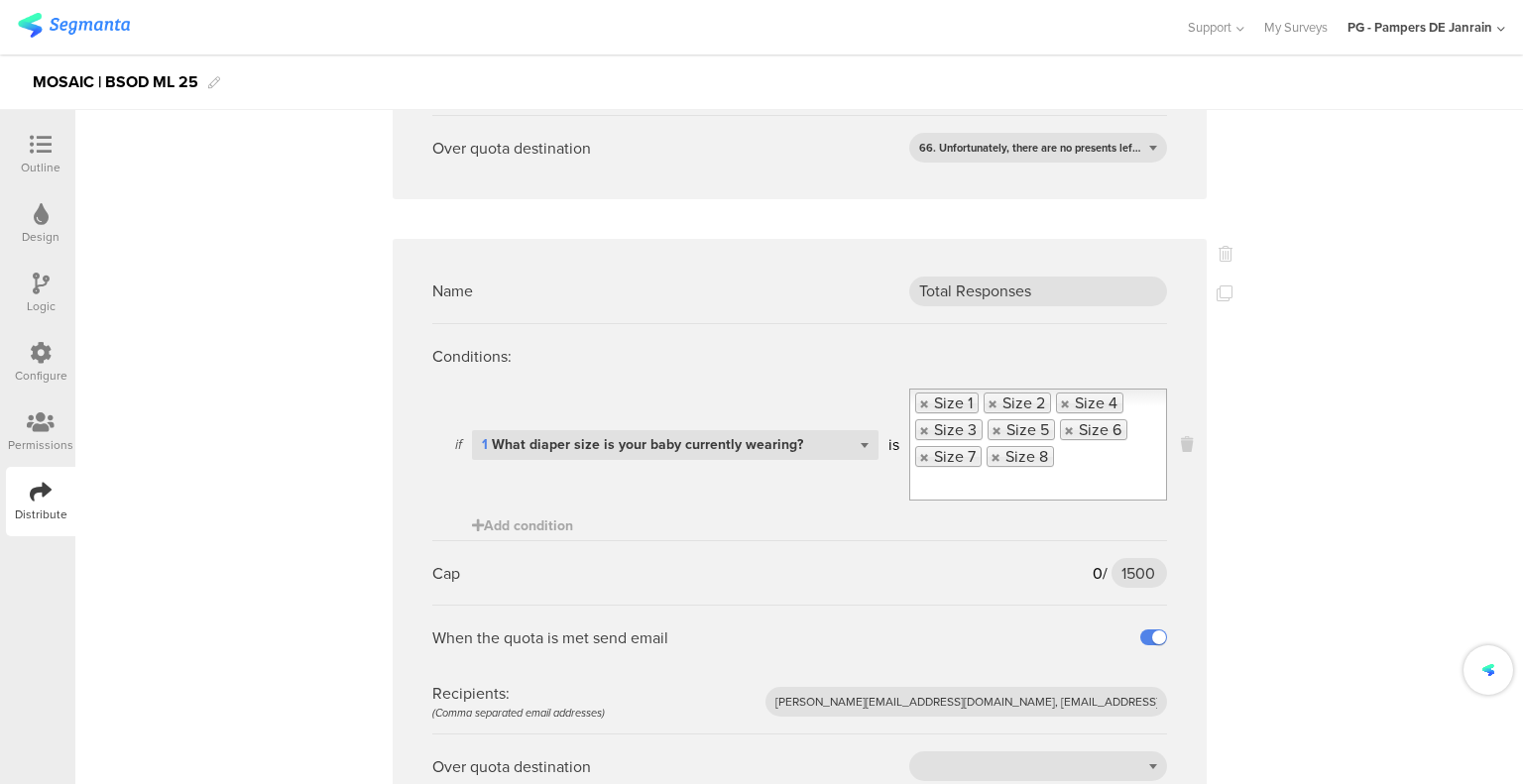 click on "Name
Size 3 quota
Conditions:
if
Select question...   1 What diaper size is your baby currently wearing?
is
Size 3
Add condition
Cap
0
/
250
250
When the quota is met send email
Recipients:  (Comma separated email addresses)
[PERSON_NAME][EMAIL_ADDRESS][DOMAIN_NAME], [EMAIL_ADDRESS][DOMAIN_NAME], [DOMAIN_NAME][EMAIL_ADDRESS][DOMAIN_NAME]
Over quota destination
66. Unfortunately, there are no presents left...
Name
size cluster
Conditions:
if
Select question...   URL parameter
size_cluster
is
s3456
Add condition
Cap
0" at bounding box center [799, -1367] 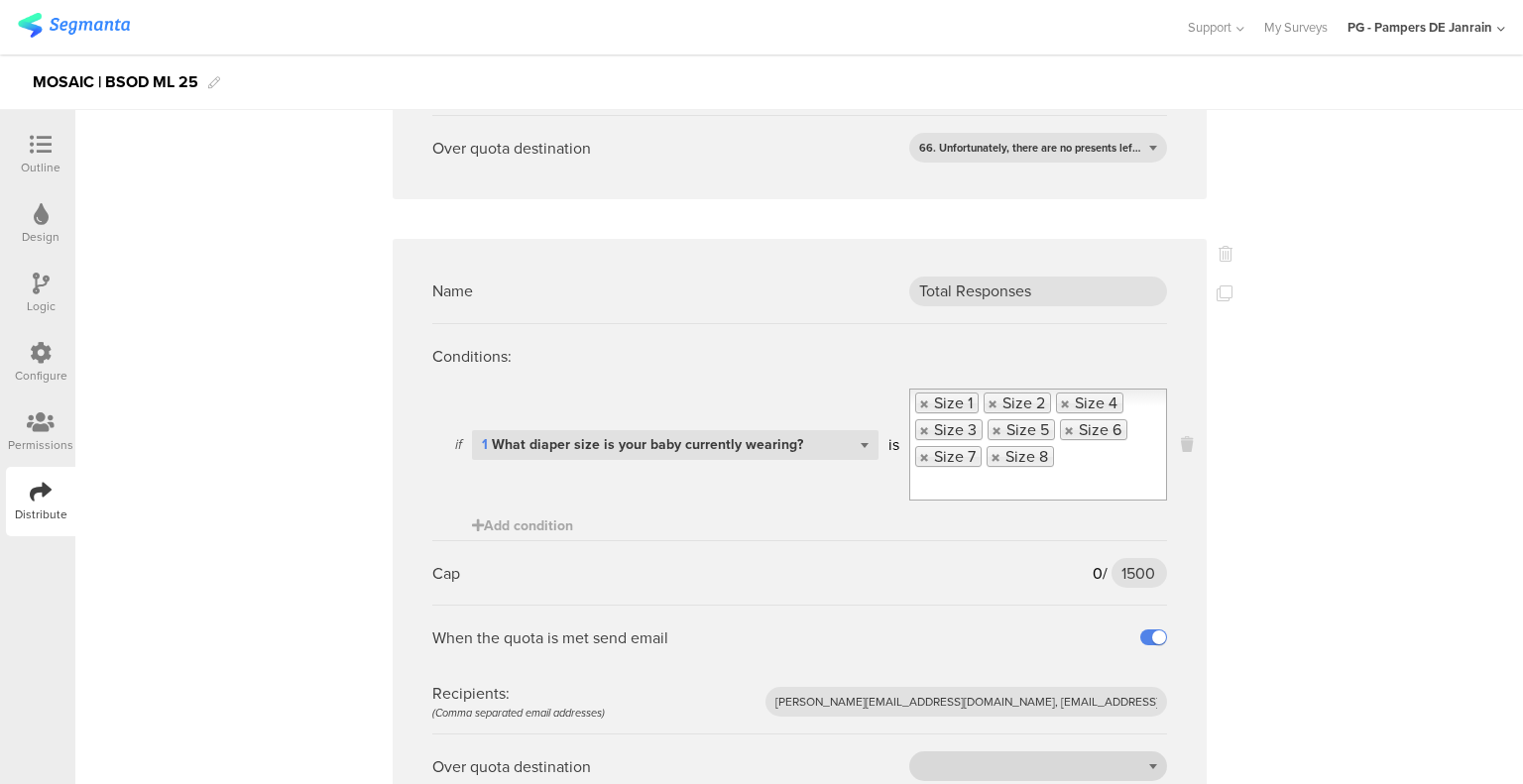 click at bounding box center [1038, 766] 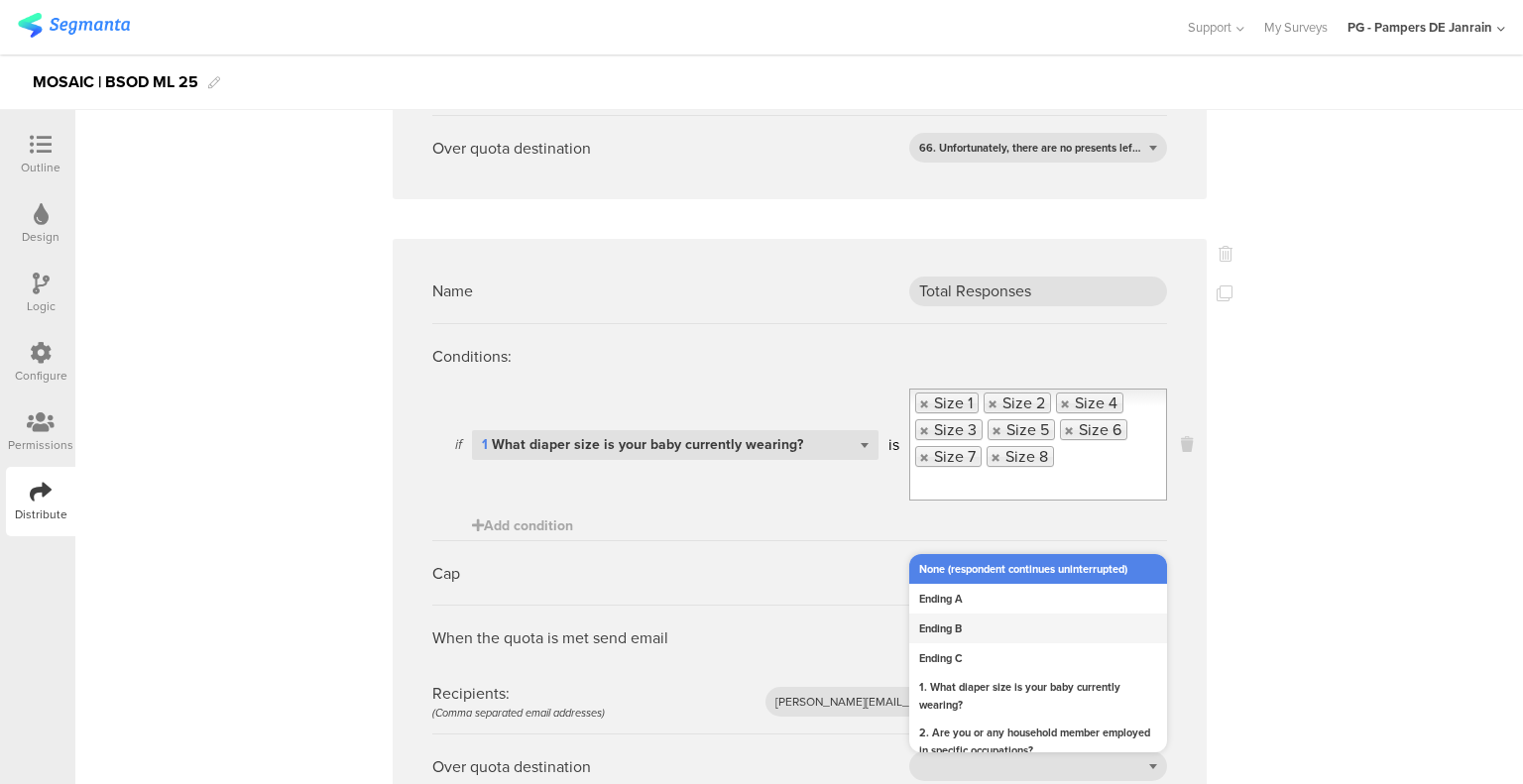 click on "Ending B" at bounding box center (1038, 628) 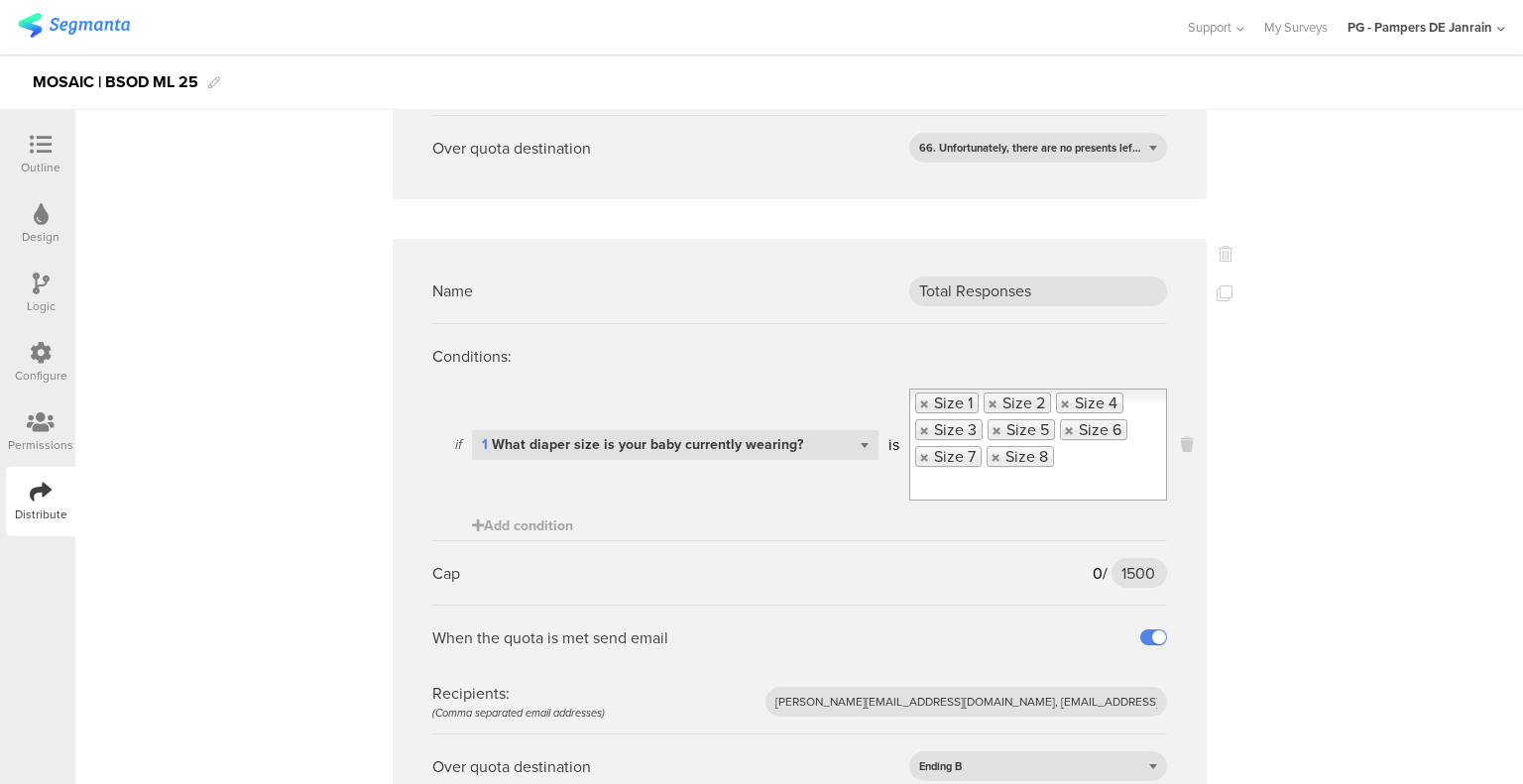 click on "Name
Size 3 quota
Conditions:
if
Select question...   1 What diaper size is your baby currently wearing?
is
Size 3
Add condition
Cap
0
/
250
250
When the quota is met send email
Recipients:  (Comma separated email addresses)
[PERSON_NAME][EMAIL_ADDRESS][DOMAIN_NAME], [EMAIL_ADDRESS][DOMAIN_NAME], [DOMAIN_NAME][EMAIL_ADDRESS][DOMAIN_NAME]
Over quota destination
66. Unfortunately, there are no presents left...
Name
size cluster
Conditions:
if
Select question...   URL parameter
size_cluster
is
s3456
Add condition
Cap
0" at bounding box center [799, -1367] 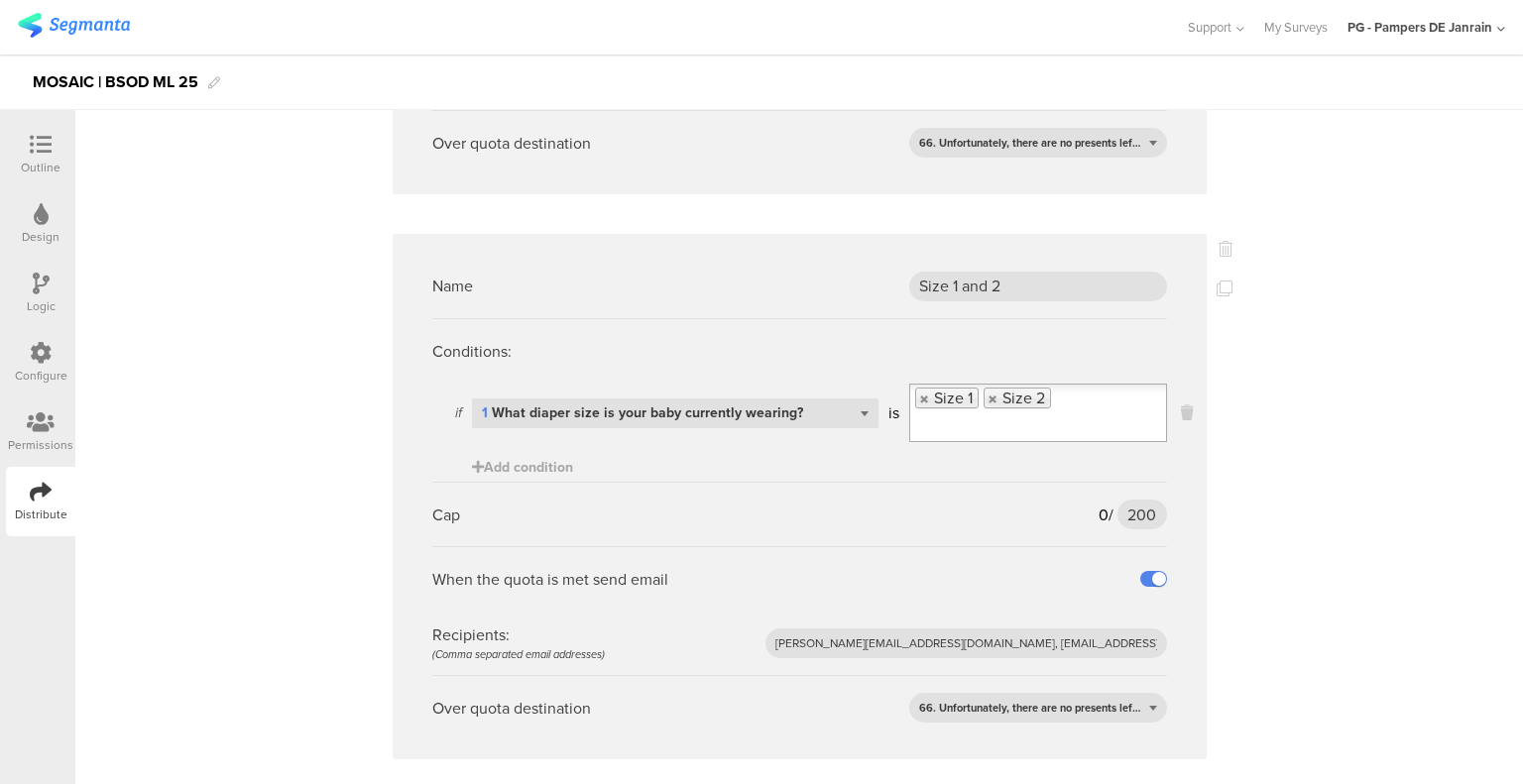 scroll, scrollTop: 3248, scrollLeft: 0, axis: vertical 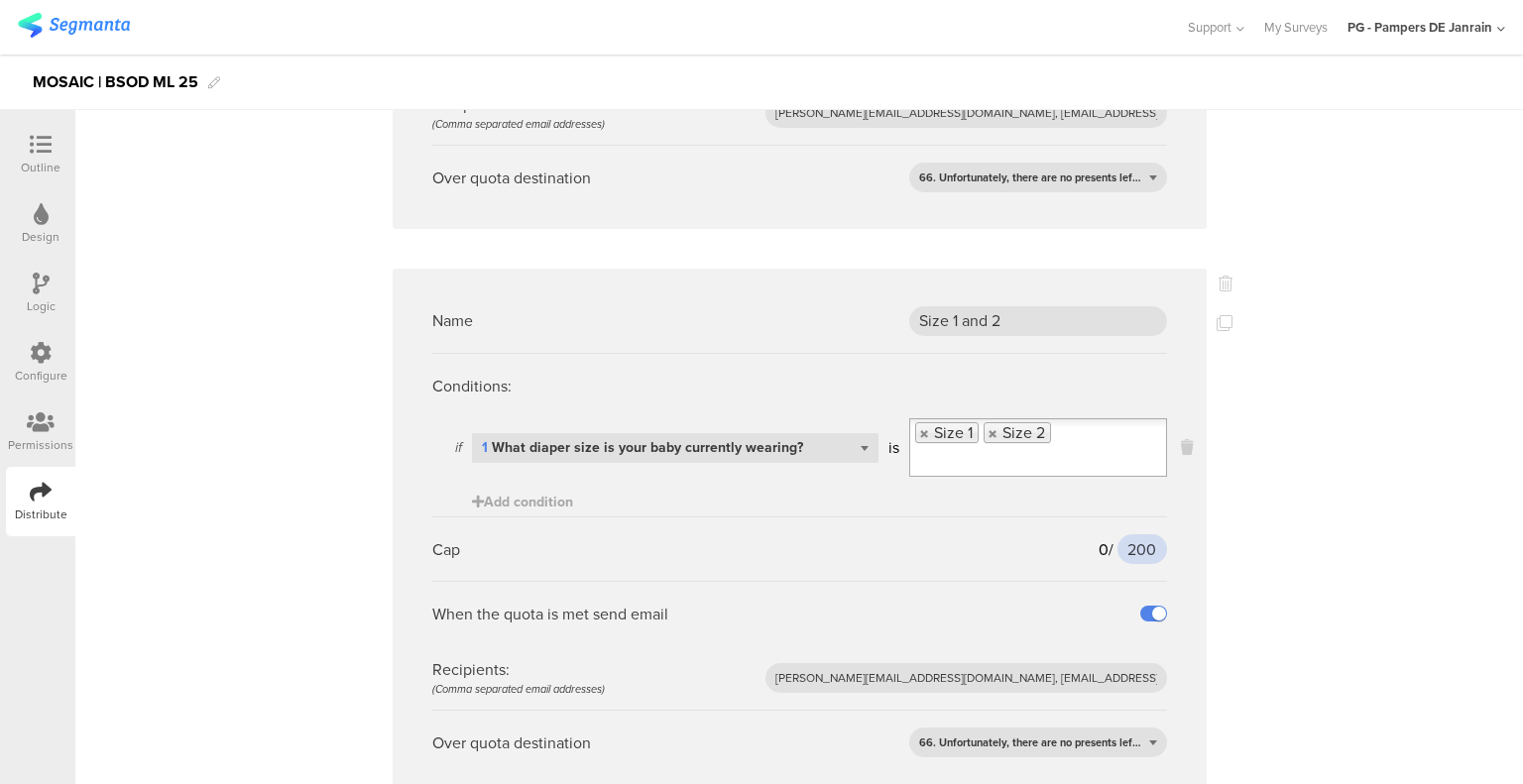 drag, startPoint x: 1147, startPoint y: 434, endPoint x: 1113, endPoint y: 432, distance: 34.058773 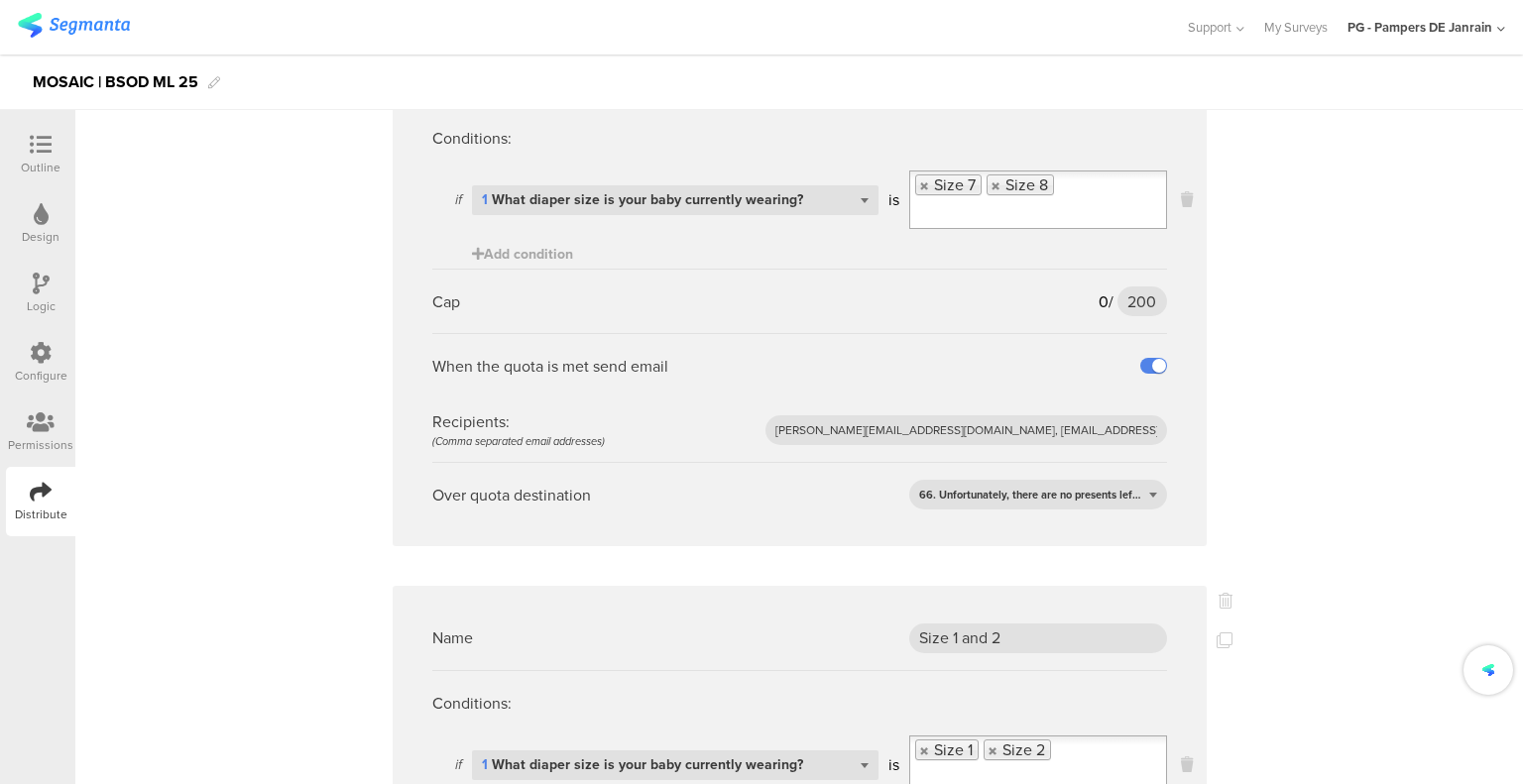 scroll, scrollTop: 2852, scrollLeft: 0, axis: vertical 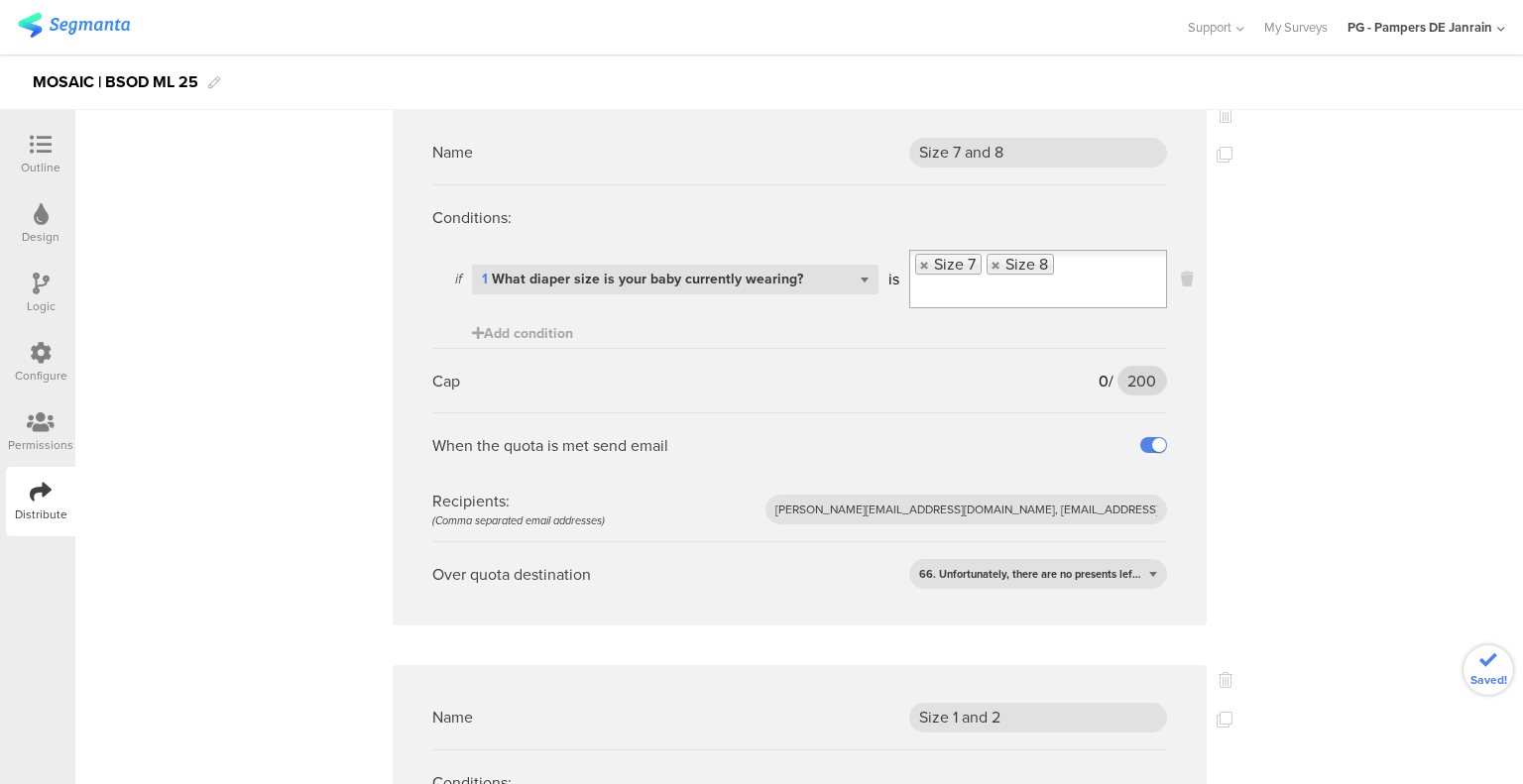 type on "125" 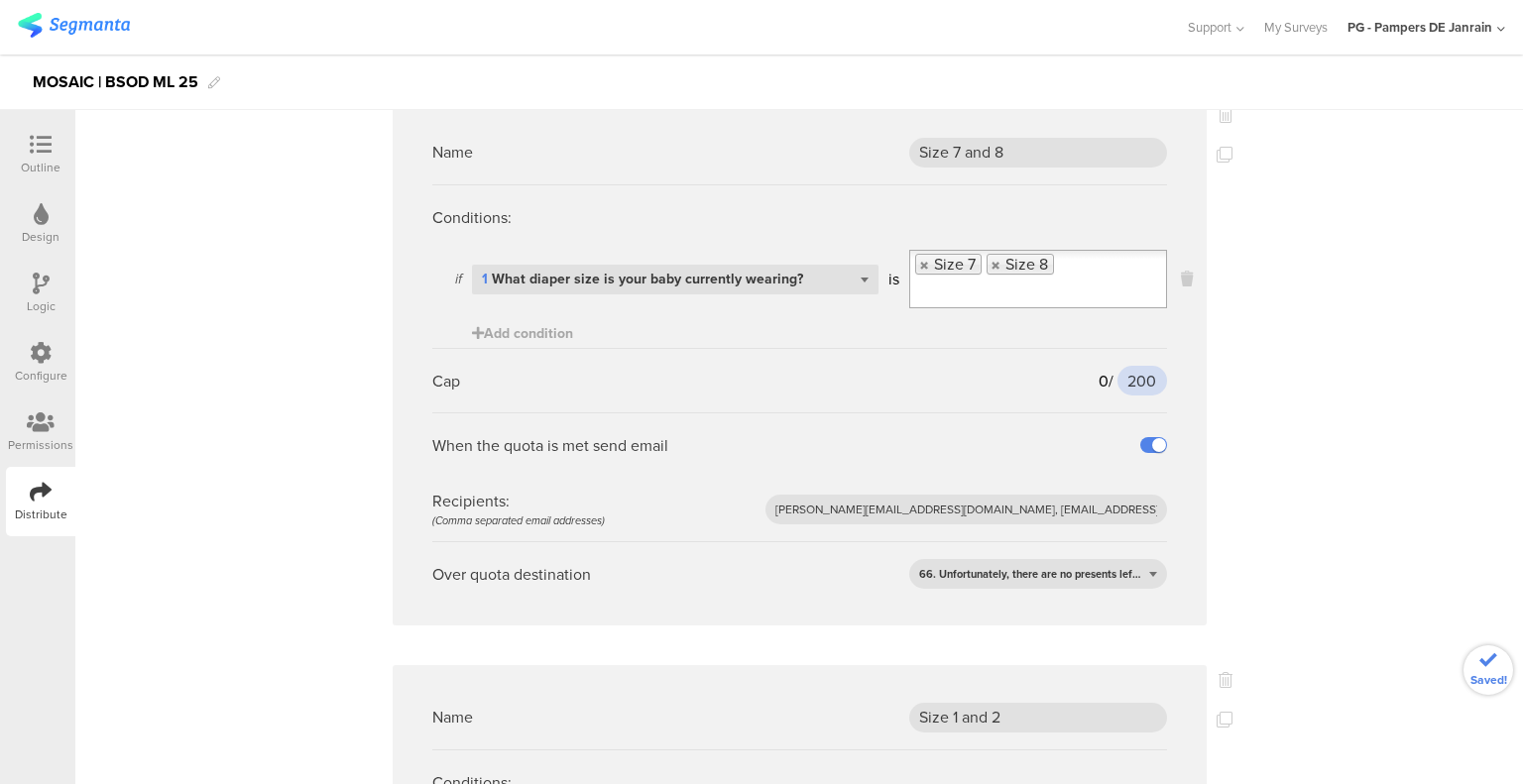 drag, startPoint x: 1146, startPoint y: 293, endPoint x: 1083, endPoint y: 293, distance: 63 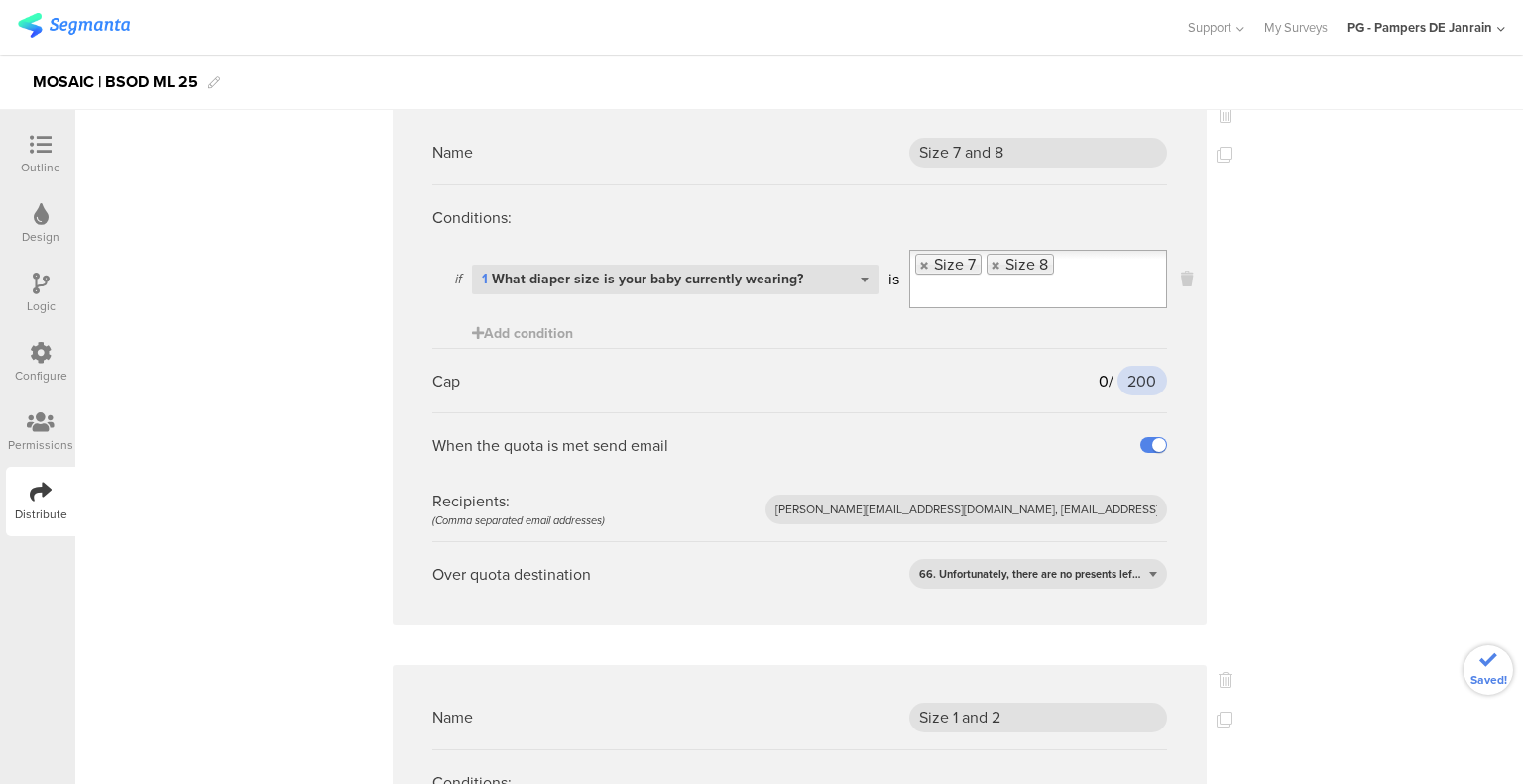 click on "Cap
0
/
200
200" at bounding box center (799, 380) 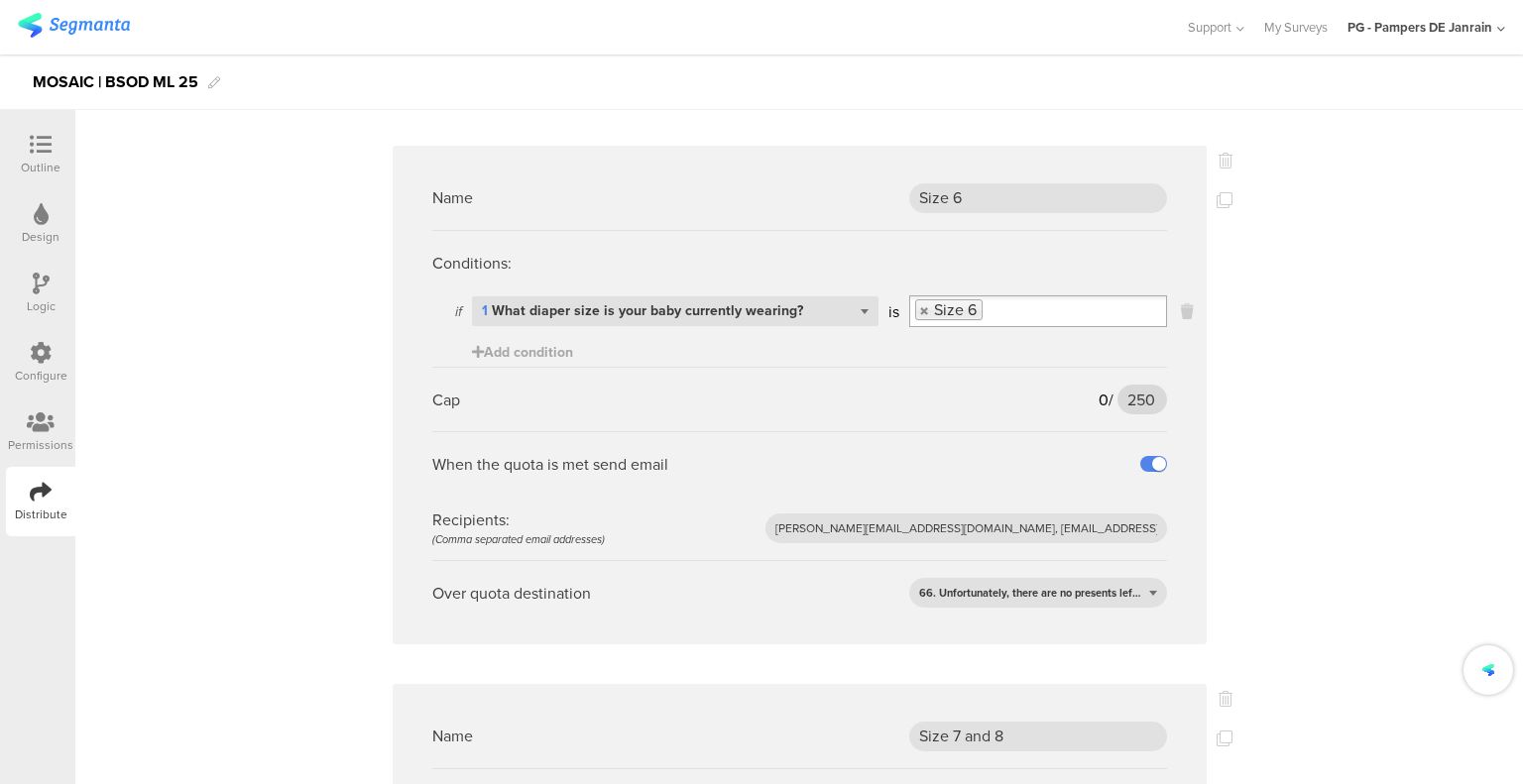 scroll, scrollTop: 2257, scrollLeft: 0, axis: vertical 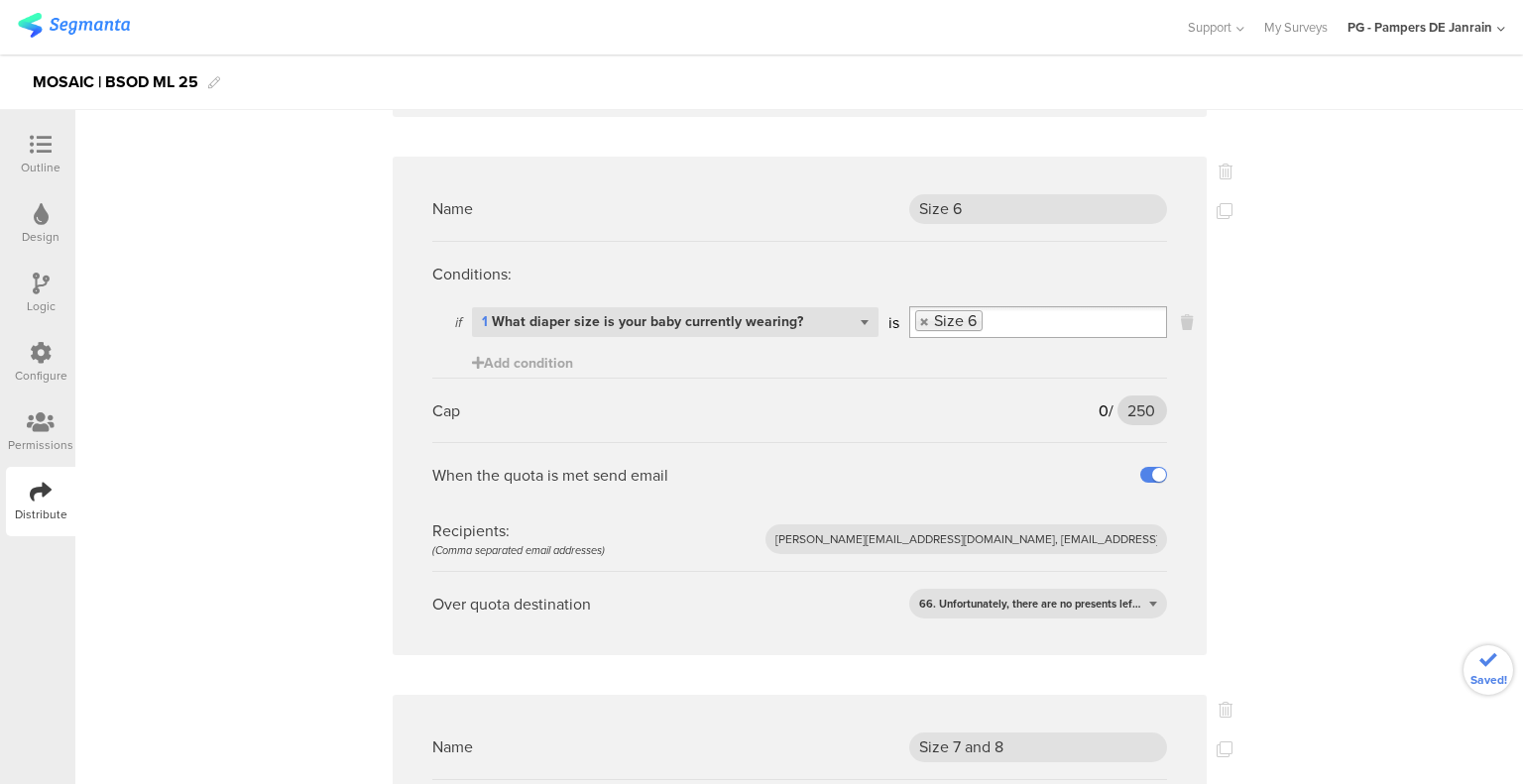type on "125" 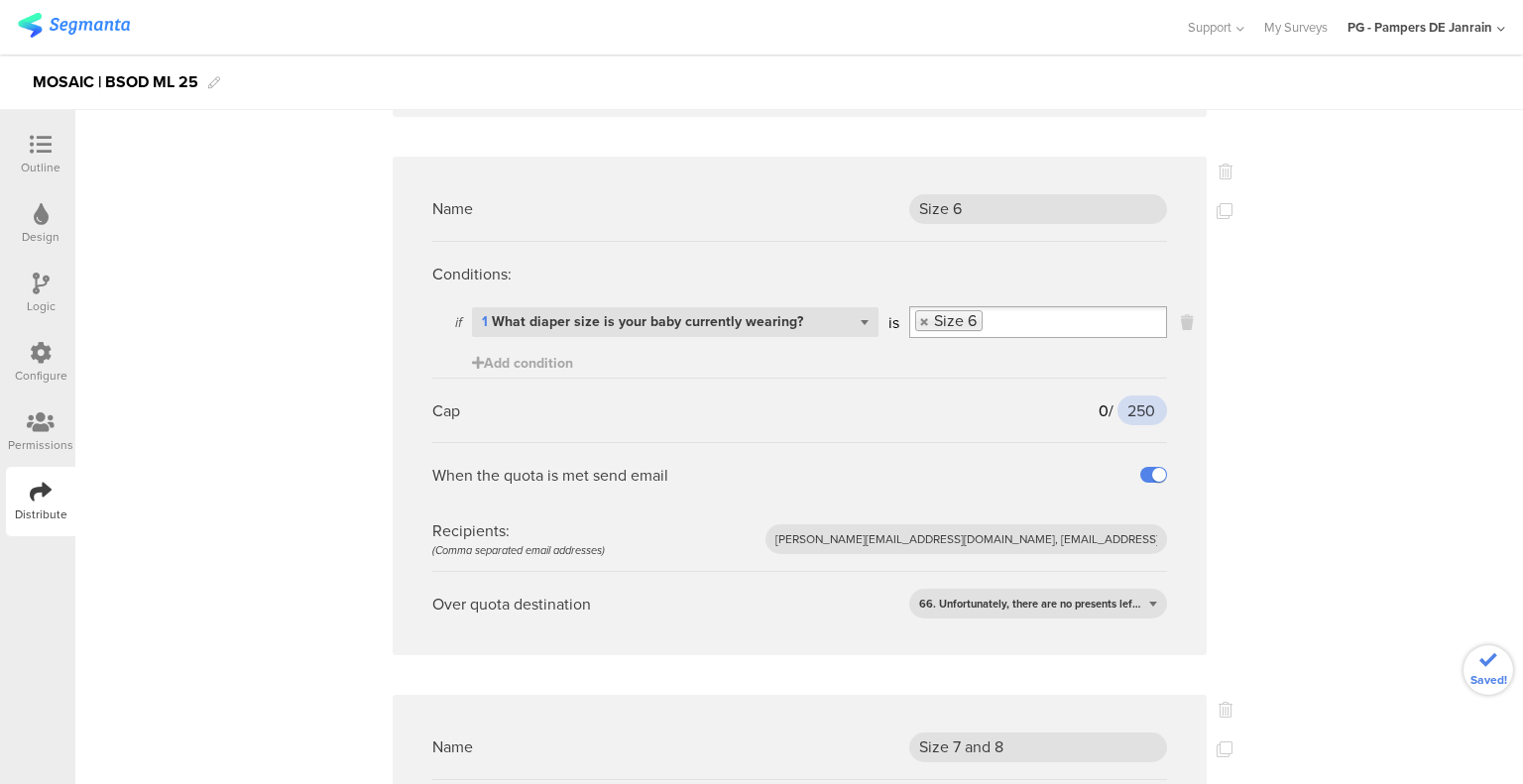 drag, startPoint x: 1151, startPoint y: 351, endPoint x: 1076, endPoint y: 350, distance: 75.00667 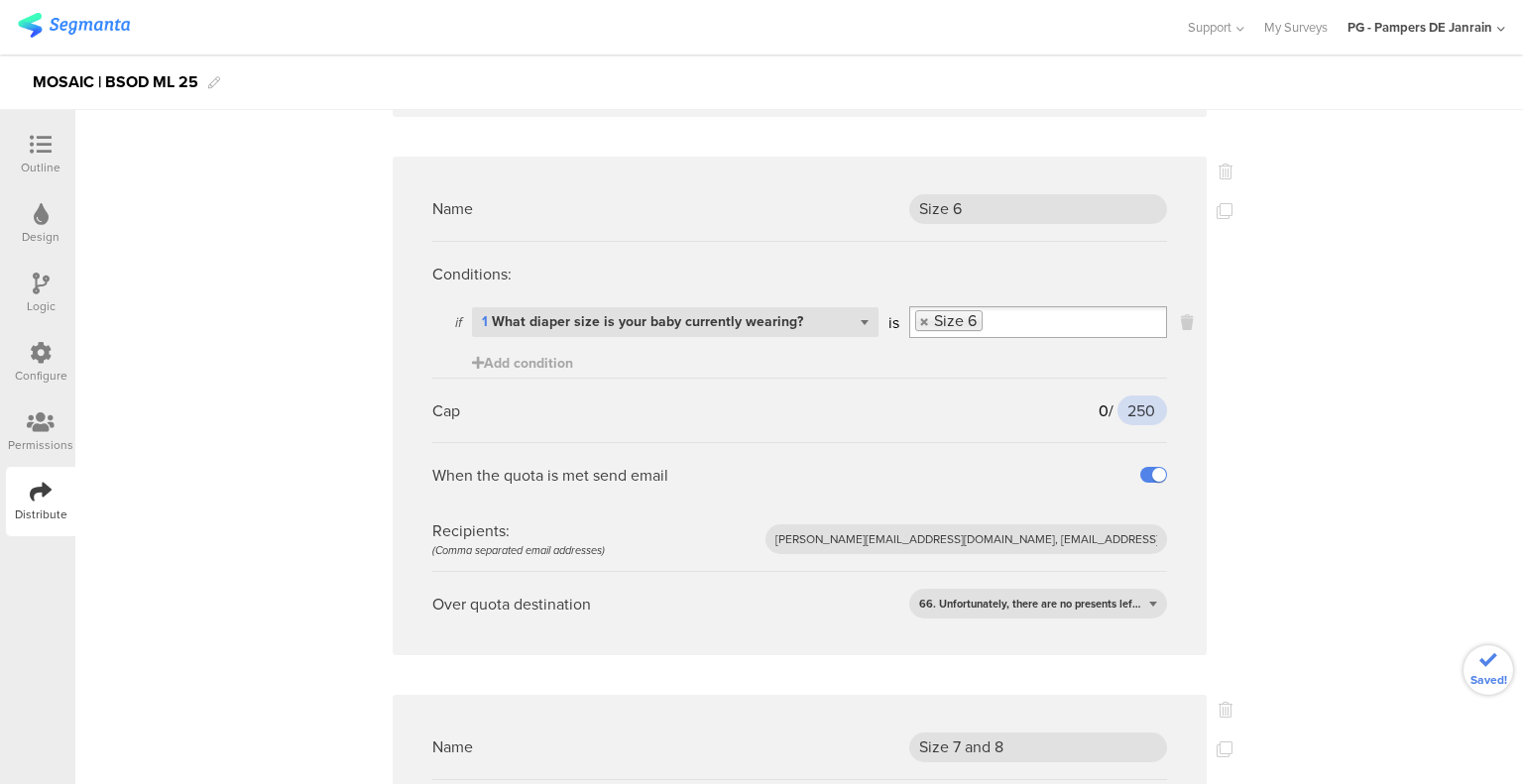 click on "Cap
0
/
250
250" at bounding box center (799, 409) 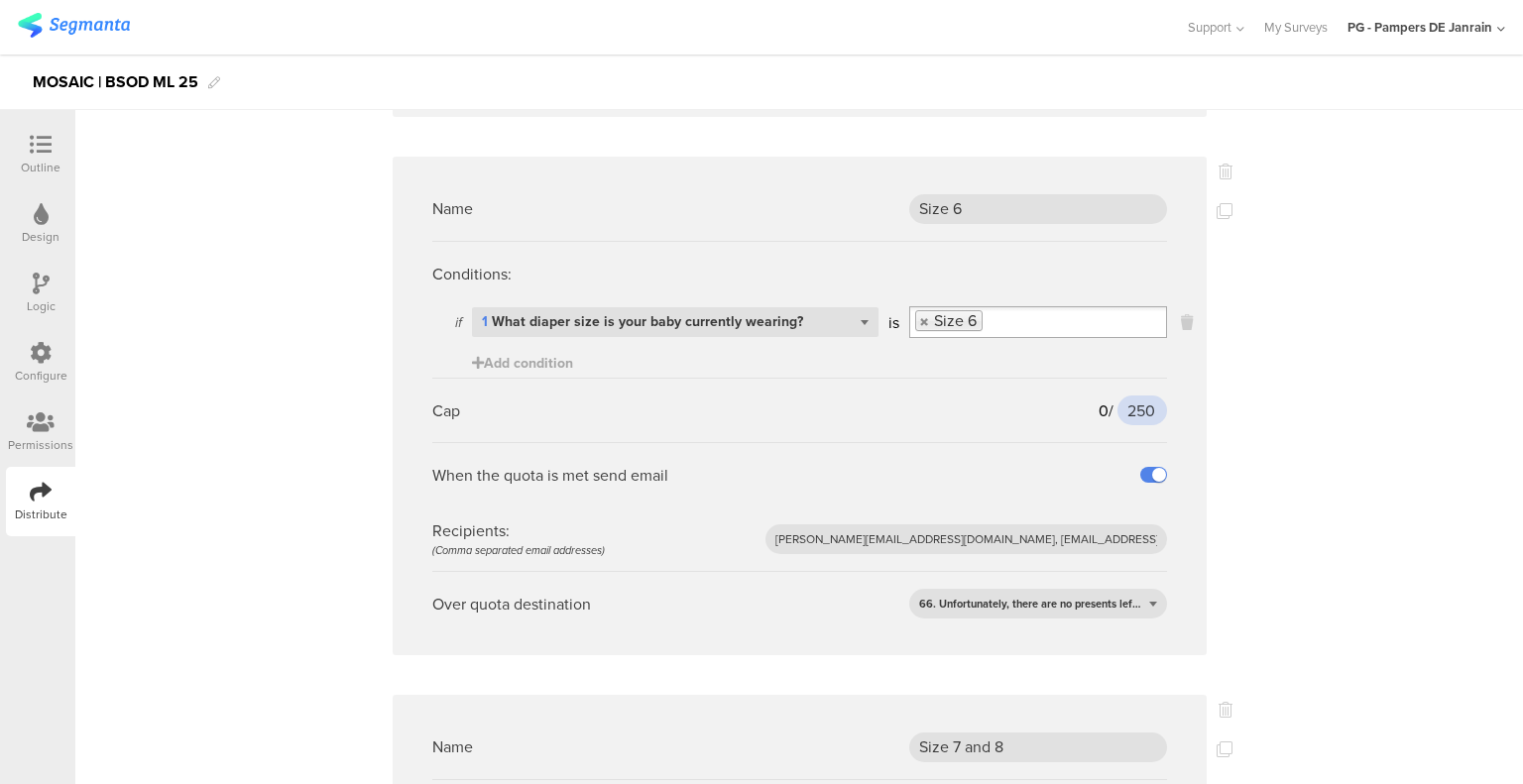 click on "250" at bounding box center [1142, 410] 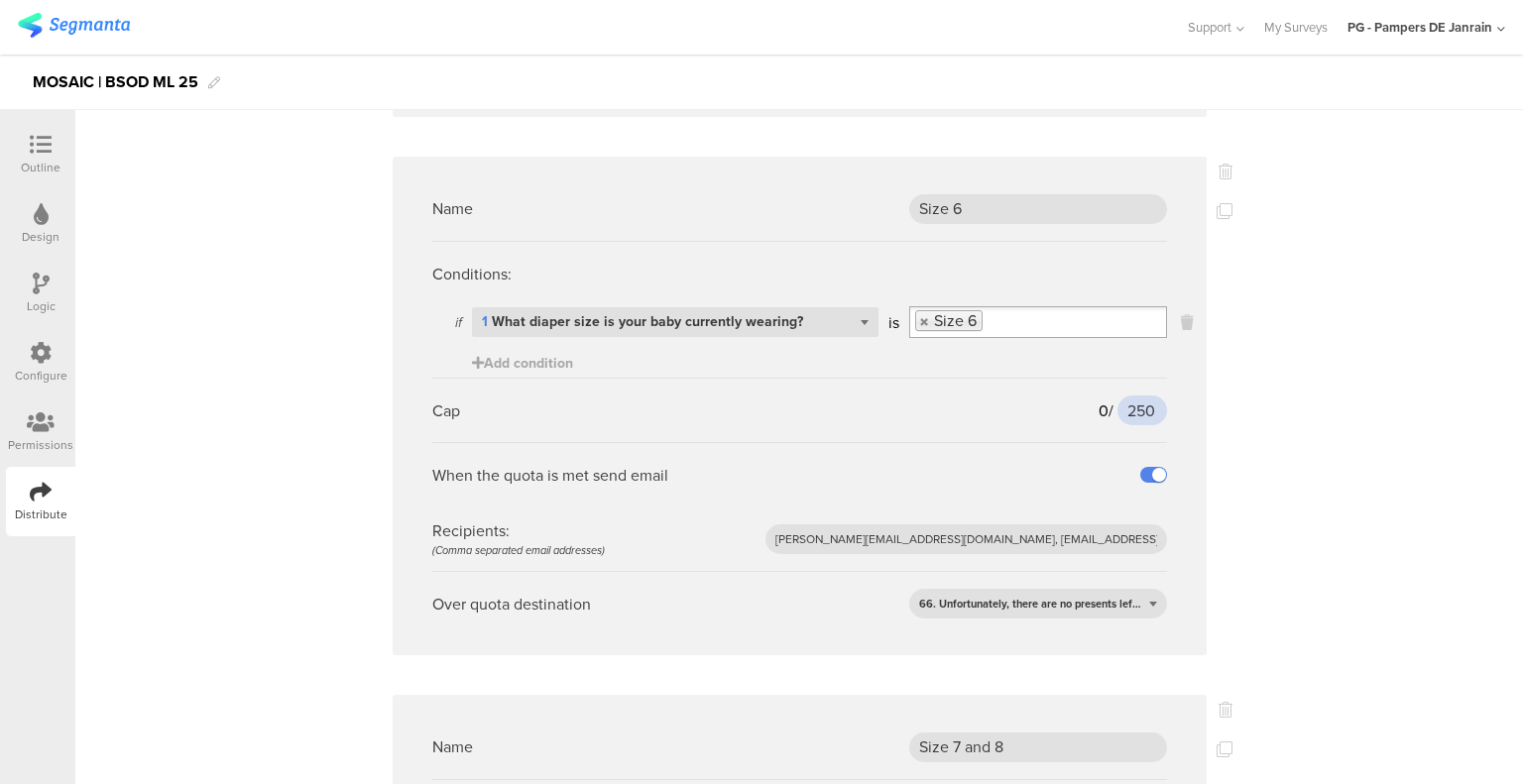 click on "250" at bounding box center (1142, 410) 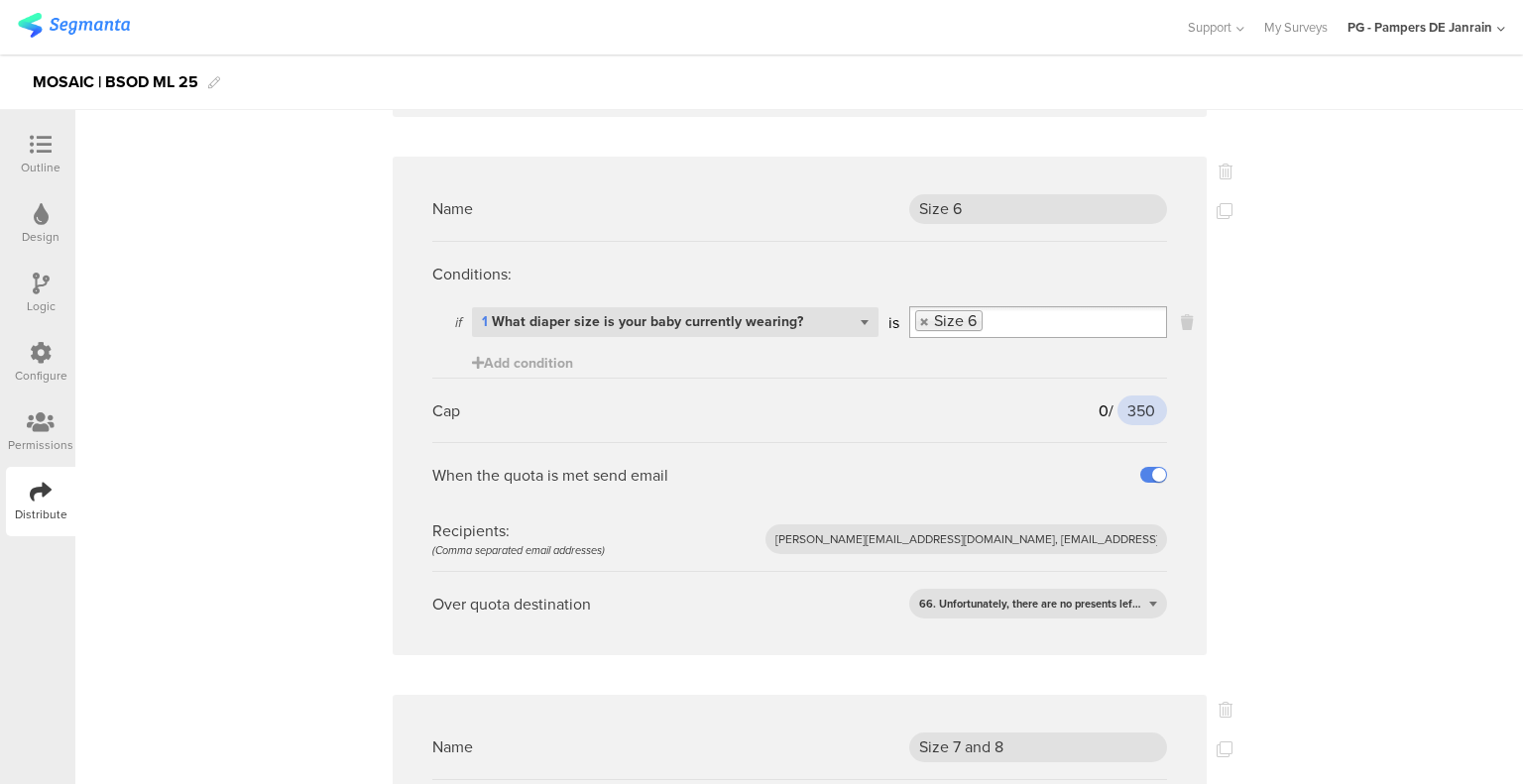 type on "350" 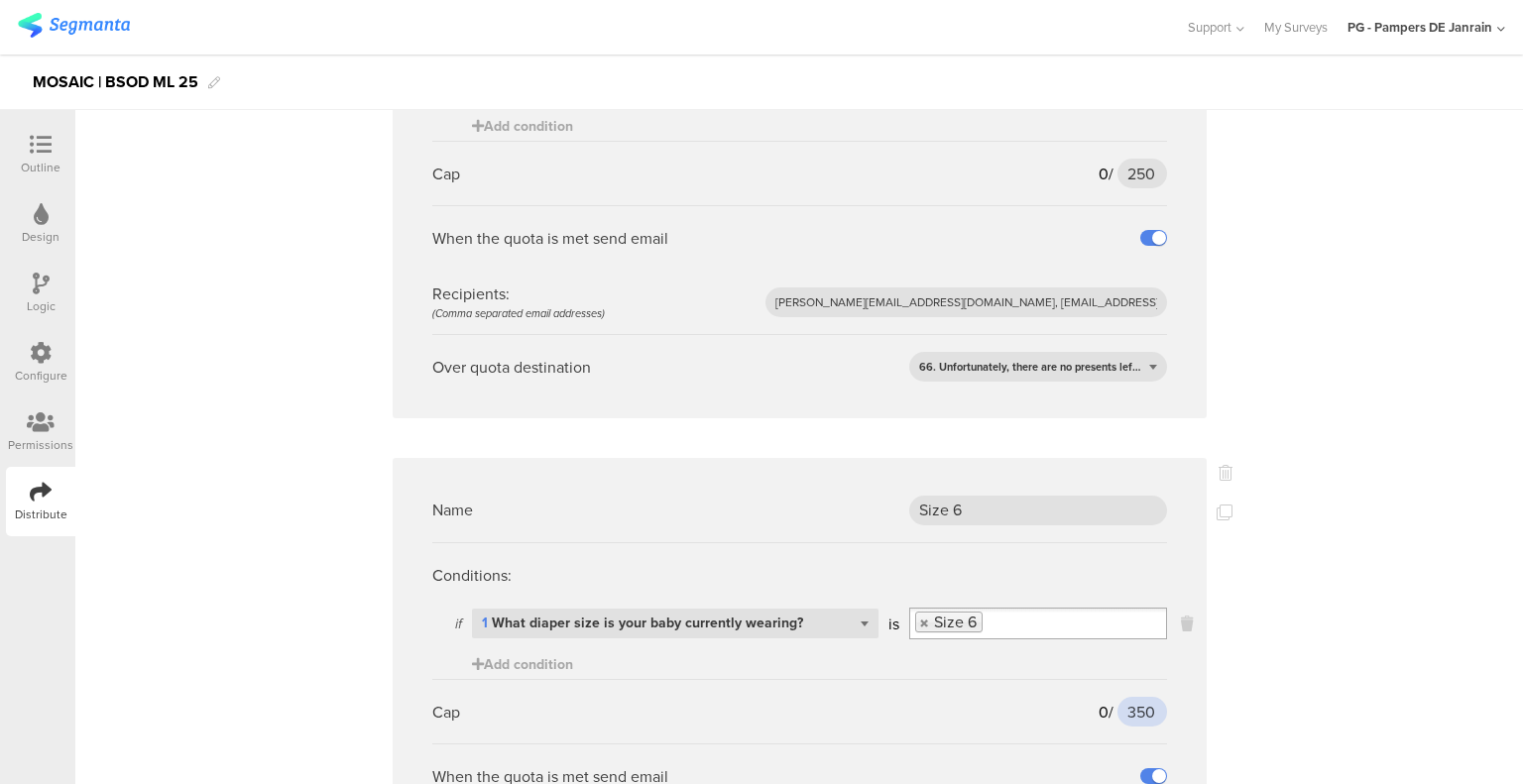 scroll, scrollTop: 1860, scrollLeft: 0, axis: vertical 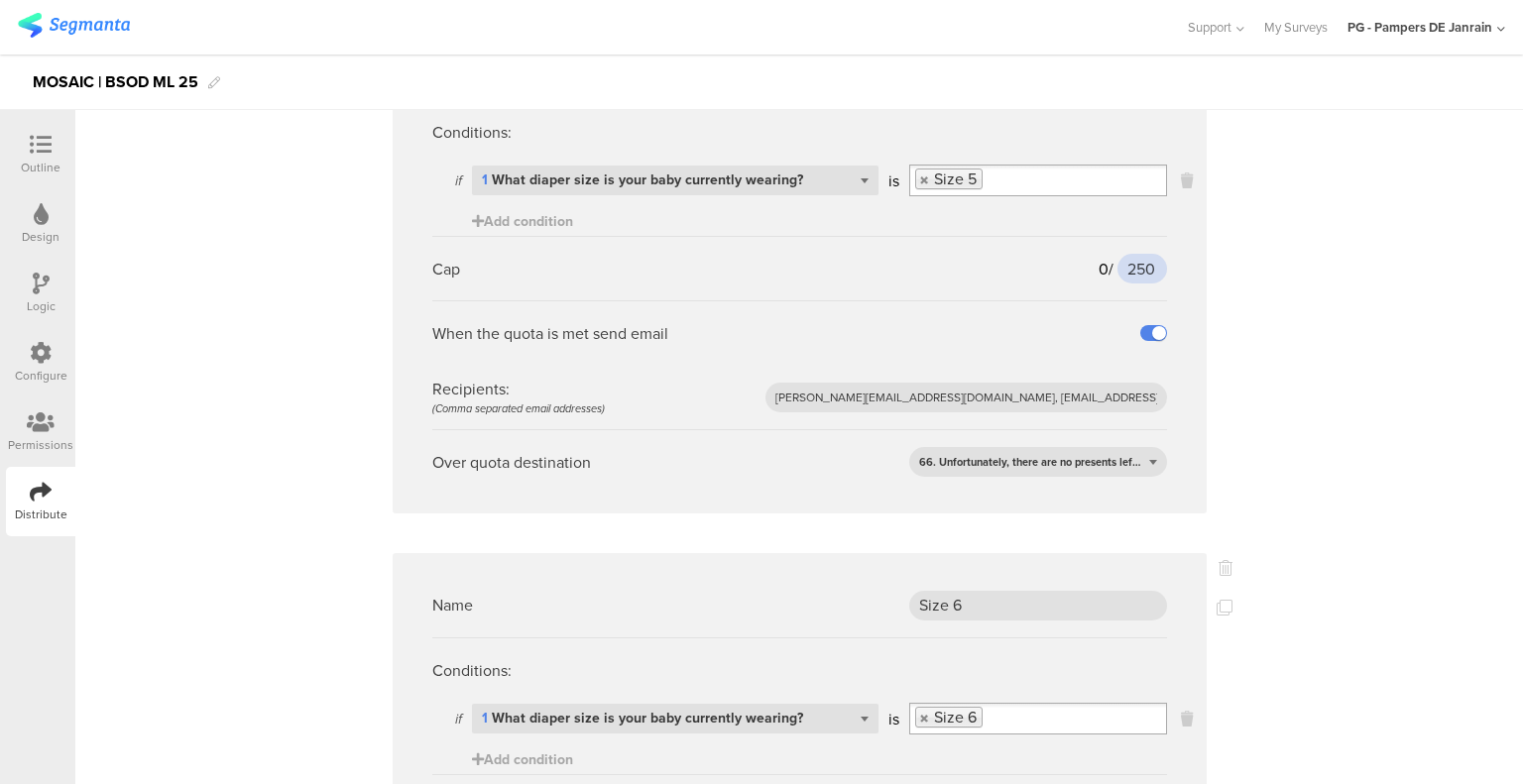 click on "250" at bounding box center (1142, 269) 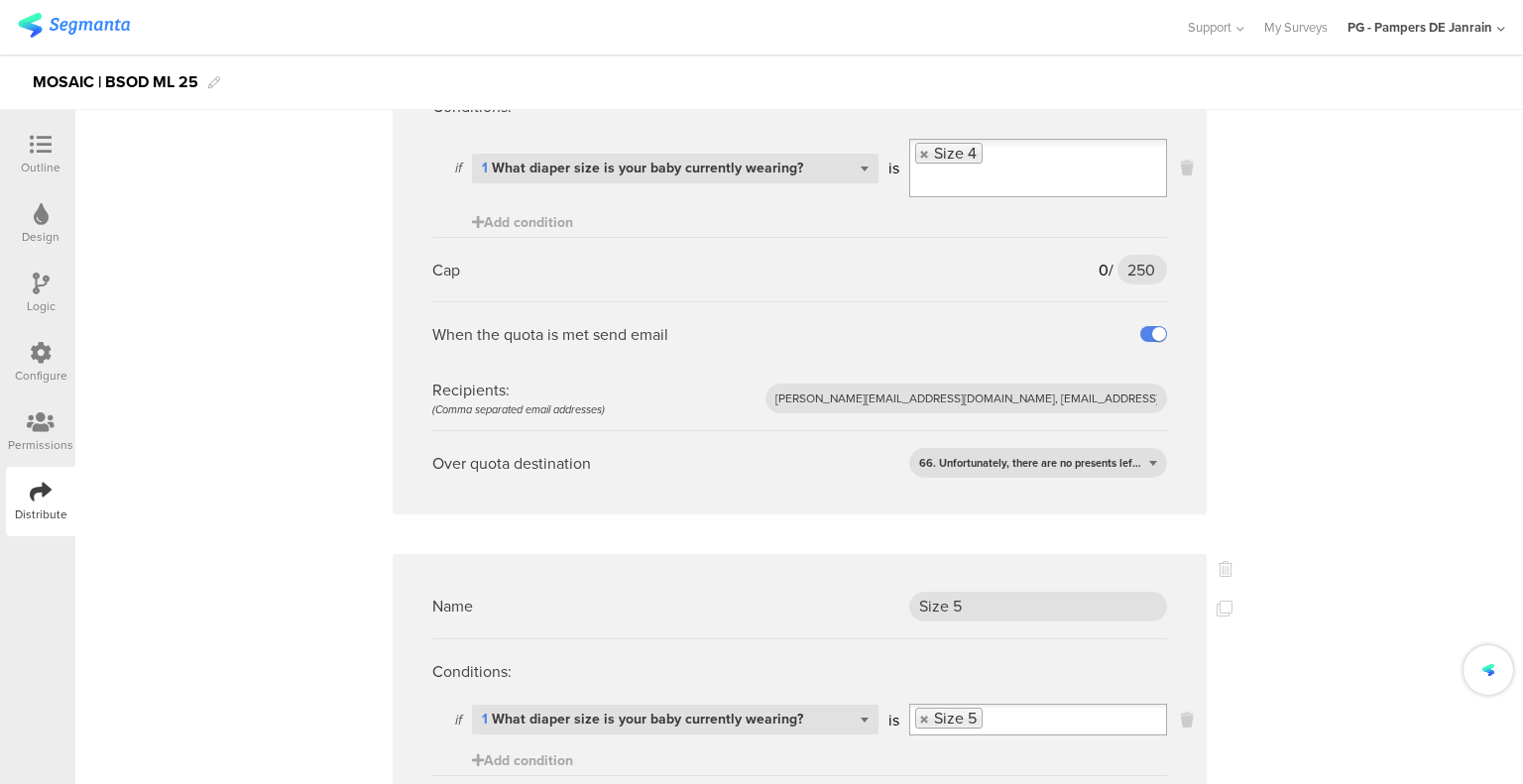 scroll, scrollTop: 1266, scrollLeft: 0, axis: vertical 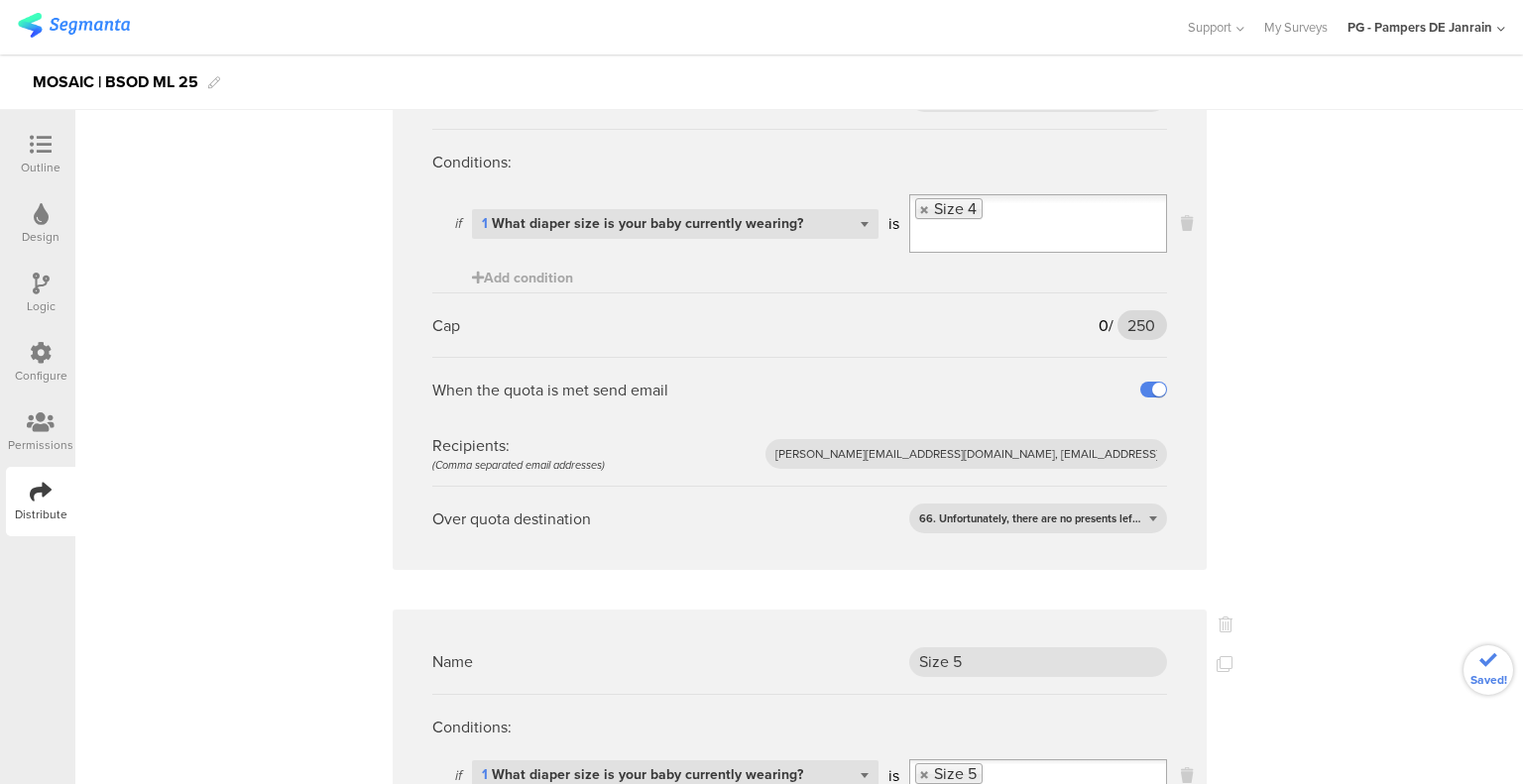 type on "350" 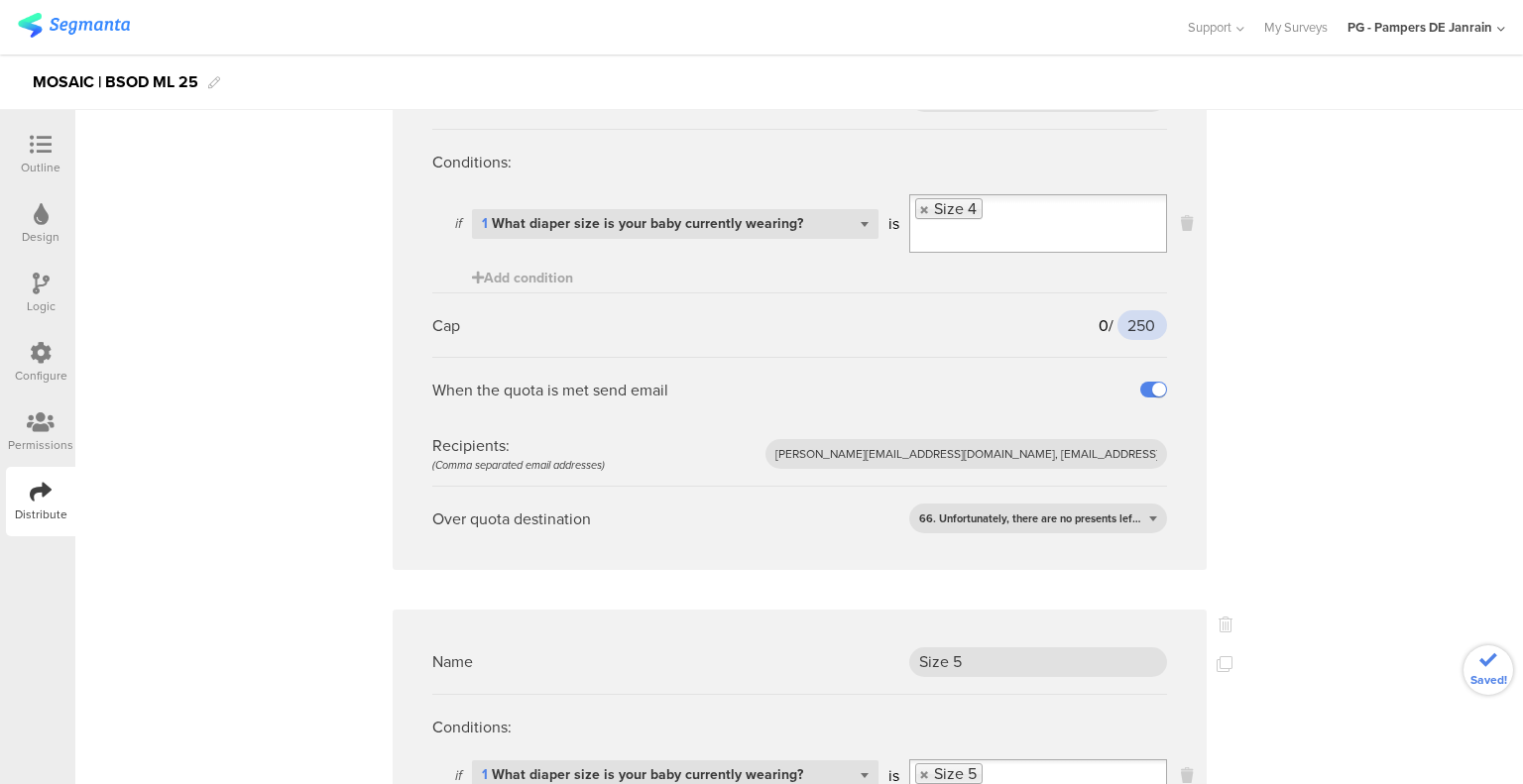 drag, startPoint x: 1128, startPoint y: 265, endPoint x: 1098, endPoint y: 273, distance: 31.04835 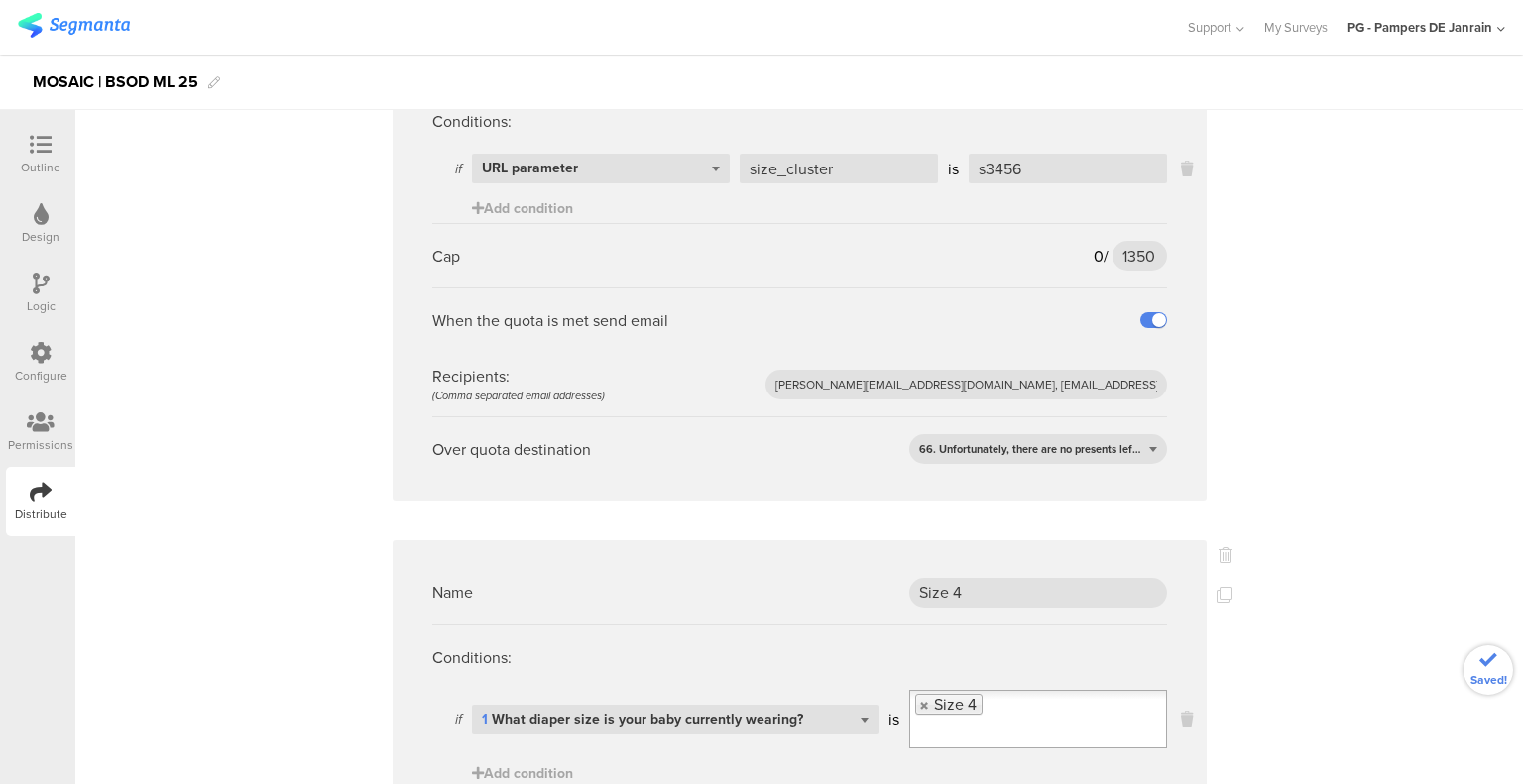 scroll, scrollTop: 572, scrollLeft: 0, axis: vertical 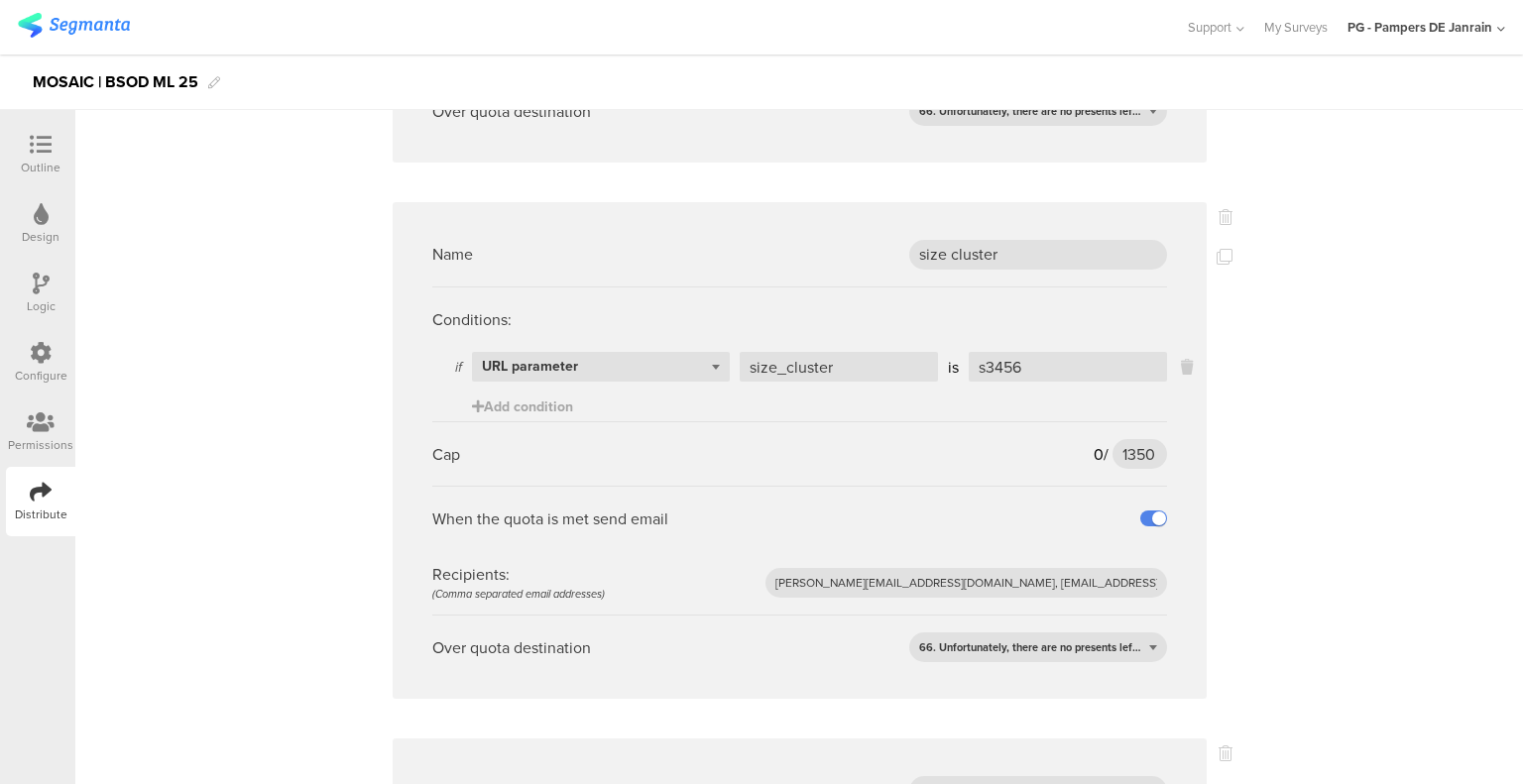 type on "350" 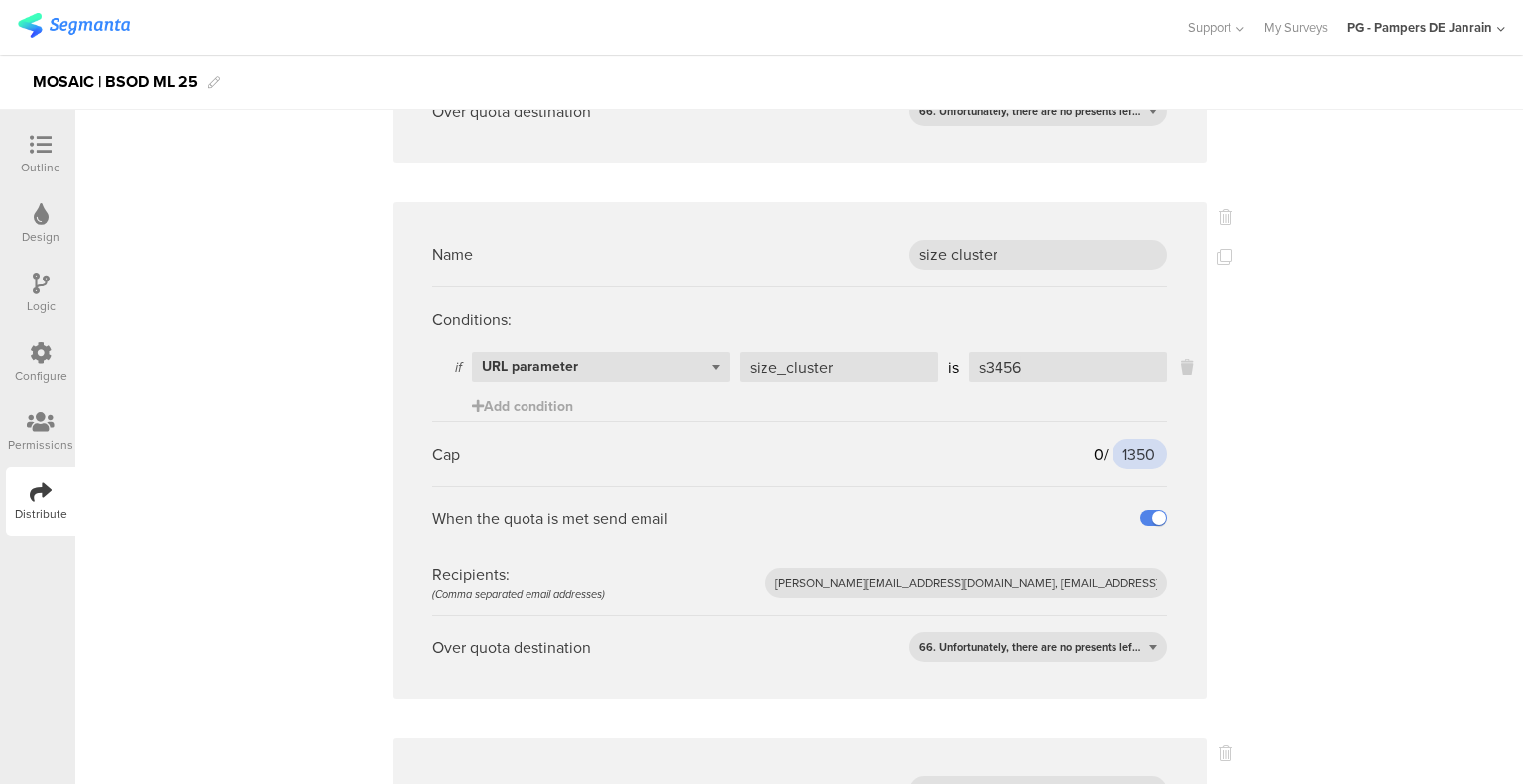 click on "1350" at bounding box center (1139, 454) 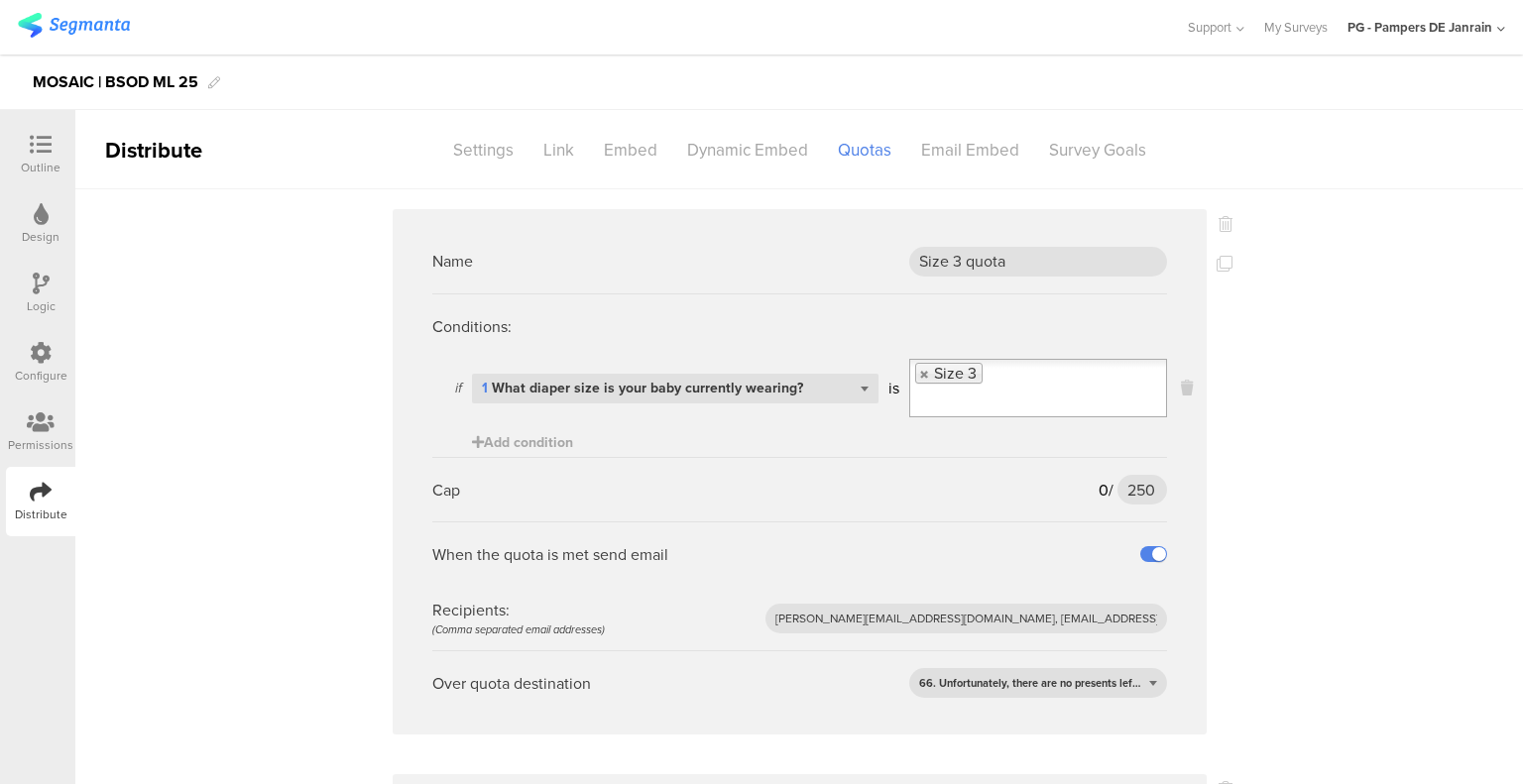scroll, scrollTop: 0, scrollLeft: 0, axis: both 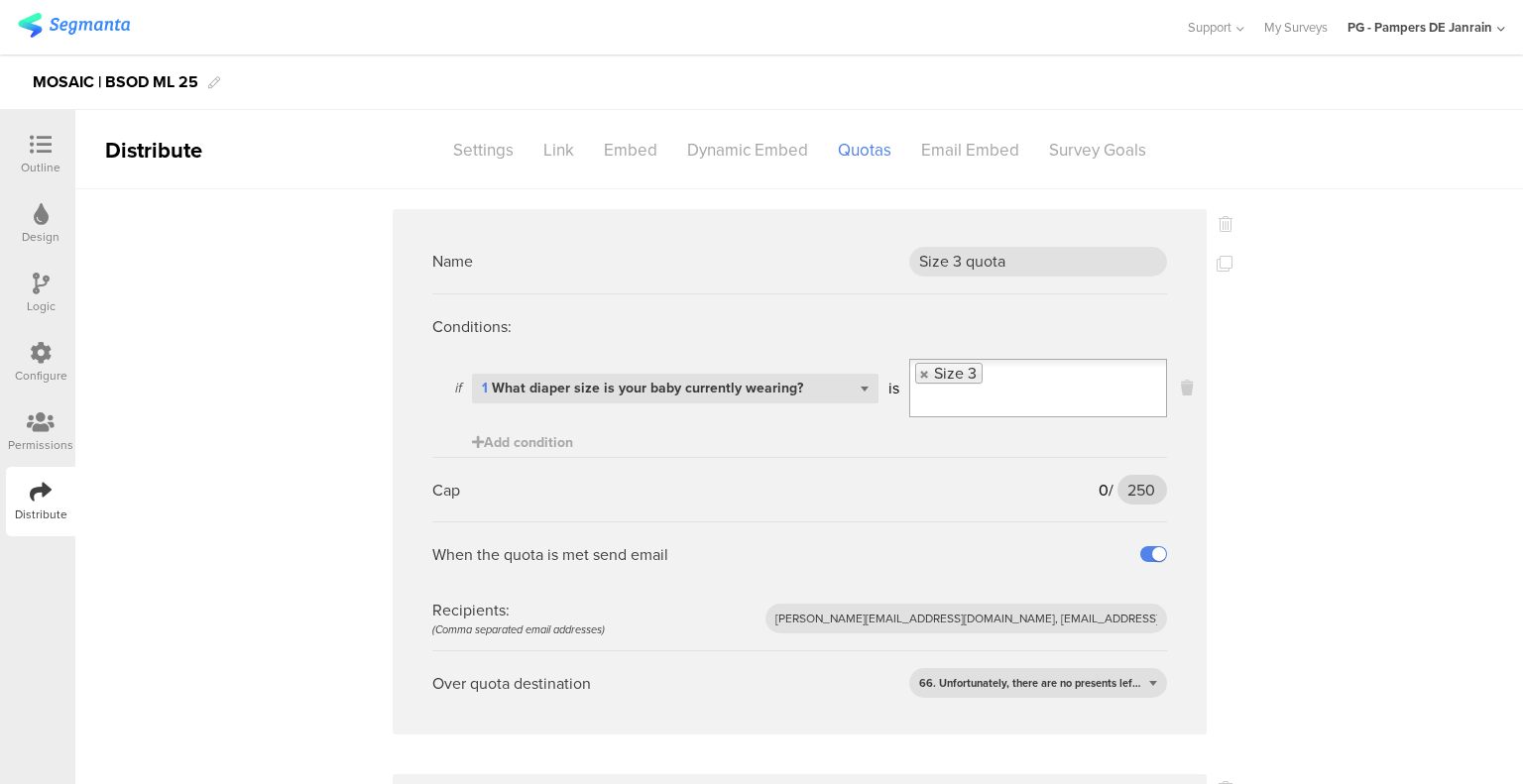type on "1300" 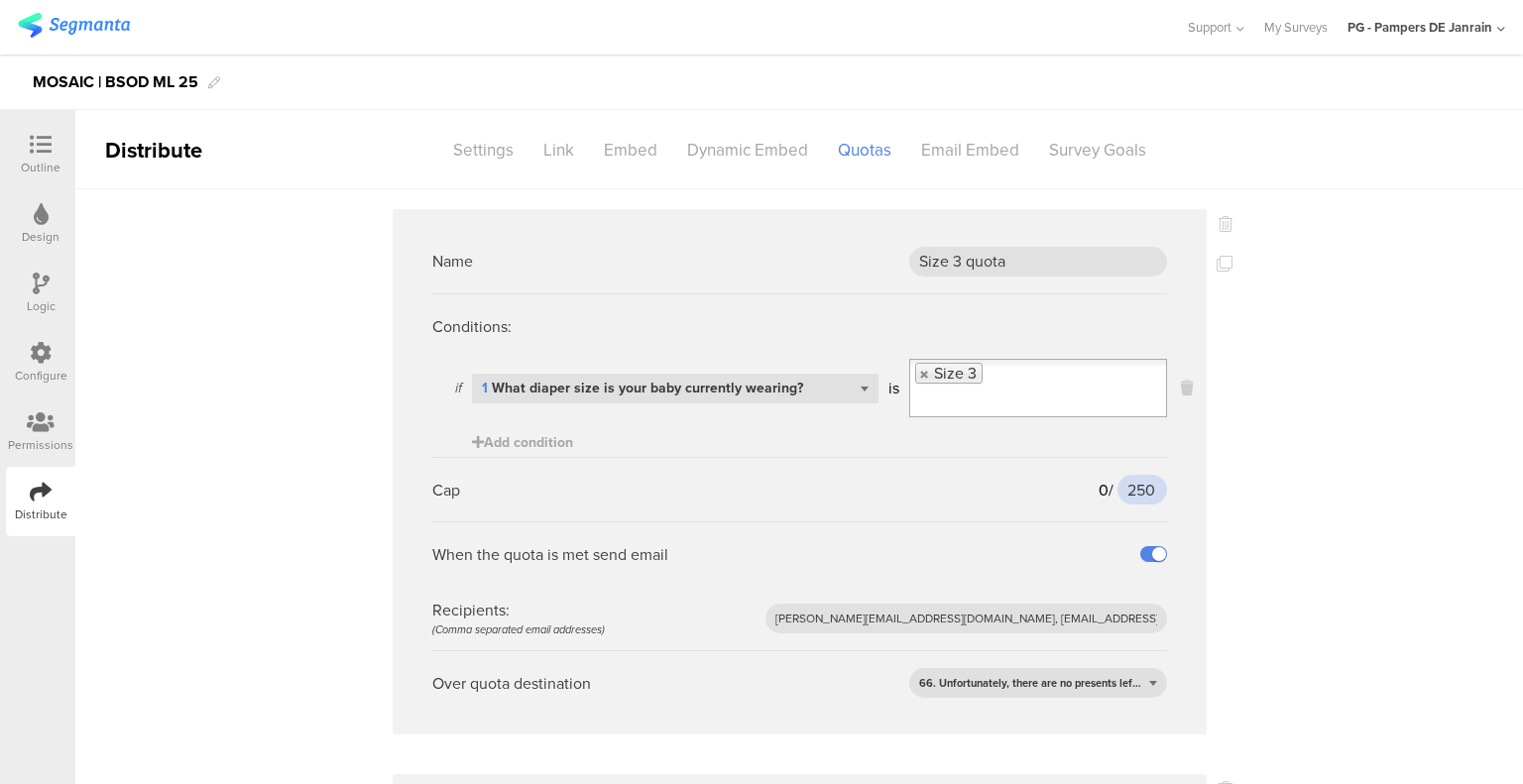 click on "250" at bounding box center (1142, 490) 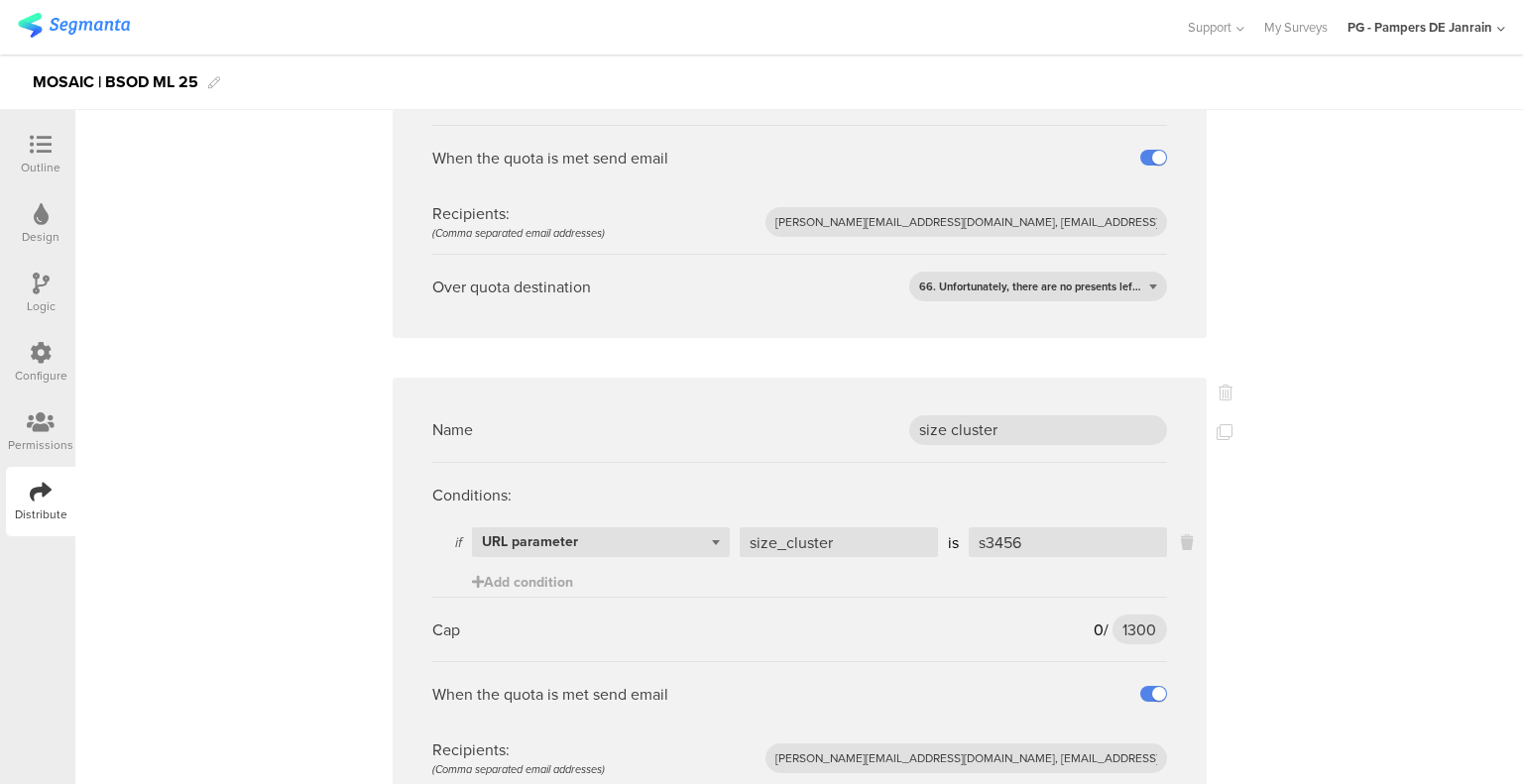 scroll, scrollTop: 694, scrollLeft: 0, axis: vertical 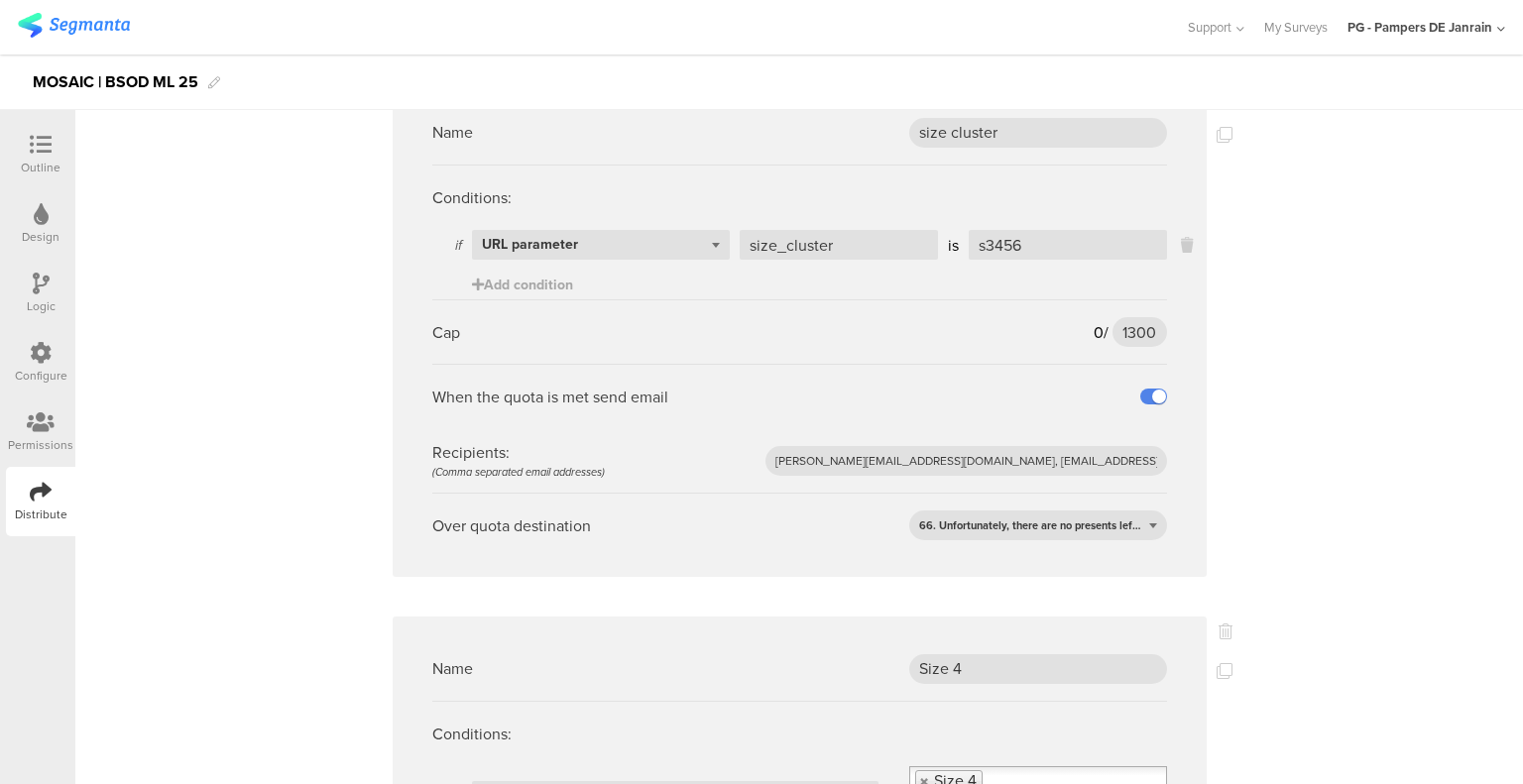 type on "350" 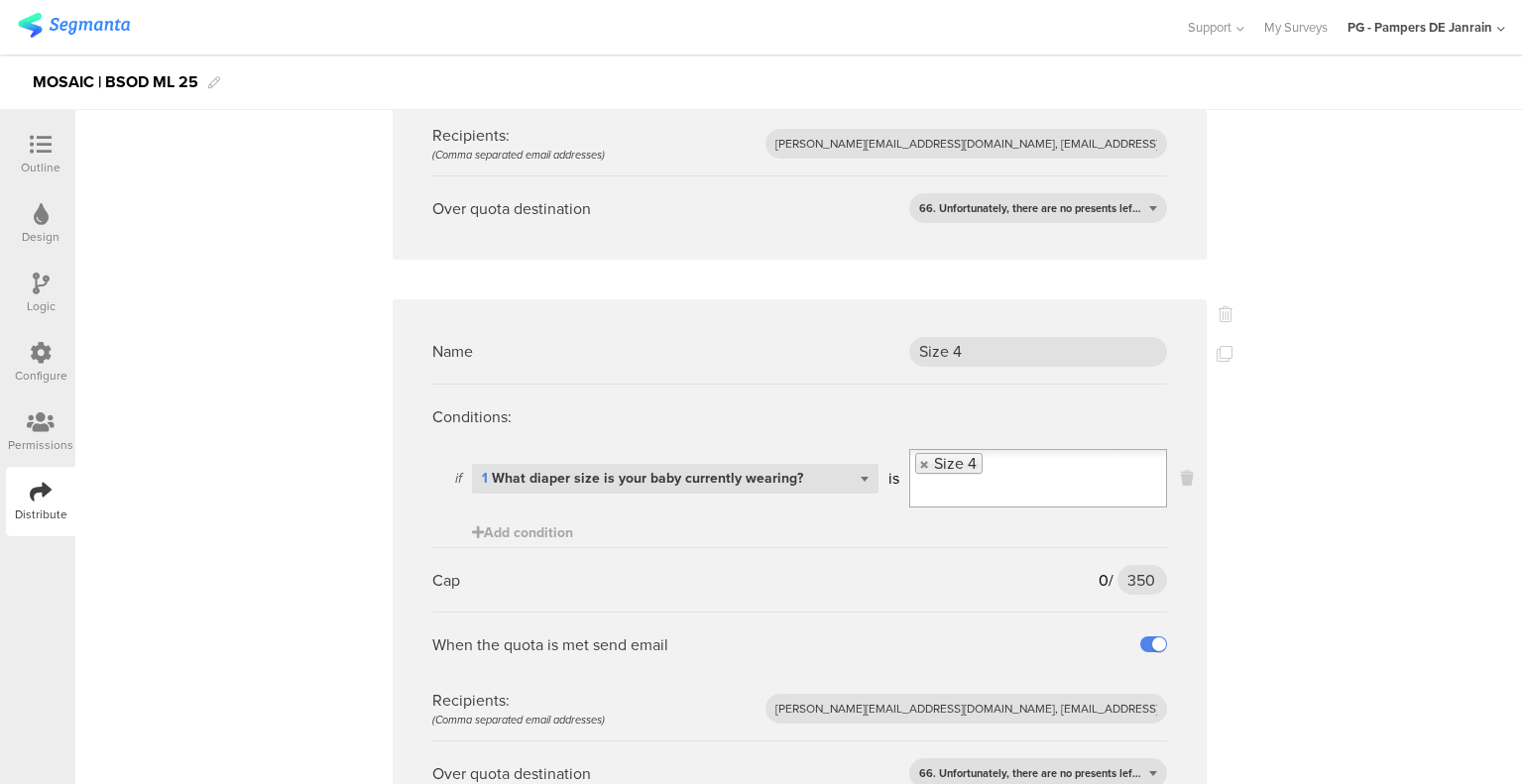 scroll, scrollTop: 0, scrollLeft: 0, axis: both 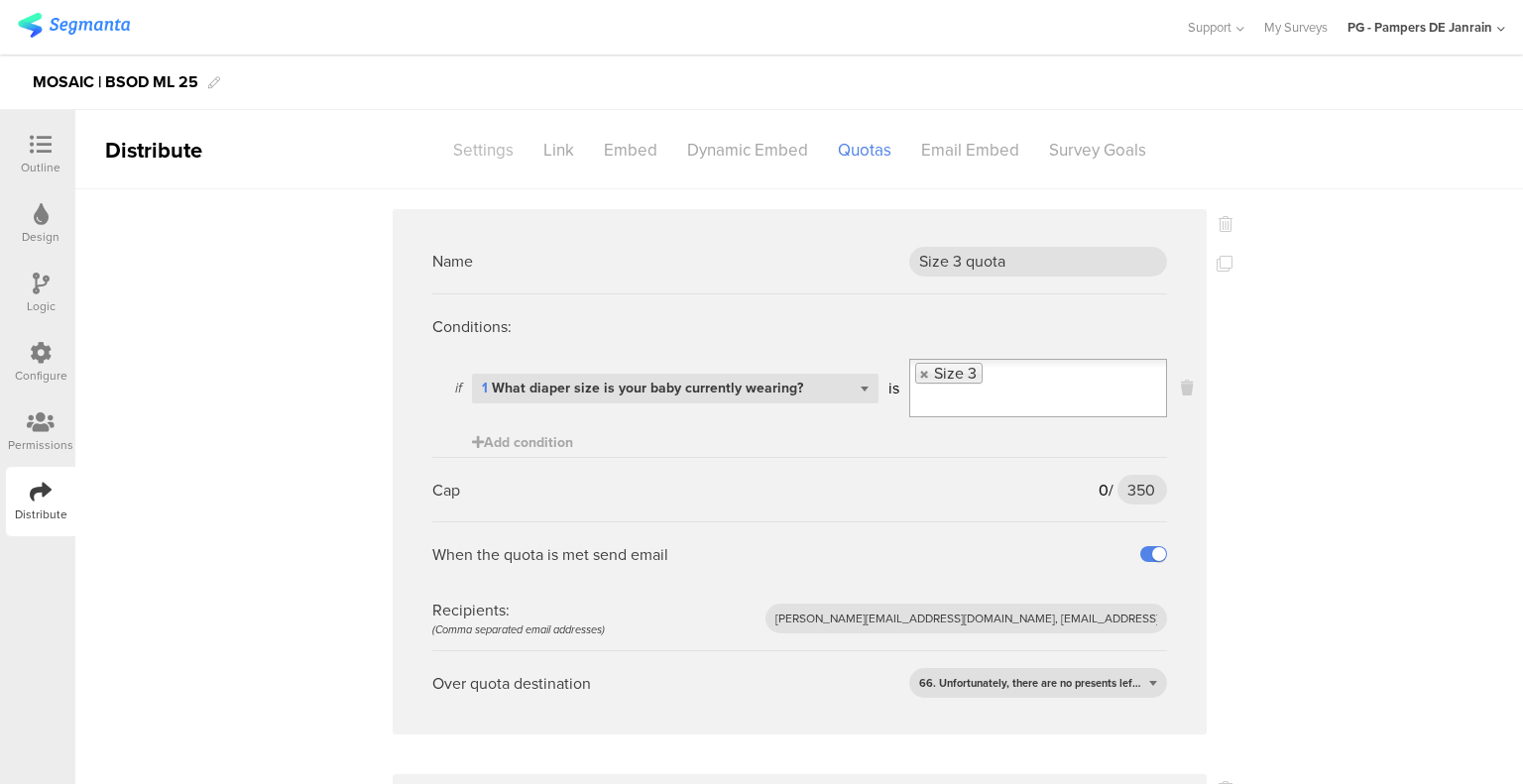 click on "Settings" at bounding box center [483, 150] 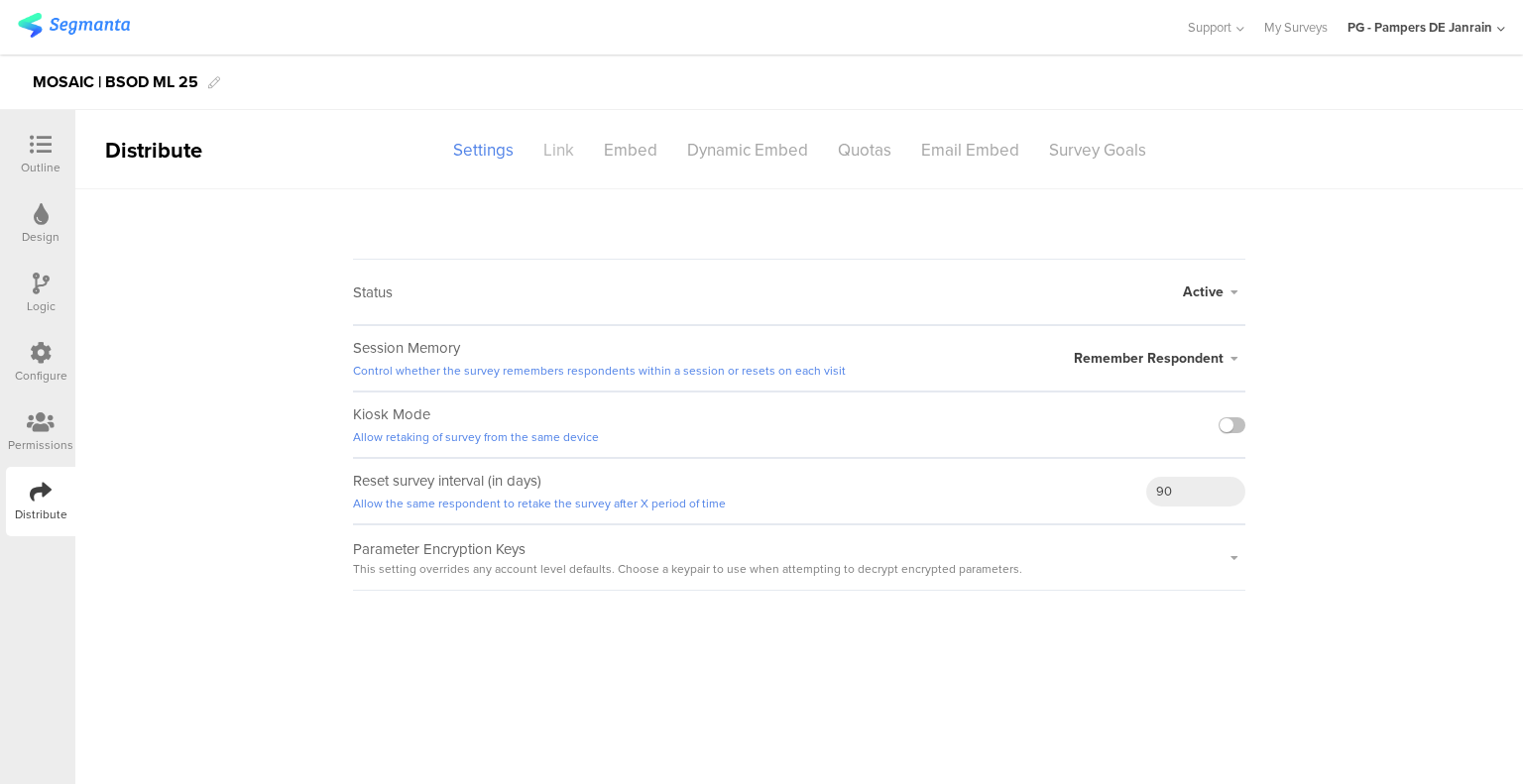 click on "Link" at bounding box center [558, 150] 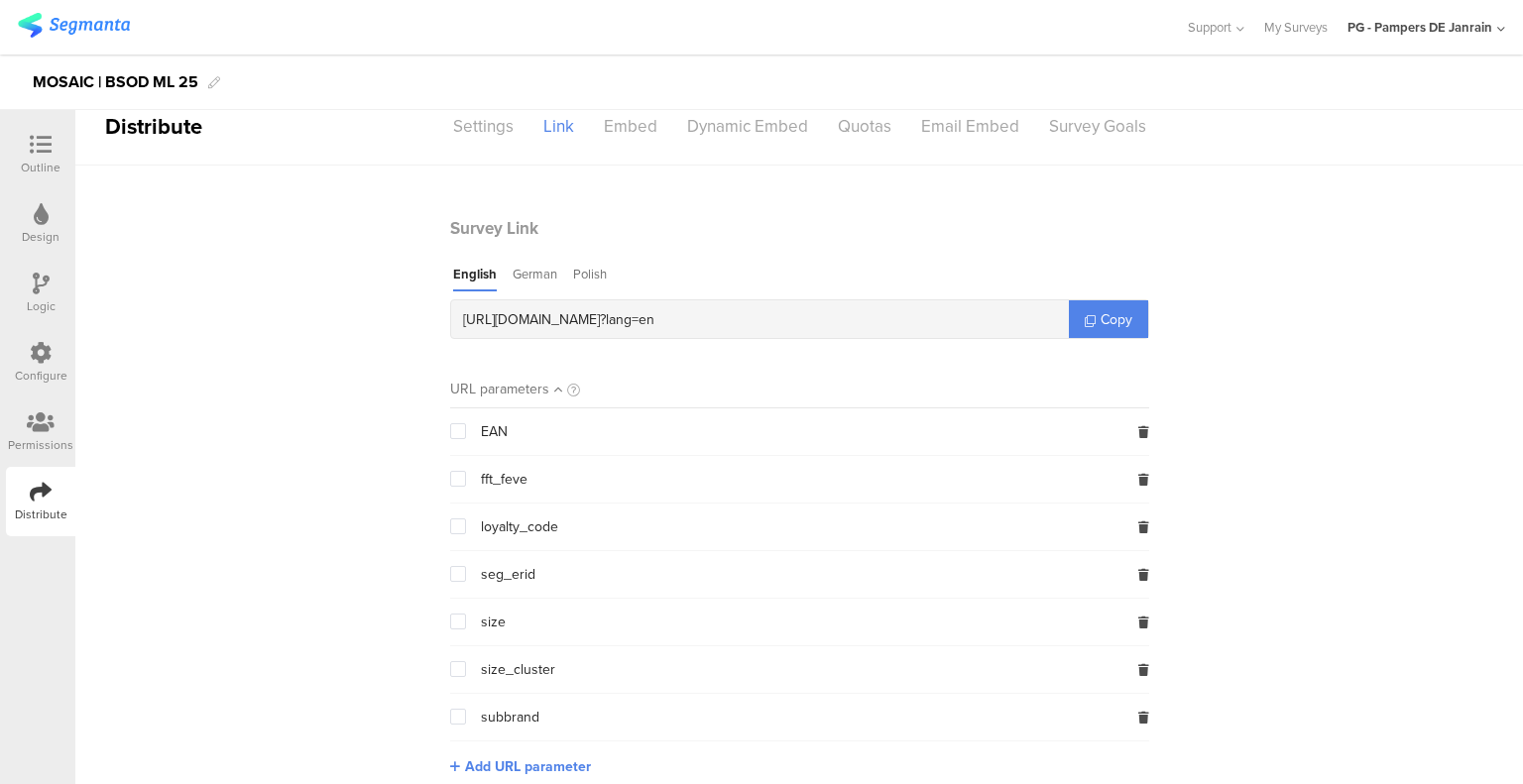 scroll, scrollTop: 46, scrollLeft: 0, axis: vertical 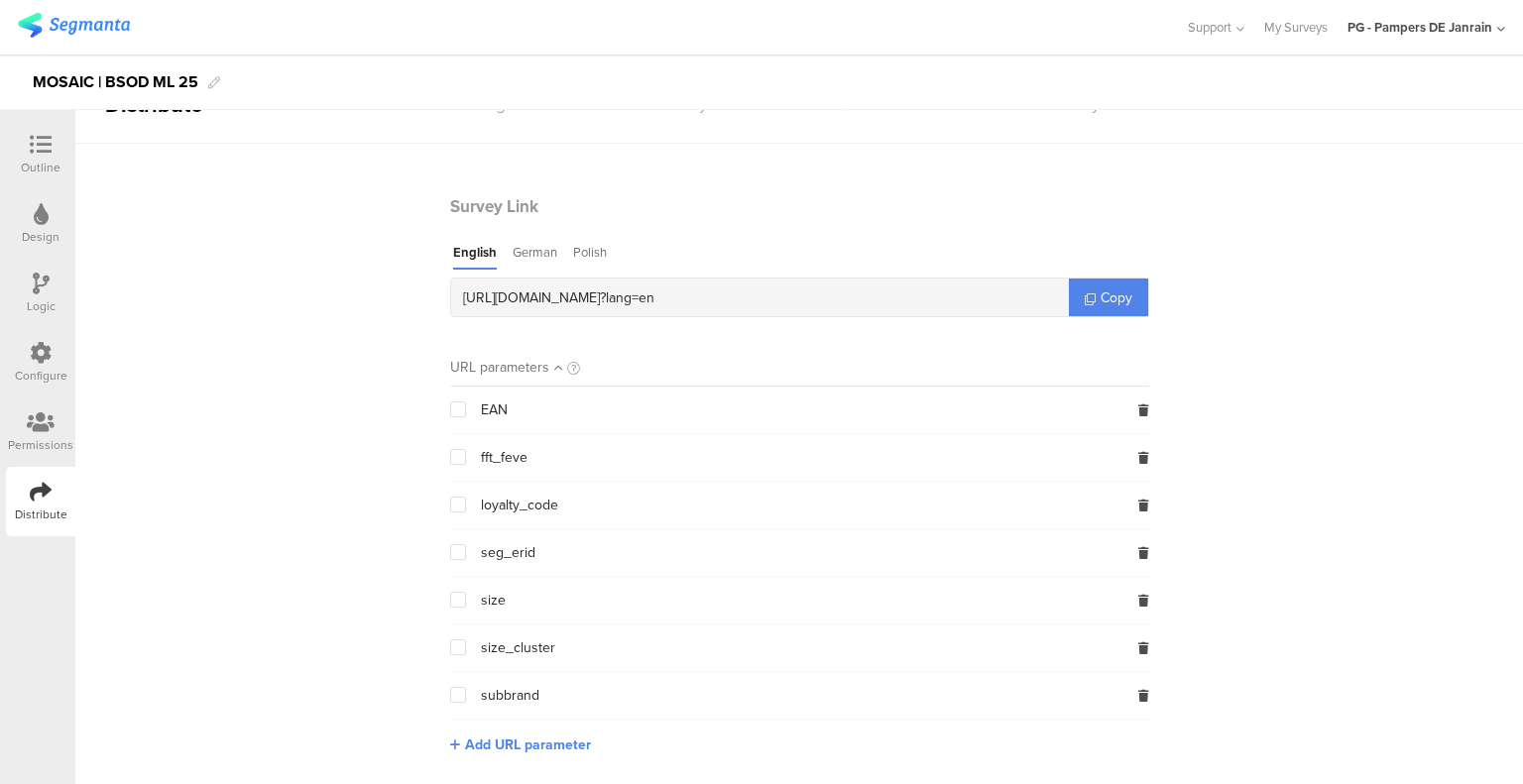 click at bounding box center [458, 647] 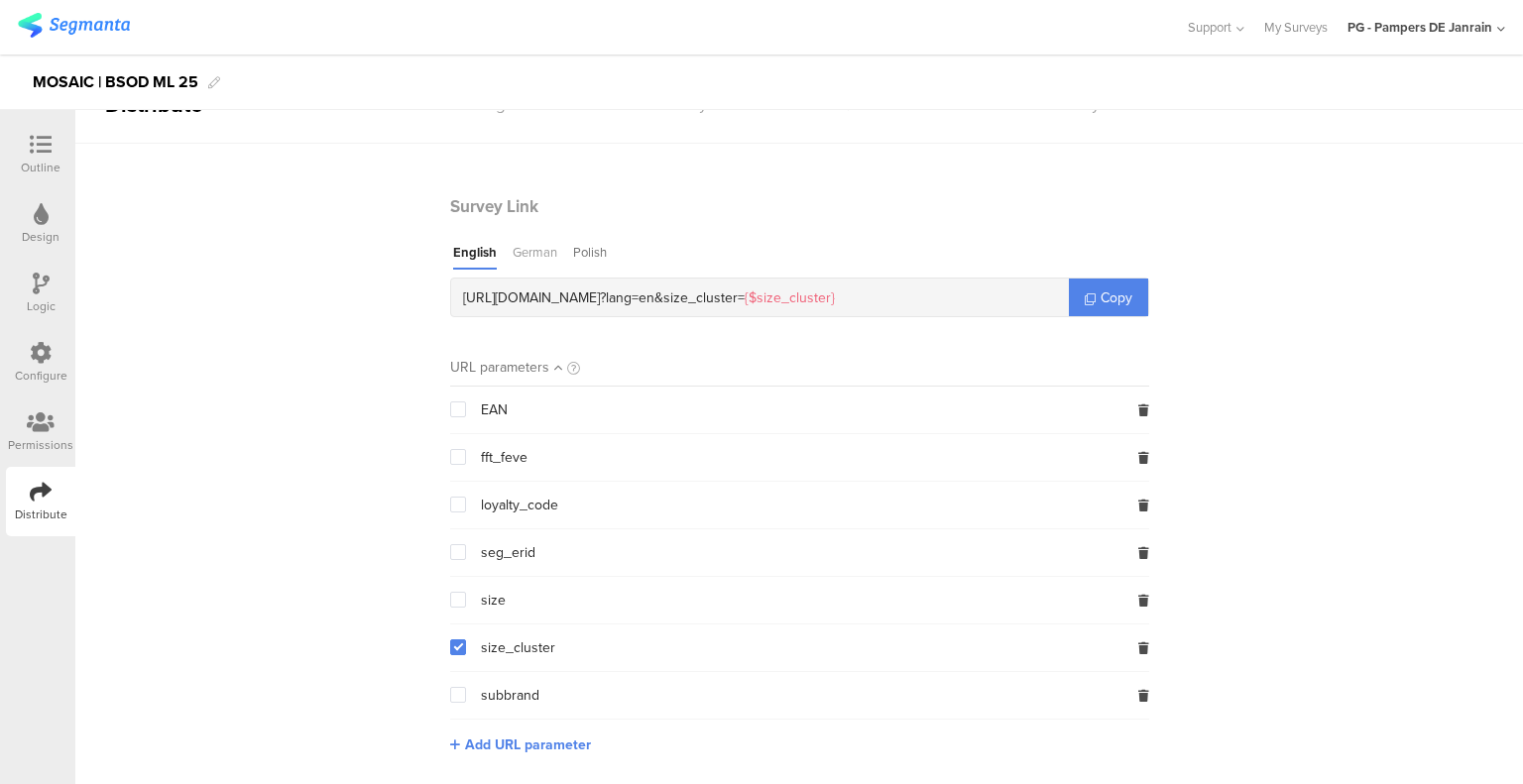 click on "German" at bounding box center [534, 256] 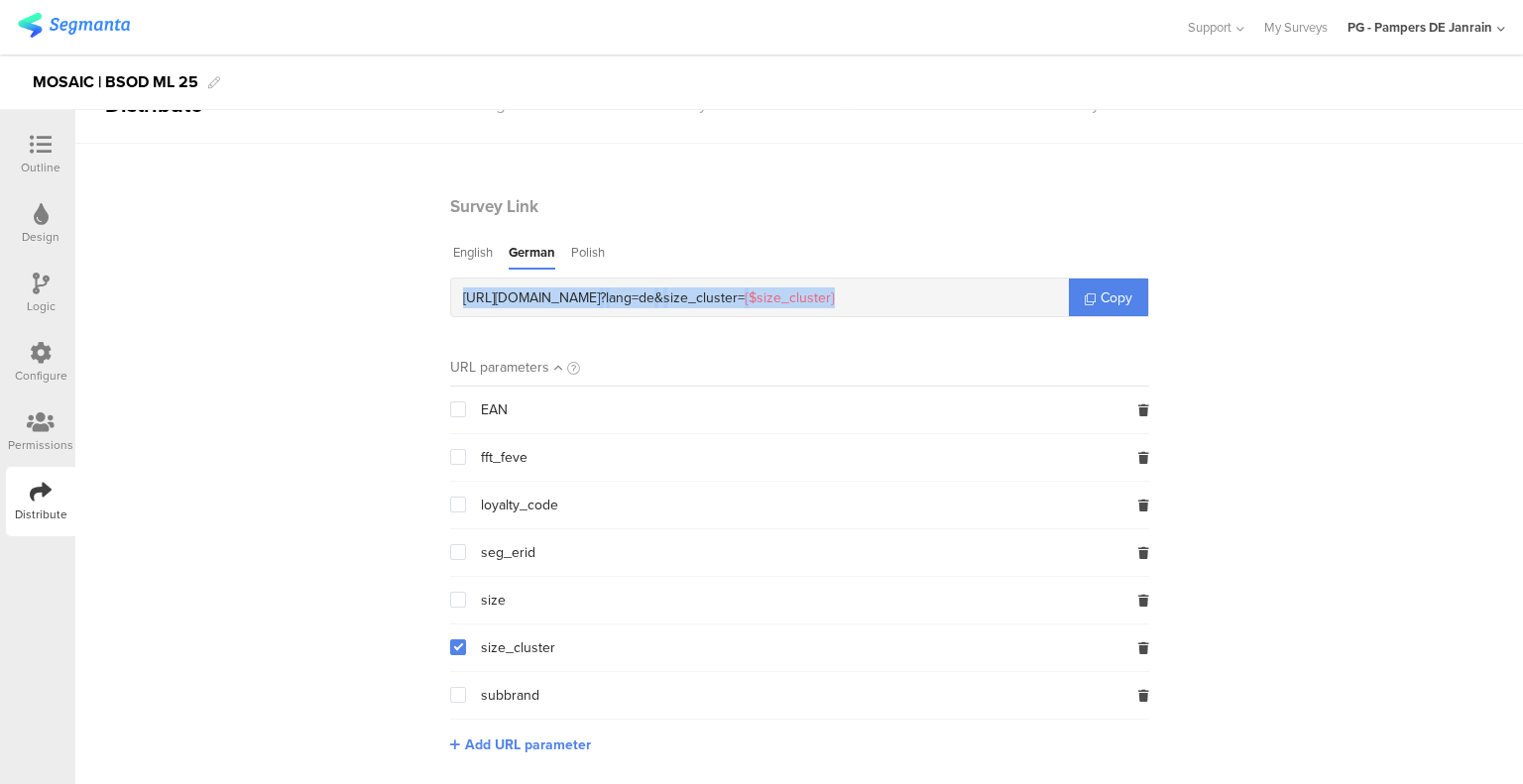 drag, startPoint x: 456, startPoint y: 297, endPoint x: 930, endPoint y: 299, distance: 474.00422 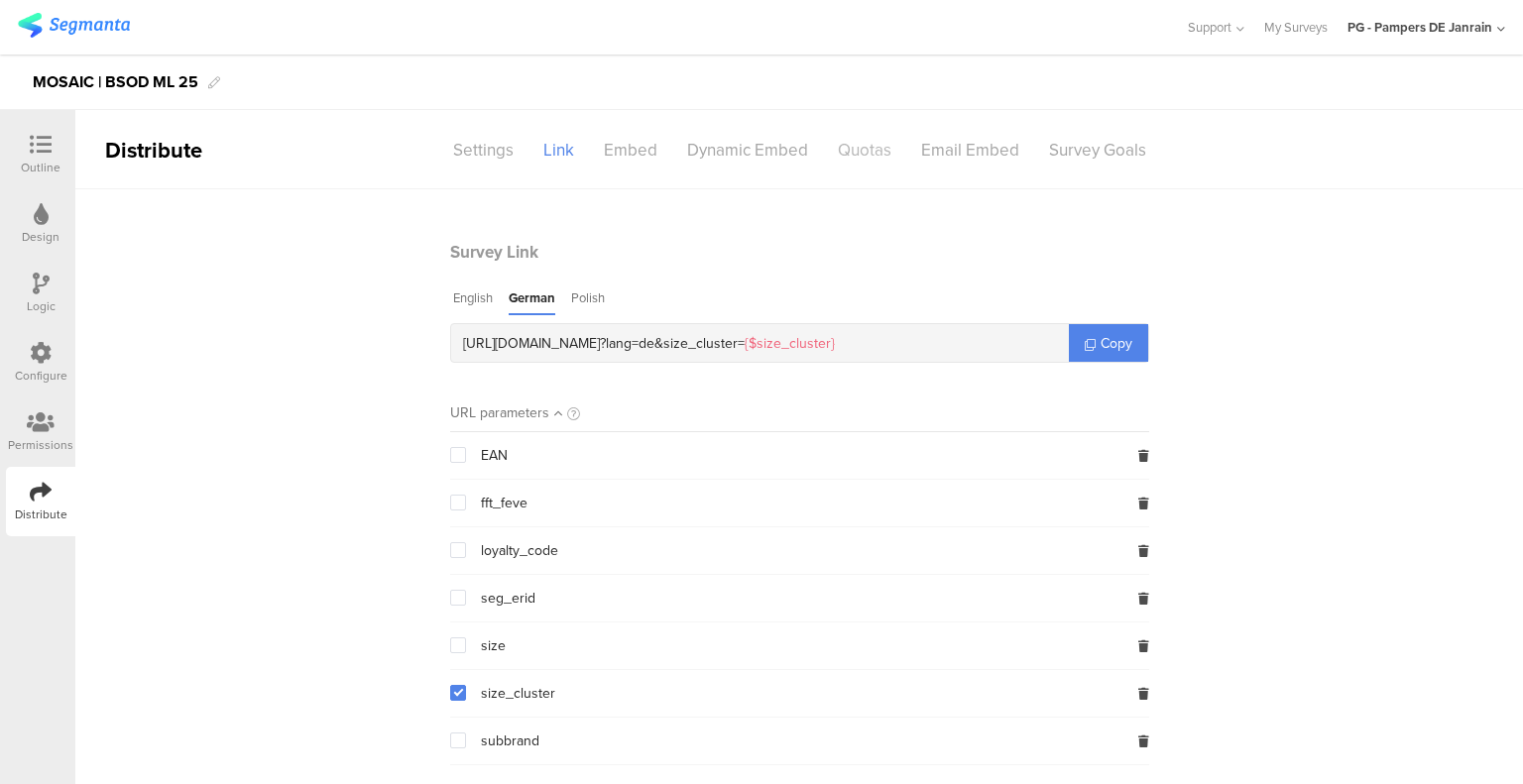 click on "Quotas" at bounding box center [865, 150] 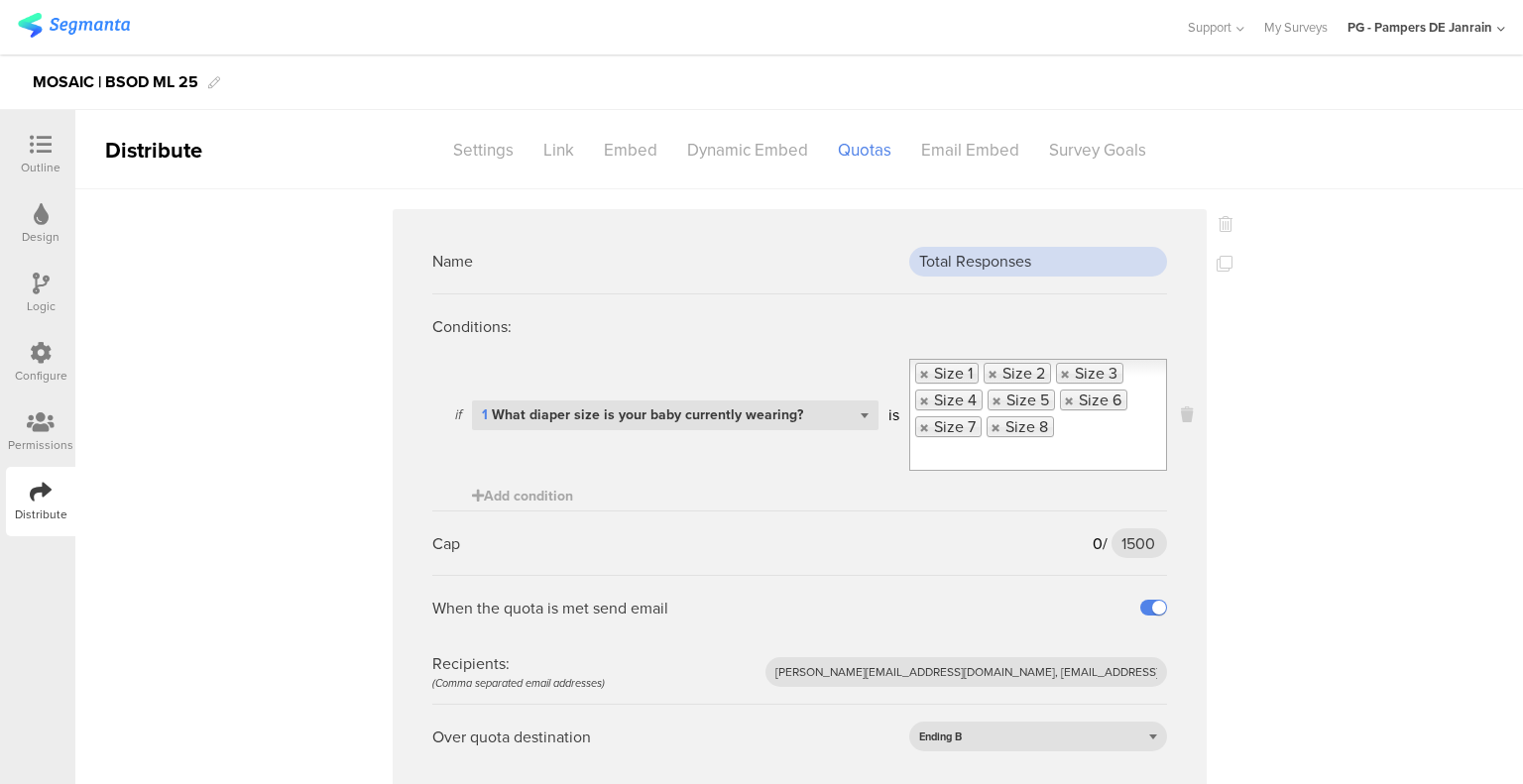 click on "Total Responses" at bounding box center [1038, 262] 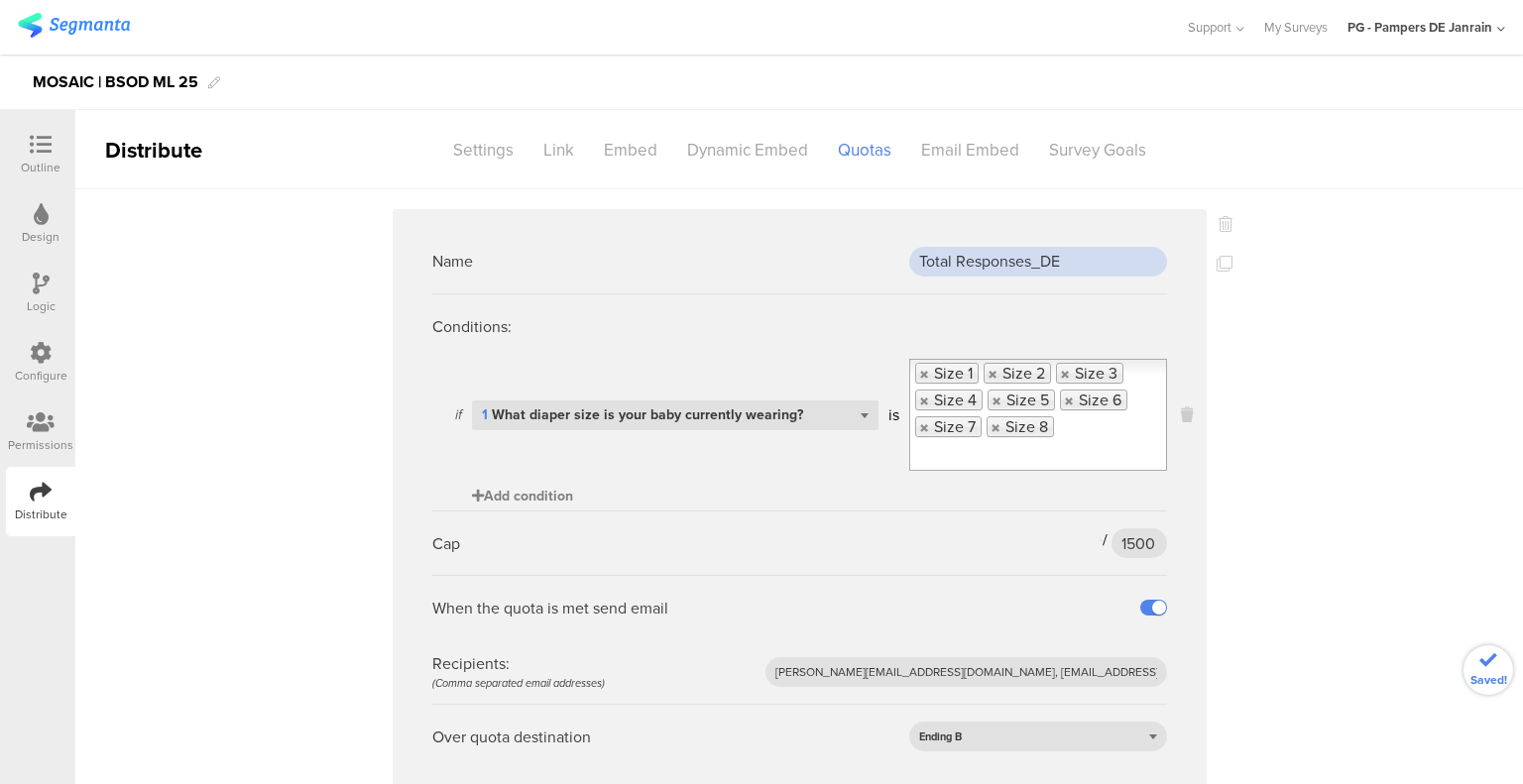 type on "Total Responses_DE" 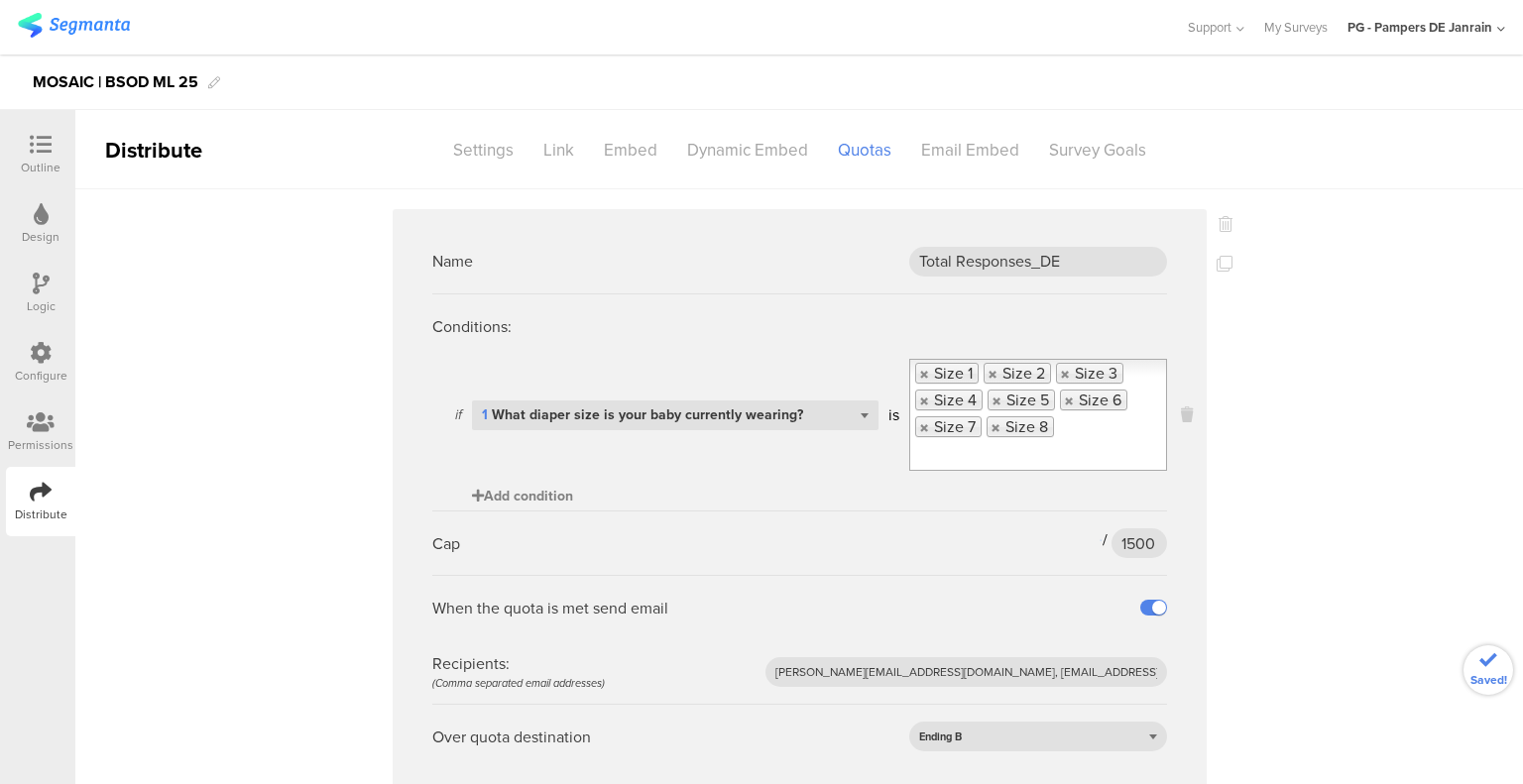 click on "Add condition" at bounding box center [523, 496] 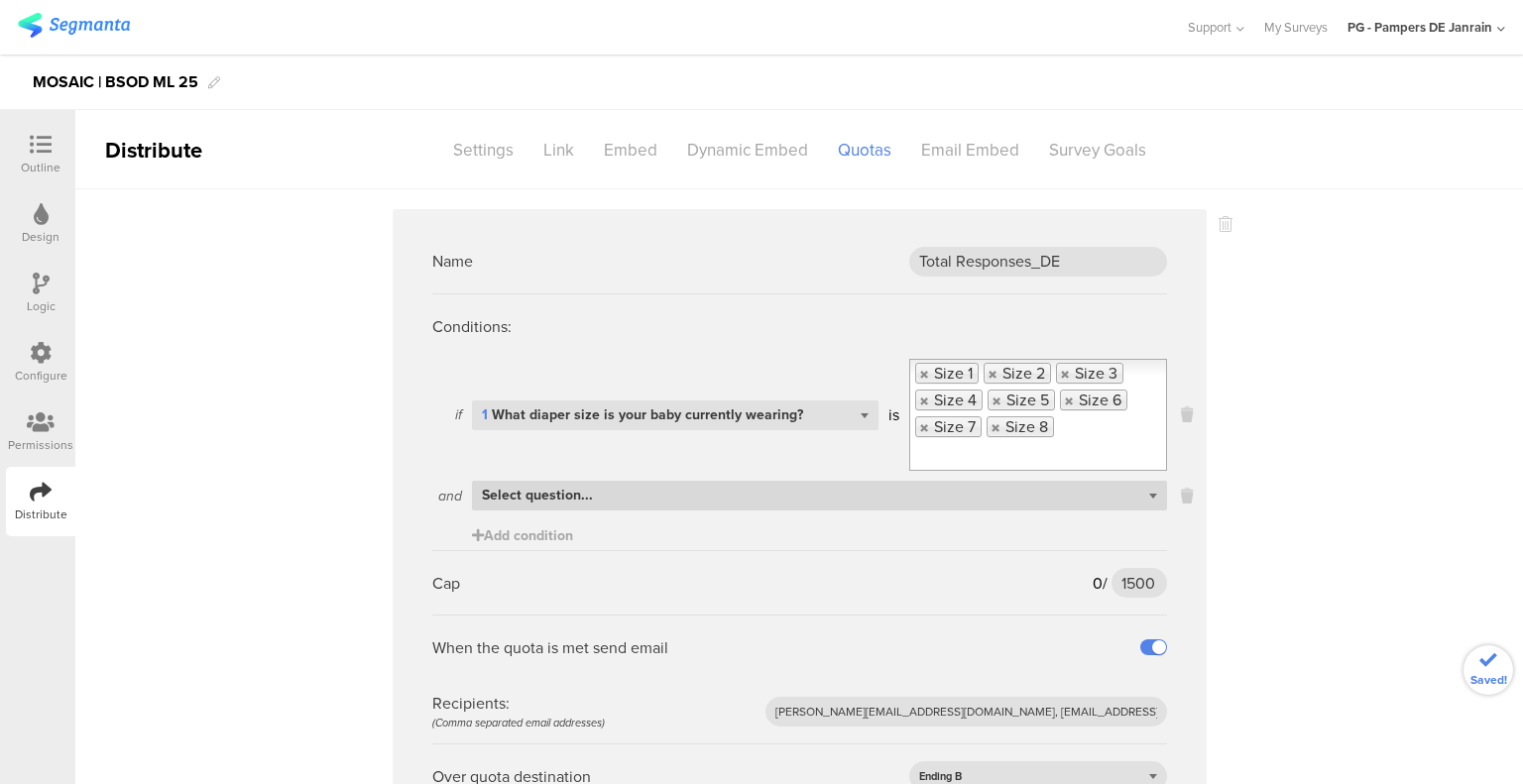 click on "Select question..." at bounding box center [537, 495] 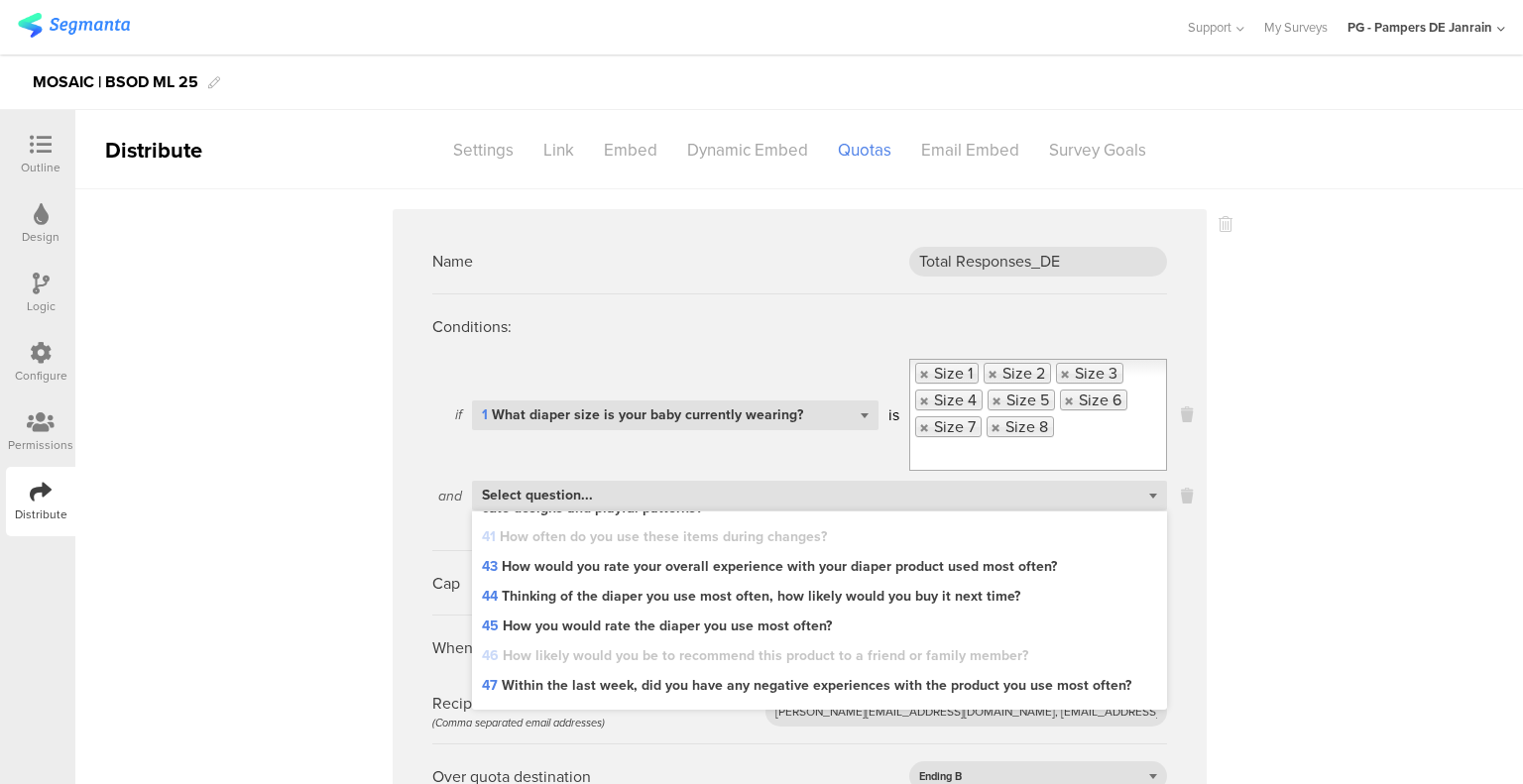 scroll, scrollTop: 1844, scrollLeft: 0, axis: vertical 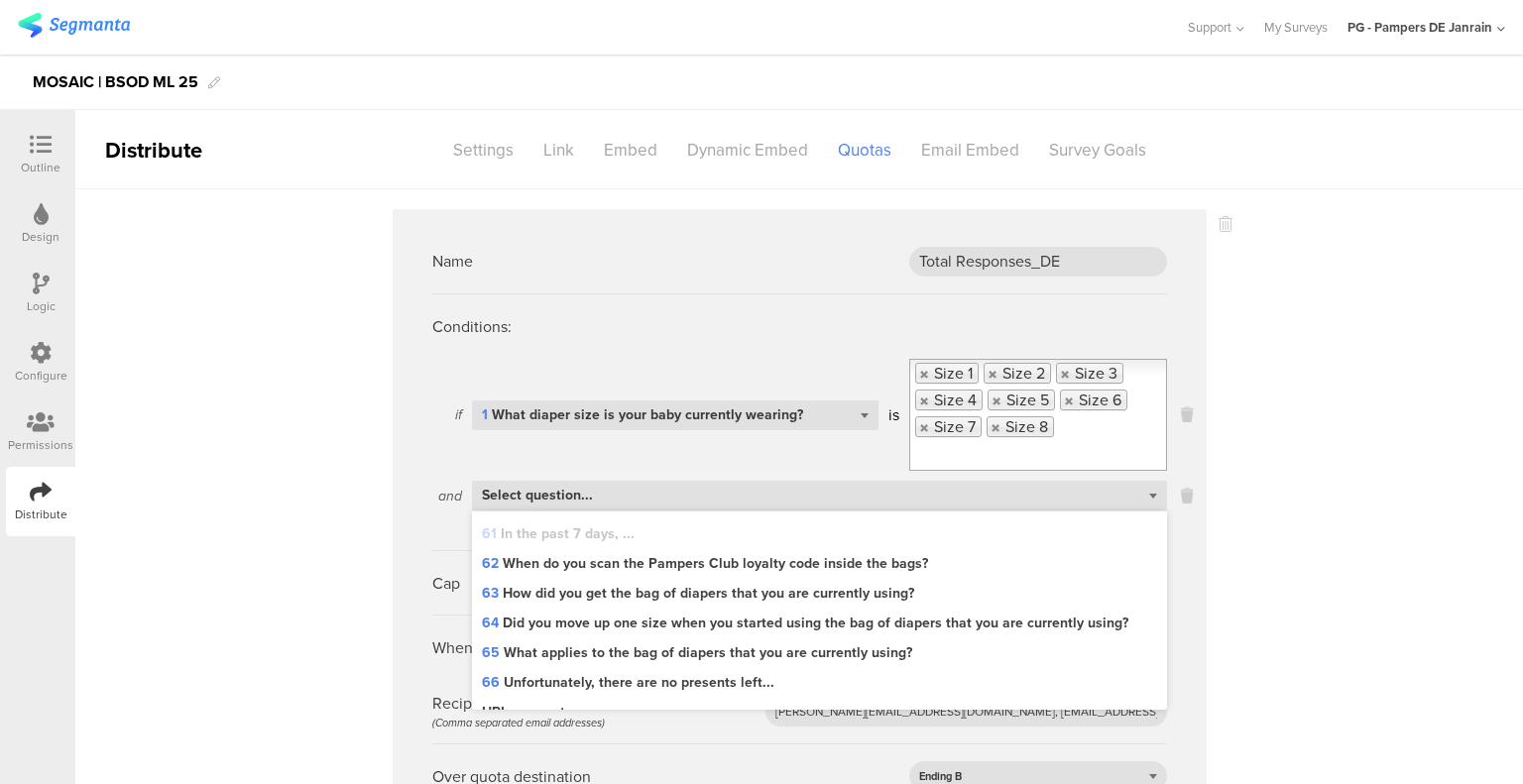 click on "URL parameter" at bounding box center [529, 713] 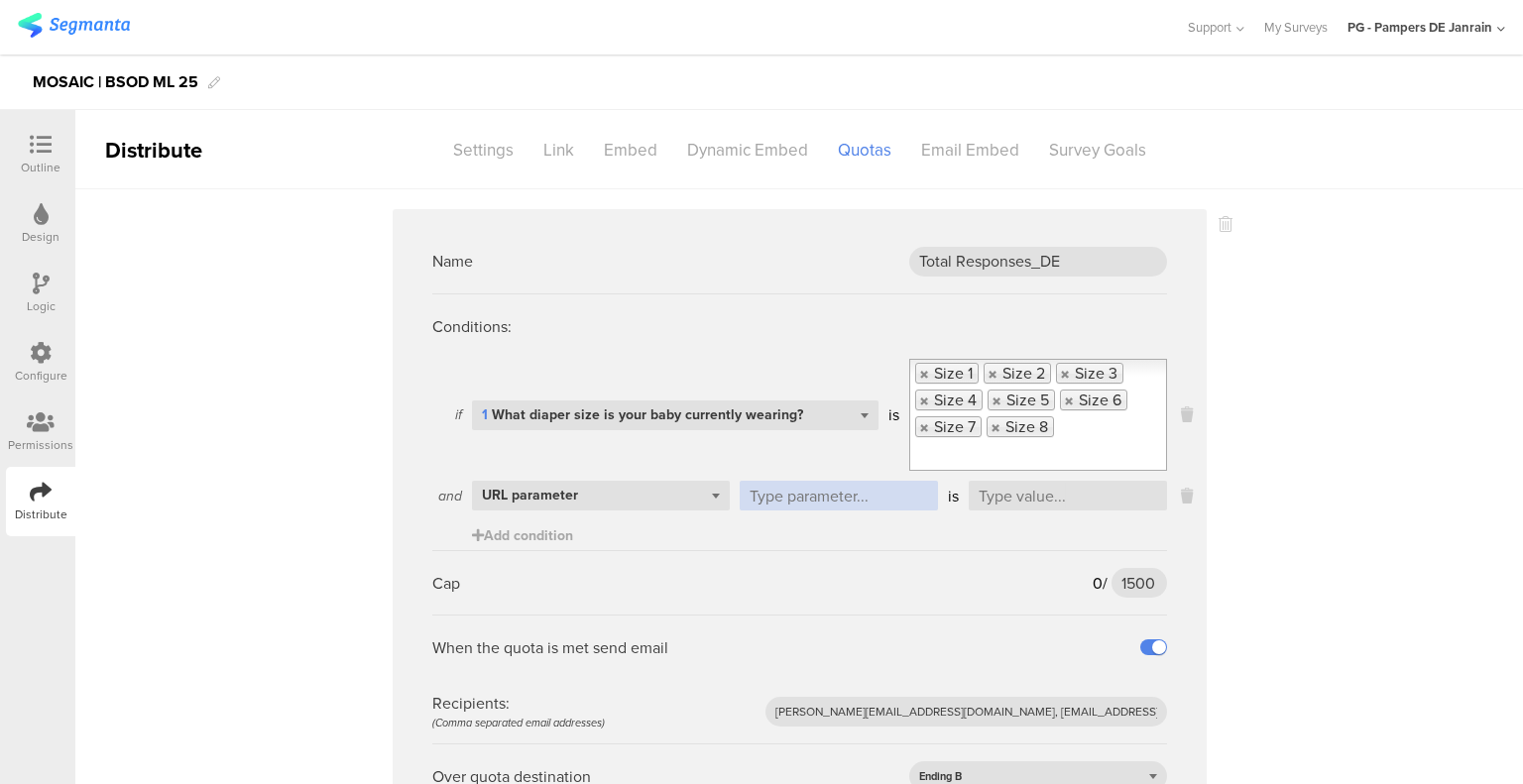 click at bounding box center [839, 496] 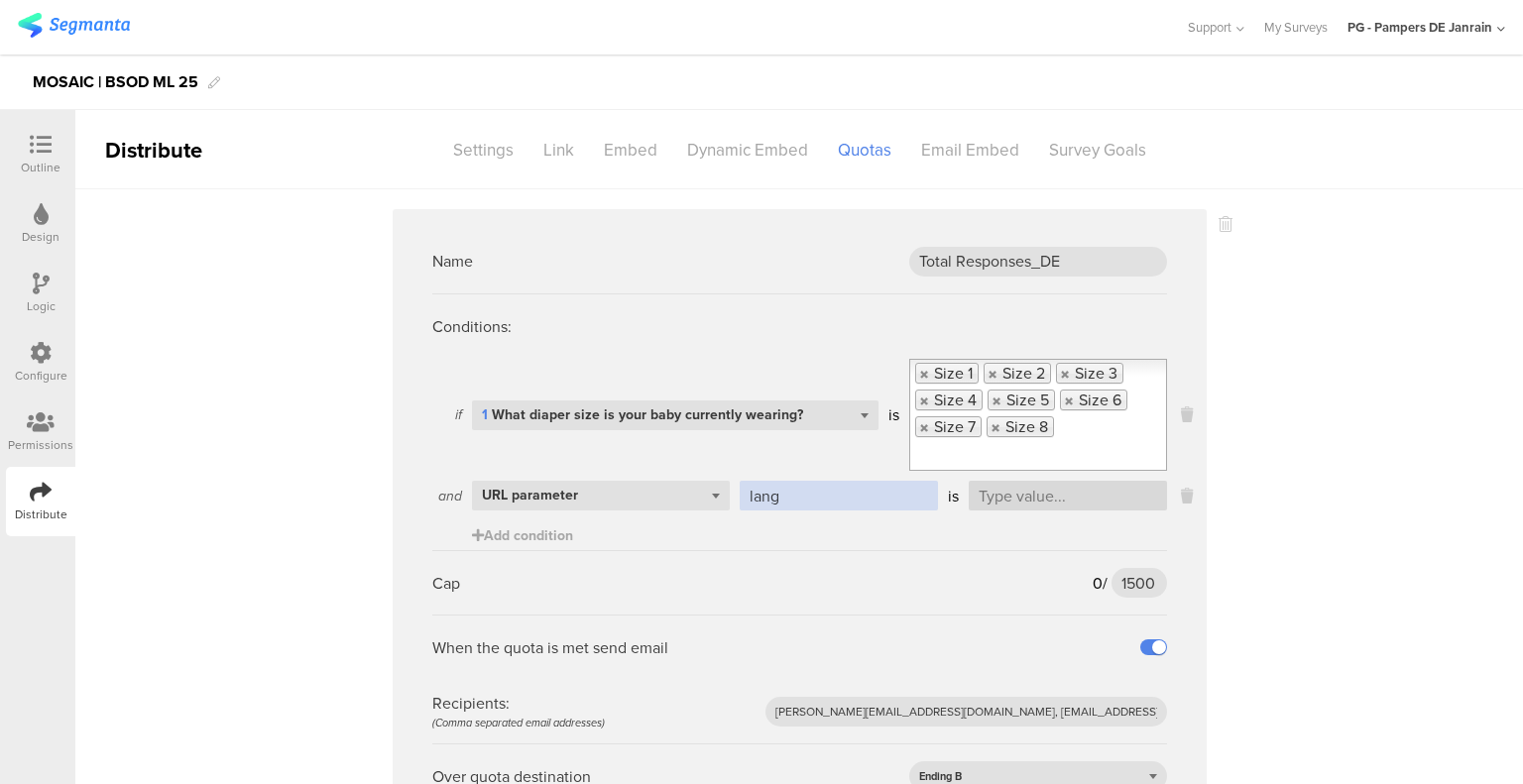 type on "lang" 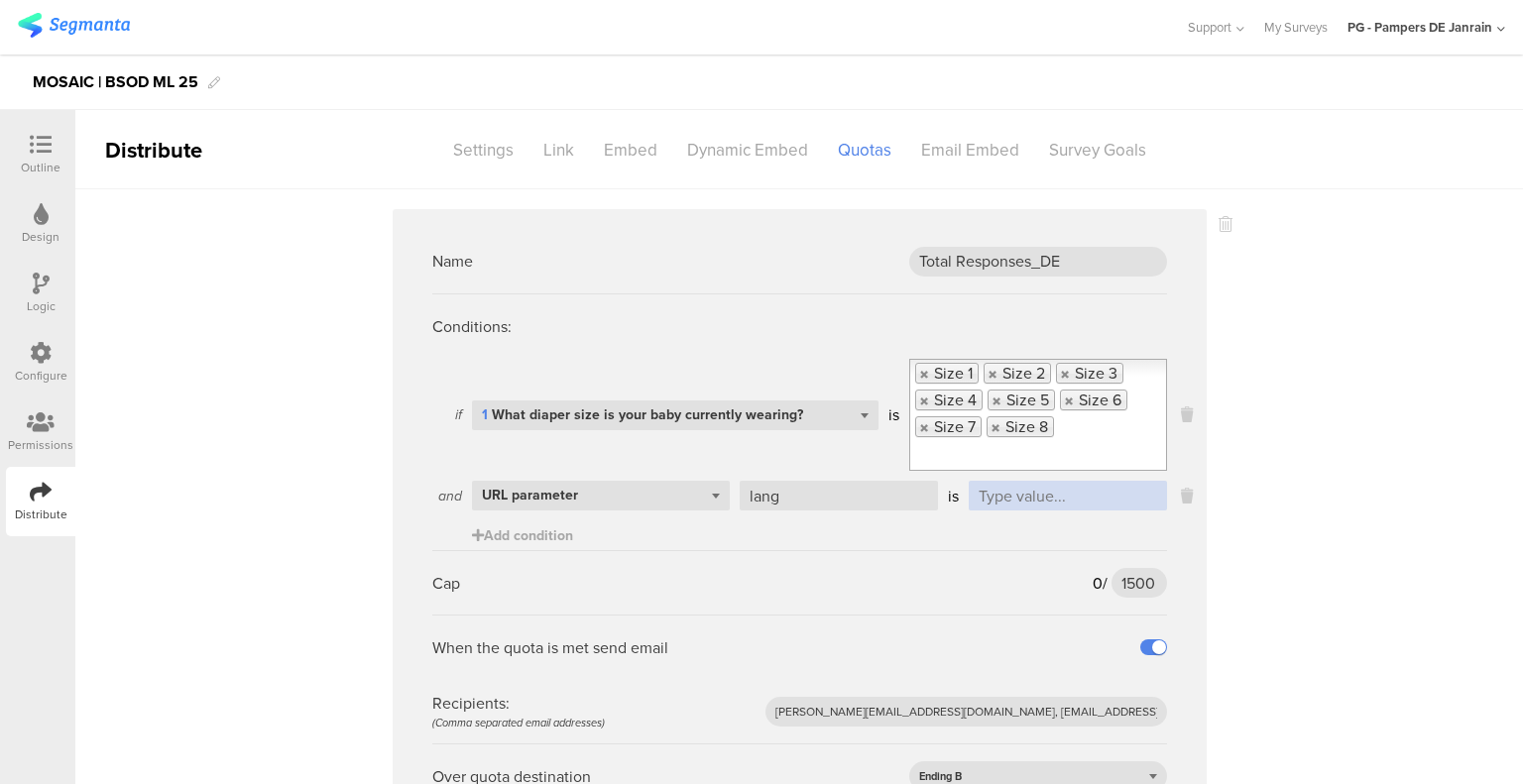 click at bounding box center (1068, 496) 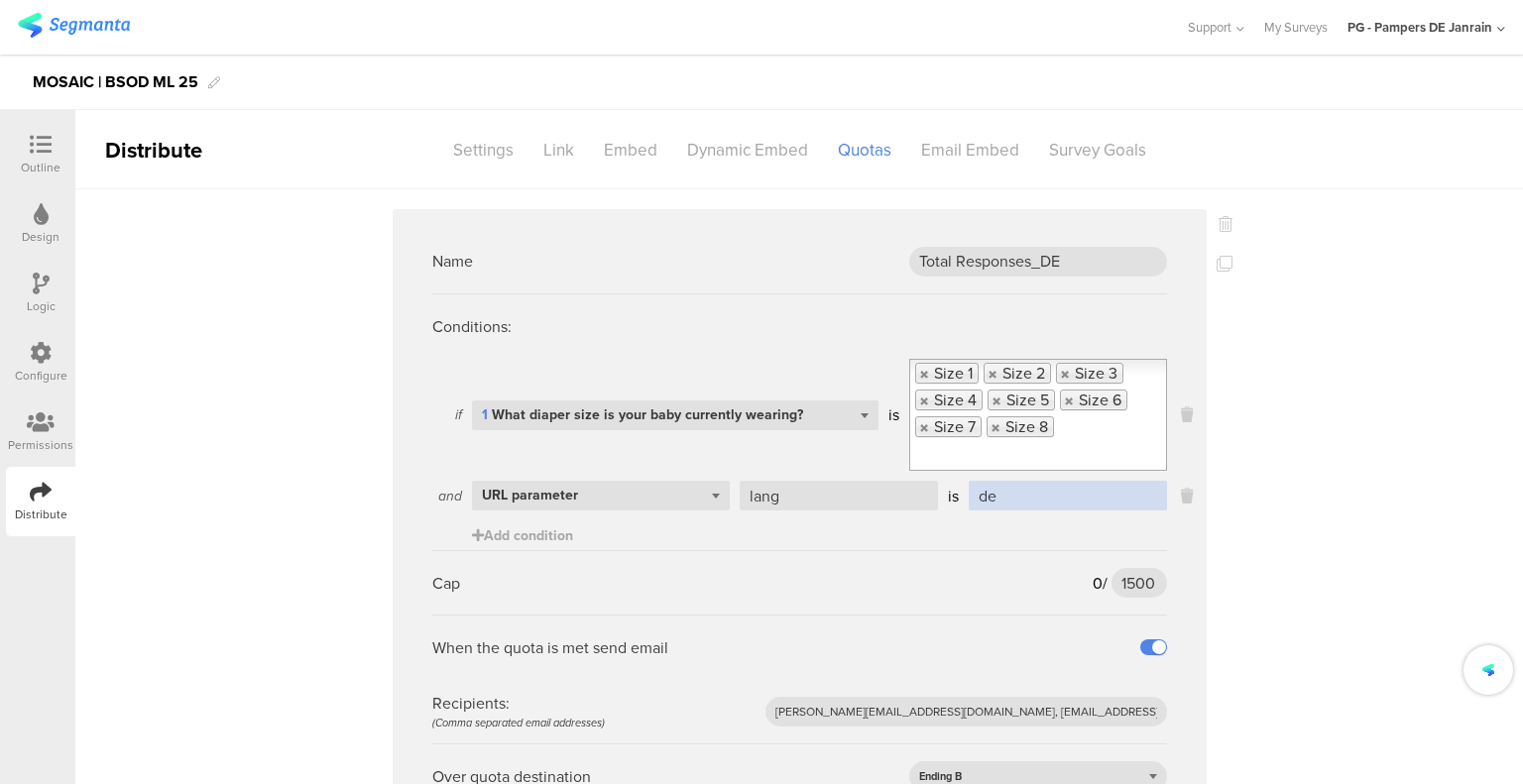 type on "de" 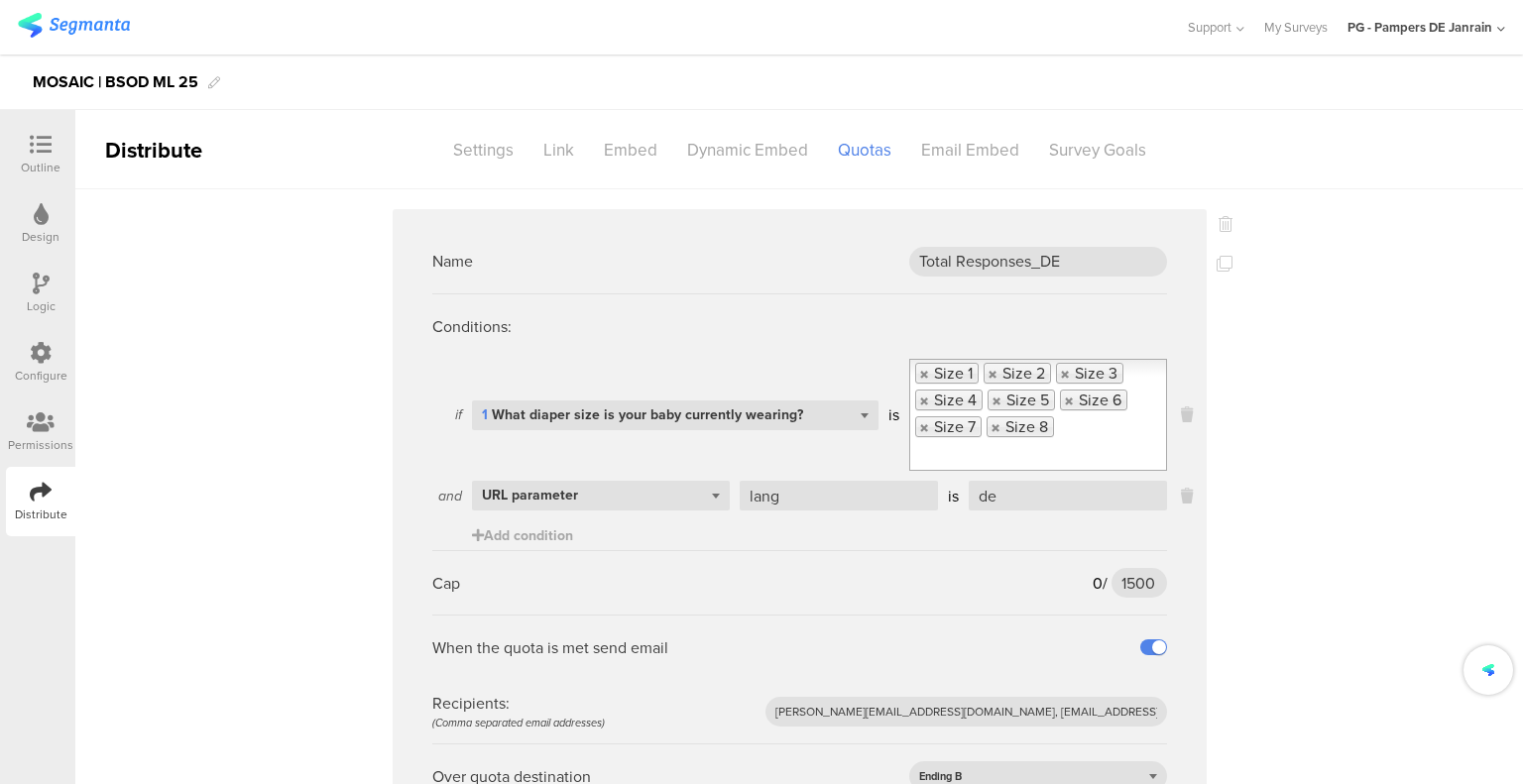 click on "Name
Total Responses_DE
Conditions:
if
Select question...   1 What diaper size is your baby currently wearing?
is
Size 1   Size 2   Size 3   Size 4   Size 5   Size 6   Size 7   Size 8
and
Select question...   URL parameter
lang
is
de
Add condition
Cap
0
/
1500
1500
When the quota is met send email
Recipients:  (Comma separated email addresses)
fritz.t@pg.com, burcak.b.1@pg.com, ajna.komaromi@saatchi.hu
Over quota destination
Ending B
Name
Size 1 and 2
Conditions:
if
Select question...   1
is
Size 1   Size 2" at bounding box center (799, 2496) 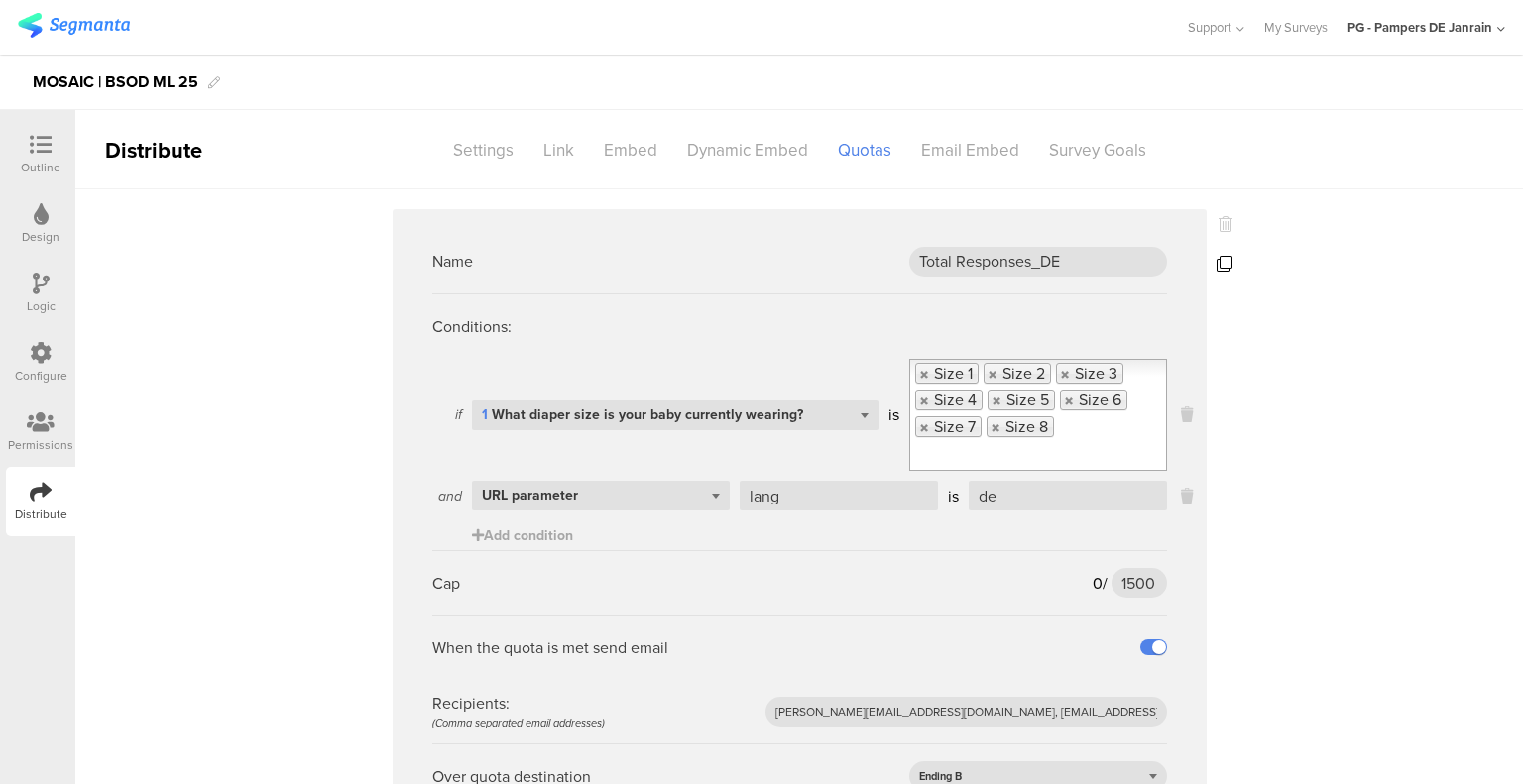click at bounding box center [1225, 264] 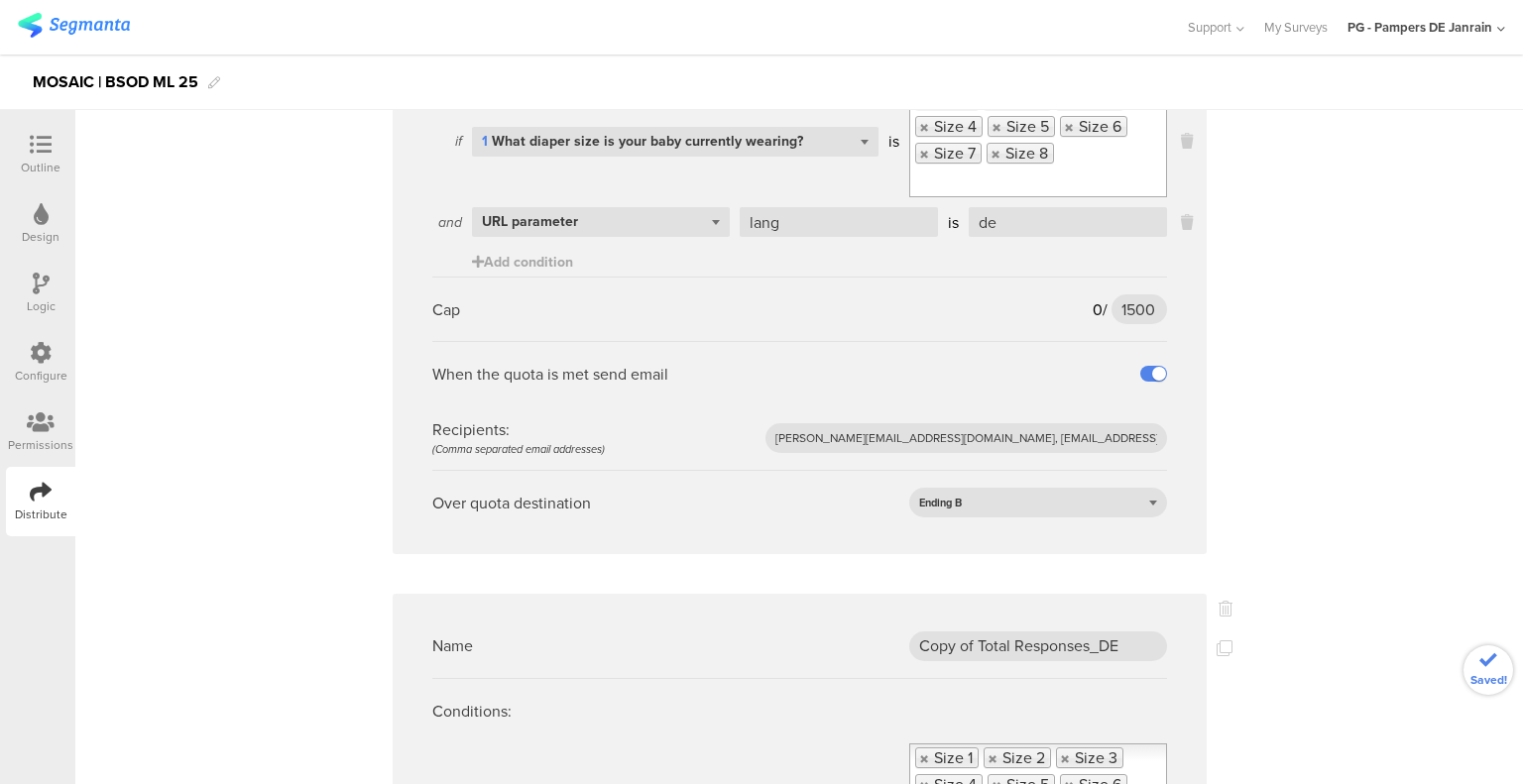scroll, scrollTop: 396, scrollLeft: 0, axis: vertical 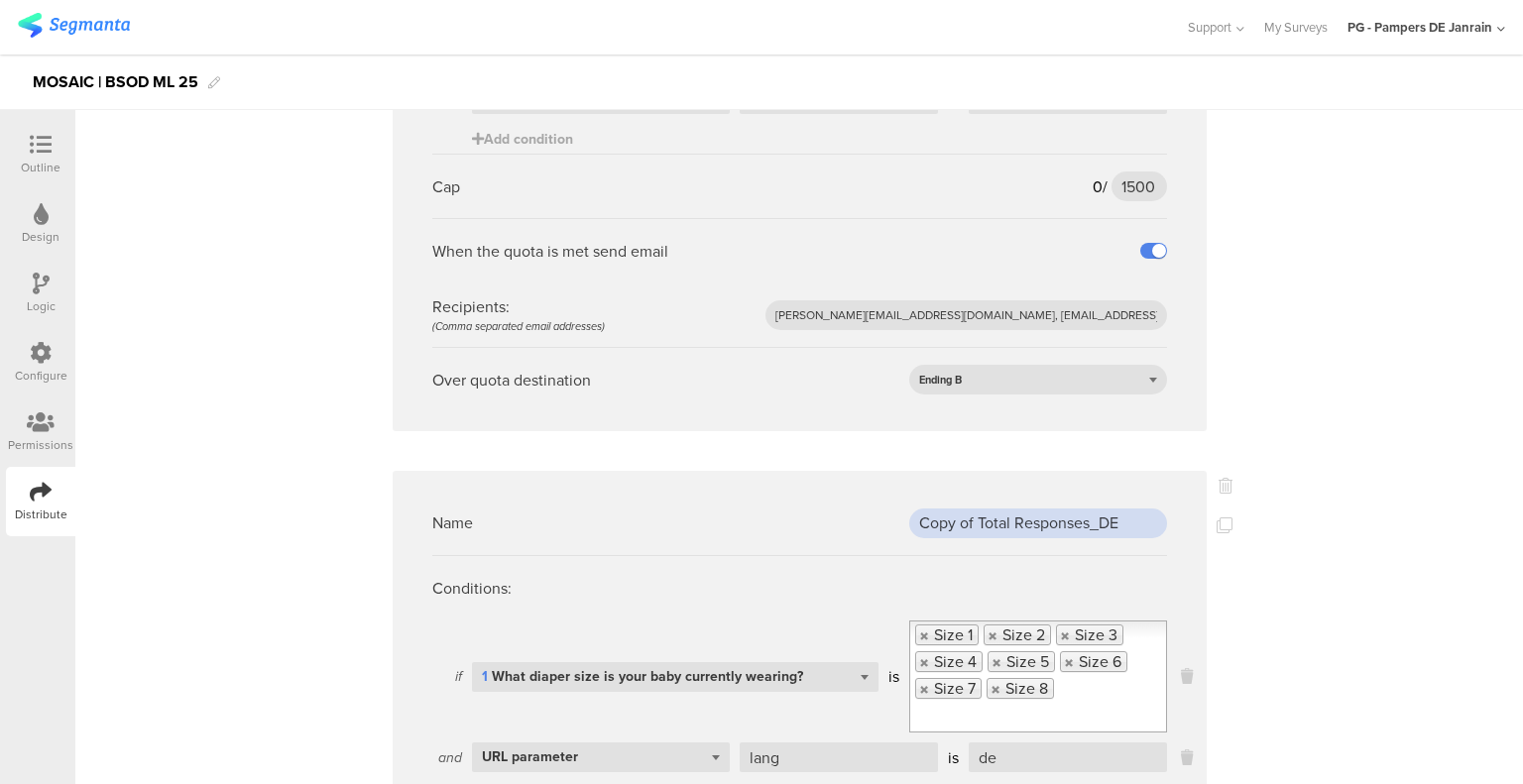 drag, startPoint x: 971, startPoint y: 495, endPoint x: 826, endPoint y: 496, distance: 145.00345 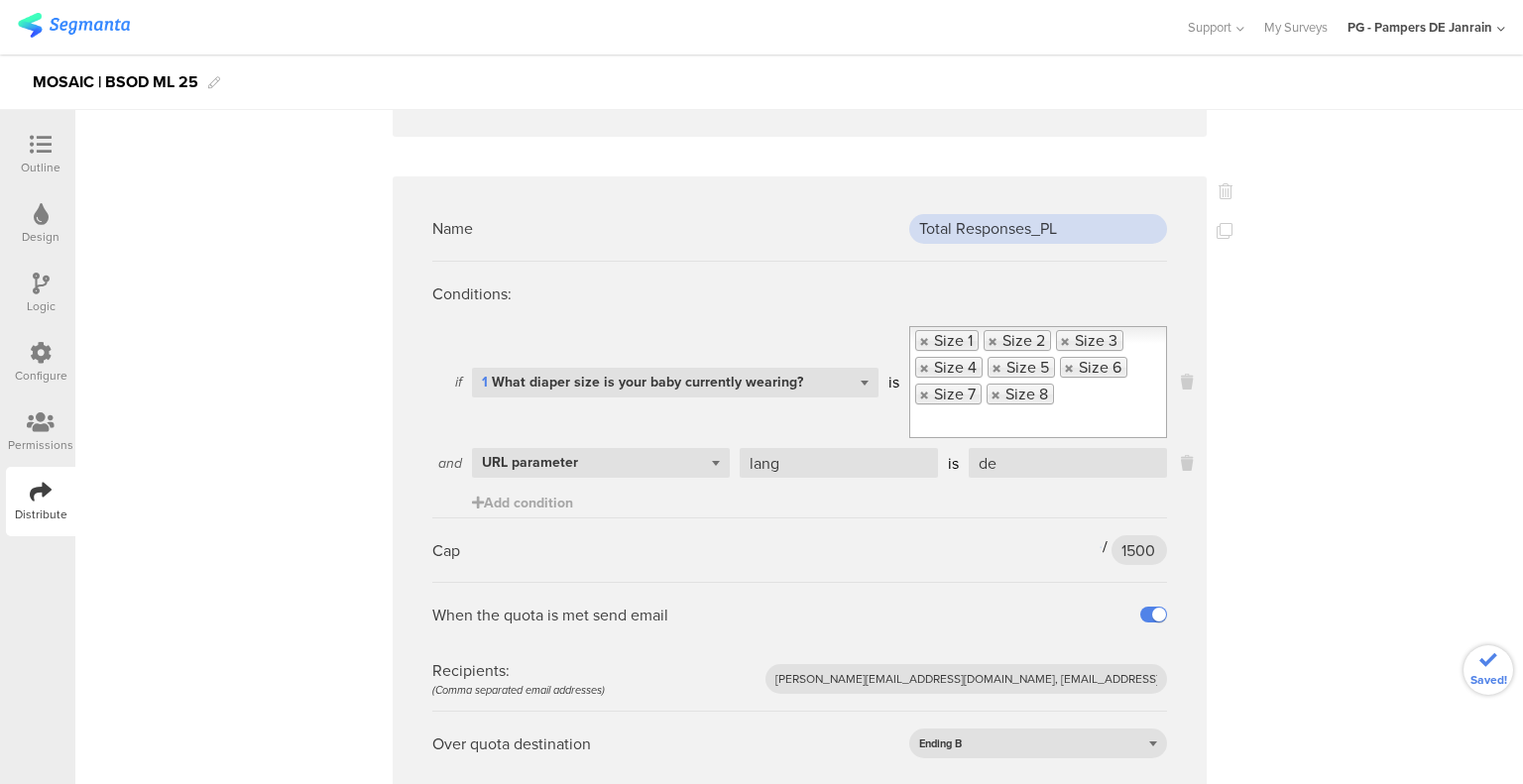 scroll, scrollTop: 694, scrollLeft: 0, axis: vertical 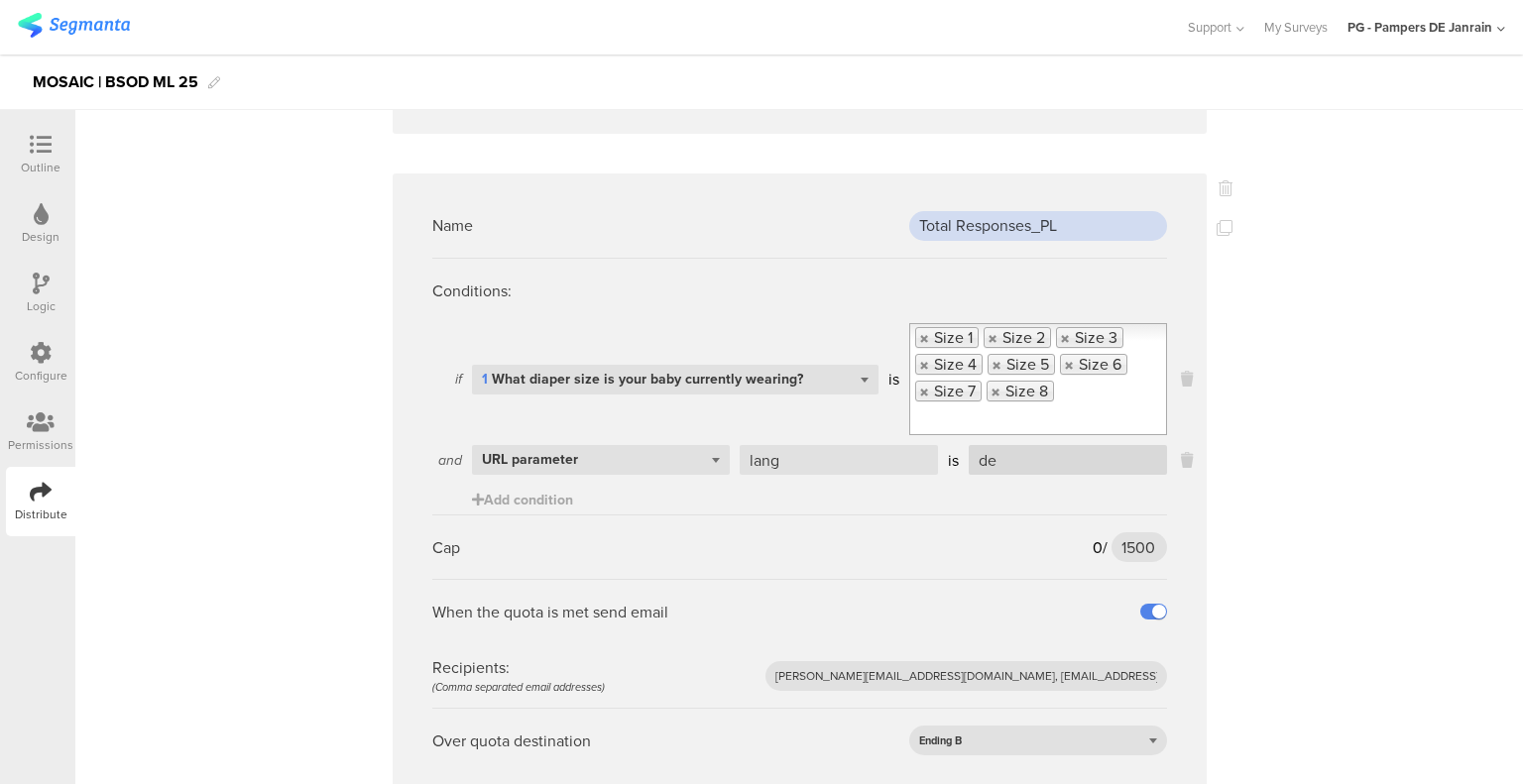 type on "Total Responses_PL" 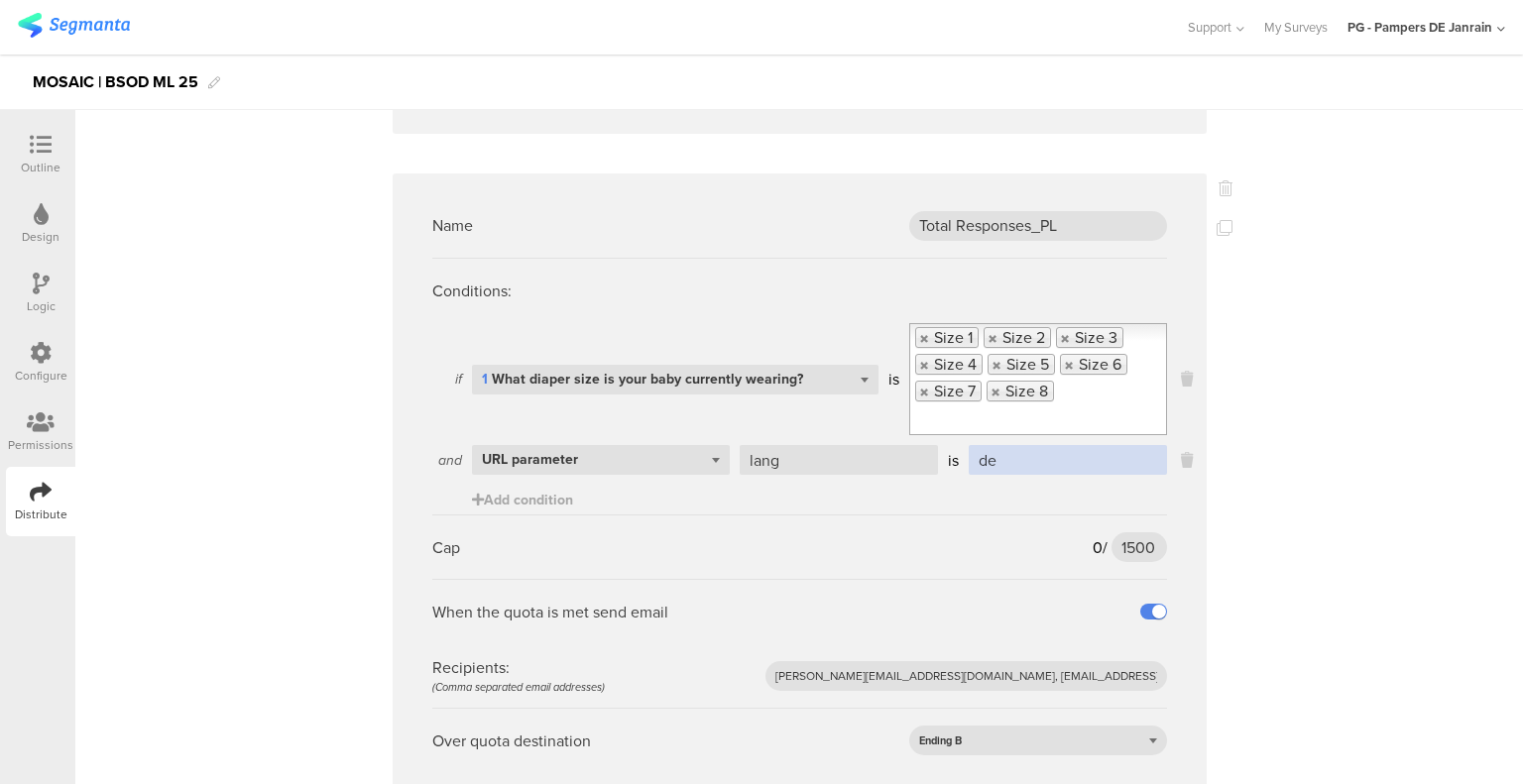 drag, startPoint x: 1021, startPoint y: 407, endPoint x: 935, endPoint y: 411, distance: 86.093 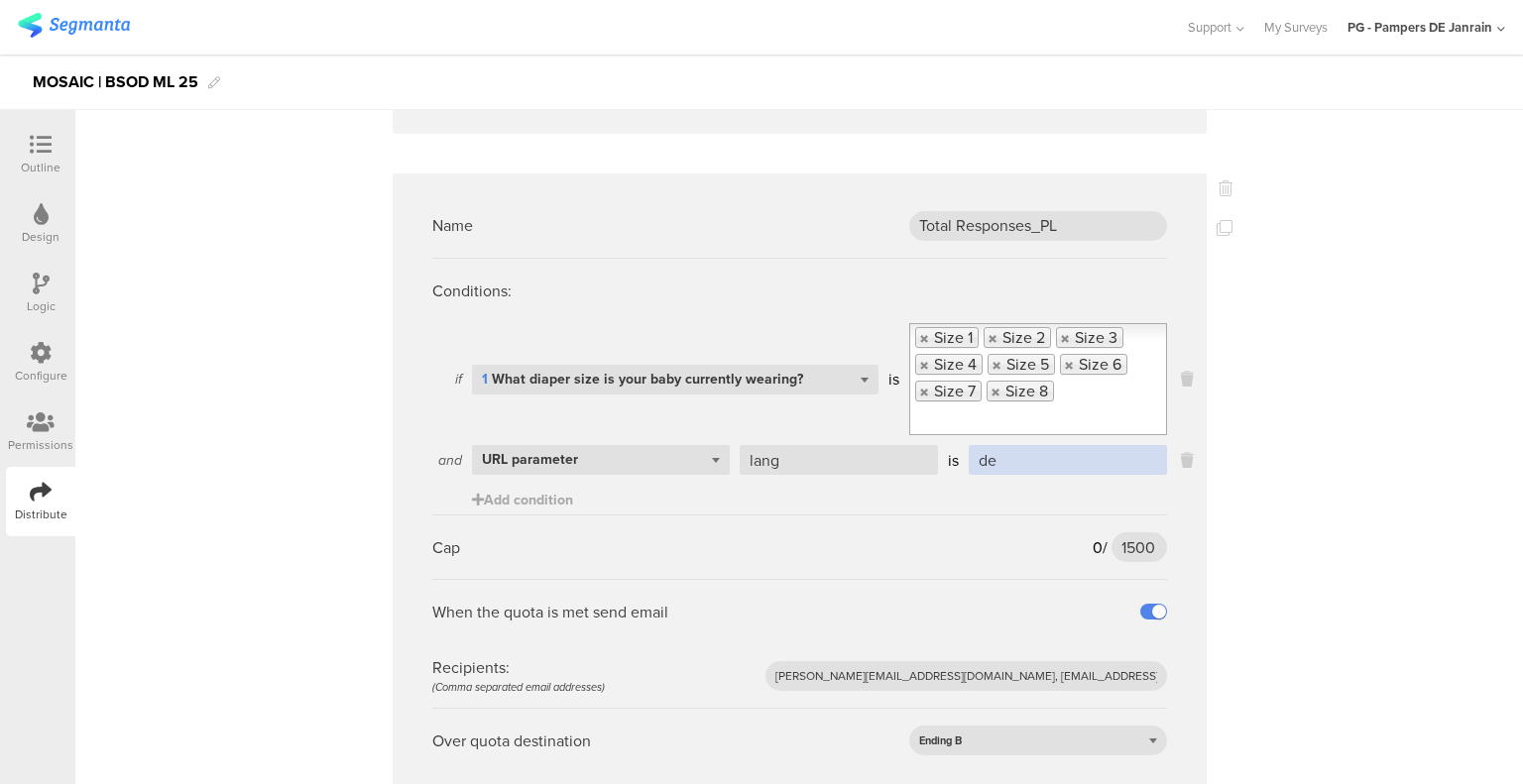 click on "lang
is
de" at bounding box center [948, 460] 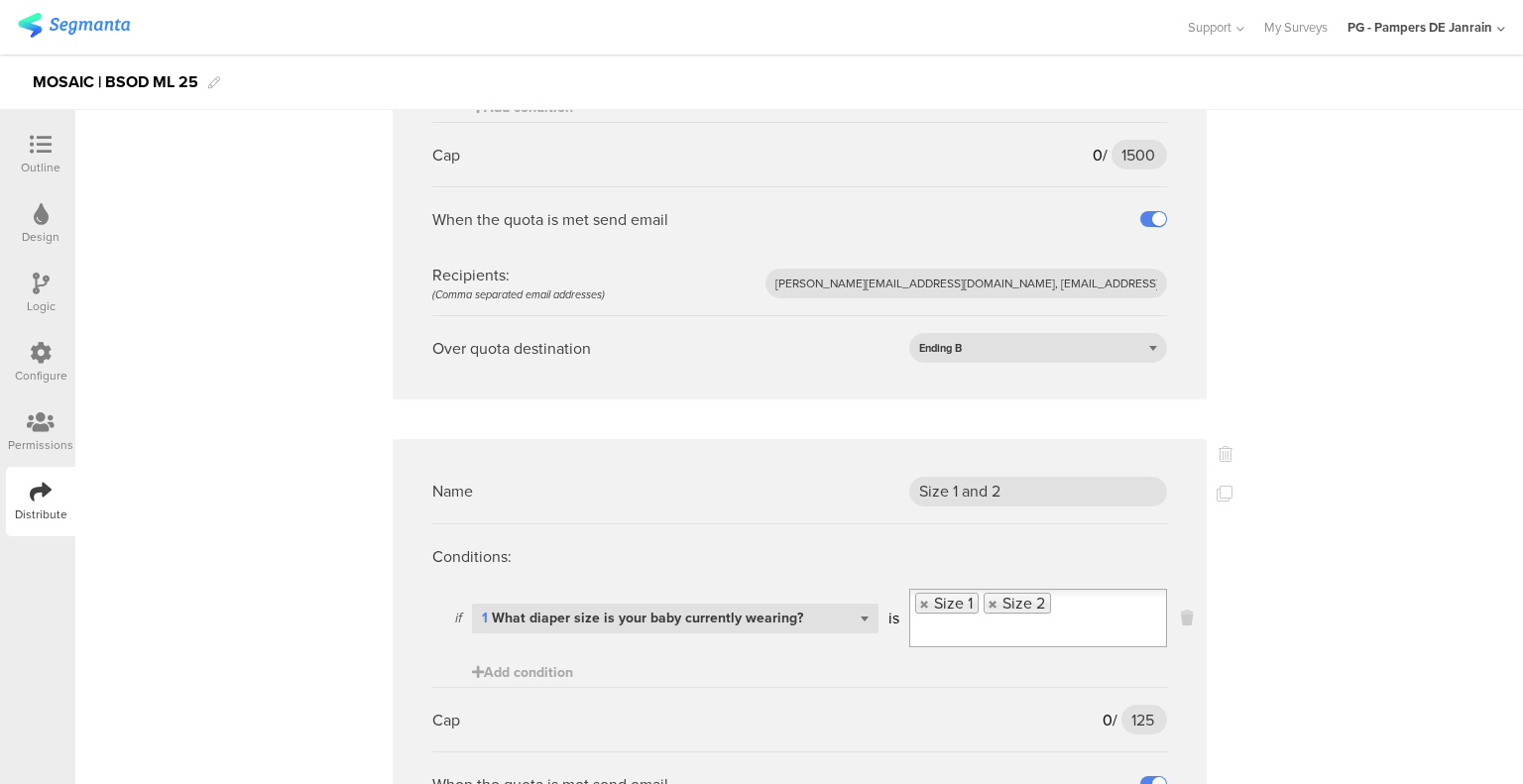 scroll, scrollTop: 1090, scrollLeft: 0, axis: vertical 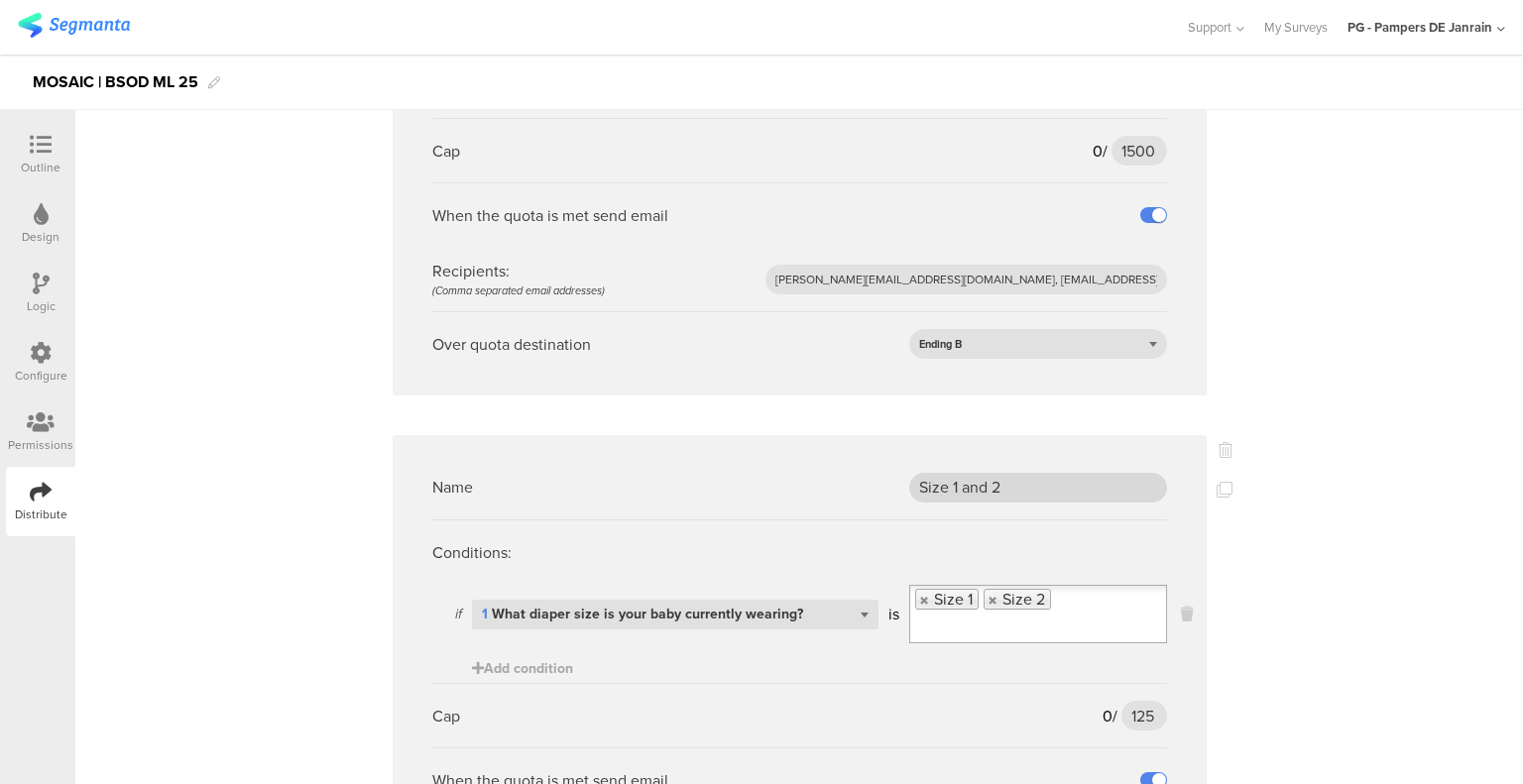 type on "pl" 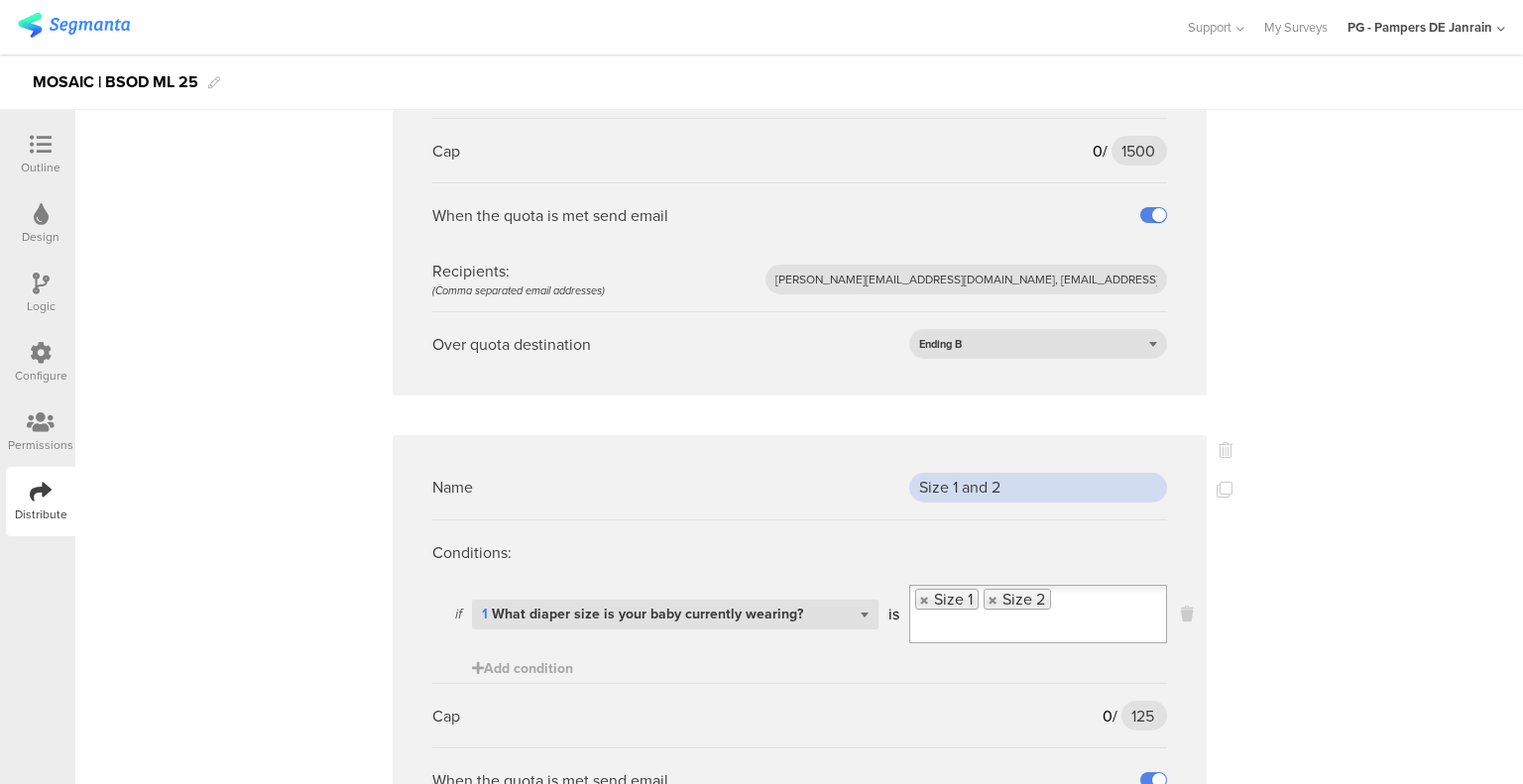 click on "Size 1 and 2" at bounding box center [1038, 488] 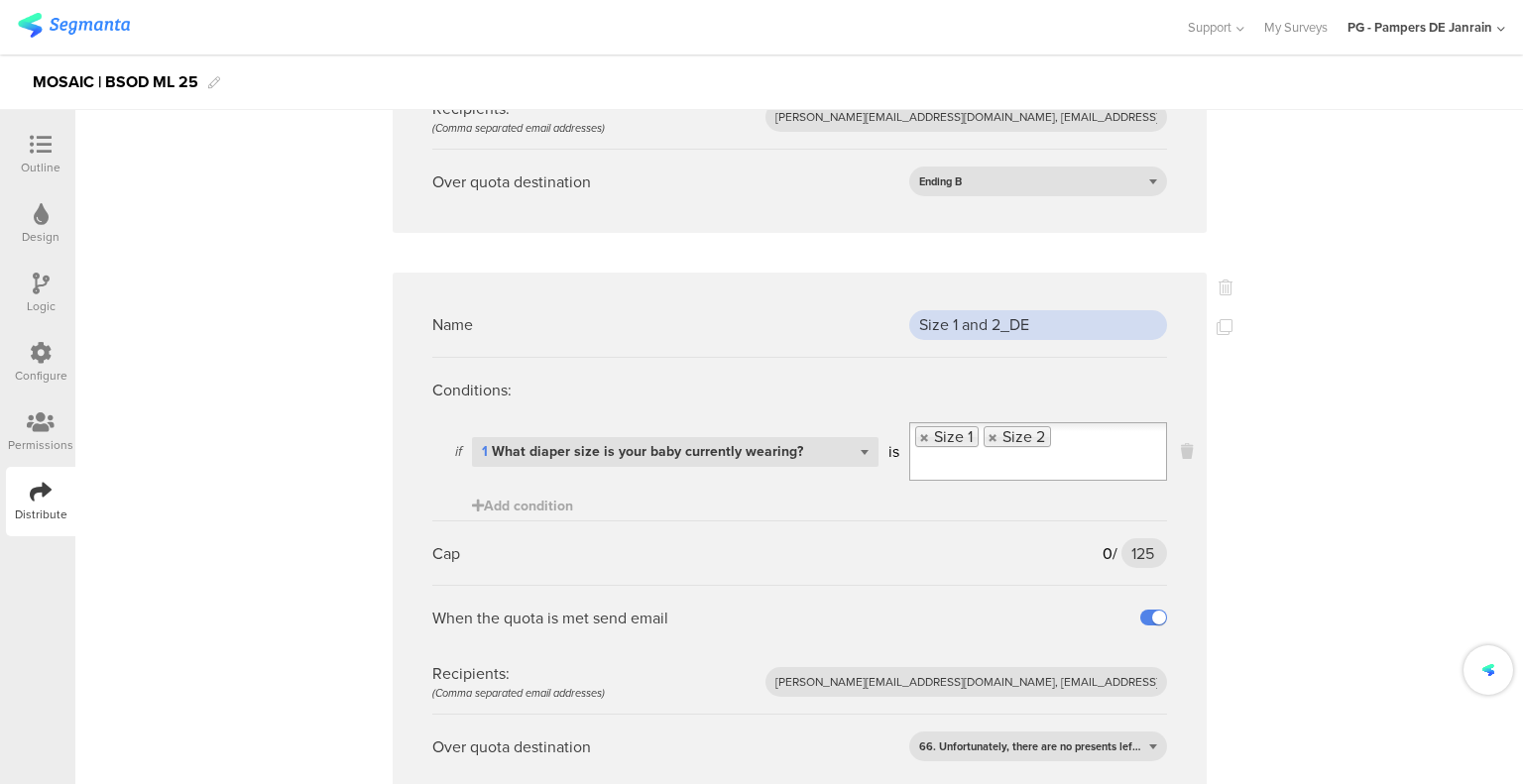 scroll, scrollTop: 1288, scrollLeft: 0, axis: vertical 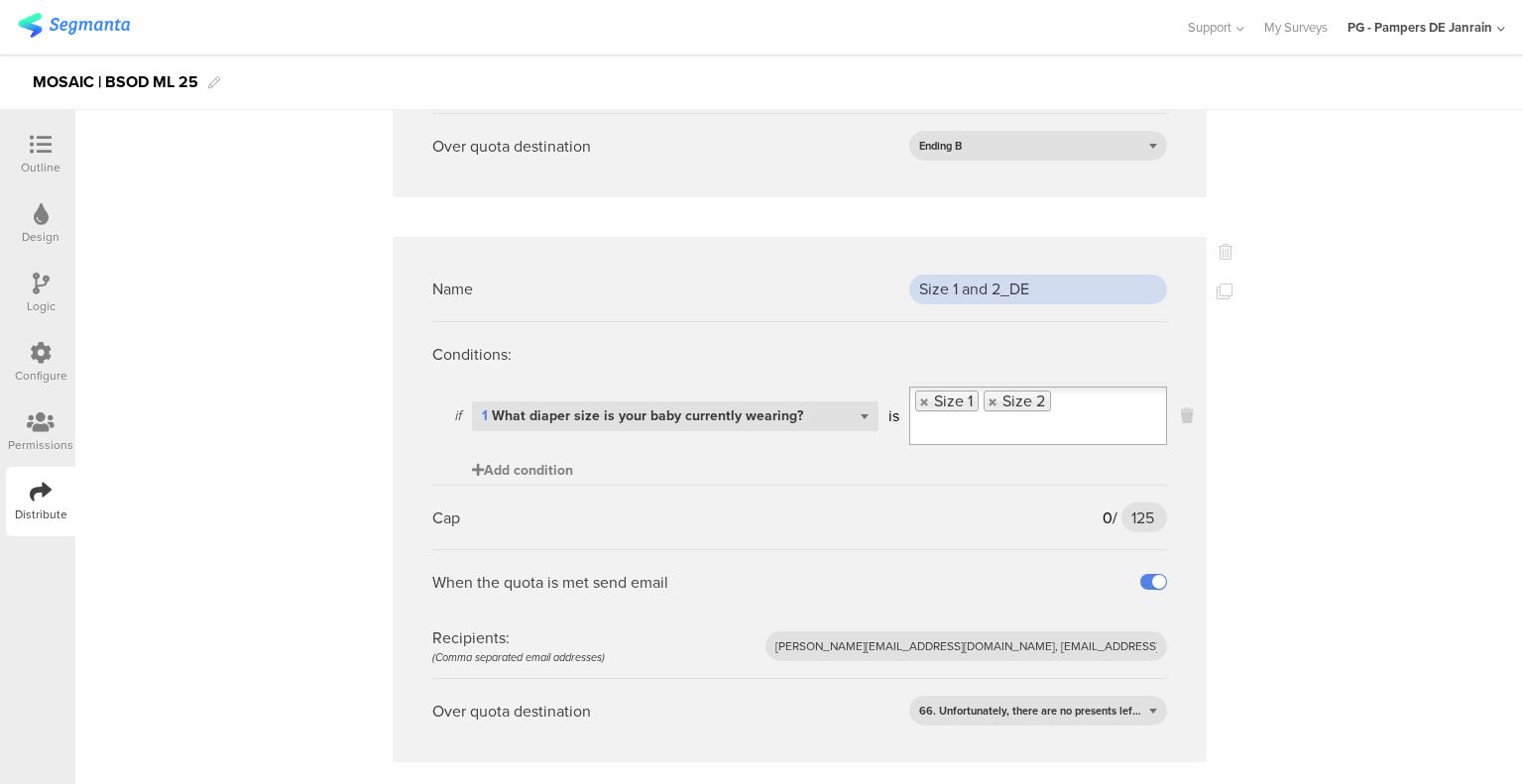 type on "Size 1 and 2_DE" 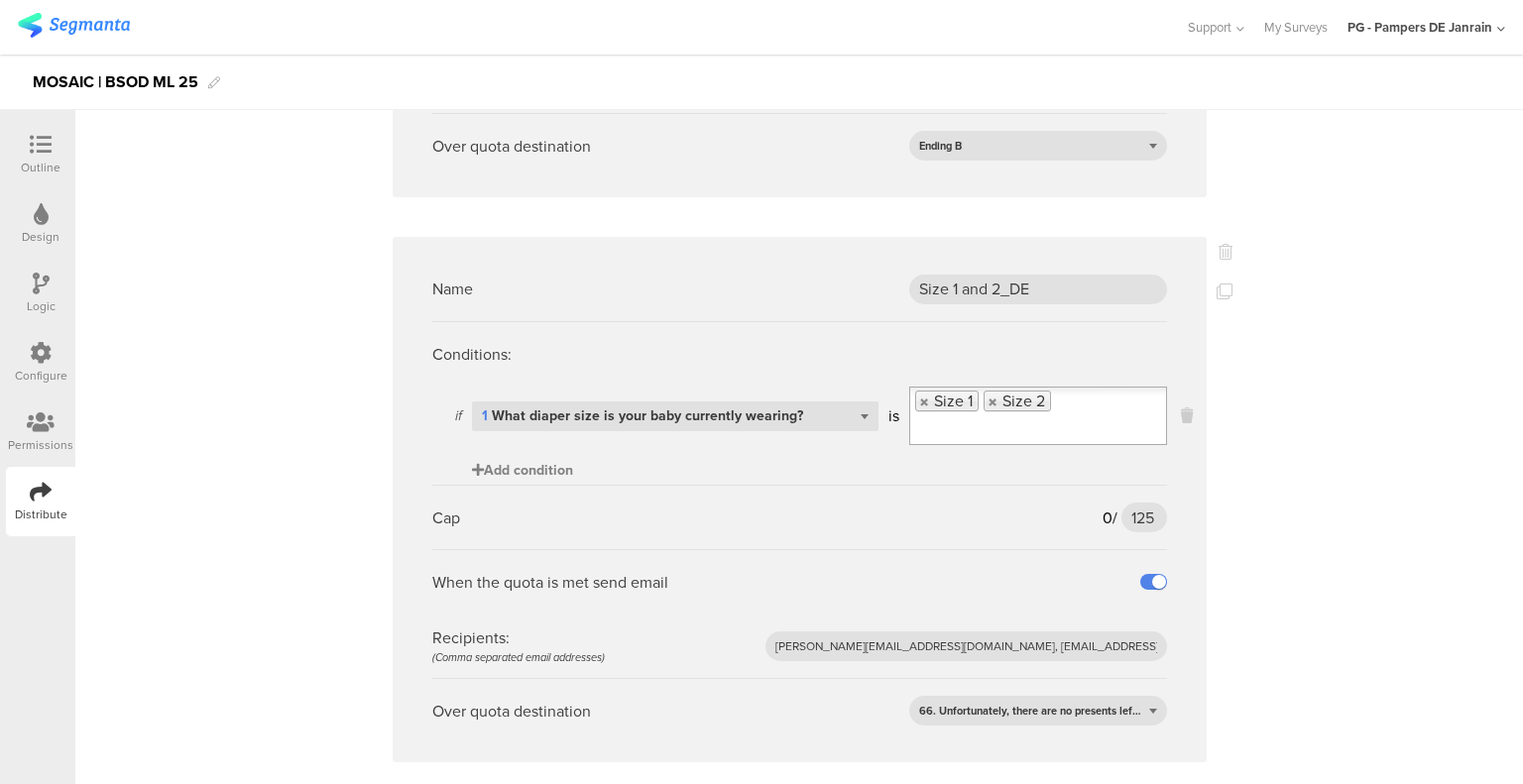 click on "Add condition" at bounding box center [523, 470] 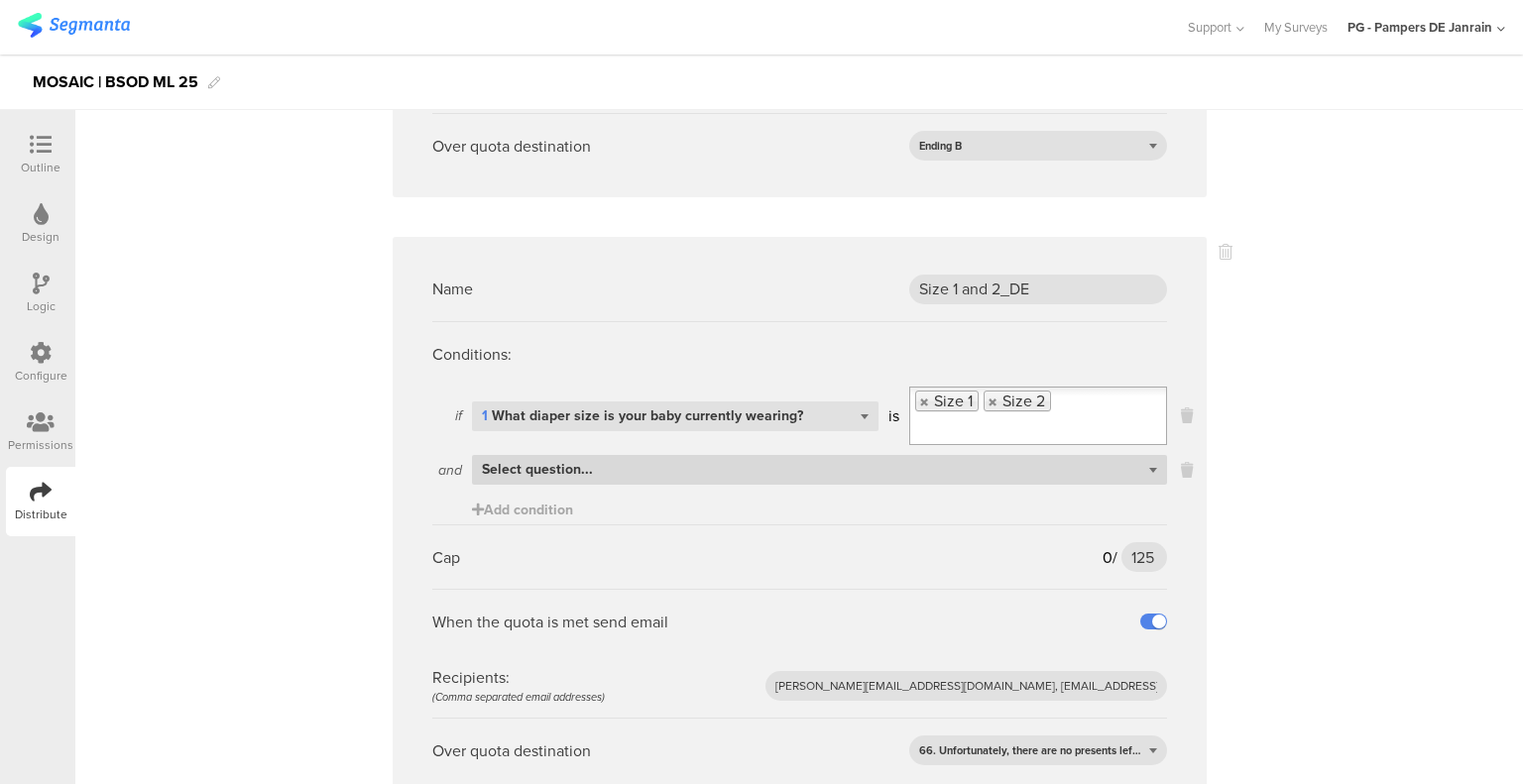 click on "Select question..." at bounding box center (819, 470) 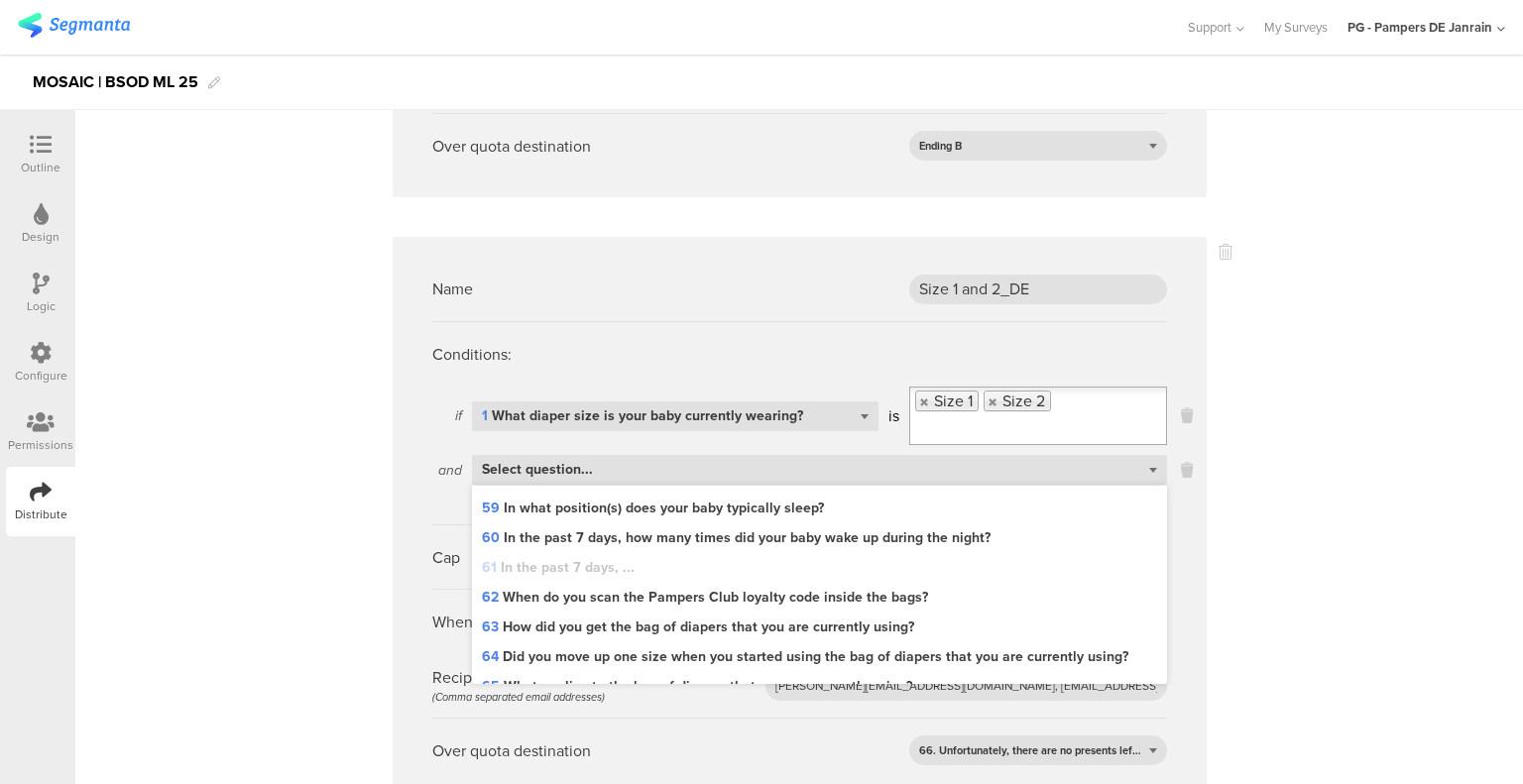 scroll, scrollTop: 1844, scrollLeft: 0, axis: vertical 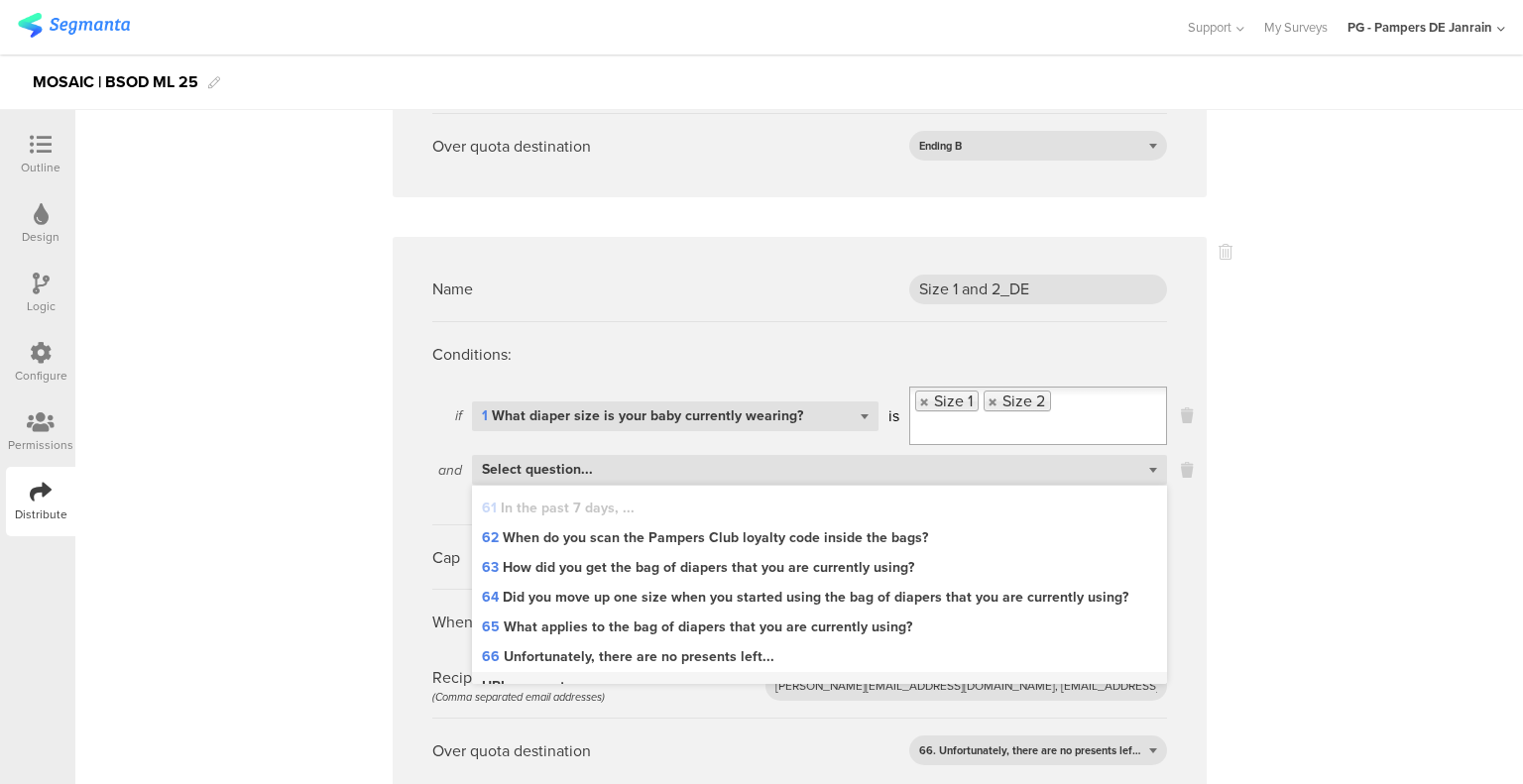 click on "URL parameter" at bounding box center [529, 687] 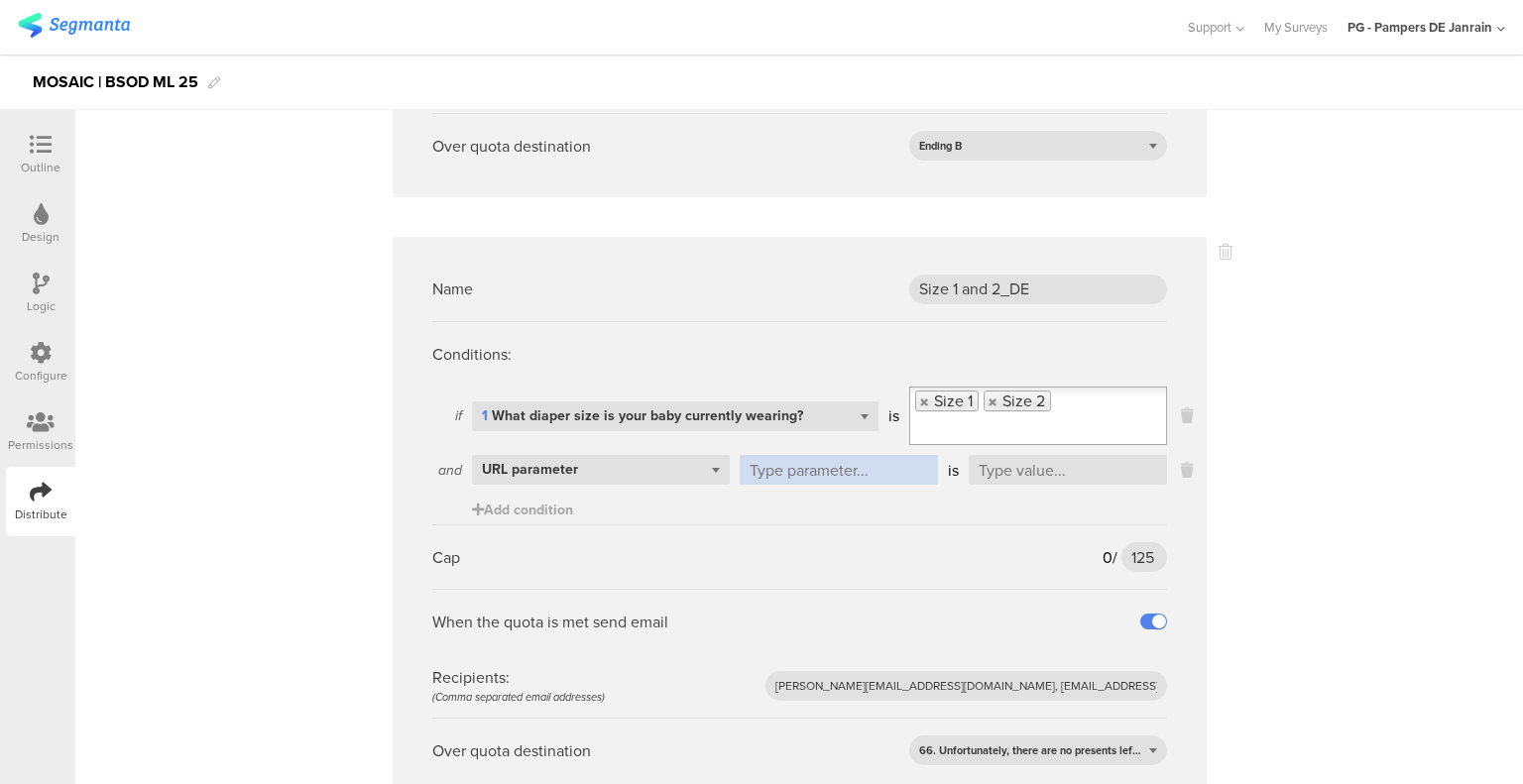 click at bounding box center (839, 470) 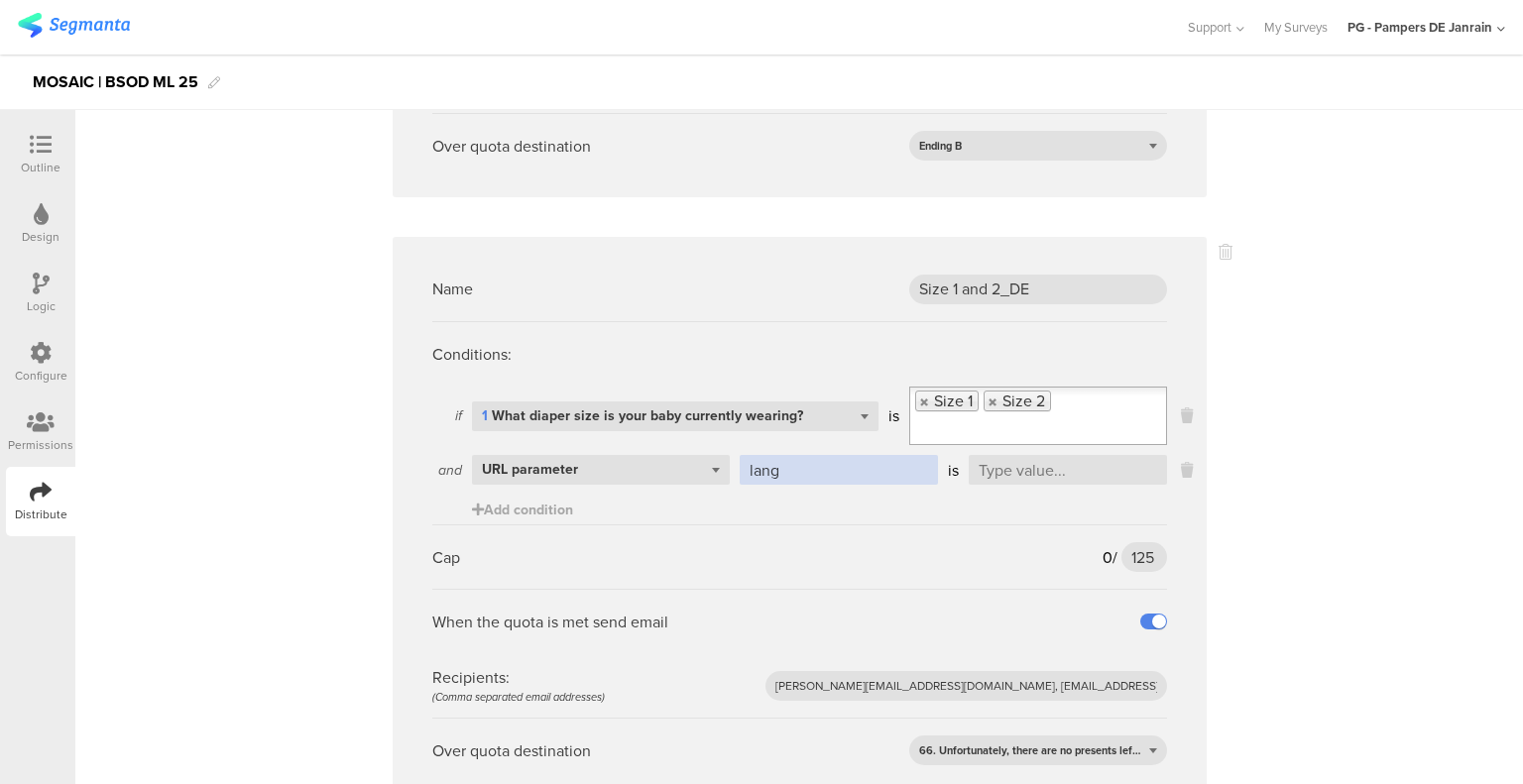 type on "lang" 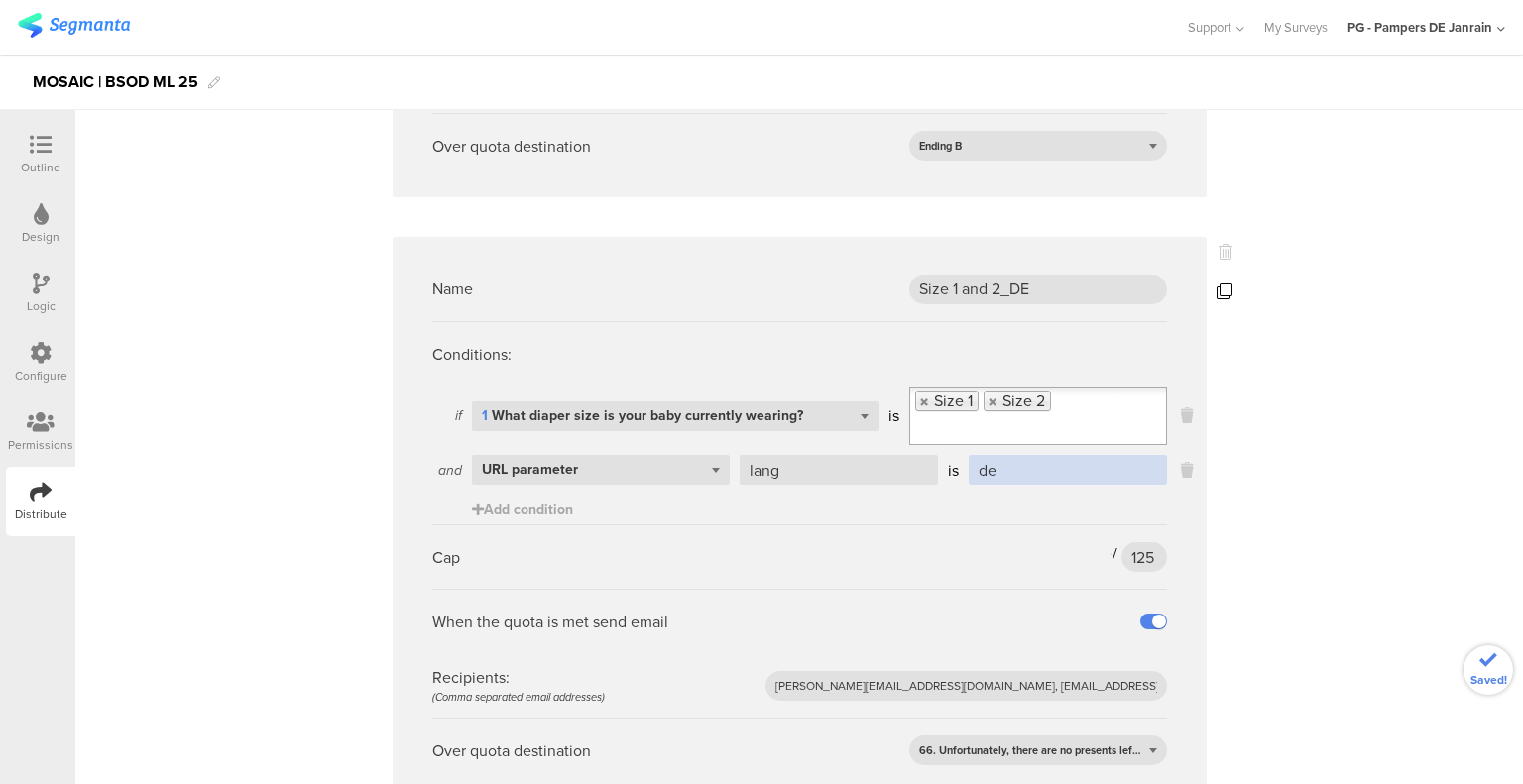 type on "de" 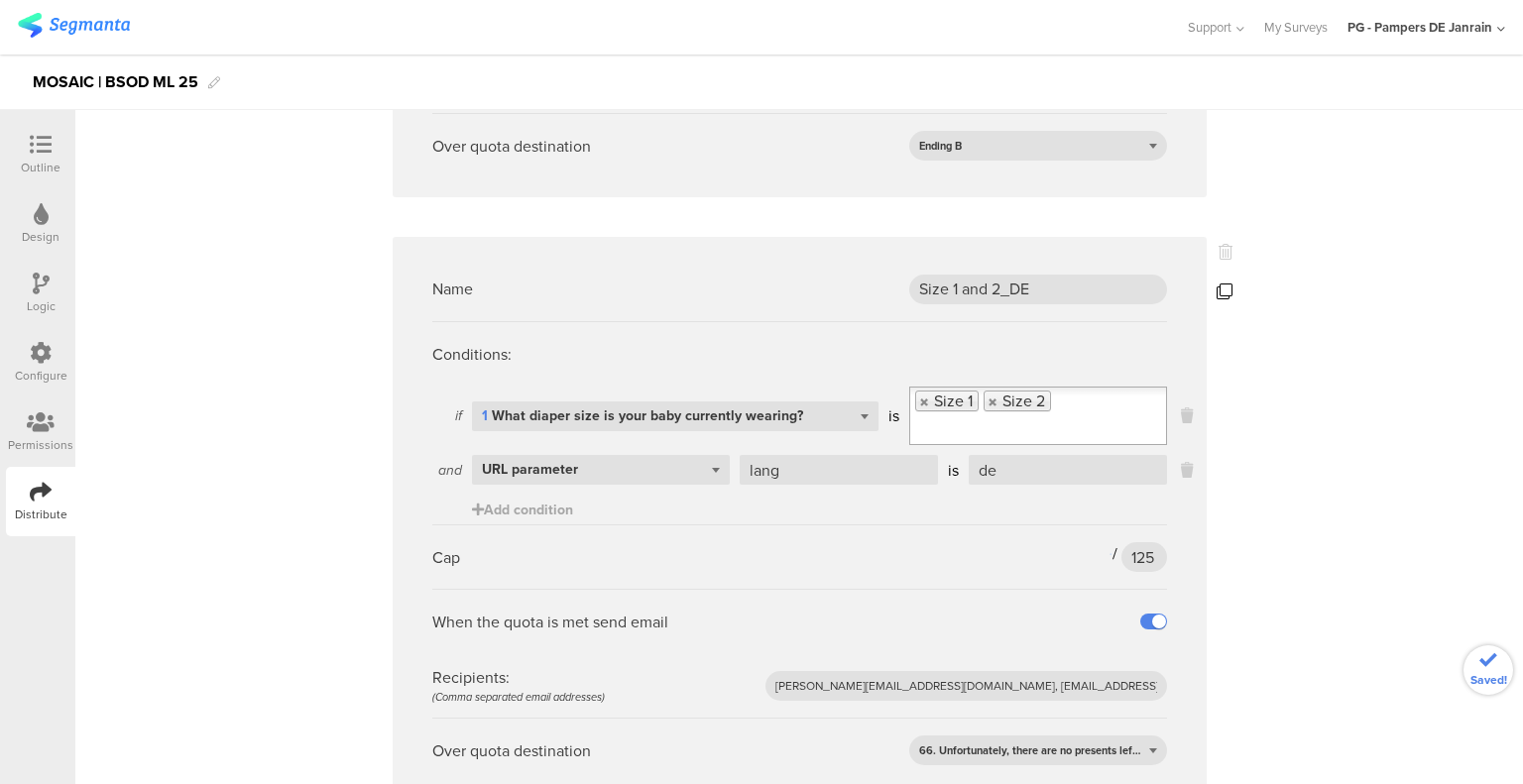 click at bounding box center [1225, 291] 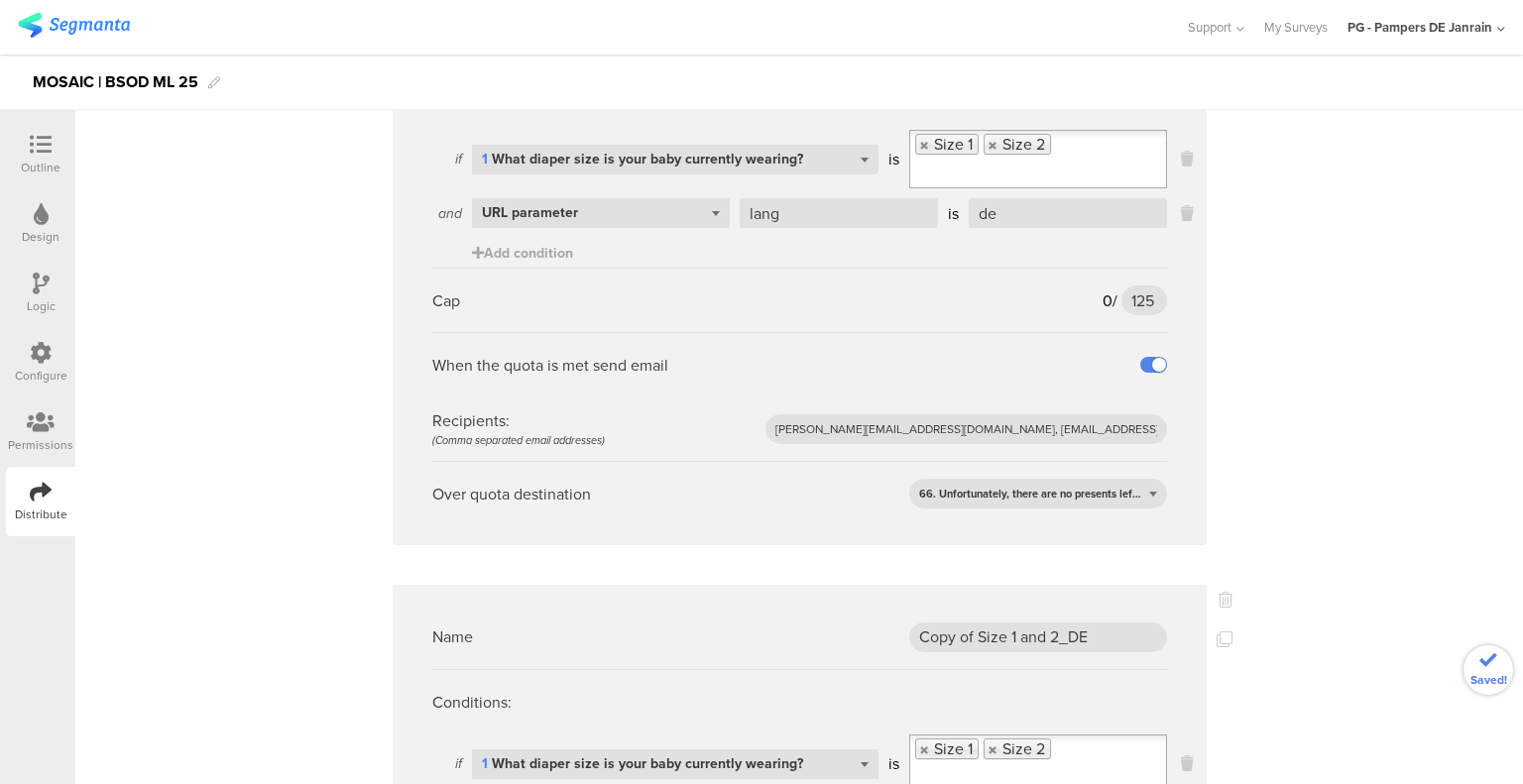 scroll, scrollTop: 1685, scrollLeft: 0, axis: vertical 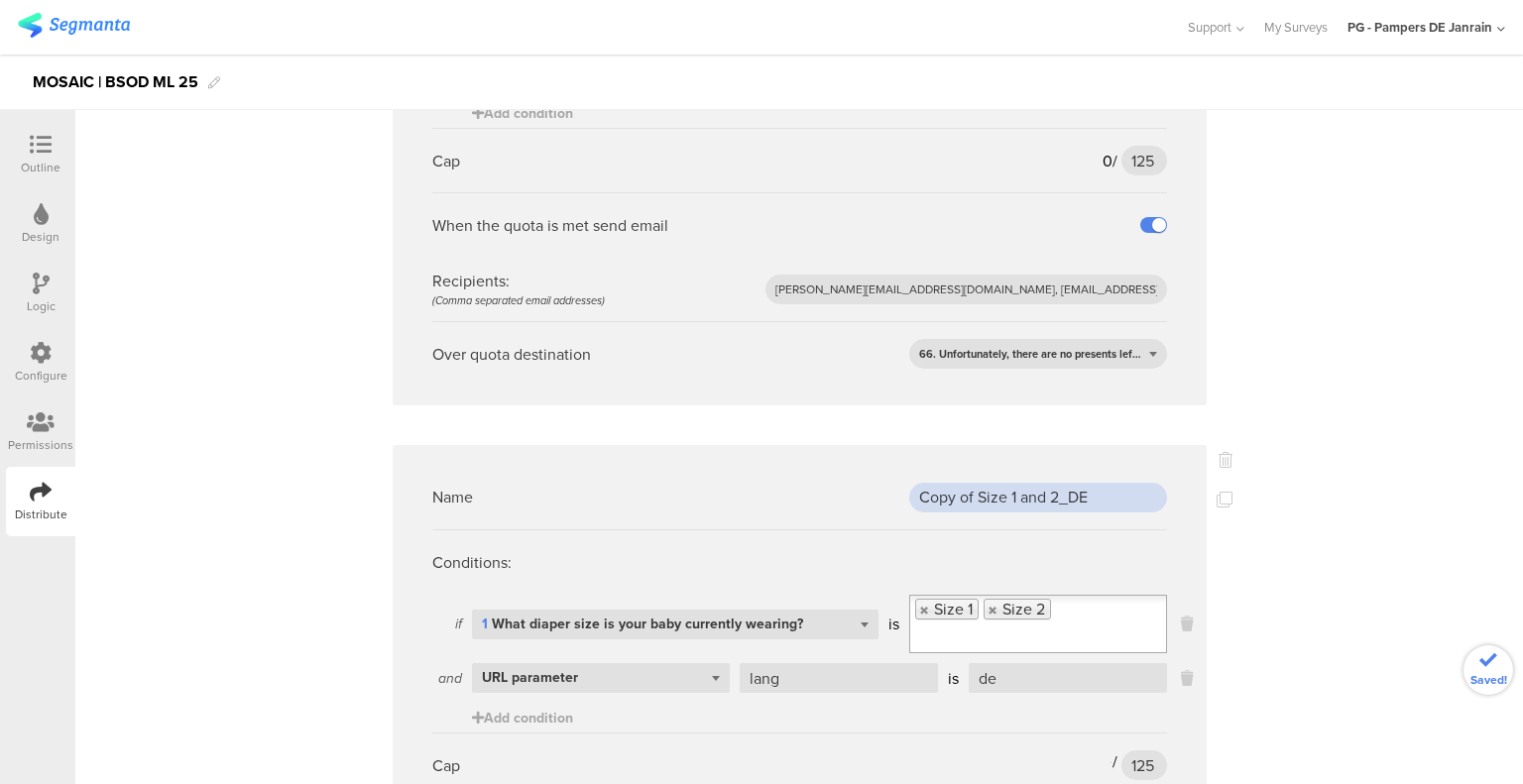 click on "Copy of Size 1 and 2_DE" at bounding box center (1038, 498) 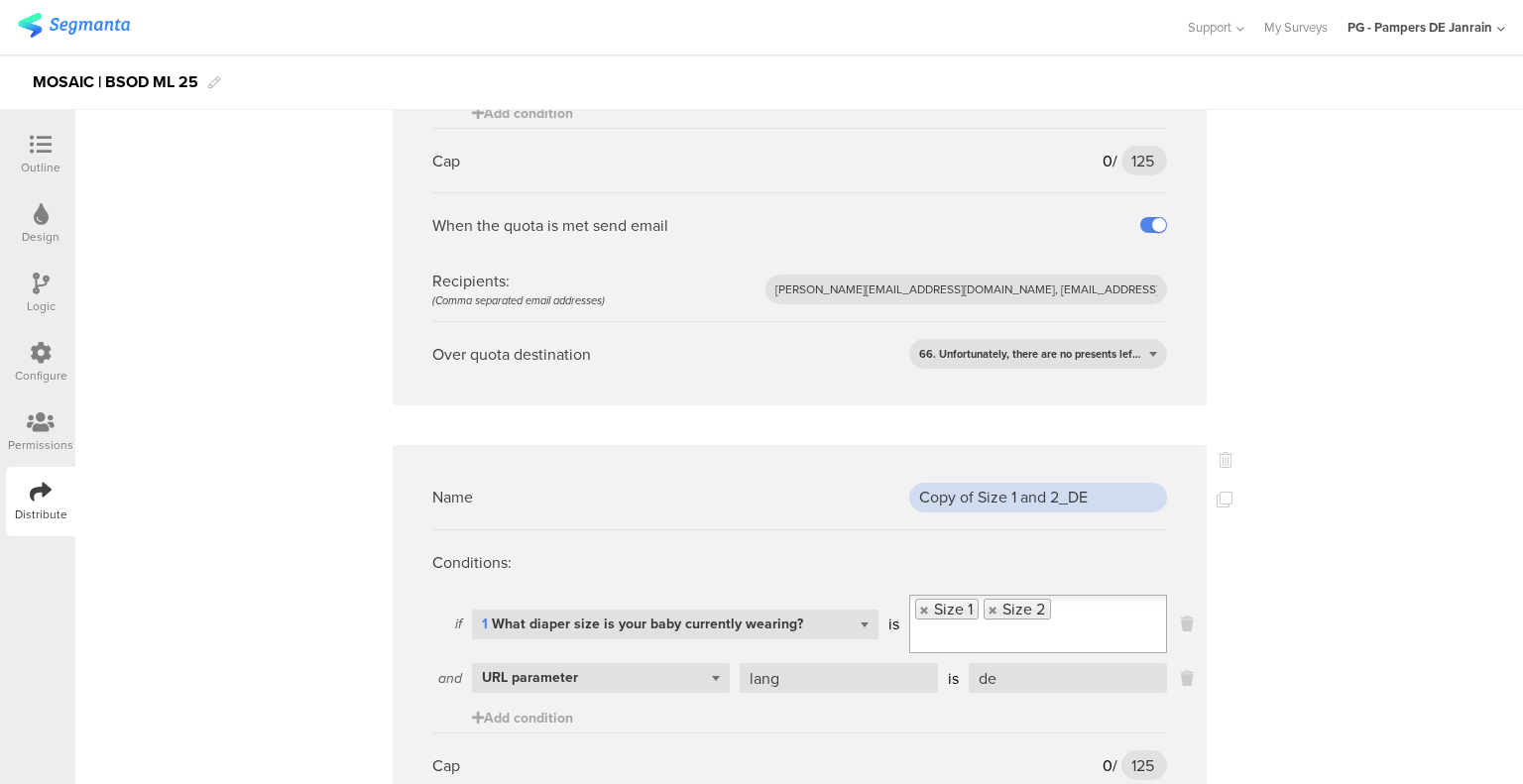 drag, startPoint x: 1059, startPoint y: 419, endPoint x: 1095, endPoint y: 416, distance: 36.124784 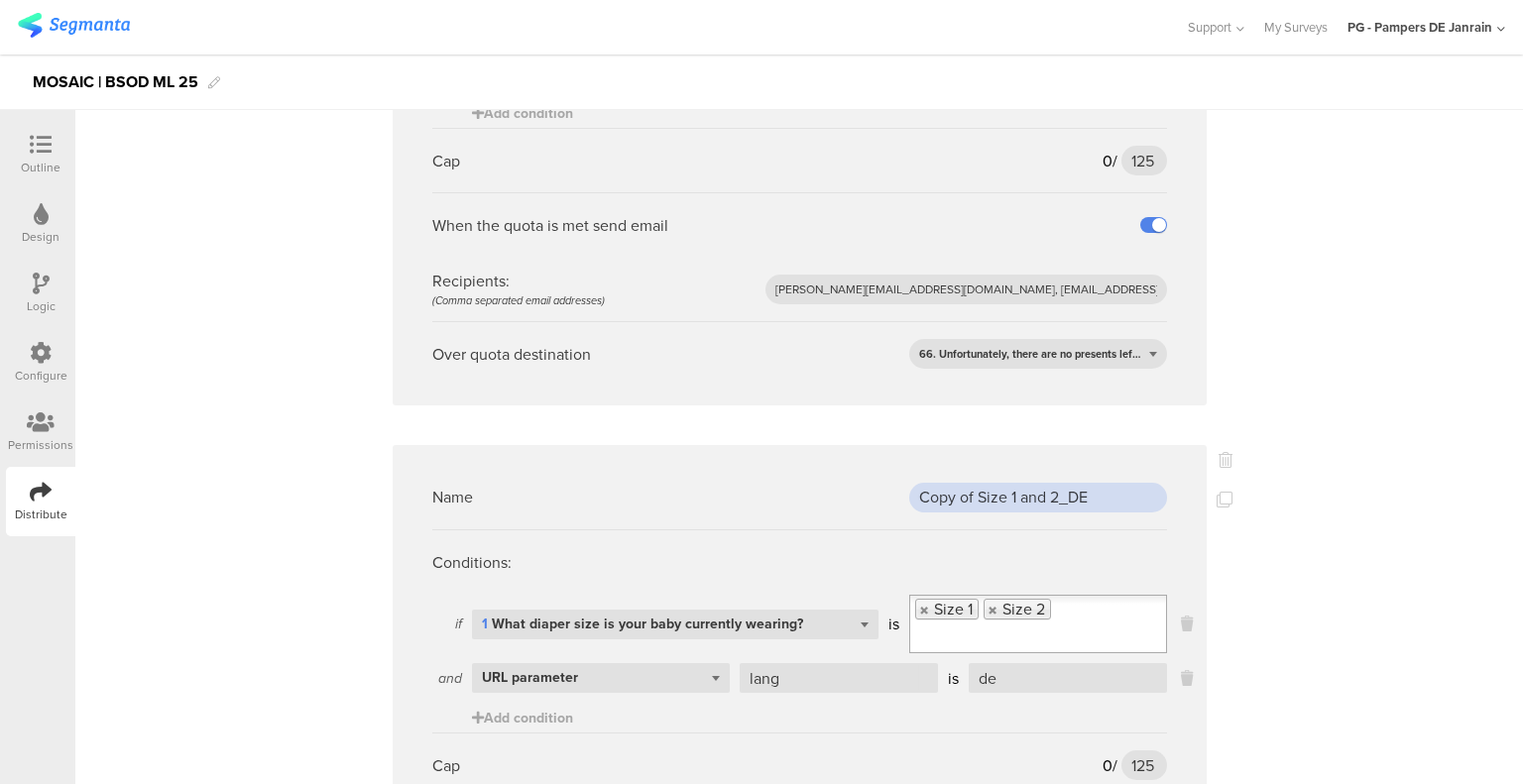 click on "Copy of Size 1 and 2_DE" at bounding box center (1038, 498) 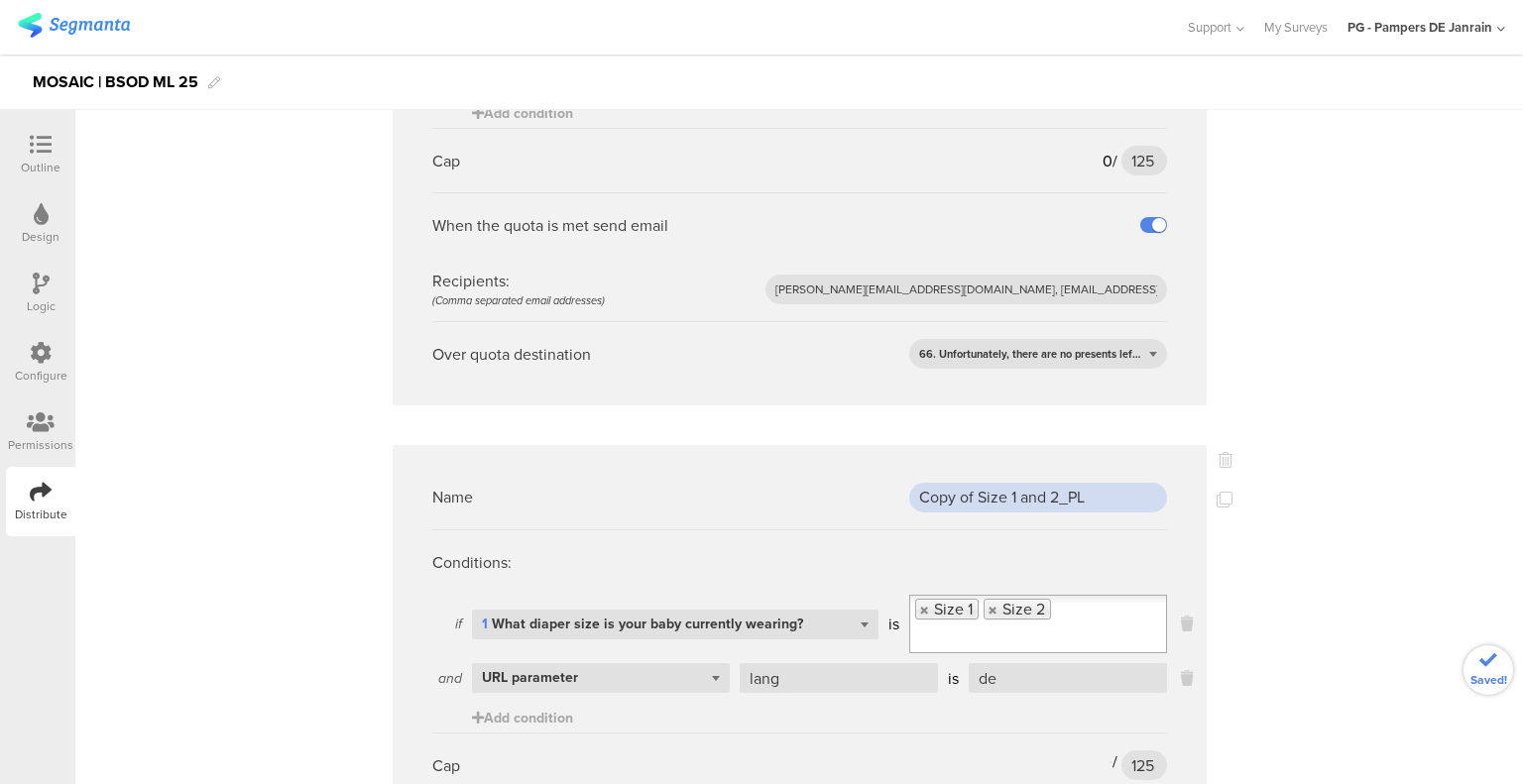 drag, startPoint x: 949, startPoint y: 413, endPoint x: 886, endPoint y: 413, distance: 63 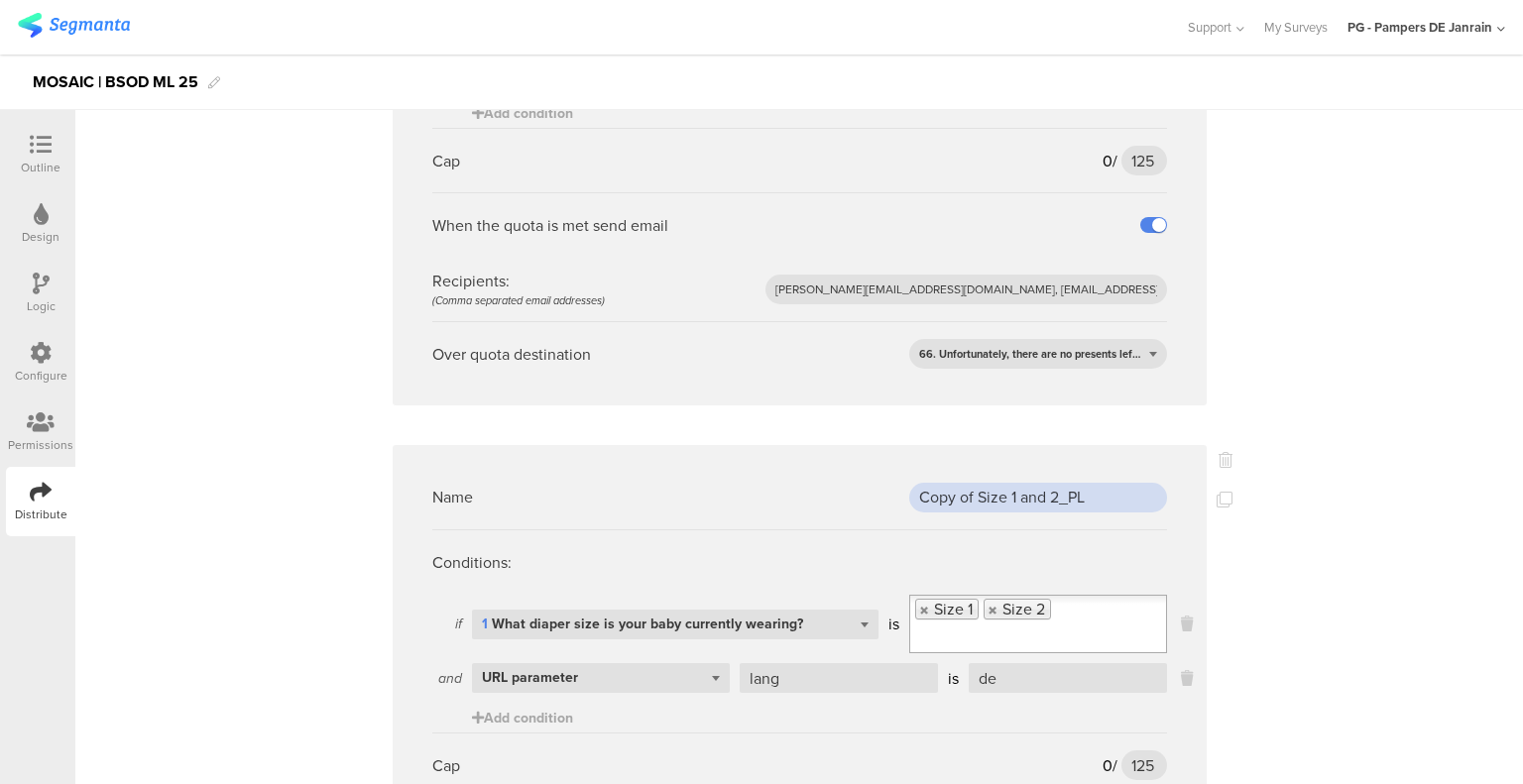 drag, startPoint x: 972, startPoint y: 411, endPoint x: 883, endPoint y: 414, distance: 89.050547 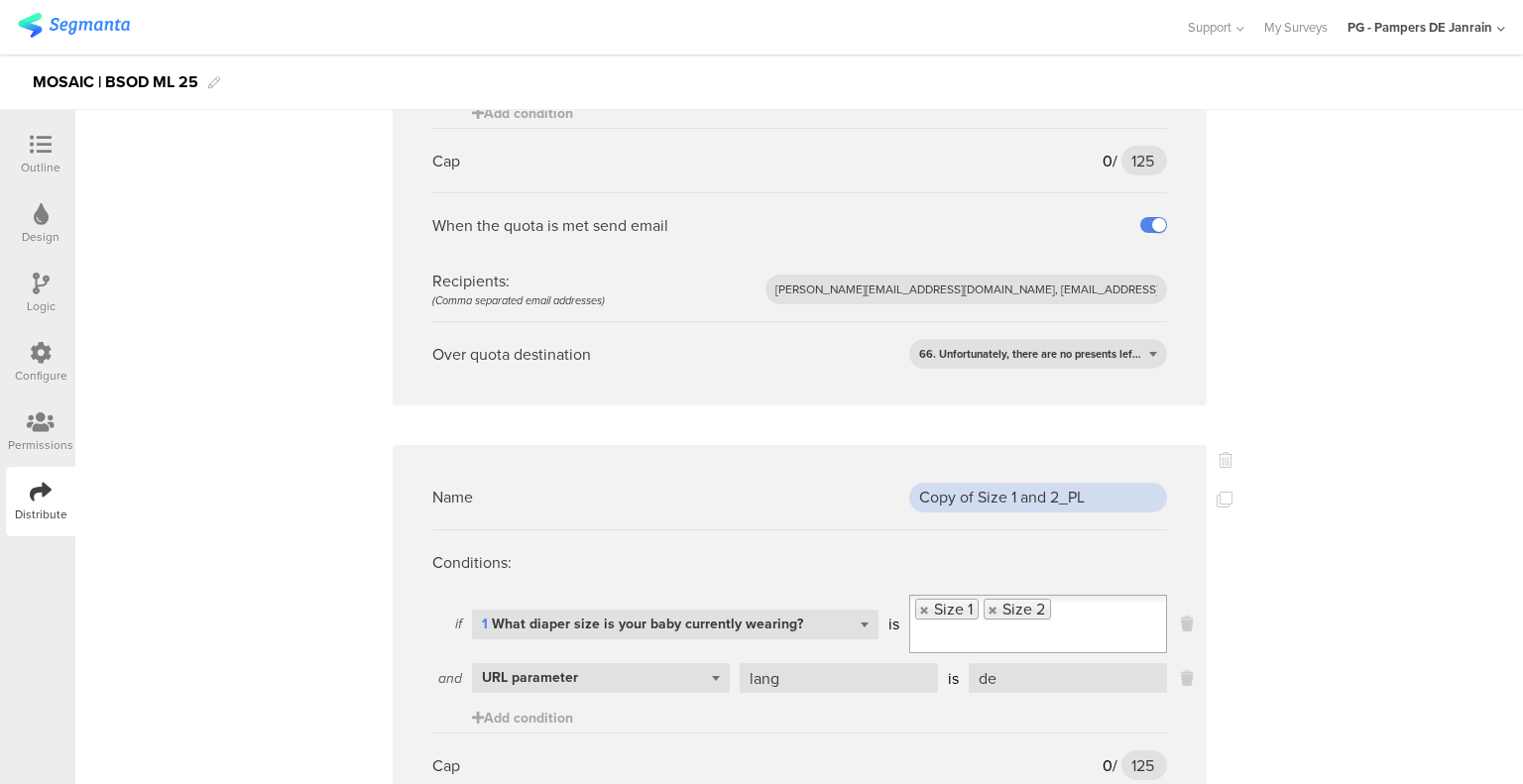 click on "Name
Copy of Size 1 and 2_PL" at bounding box center [799, 497] 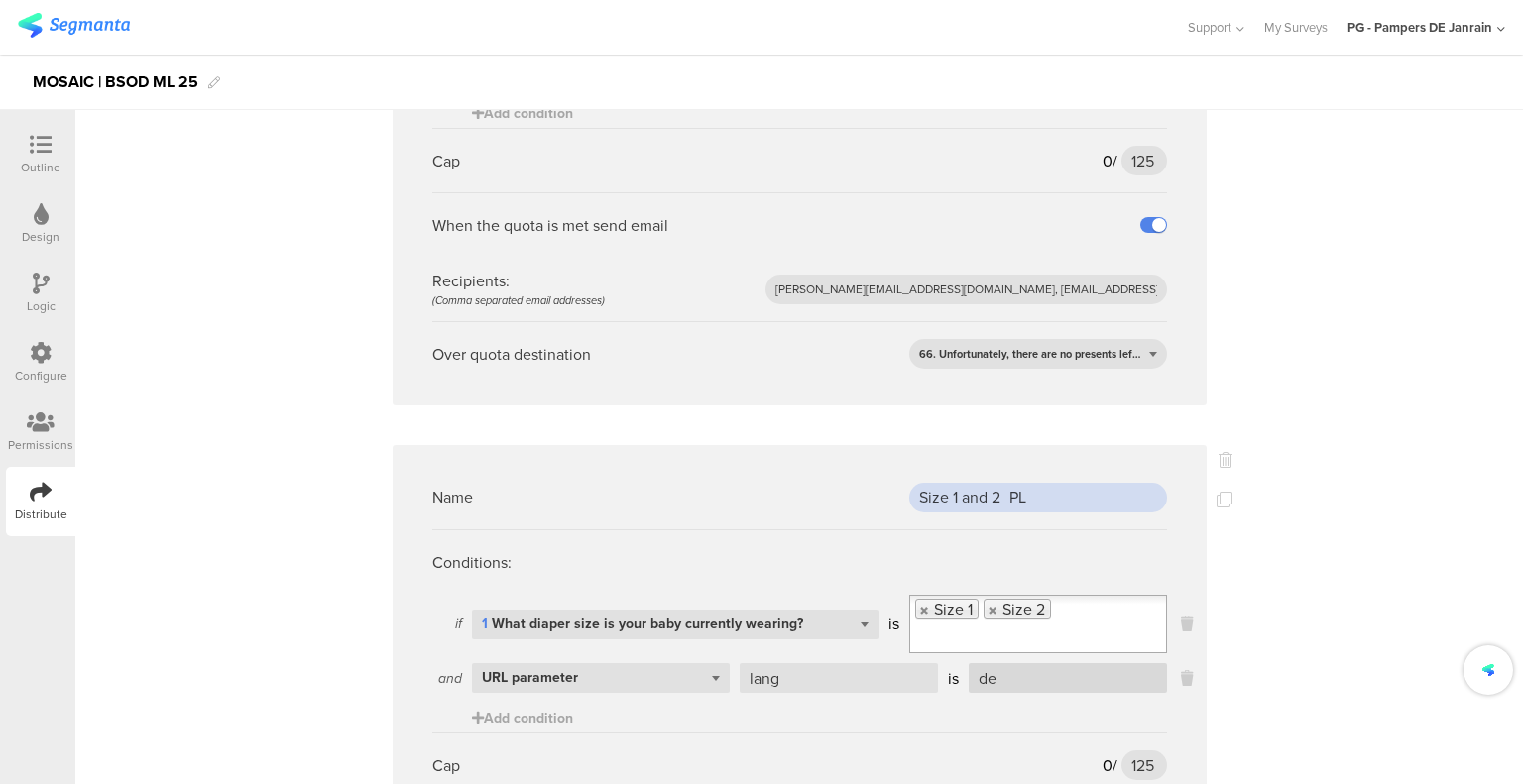 type on "Size 1 and 2_PL" 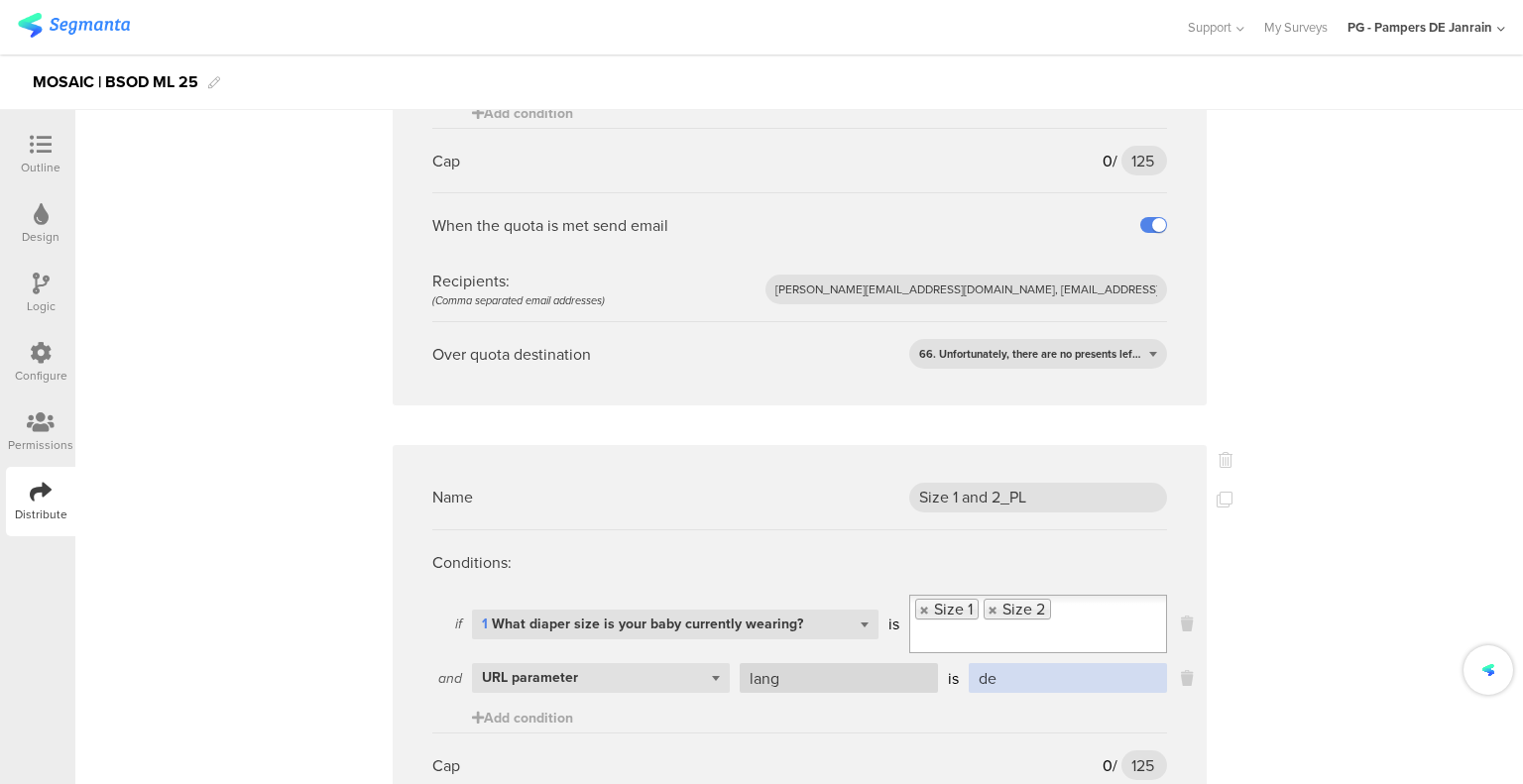 drag, startPoint x: 1040, startPoint y: 567, endPoint x: 892, endPoint y: 558, distance: 148.2734 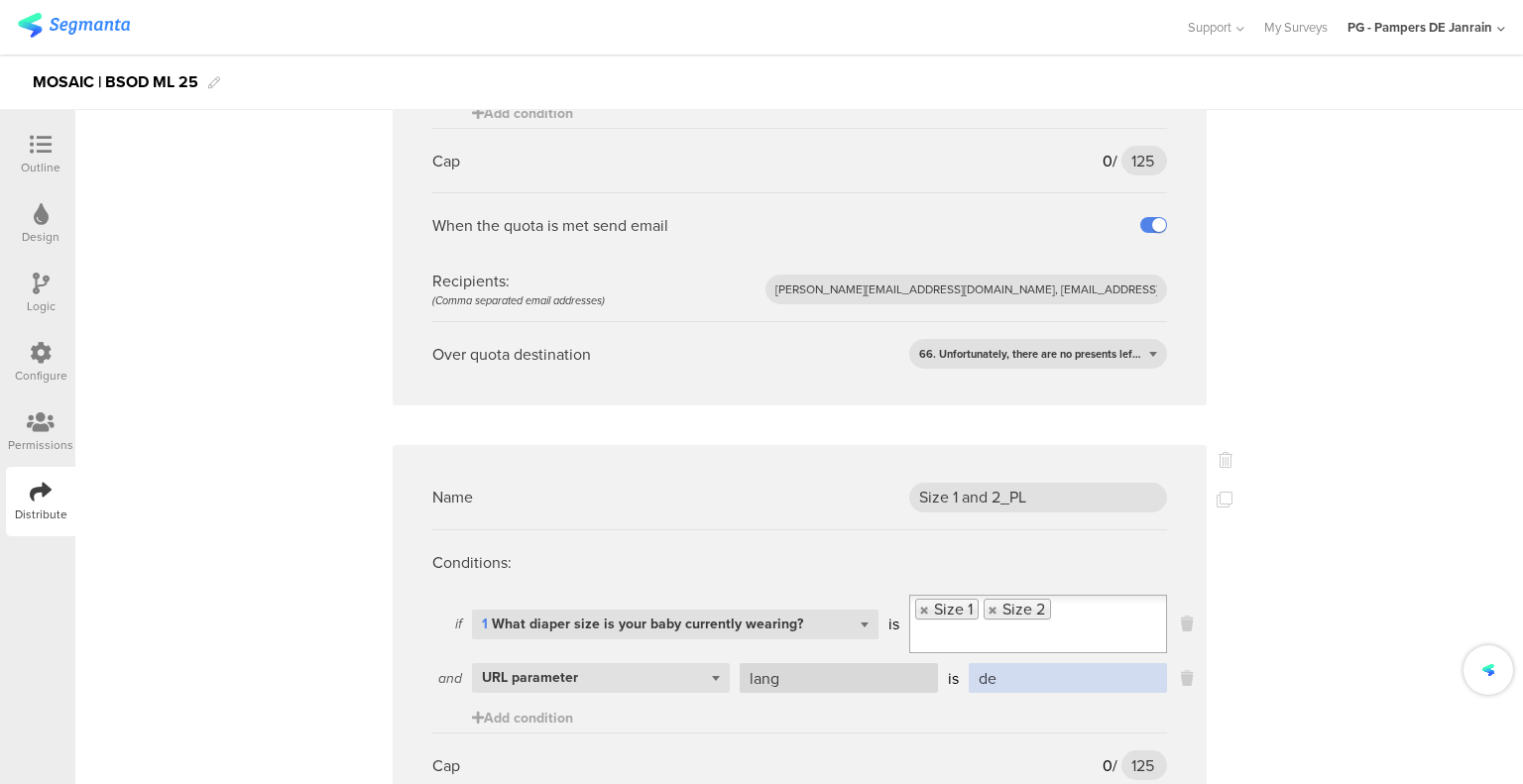 click on "lang
is
de" at bounding box center (948, 678) 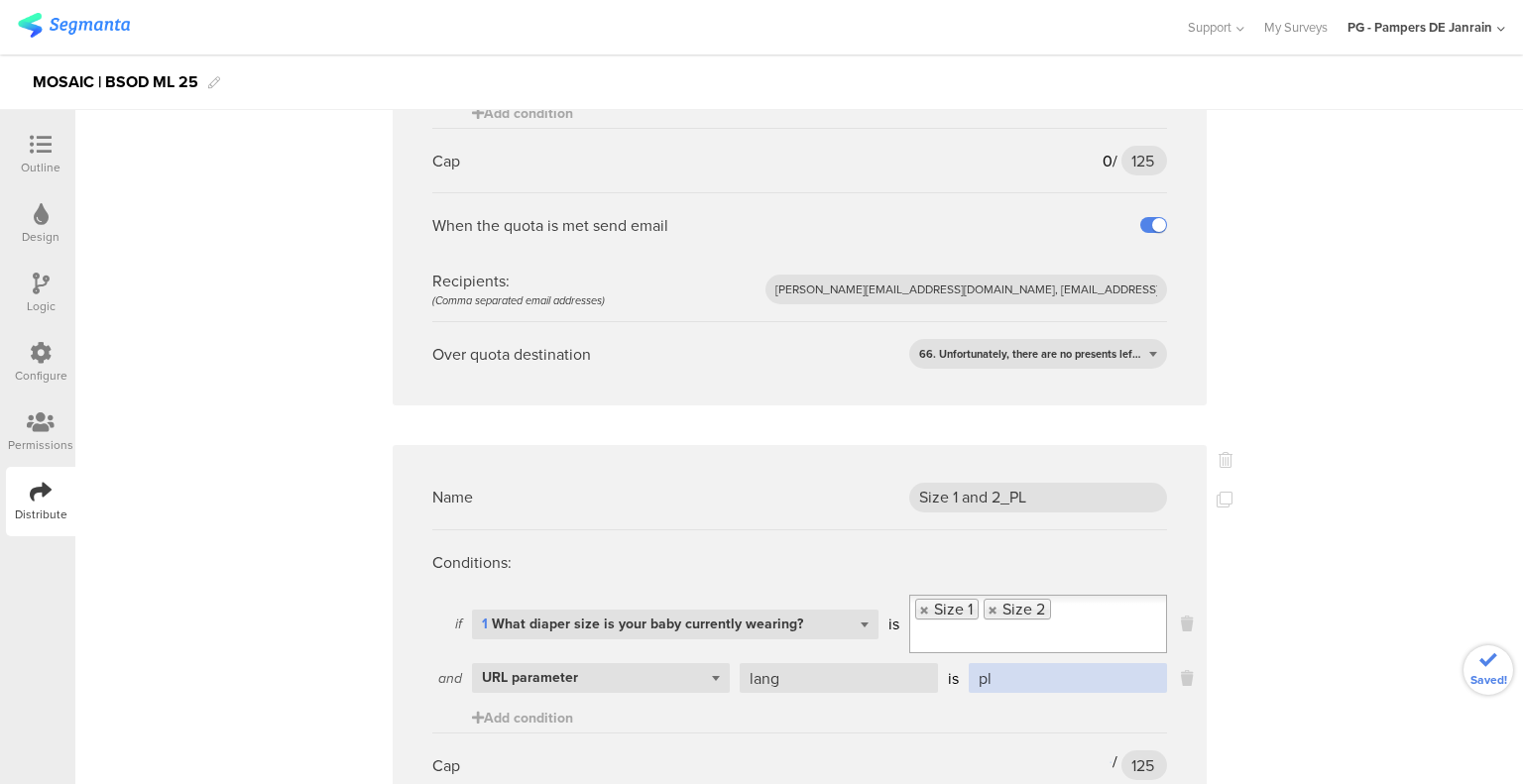 type on "pl" 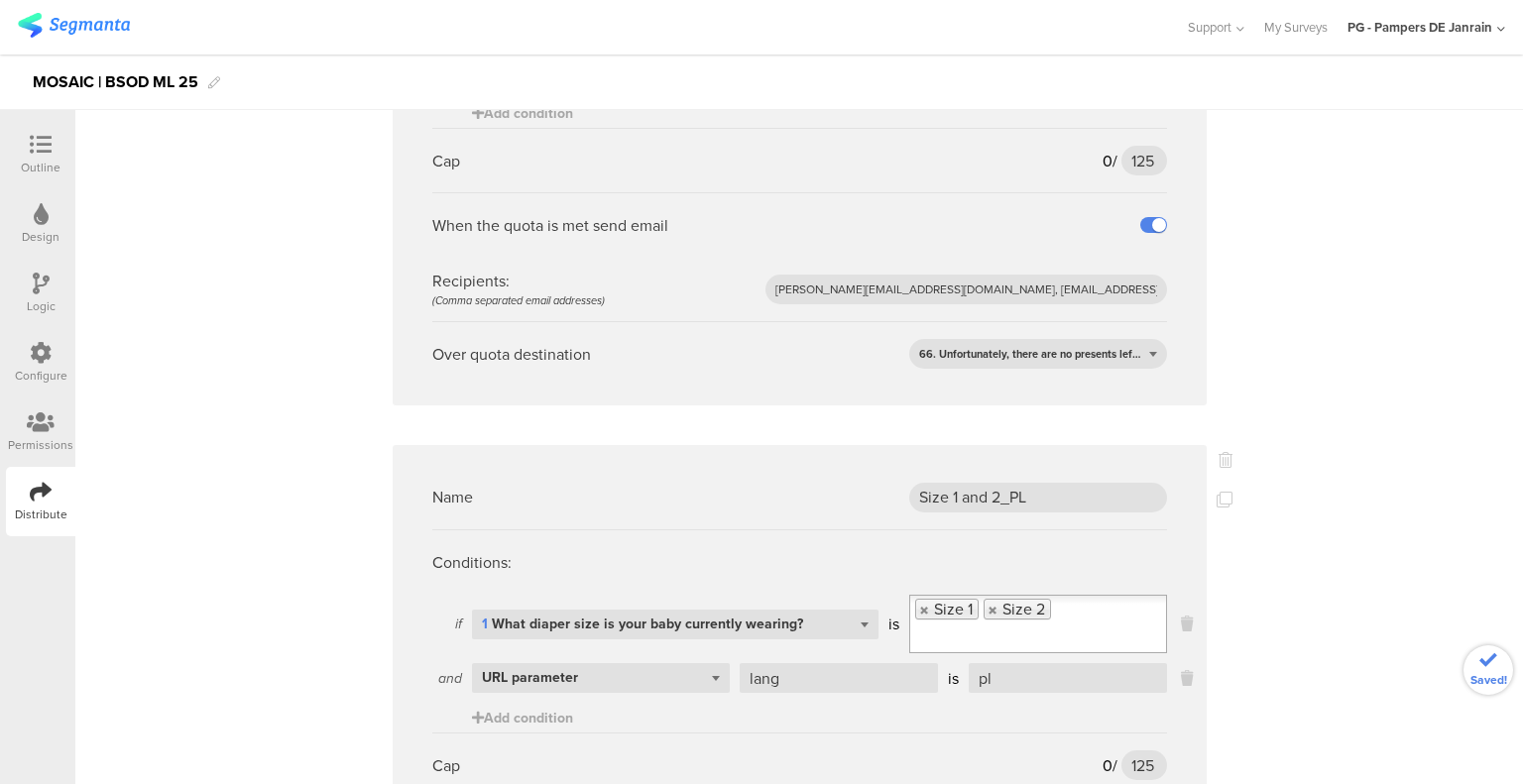click on "Name
Total Responses_DE
Conditions:
if
Select question...   1 What diaper size is your baby currently wearing?
is
Size 1   Size 2   Size 3   Size 4   Size 5   Size 6   Size 7   Size 8
and
Select question...   URL parameter
lang
is
de
Add condition
Cap
0
/
1500
1500
When the quota is met send email
Recipients:  (Comma separated email addresses)
fritz.t@pg.com, burcak.b.1@pg.com, ajna.komaromi@saatchi.hu
Over quota destination
Ending B
Name
Total Responses_PL
Conditions:
if
Select question...   1
is
Size 1   Size 2" at bounding box center (799, 1462) 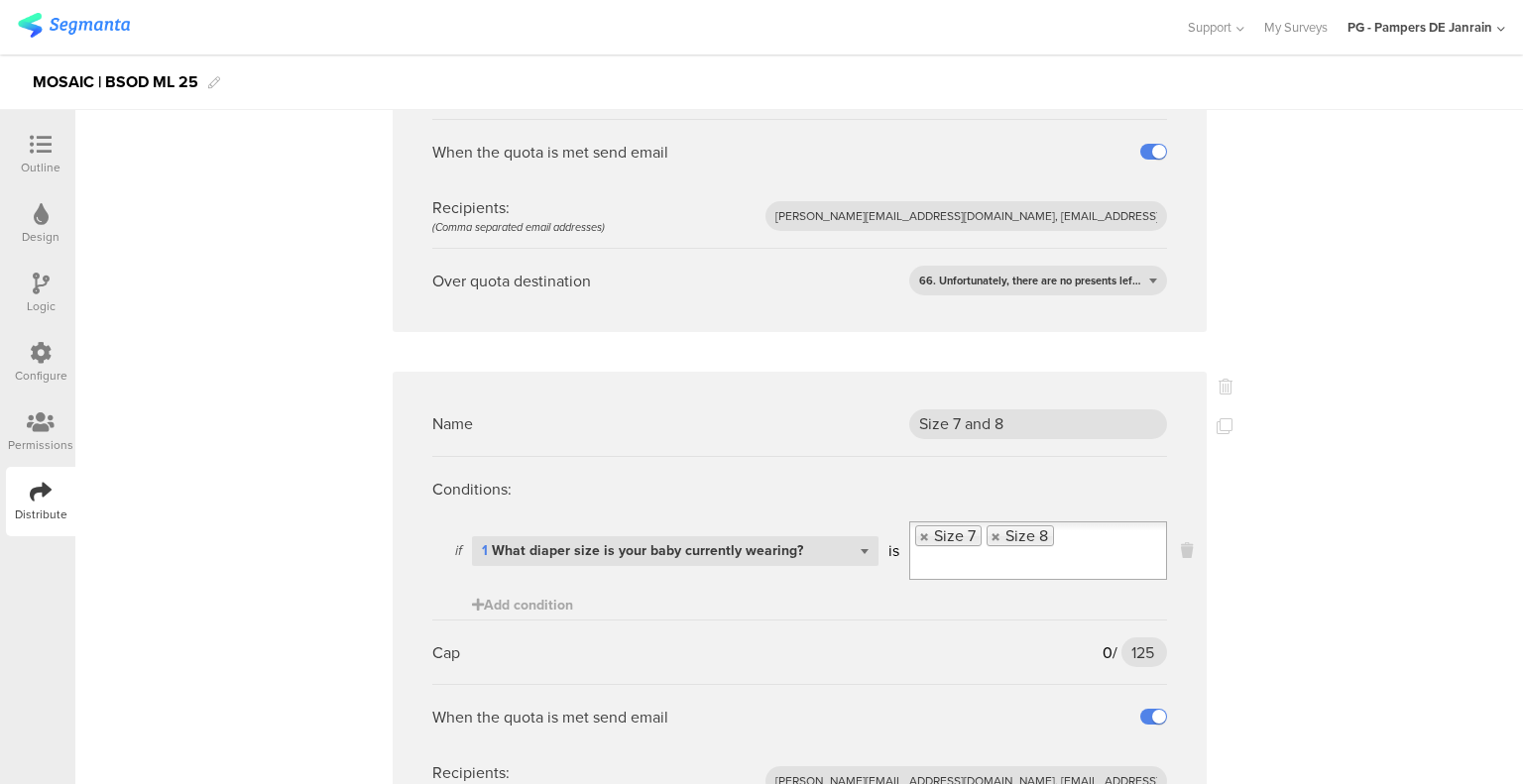 scroll, scrollTop: 2379, scrollLeft: 0, axis: vertical 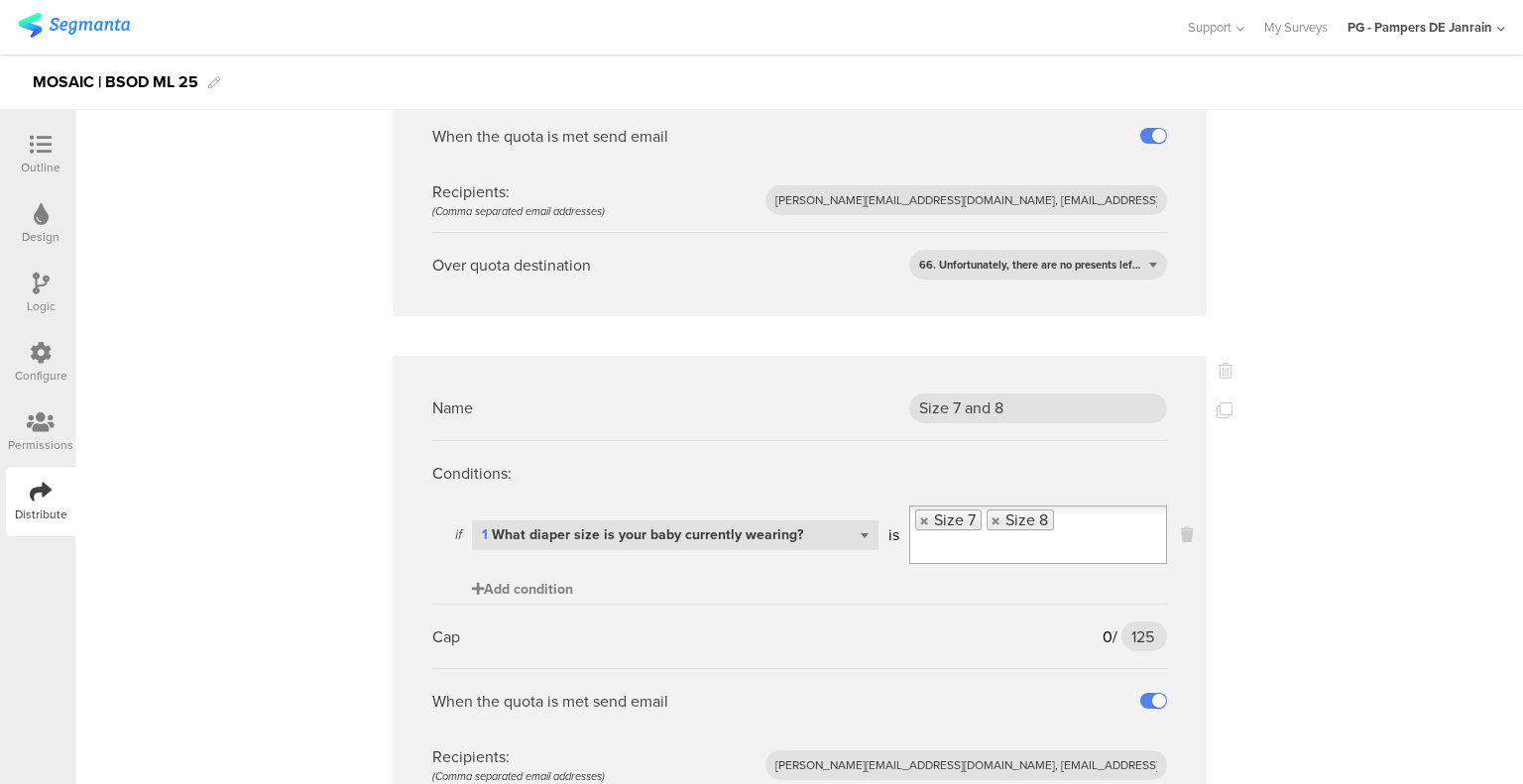 click on "Add condition" at bounding box center [523, 589] 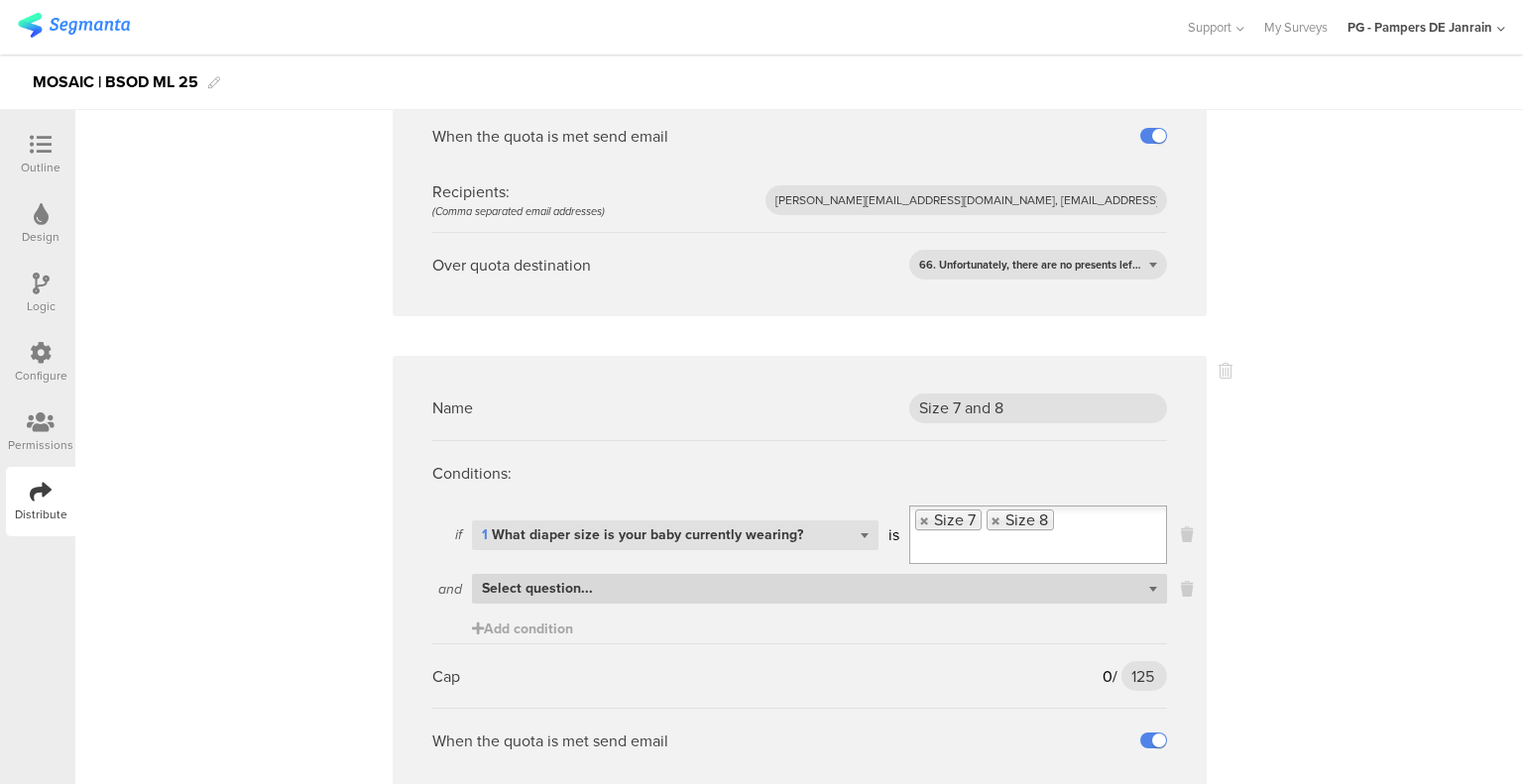 click on "Select question..." at bounding box center (819, 589) 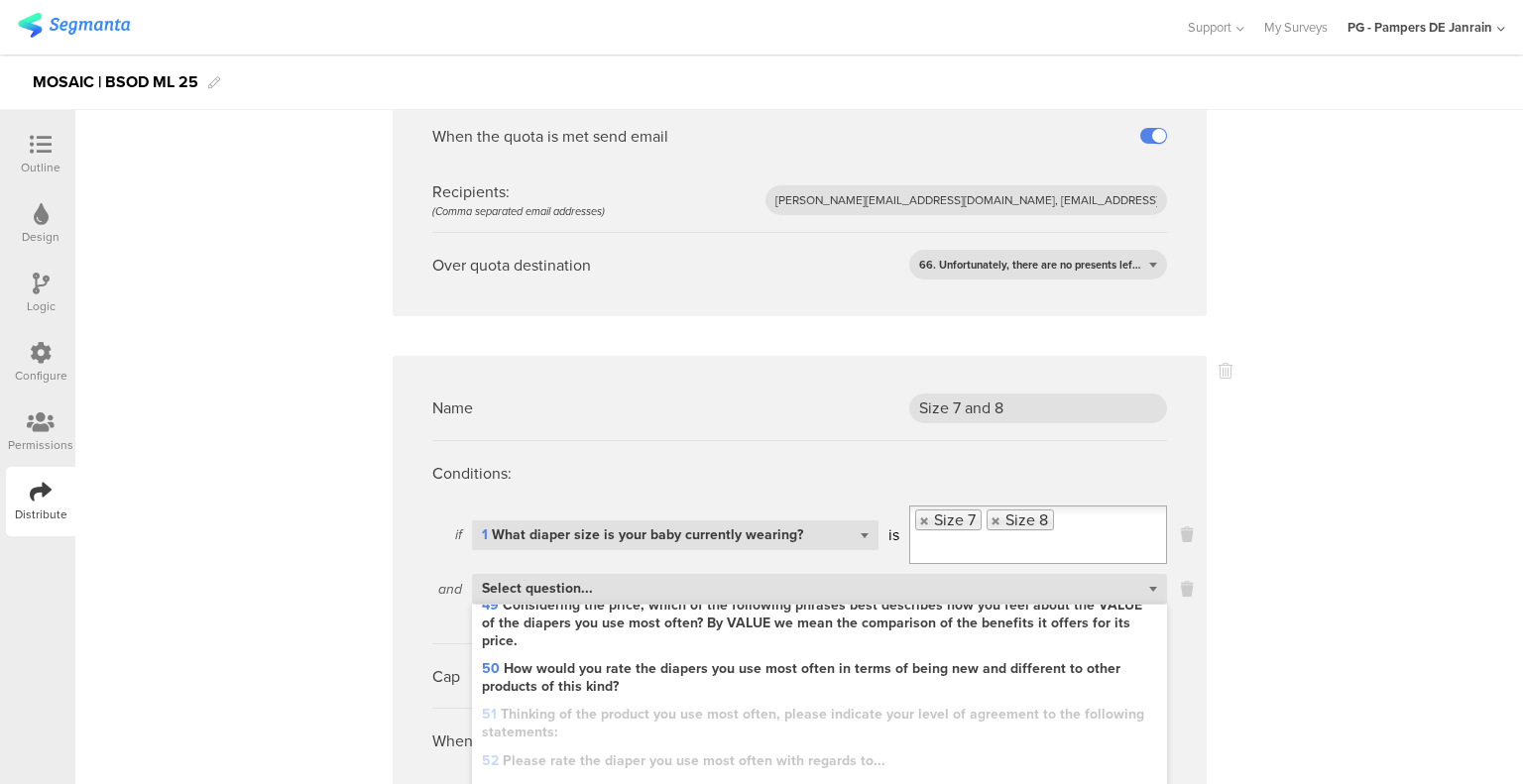 scroll, scrollTop: 1844, scrollLeft: 0, axis: vertical 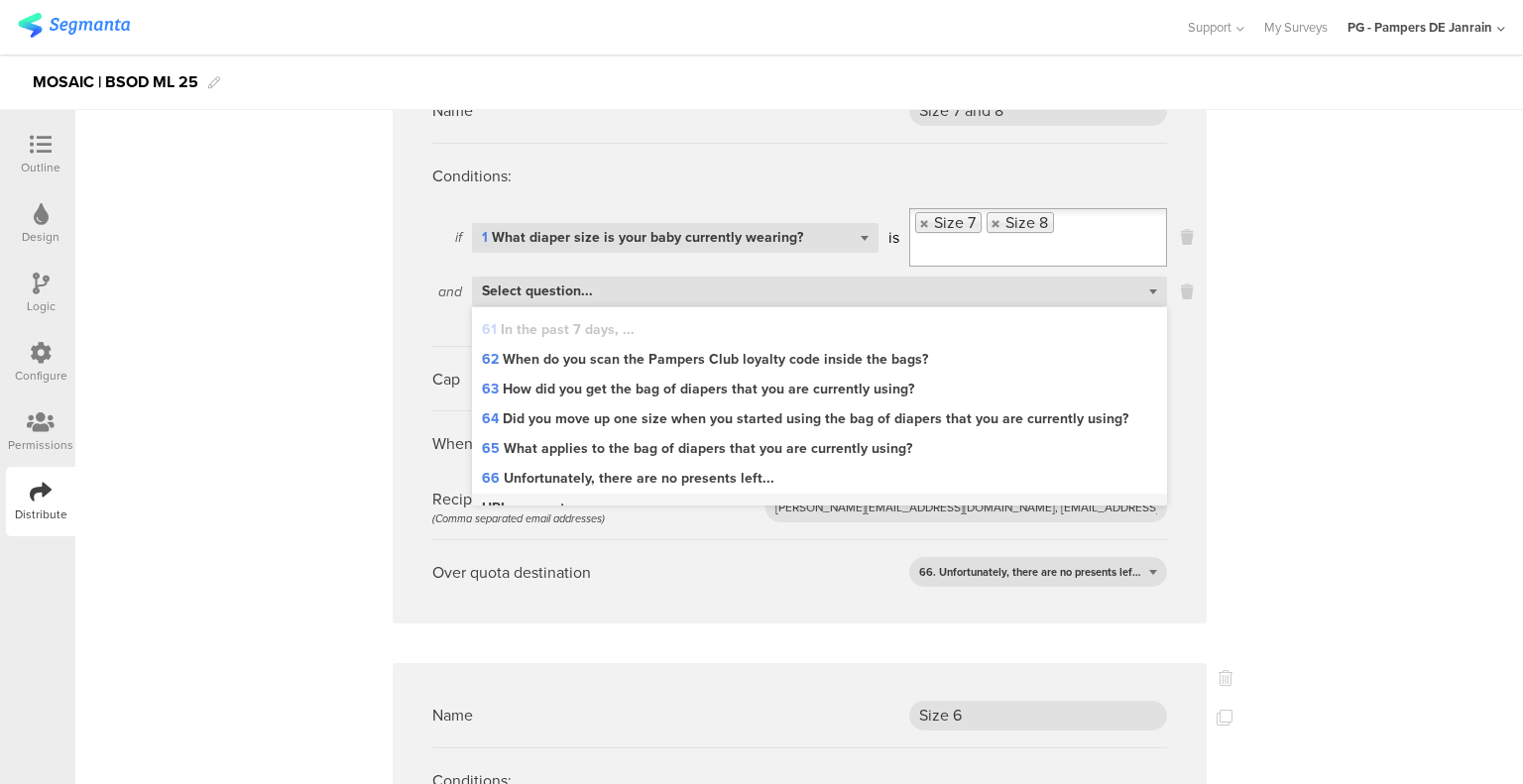 click on "URL parameter" at bounding box center [819, 508] 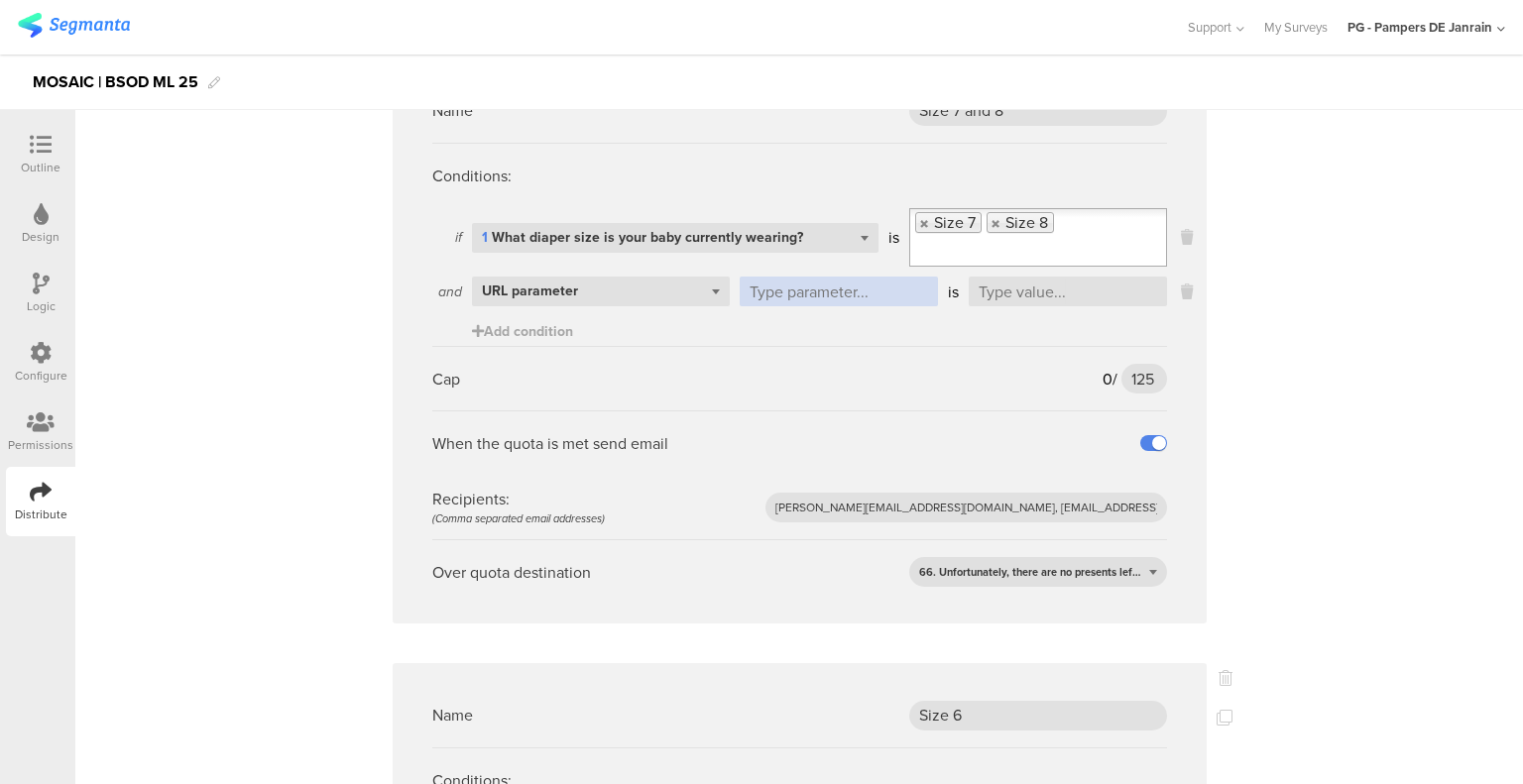 click at bounding box center (839, 291) 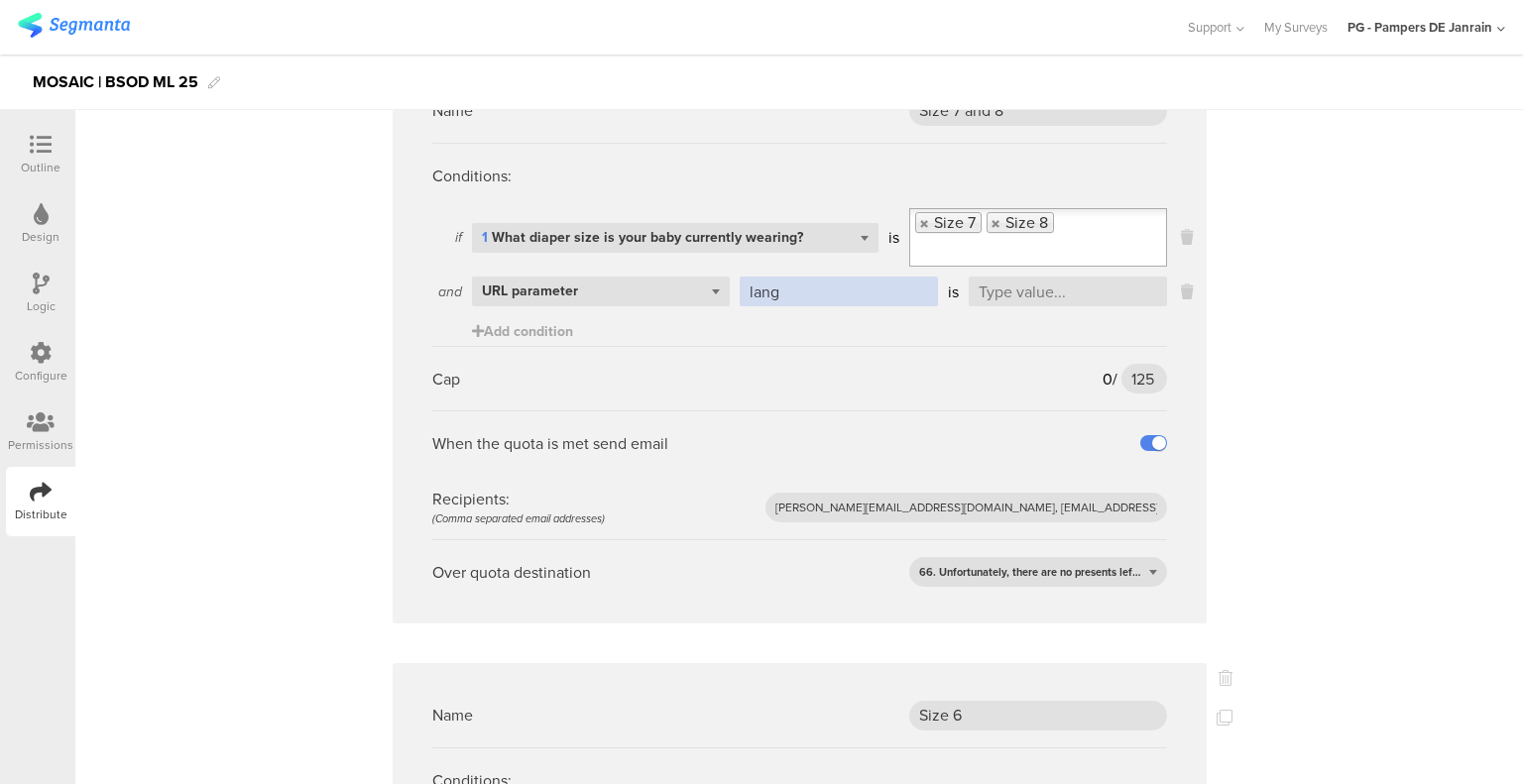 type on "lang" 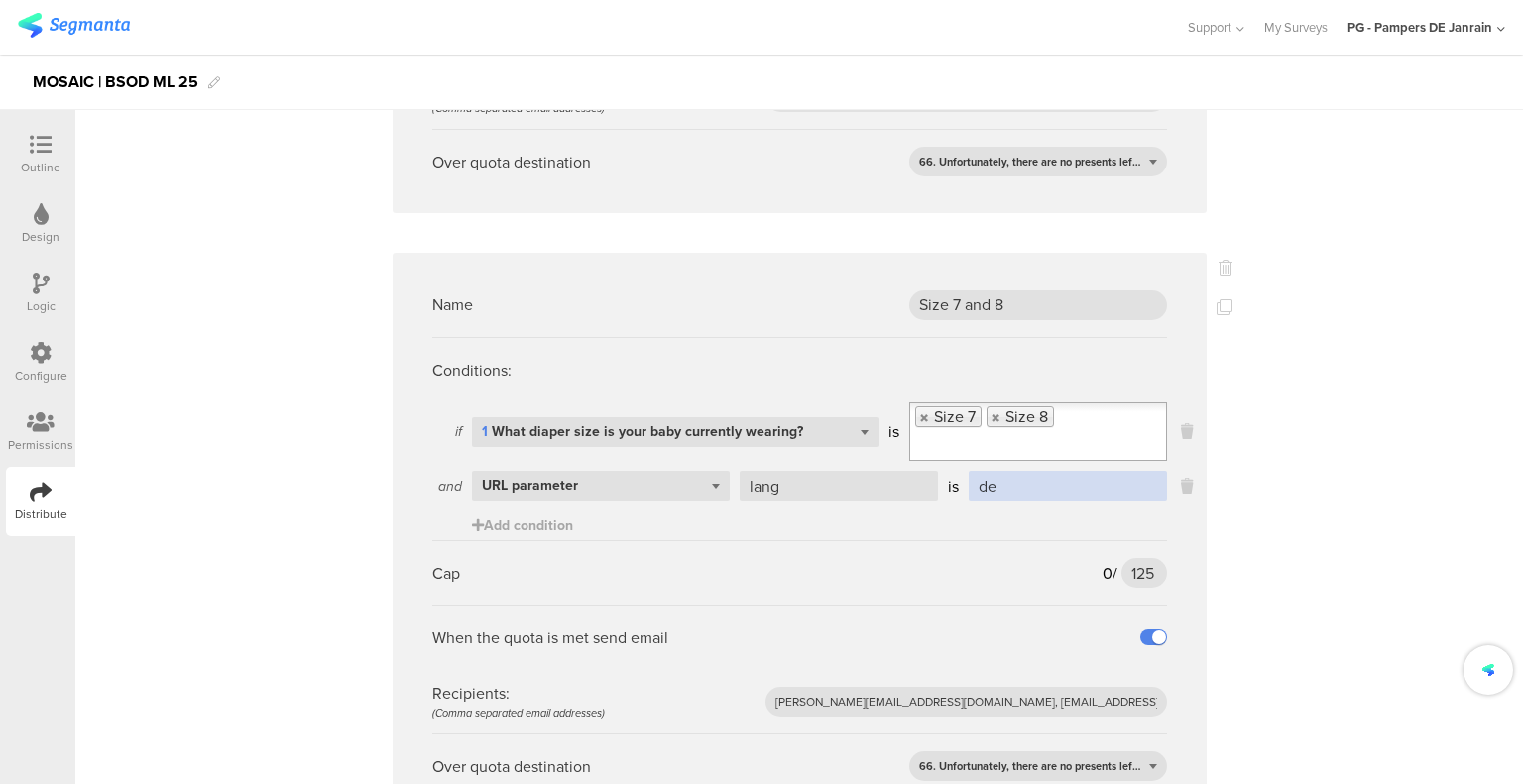 scroll, scrollTop: 2478, scrollLeft: 0, axis: vertical 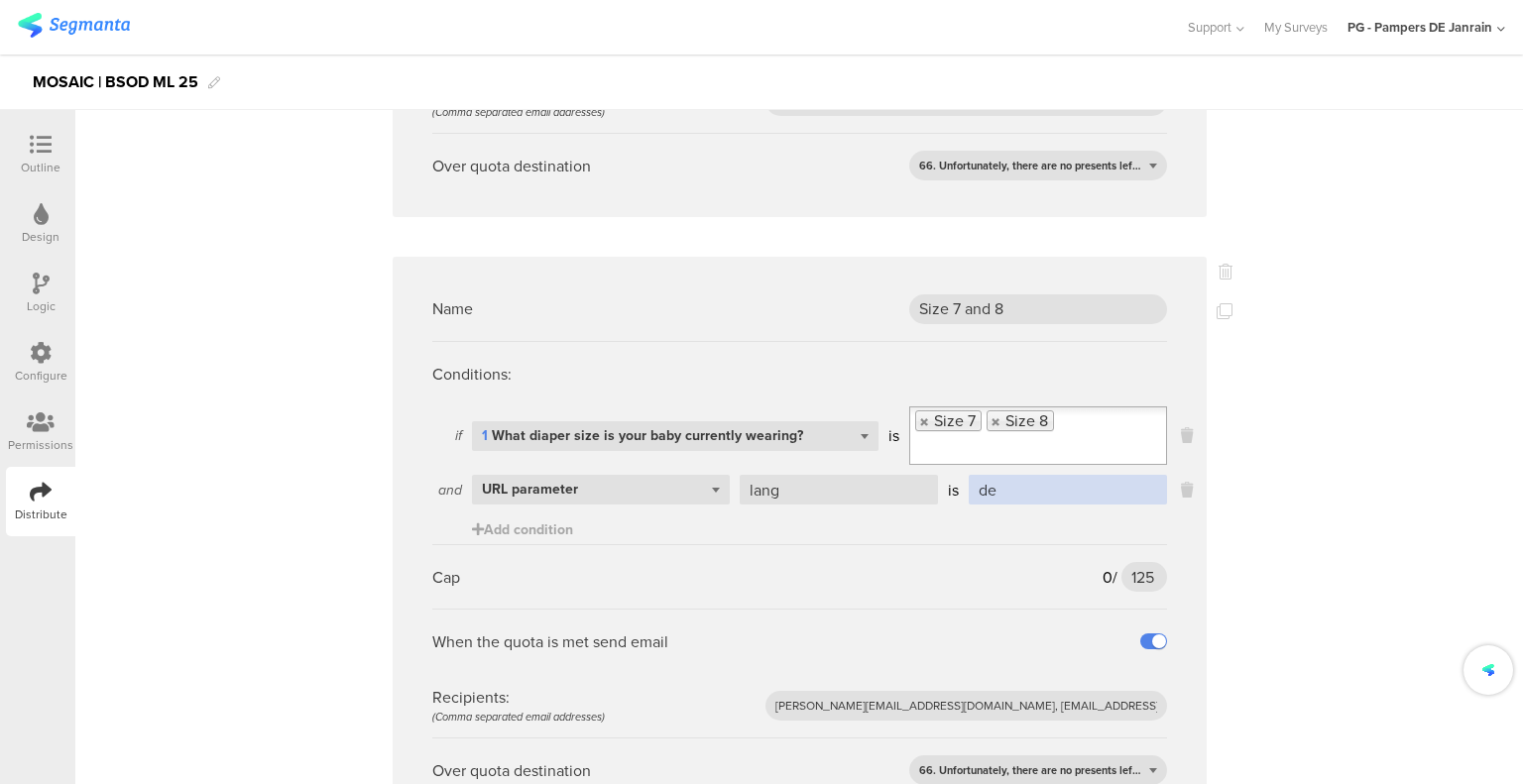 type on "de" 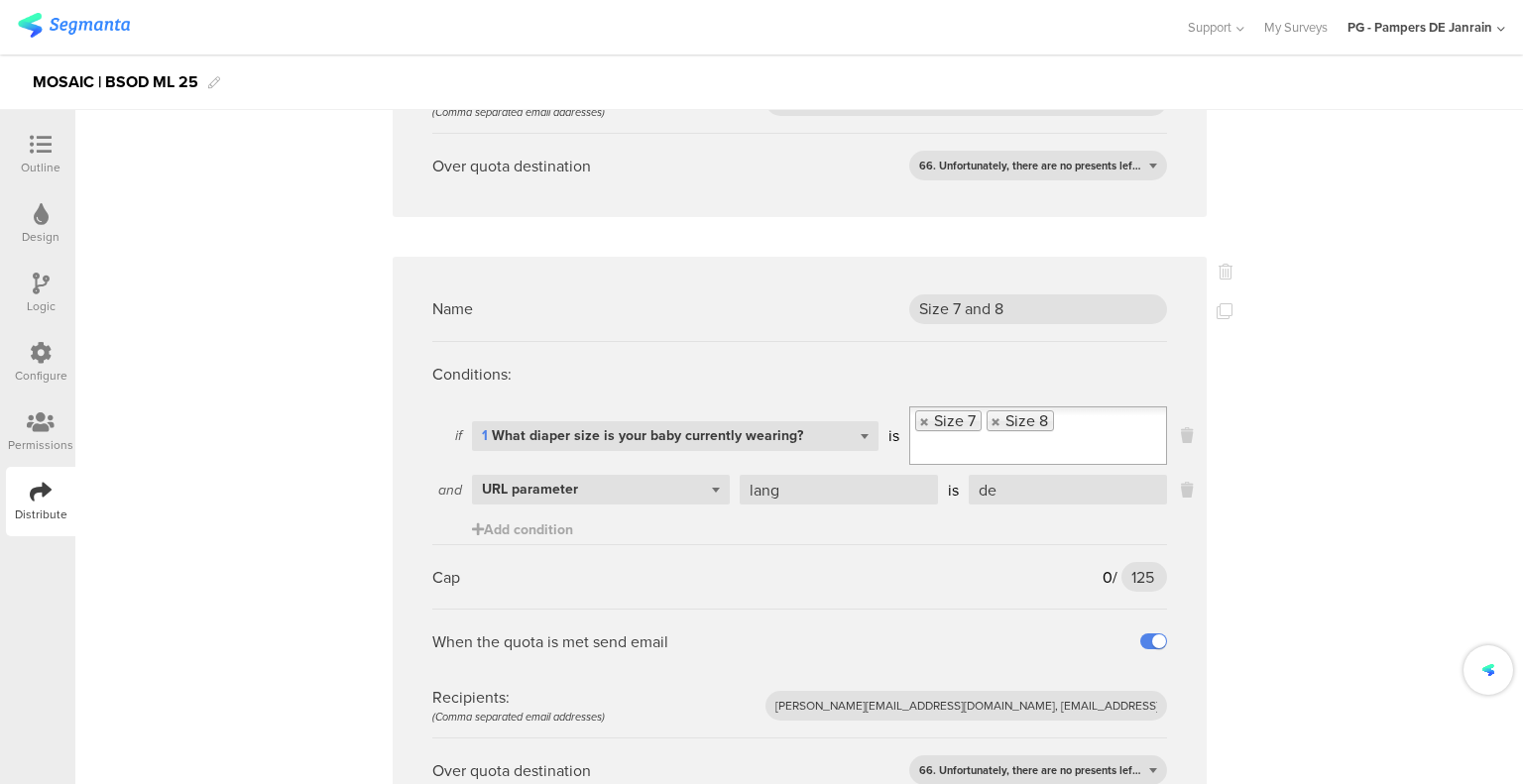 click on "Name
Total Responses_DE
Conditions:
if
Select question...   1 What diaper size is your baby currently wearing?
is
Size 1   Size 2   Size 3   Size 4   Size 5   Size 6   Size 7   Size 8
and
Select question...   URL parameter
lang
is
de
Add condition
Cap
0
/
1500
1500
When the quota is met send email
Recipients:  (Comma separated email addresses)
fritz.t@pg.com, burcak.b.1@pg.com, ajna.komaromi@saatchi.hu
Over quota destination
Ending B
Name
Total Responses_PL
Conditions:
if
Select question...   1
is
Size 1   Size 2" at bounding box center [799, 689] 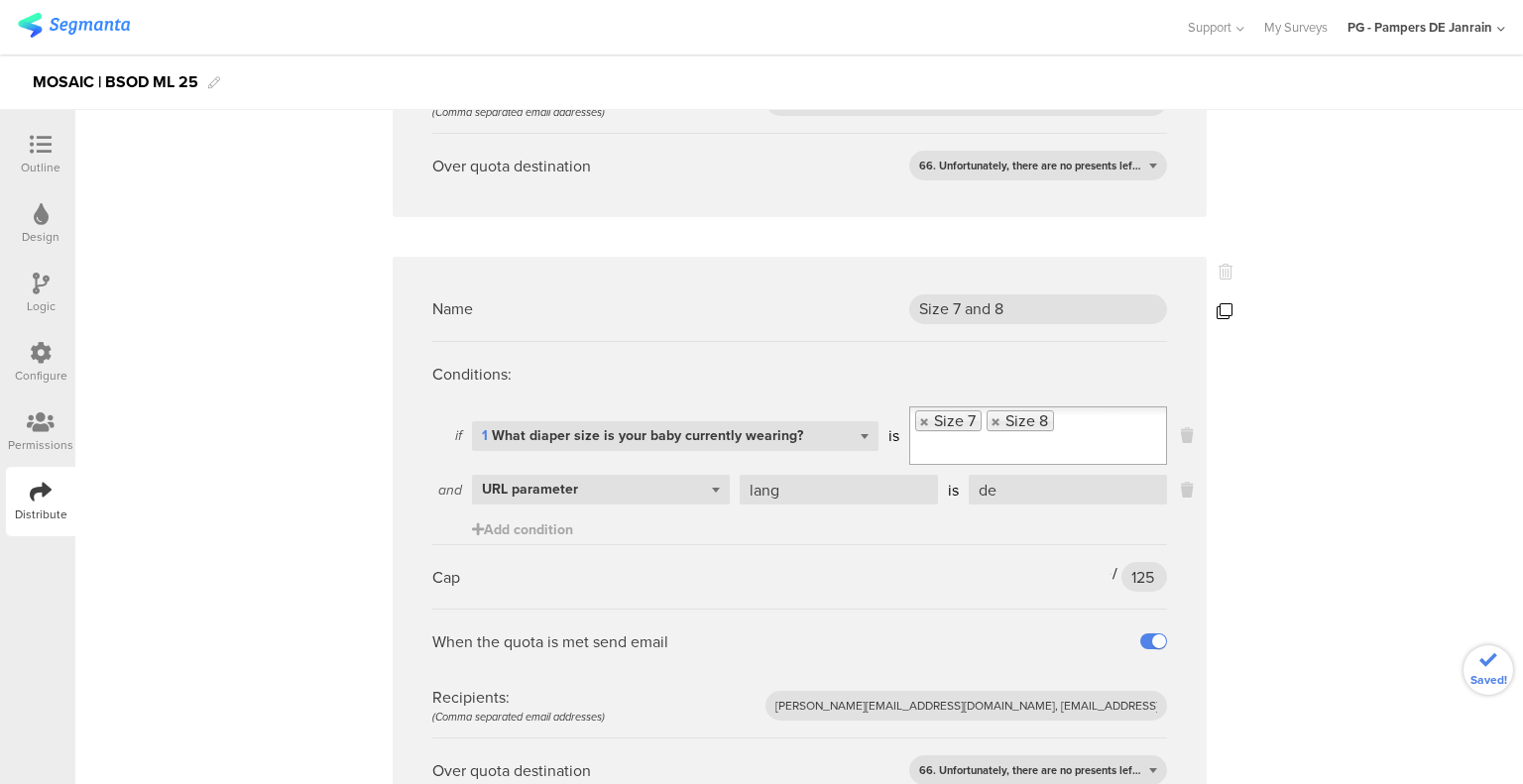 click at bounding box center (1225, 311) 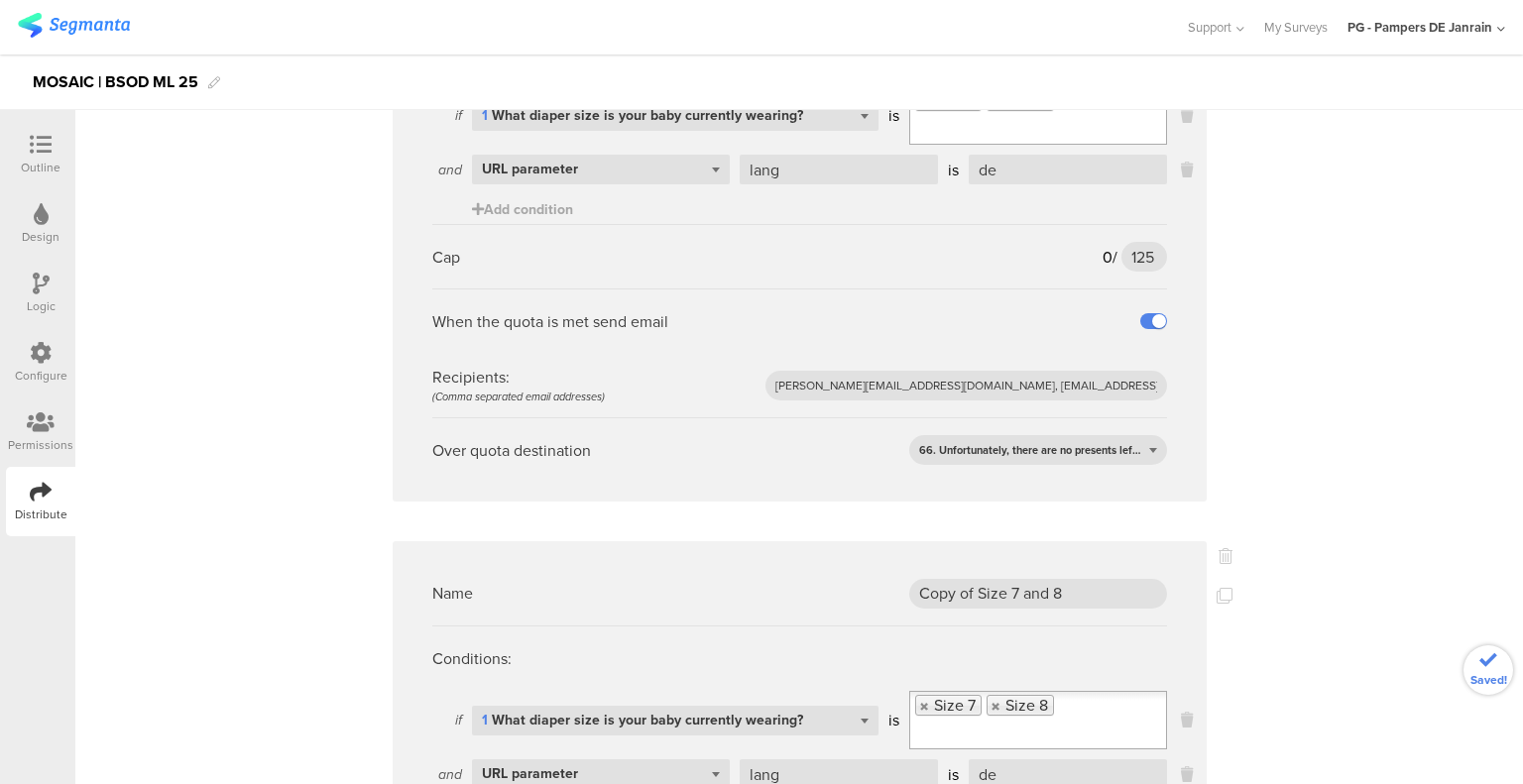scroll, scrollTop: 2874, scrollLeft: 0, axis: vertical 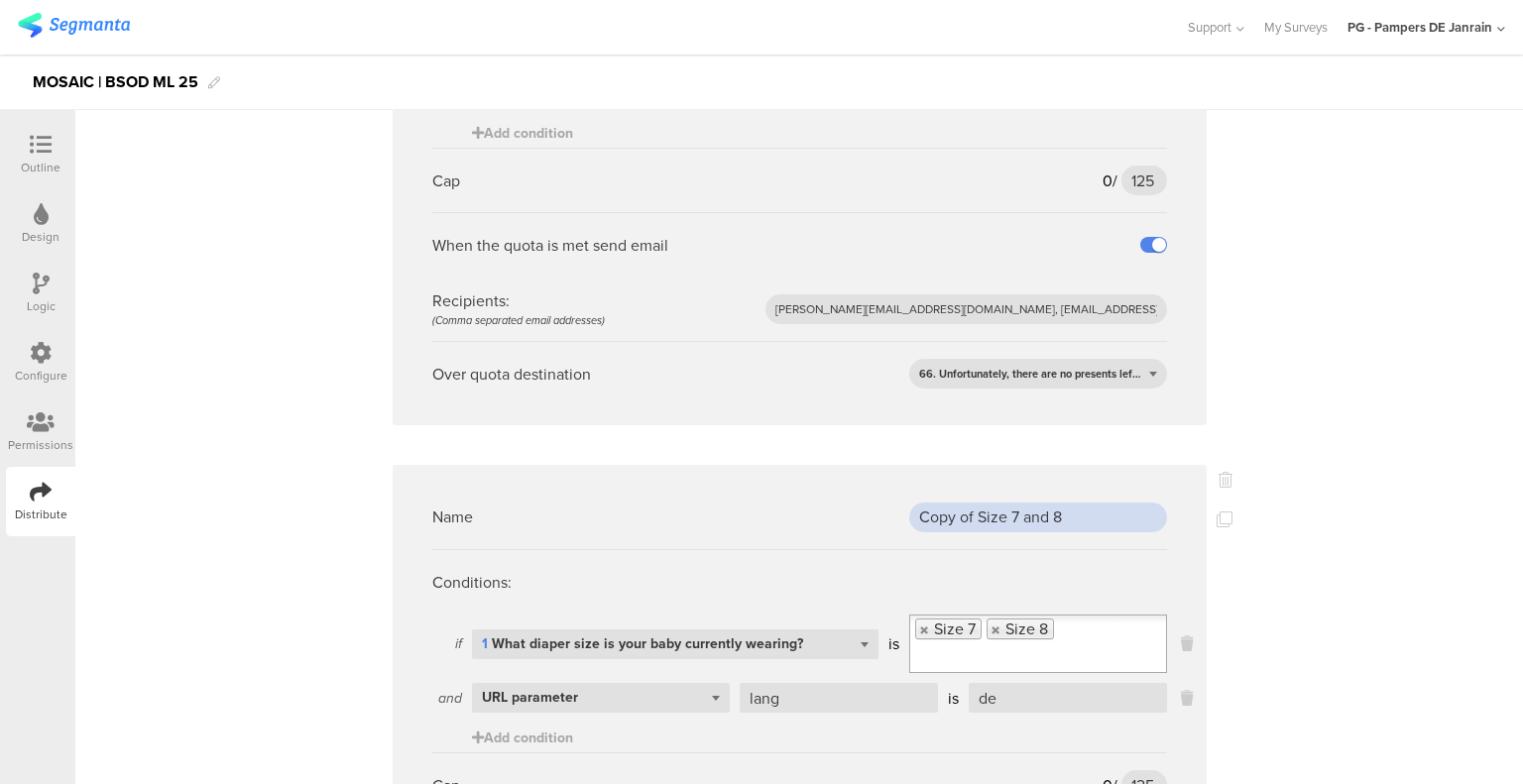 drag, startPoint x: 968, startPoint y: 377, endPoint x: 873, endPoint y: 377, distance: 95 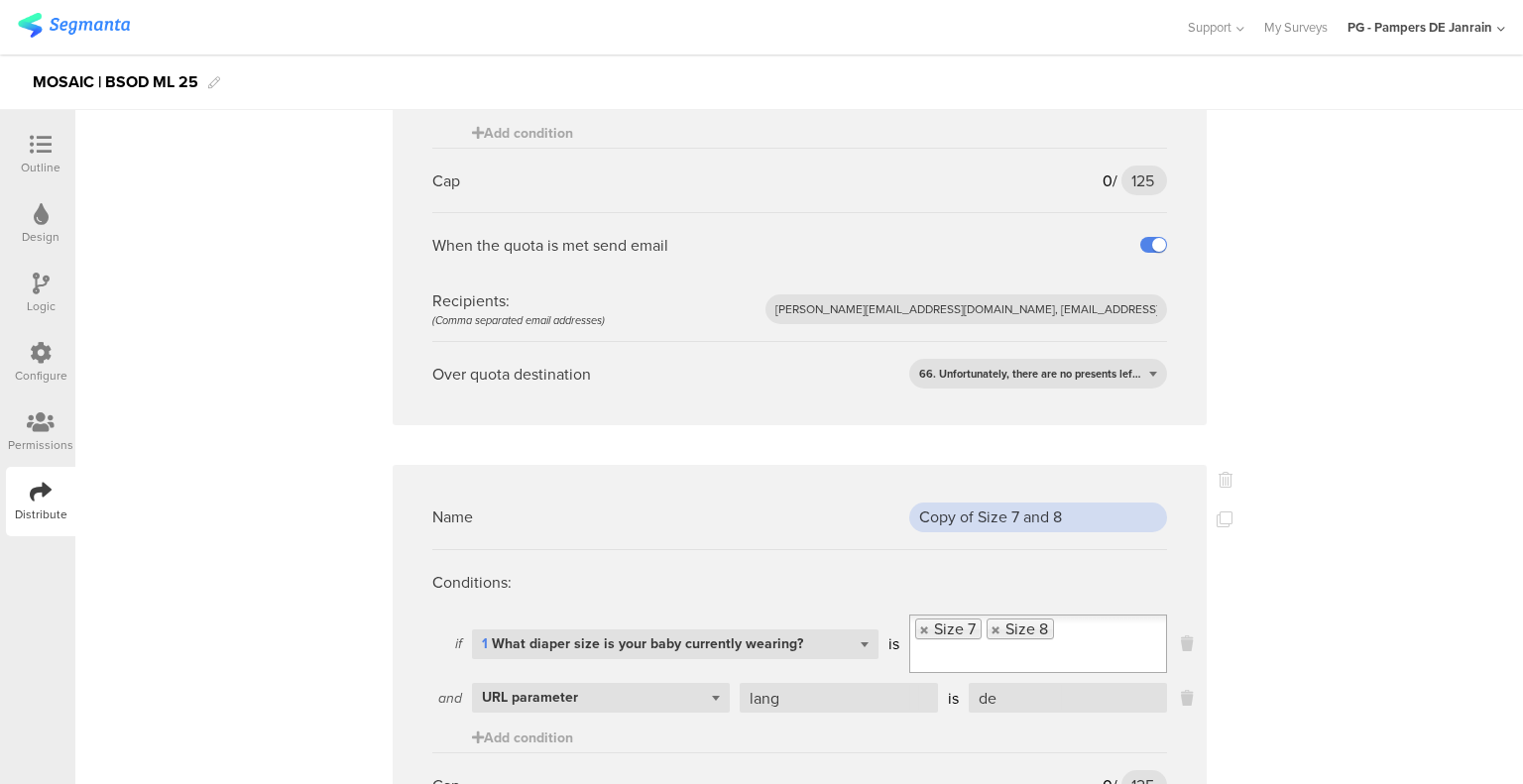 click on "Name
Copy of Size 7 and 8" at bounding box center (799, 516) 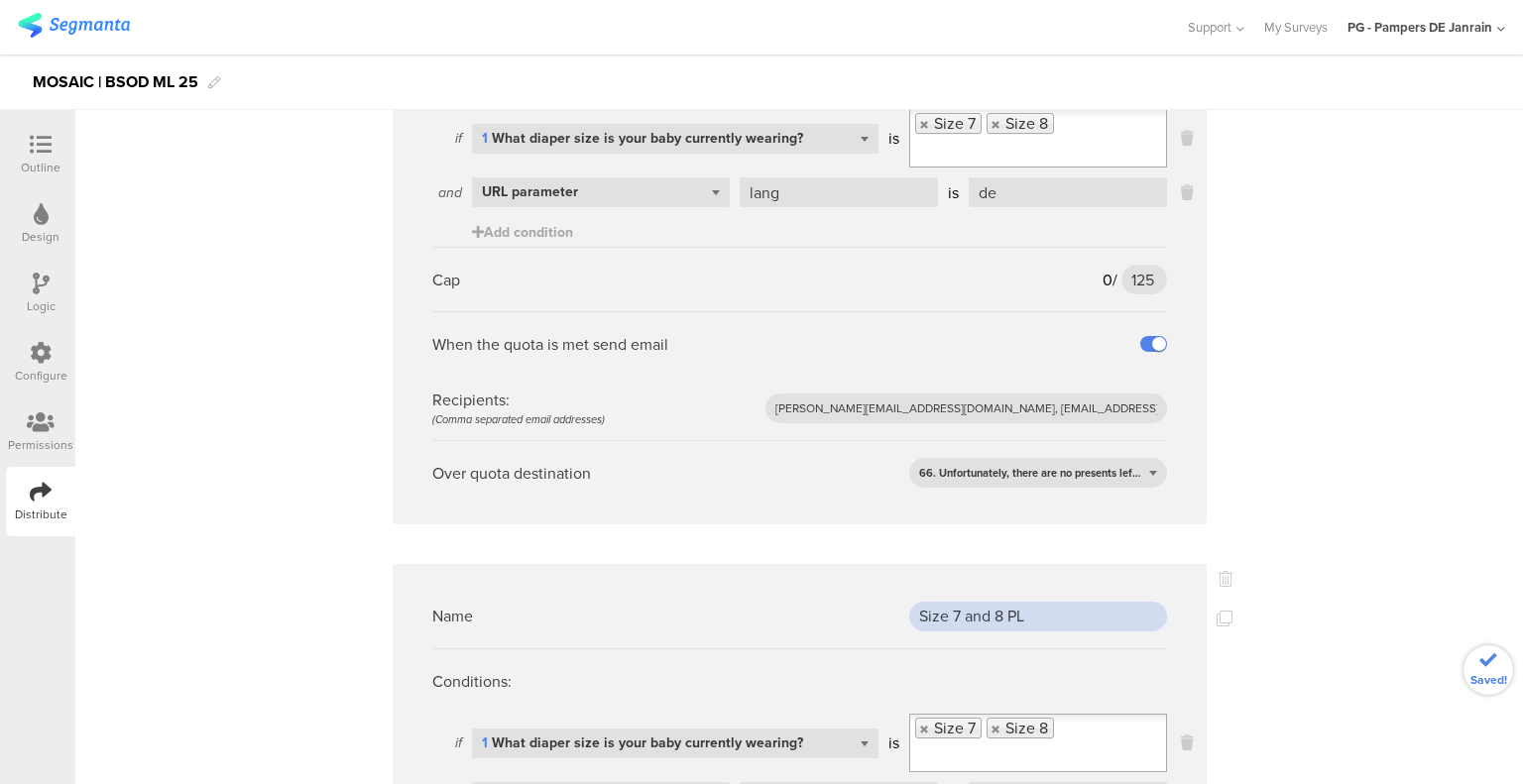 scroll, scrollTop: 2478, scrollLeft: 0, axis: vertical 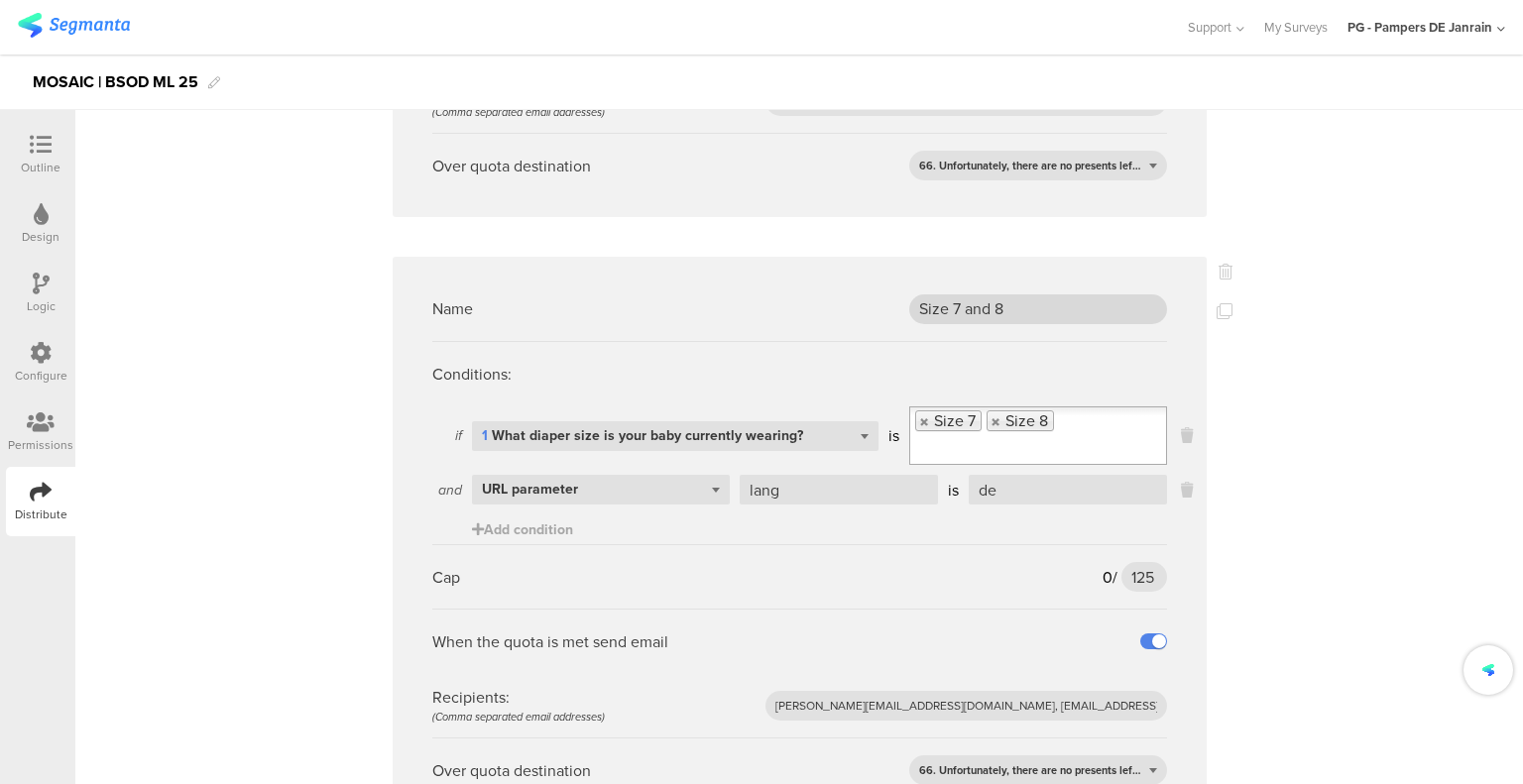 type on "Size 7 and 8 PL" 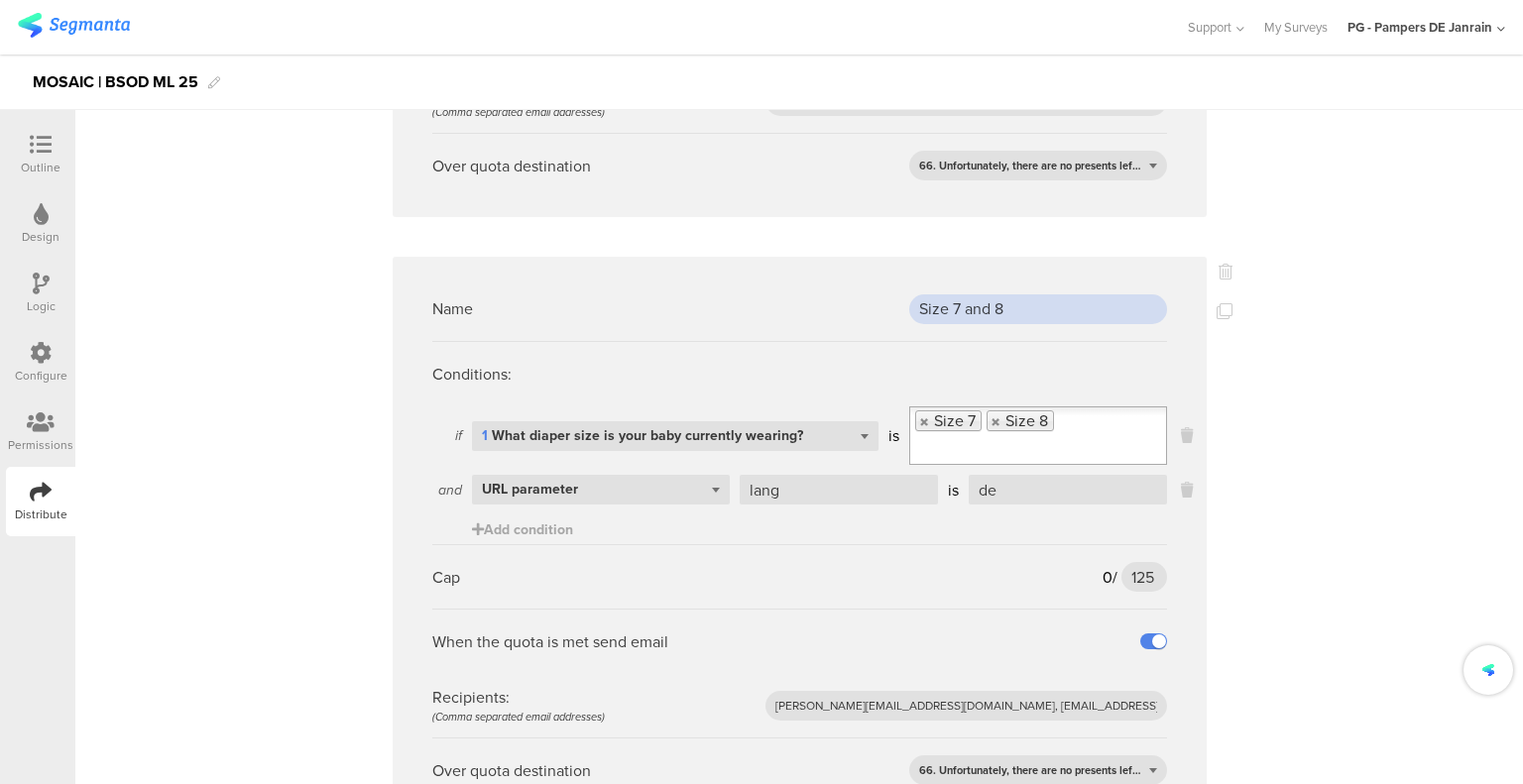 click on "Size 7 and 8" at bounding box center [1038, 309] 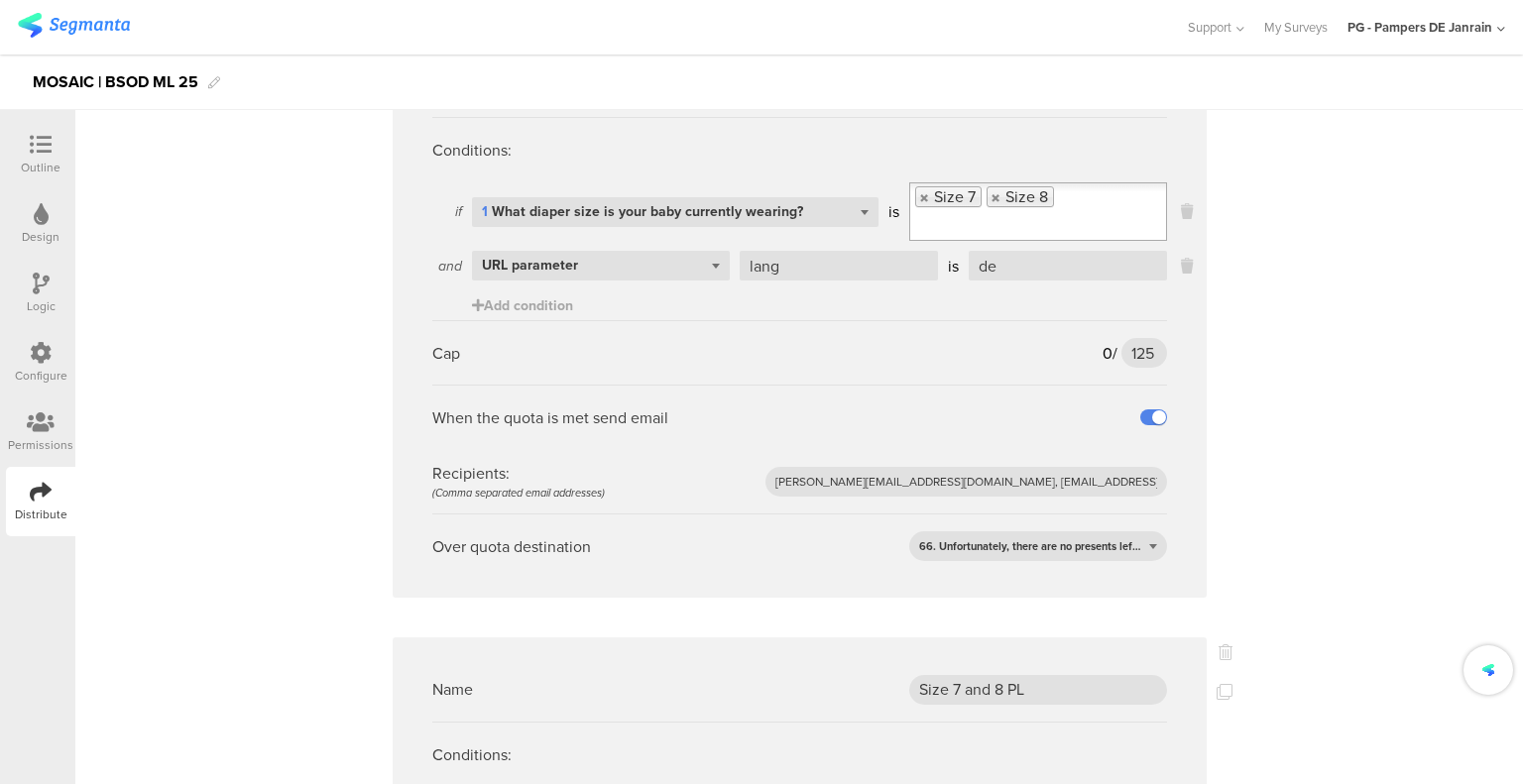 scroll, scrollTop: 2874, scrollLeft: 0, axis: vertical 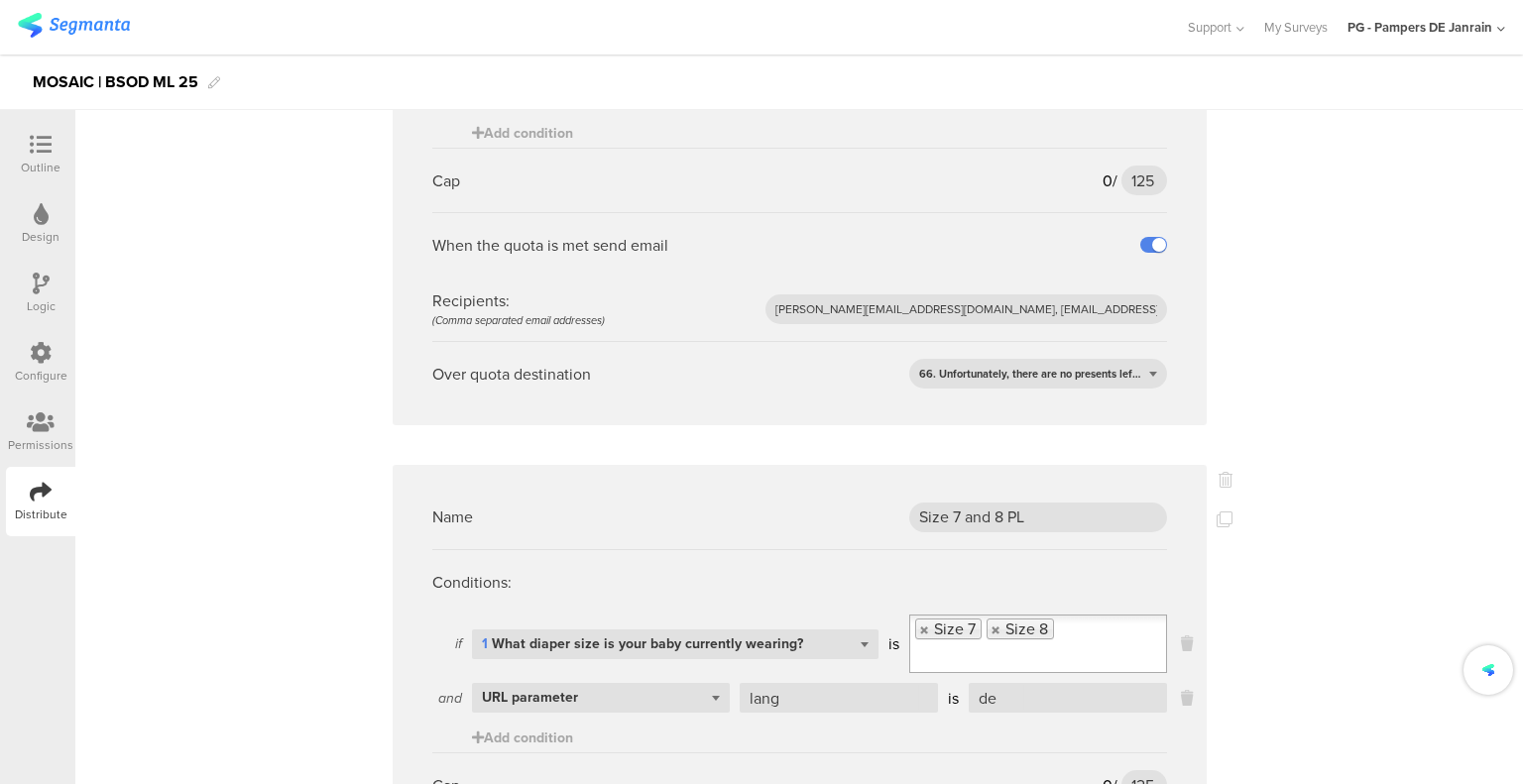 type on "Size 7 and 8 DE" 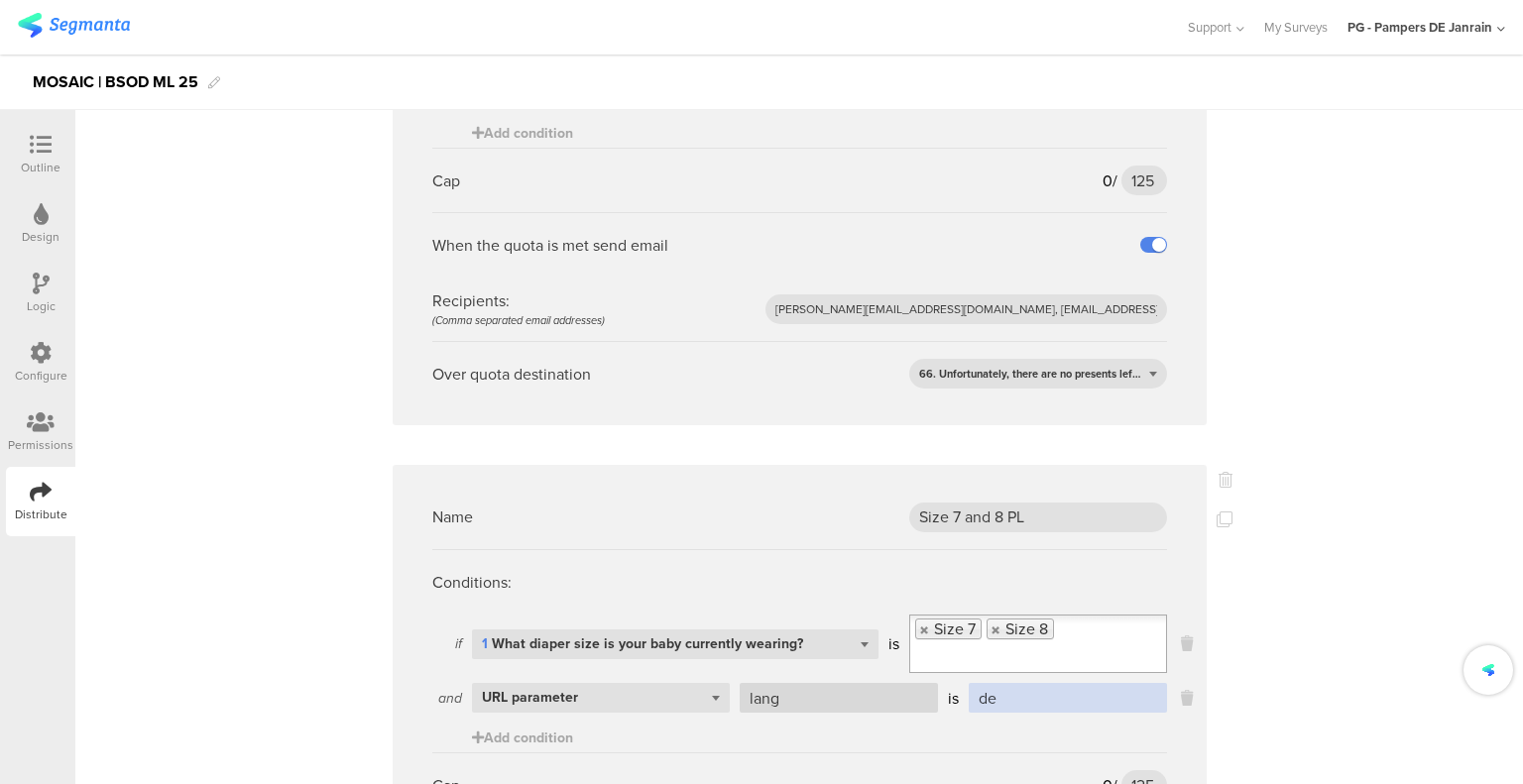drag, startPoint x: 944, startPoint y: 531, endPoint x: 927, endPoint y: 532, distance: 17.029386 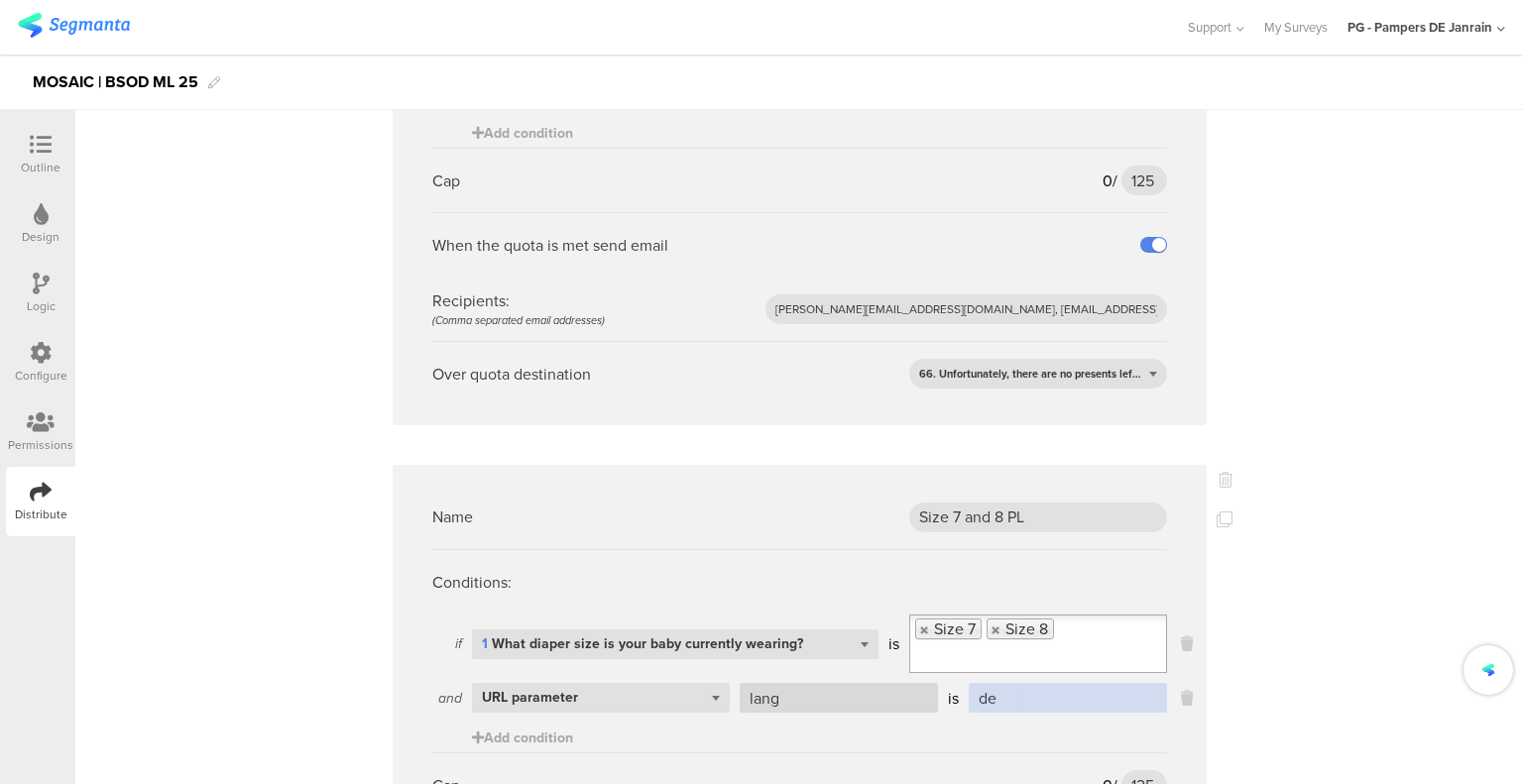 click on "lang
is
de" at bounding box center (948, 698) 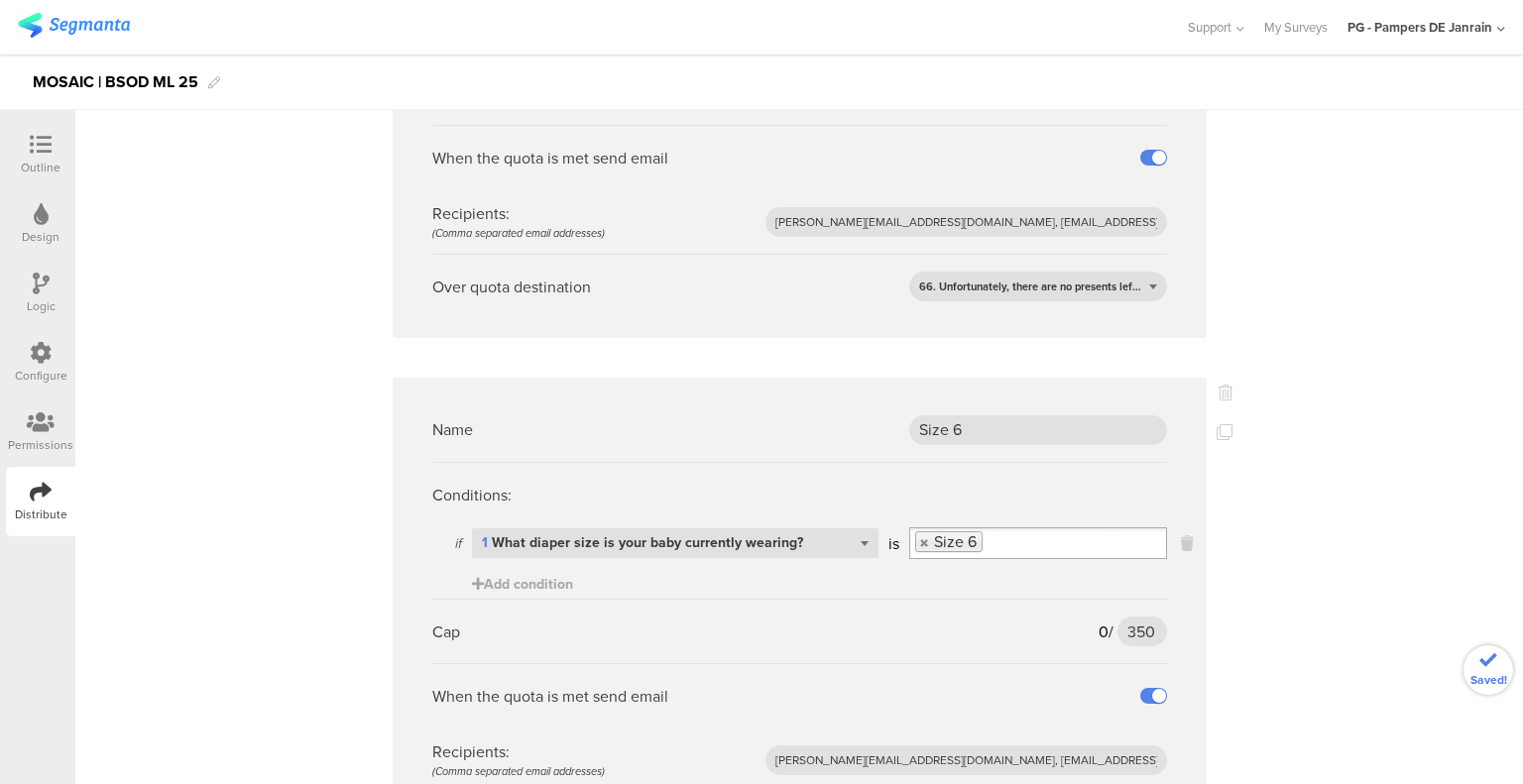 scroll, scrollTop: 3568, scrollLeft: 0, axis: vertical 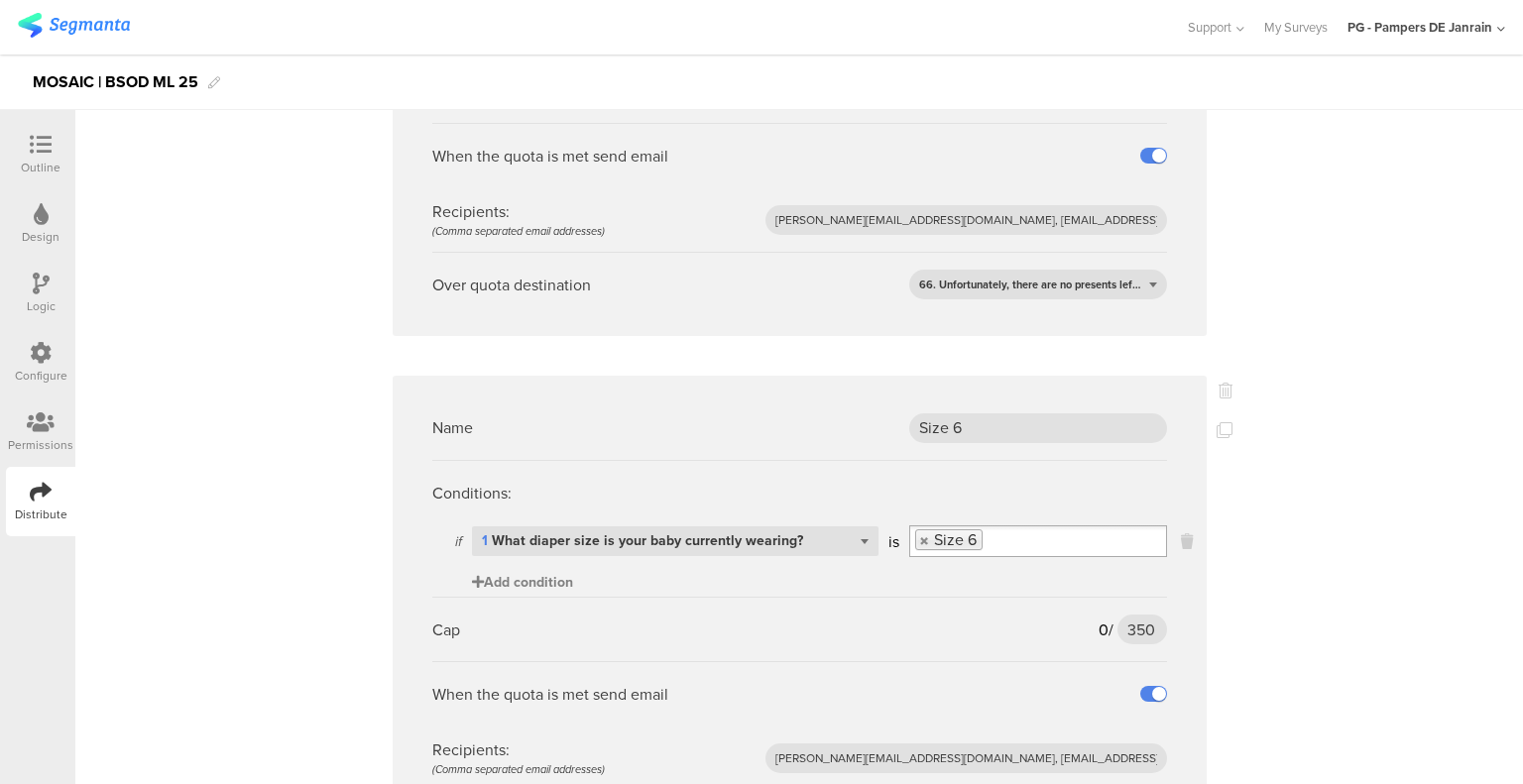 type on "pl" 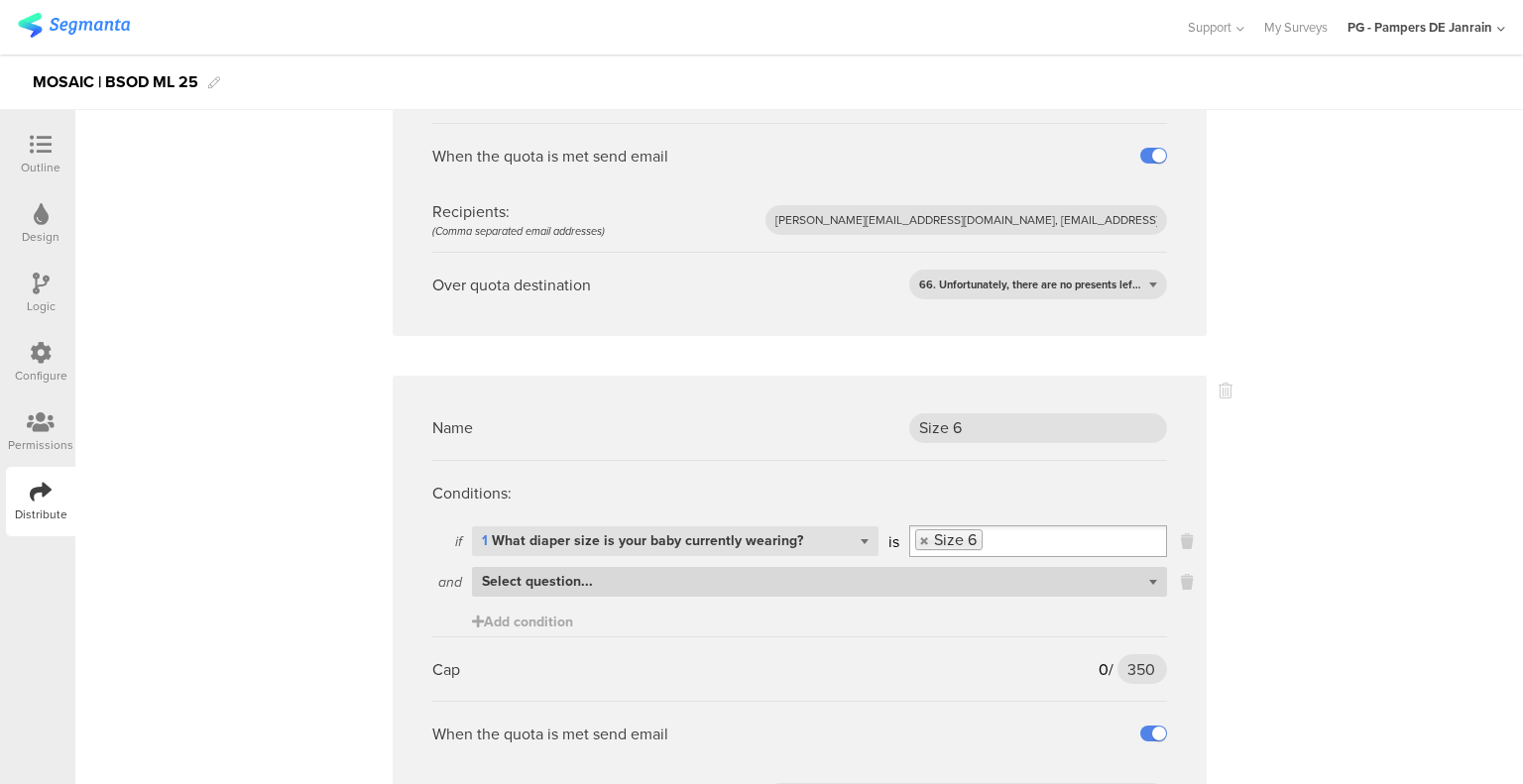 click on "Select question..." at bounding box center [537, 581] 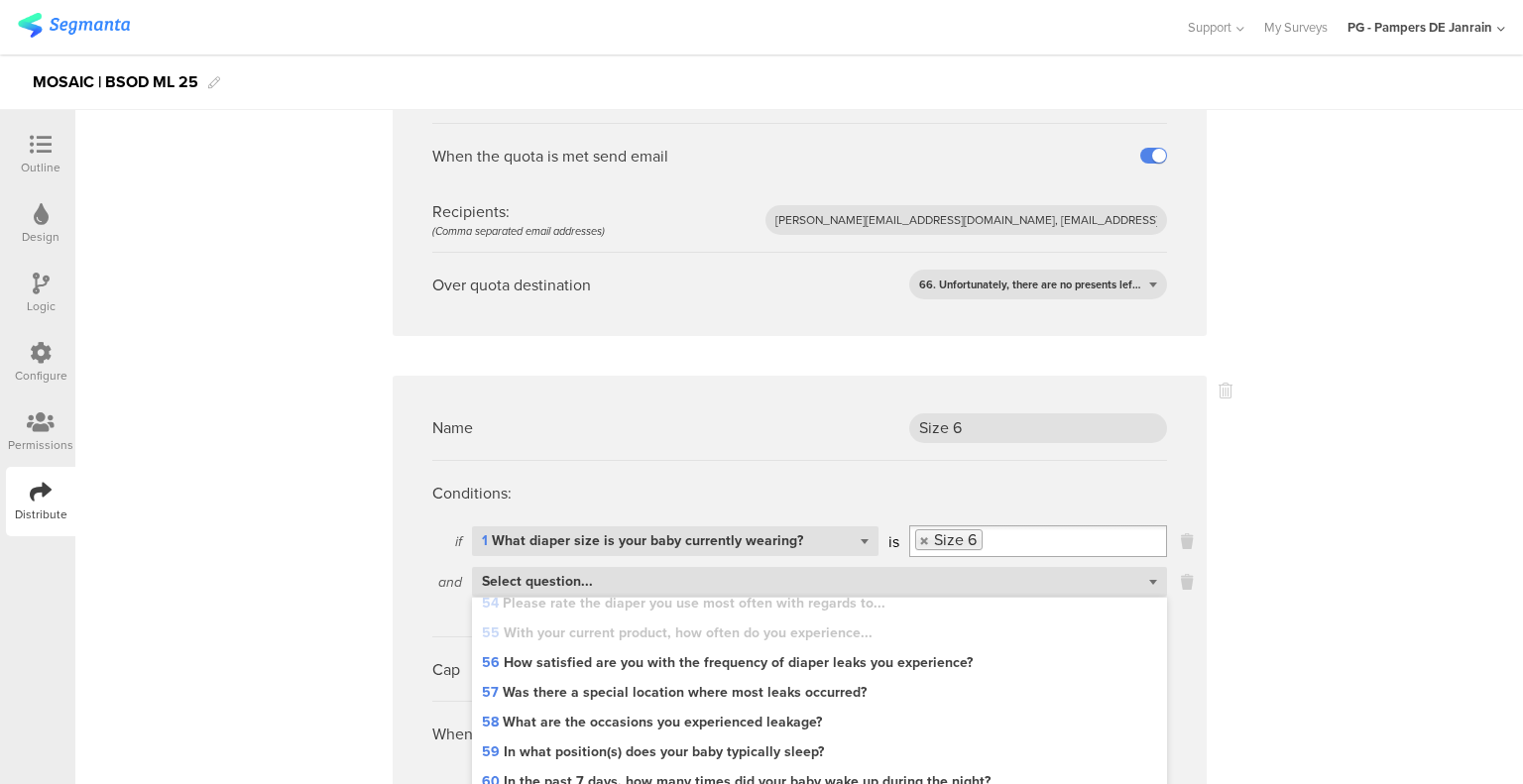 scroll, scrollTop: 1844, scrollLeft: 0, axis: vertical 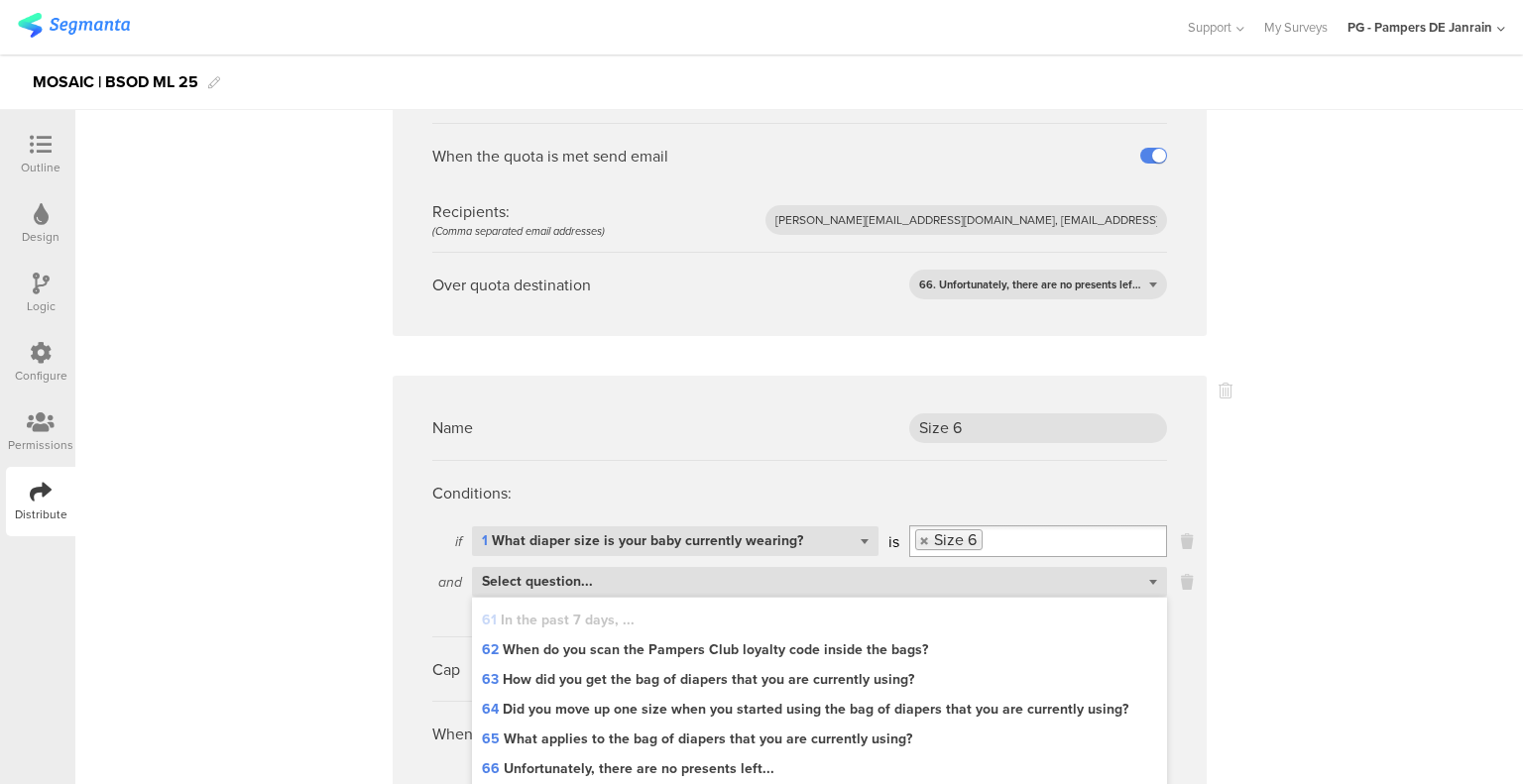 click on "URL parameter" at bounding box center (529, 799) 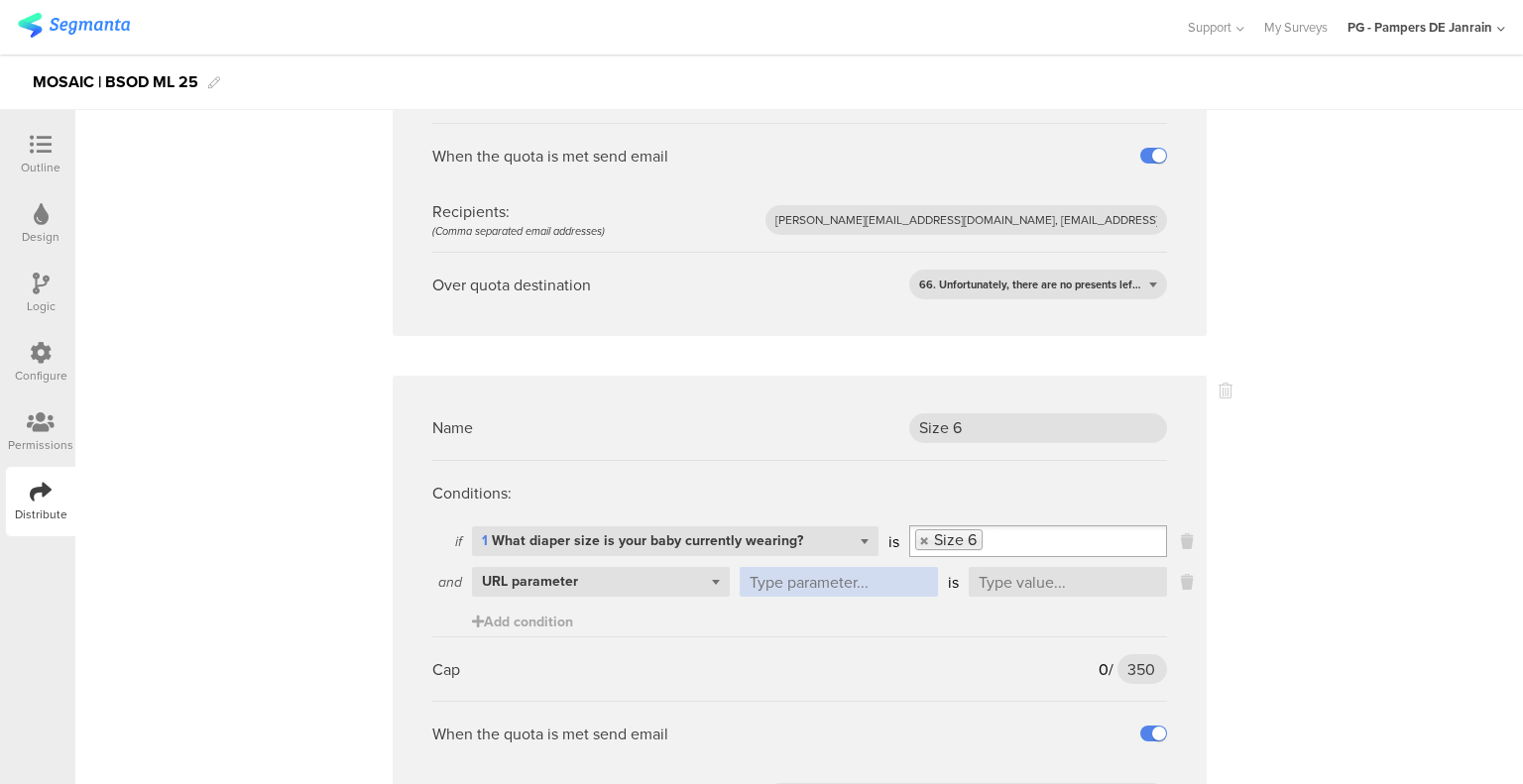 click at bounding box center [839, 582] 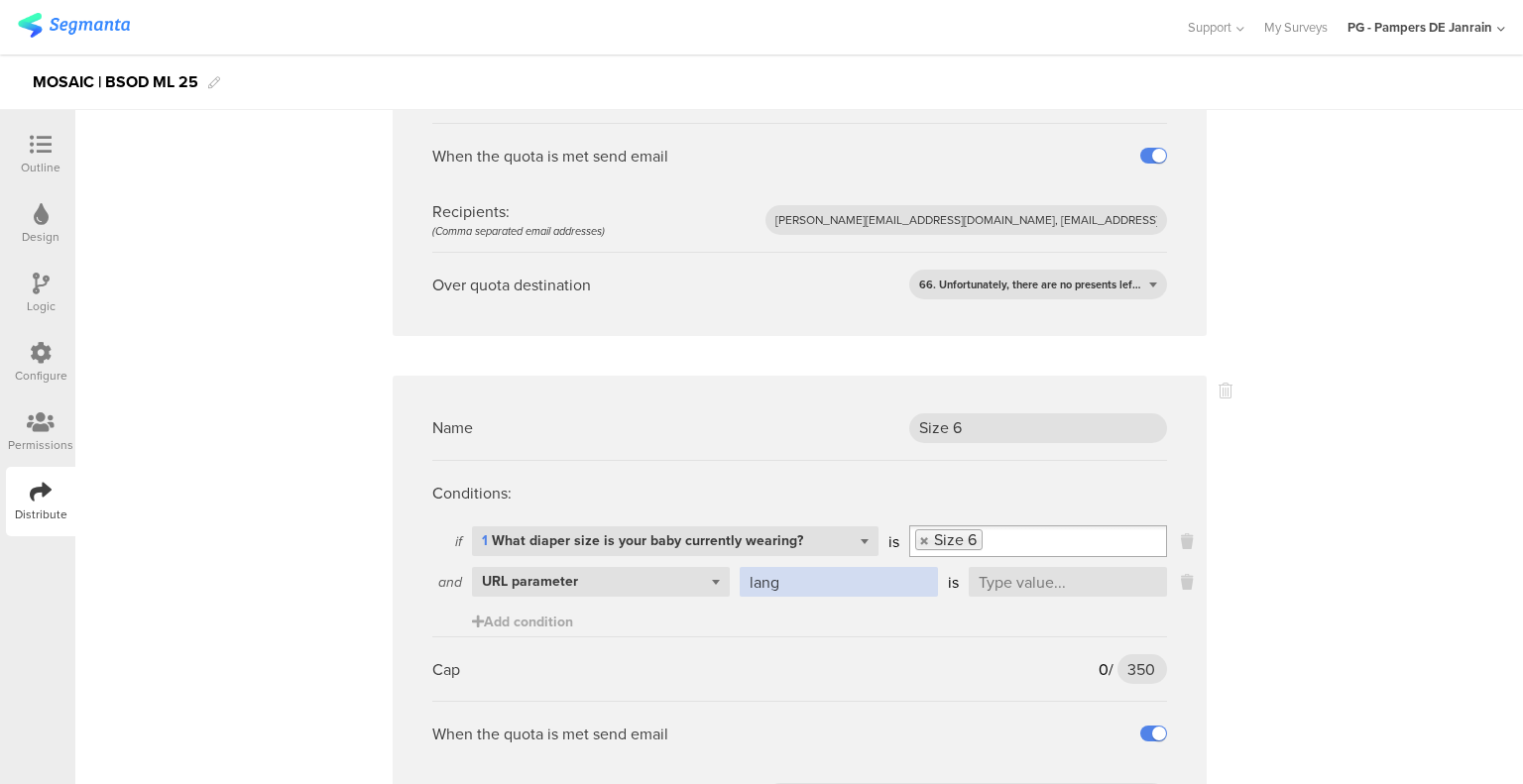 type on "lang" 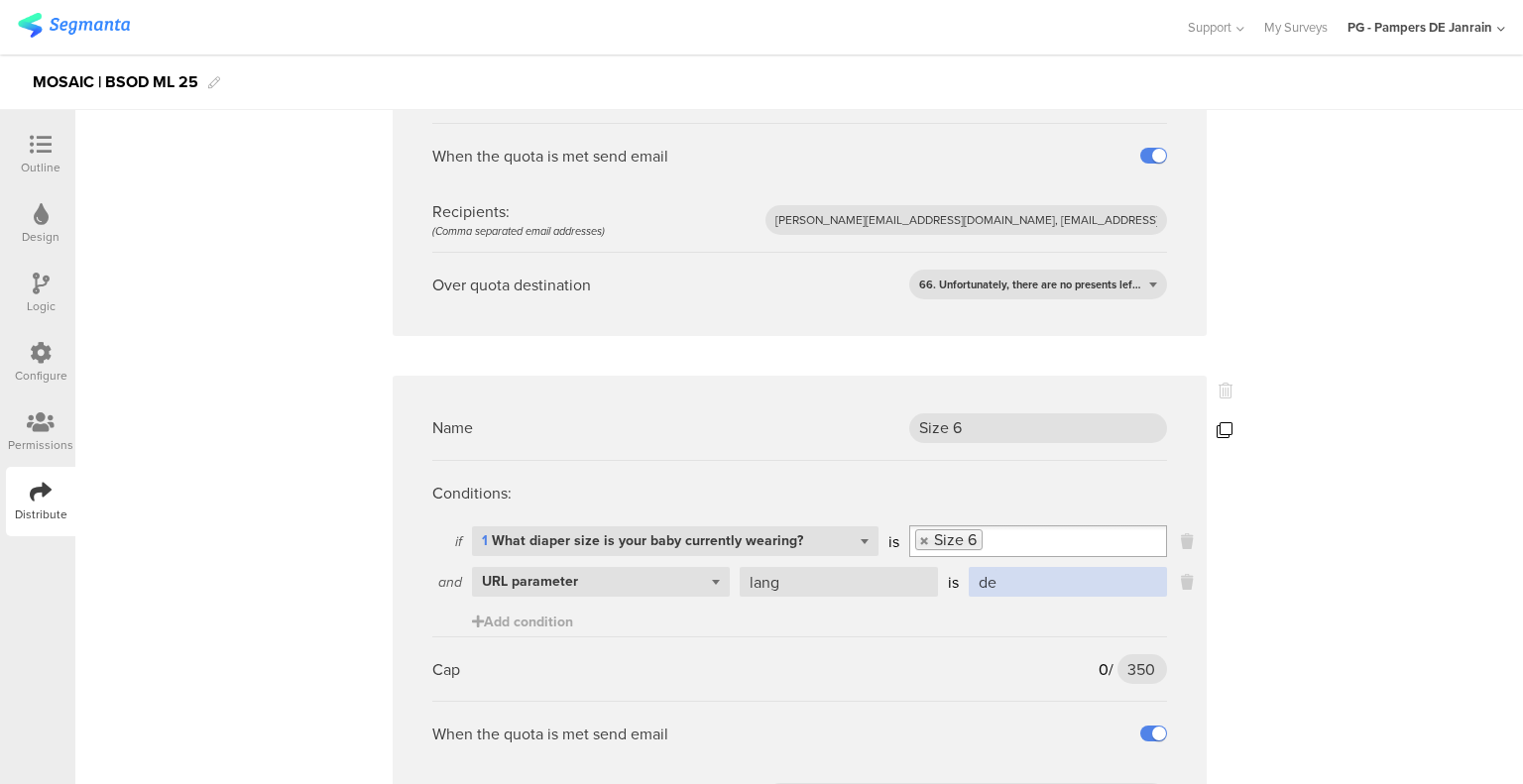 type on "de" 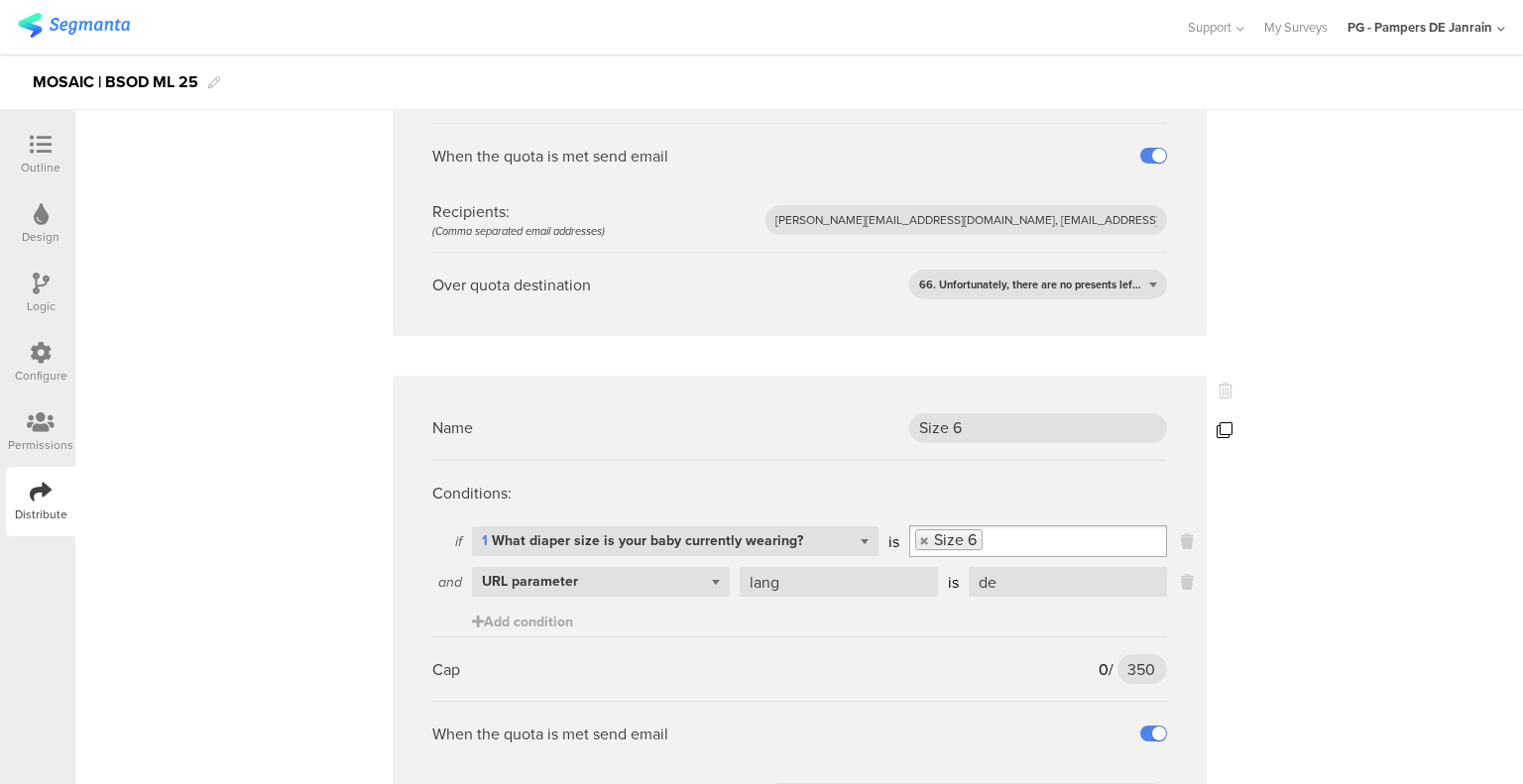 click at bounding box center [1225, 430] 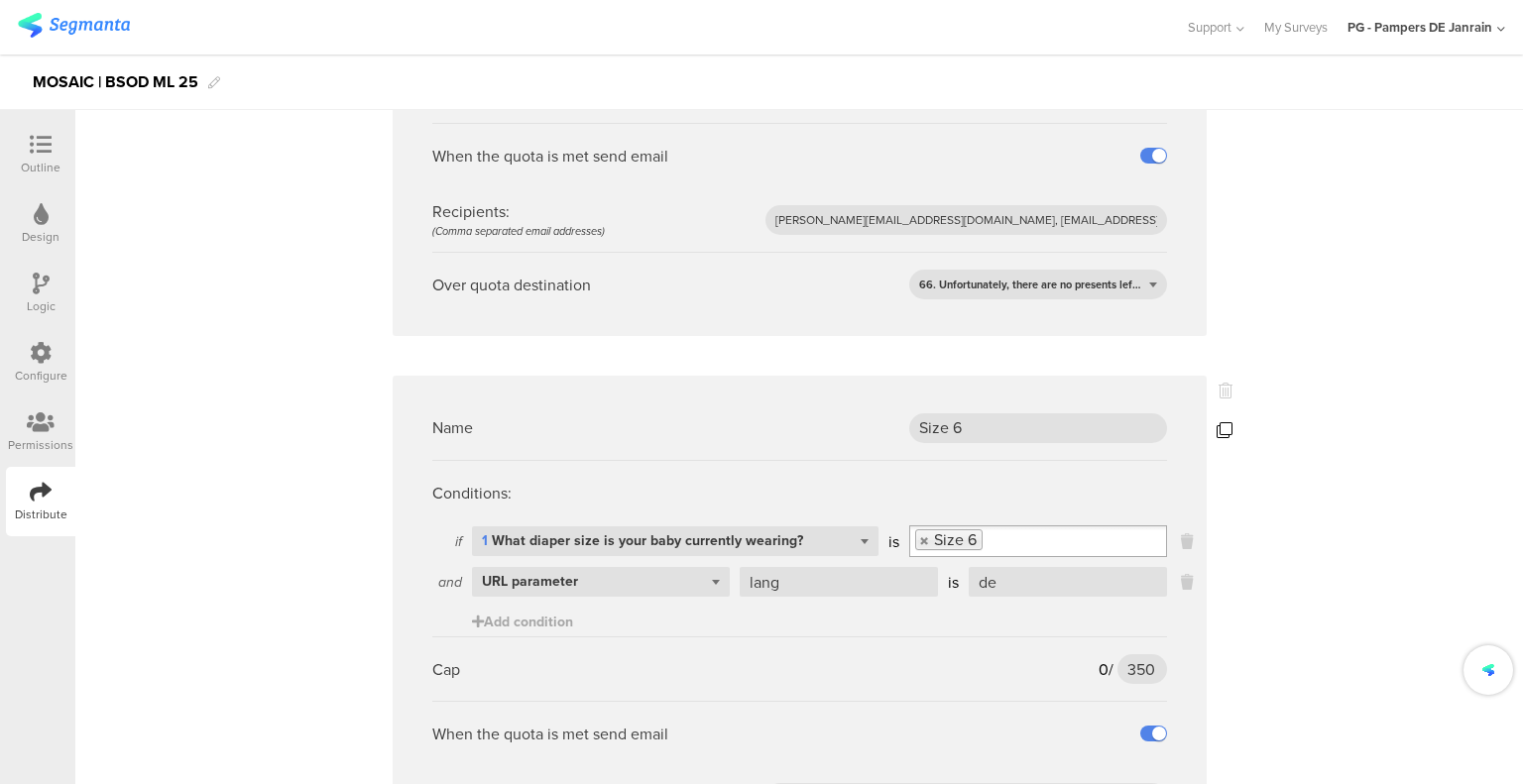 scroll, scrollTop: 3567, scrollLeft: 0, axis: vertical 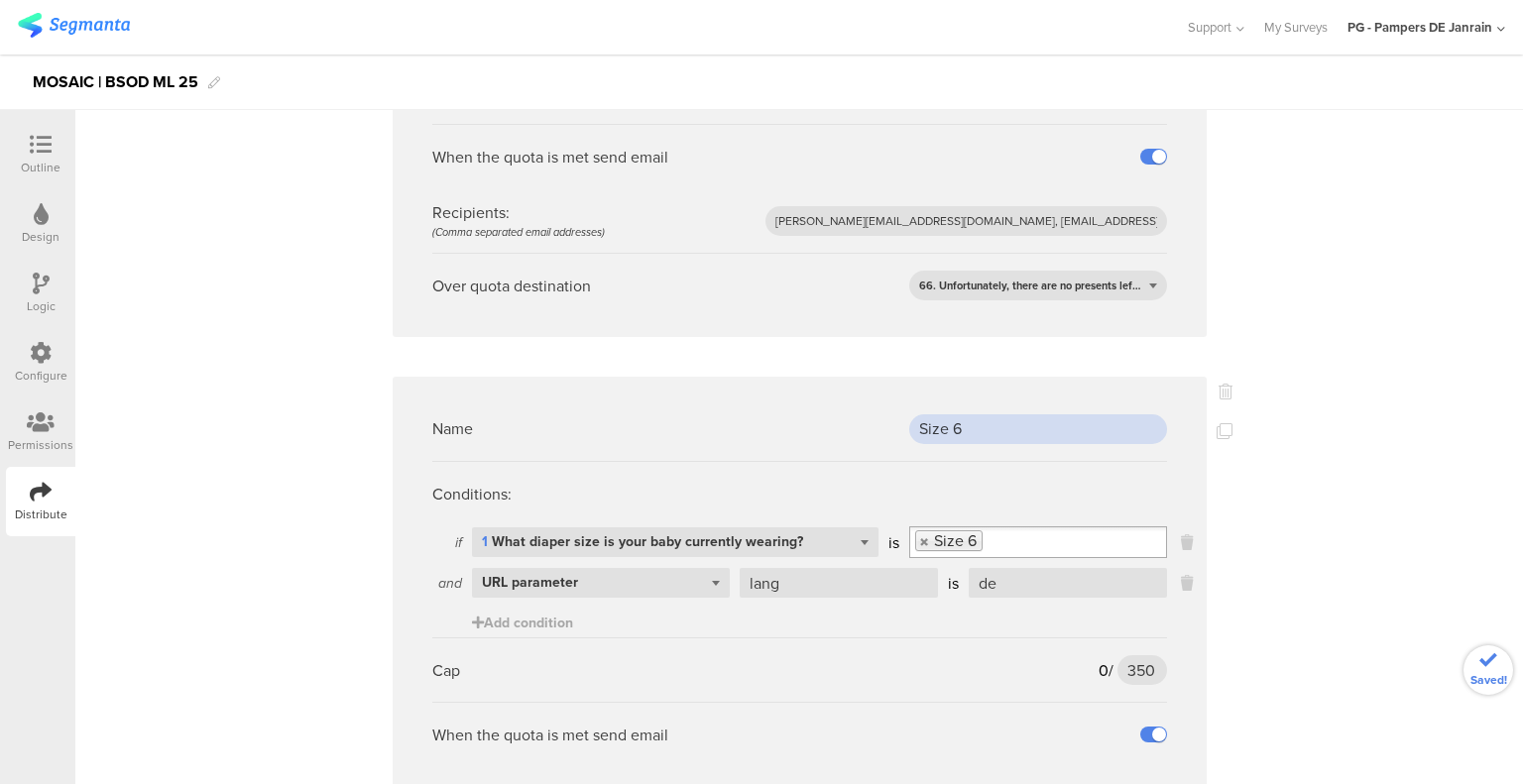 click on "Size 6" at bounding box center [1038, 429] 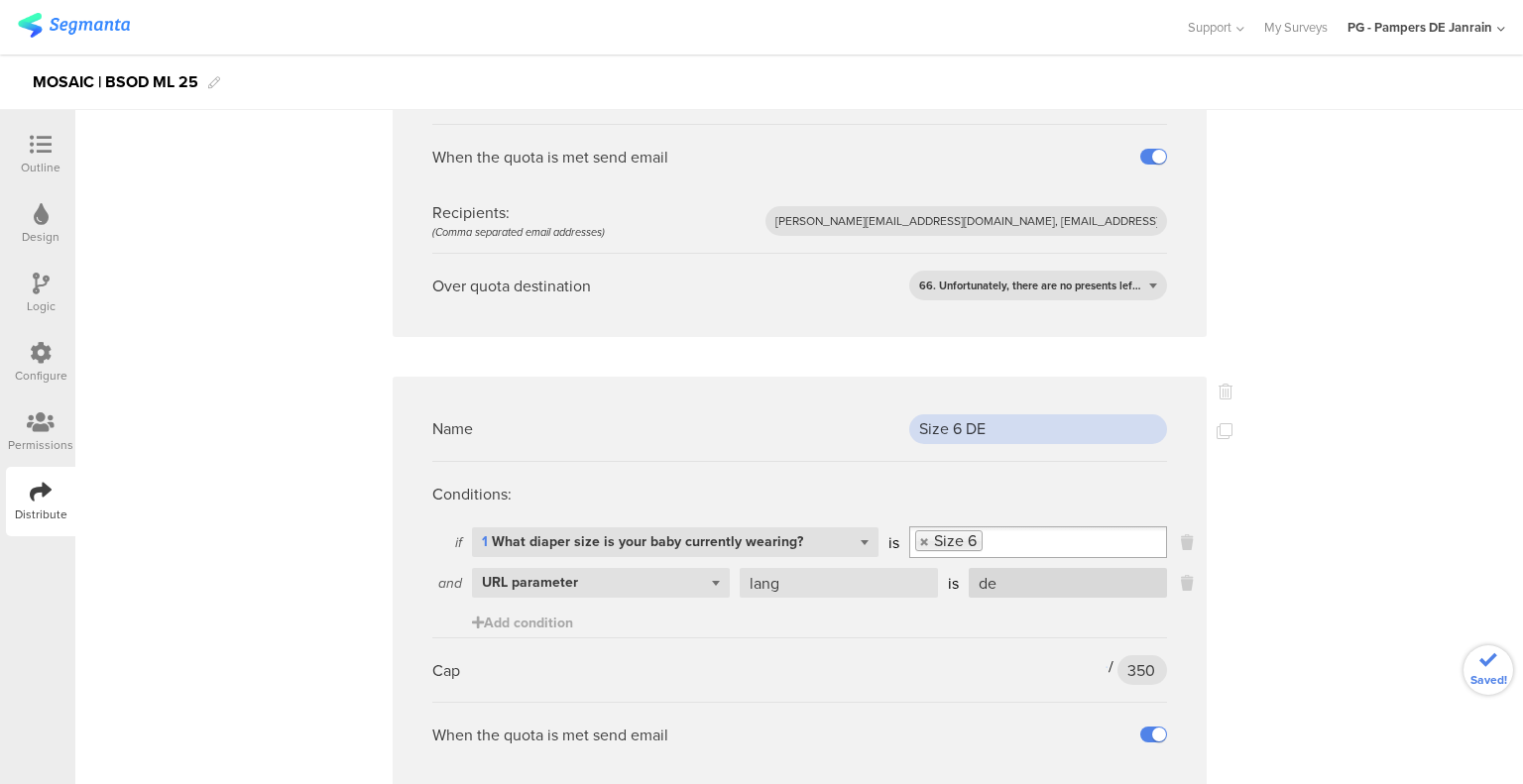 scroll, scrollTop: 3964, scrollLeft: 0, axis: vertical 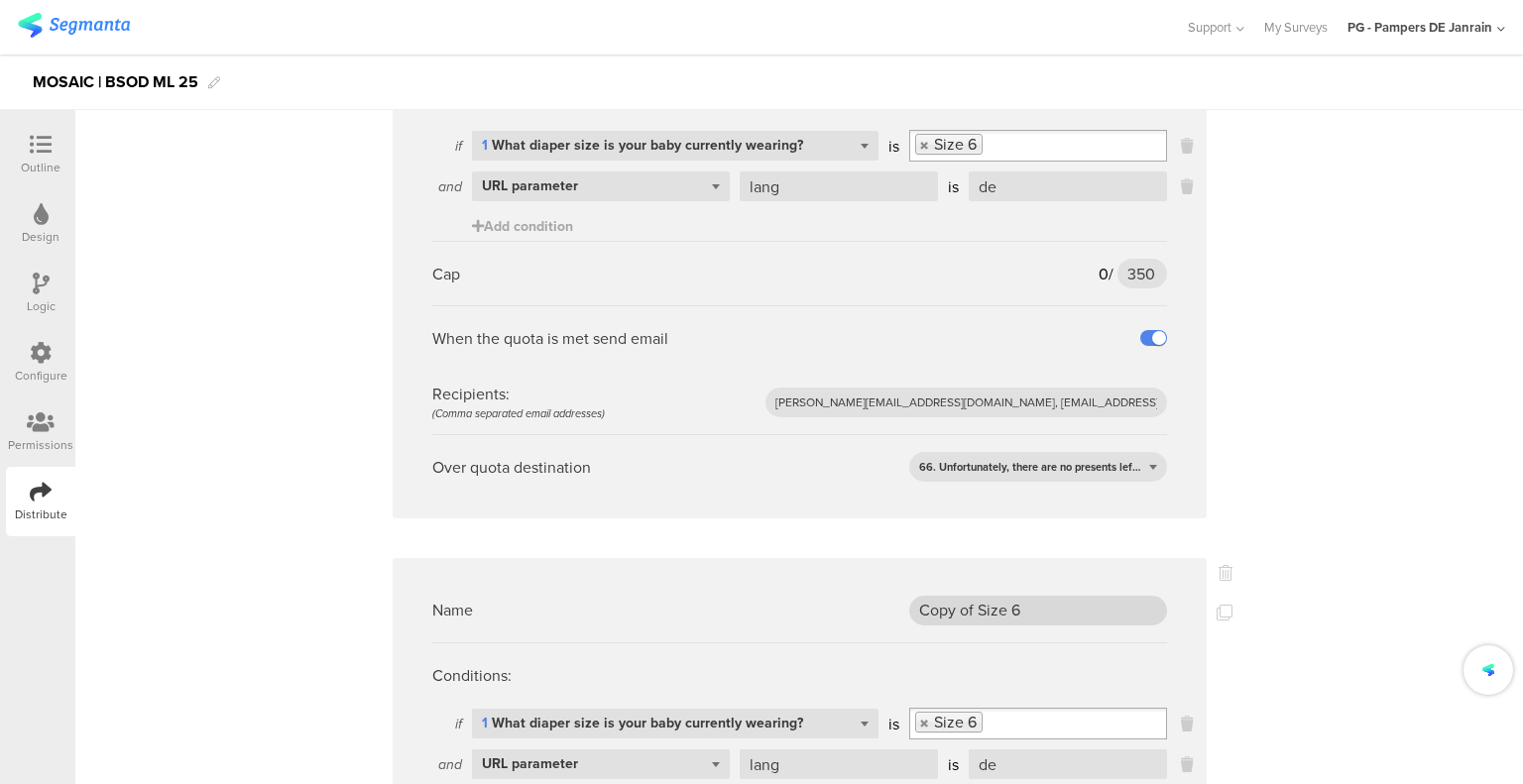 type on "Size 6 DE" 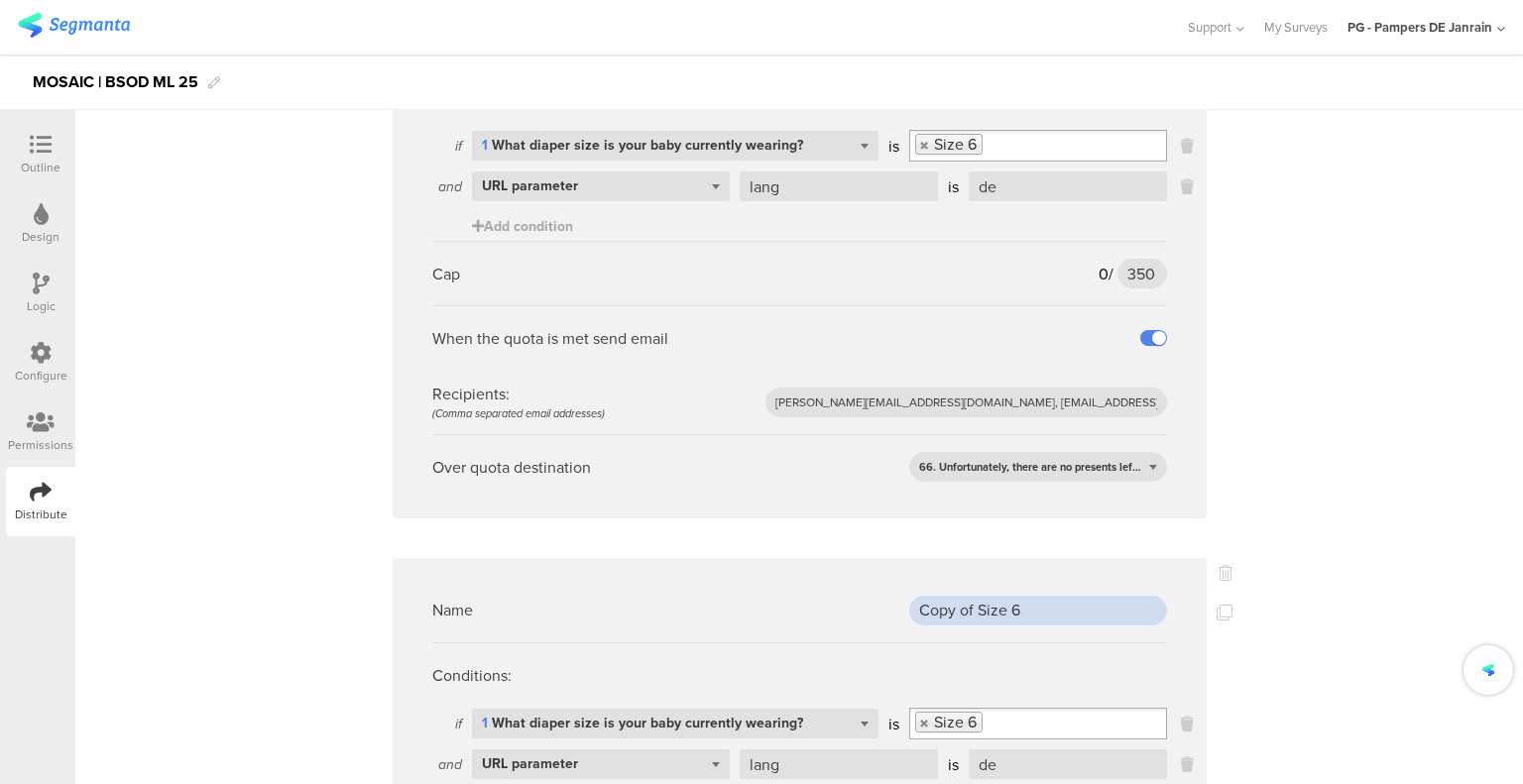 click on "Copy of Size 6" at bounding box center [1038, 611] 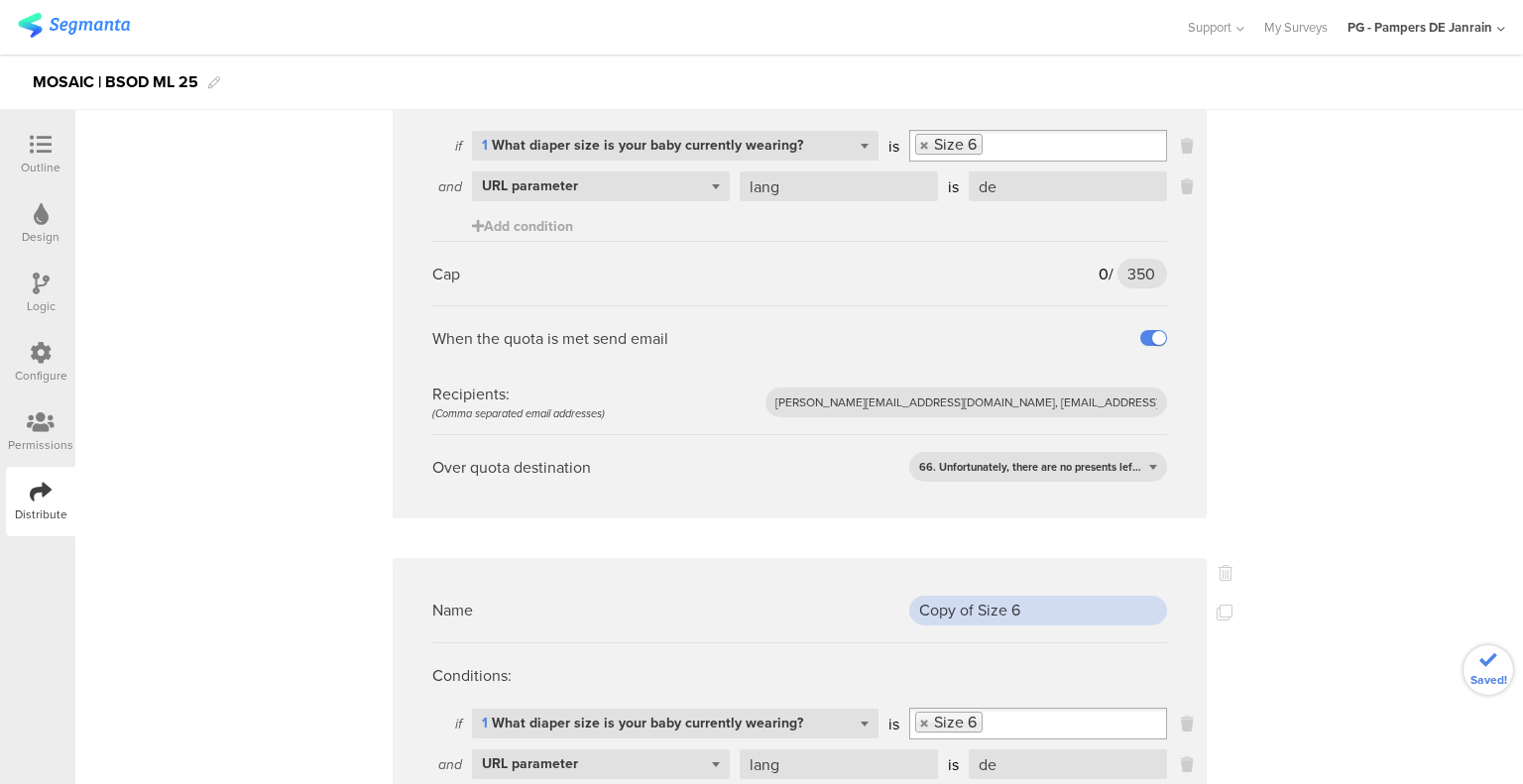 drag, startPoint x: 964, startPoint y: 442, endPoint x: 849, endPoint y: 447, distance: 115.10864 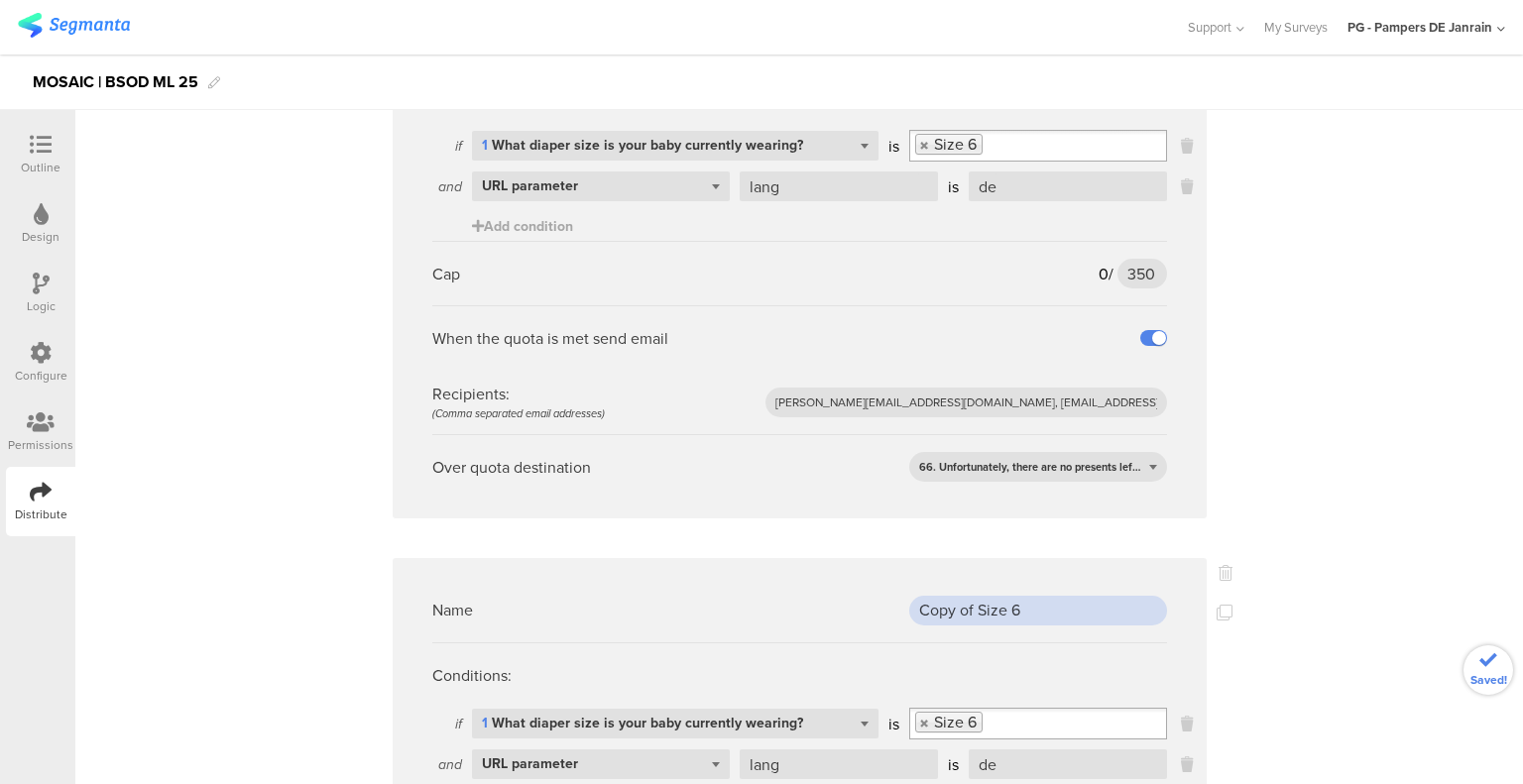 click on "Name
Copy of Size 6" at bounding box center [799, 610] 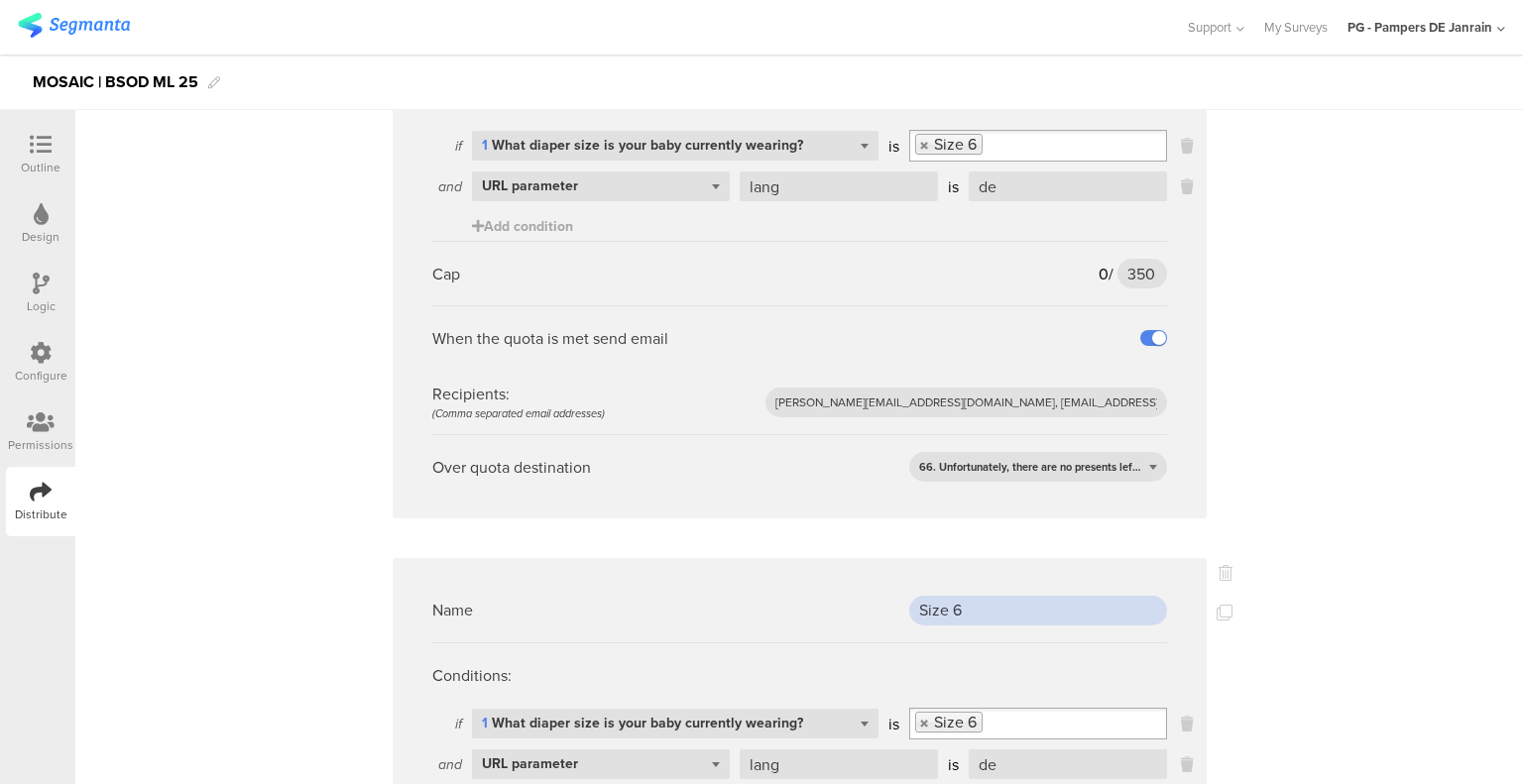 click on "Size 6" at bounding box center [1038, 611] 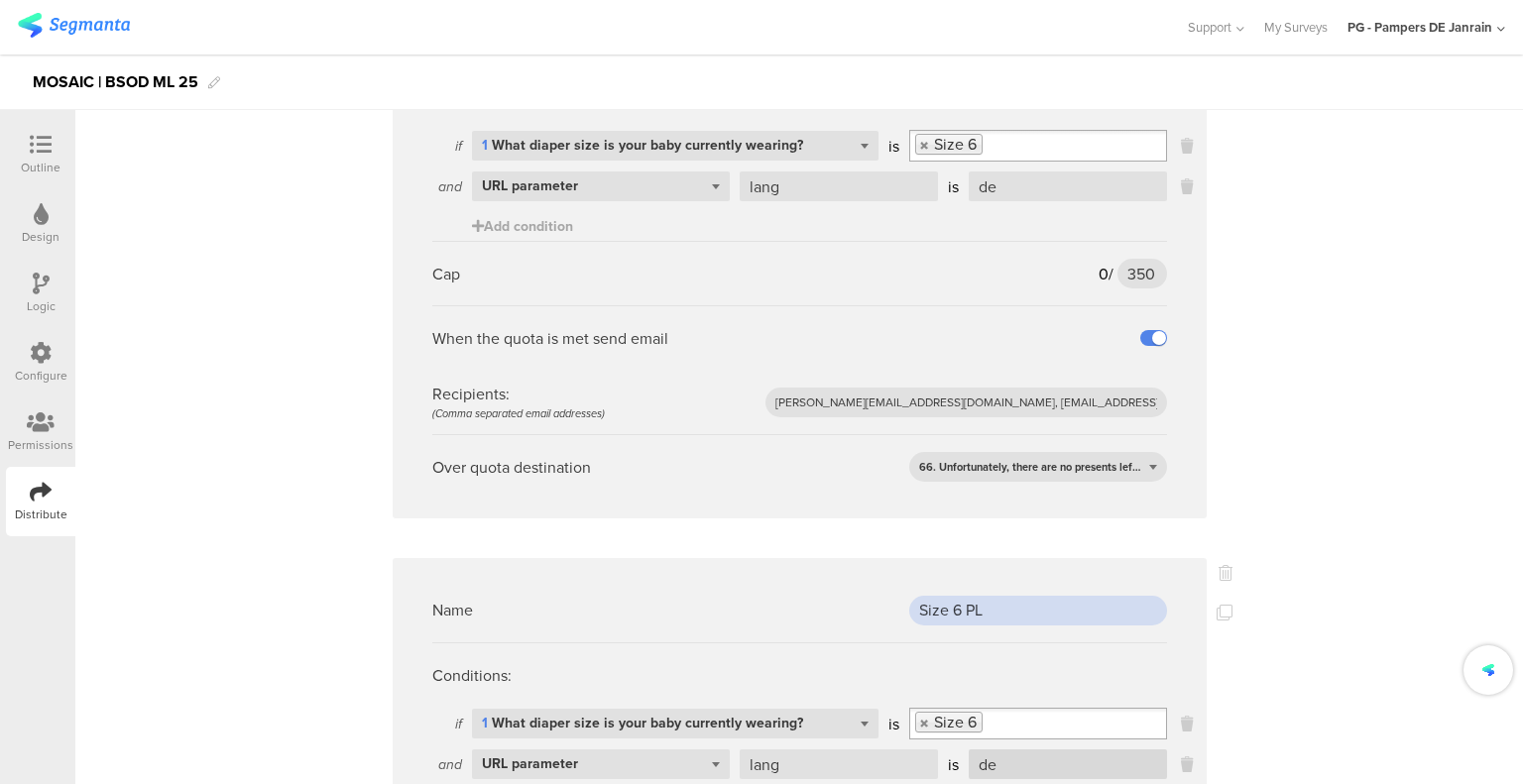 type on "Size 6 PL" 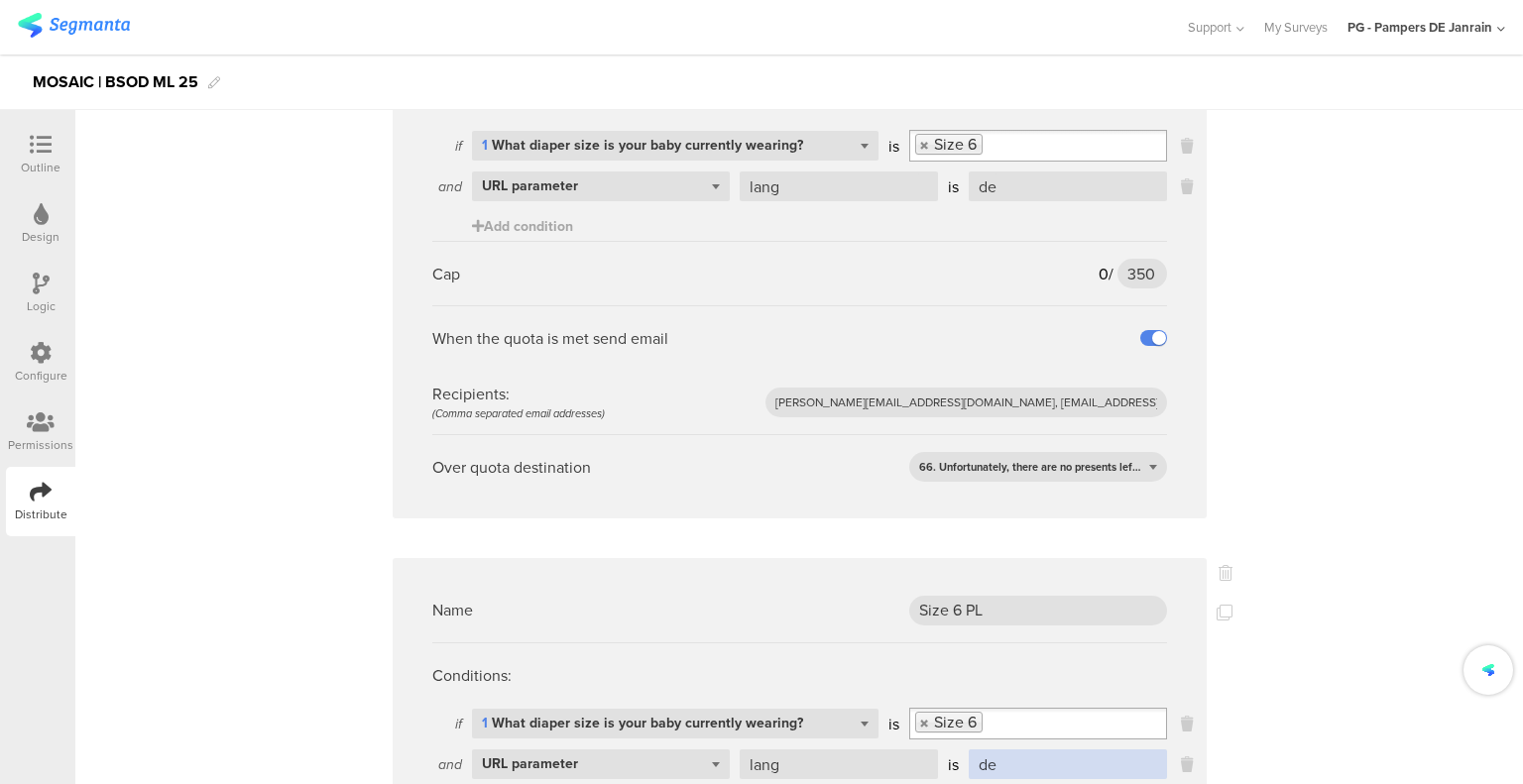 drag, startPoint x: 989, startPoint y: 606, endPoint x: 954, endPoint y: 602, distance: 35.22783 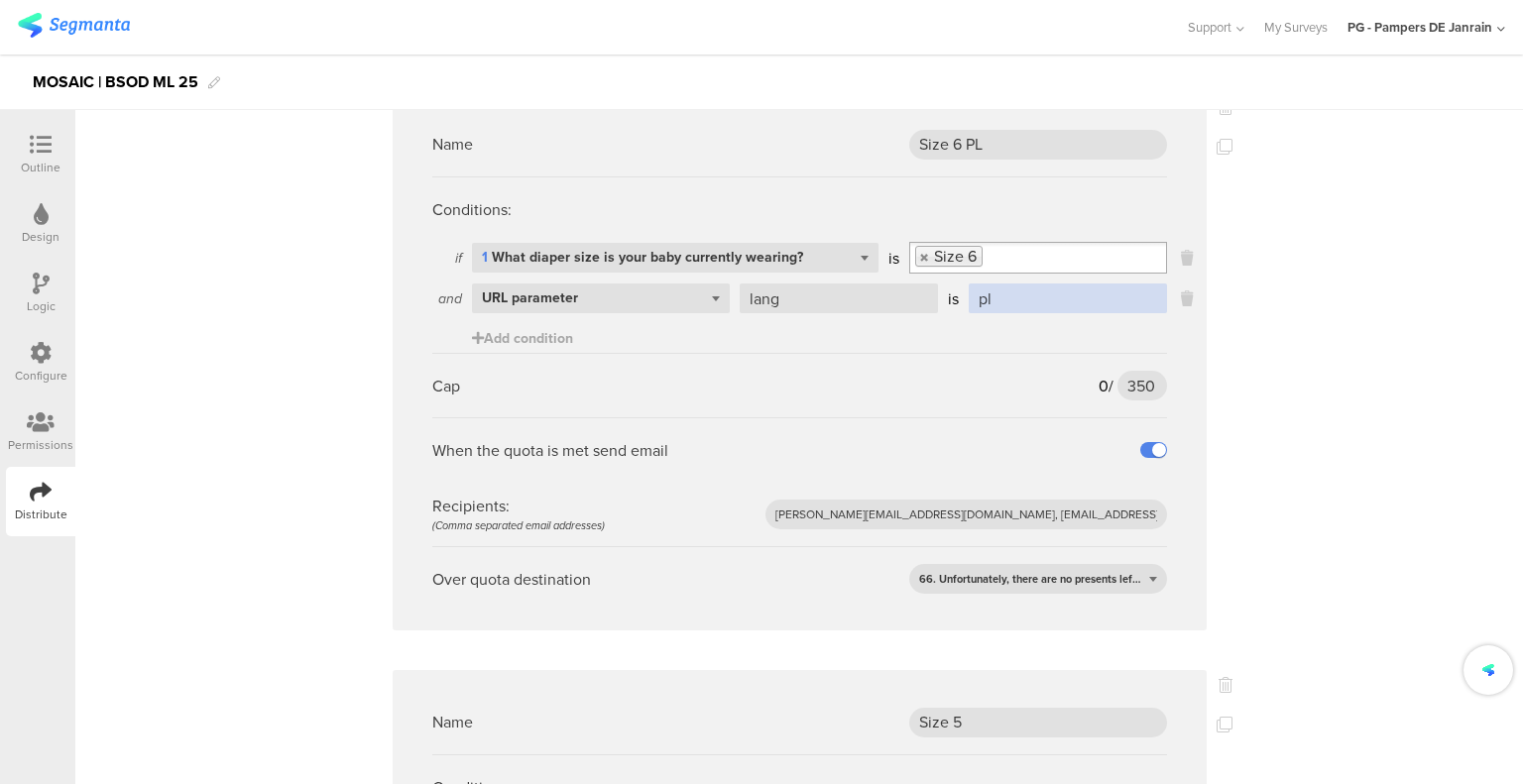 scroll, scrollTop: 4459, scrollLeft: 0, axis: vertical 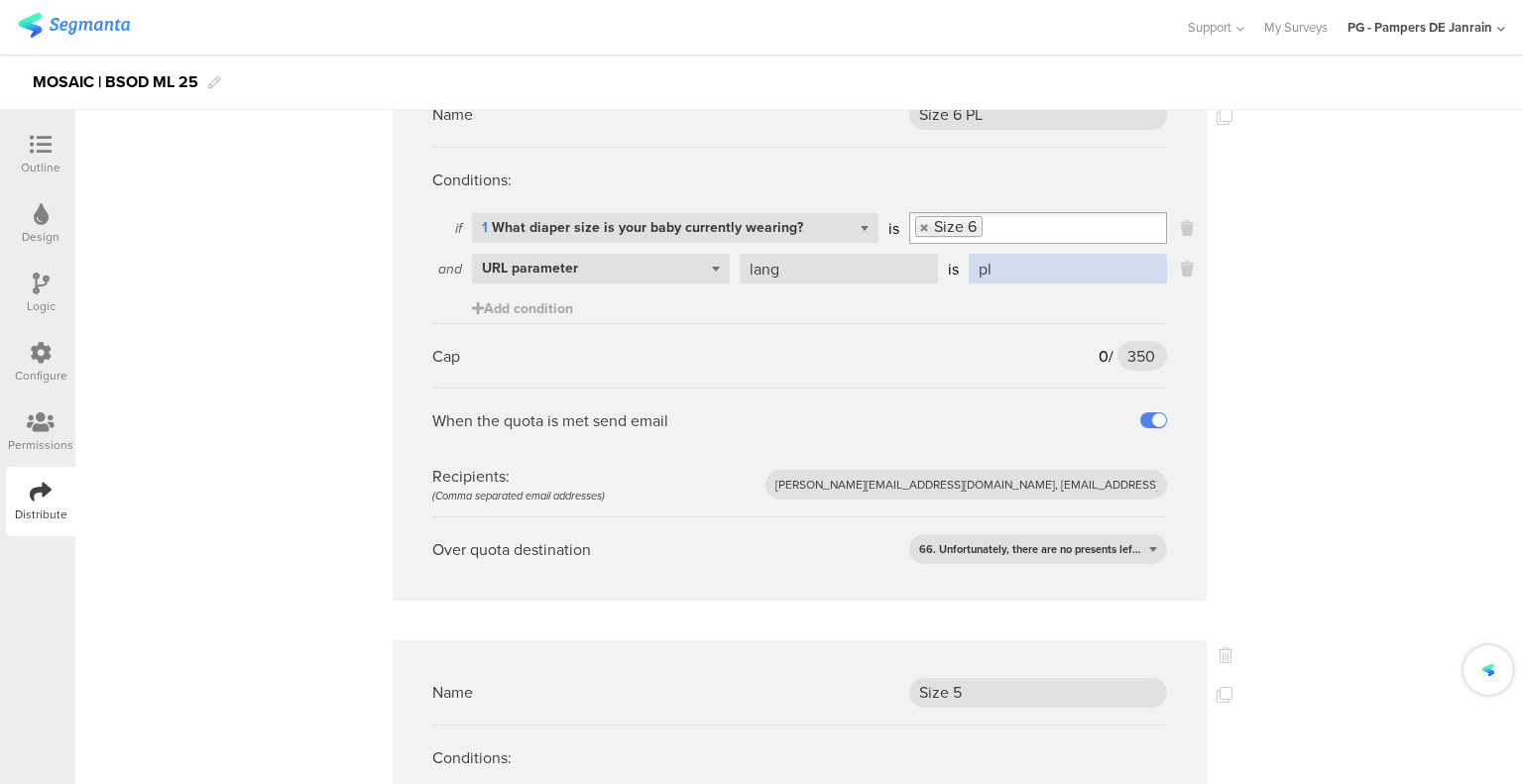 type on "pl" 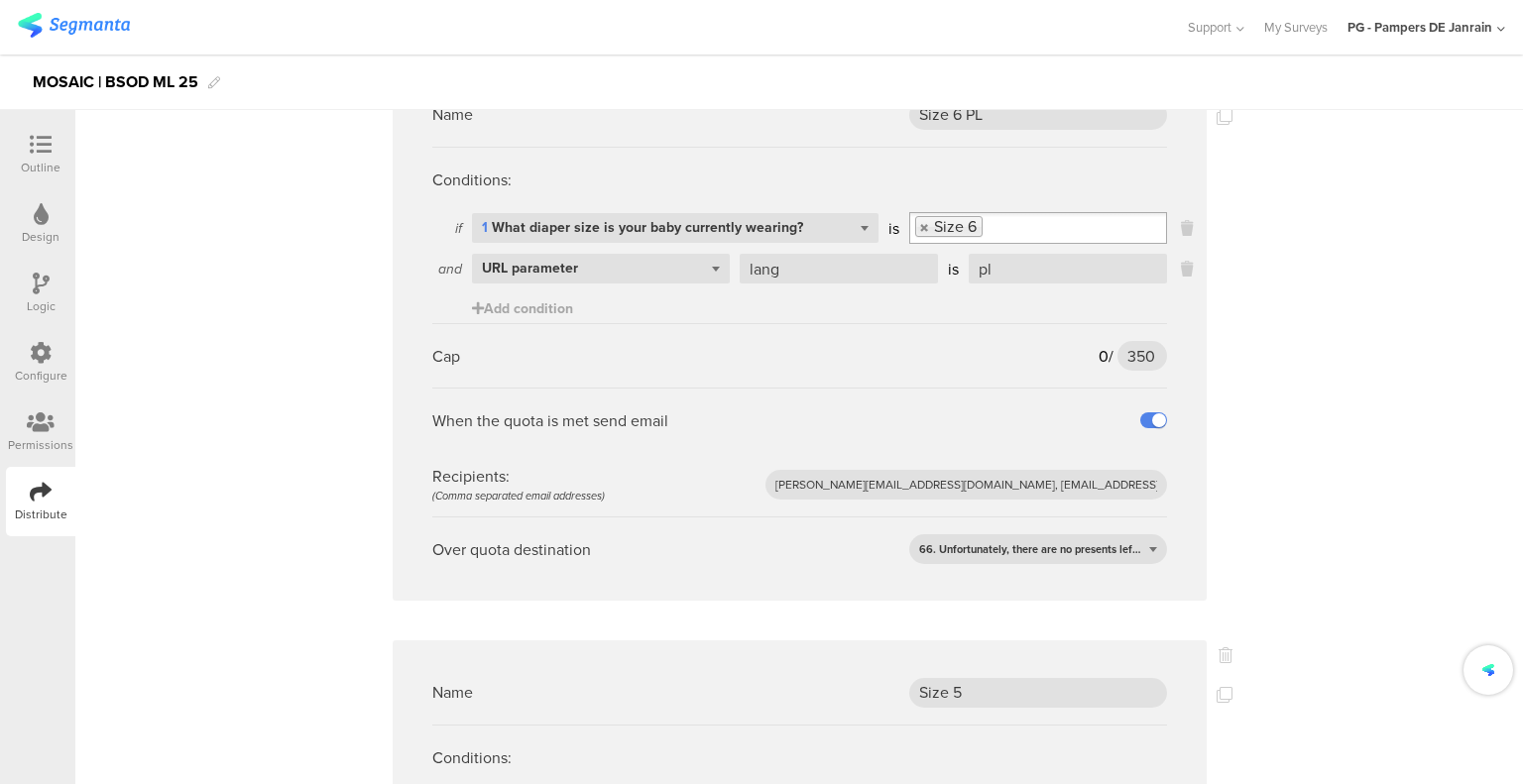 click on "Name
Total Responses_DE
Conditions:
if
Select question...   1 What diaper size is your baby currently wearing?
is
Size 1   Size 2   Size 3   Size 4   Size 5   Size 6   Size 7   Size 8
and
Select question...   URL parameter
lang
is
de
Add condition
Cap
0
/
1500
1500
When the quota is met send email
Recipients:  (Comma separated email addresses)
fritz.t@pg.com, burcak.b.1@pg.com, ajna.komaromi@saatchi.hu
Over quota destination
Ending B
Name
Total Responses_PL
Conditions:
if
Select question...   1
is
Size 1   Size 2   Size 3" at bounding box center [799, -703] 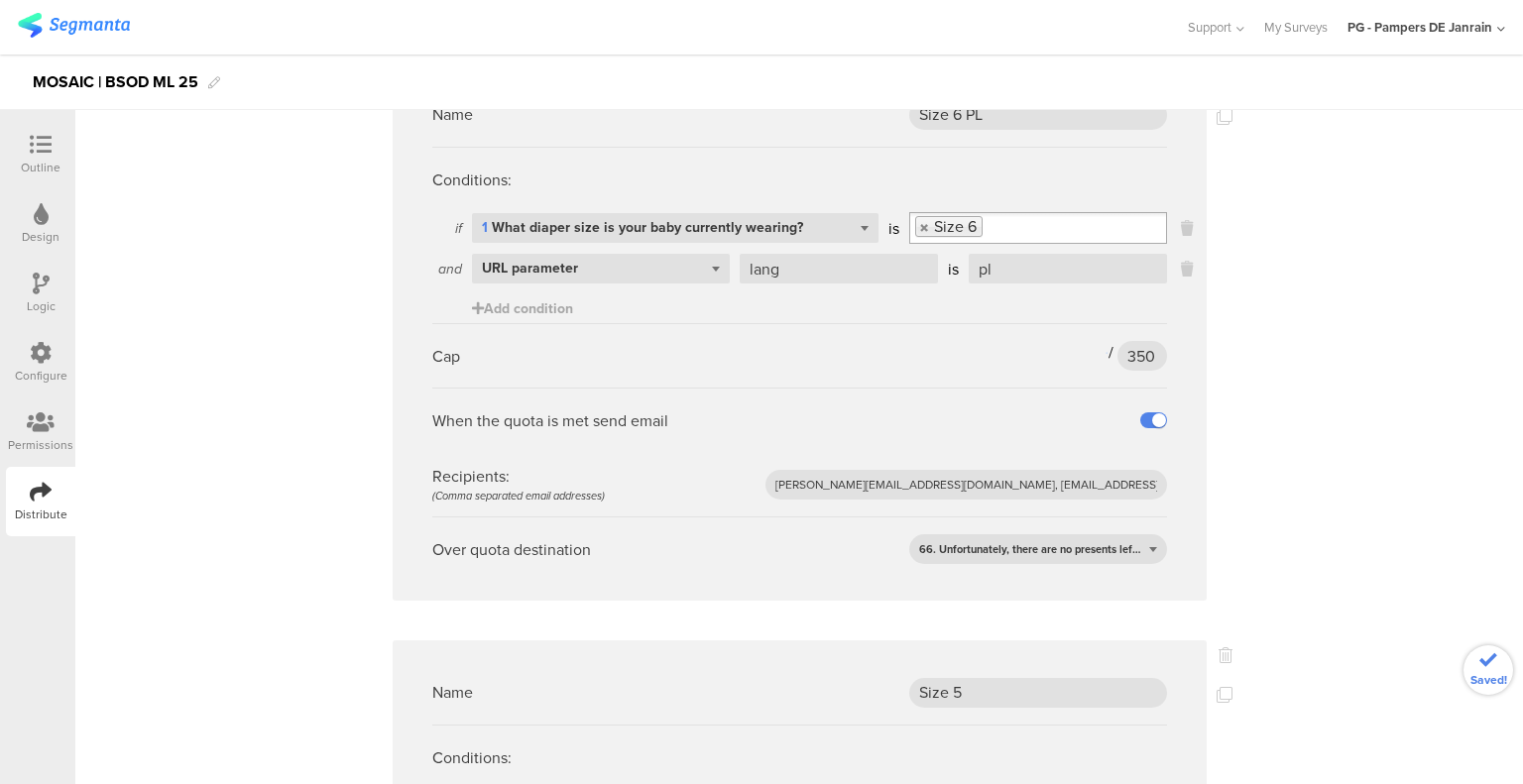 click on "Add condition" at bounding box center [523, 846] 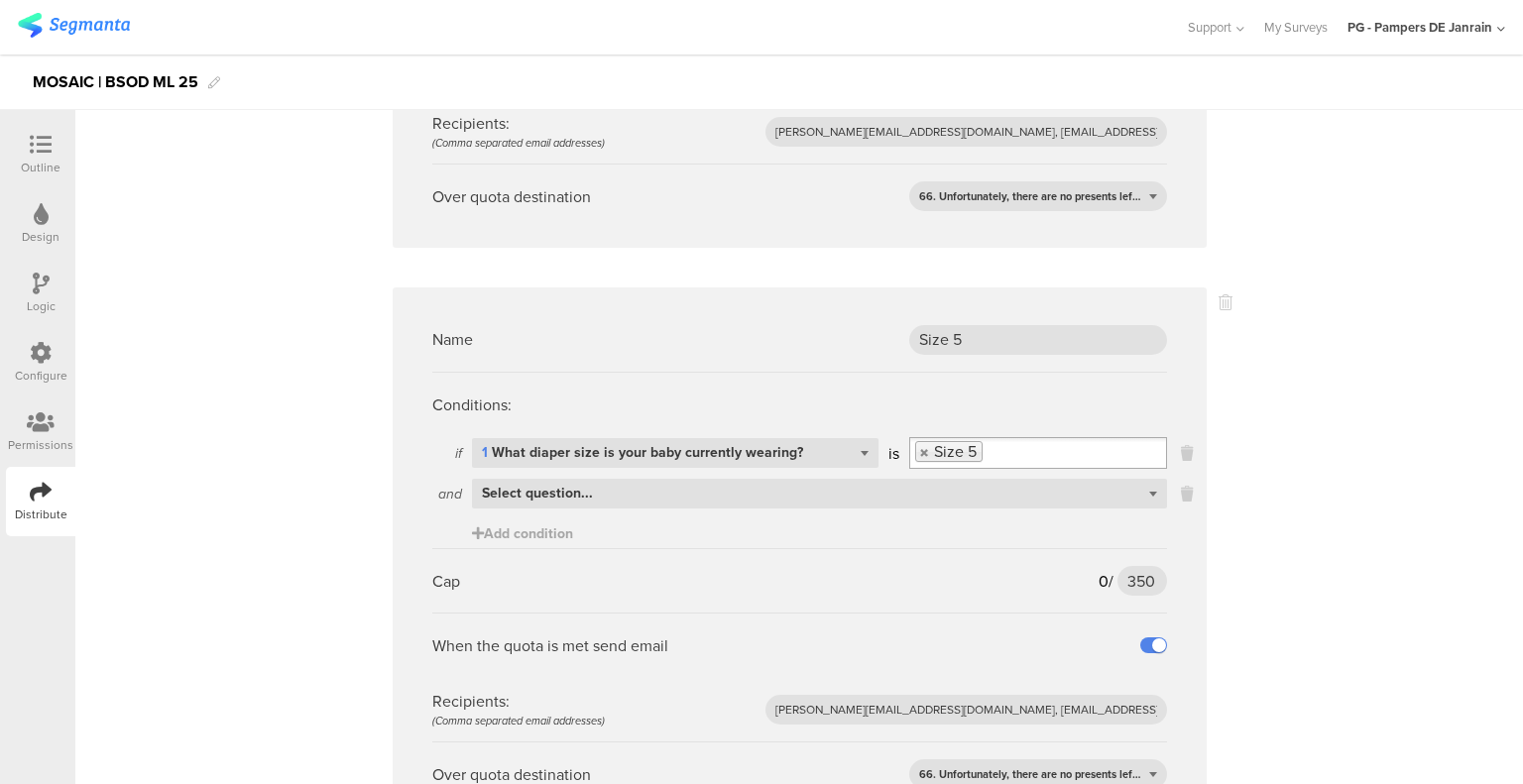 scroll, scrollTop: 4856, scrollLeft: 0, axis: vertical 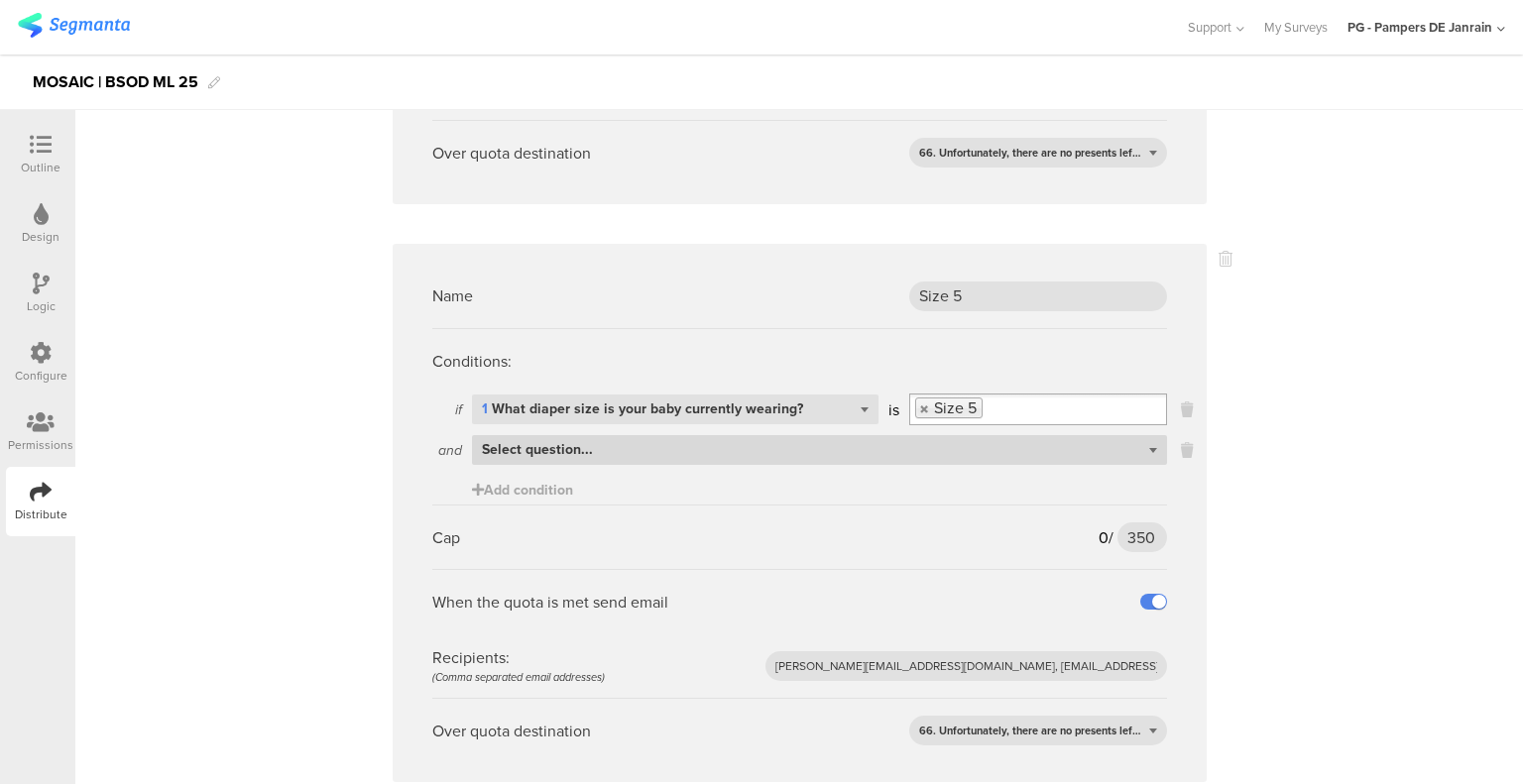 click on "Select question..." at bounding box center (819, 450) 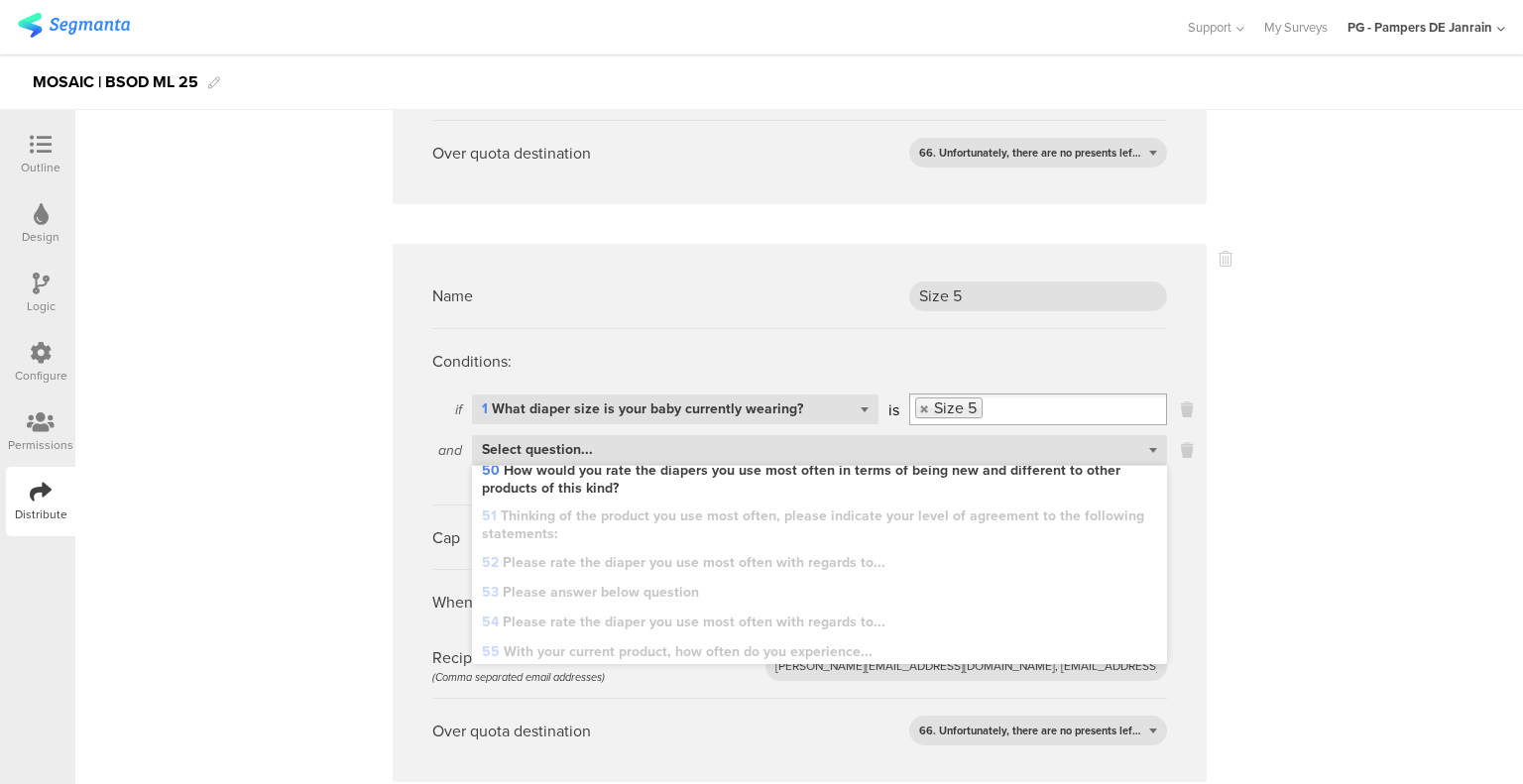 scroll, scrollTop: 1844, scrollLeft: 0, axis: vertical 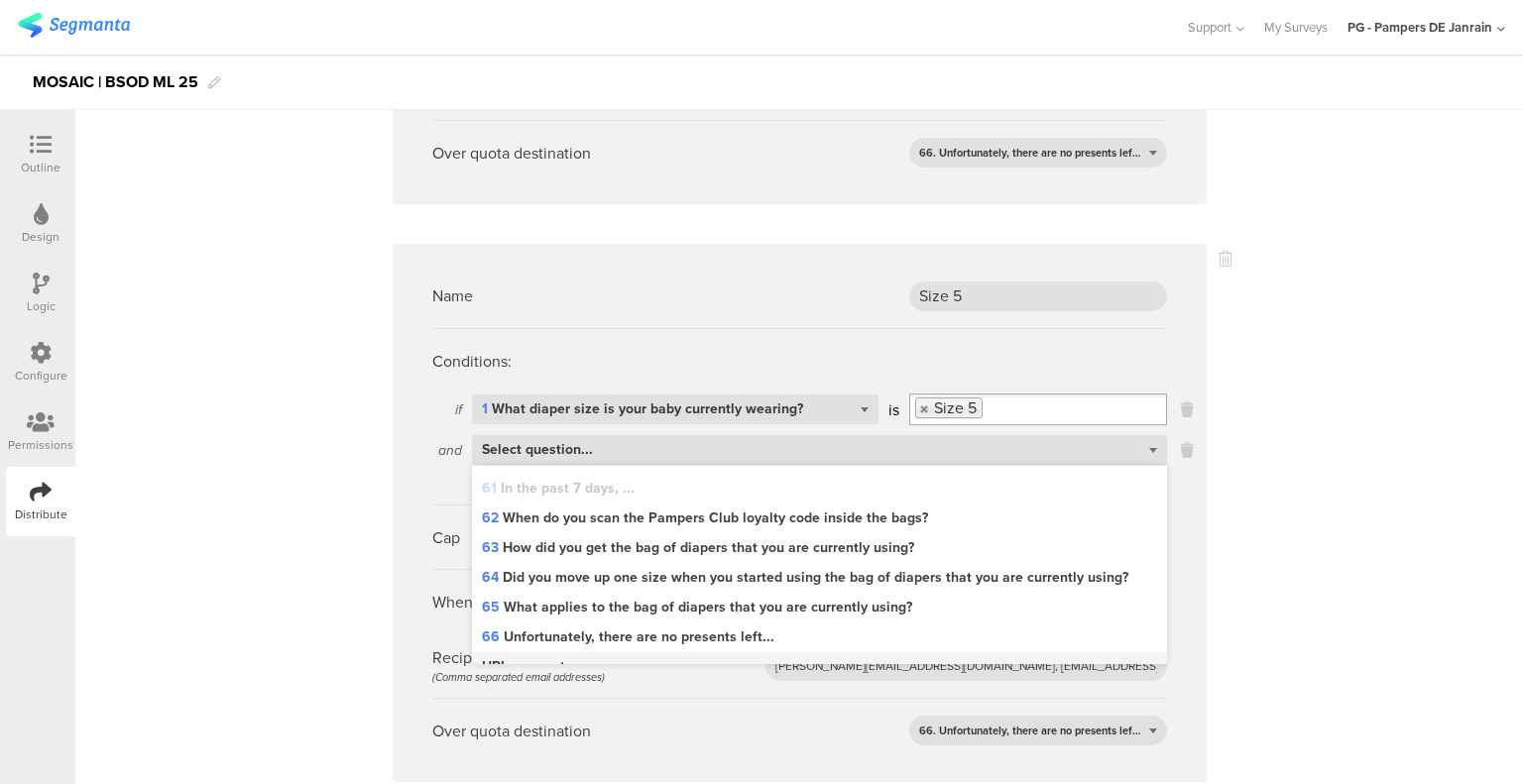 click on "URL parameter" at bounding box center (529, 667) 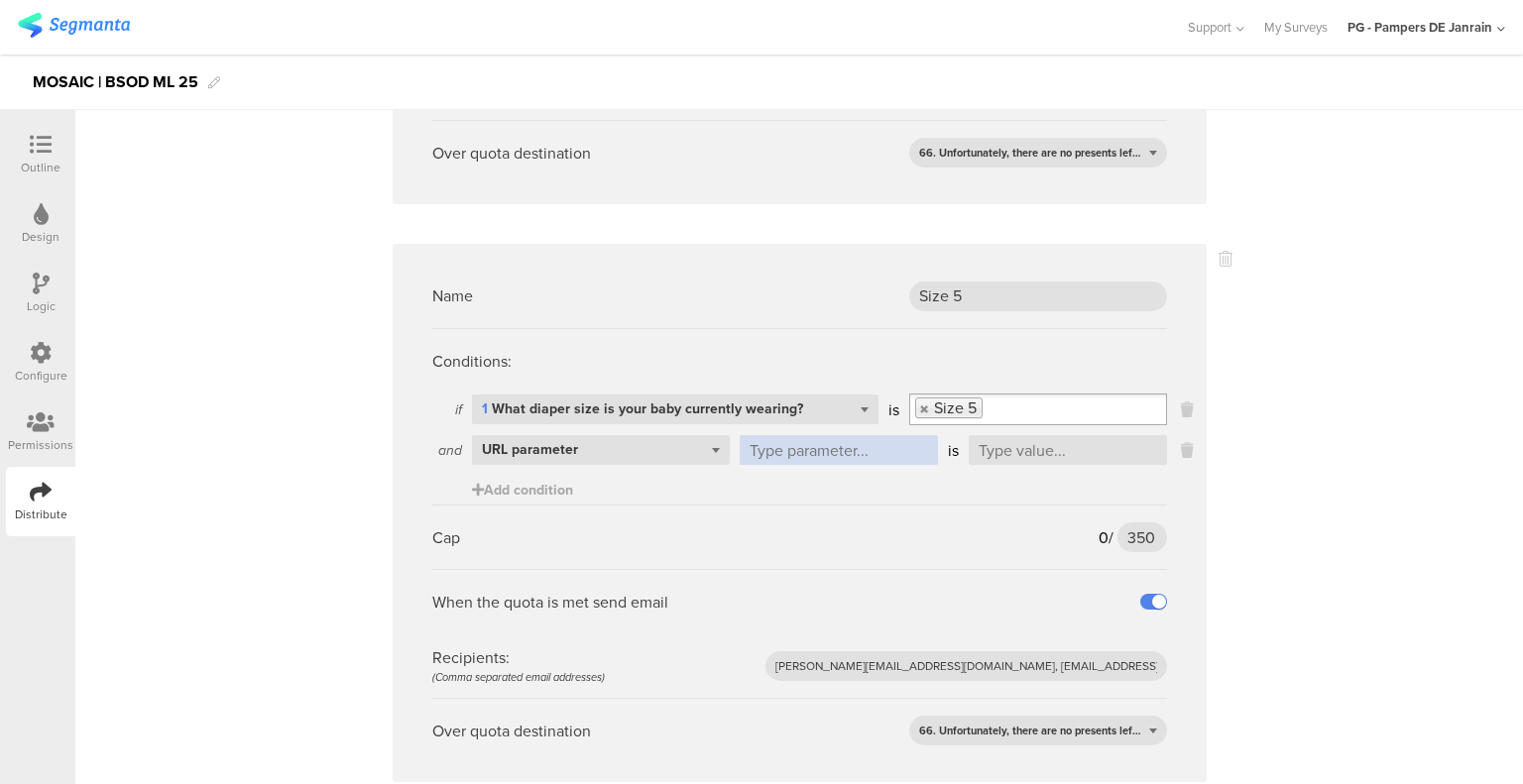click at bounding box center [839, 450] 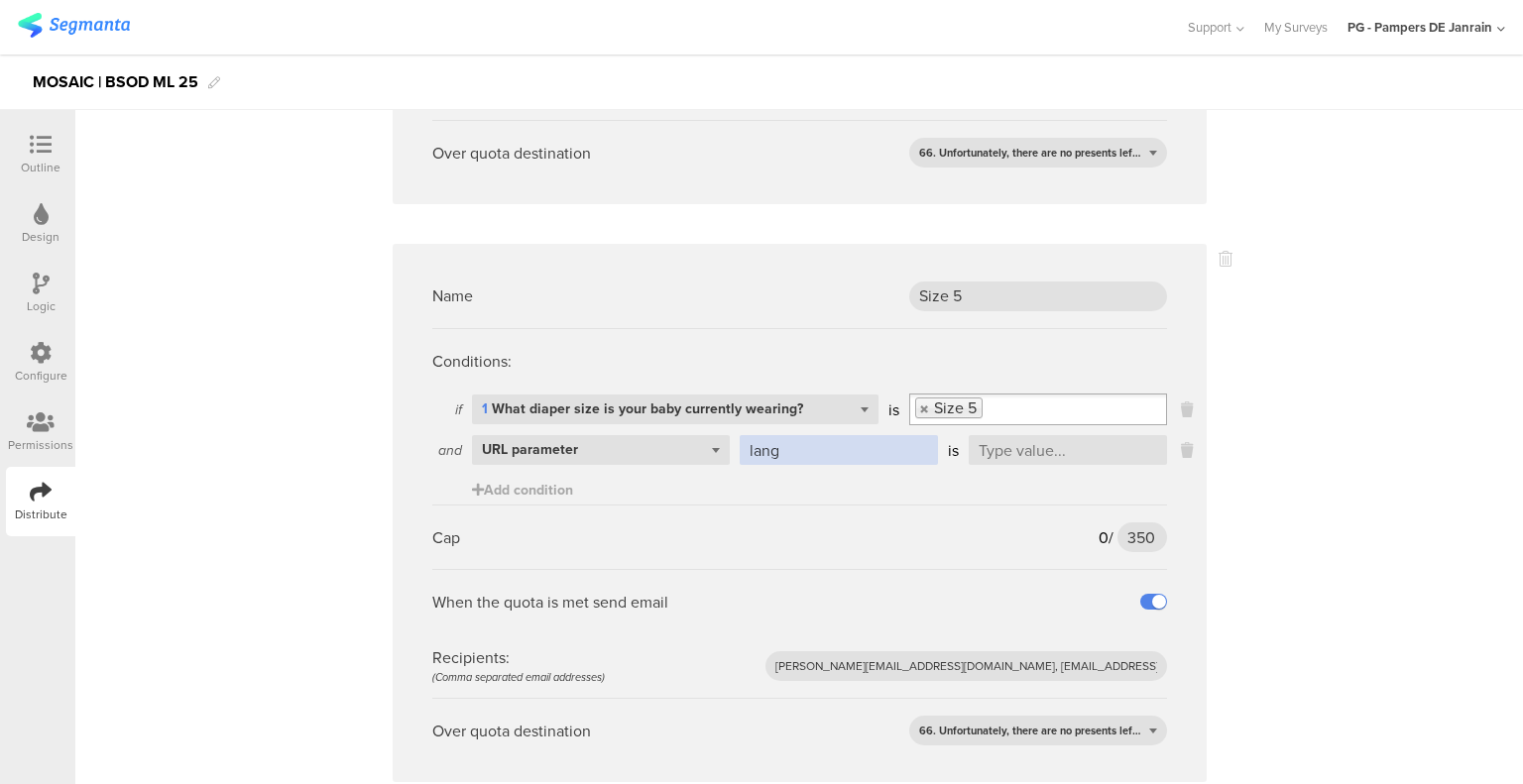 type on "lang" 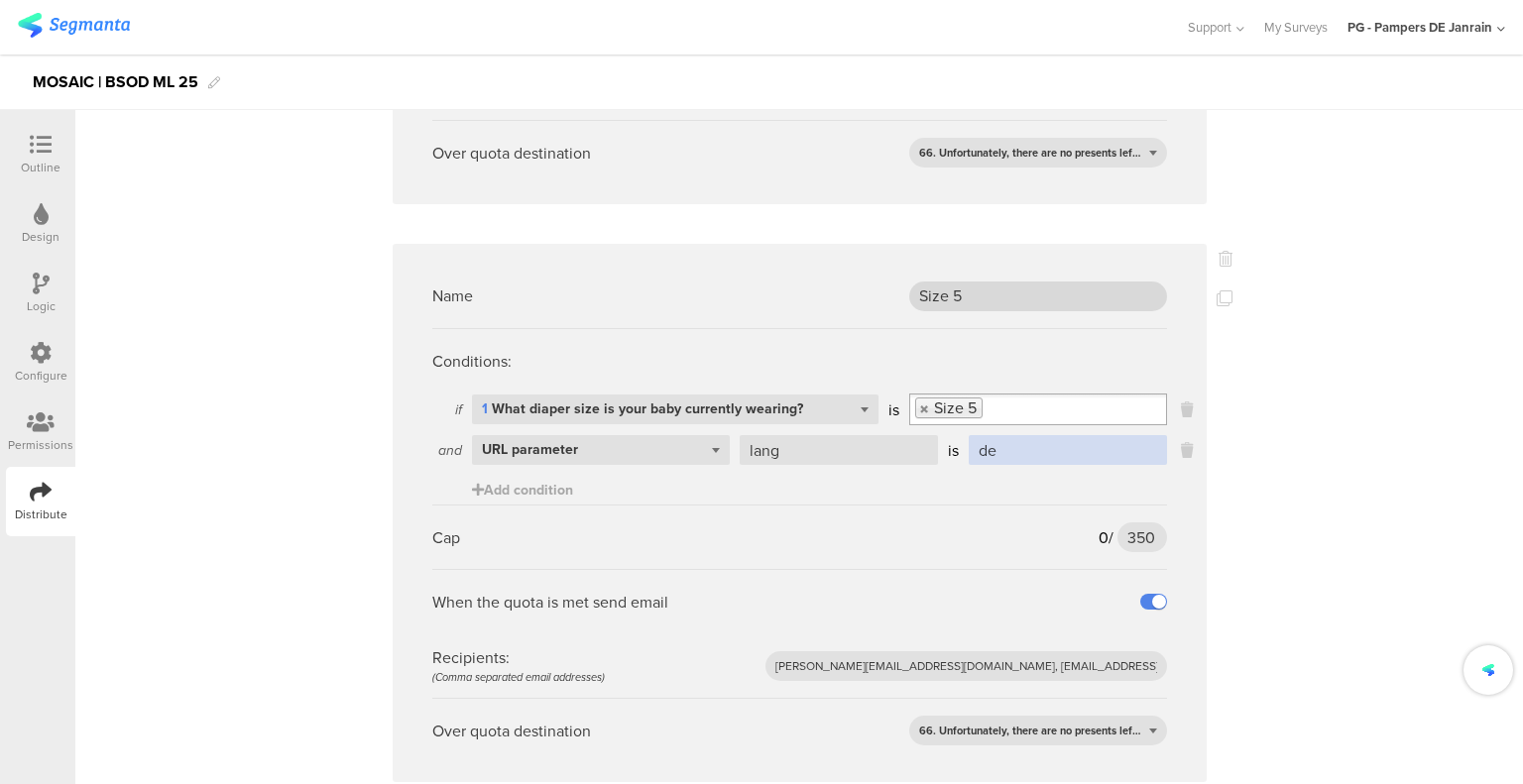 type on "de" 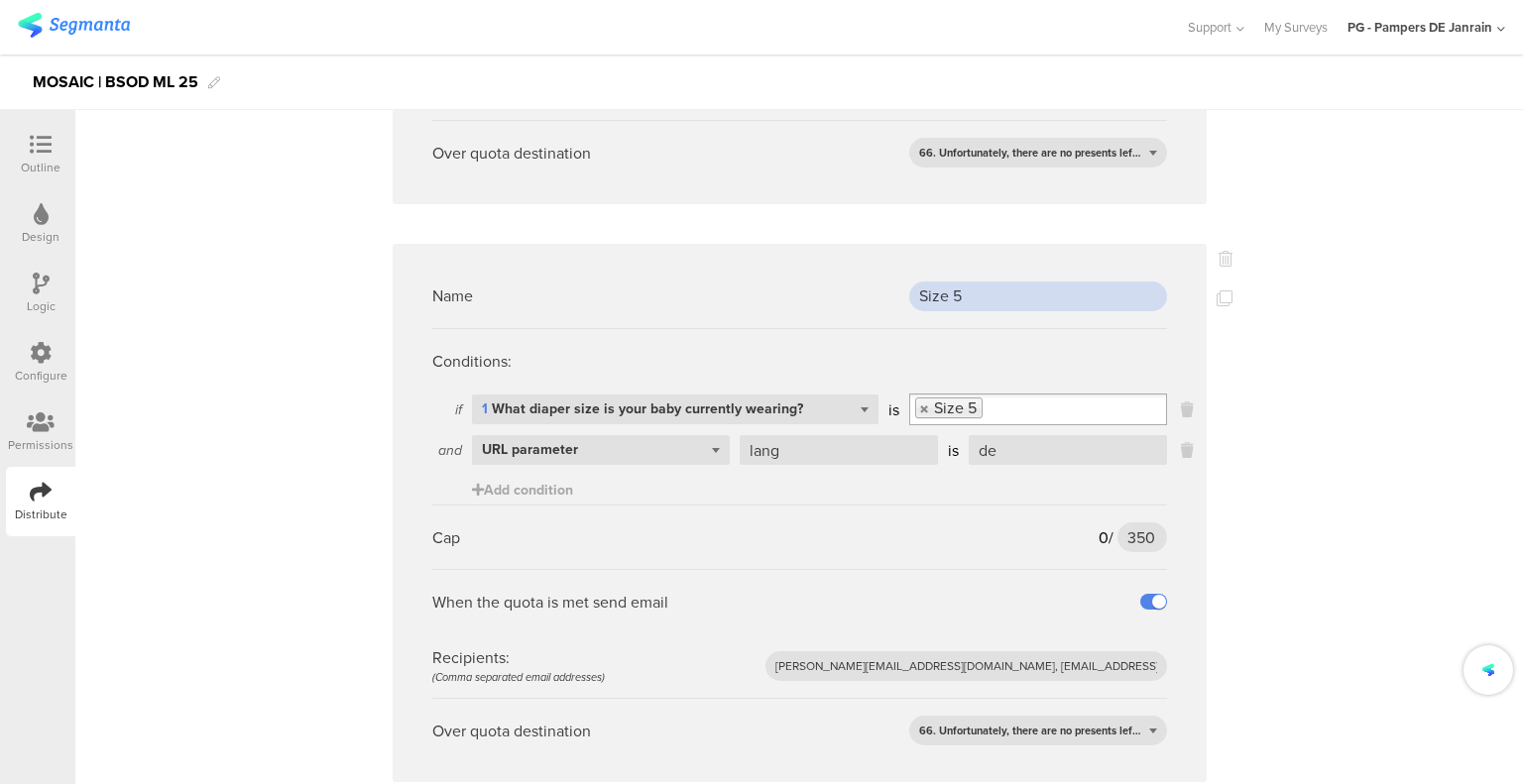 click on "Size 5" at bounding box center [1038, 296] 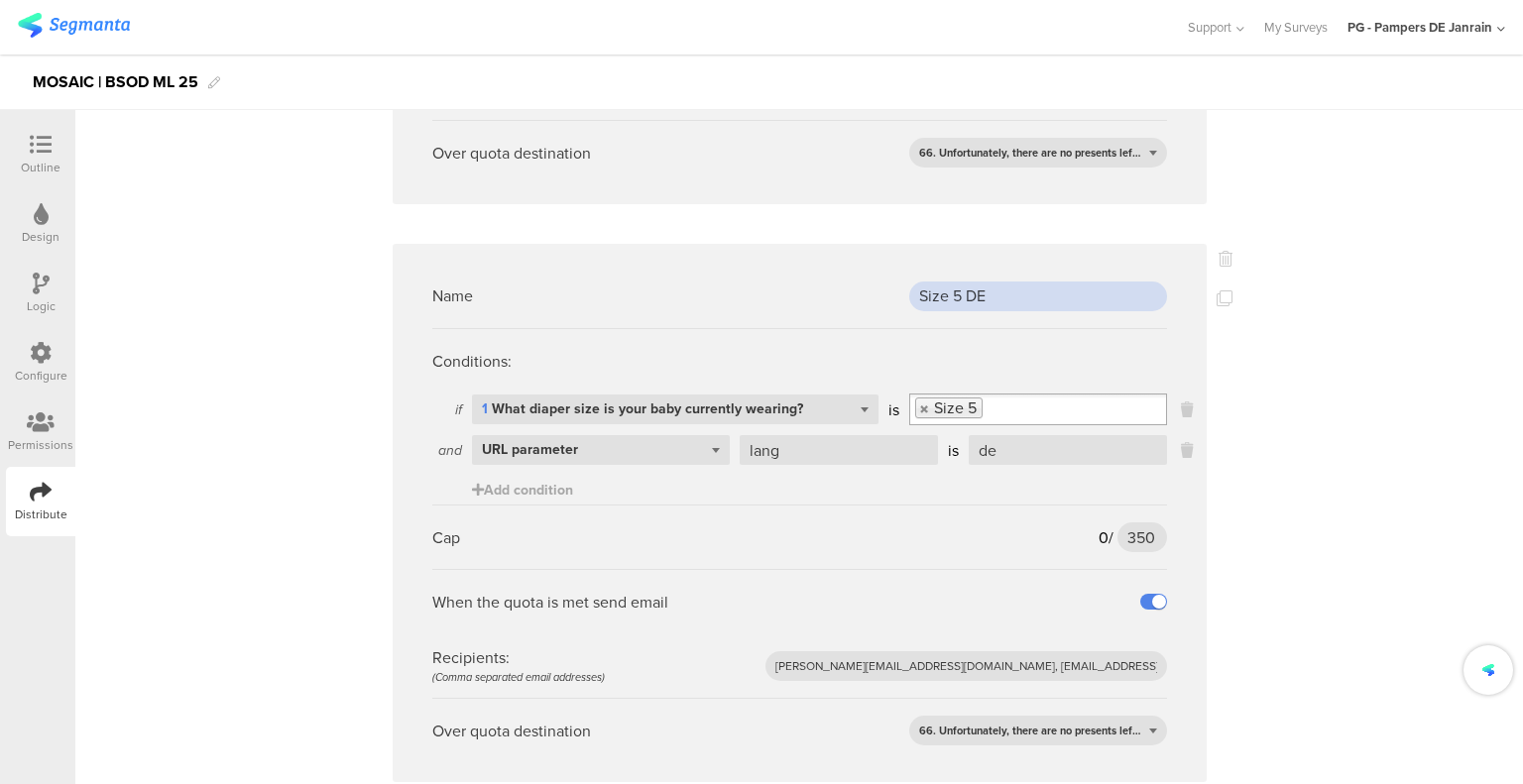 type on "Size 5 DE" 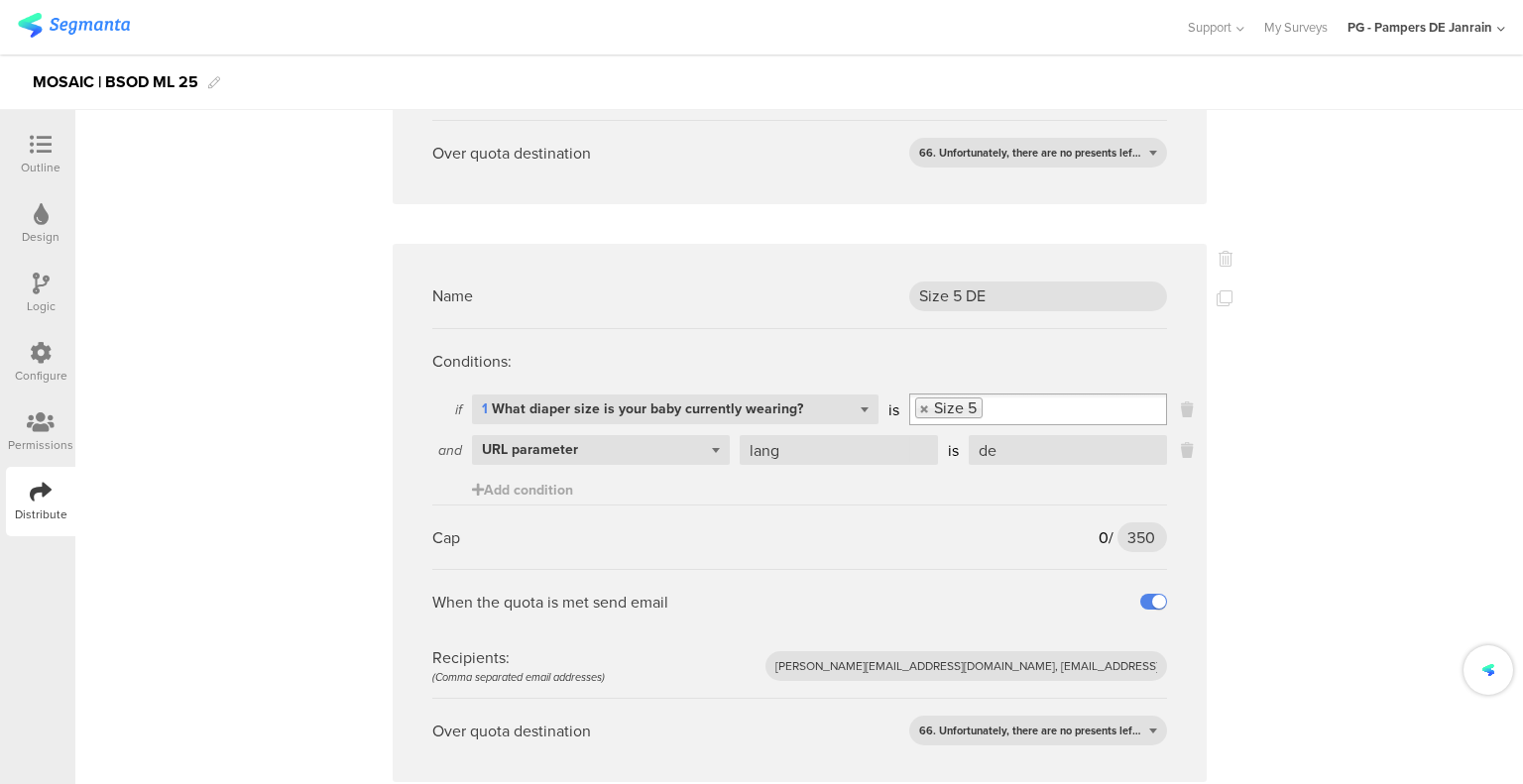 click on "Name
Total Responses_DE
Conditions:
if
Select question...   1 What diaper size is your baby currently wearing?
is
Size 1   Size 2   Size 3   Size 4   Size 5   Size 6   Size 7   Size 8
and
Select question...   URL parameter
lang
is
de
Add condition
Cap
0
/
1500
1500
When the quota is met send email
Recipients:  (Comma separated email addresses)
fritz.t@pg.com, burcak.b.1@pg.com, ajna.komaromi@saatchi.hu
Over quota destination
Ending B
Name
Total Responses_PL
Conditions:
if
Select question...   1
is
Size 1   Size 2" at bounding box center (799, -1059) 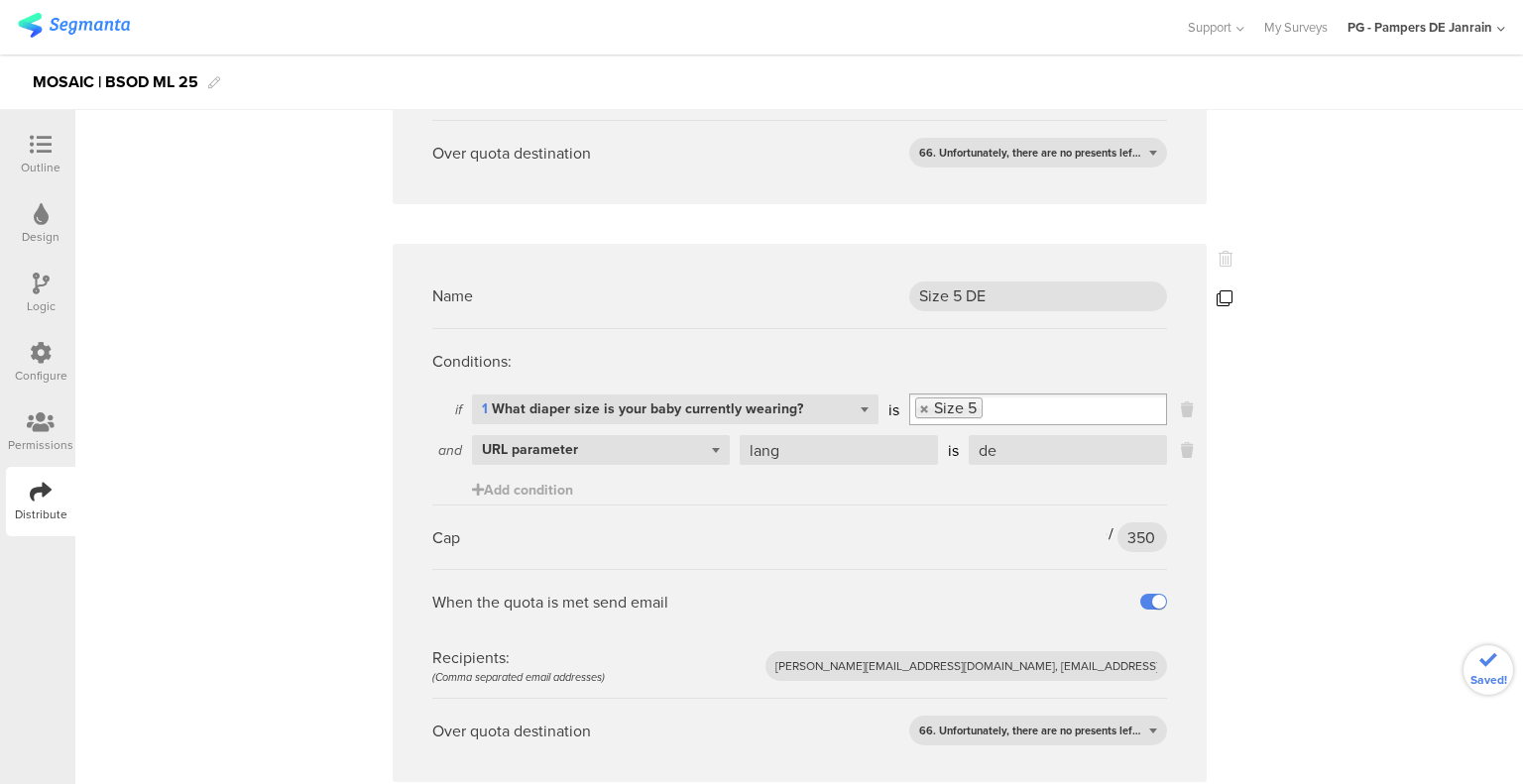 click at bounding box center (1225, 298) 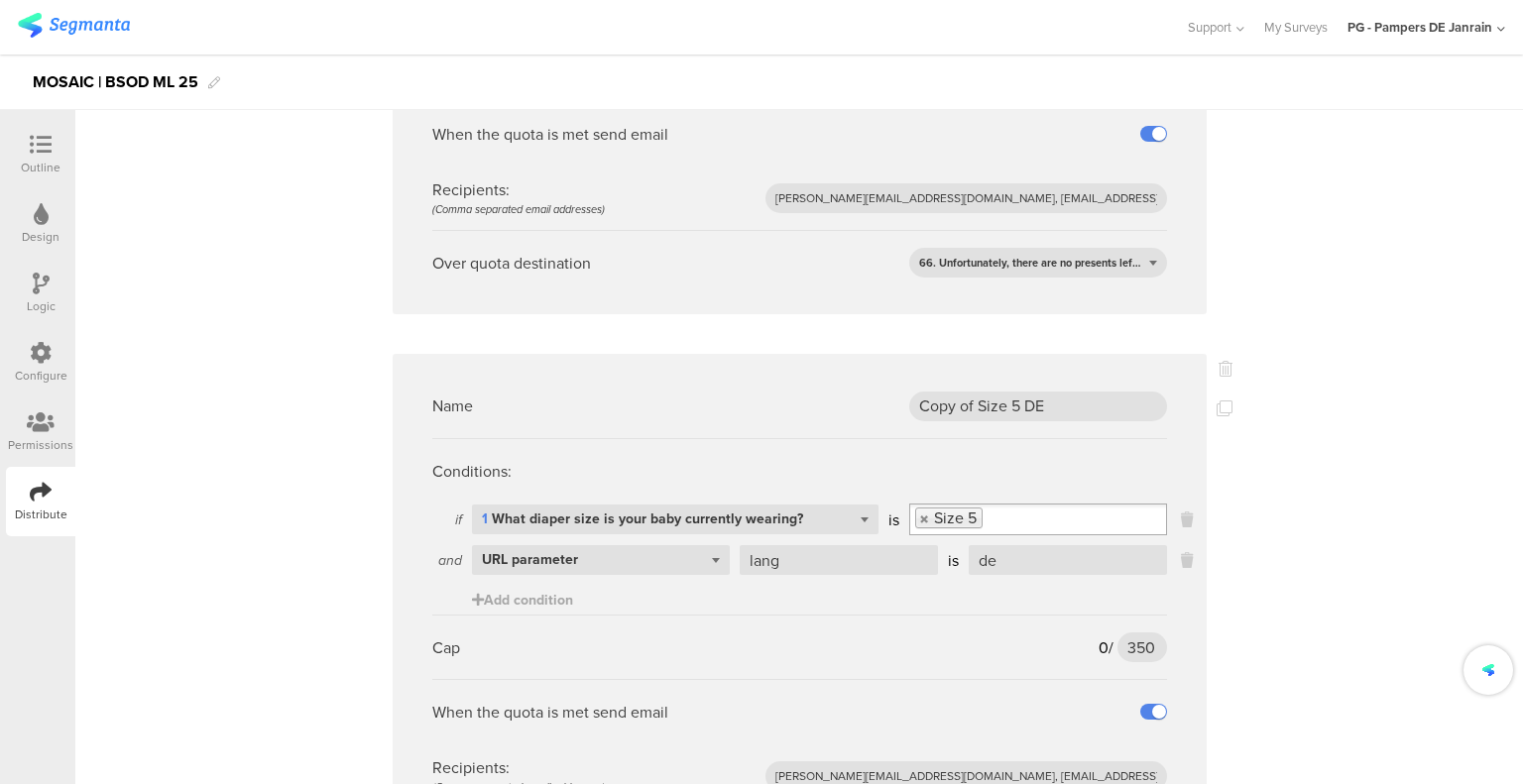 scroll, scrollTop: 5351, scrollLeft: 0, axis: vertical 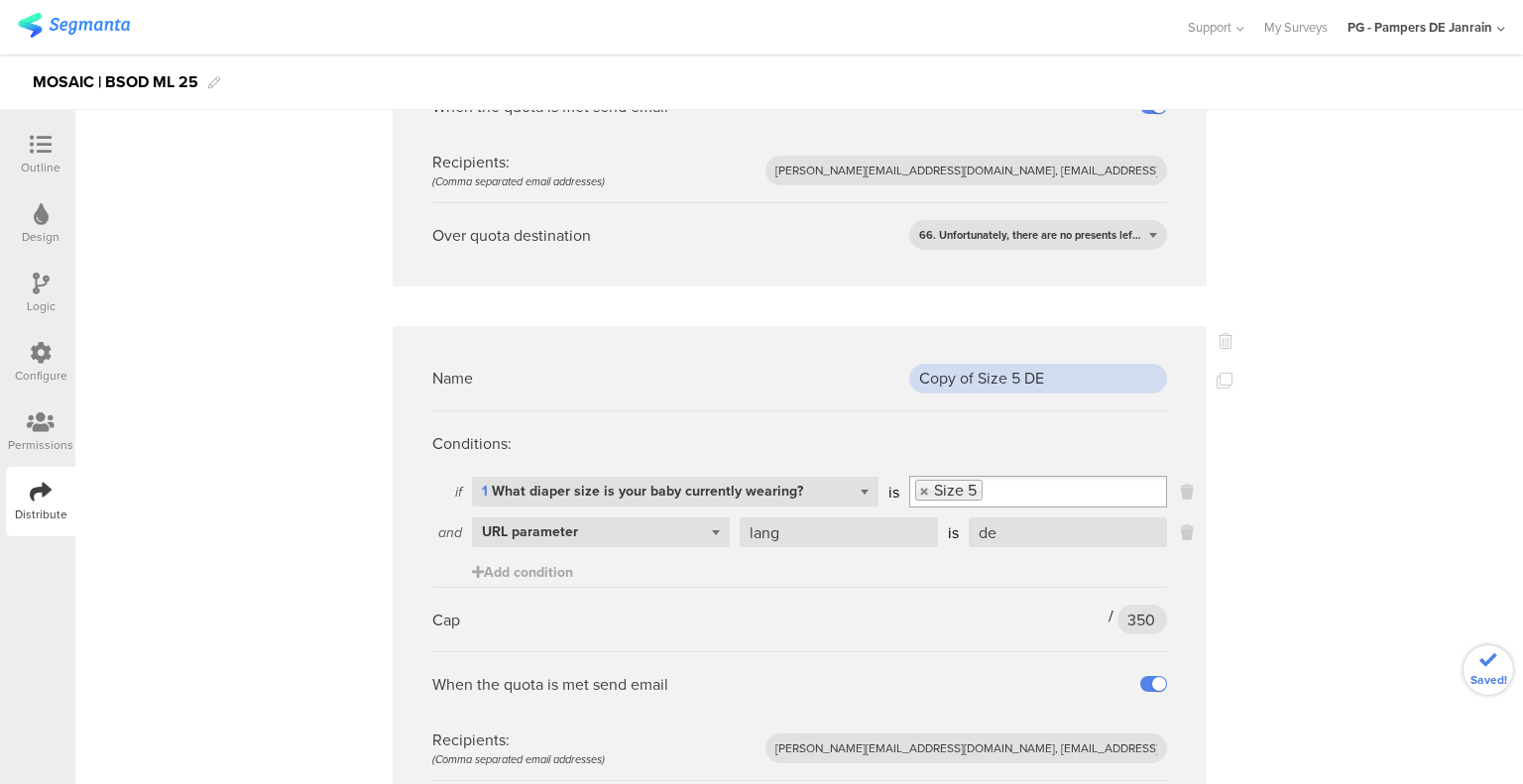 click on "Copy of Size 5 DE" at bounding box center [1038, 379] 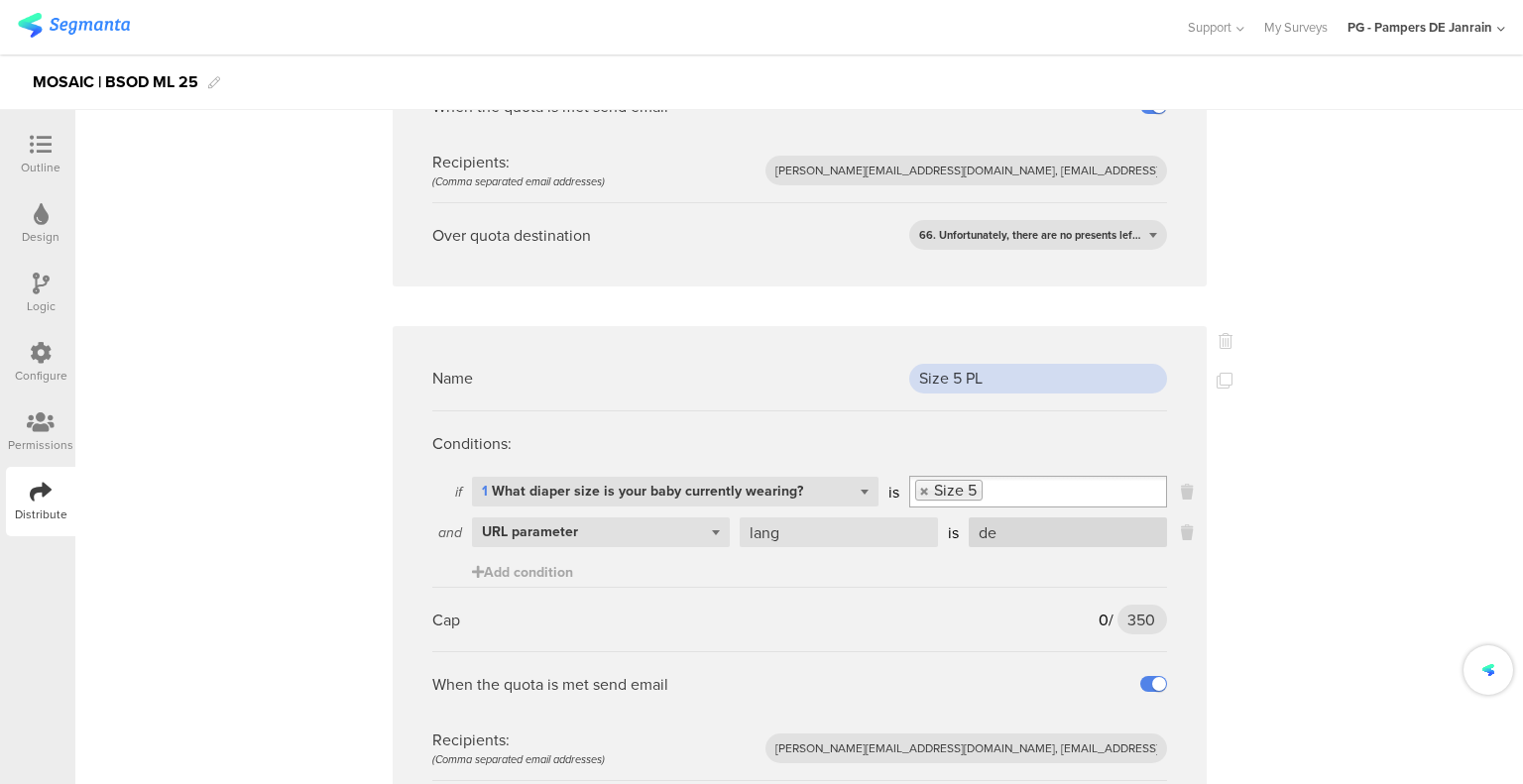 type on "Size 5 PL" 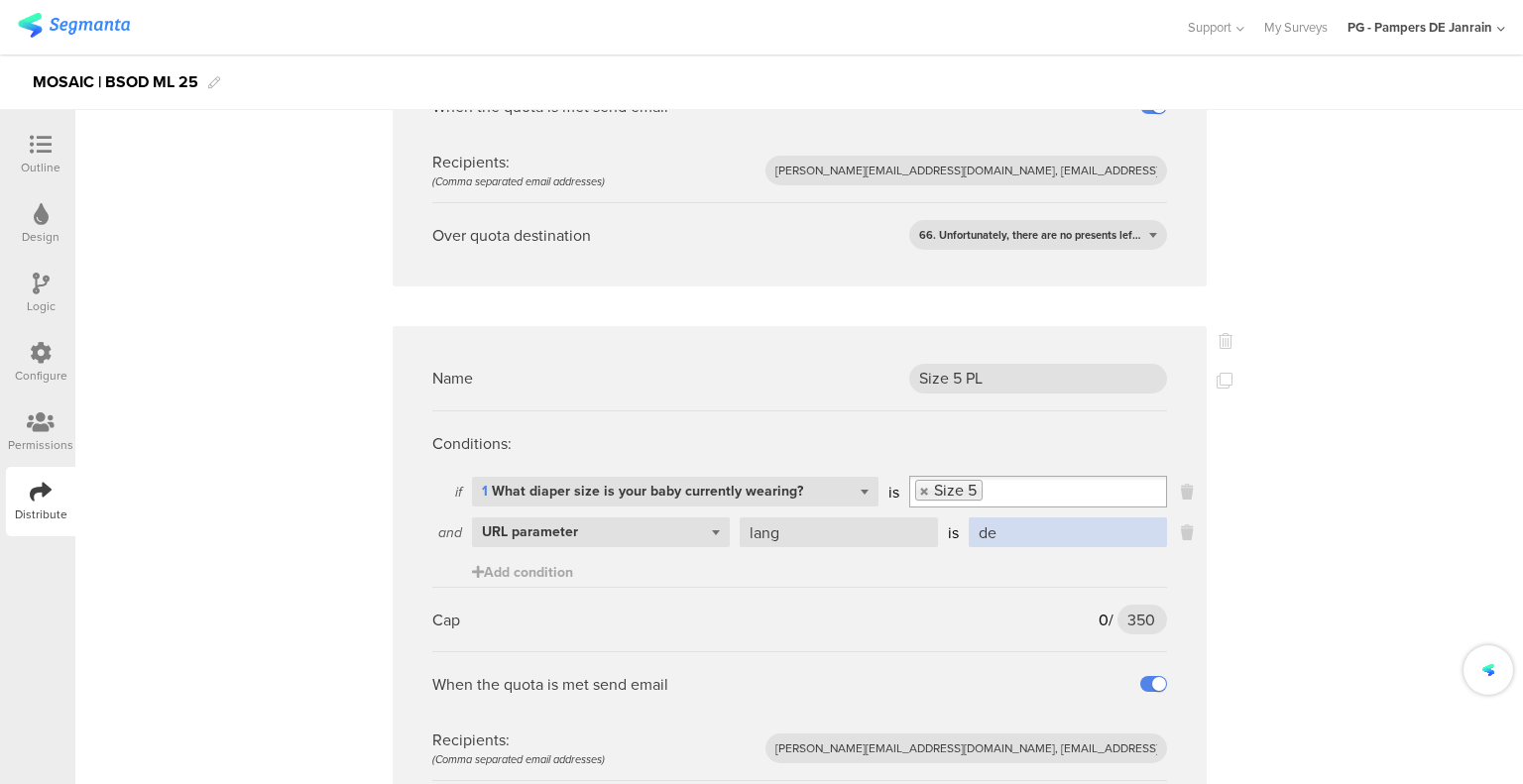 drag, startPoint x: 986, startPoint y: 368, endPoint x: 972, endPoint y: 372, distance: 14.56022 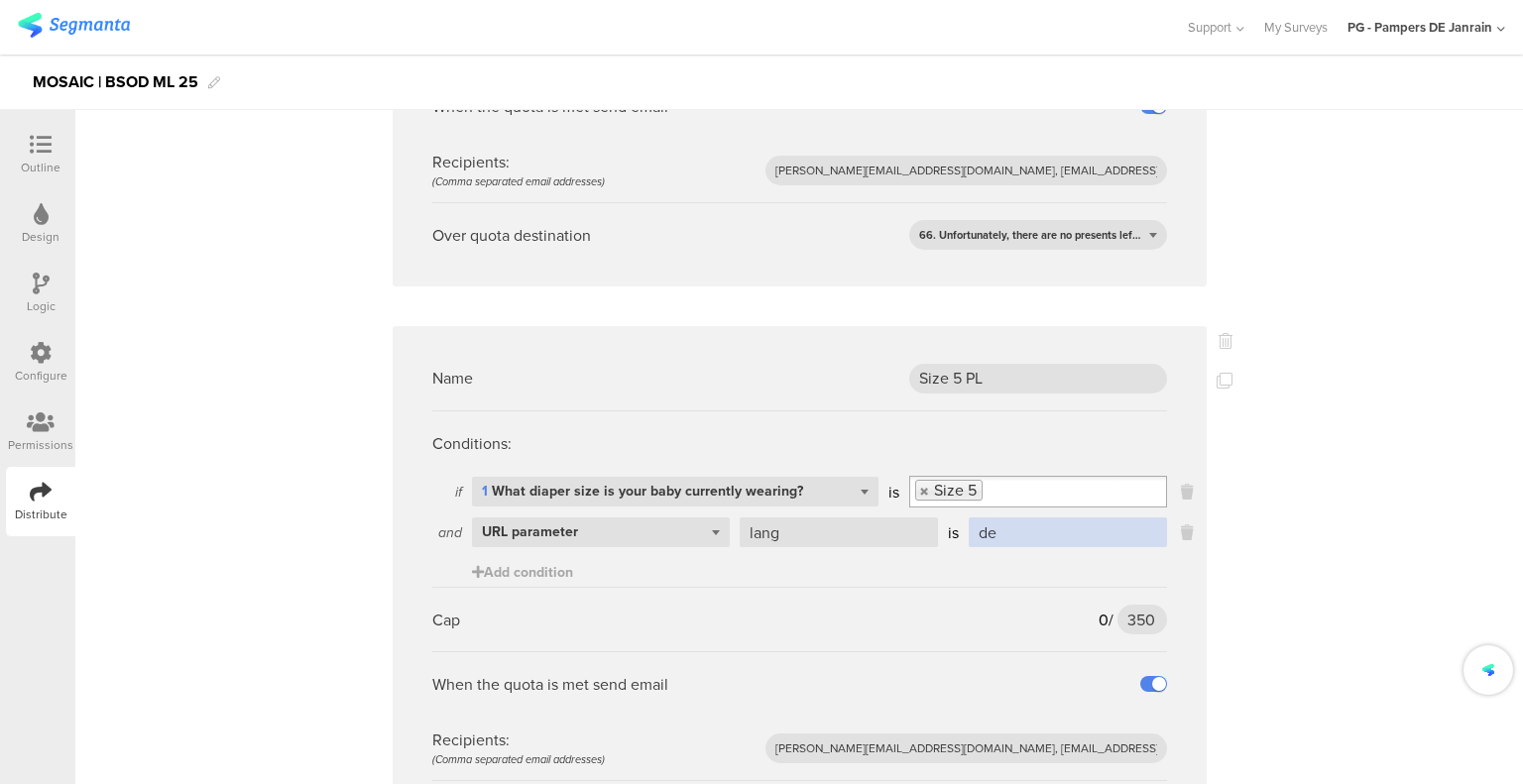 click on "de" at bounding box center (1068, 532) 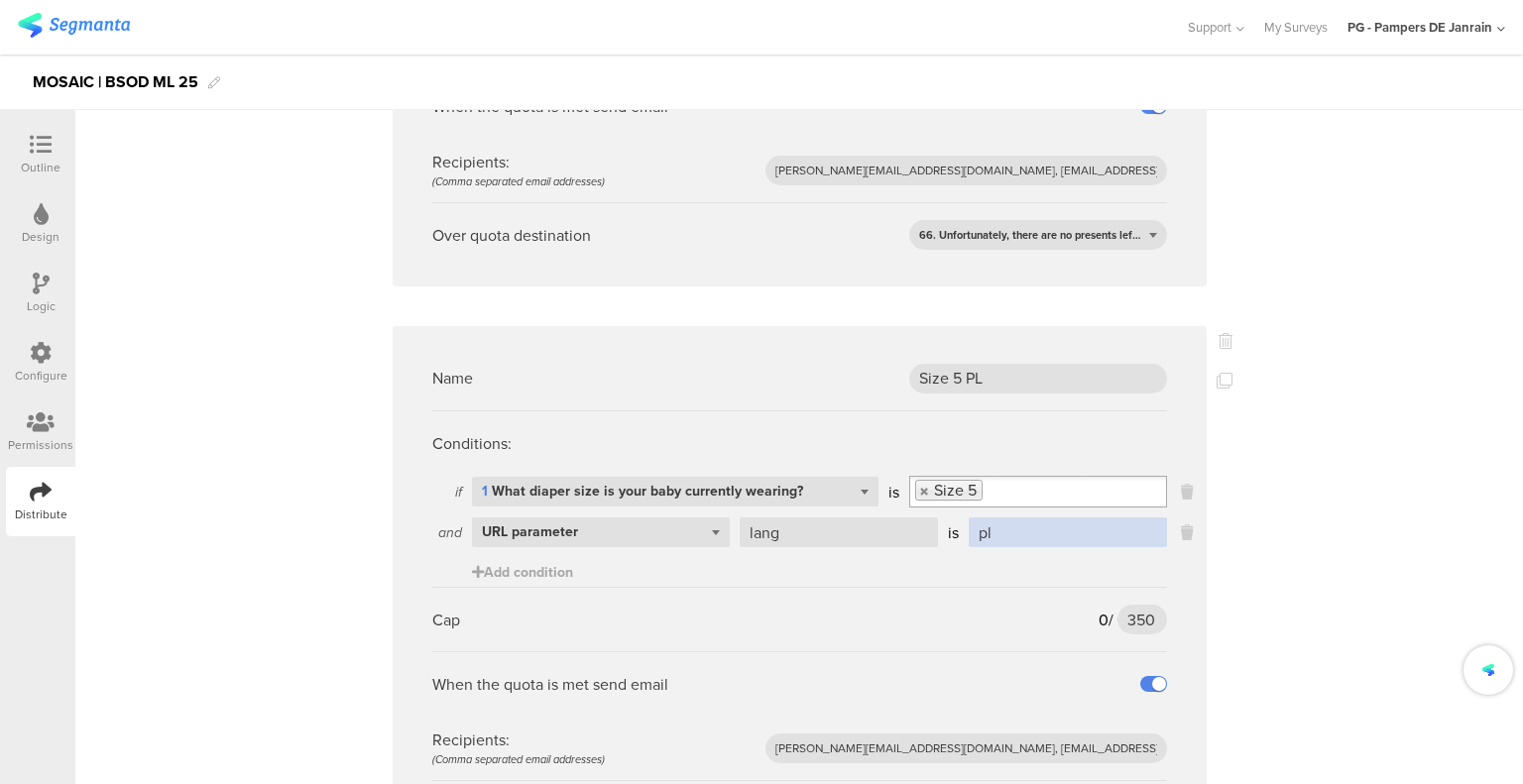 type on "pl" 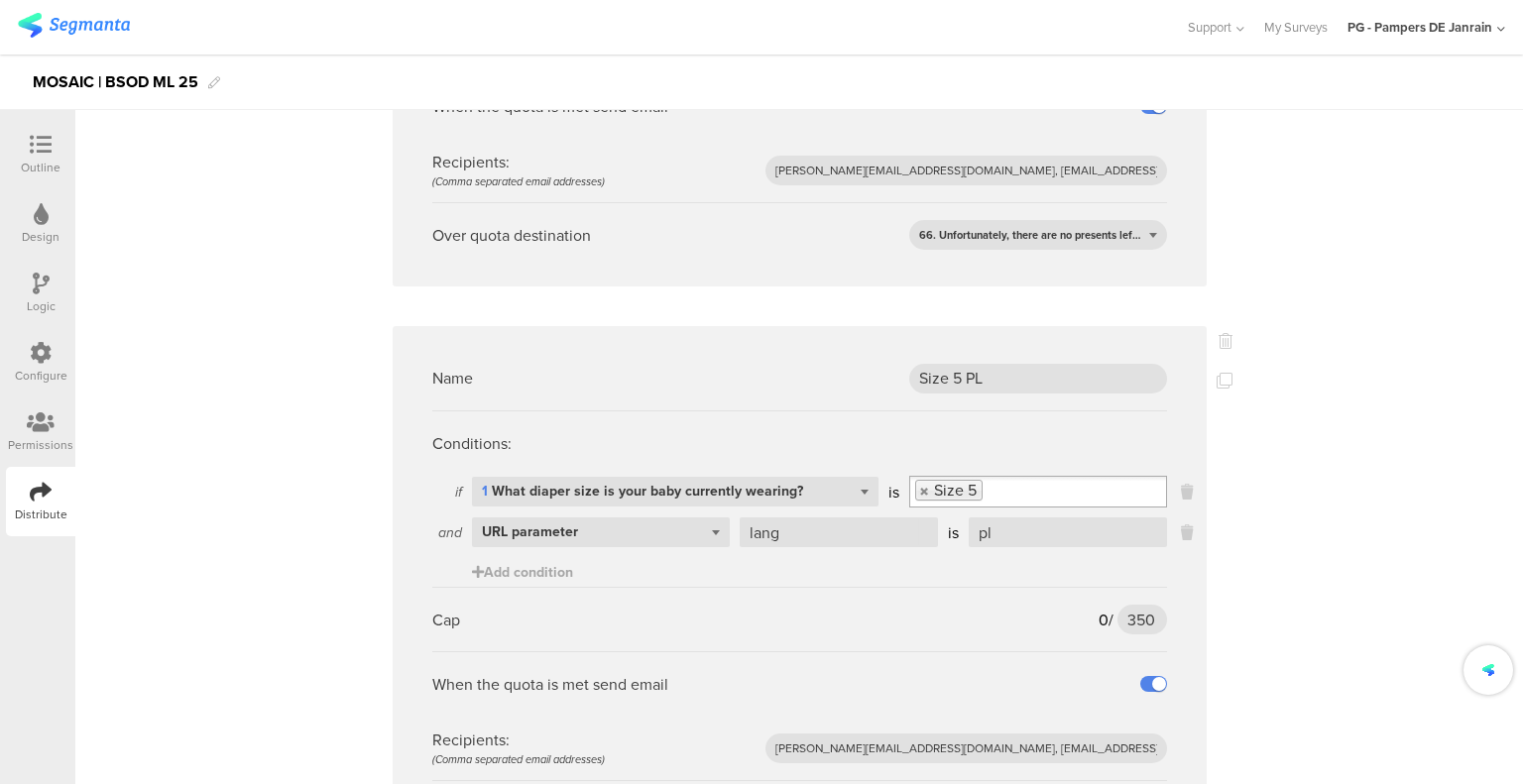 click on "Cap
0
/
350
350" at bounding box center (799, 618) 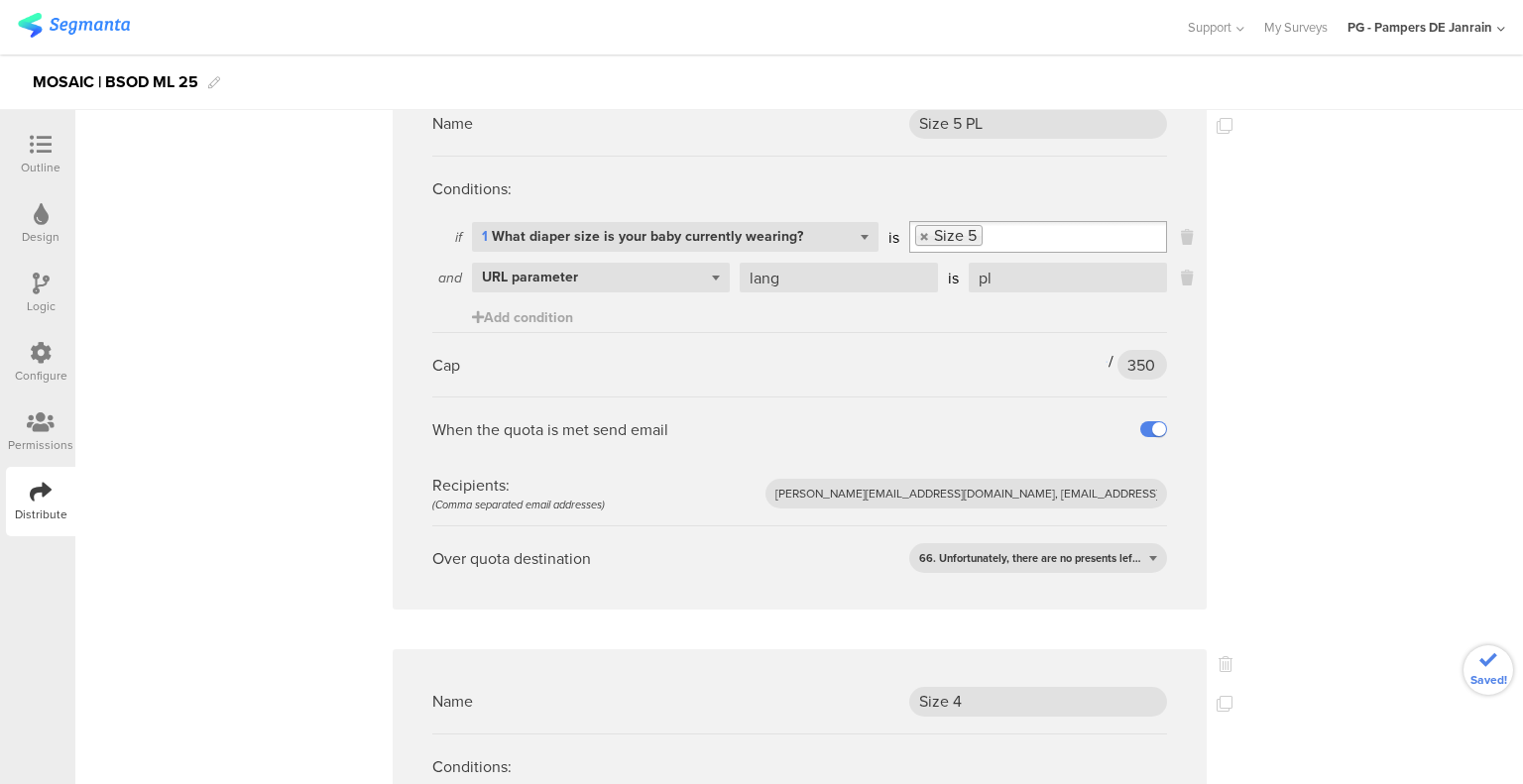 scroll, scrollTop: 5748, scrollLeft: 0, axis: vertical 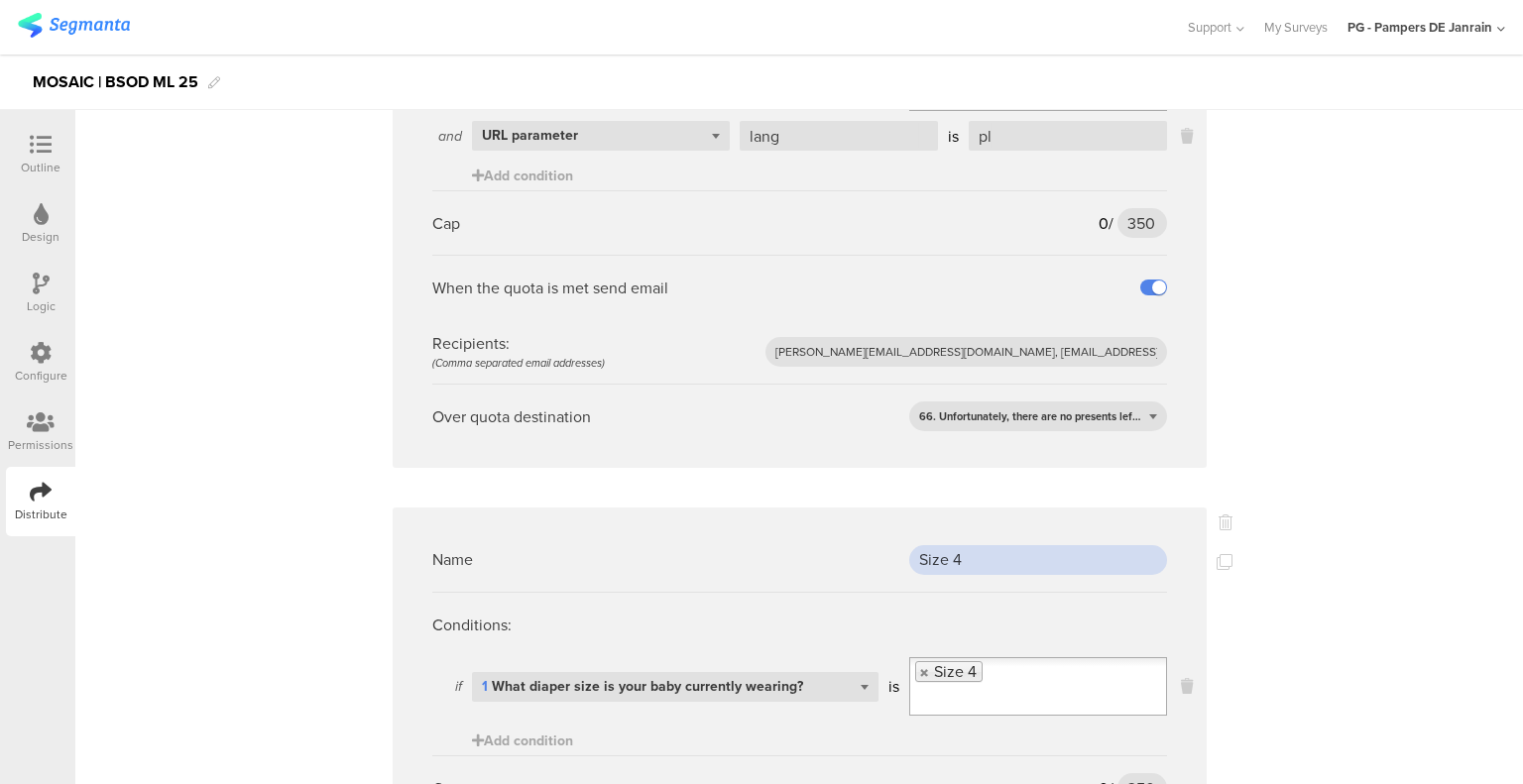 click on "Size 4" at bounding box center (1038, 560) 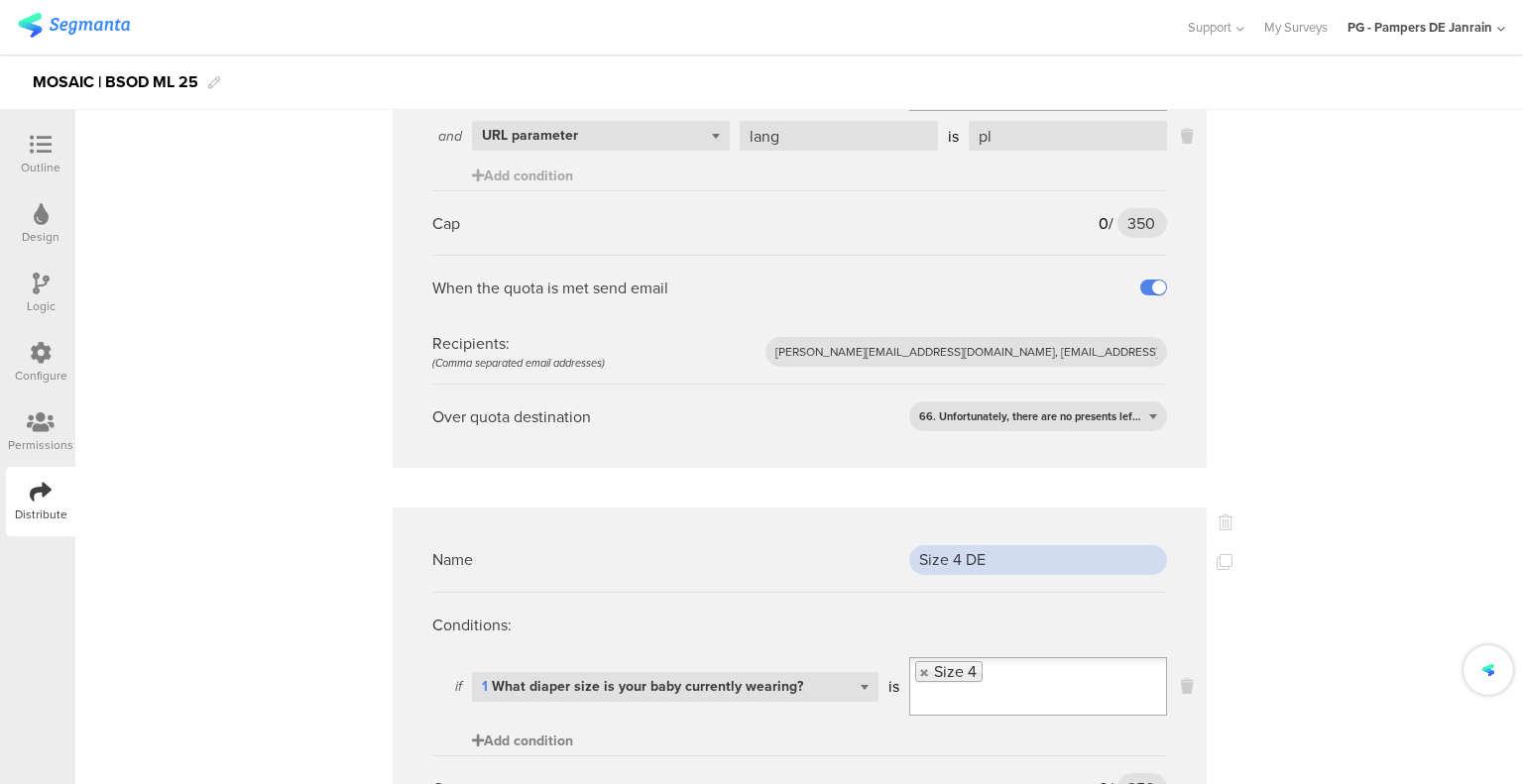 type on "Size 4 DE" 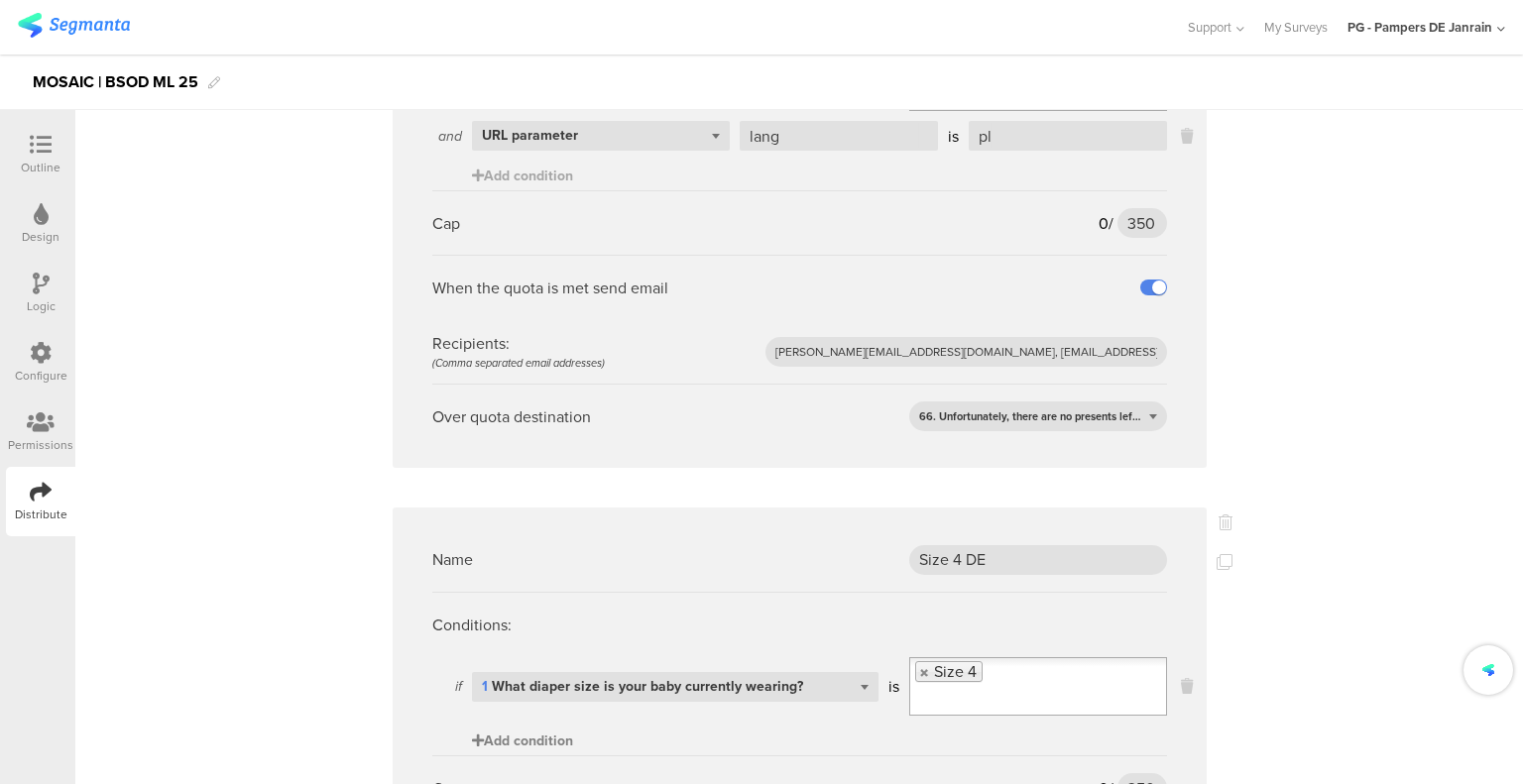 click on "Add condition" at bounding box center (523, 740) 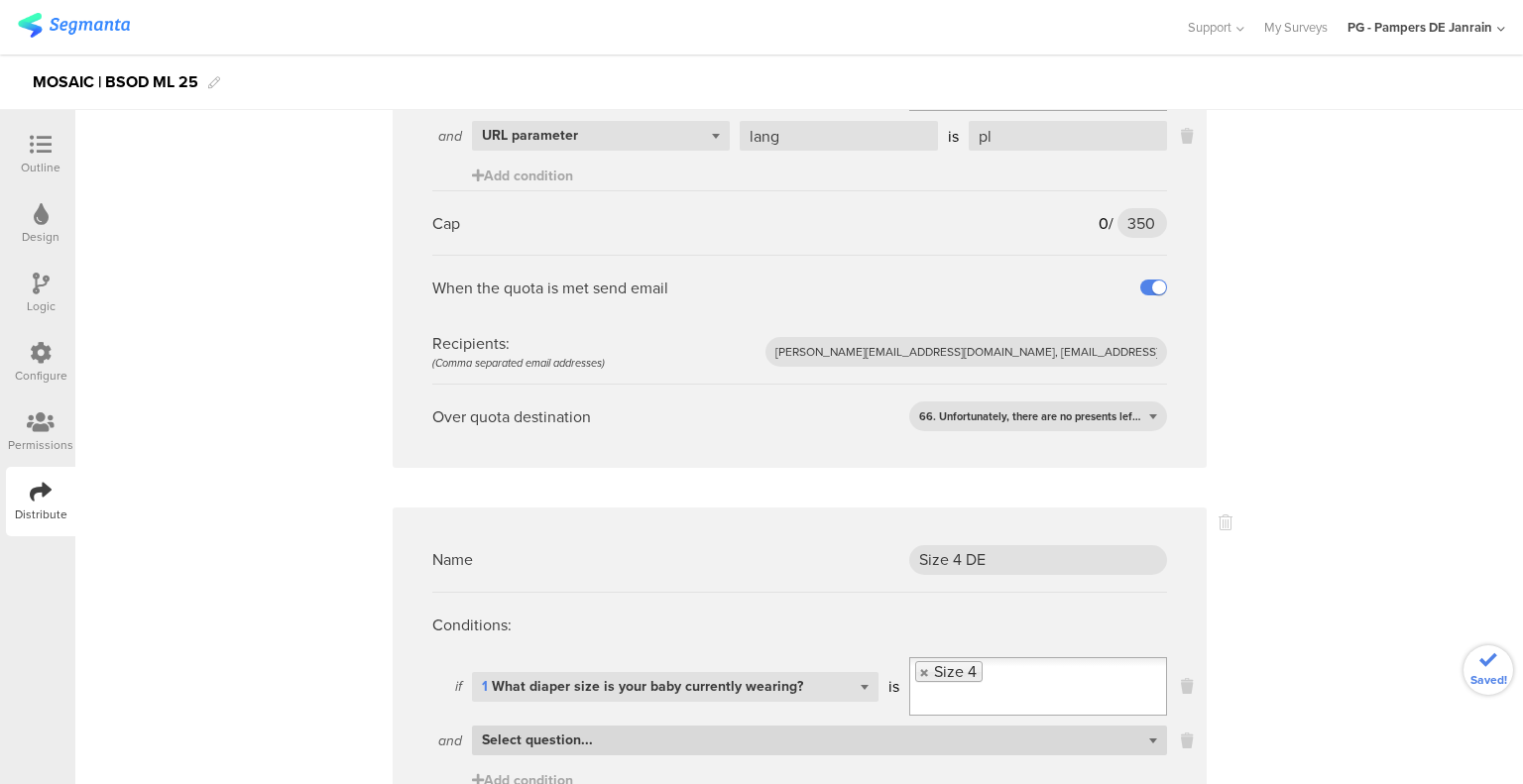 click on "Select question..." at bounding box center (537, 739) 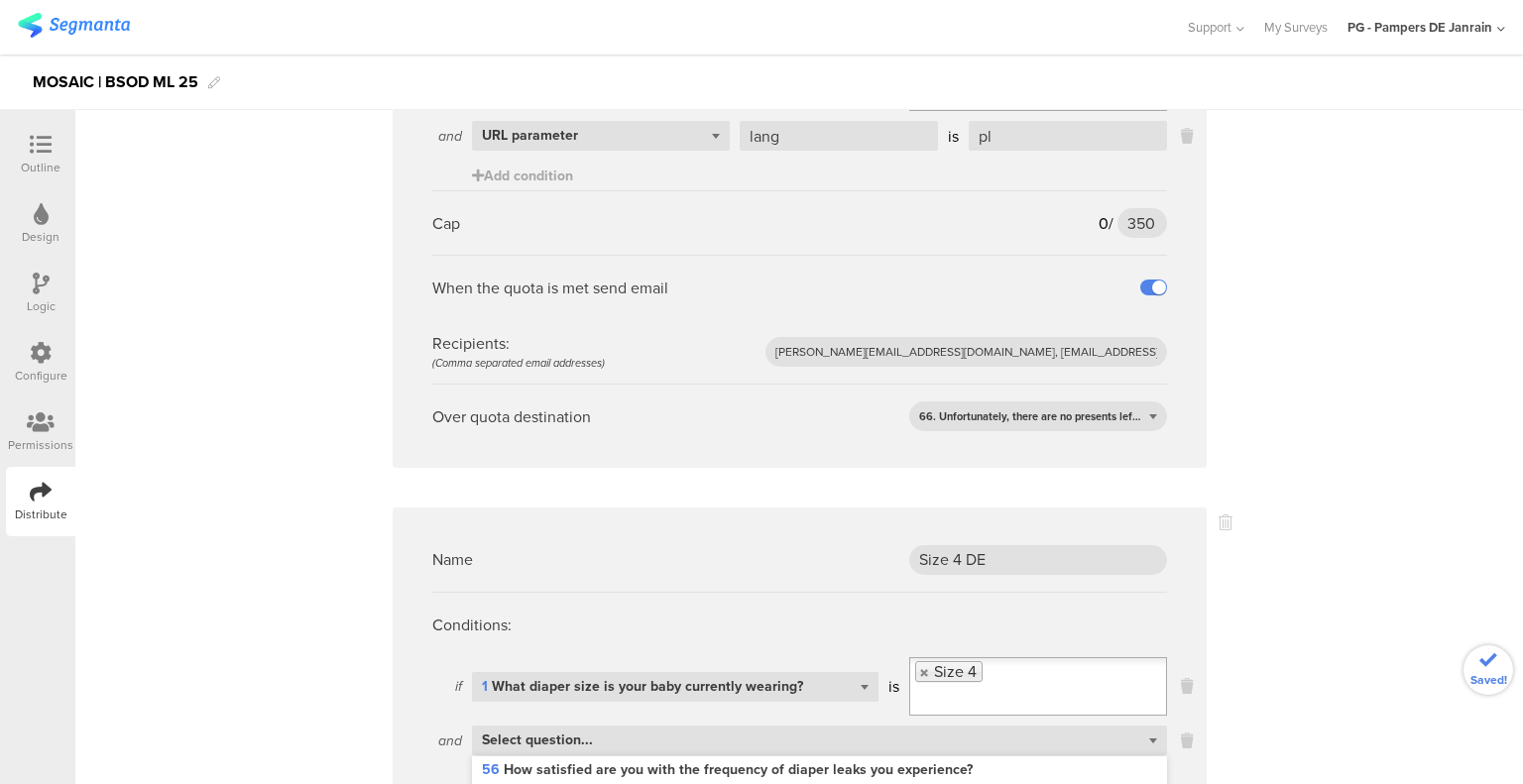 scroll, scrollTop: 1844, scrollLeft: 0, axis: vertical 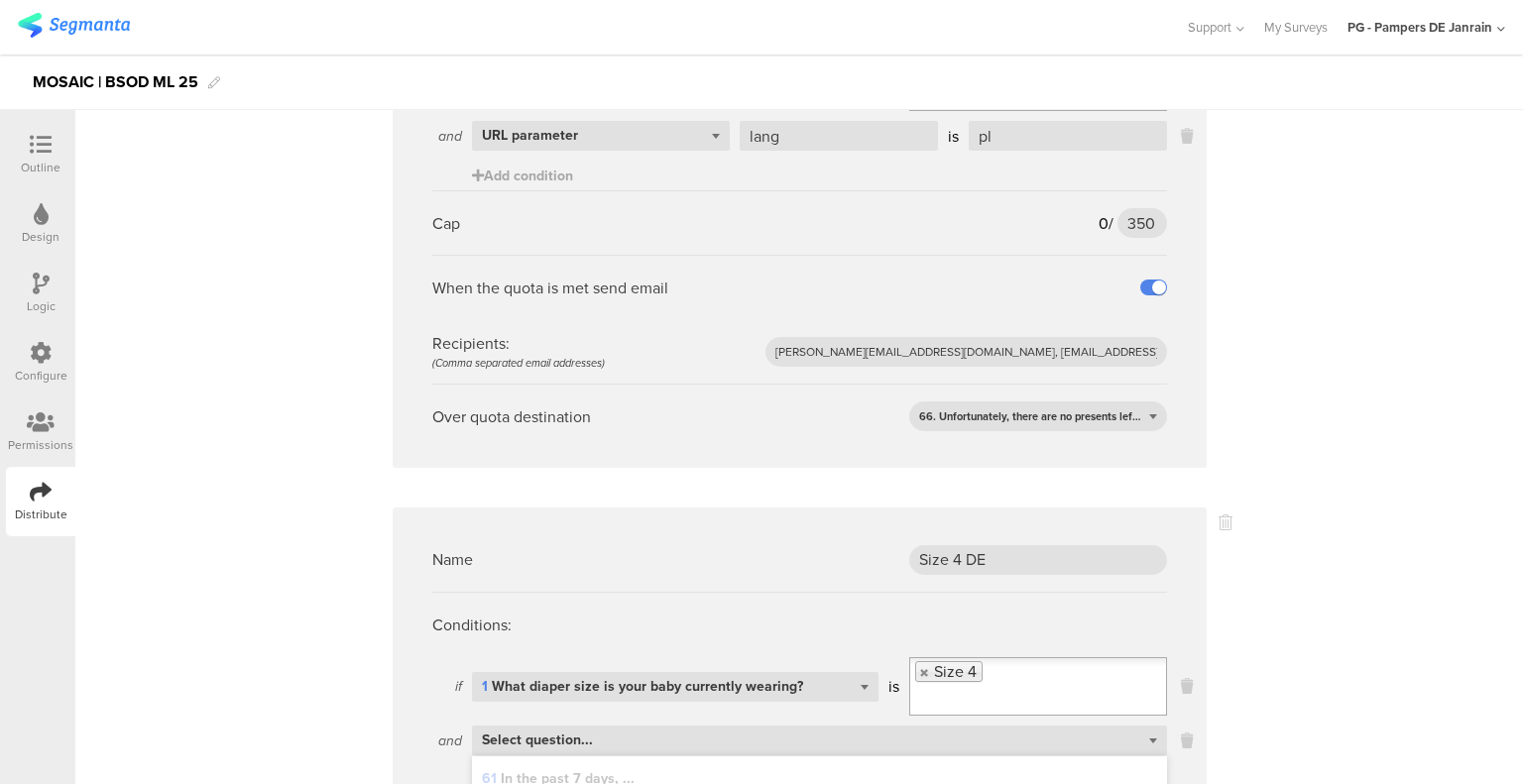 click on "URL parameter" at bounding box center (529, 957) 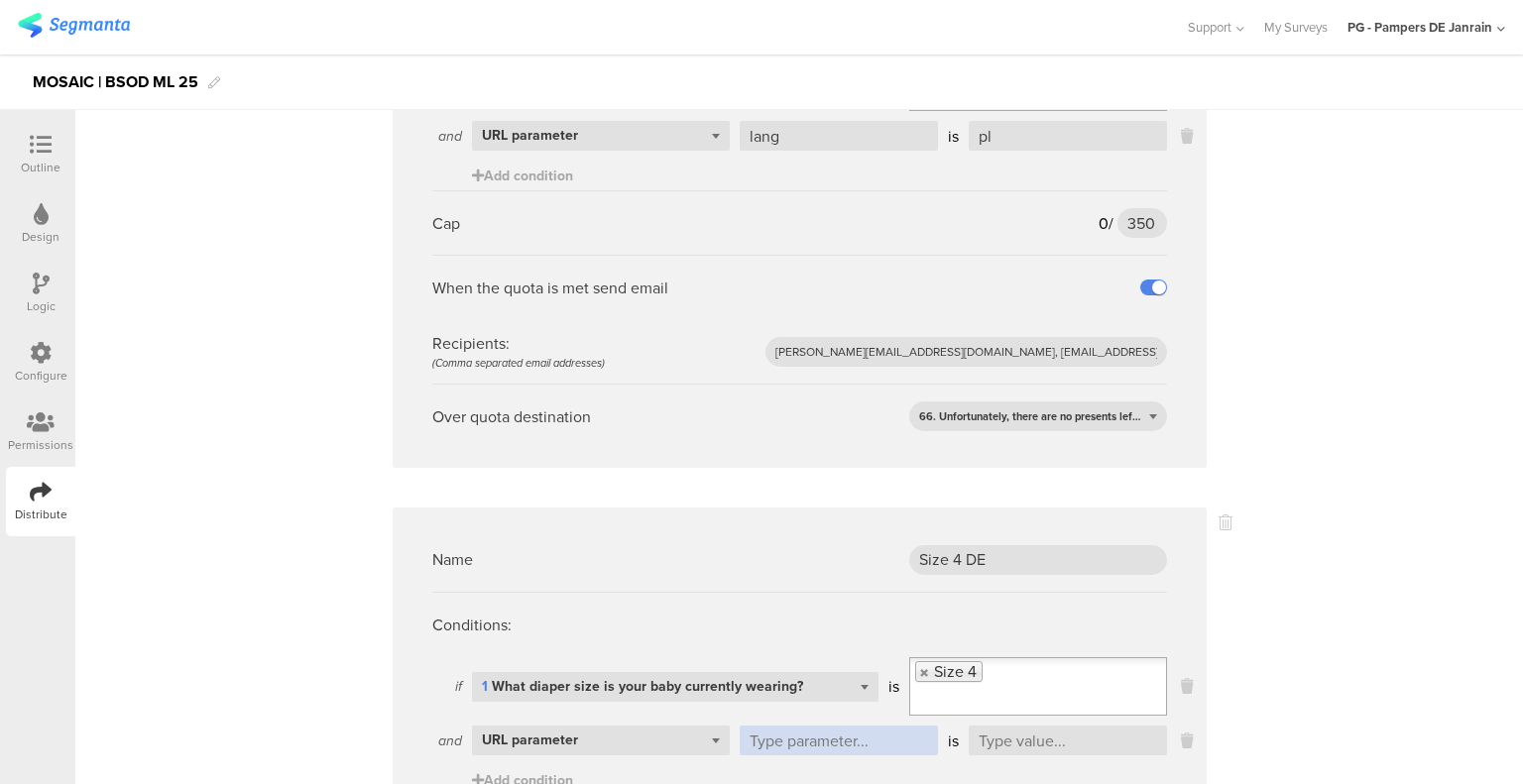 click at bounding box center [839, 740] 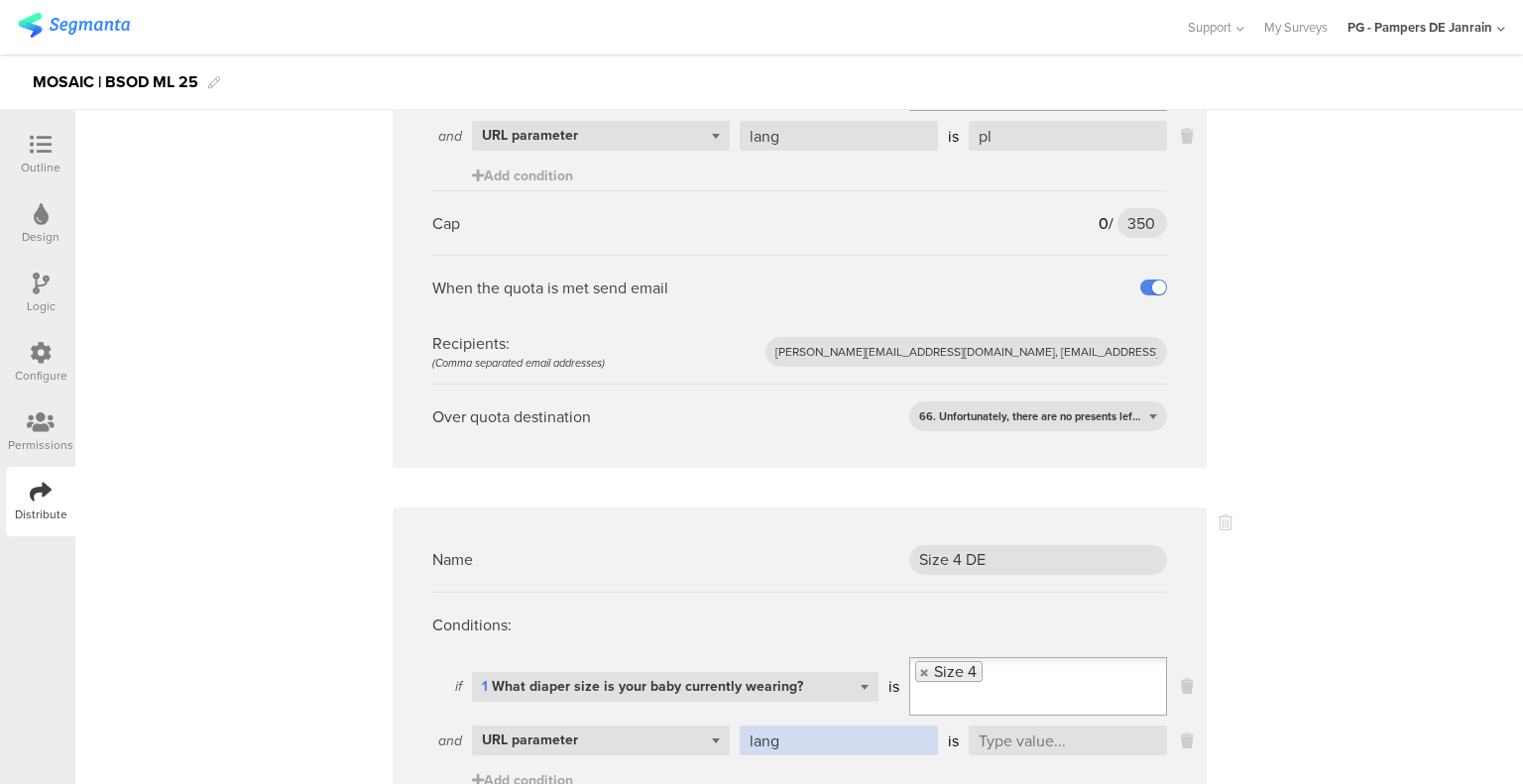 type on "lang" 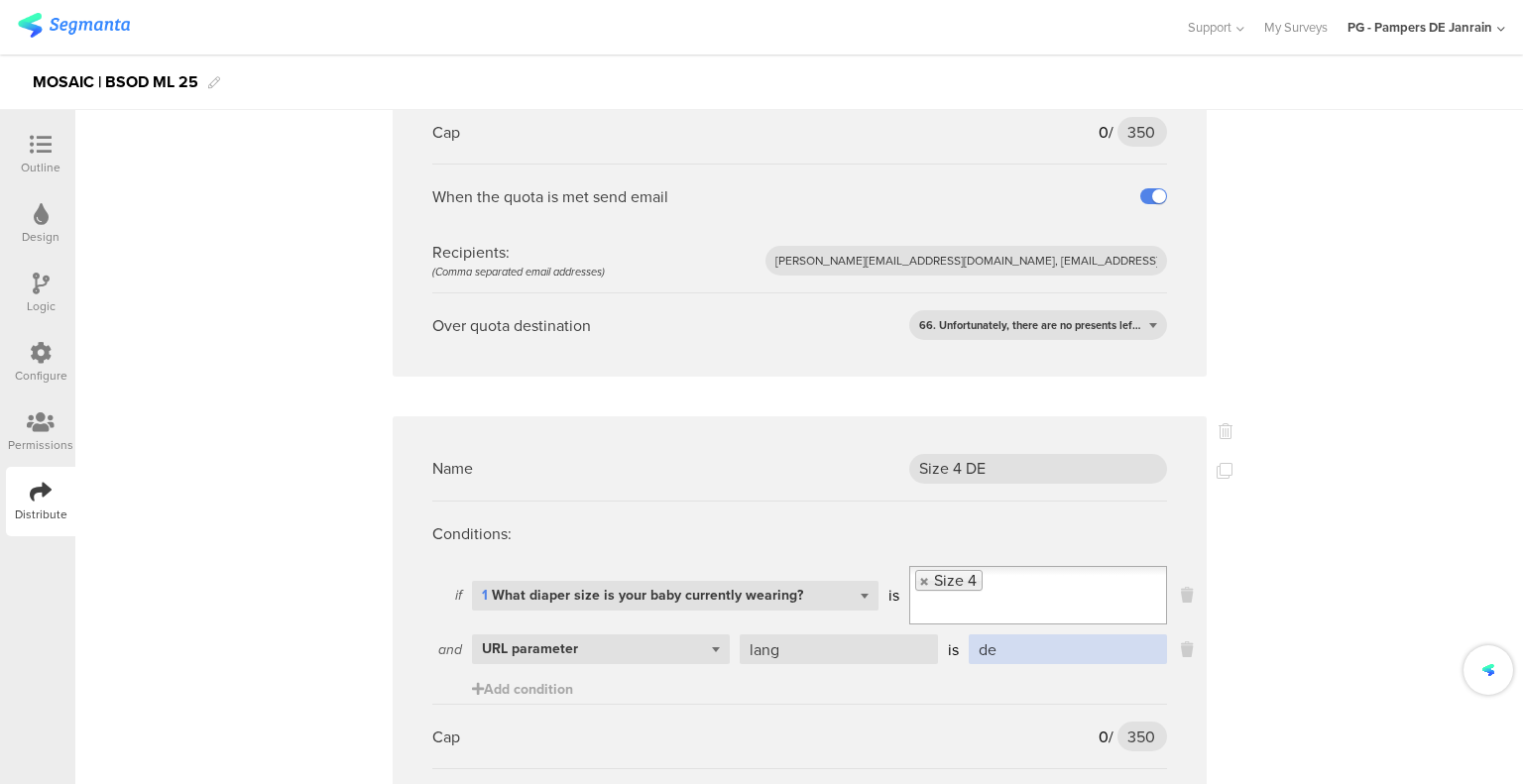 scroll, scrollTop: 5946, scrollLeft: 0, axis: vertical 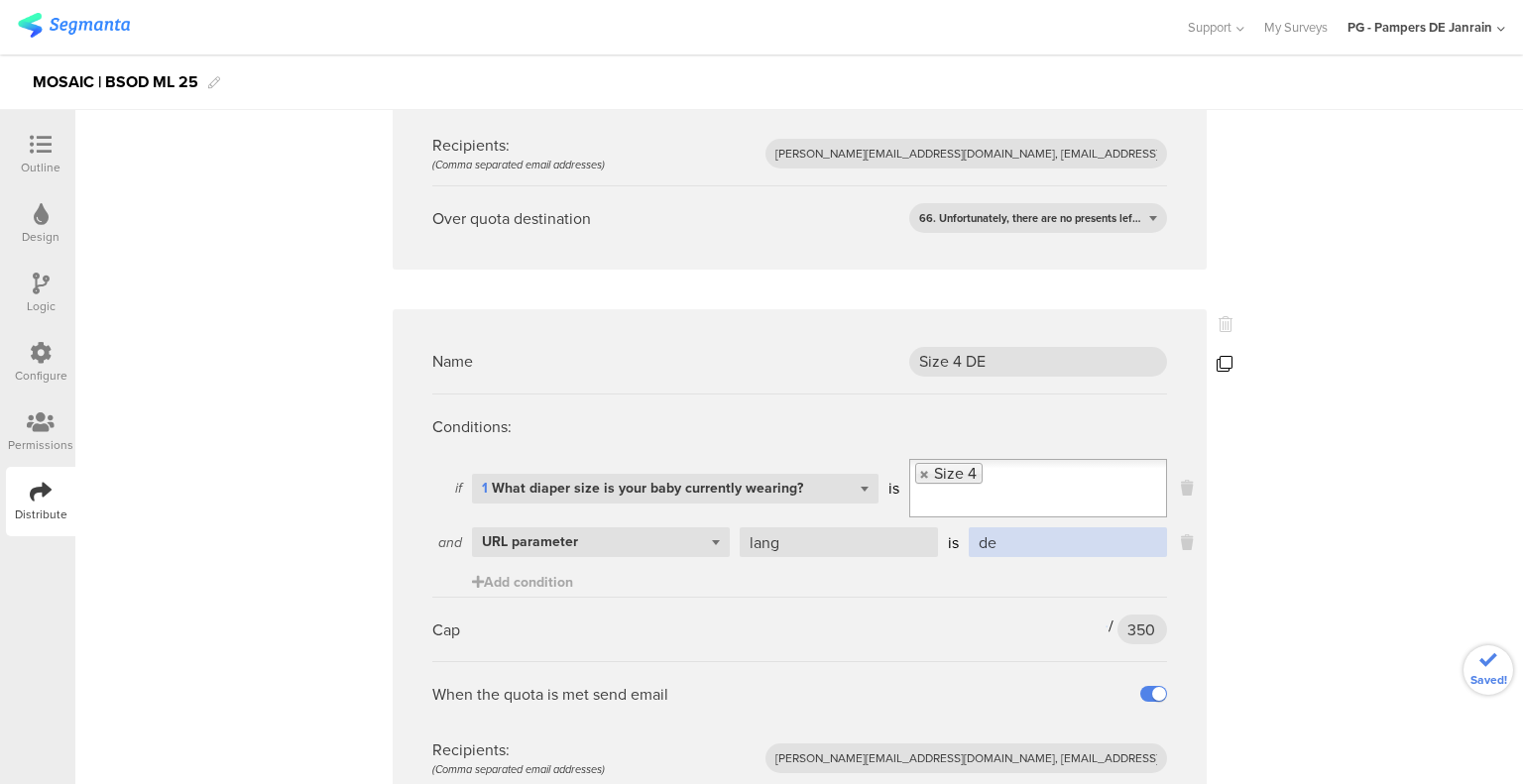 type on "de" 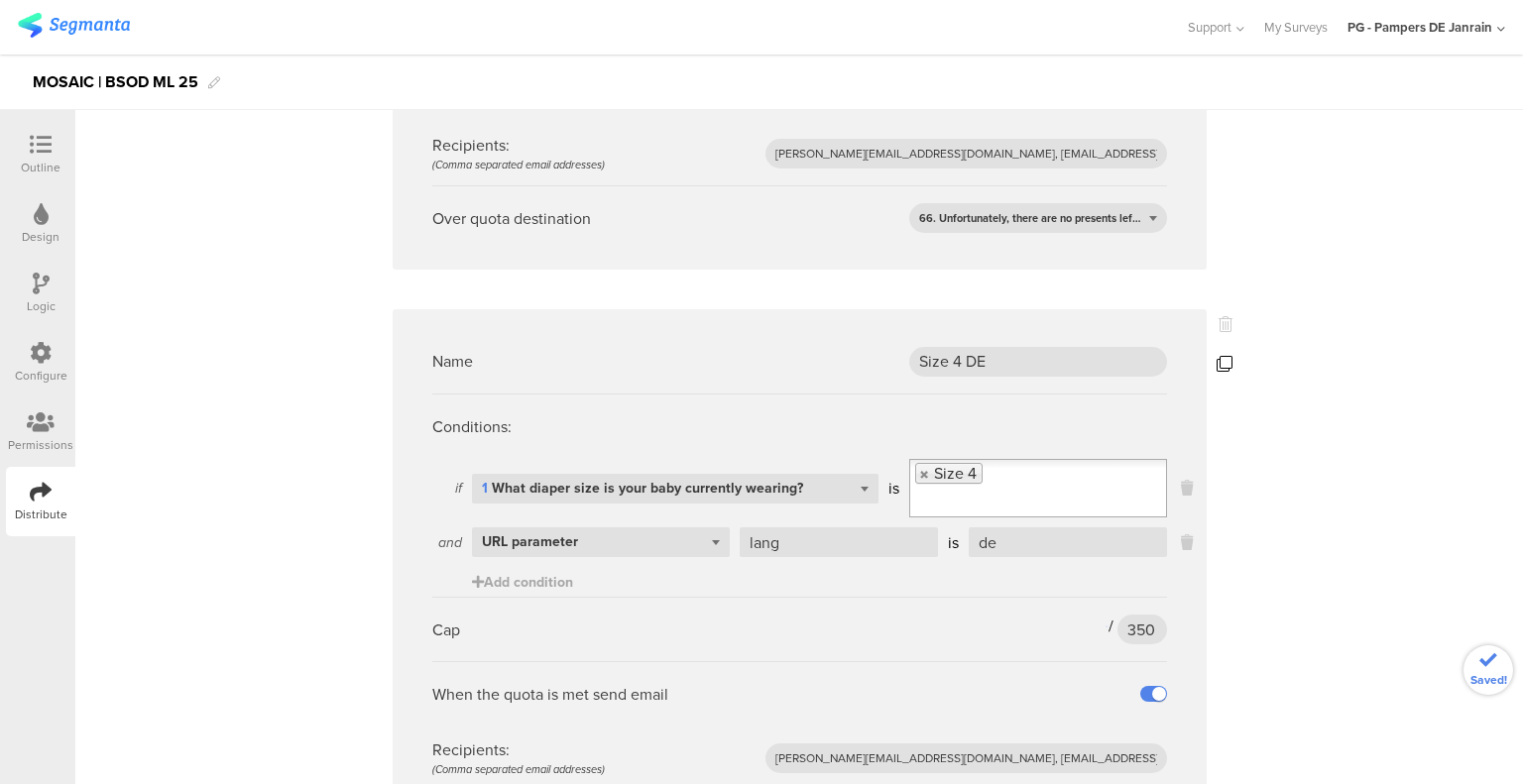 click at bounding box center [1225, 364] 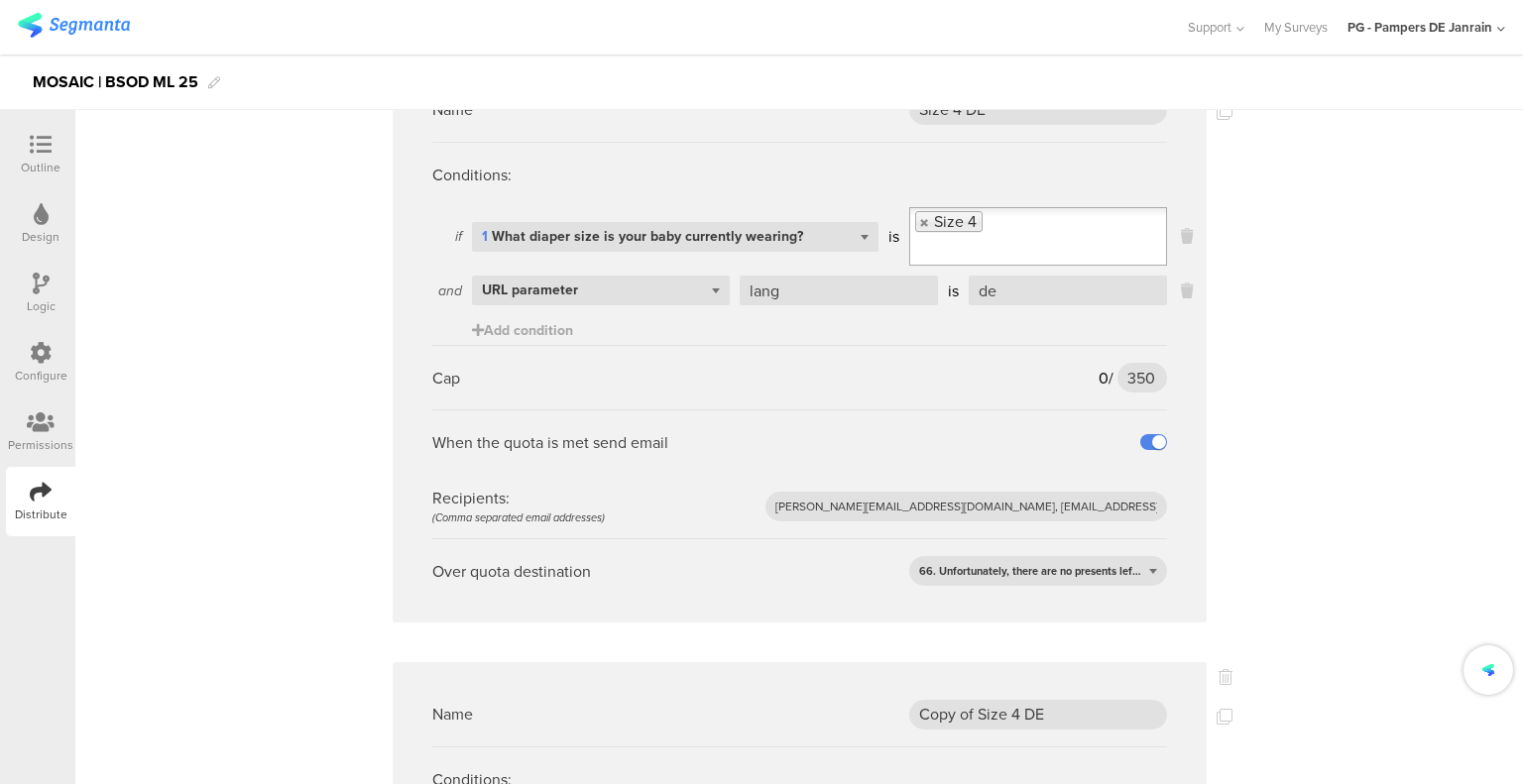 scroll, scrollTop: 6342, scrollLeft: 0, axis: vertical 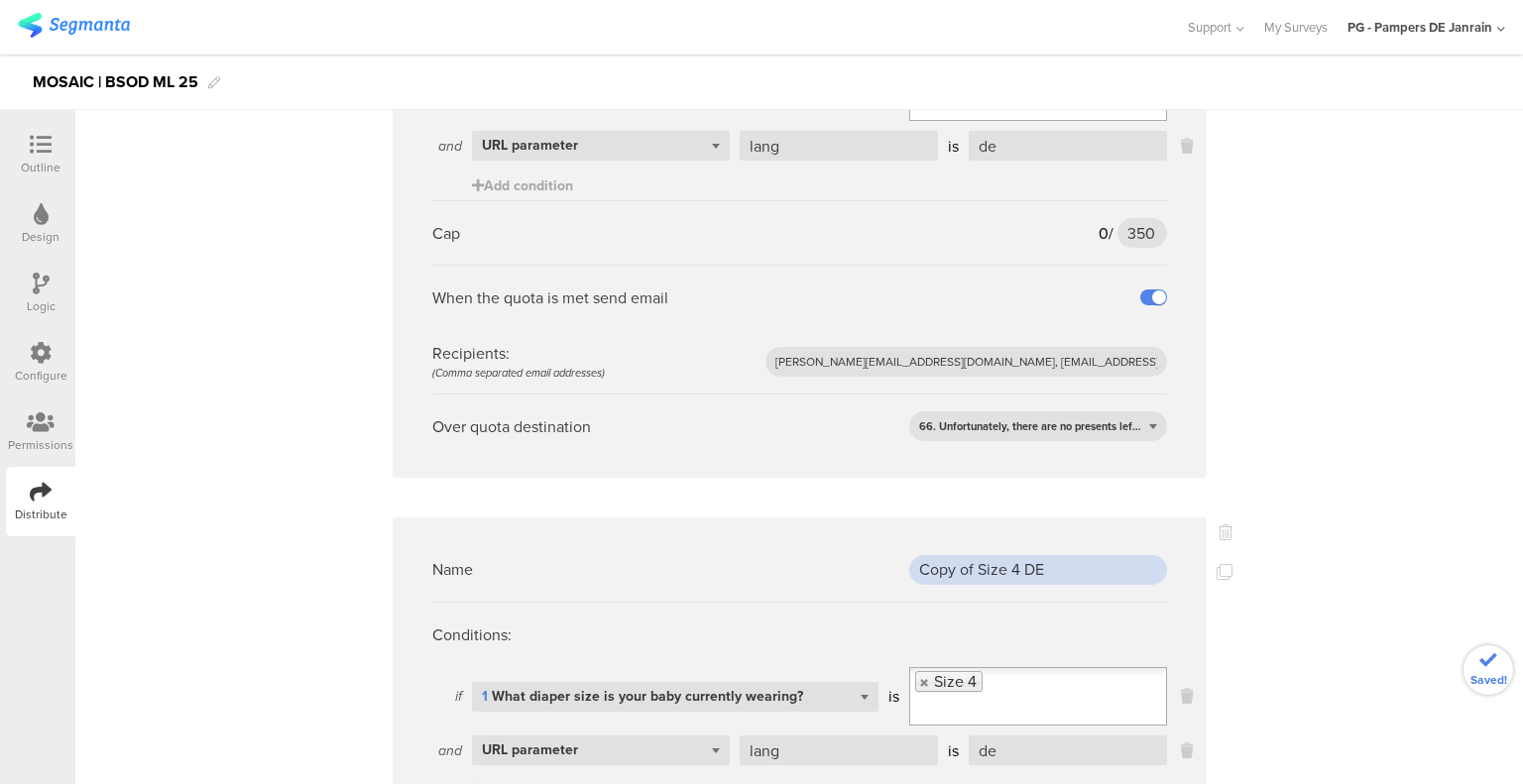 click on "Copy of Size 4 DE" at bounding box center (1038, 570) 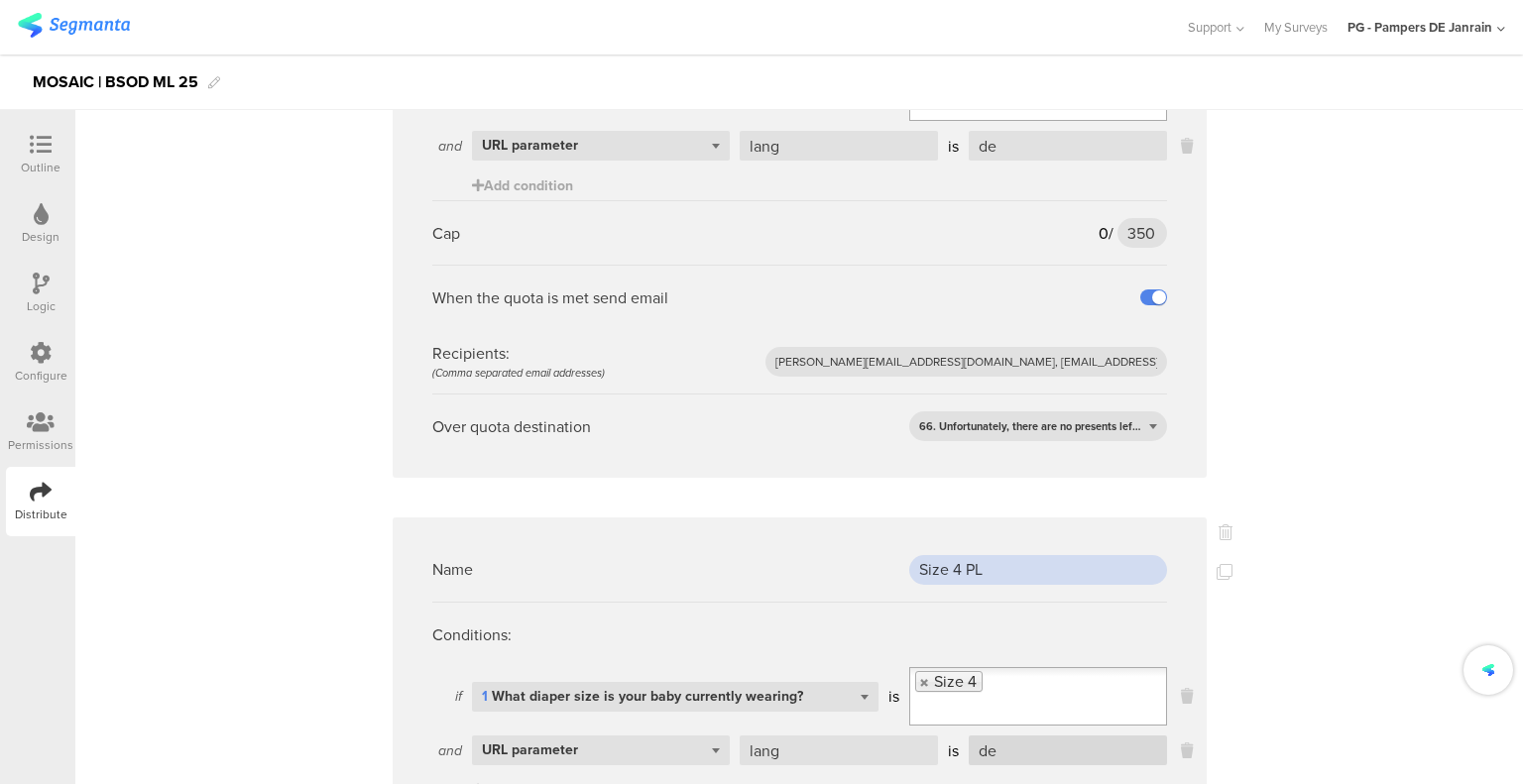 type on "Size 4 PL" 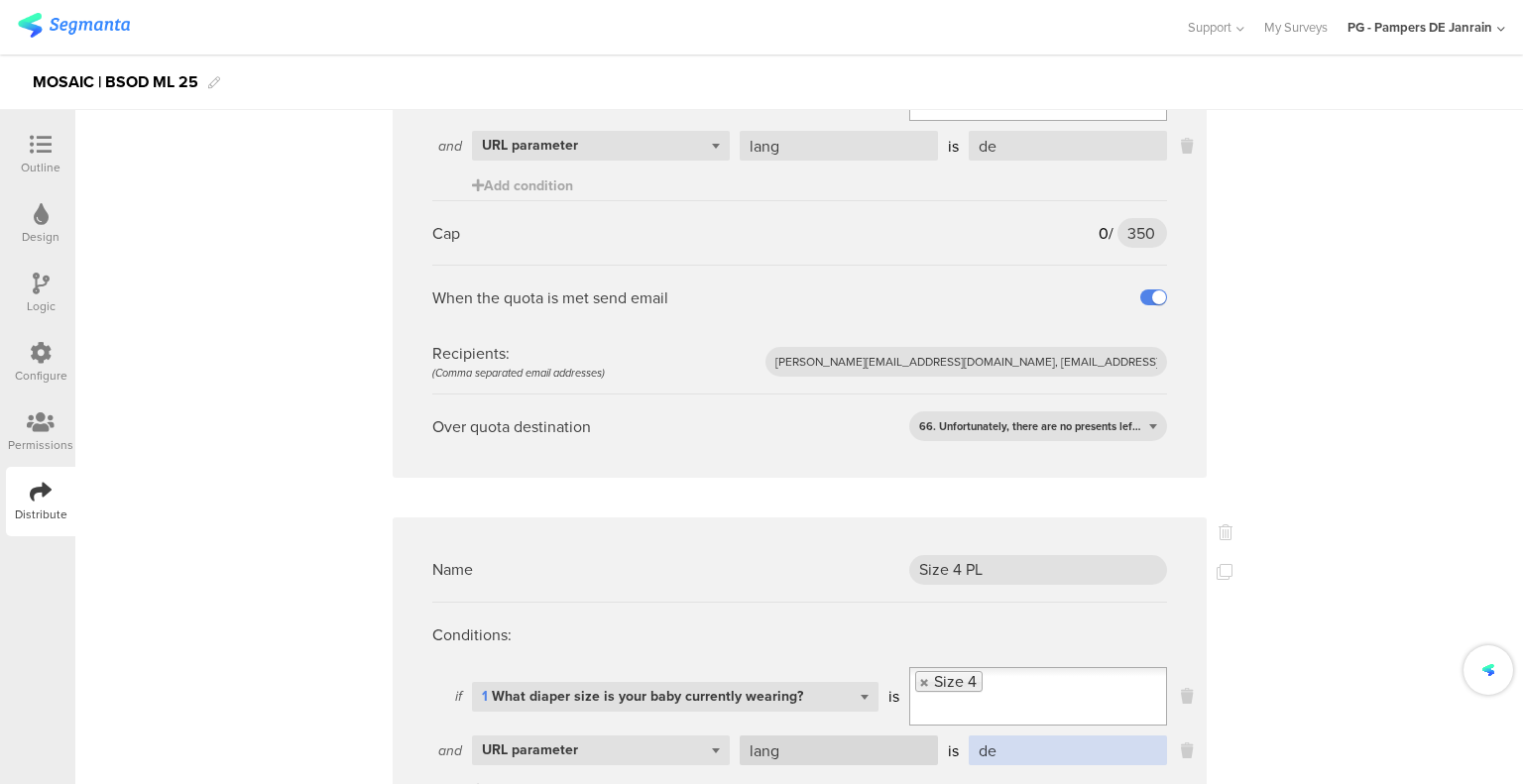 drag, startPoint x: 1044, startPoint y: 541, endPoint x: 872, endPoint y: 530, distance: 172.35139 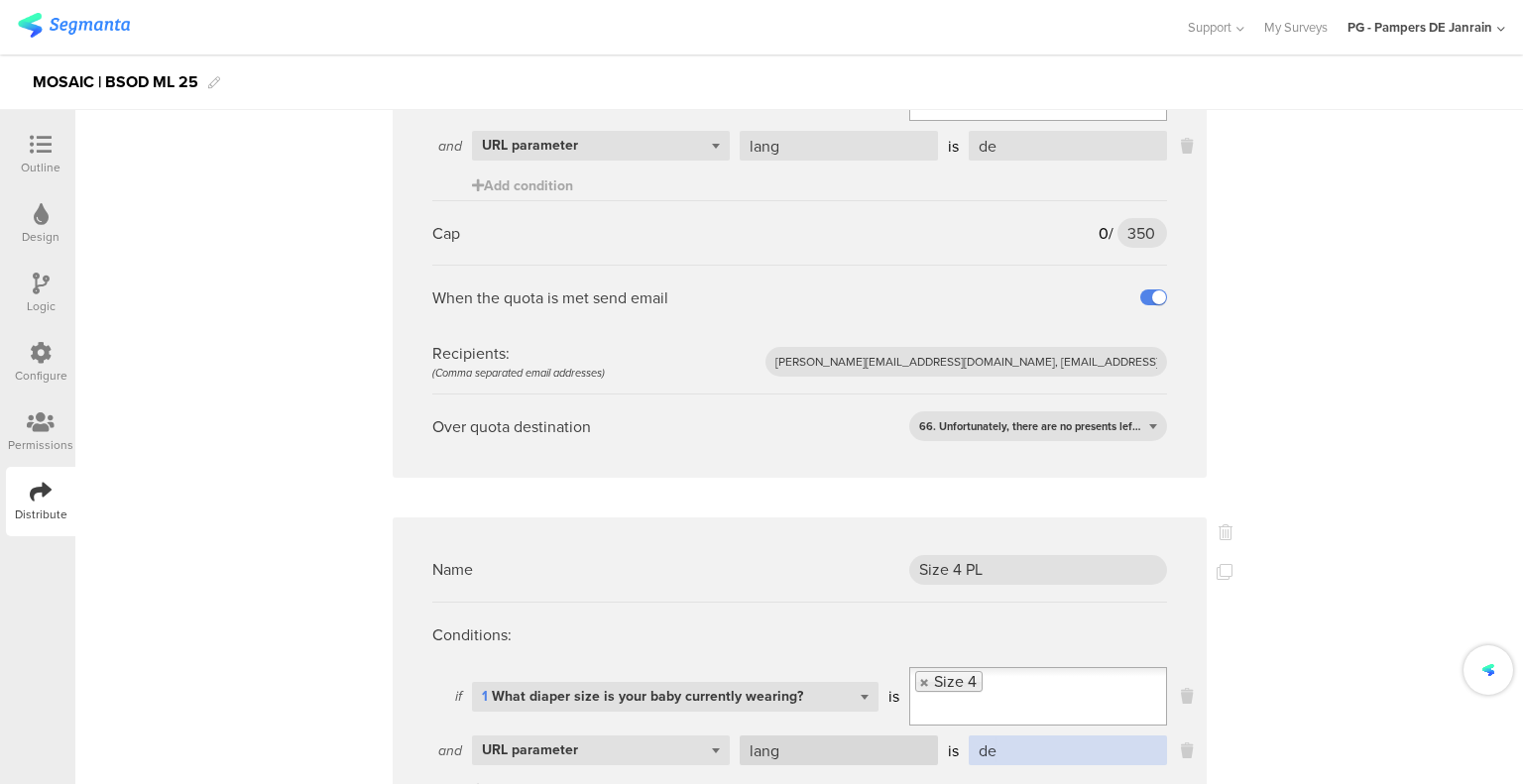 click on "lang
is
de" at bounding box center (948, 750) 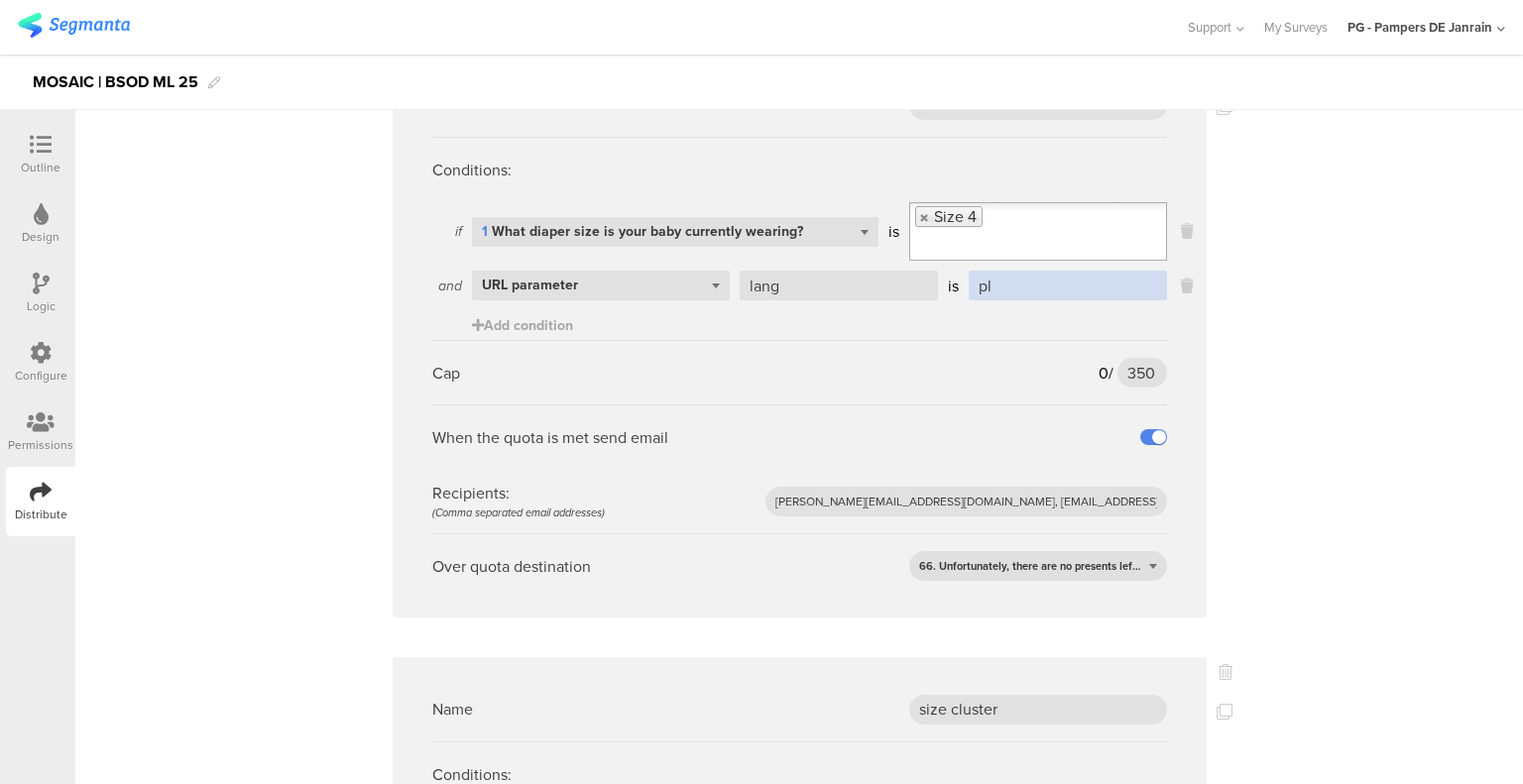 scroll, scrollTop: 6937, scrollLeft: 0, axis: vertical 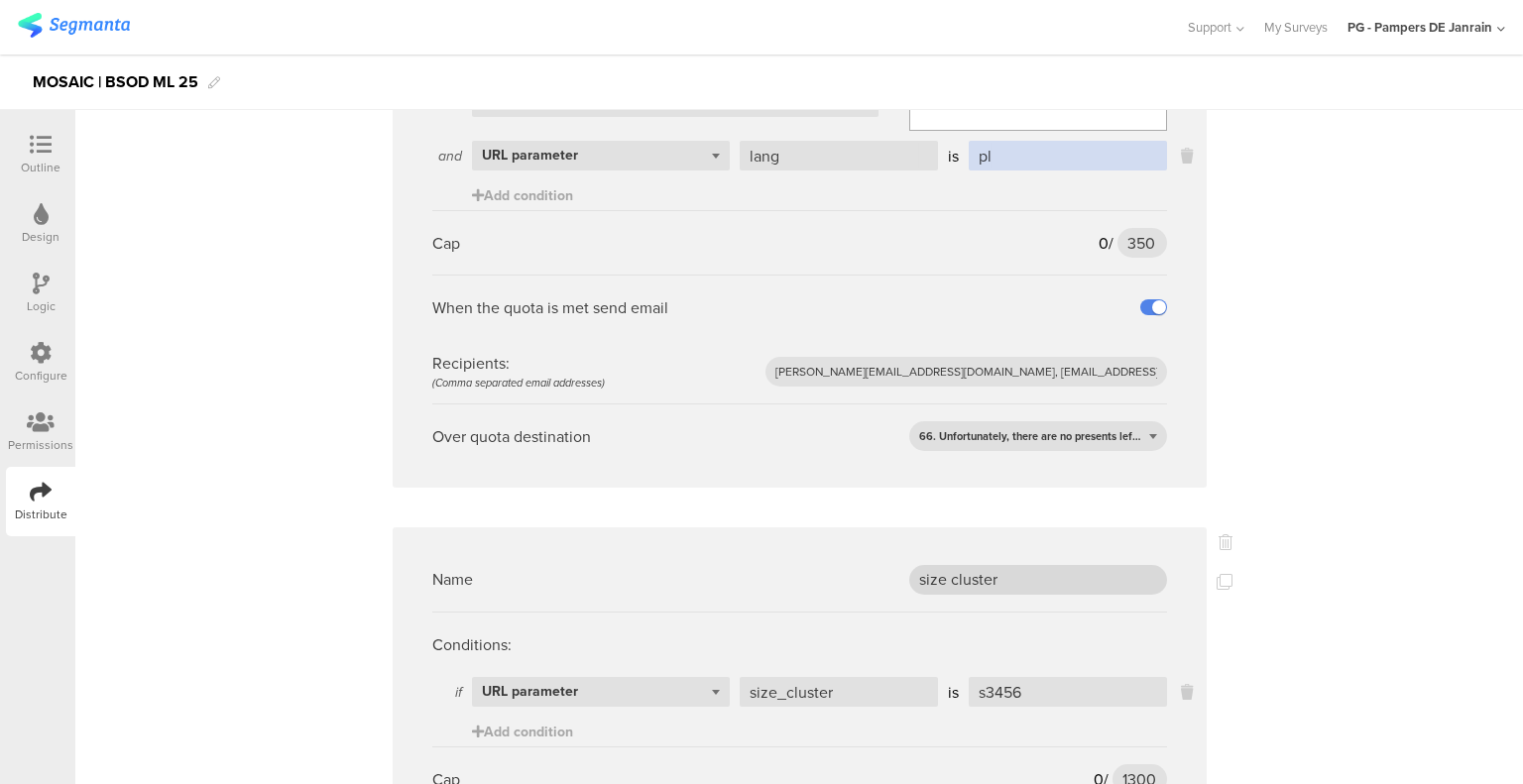 type on "pl" 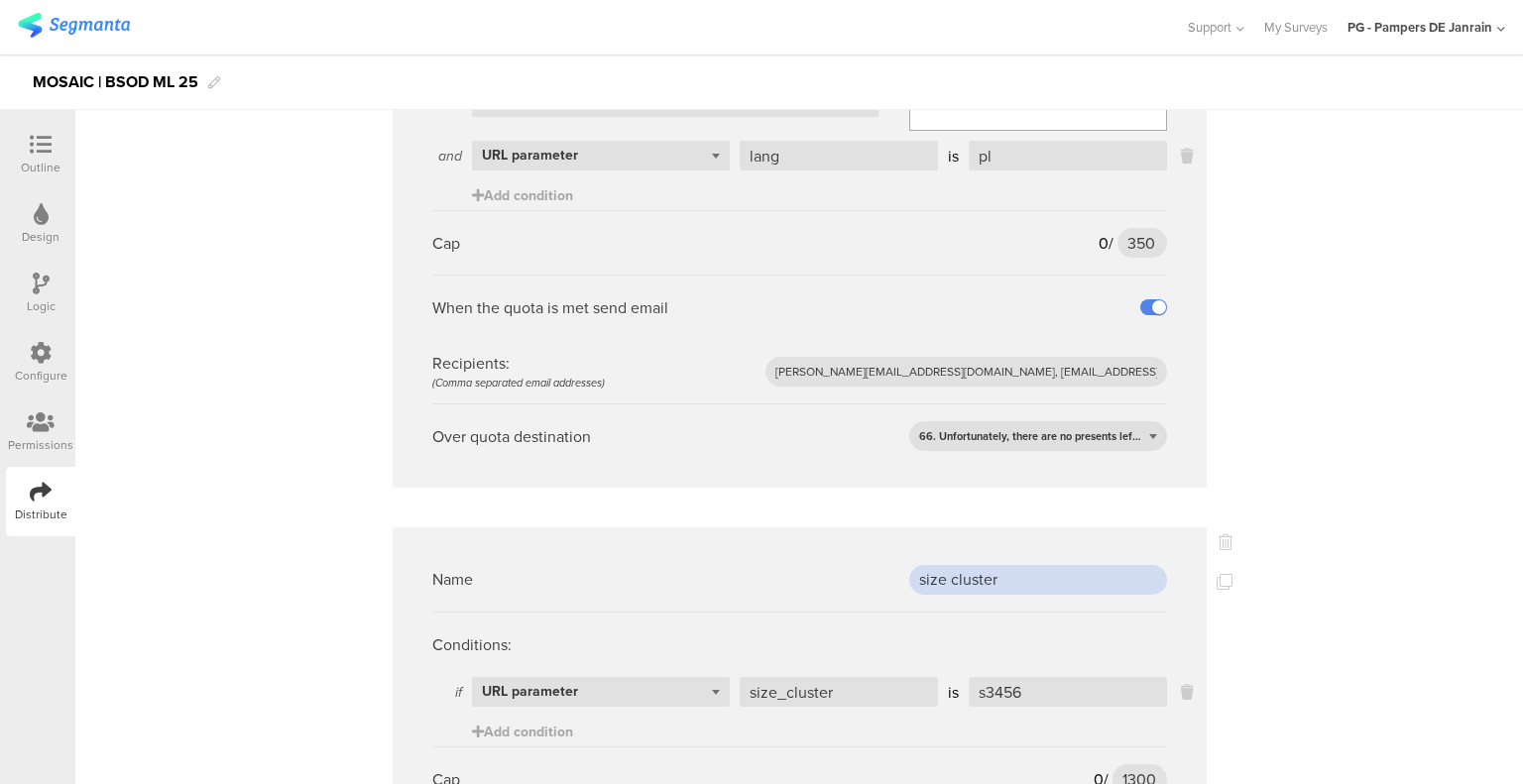 click on "size cluster" at bounding box center [1038, 580] 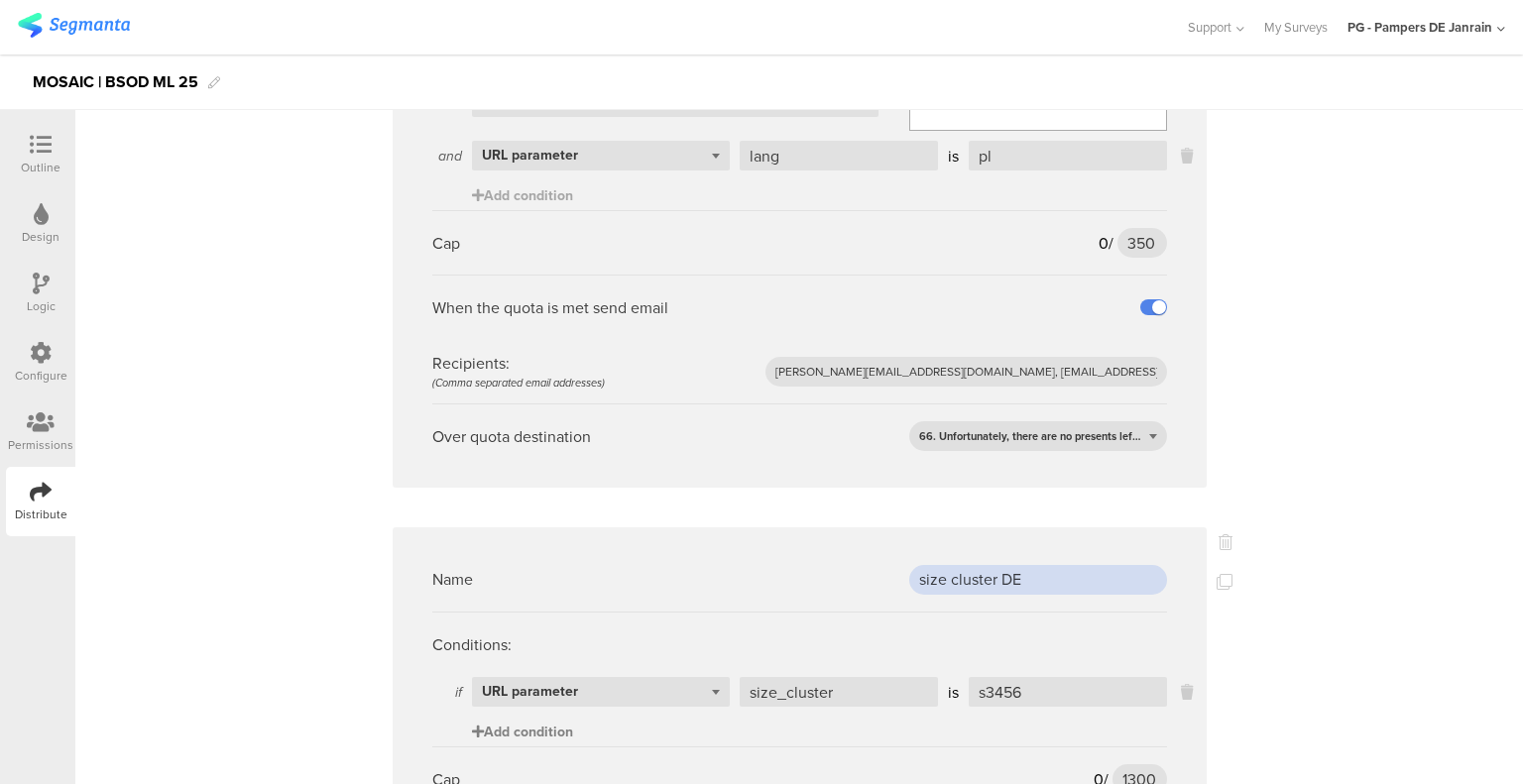 type on "size cluster DE" 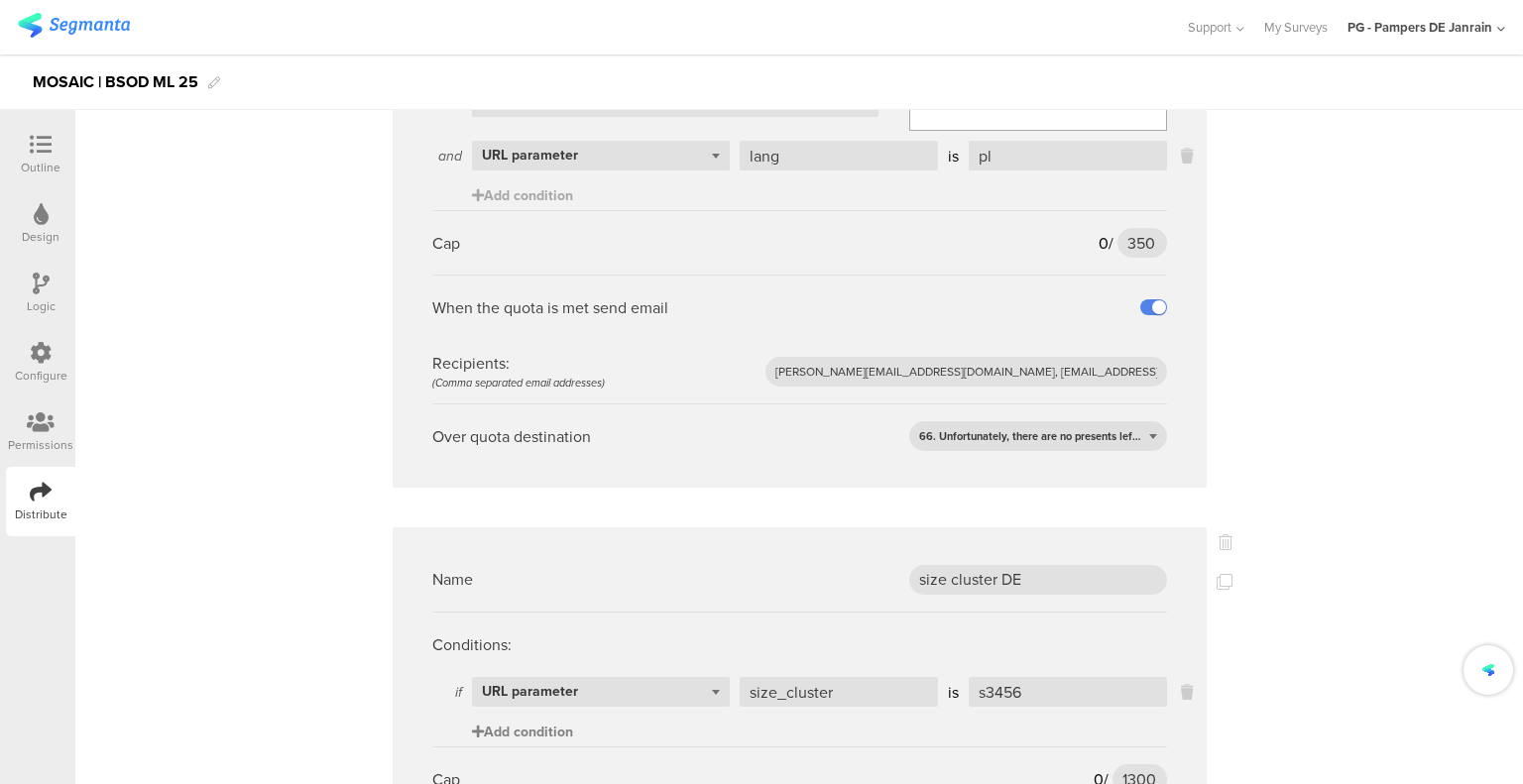 click on "Add condition" at bounding box center [523, 731] 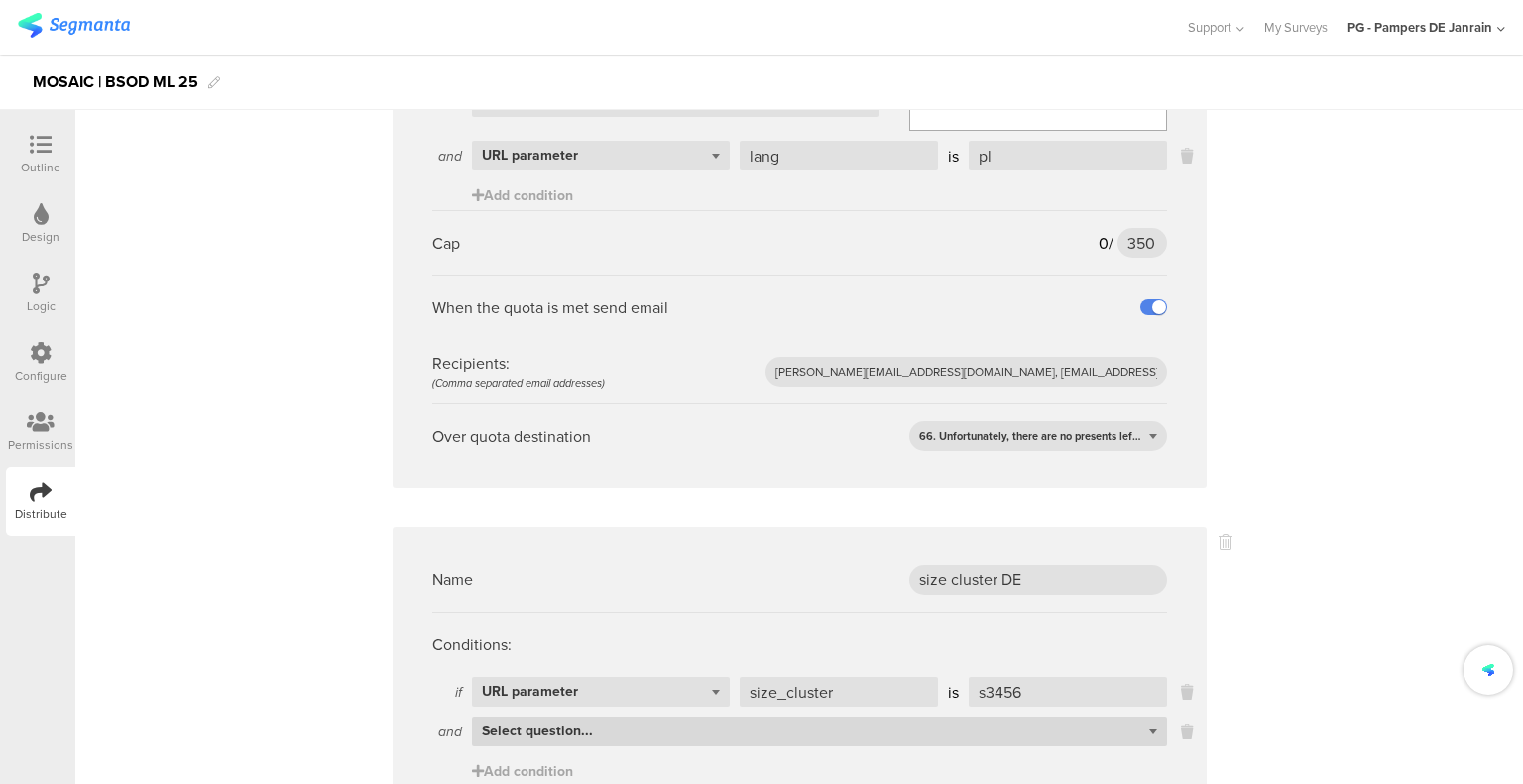 click on "Select question..." at bounding box center (819, 731) 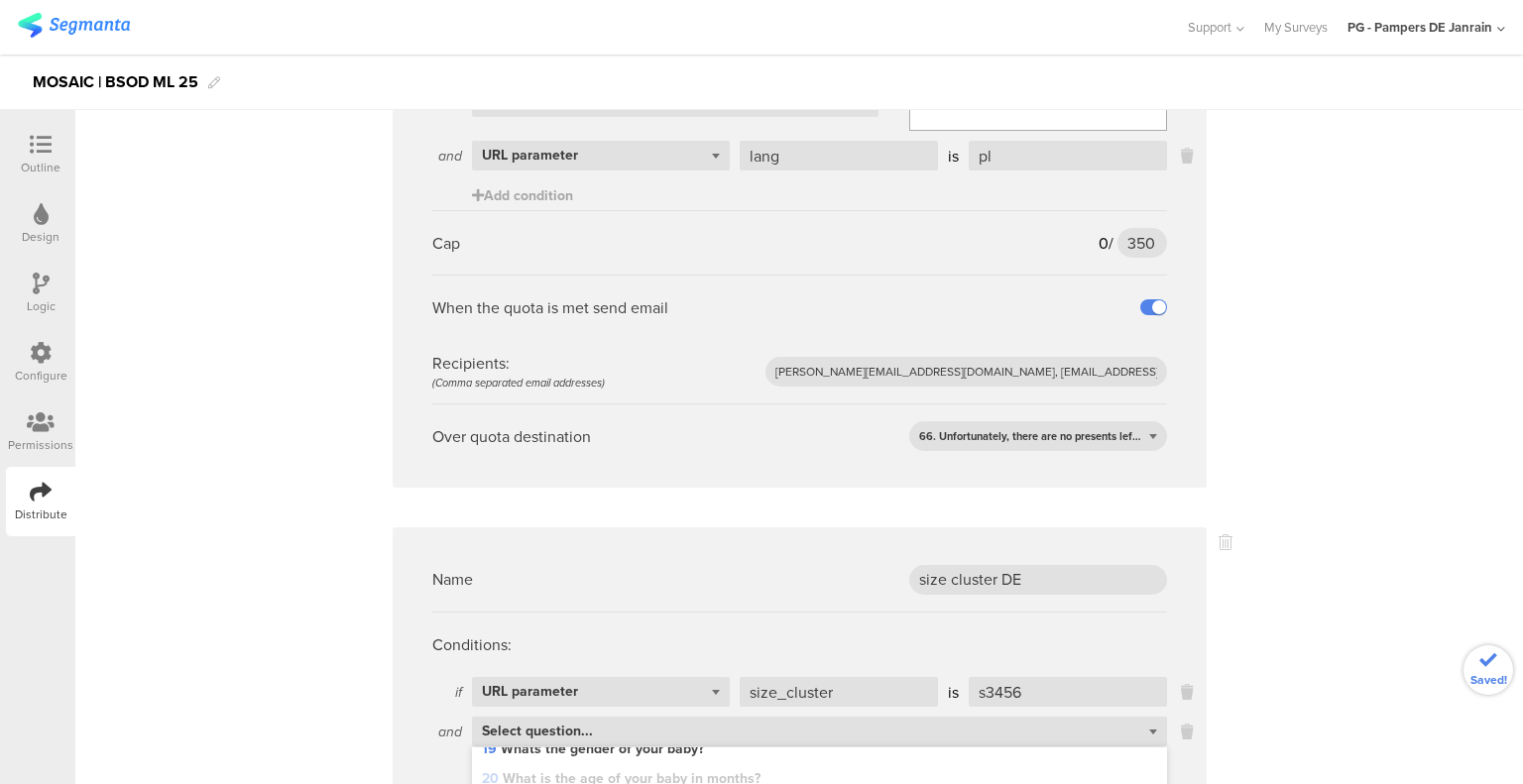 scroll, scrollTop: 1844, scrollLeft: 0, axis: vertical 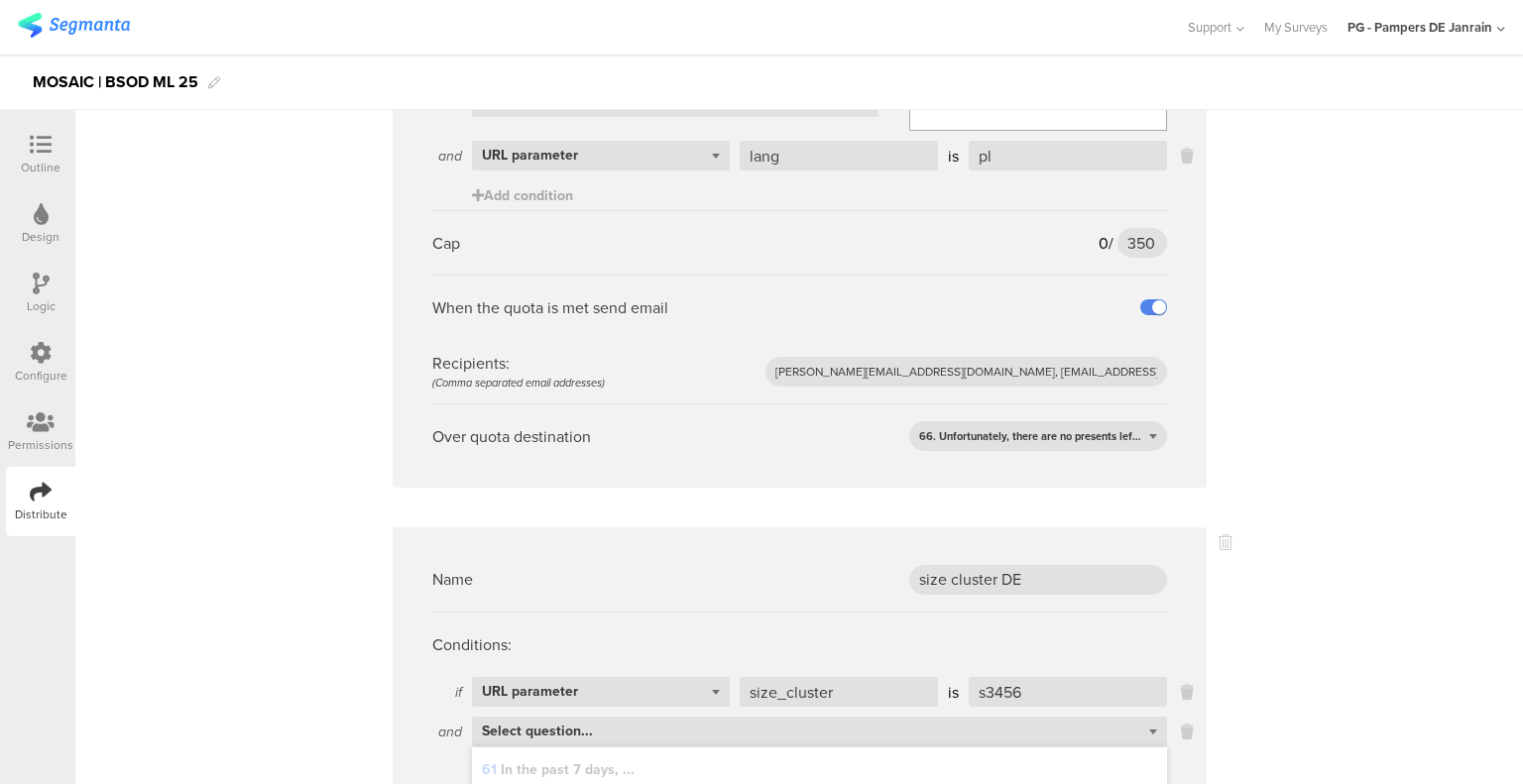 click on "URL parameter" at bounding box center (529, 949) 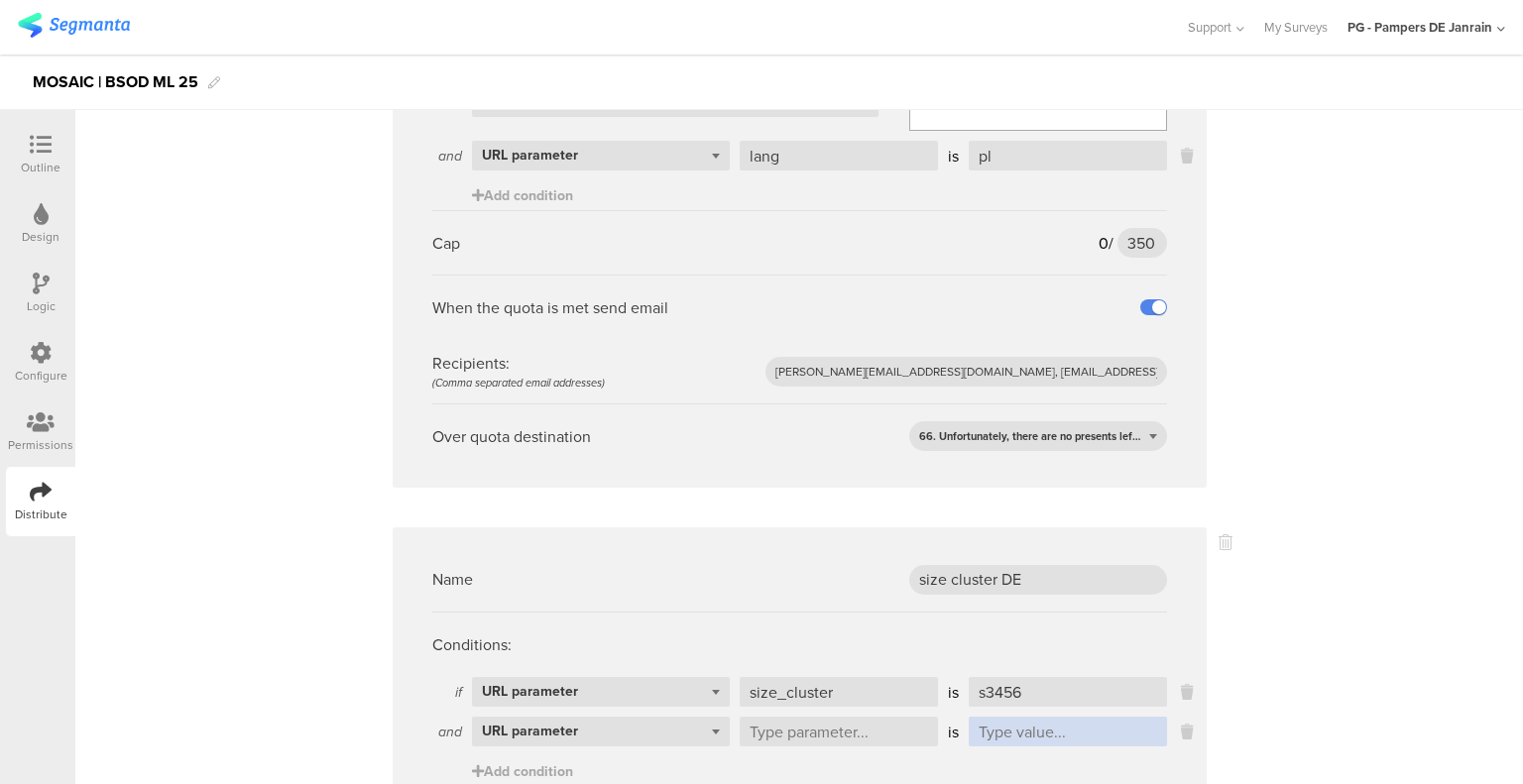 click at bounding box center [1068, 731] 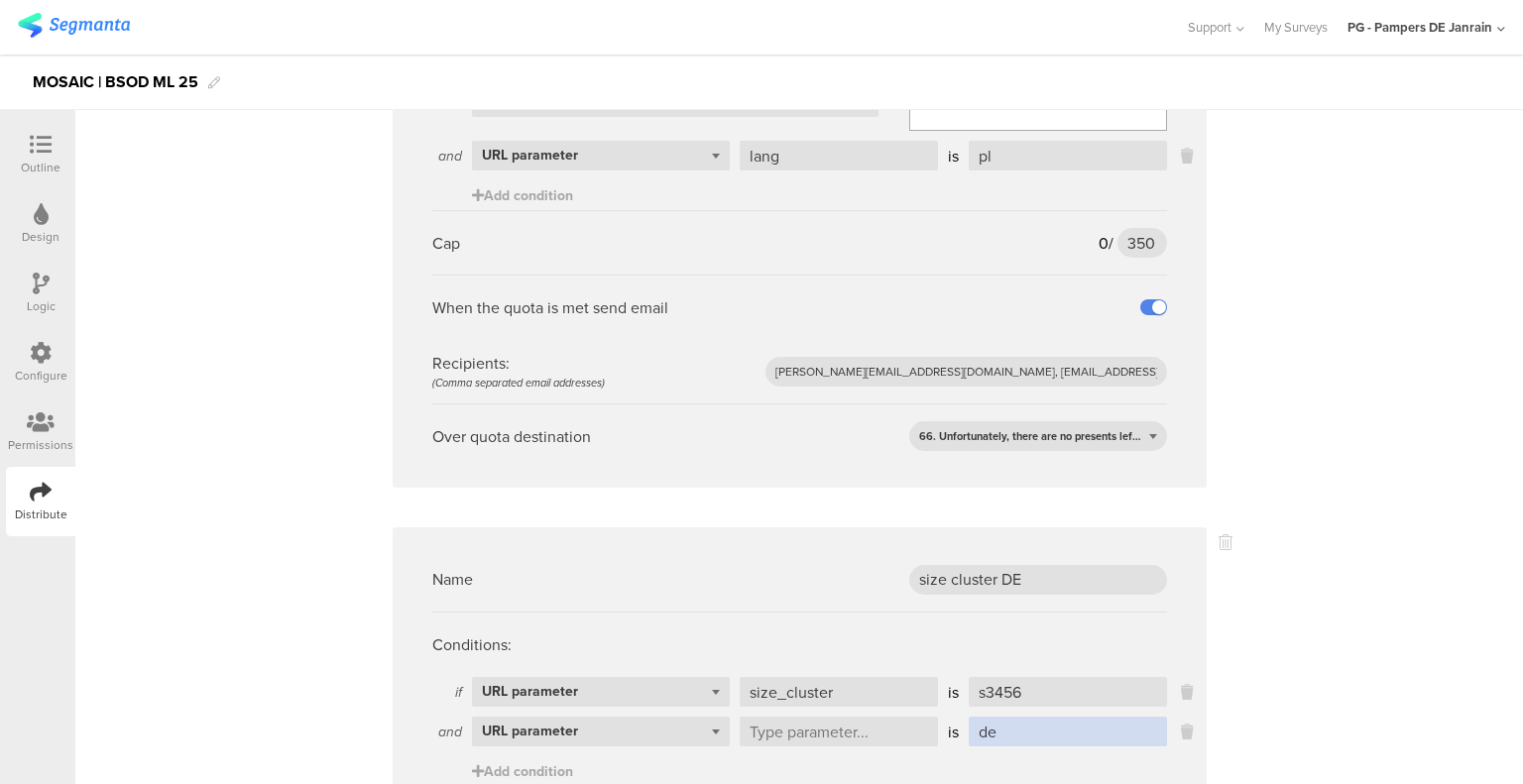 type on "de" 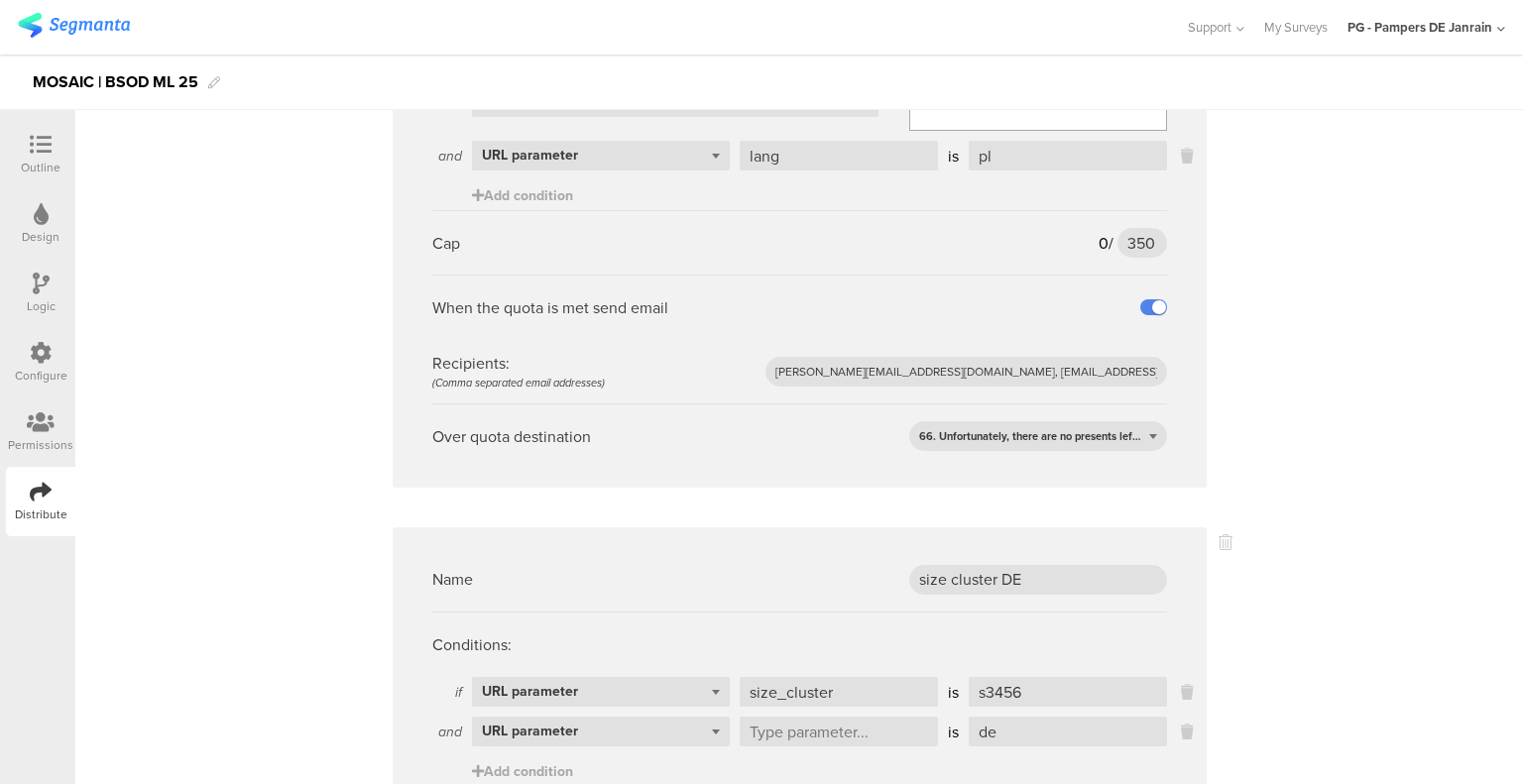 click on "Name
Total Responses_DE
Conditions:
if
Select question...   1 What diaper size is your baby currently wearing?
is
Size 1   Size 2   Size 3   Size 4   Size 5   Size 6   Size 7   Size 8
and
Select question...   URL parameter
lang
is
de
Add condition
Cap
0
/
1500
1500
When the quota is met send email
Recipients:  (Comma separated email addresses)
fritz.t@pg.com, burcak.b.1@pg.com, ajna.komaromi@saatchi.hu
Over quota destination
Ending B
Name
Total Responses_PL
Conditions:
if
Select question...   1
is
Size 1   Size 2" at bounding box center [799, -2509] 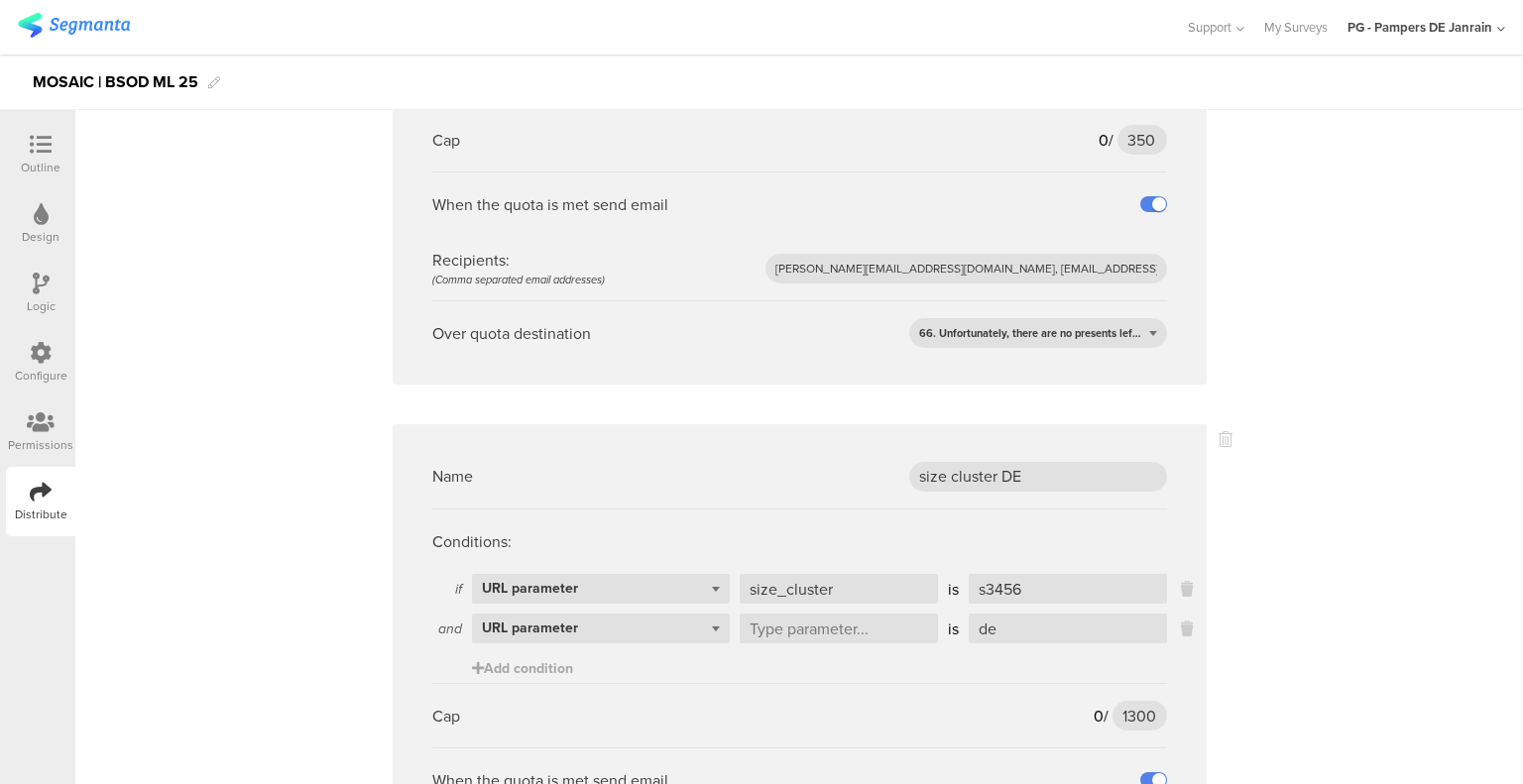 scroll, scrollTop: 7036, scrollLeft: 0, axis: vertical 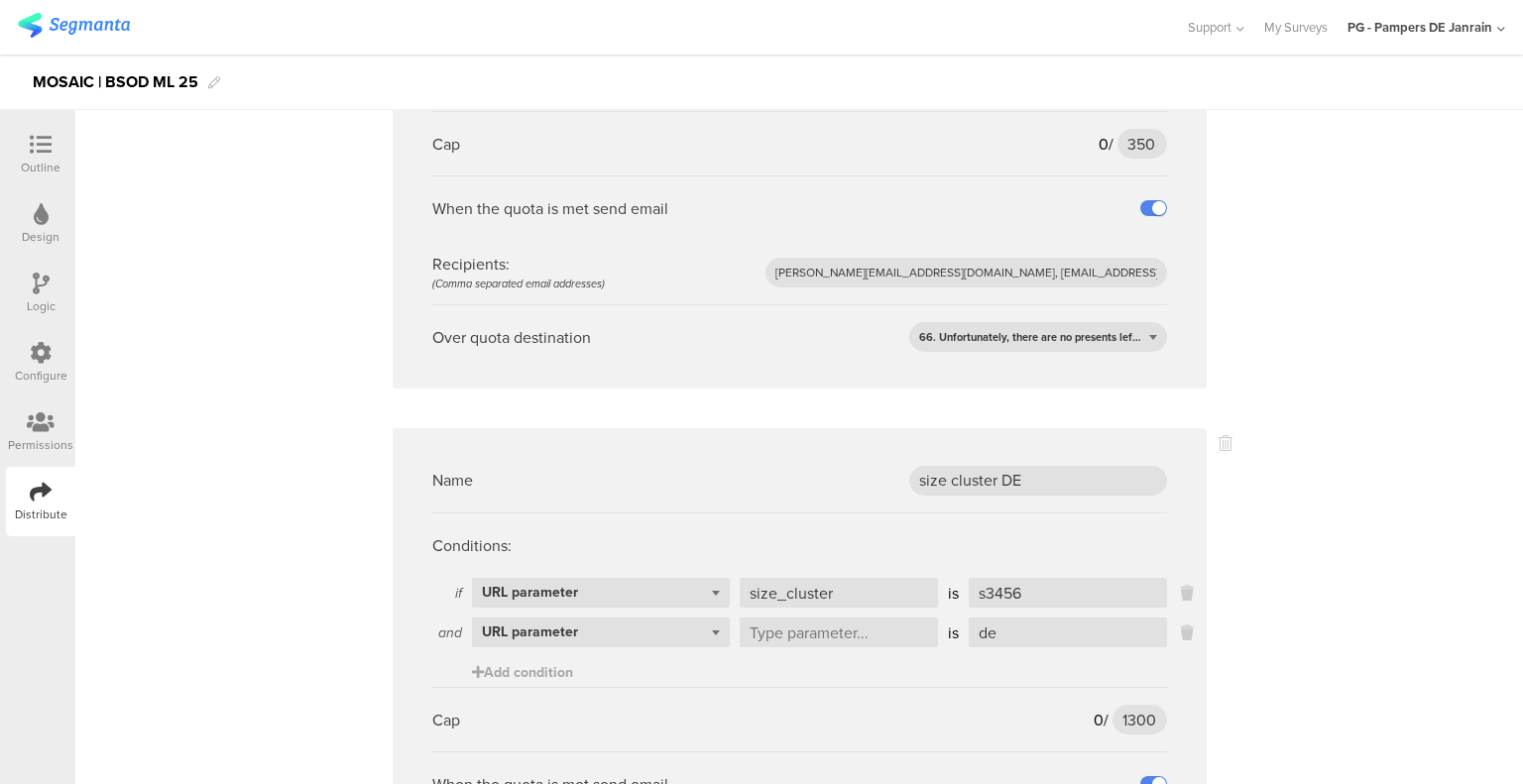 click on "Name
Total Responses_DE
Conditions:
if
Select question...   1 What diaper size is your baby currently wearing?
is
Size 1   Size 2   Size 3   Size 4   Size 5   Size 6   Size 7   Size 8
and
Select question...   URL parameter
lang
is
de
Add condition
Cap
0
/
1500
1500
When the quota is met send email
Recipients:  (Comma separated email addresses)
fritz.t@pg.com, burcak.b.1@pg.com, ajna.komaromi@saatchi.hu
Over quota destination
Ending B
Name
Total Responses_PL
Conditions:
if
Select question...   1
is
Size 1   Size 2" at bounding box center (799, -2608) 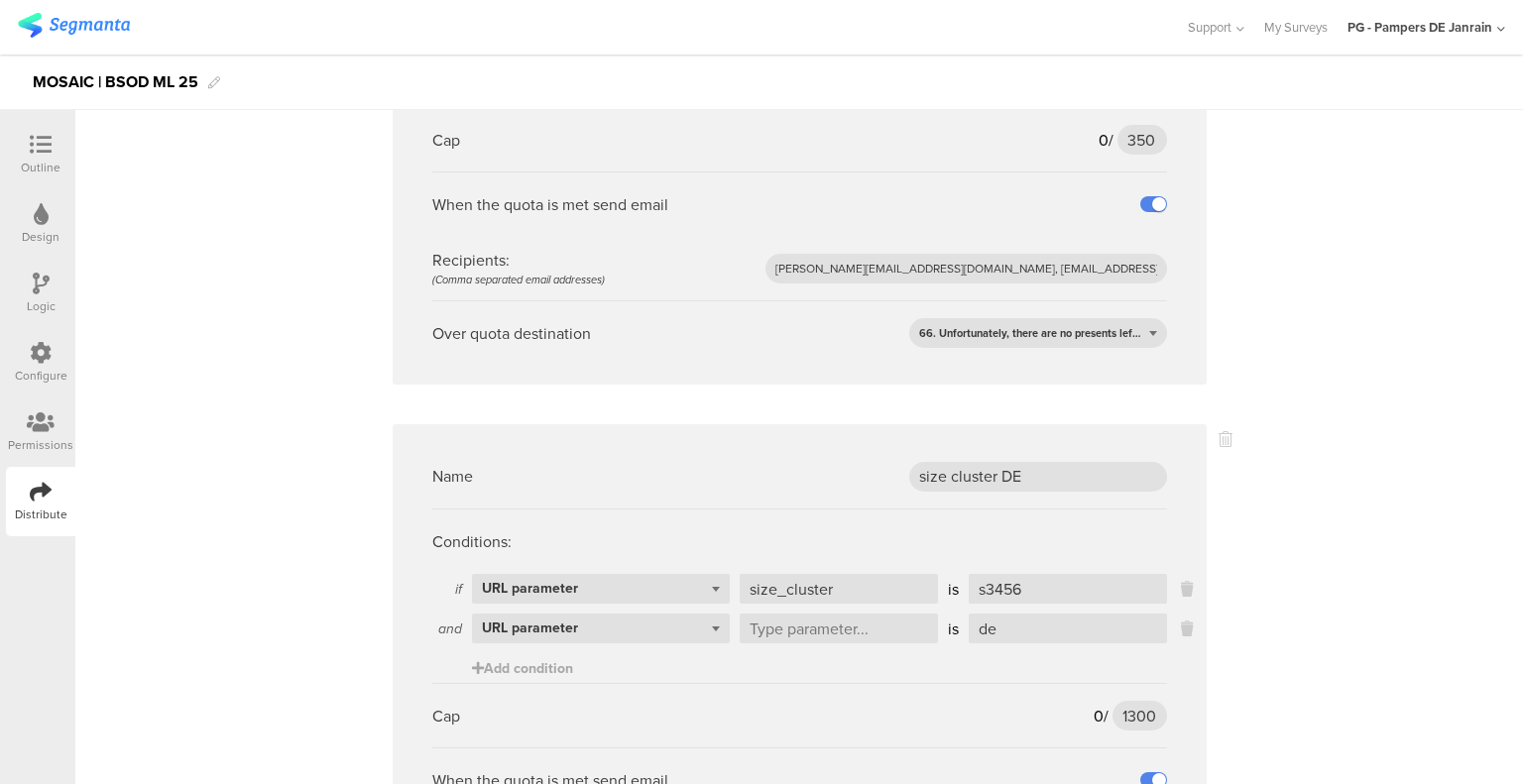 scroll, scrollTop: 7036, scrollLeft: 0, axis: vertical 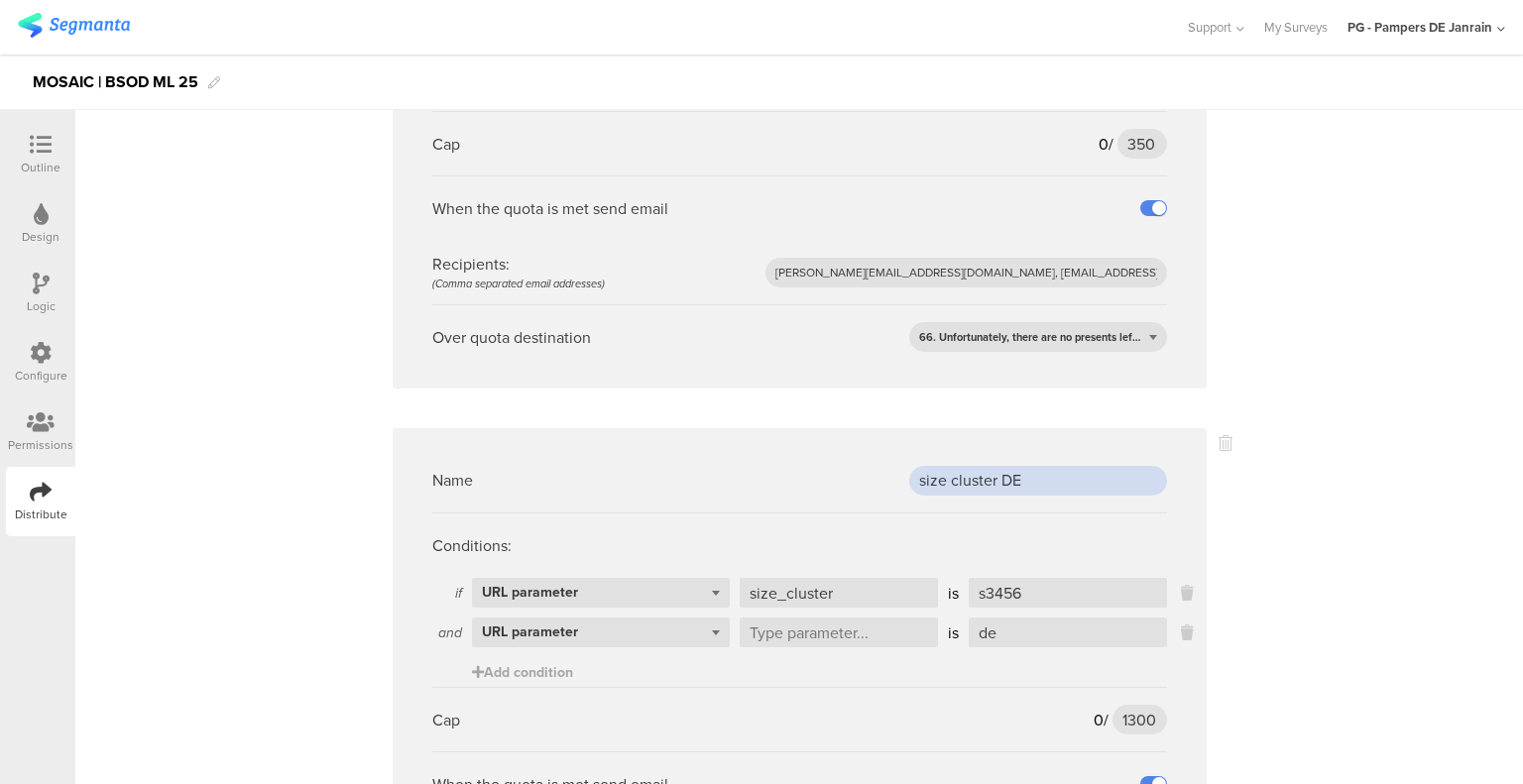 click on "size cluster DE" at bounding box center (1038, 481) 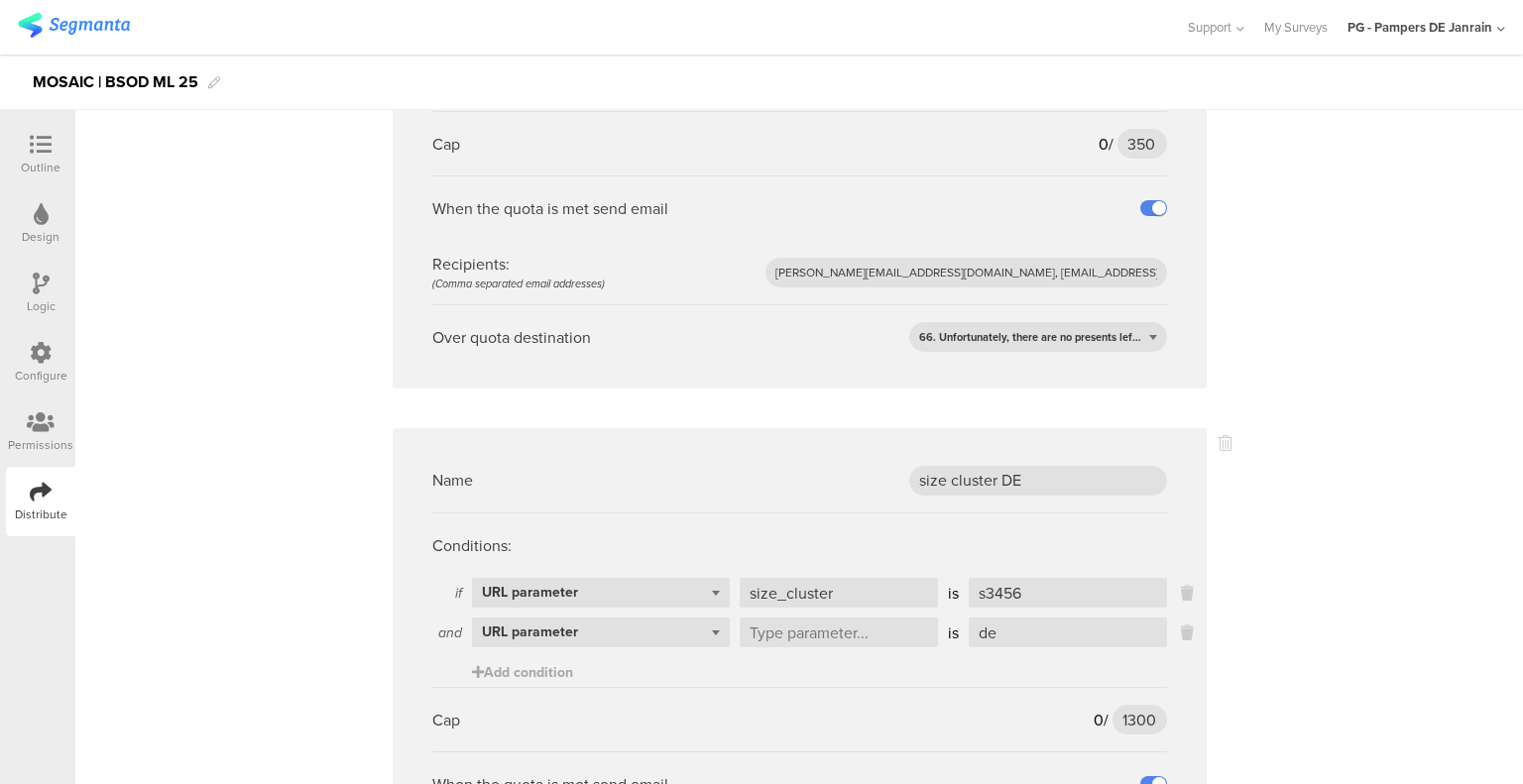 click on "Conditions:" at bounding box center [799, 545] 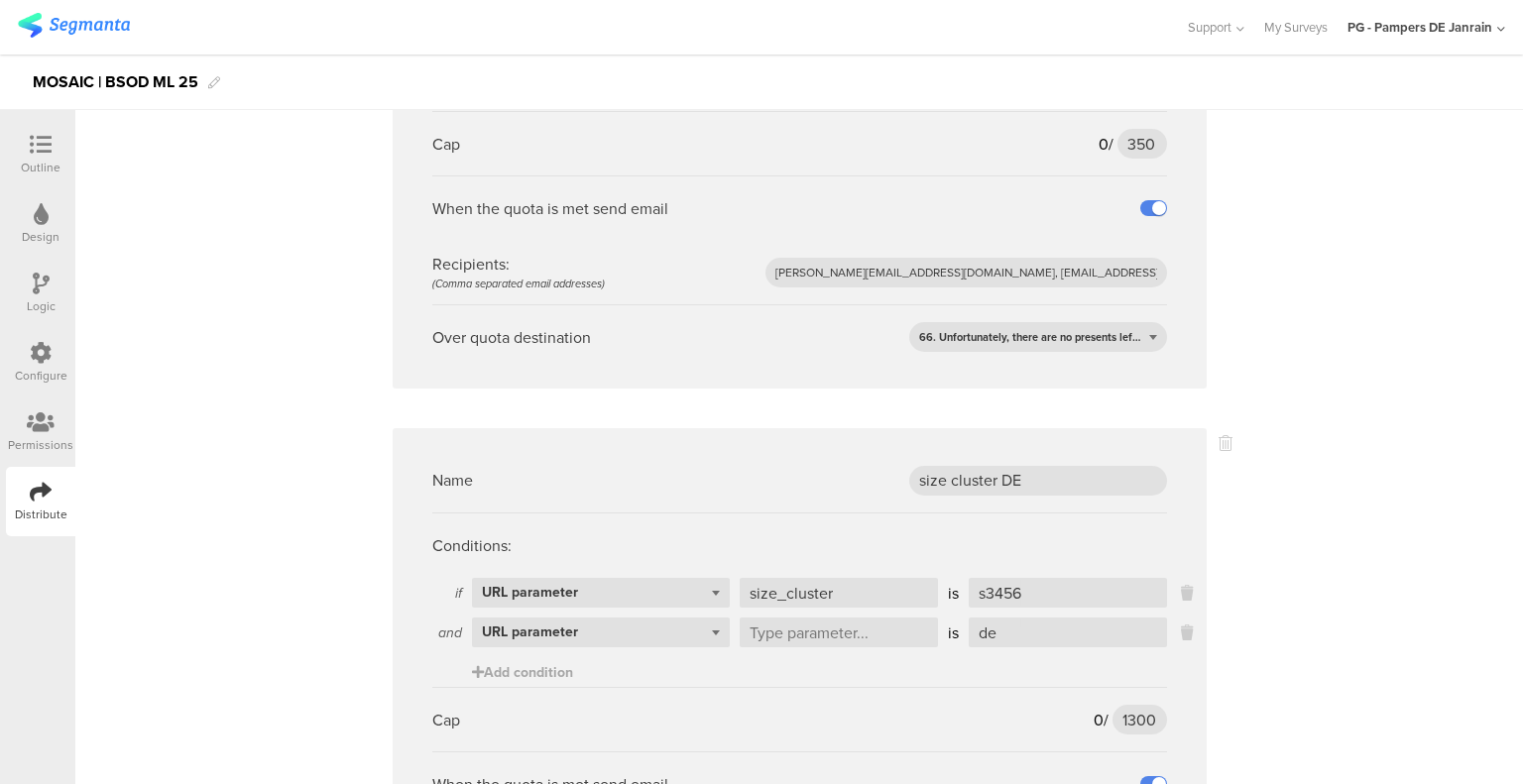 click on "Name
Total Responses_DE
Conditions:
if
Select question...   1 What diaper size is your baby currently wearing?
is
Size 1   Size 2   Size 3   Size 4   Size 5   Size 6   Size 7   Size 8
and
Select question...   URL parameter
lang
is
de
Add condition
Cap
0
/
1500
1500
When the quota is met send email
Recipients:  (Comma separated email addresses)
fritz.t@pg.com, burcak.b.1@pg.com, ajna.komaromi@saatchi.hu
Over quota destination
Ending B
Name
Total Responses_PL
Conditions:
if
Select question...   1
is
Size 1   Size 2" at bounding box center (799, -2608) 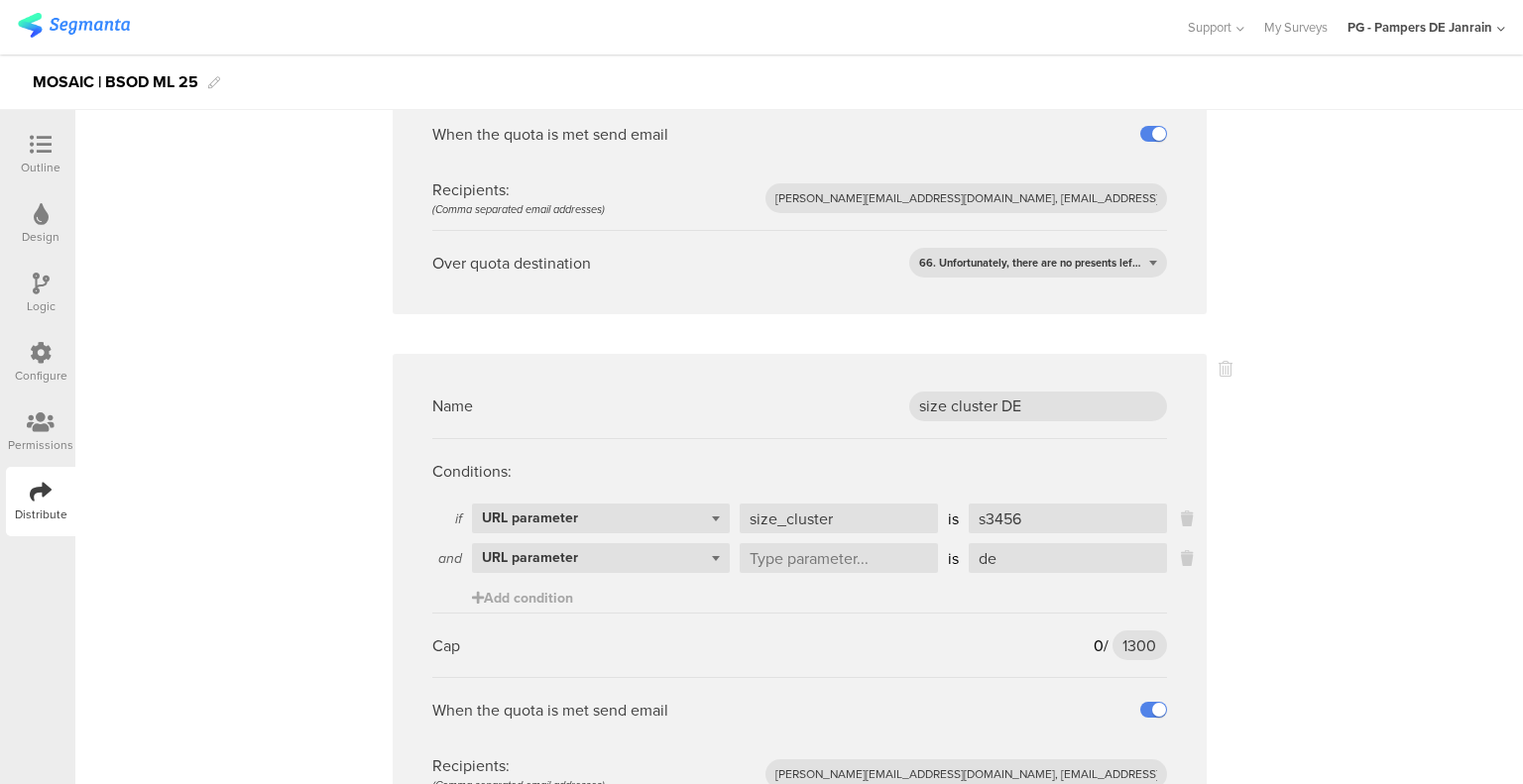 scroll, scrollTop: 7433, scrollLeft: 0, axis: vertical 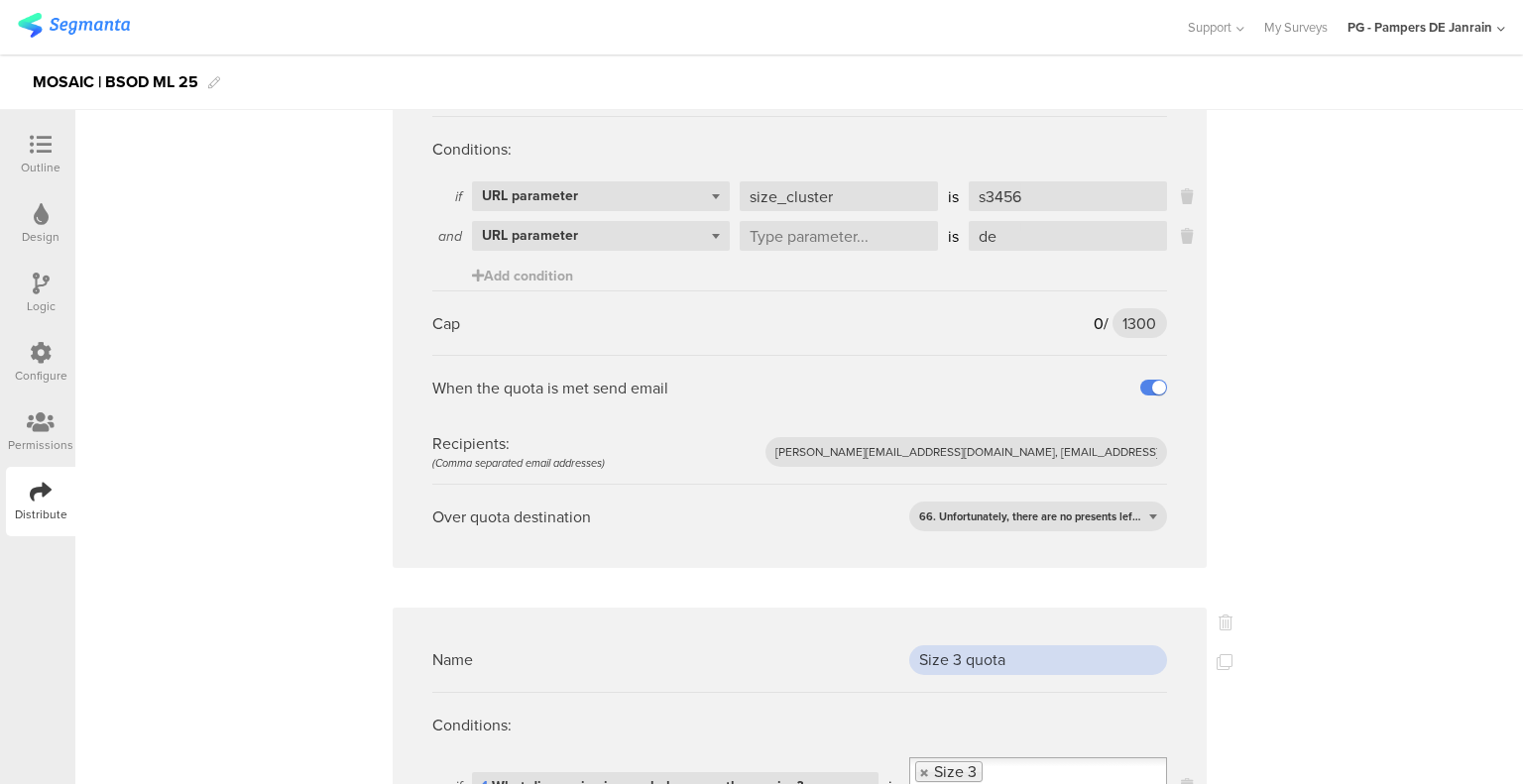 click on "Size 3 quota" at bounding box center (1038, 660) 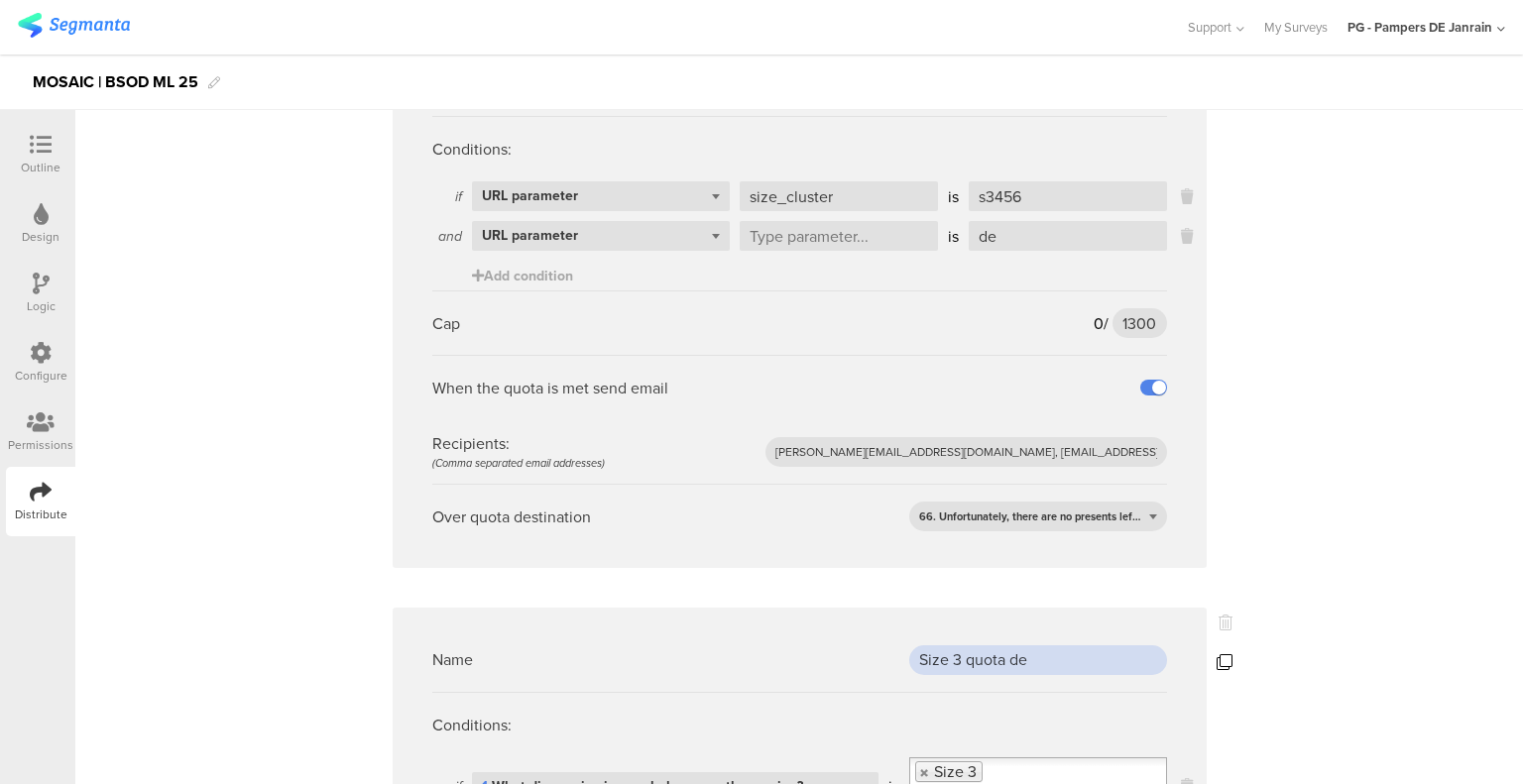 type on "Size 3 quota de" 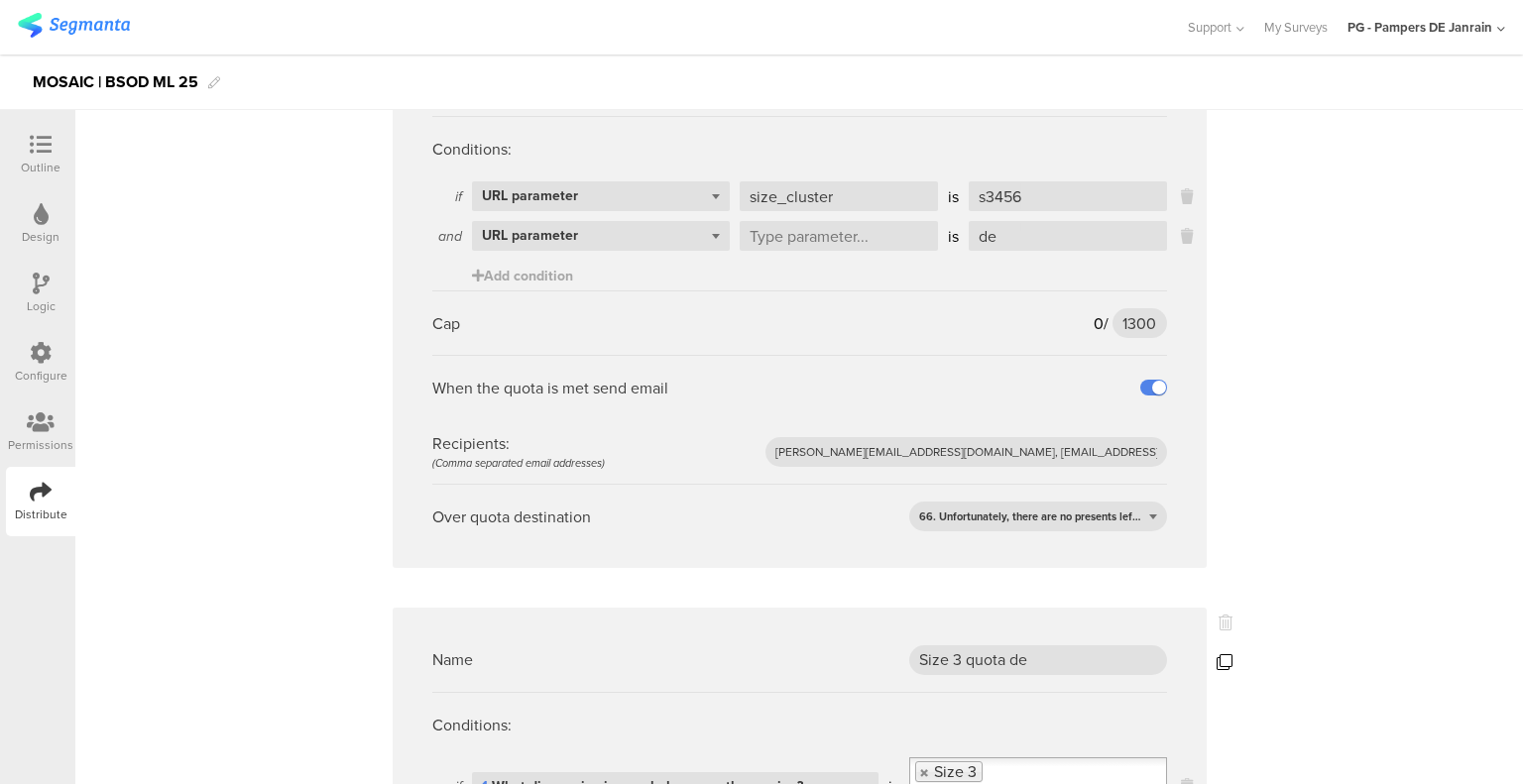 click at bounding box center (1225, 662) 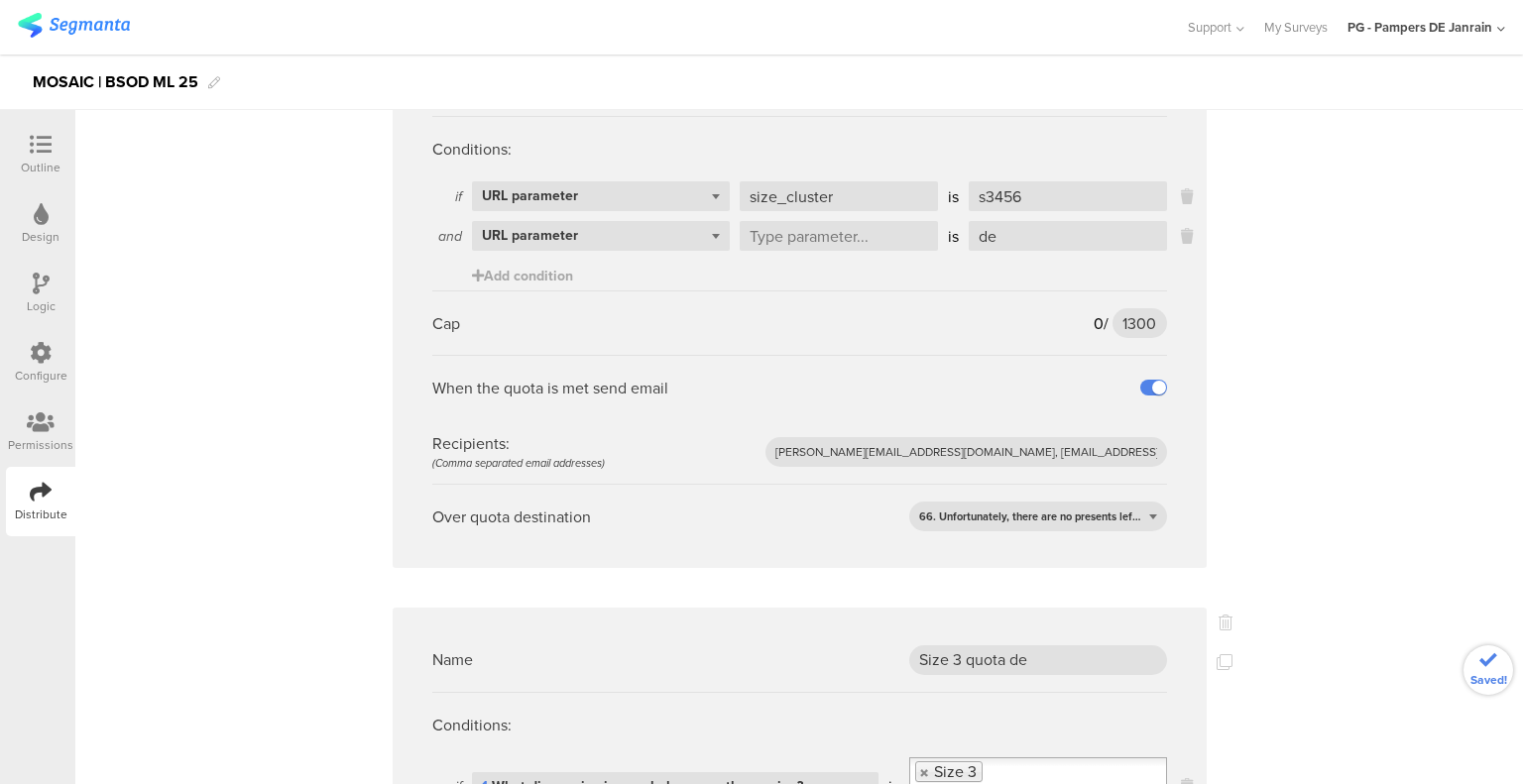 scroll, scrollTop: 7631, scrollLeft: 0, axis: vertical 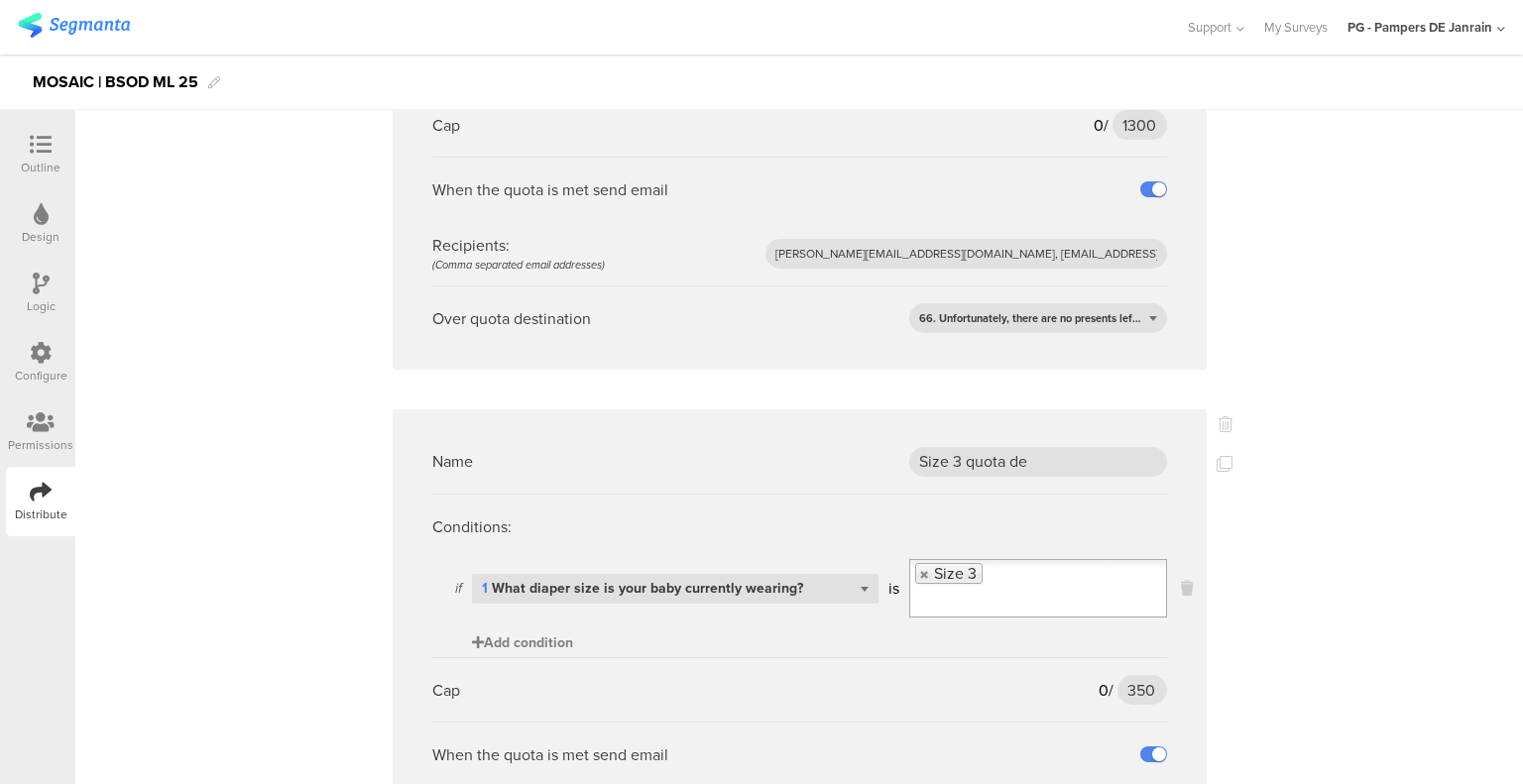 click on "Add condition" at bounding box center [523, 642] 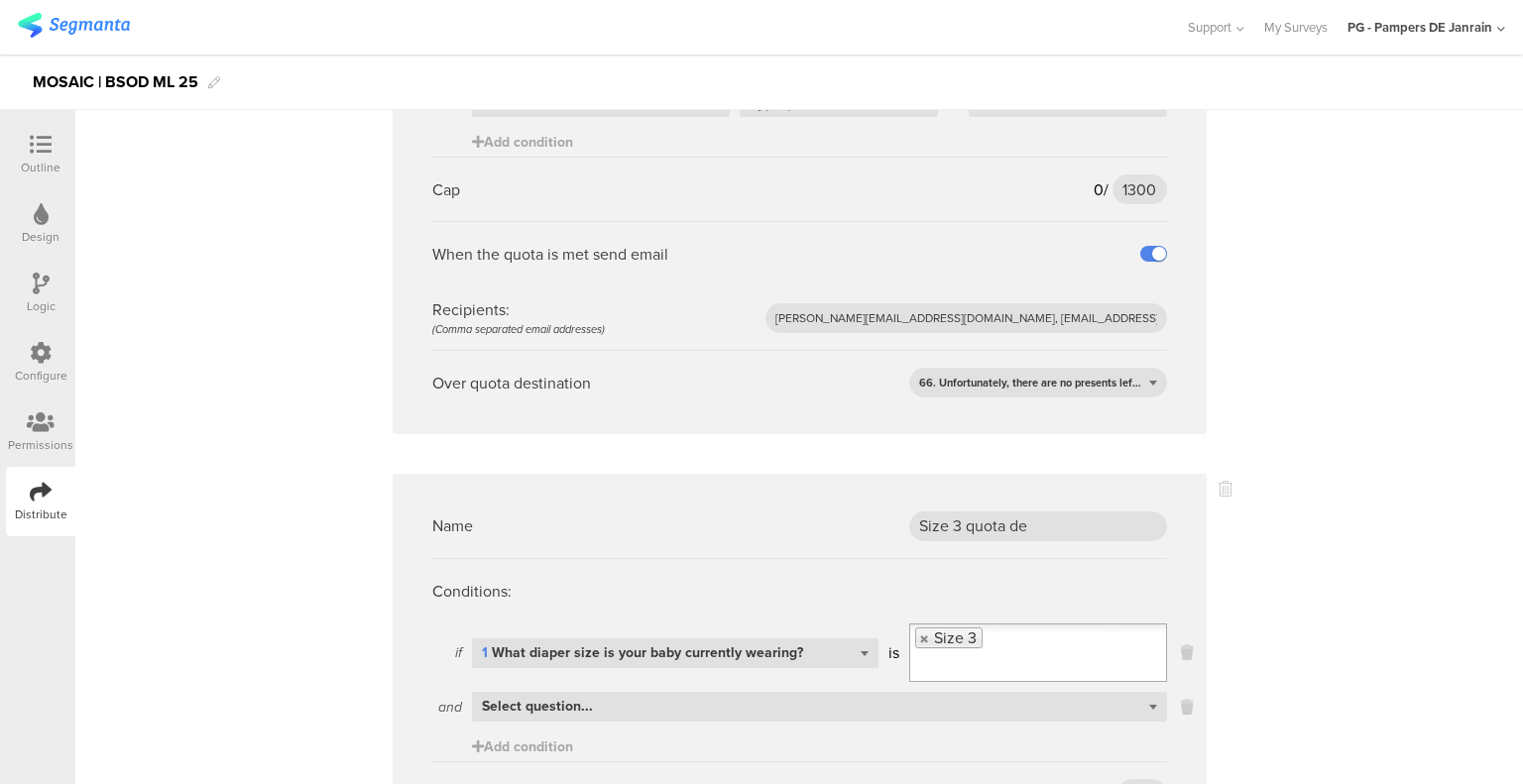 scroll, scrollTop: 7532, scrollLeft: 0, axis: vertical 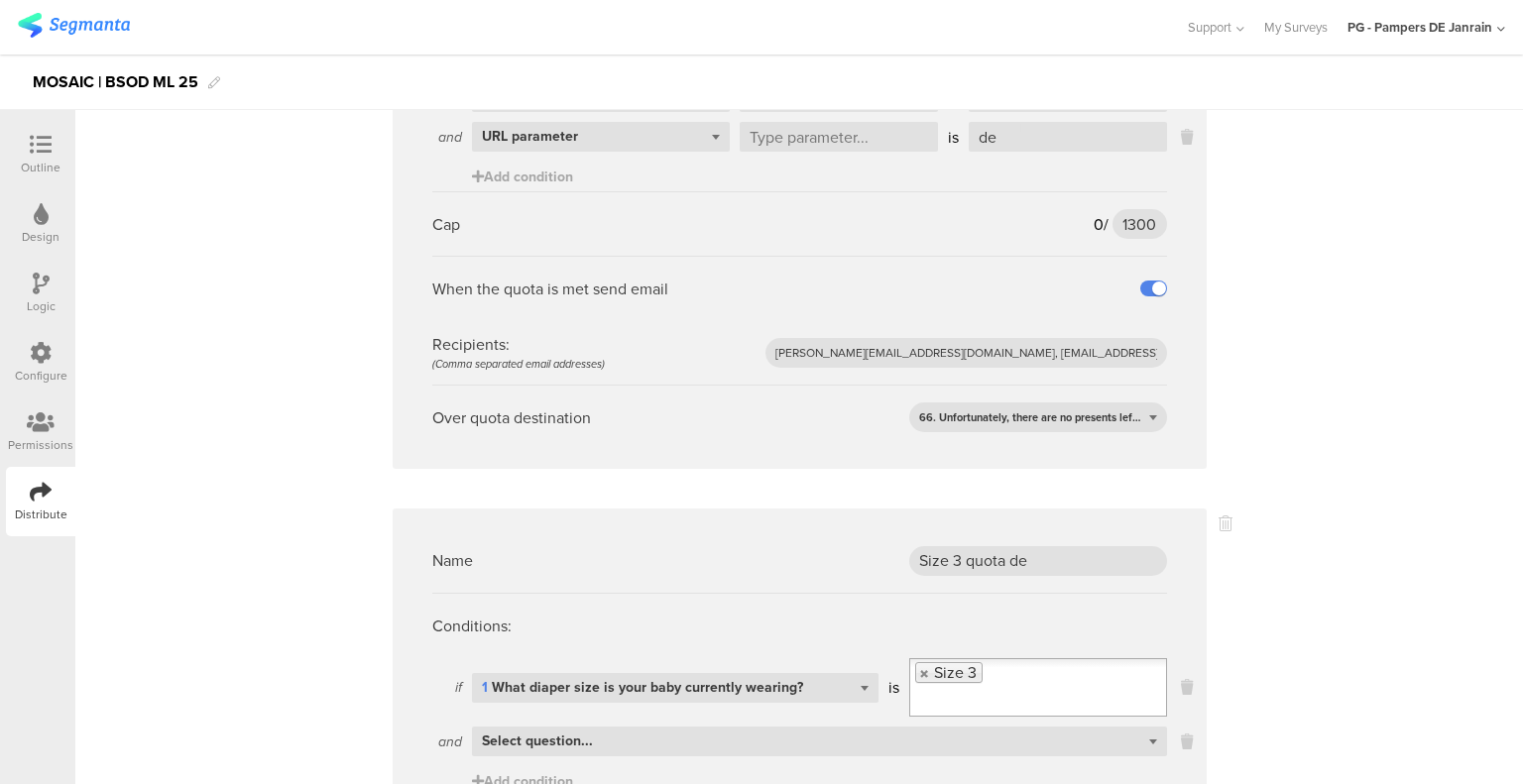 click on "Conditions:" at bounding box center (799, 625) 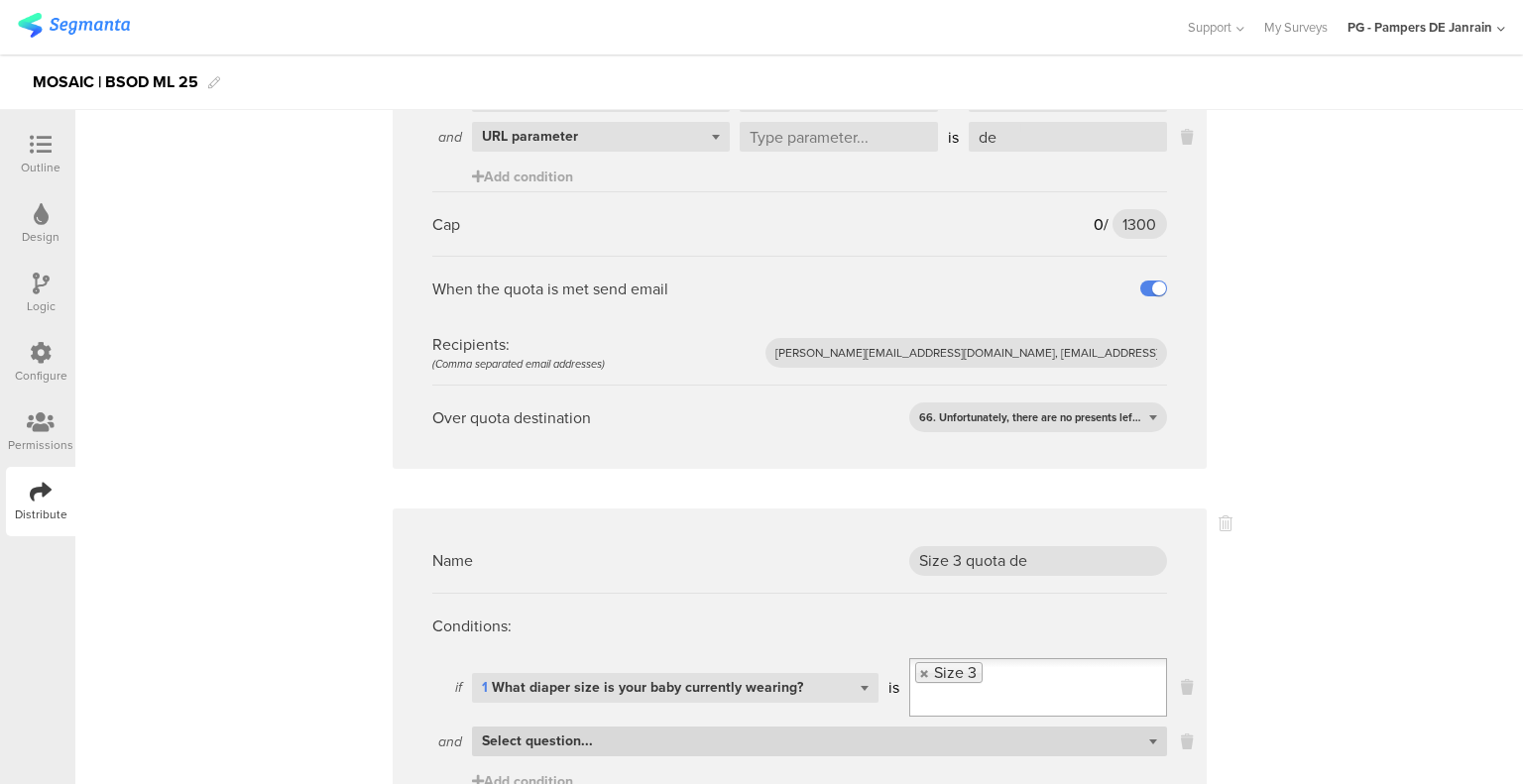 click on "Select question..." at bounding box center (819, 741) 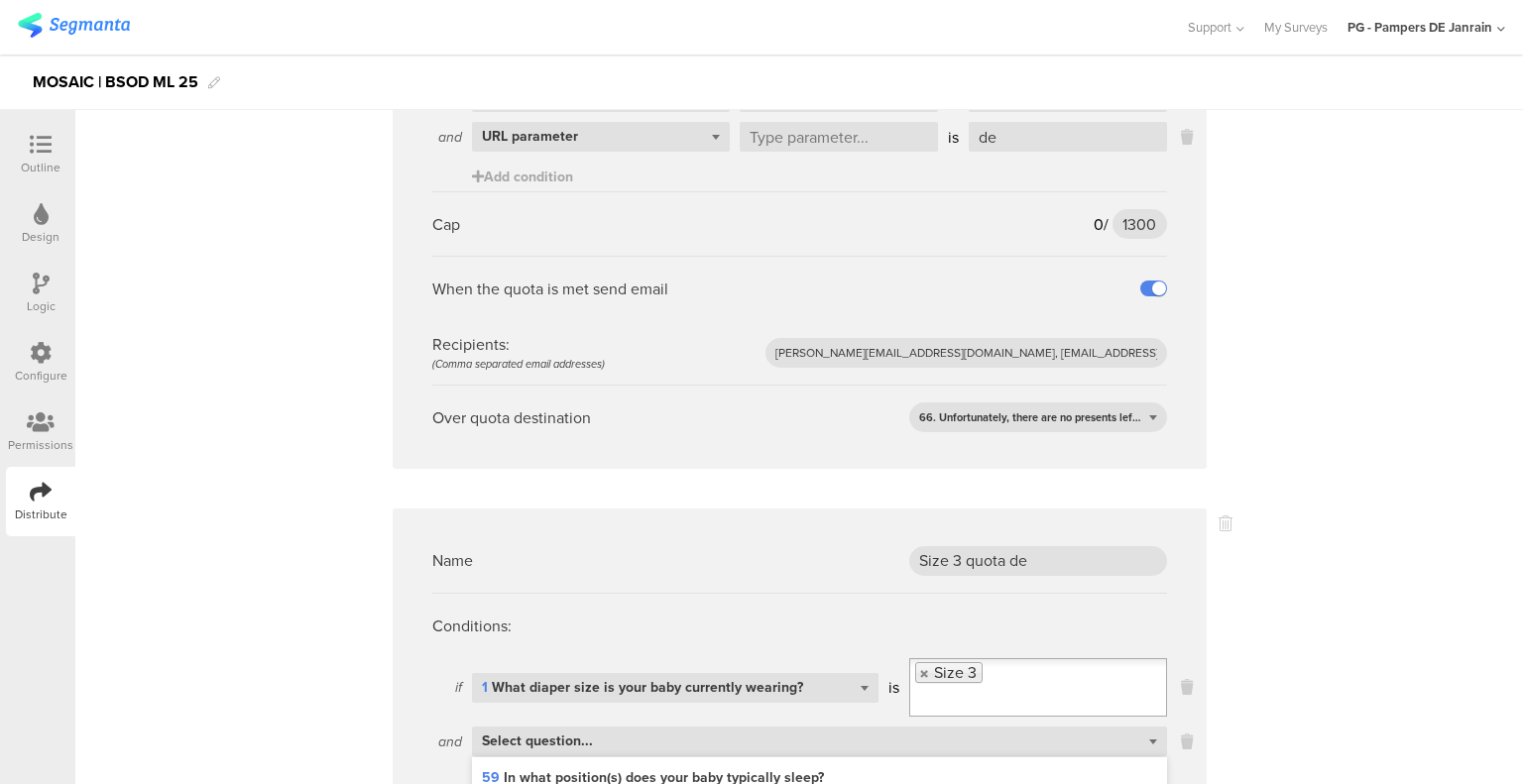 scroll, scrollTop: 1844, scrollLeft: 0, axis: vertical 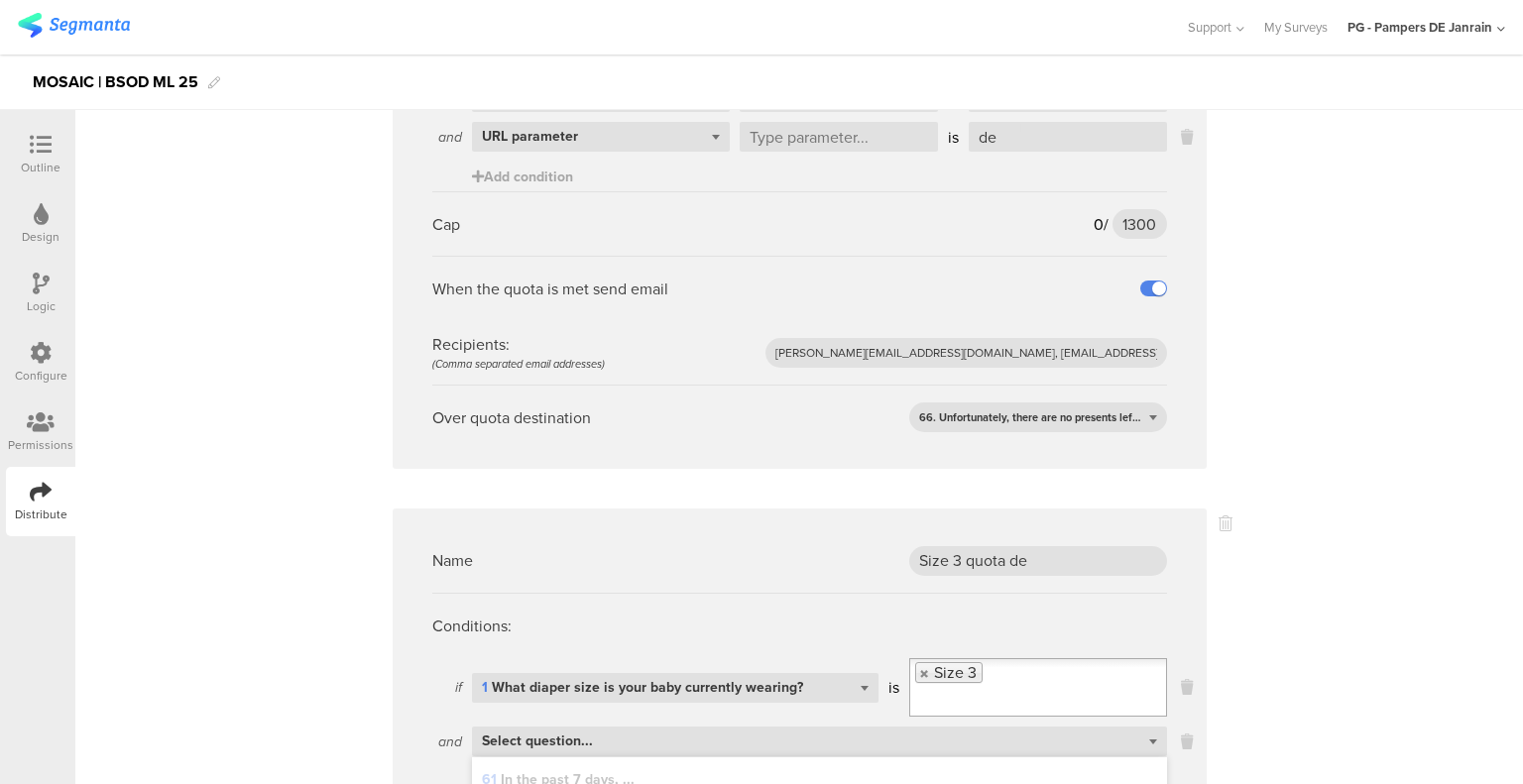 click on "URL parameter" at bounding box center (819, 958) 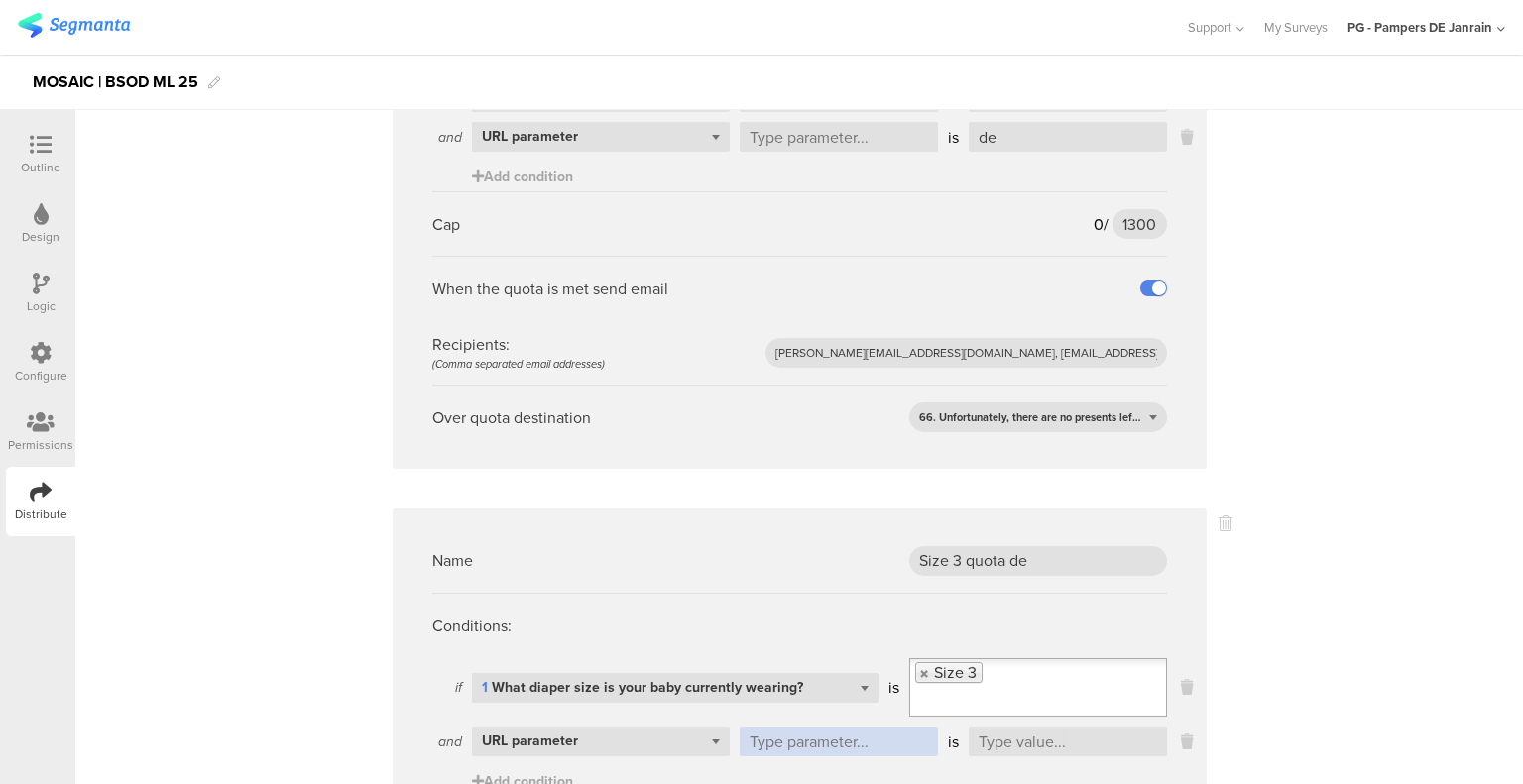 click at bounding box center [839, 741] 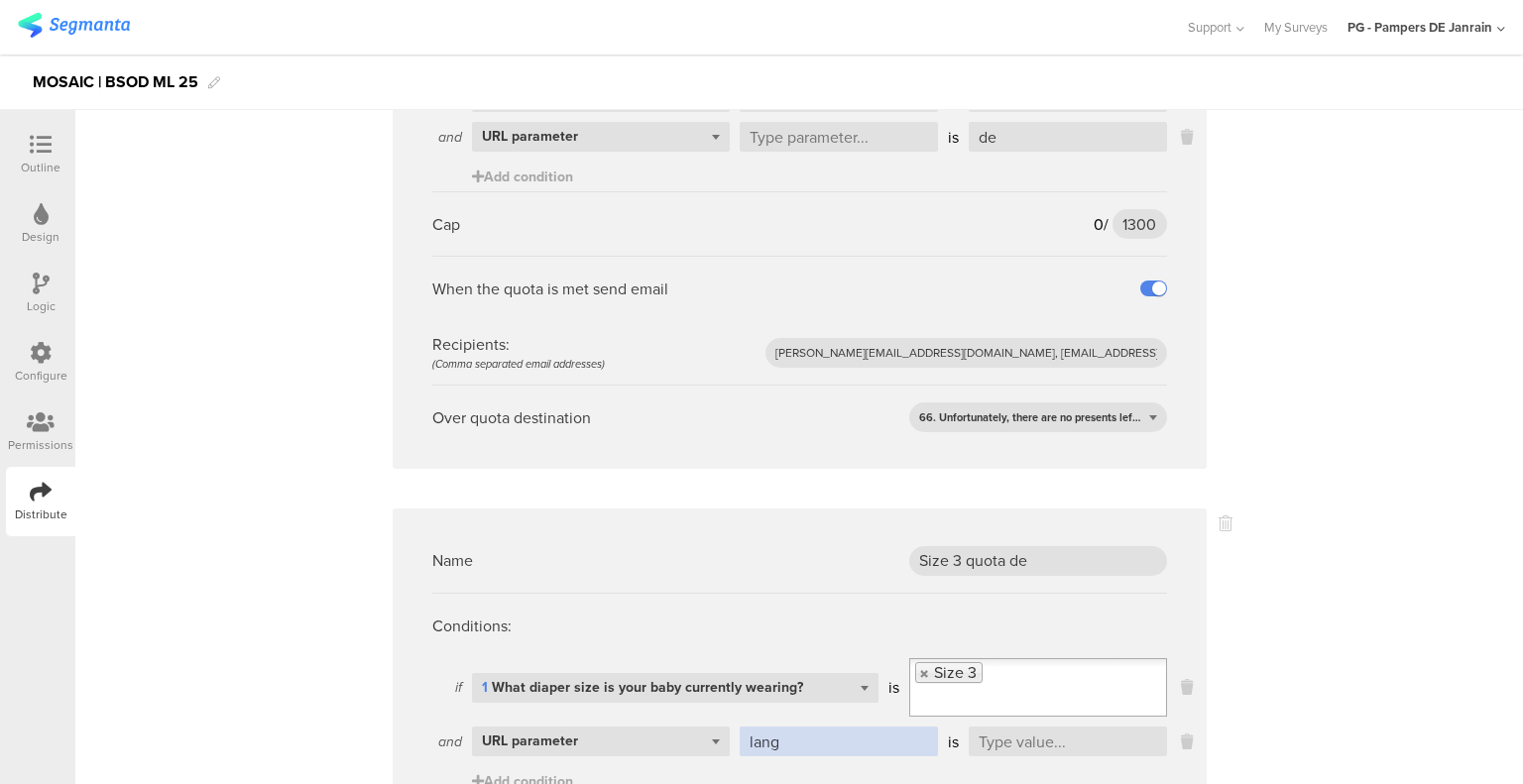 type on "lang" 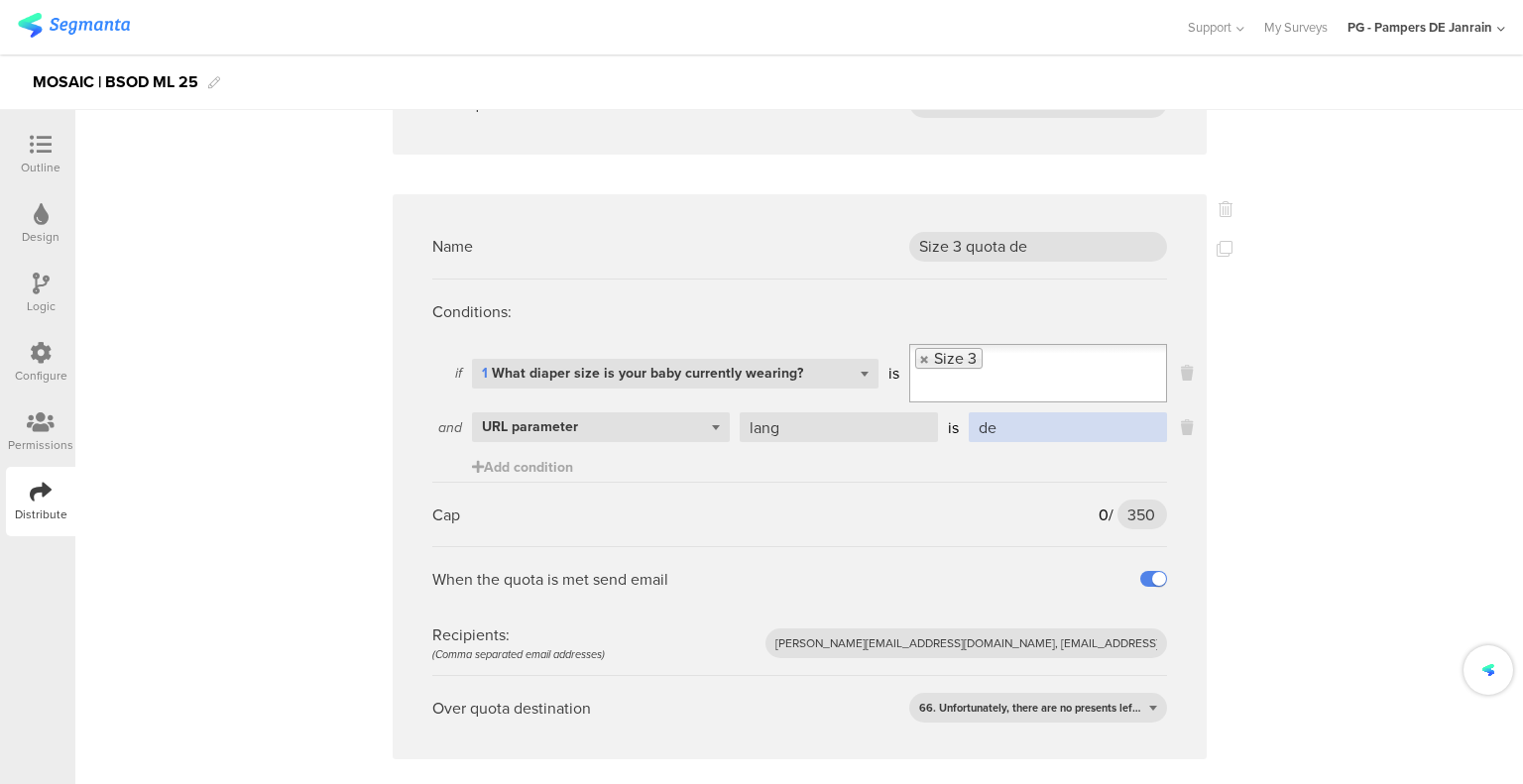 scroll, scrollTop: 7928, scrollLeft: 0, axis: vertical 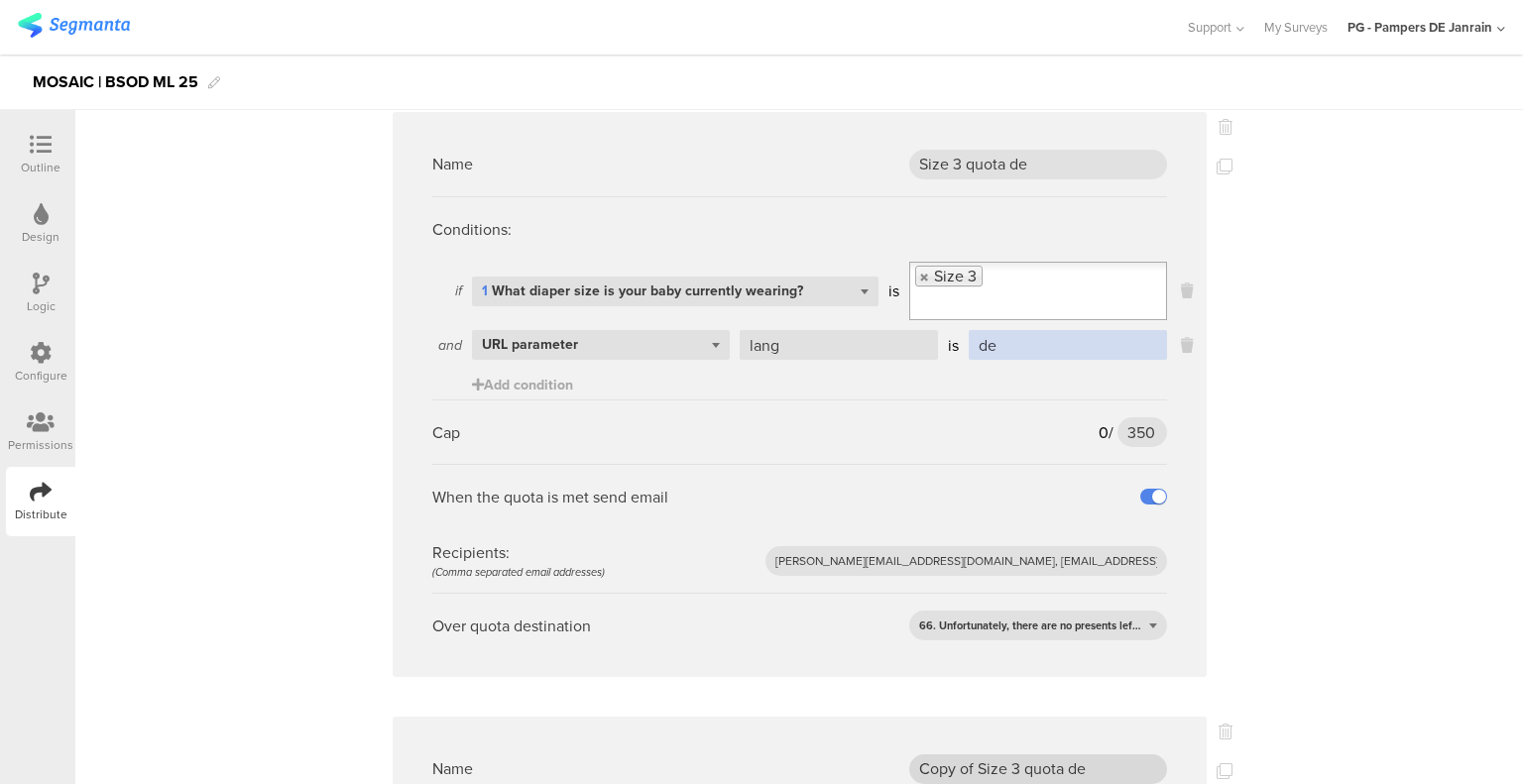 type on "de" 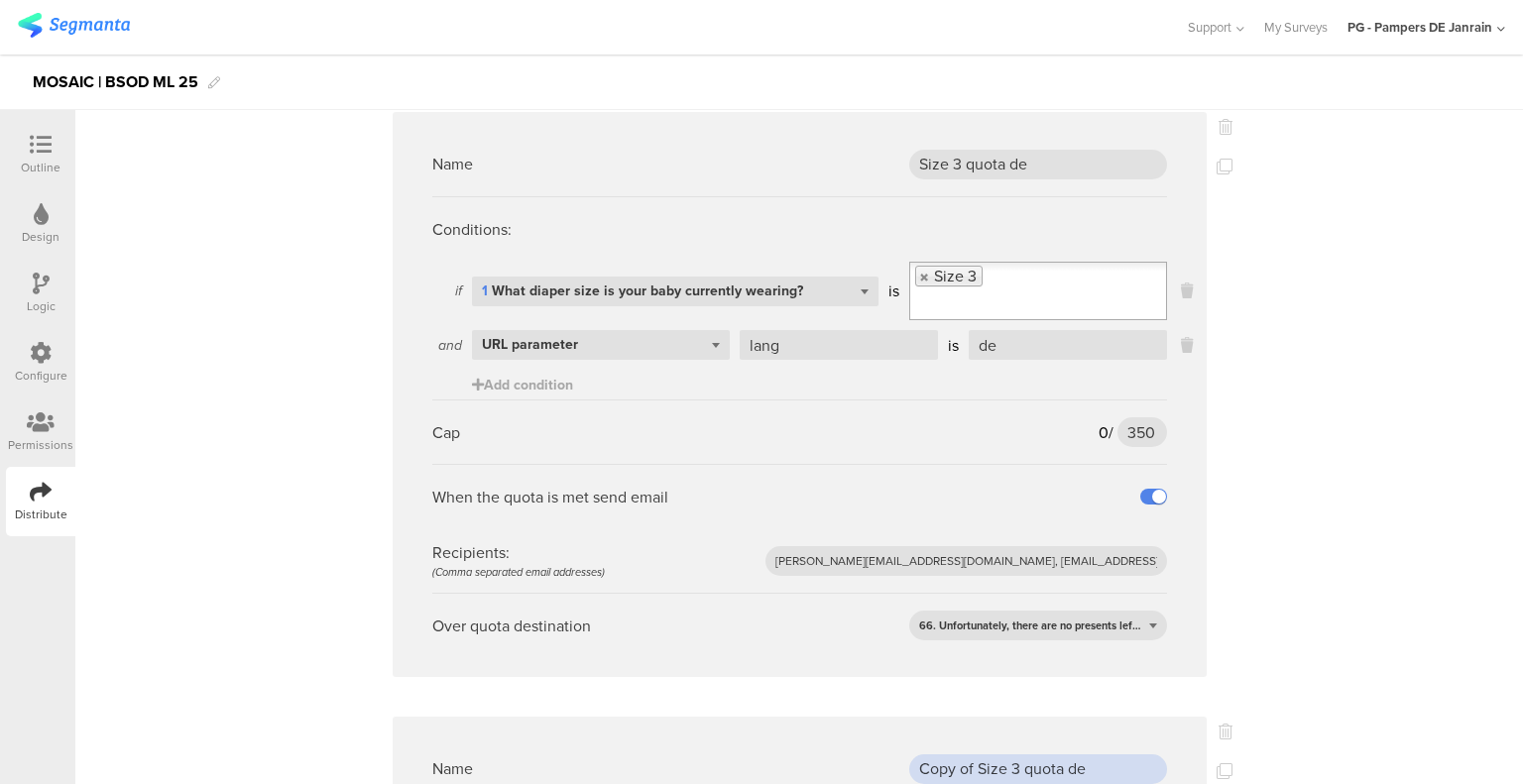 drag, startPoint x: 954, startPoint y: 525, endPoint x: 718, endPoint y: 507, distance: 236.6854 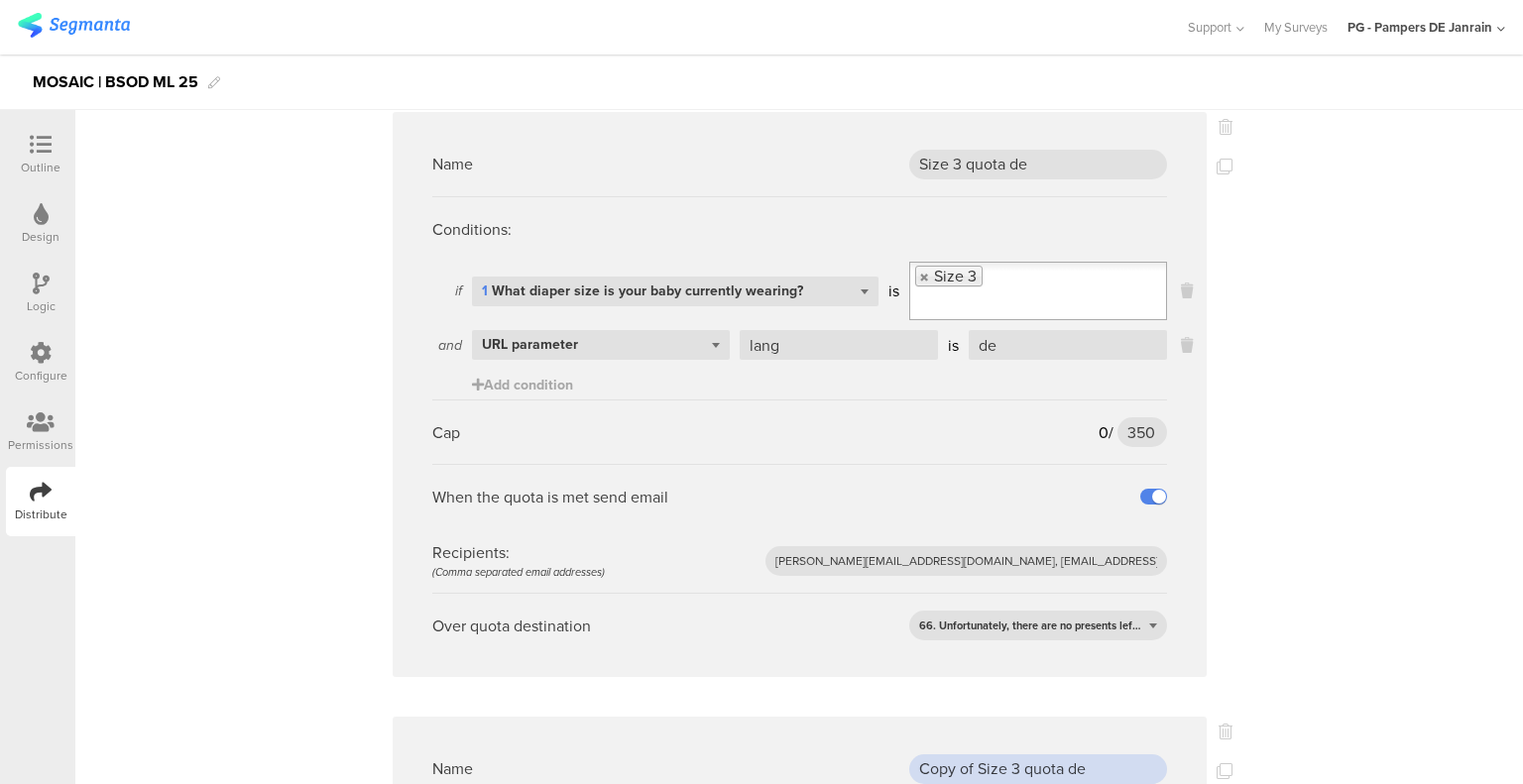 click on "Name
Copy of Size 3 quota de" at bounding box center (799, 768) 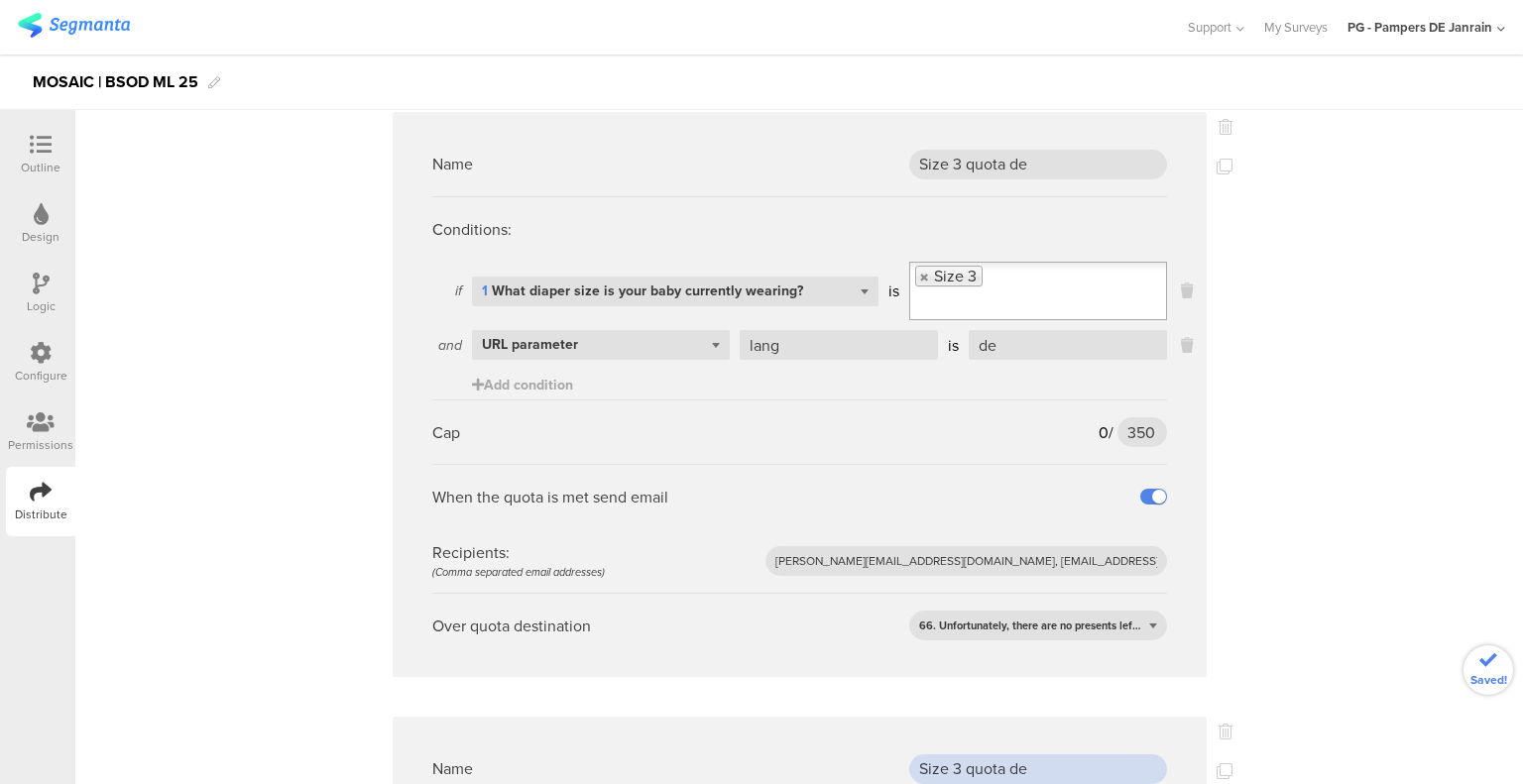 drag, startPoint x: 954, startPoint y: 529, endPoint x: 1131, endPoint y: 534, distance: 177.07061 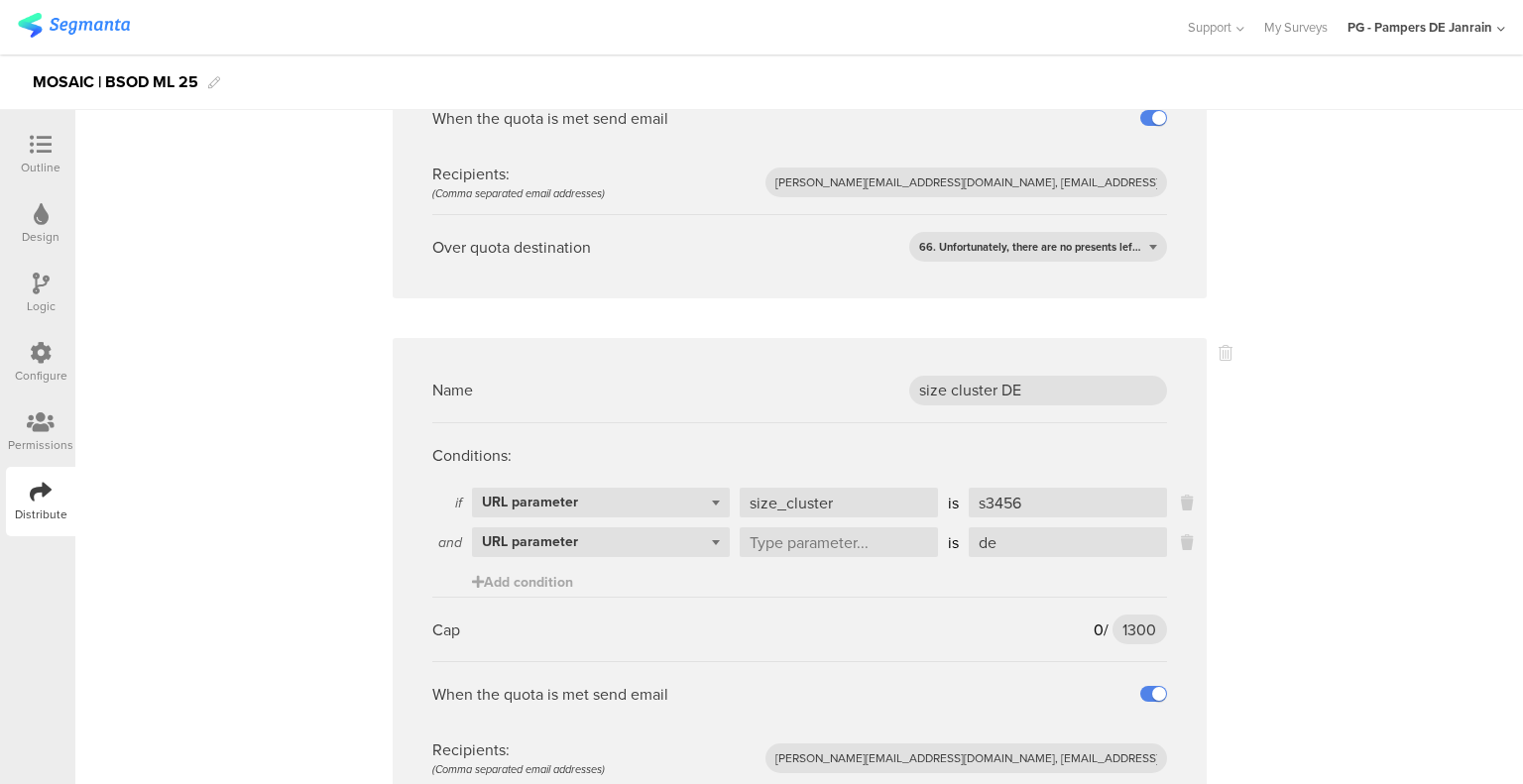 scroll, scrollTop: 6928, scrollLeft: 0, axis: vertical 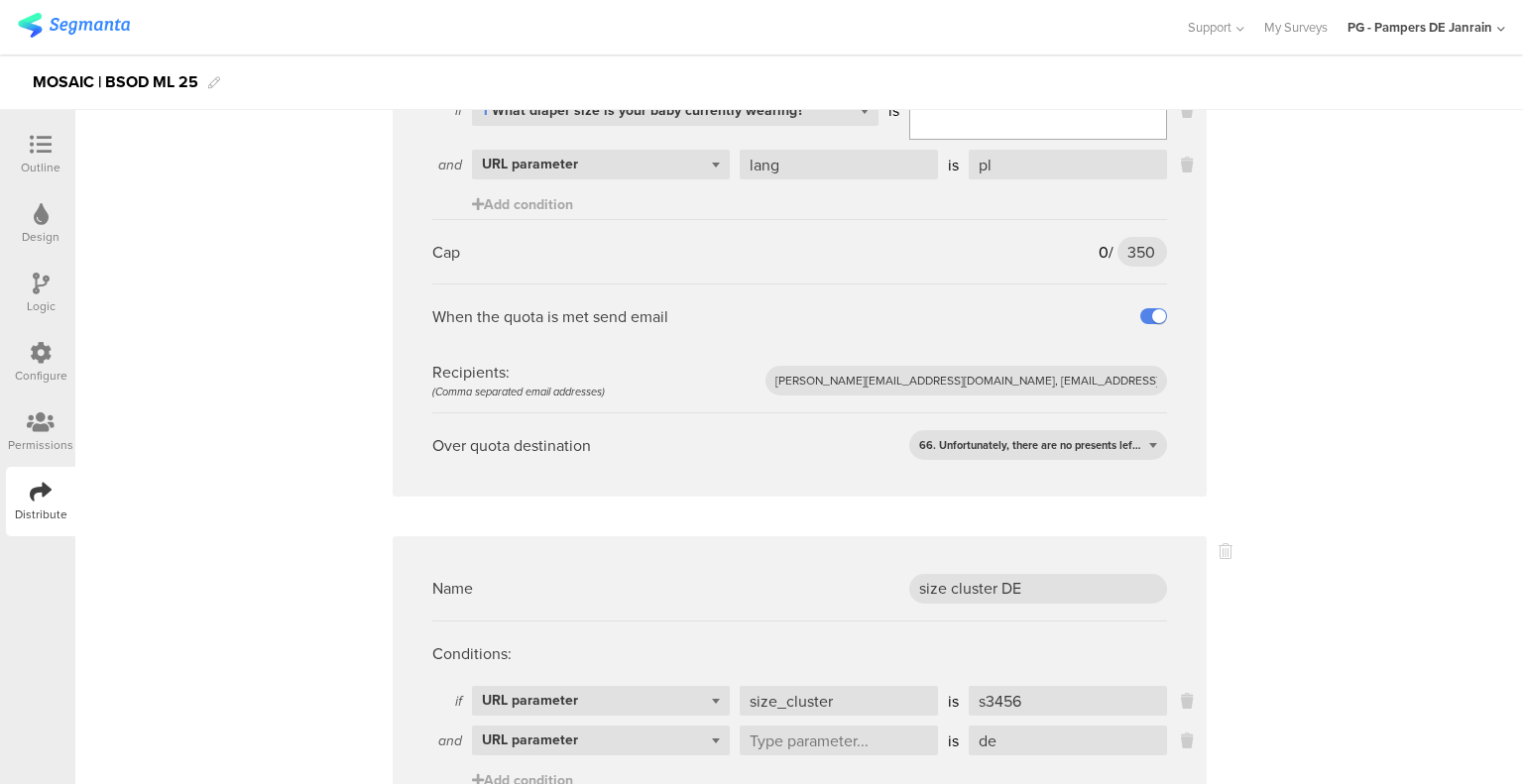 type on "Size 3 quota PL" 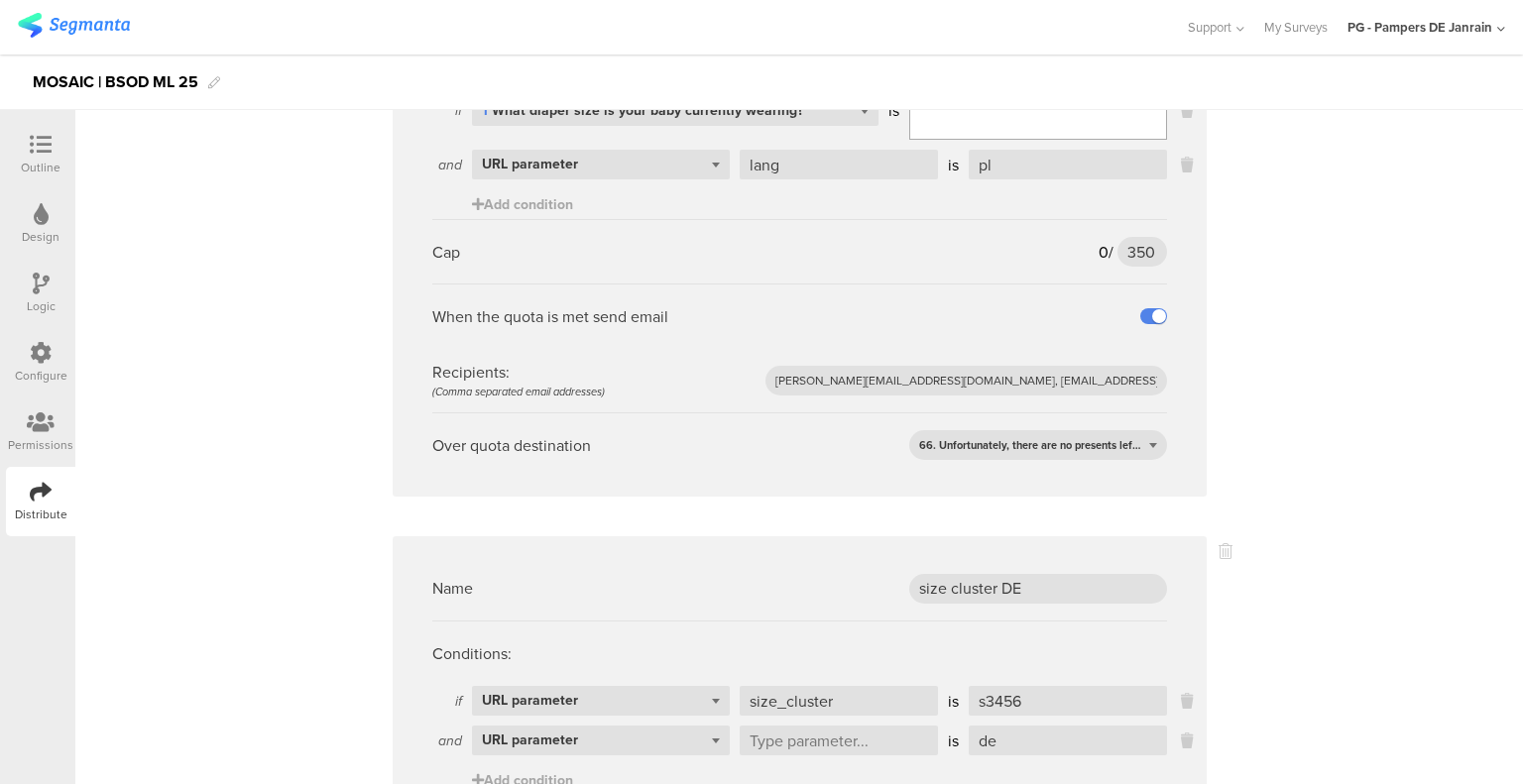 click on "Conditions:" at bounding box center [799, 653] 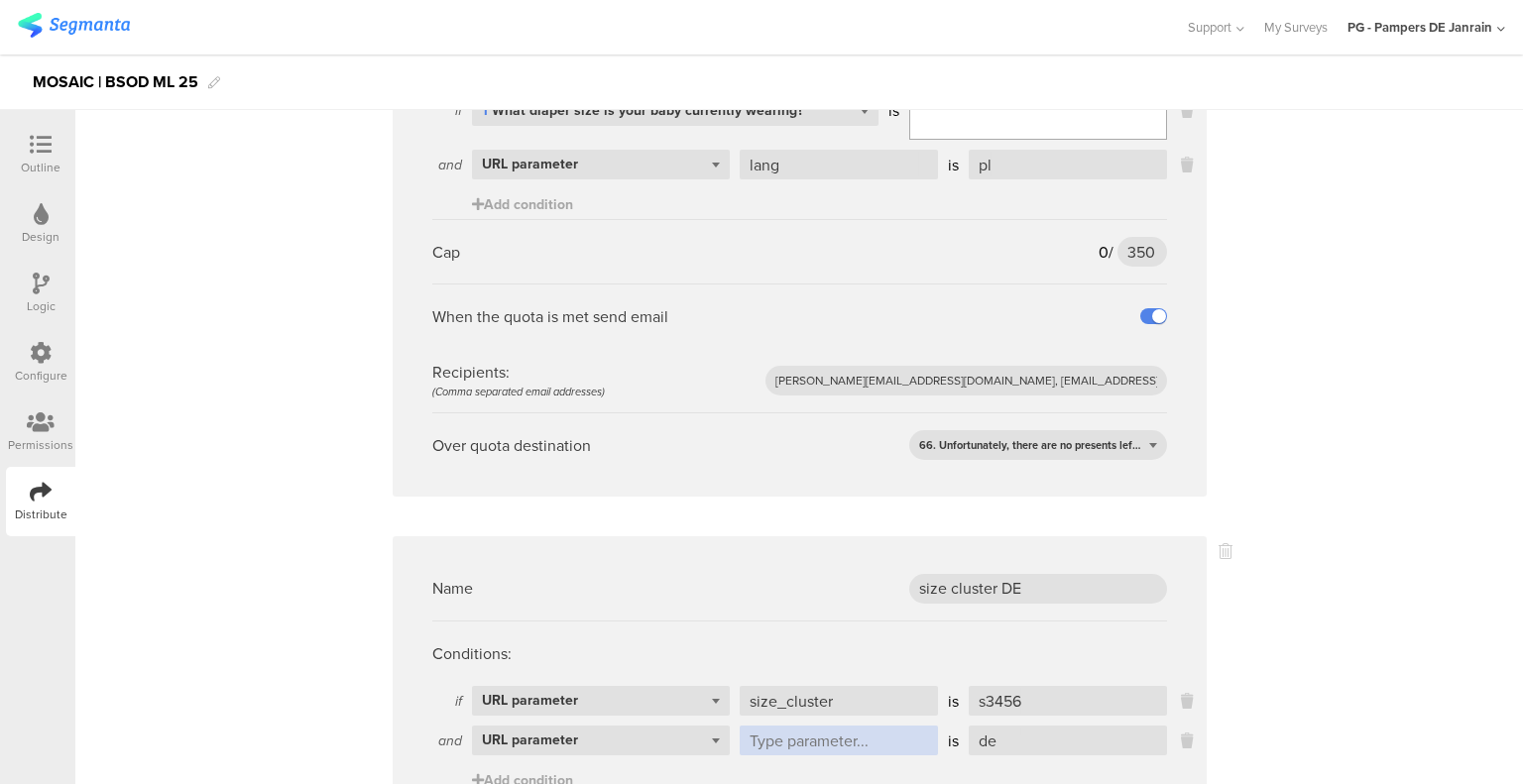 click at bounding box center [839, 740] 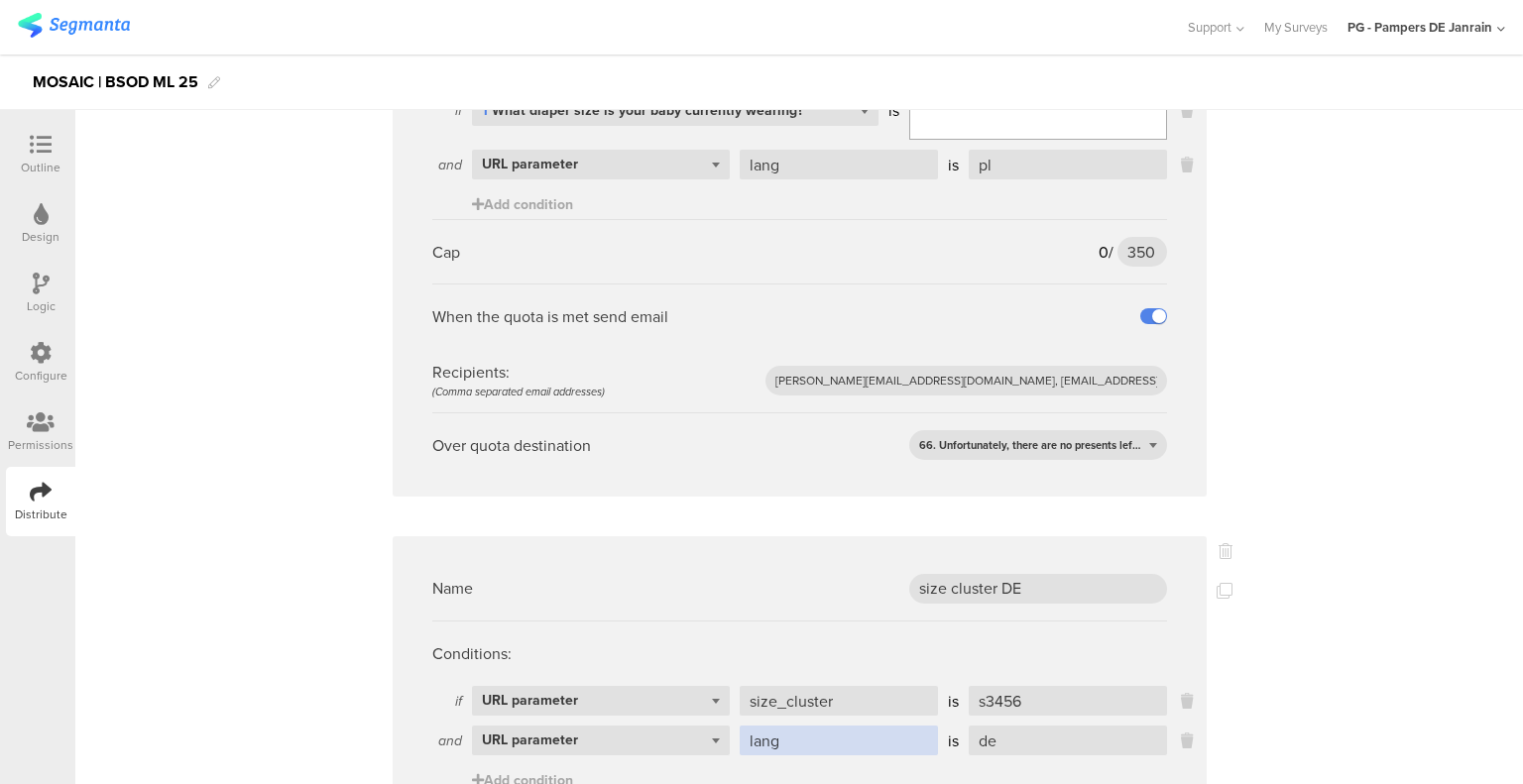 type on "lang" 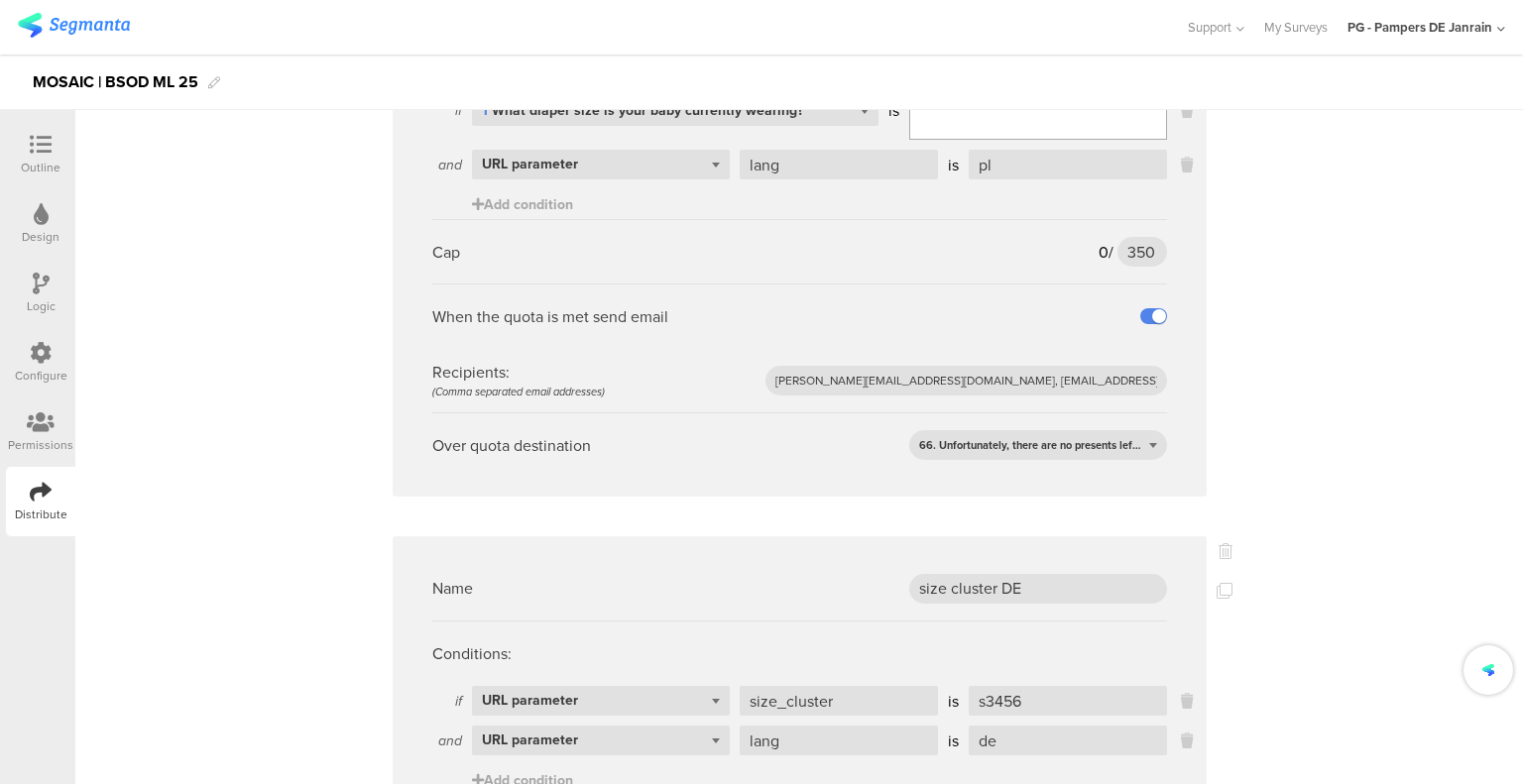 click on "Name
size cluster DE" at bounding box center [799, 588] 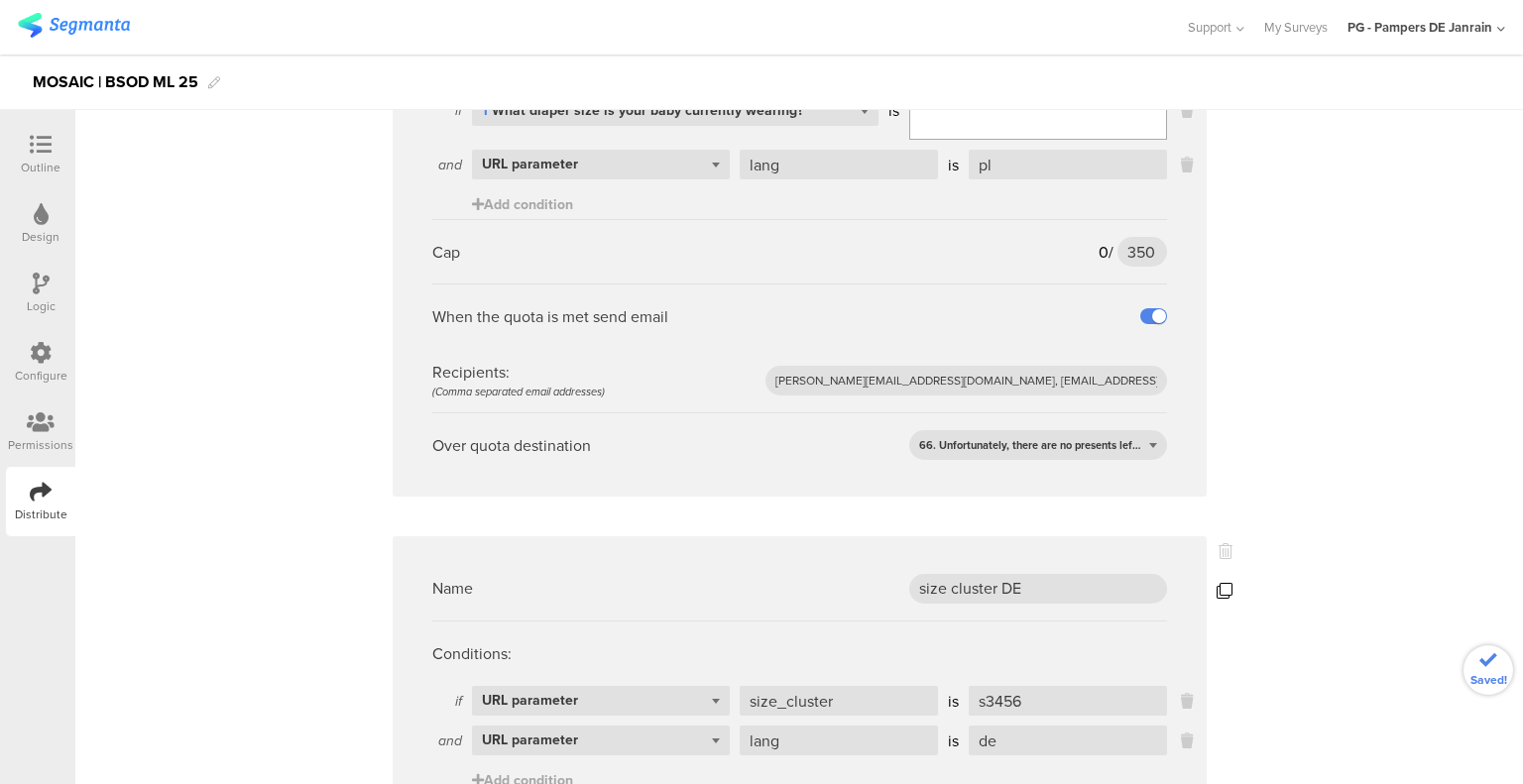 click at bounding box center [1225, 591] 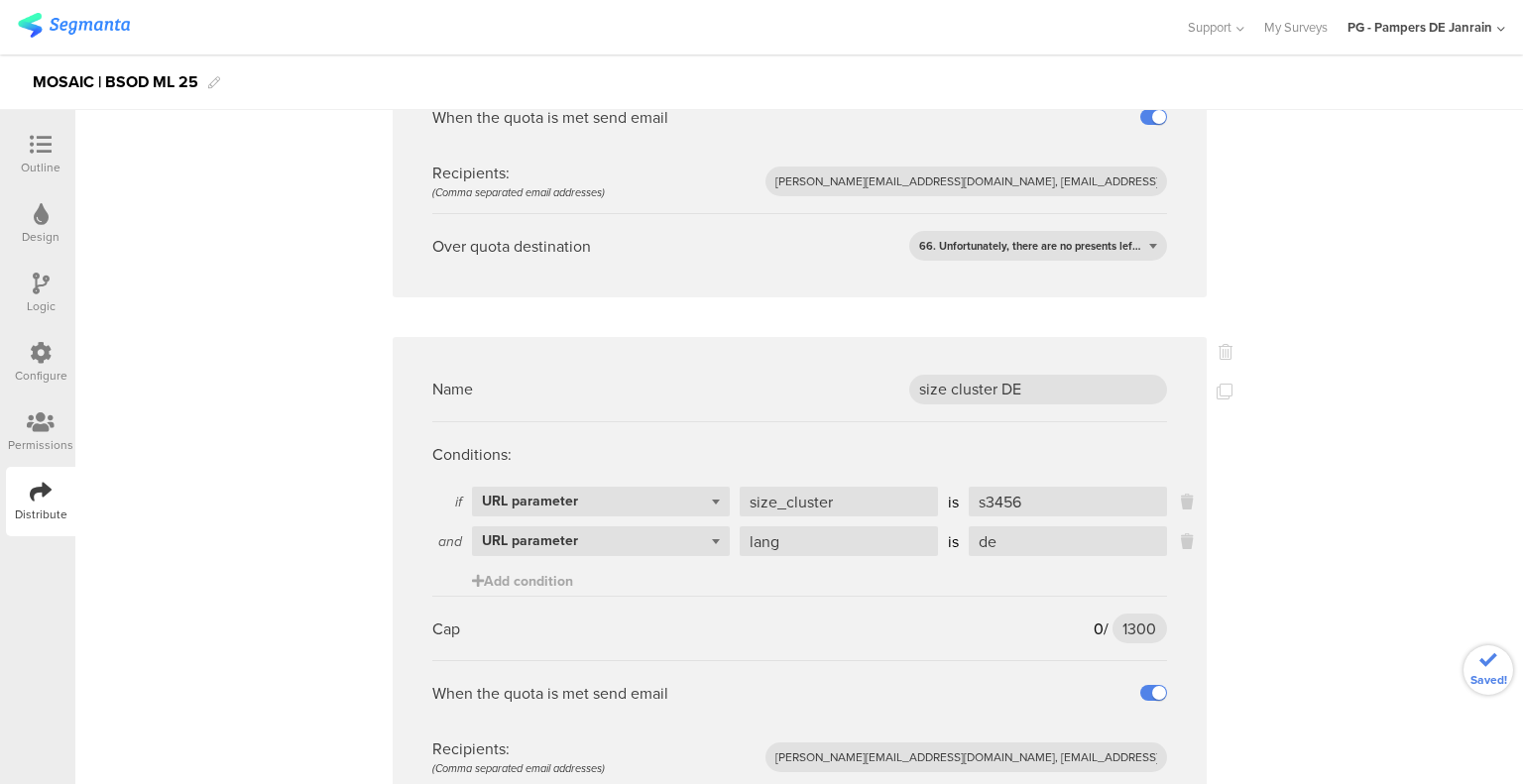 scroll, scrollTop: 7325, scrollLeft: 0, axis: vertical 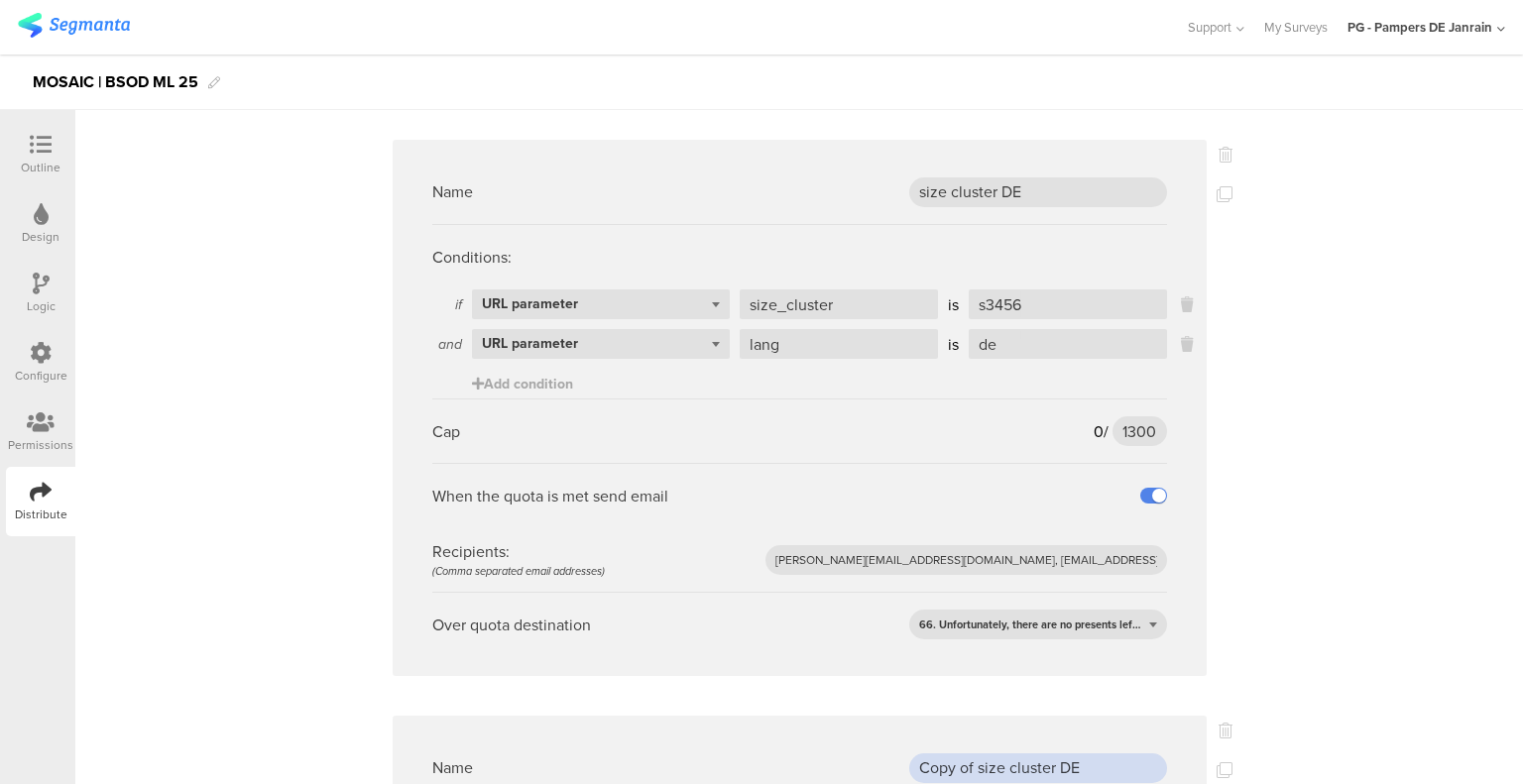 drag, startPoint x: 969, startPoint y: 546, endPoint x: 795, endPoint y: 552, distance: 174.10342 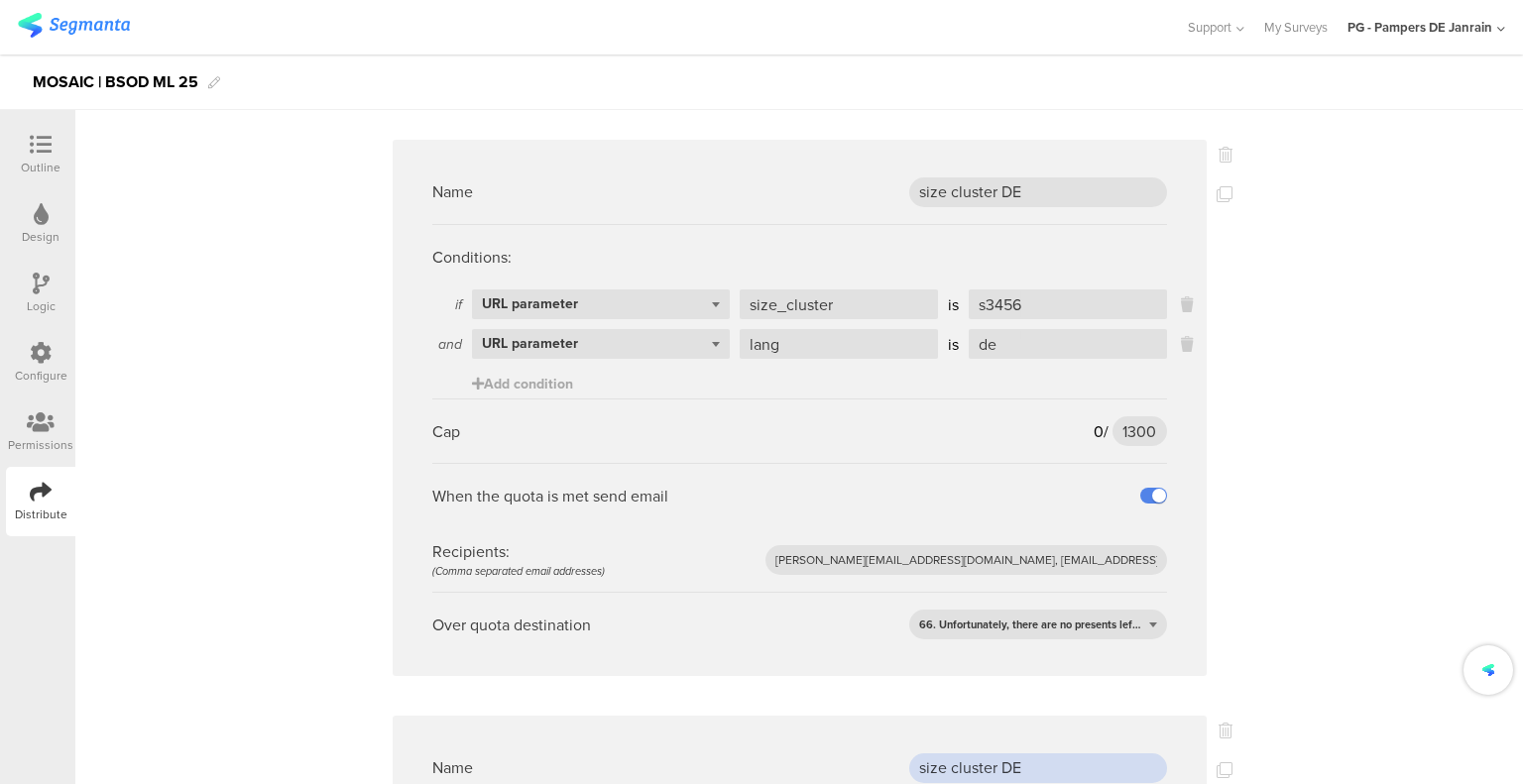 click on "size cluster DE" at bounding box center [1038, 768] 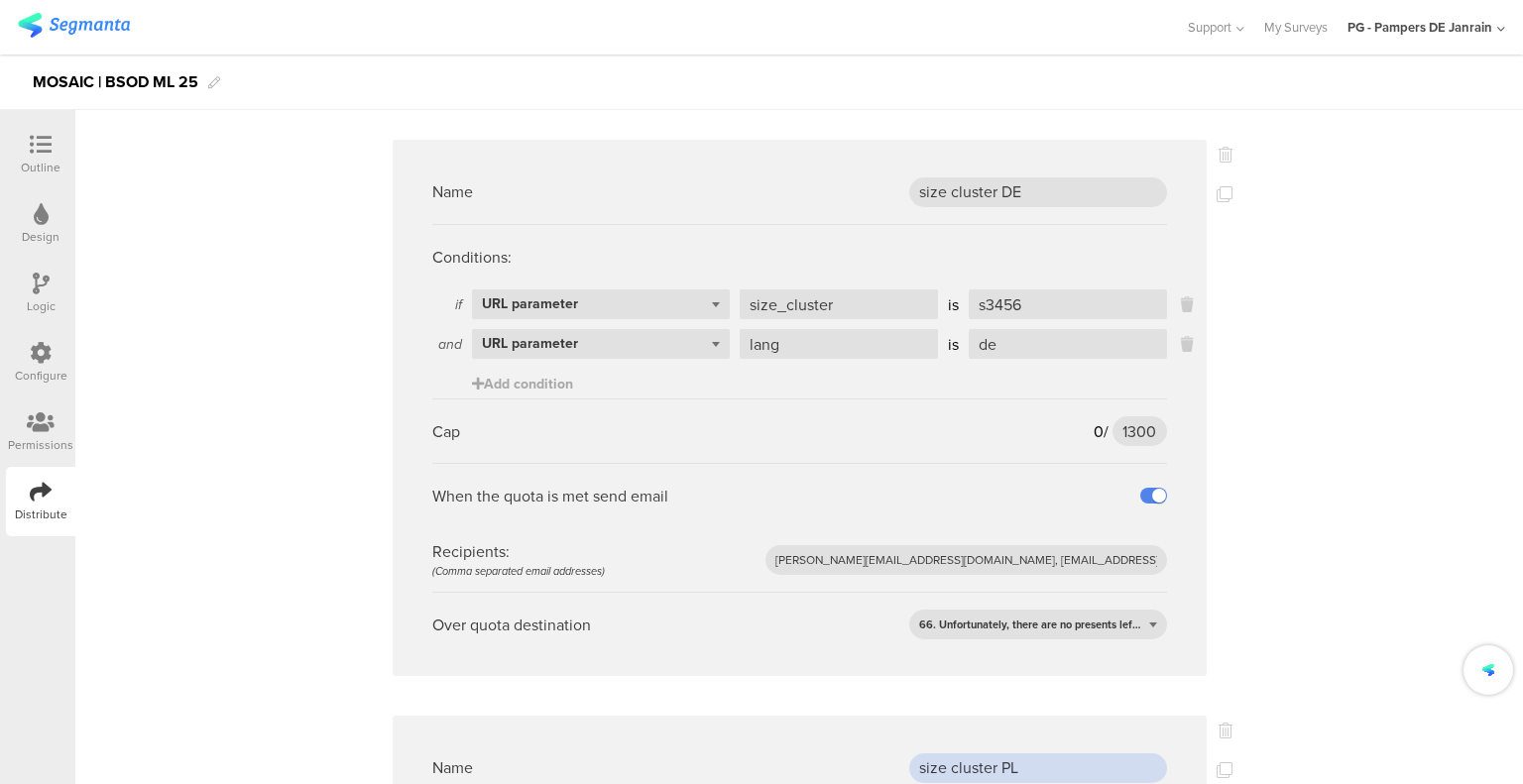 type on "size cluster PL" 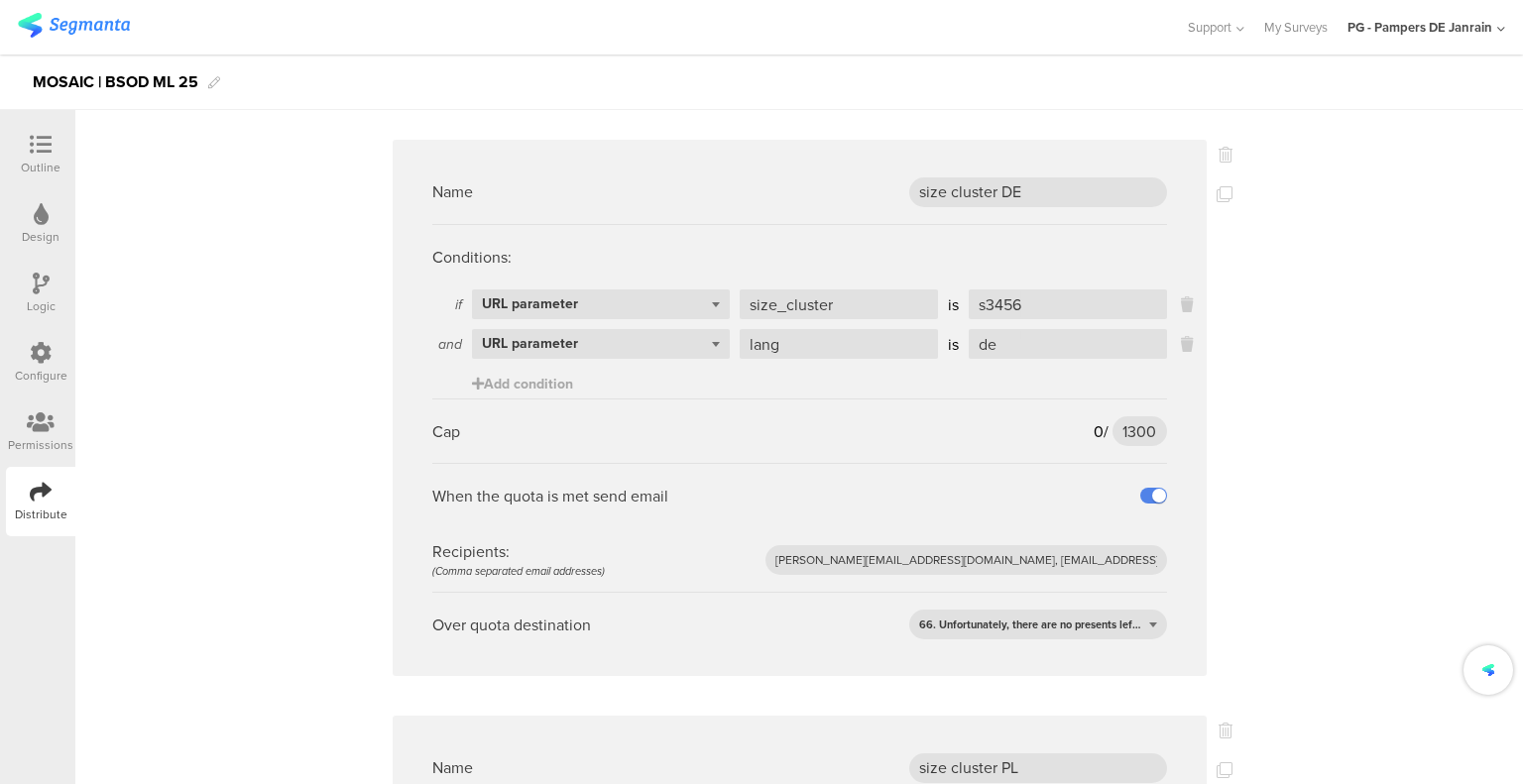 drag, startPoint x: 1023, startPoint y: 705, endPoint x: 916, endPoint y: 693, distance: 107.67079 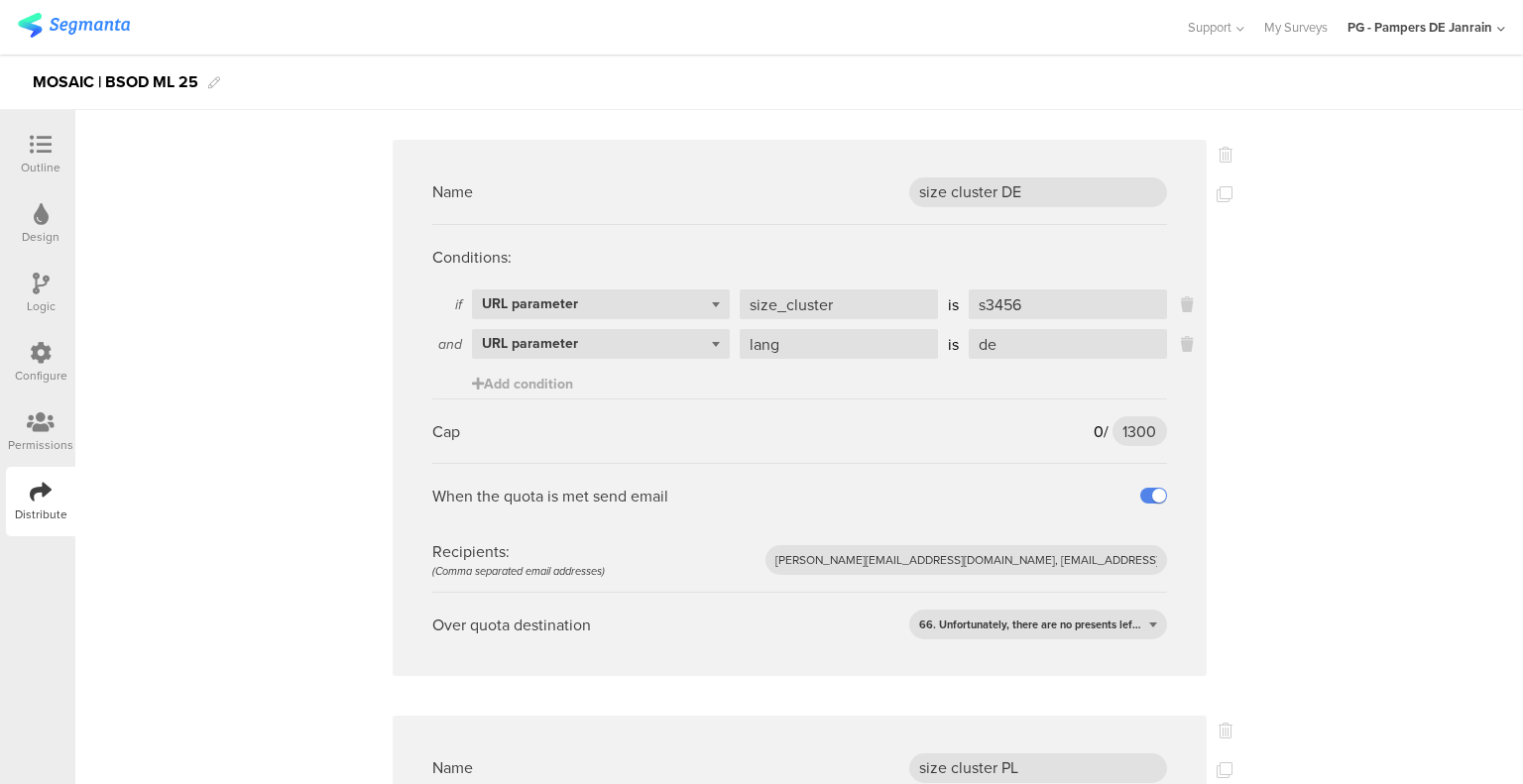 type on "pl" 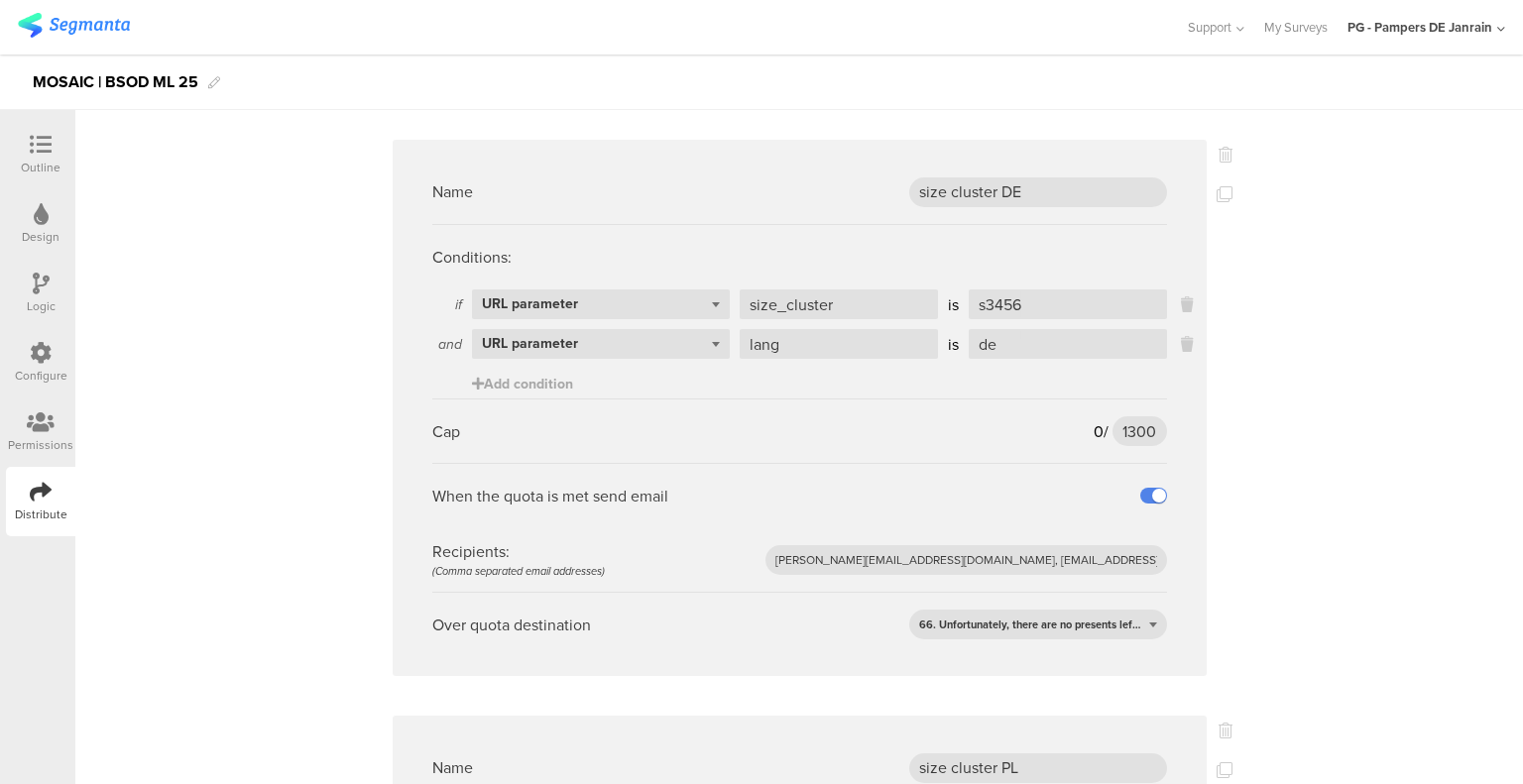 click on "Name
Total Responses_DE
Conditions:
if
Select question...   1 What diaper size is your baby currently wearing?
is
Size 1   Size 2   Size 3   Size 4   Size 5   Size 6   Size 7   Size 8
and
Select question...   URL parameter
lang
is
de
Add condition
Cap
0
/
1500
1500
When the quota is met send email
Recipients:  (Comma separated email addresses)
fritz.t@pg.com, burcak.b.1@pg.com, ajna.komaromi@saatchi.hu
Over quota destination
Ending B
Name
Total Responses_PL
Conditions:
if
Select question...   1
is
Size 1   Size 2" at bounding box center [799, -2306] 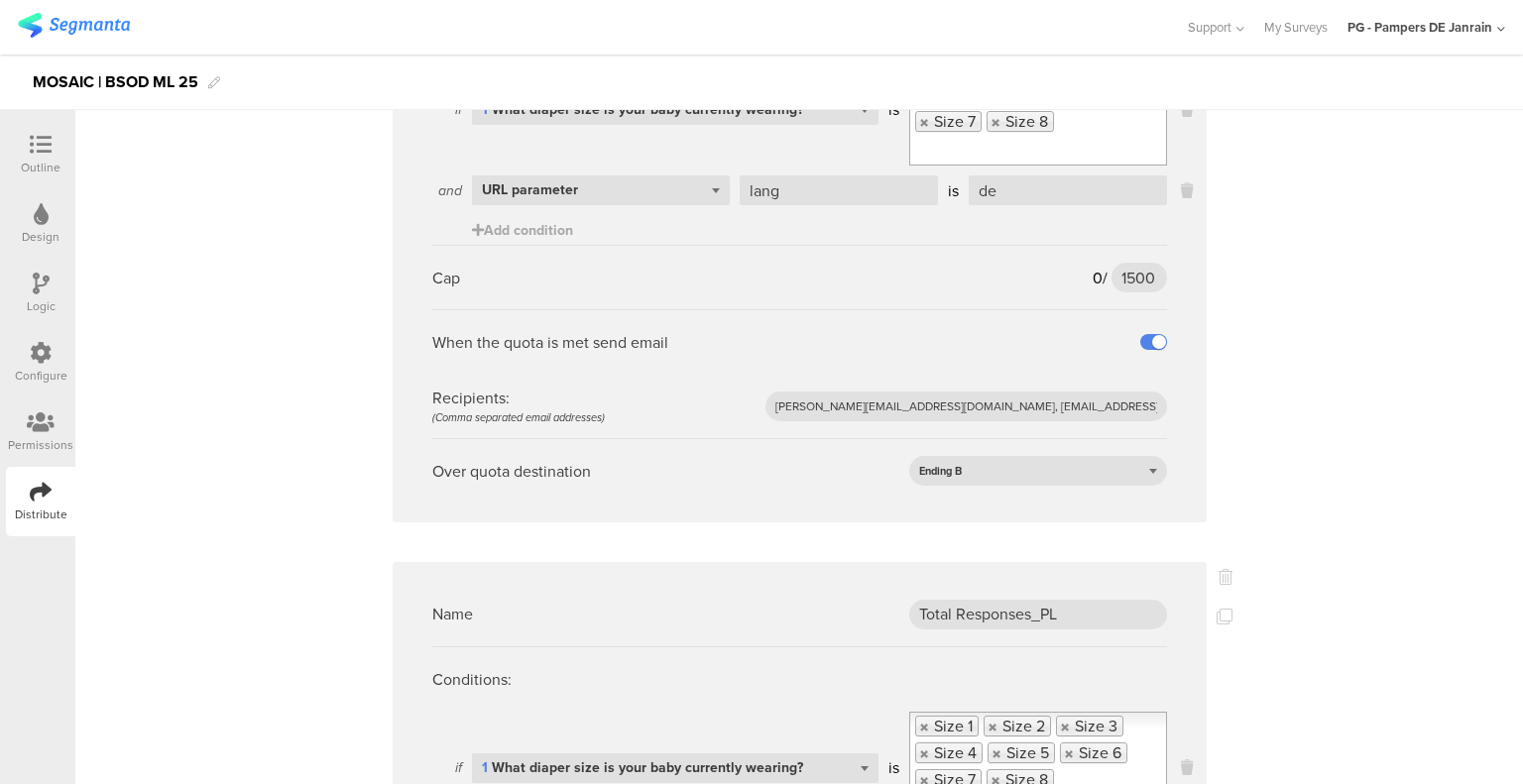 scroll, scrollTop: 0, scrollLeft: 0, axis: both 